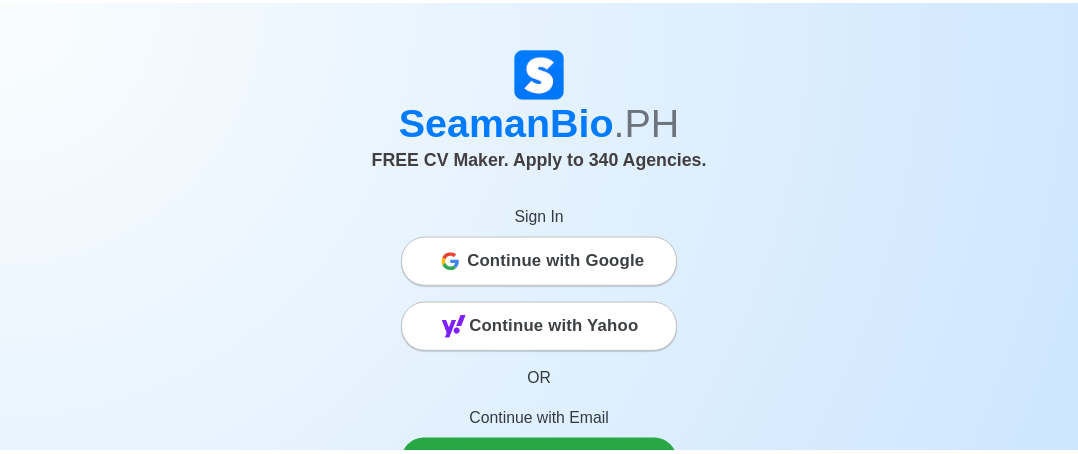 scroll, scrollTop: 0, scrollLeft: 0, axis: both 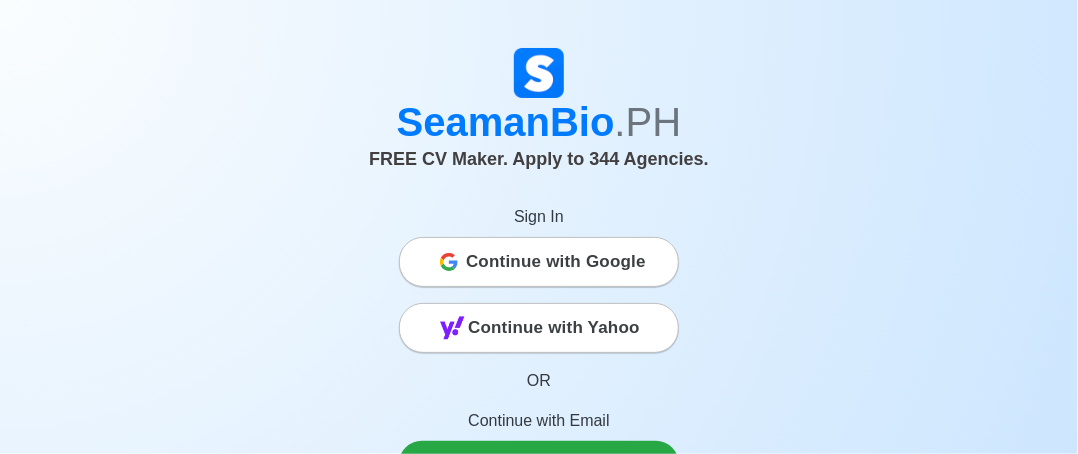 click on "Continue with Google" at bounding box center (556, 262) 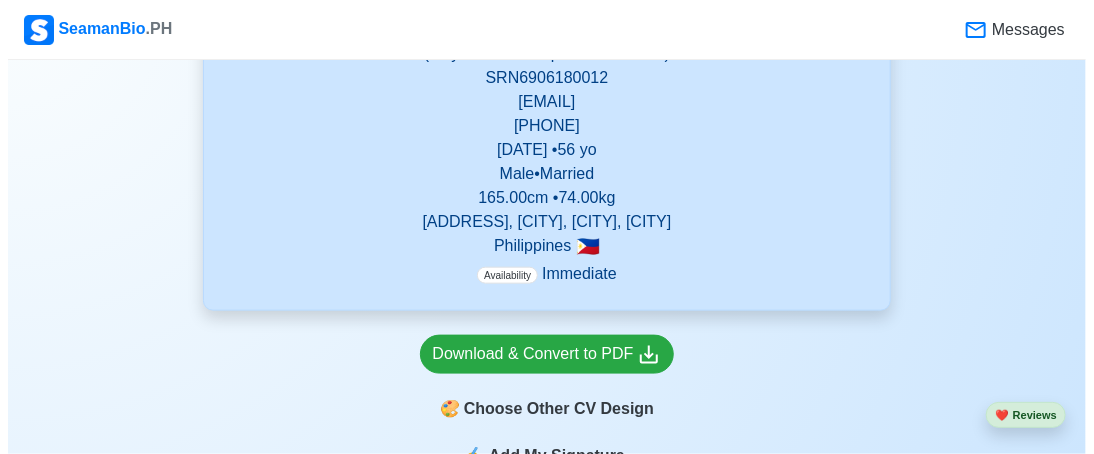 scroll, scrollTop: 800, scrollLeft: 0, axis: vertical 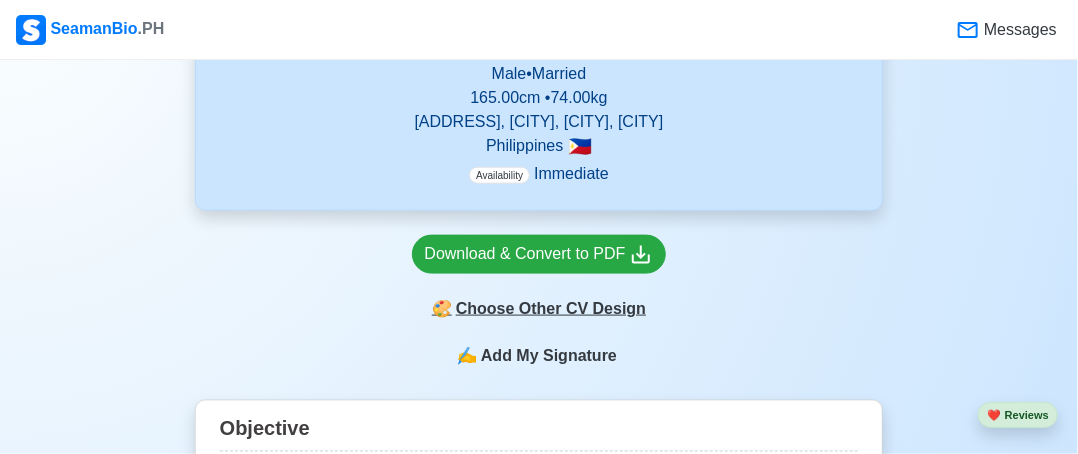 click on "🎨 Choose Other CV Design" at bounding box center [539, 309] 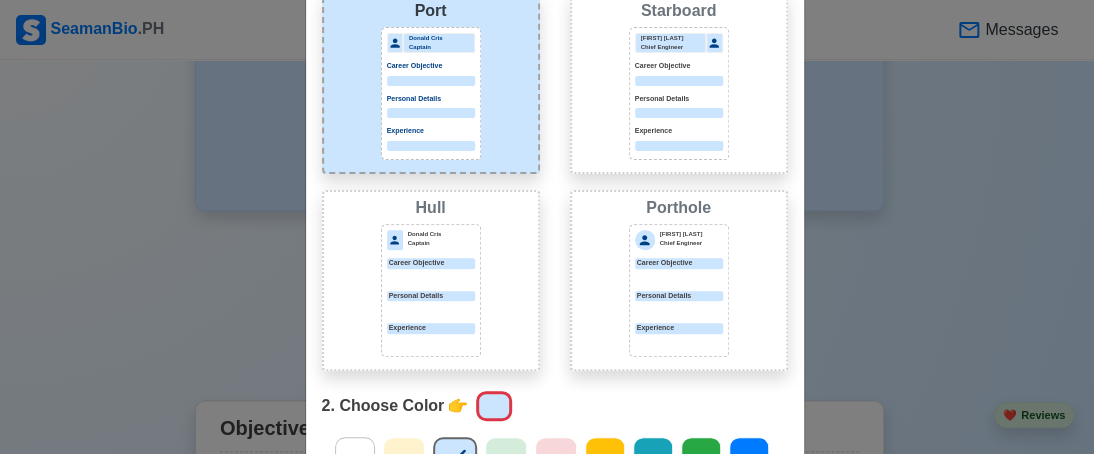 scroll, scrollTop: 0, scrollLeft: 0, axis: both 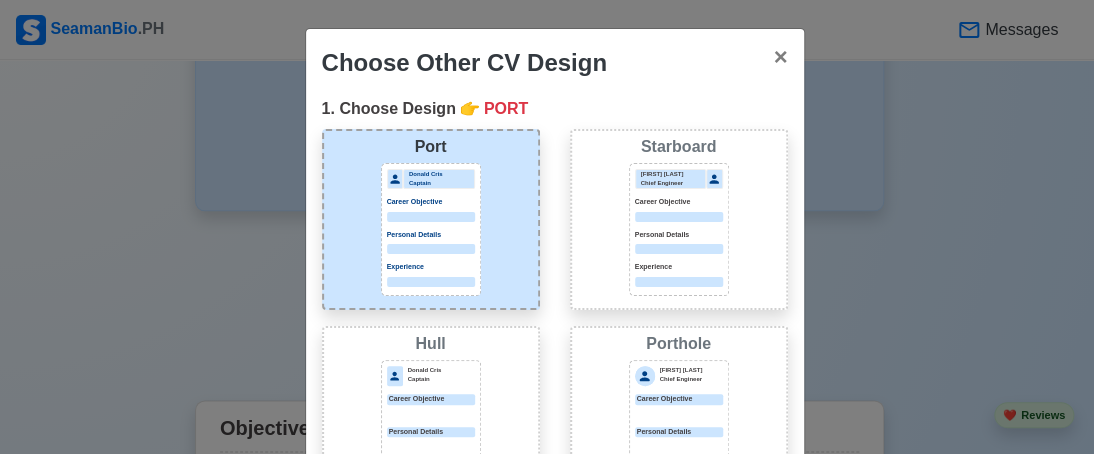 click at bounding box center [431, 217] 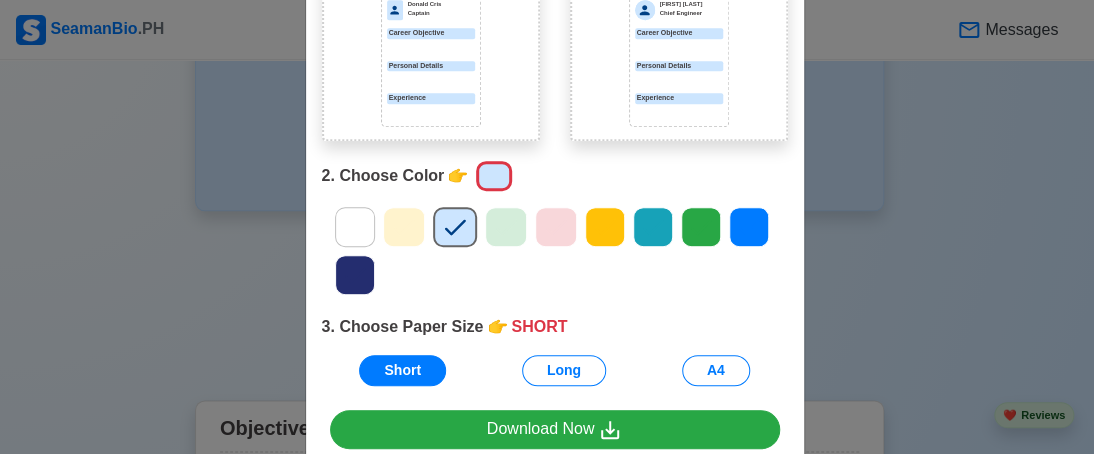 scroll, scrollTop: 400, scrollLeft: 0, axis: vertical 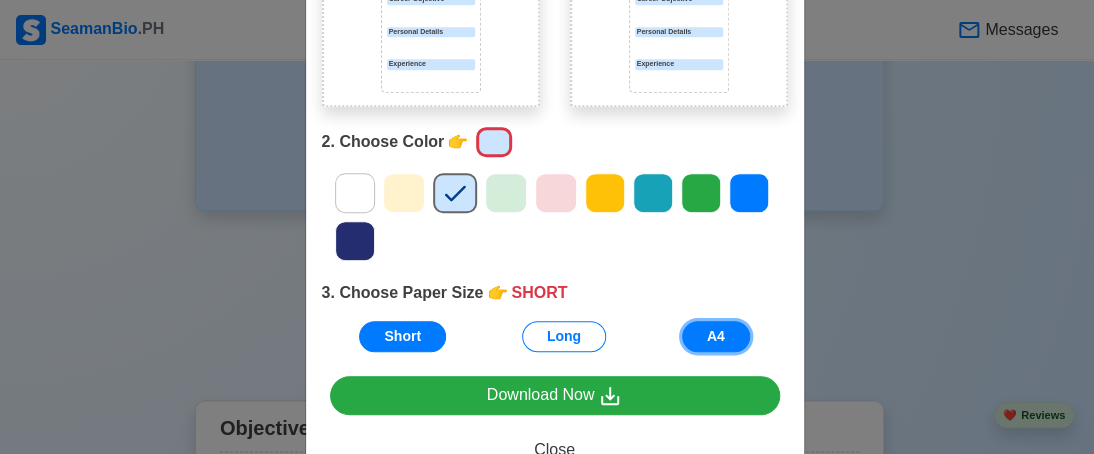click on "A4" at bounding box center [716, 336] 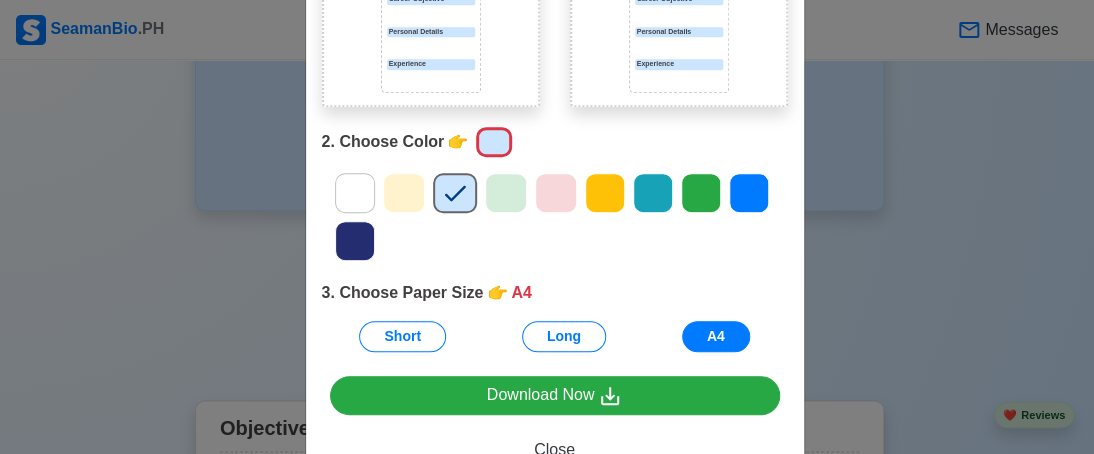 click 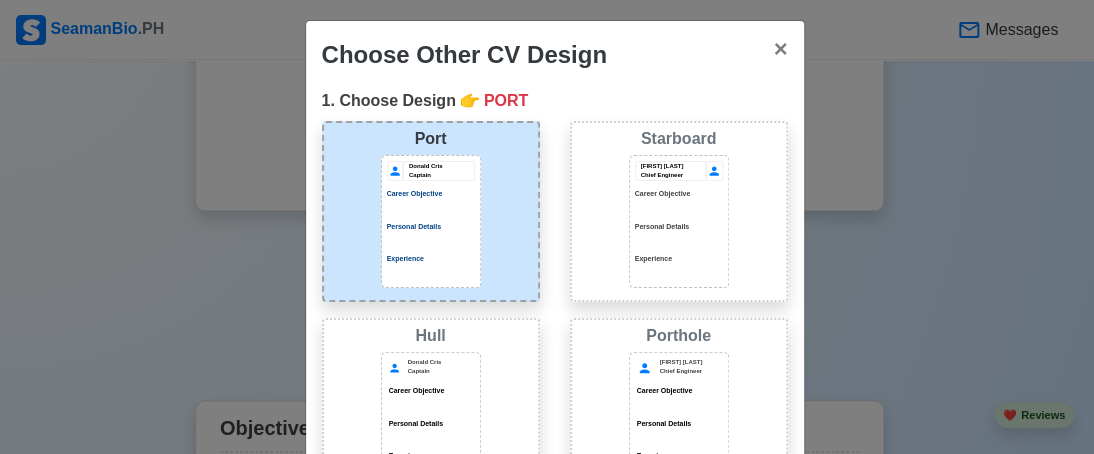 scroll, scrollTop: 0, scrollLeft: 0, axis: both 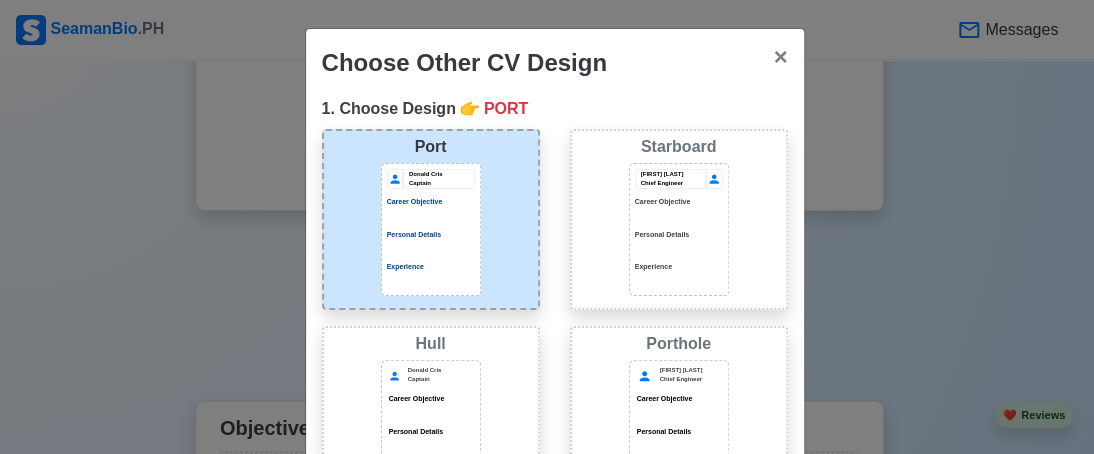 click at bounding box center (431, 217) 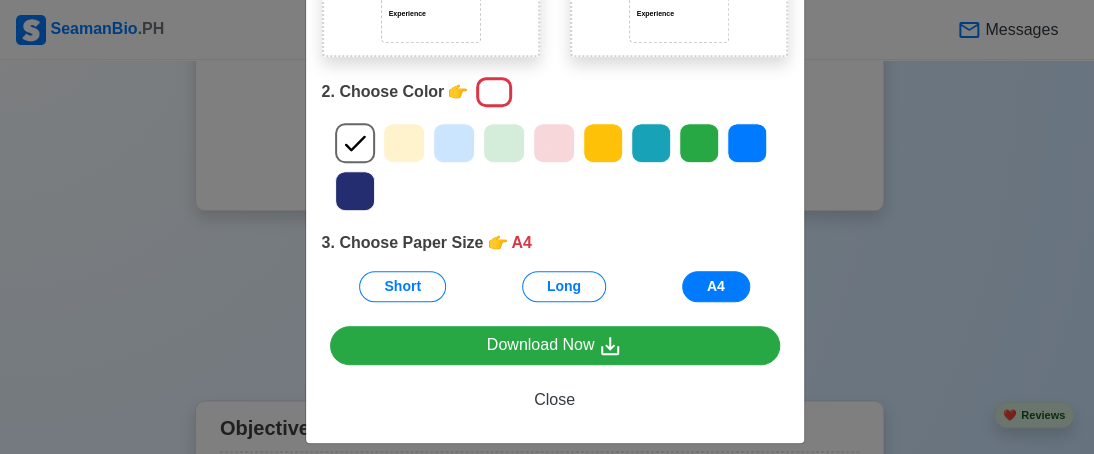 scroll, scrollTop: 465, scrollLeft: 0, axis: vertical 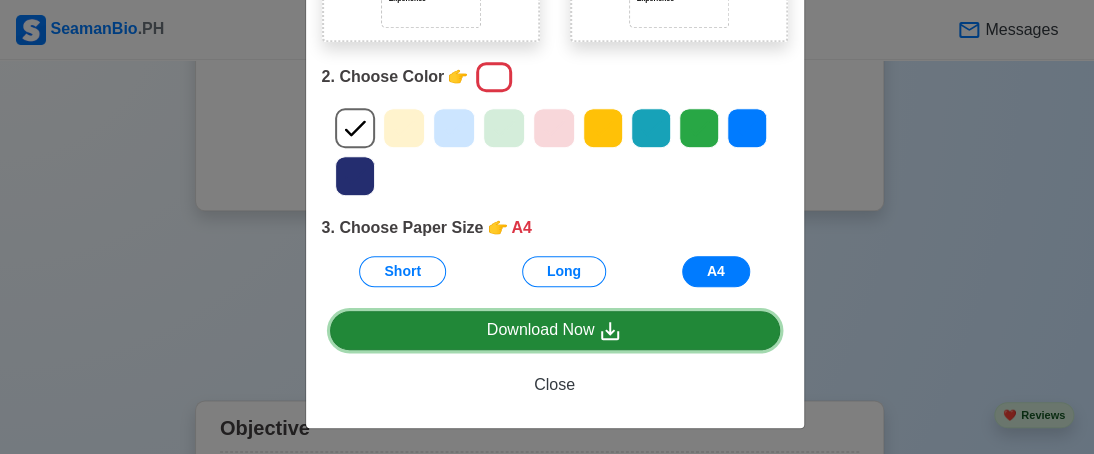 click on "Download Now" at bounding box center [555, 330] 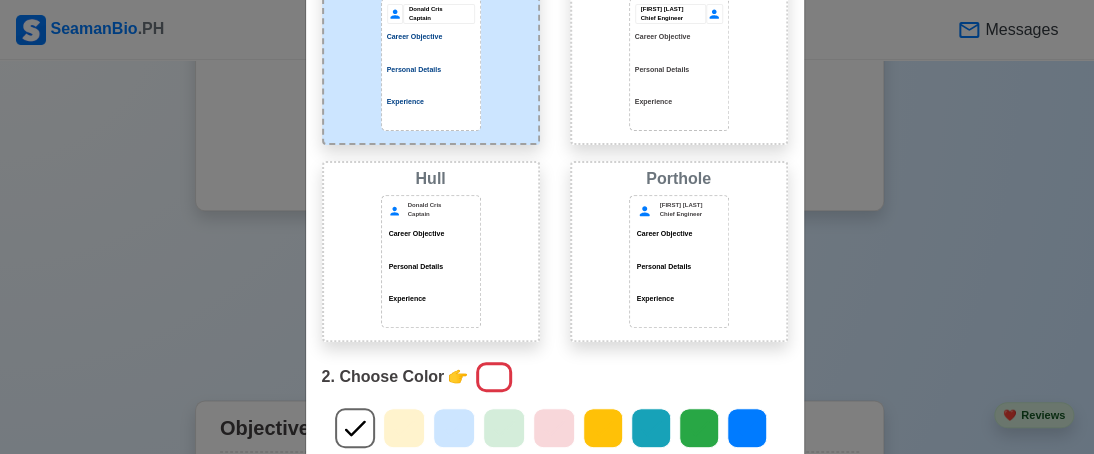 scroll, scrollTop: 65, scrollLeft: 0, axis: vertical 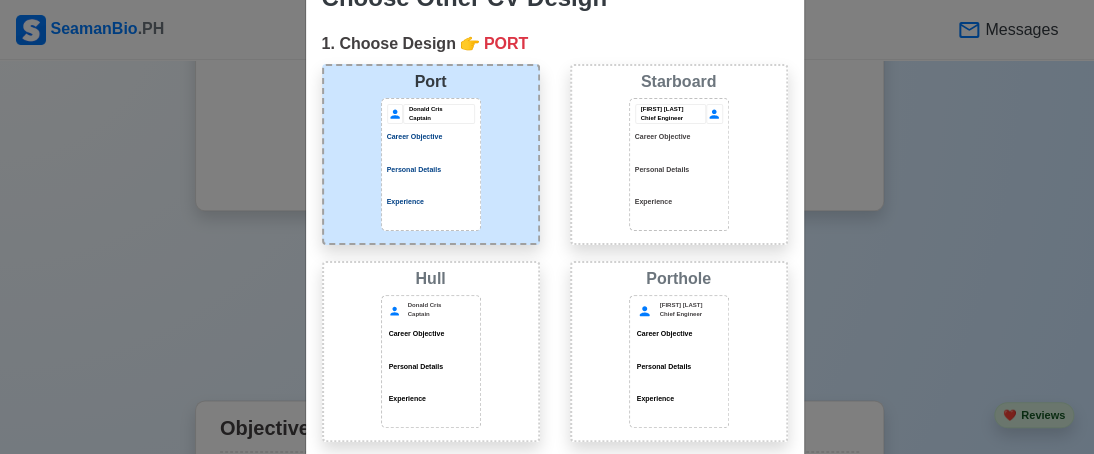 click on "[FIRST] [LAST] Career Objective Personal Details Experience" at bounding box center [679, 163] 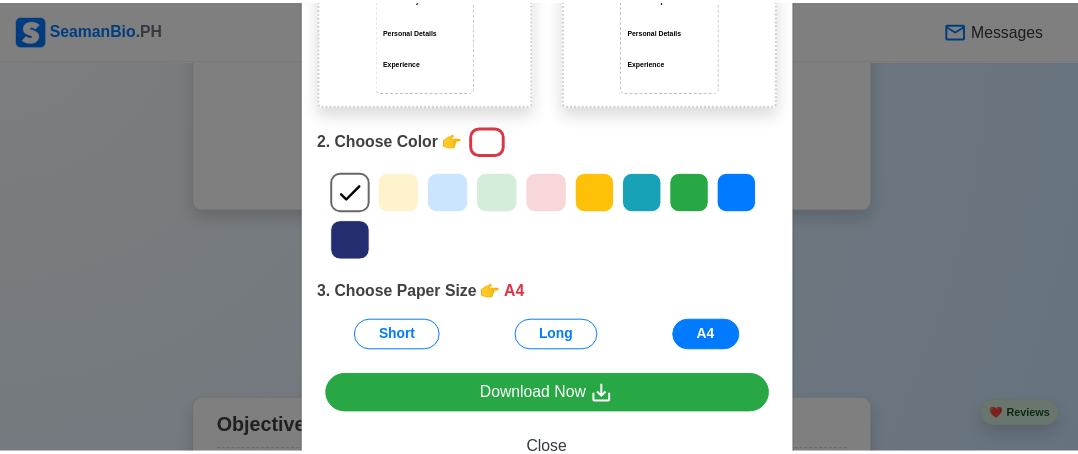 scroll, scrollTop: 465, scrollLeft: 0, axis: vertical 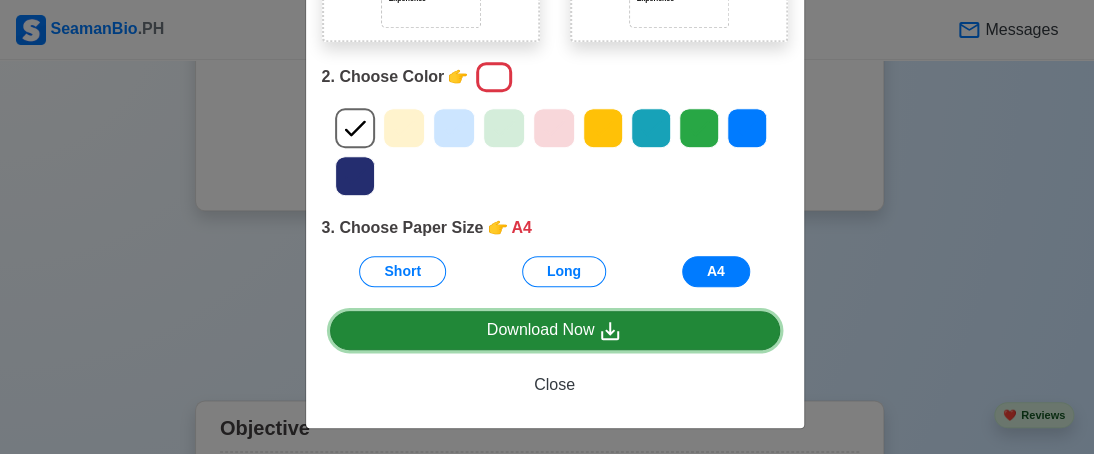 click on "Download Now" at bounding box center (555, 330) 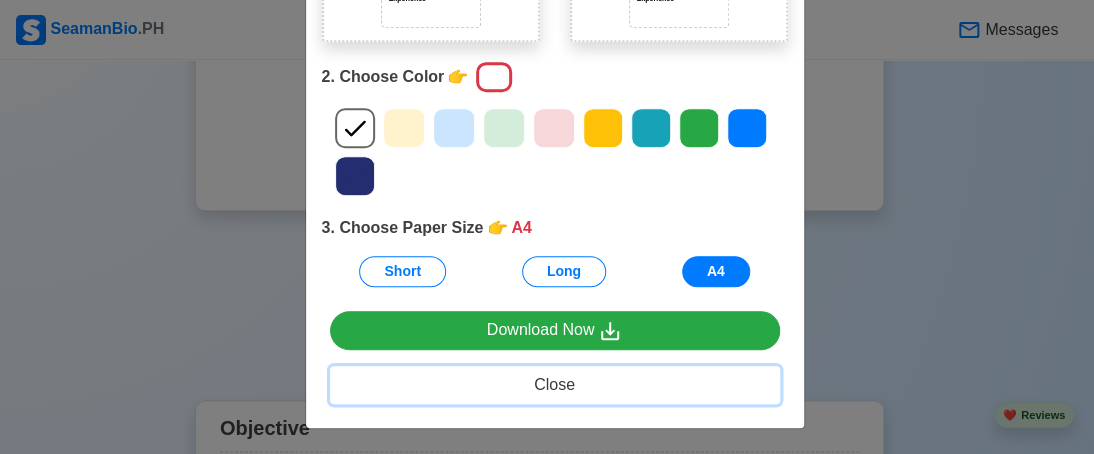 drag, startPoint x: 548, startPoint y: 384, endPoint x: 551, endPoint y: 374, distance: 10.440307 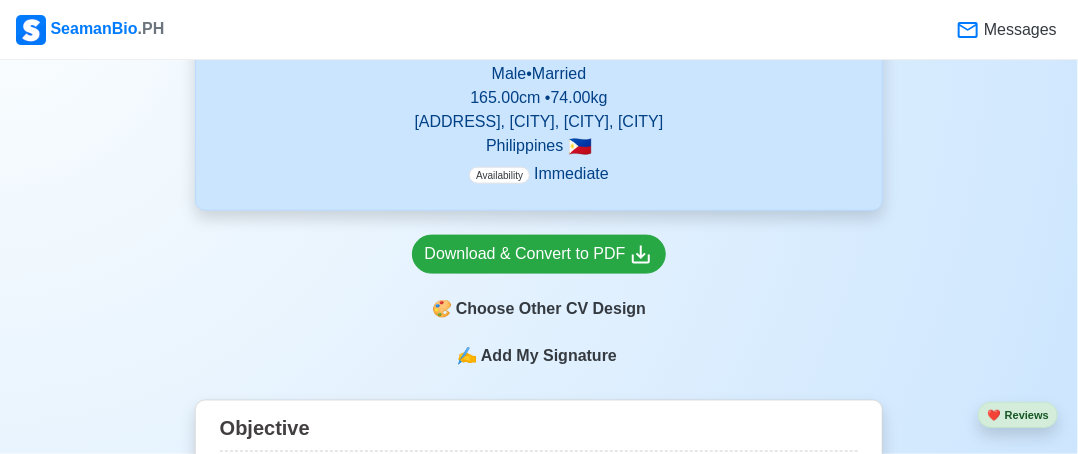 click on "Add My Signature" at bounding box center (549, 356) 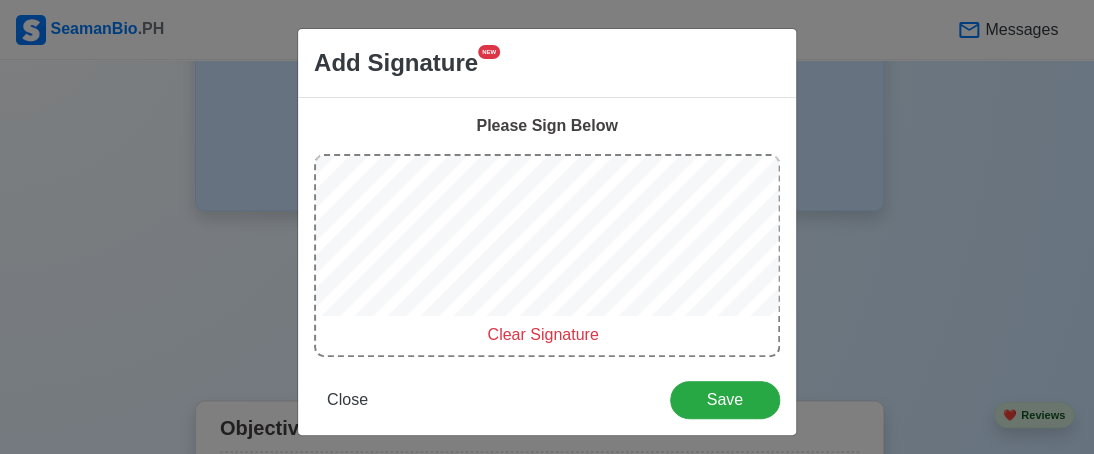 click on "Clear Signature" at bounding box center (542, 334) 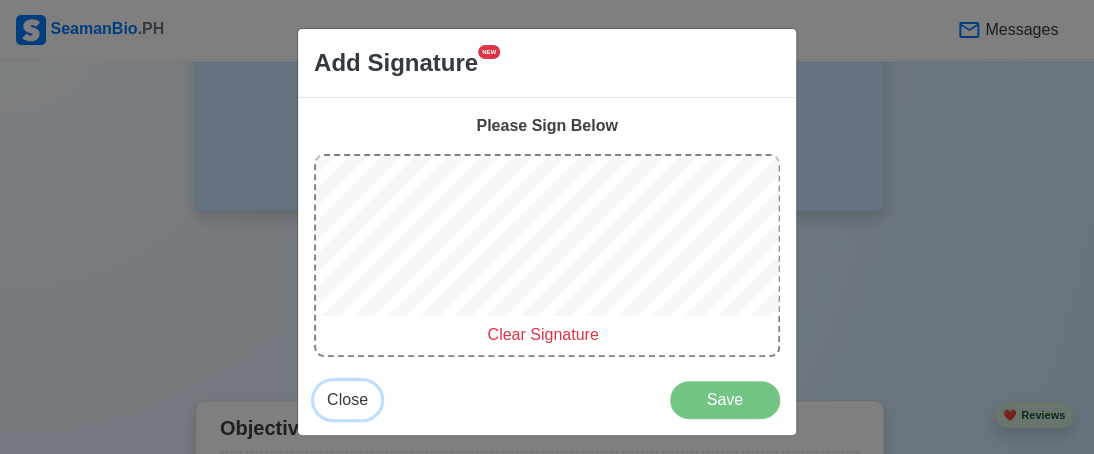 click on "Close" at bounding box center [347, 399] 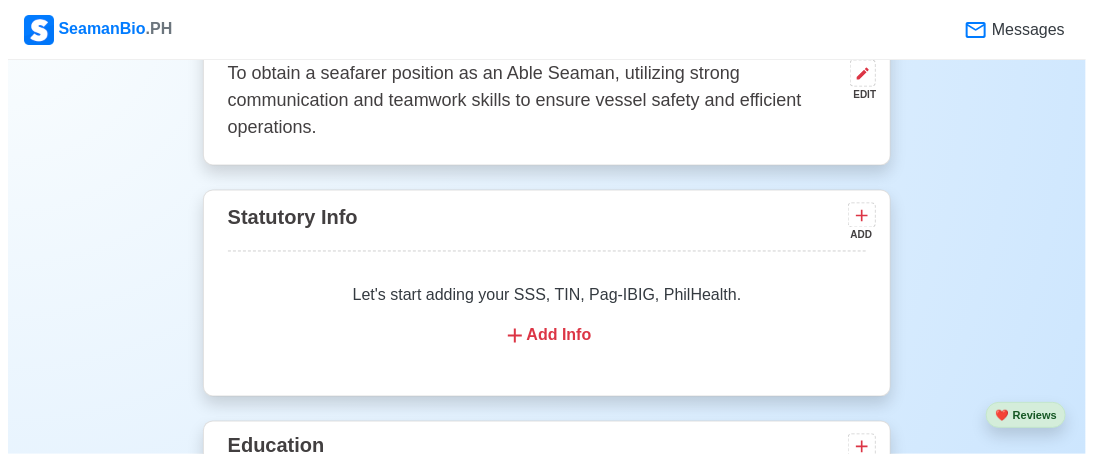 scroll, scrollTop: 1300, scrollLeft: 0, axis: vertical 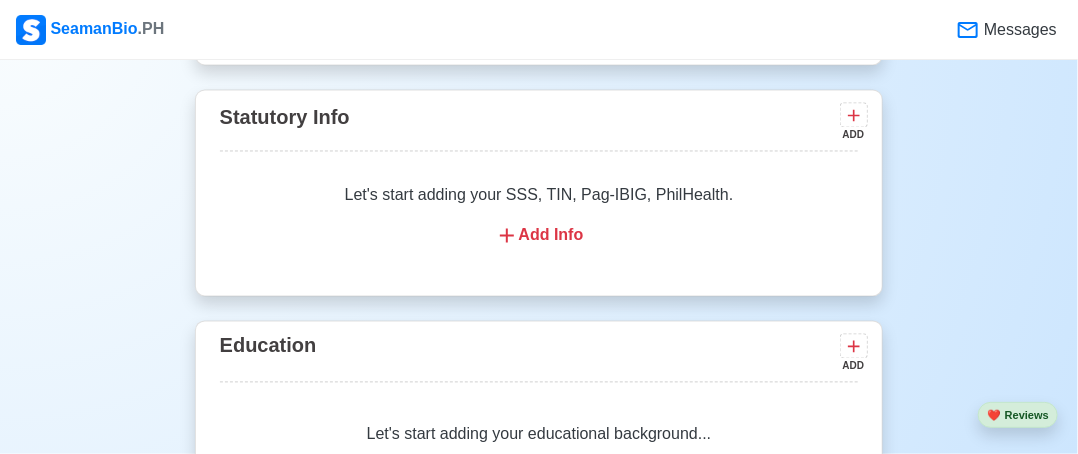 click on "Add Info" at bounding box center [539, 236] 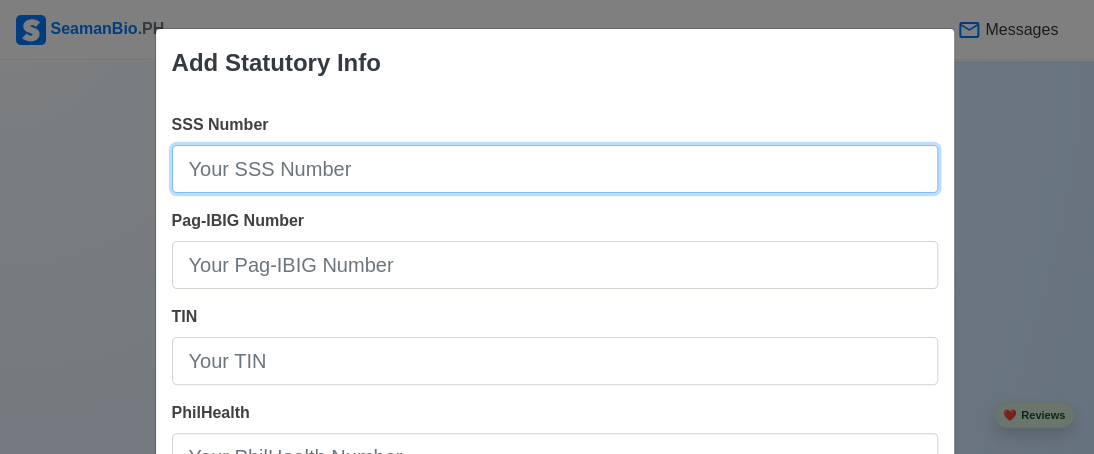 click on "SSS Number" at bounding box center [555, 169] 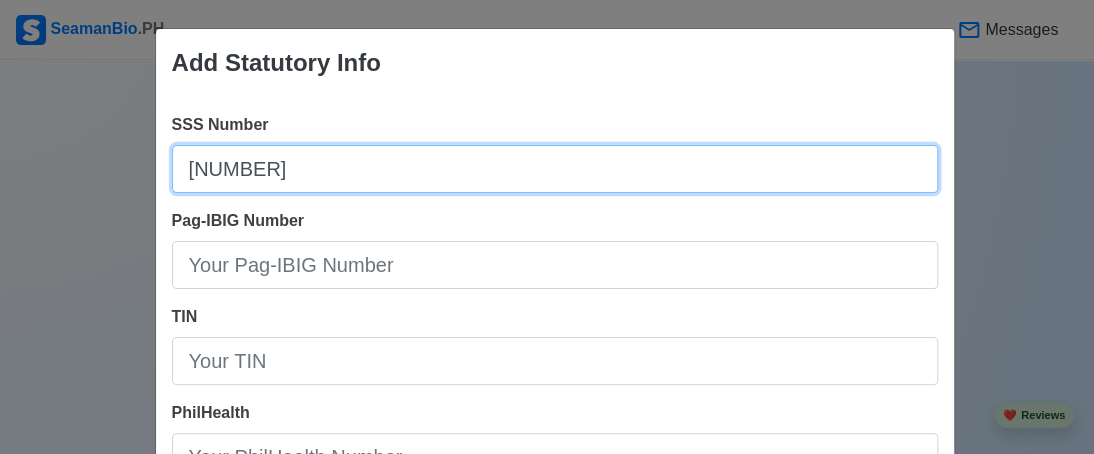 type on "[NUMBER]" 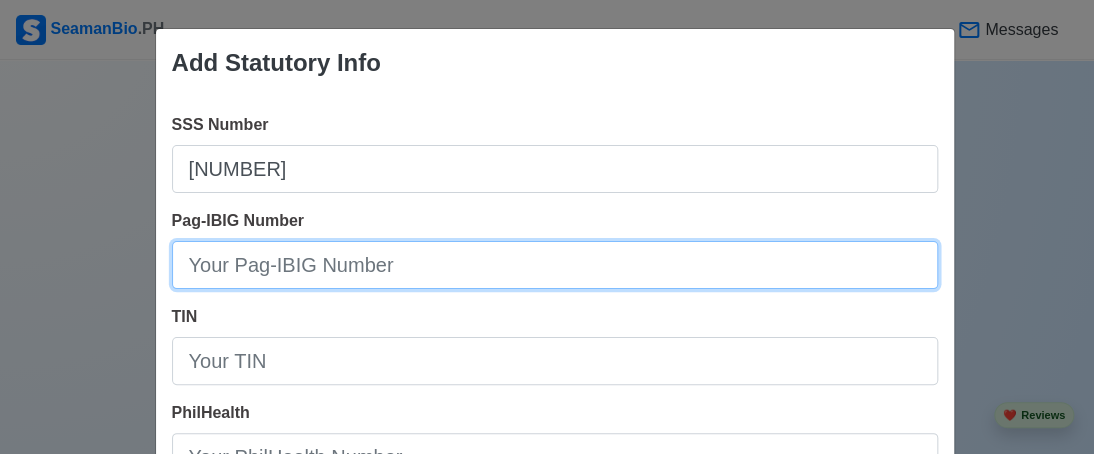 click on "Pag-IBIG Number" at bounding box center (555, 265) 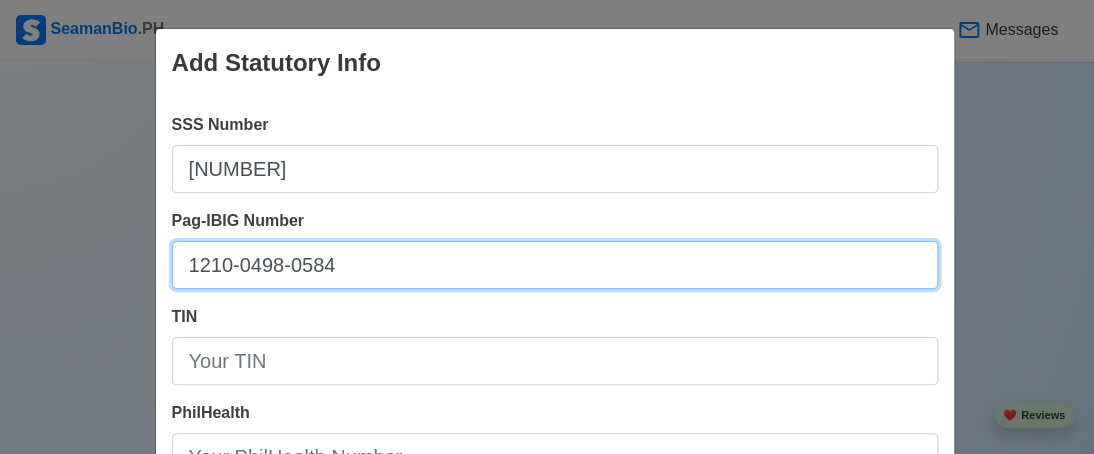 type on "1210-0498-0584" 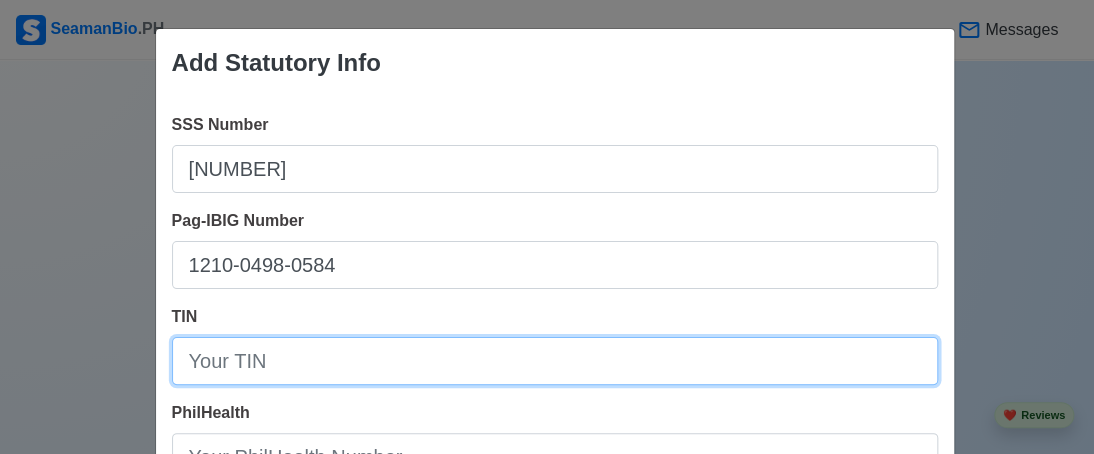 click on "TIN" at bounding box center [555, 361] 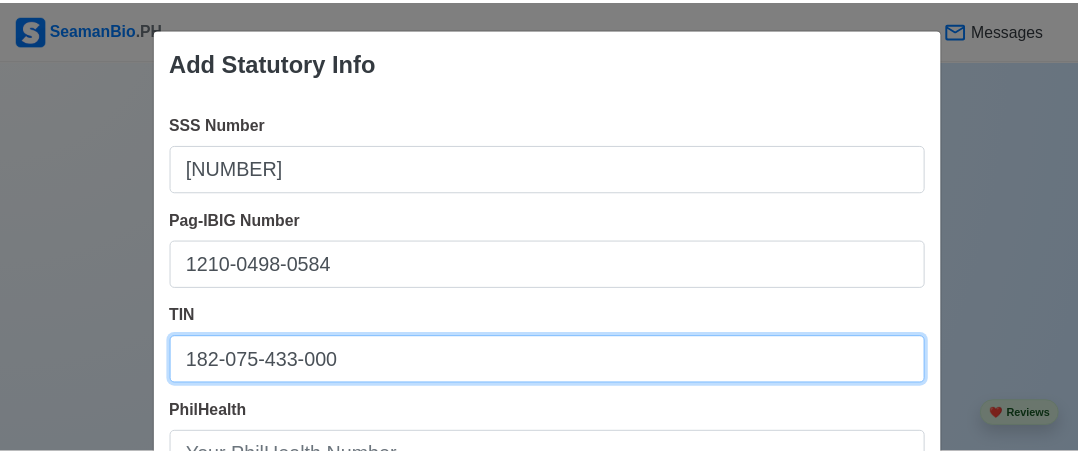 scroll, scrollTop: 172, scrollLeft: 0, axis: vertical 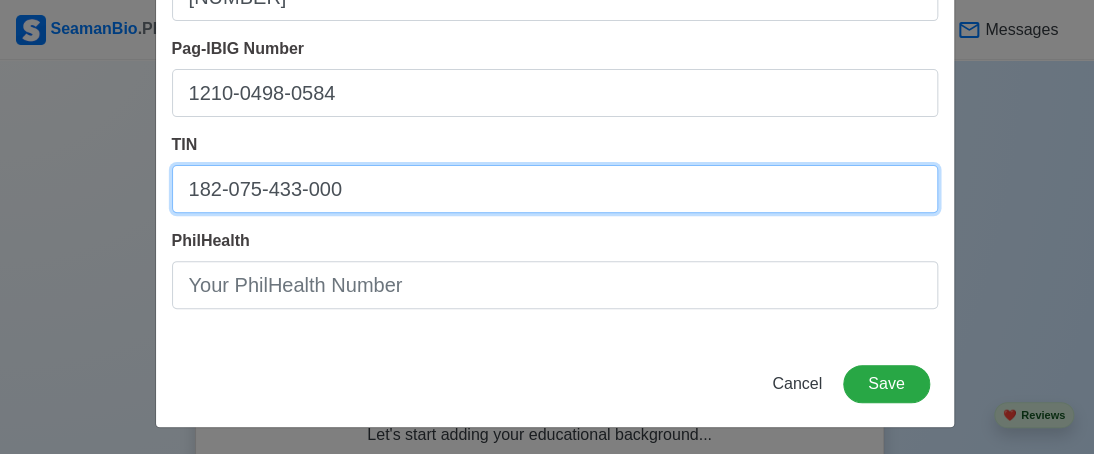 type on "182-075-433-000" 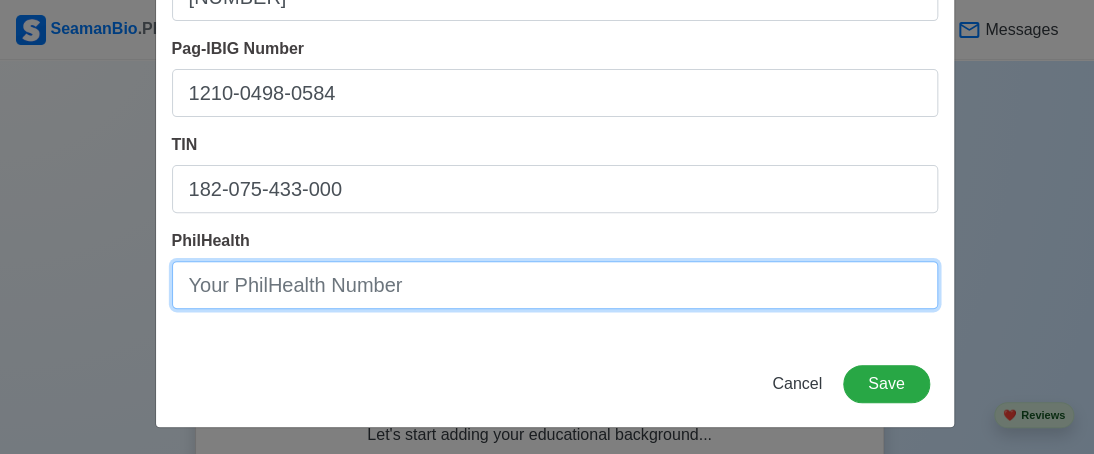 click on "PhilHealth" at bounding box center [555, 285] 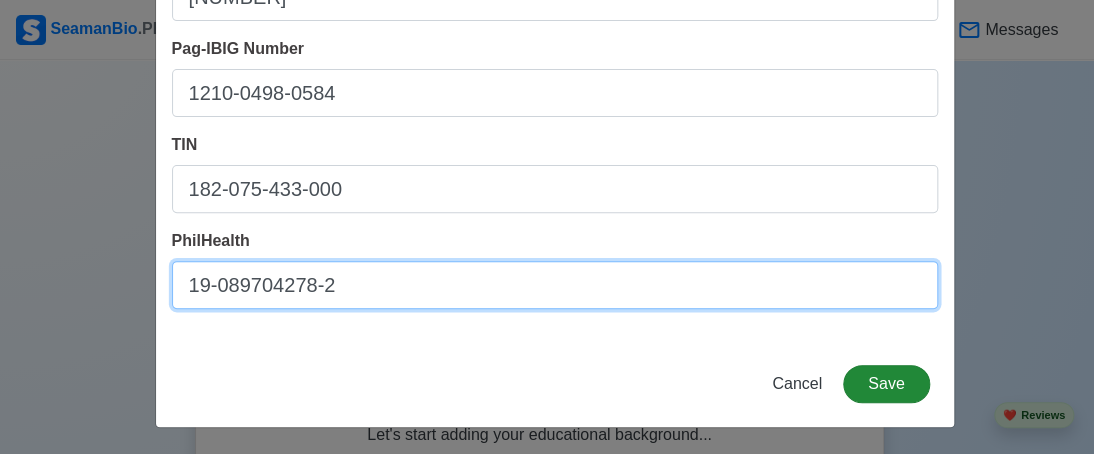 type on "19-089704278-2" 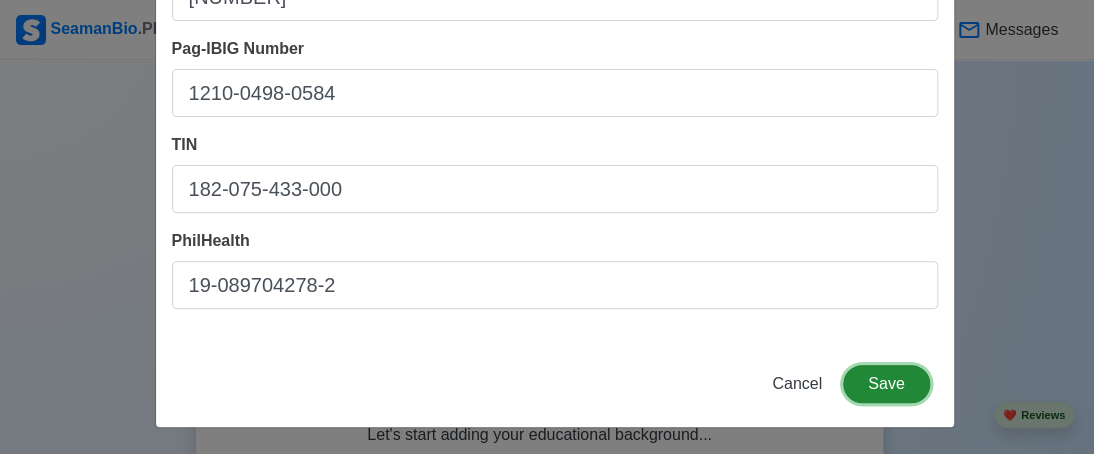 click on "Save" at bounding box center (886, 384) 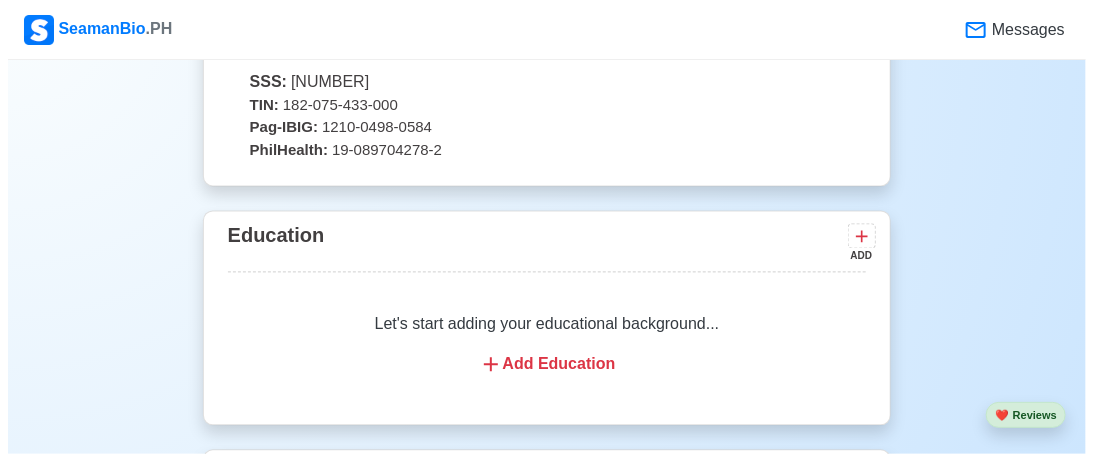 scroll, scrollTop: 1424, scrollLeft: 0, axis: vertical 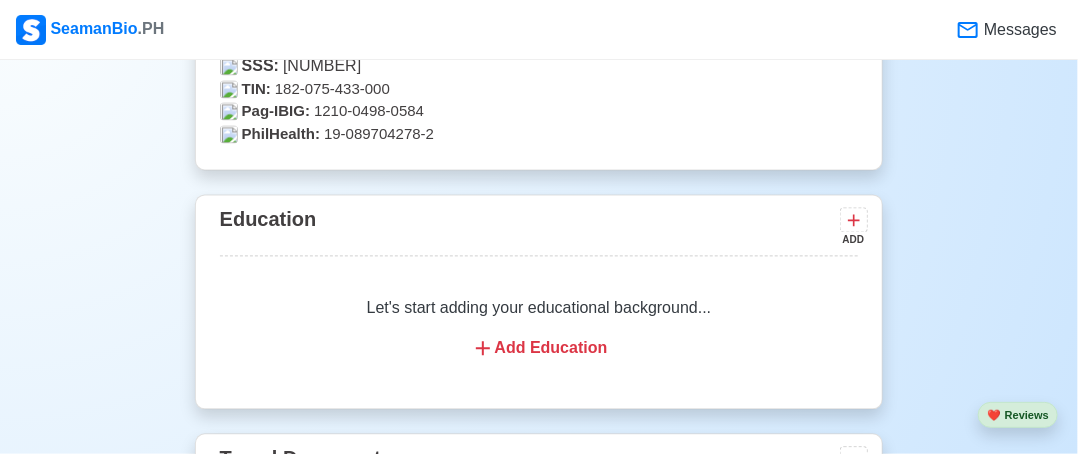 click on "Add Education" at bounding box center (539, 348) 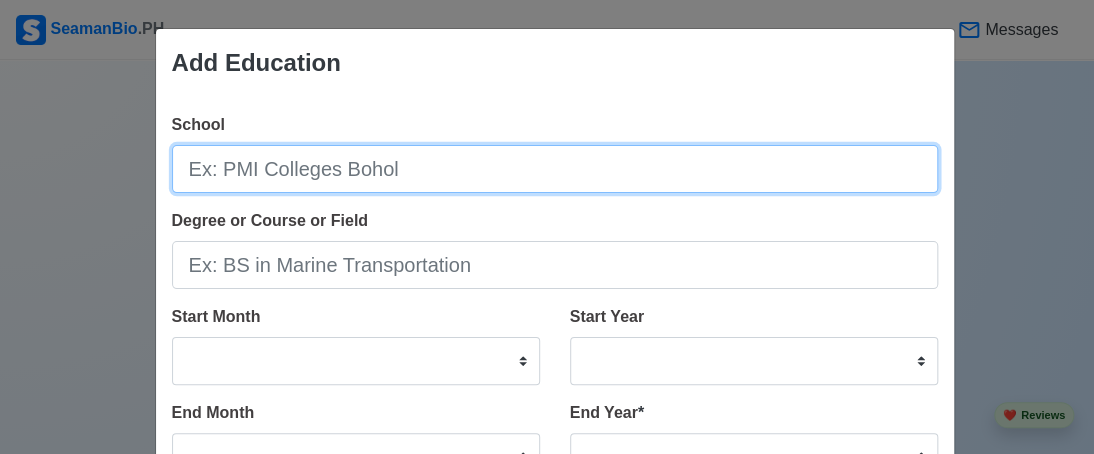 click on "School" at bounding box center (555, 169) 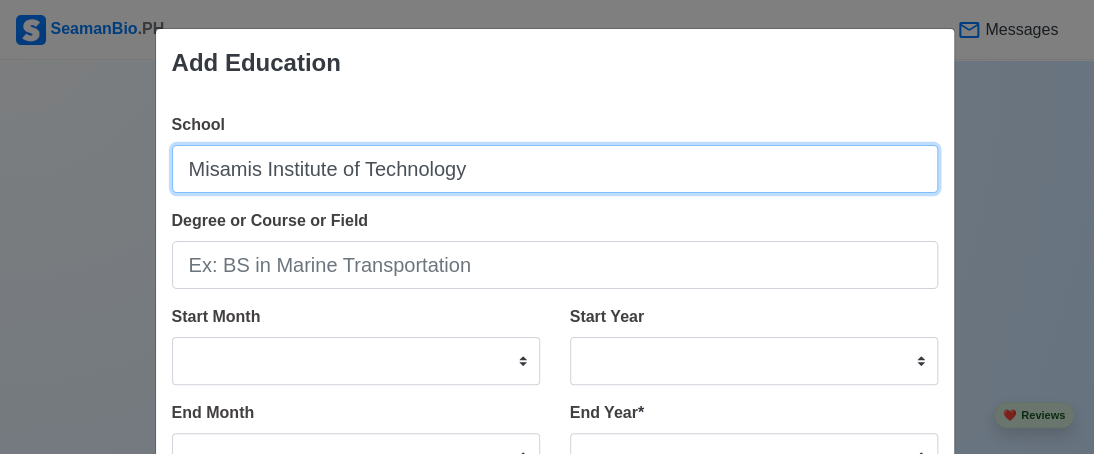 type on "Misamis Institute of Technology" 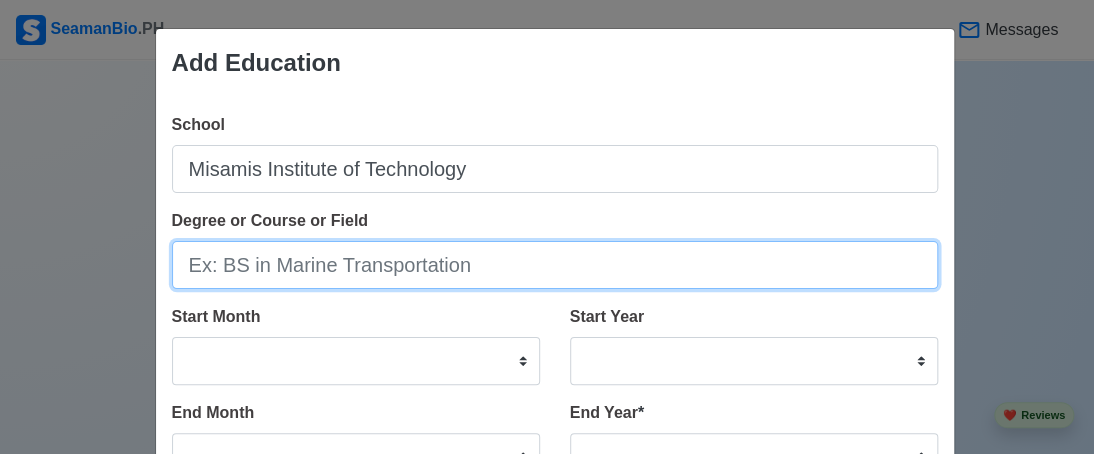 click on "Degree or Course or Field" at bounding box center [555, 265] 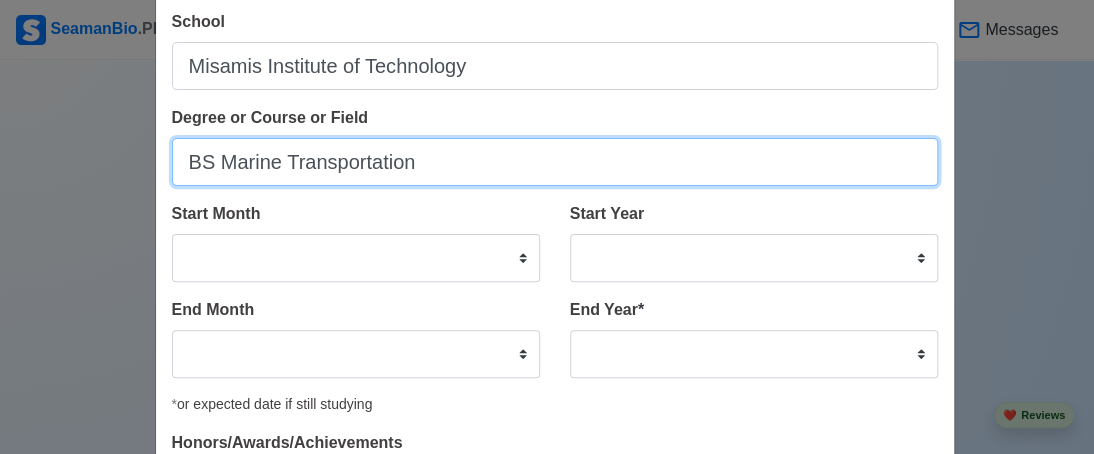scroll, scrollTop: 122, scrollLeft: 0, axis: vertical 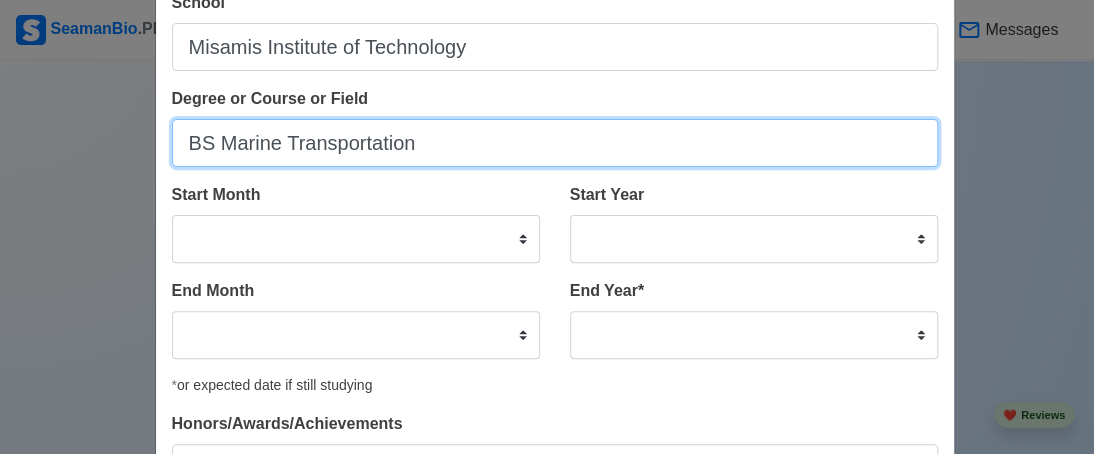type on "BS Marine Transportation" 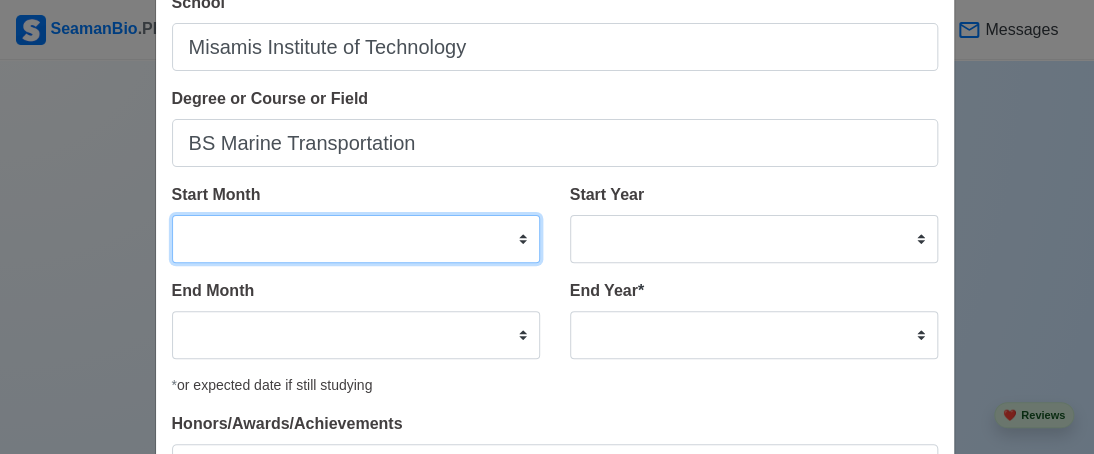 click on "January February March April May June July August September October November December" at bounding box center (356, 239) 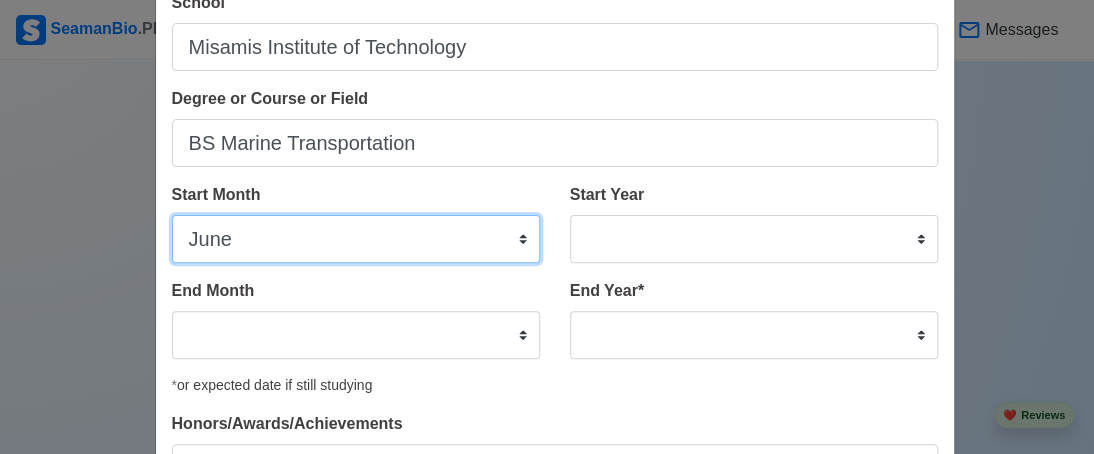 click on "January February March April May June July August September October November December" at bounding box center (356, 239) 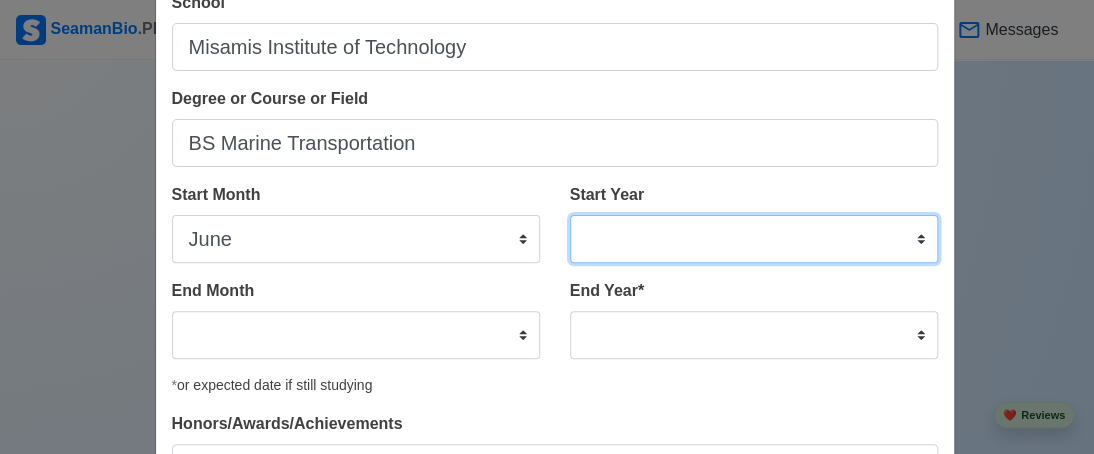 click on "2025 2024 2023 2022 2021 2020 2019 2018 2017 2016 2015 2014 2013 2012 2011 2010 2009 2008 2007 2006 2005 2004 2003 2002 2001 2000 1999 1998 1997 1996 1995 1994 1993 1992 1991 1990 1989 1988 1987 1986 1985 1984 1983 1982 1981 1980 1979 1978 1977 1976 1975 1974 1973 1972 1971 1970 1969 1968 1967 1966 1965 1964 1963 1962 1961 1960 1959 1958 1957 1956 1955 1954 1953 1952 1951 1950 1949 1948 1947 1946 1945 1944 1943 1942 1941 1940 1939 1938 1937 1936 1935 1934 1933 1932 1931 1930 1929 1928 1927 1926 1925" at bounding box center [754, 239] 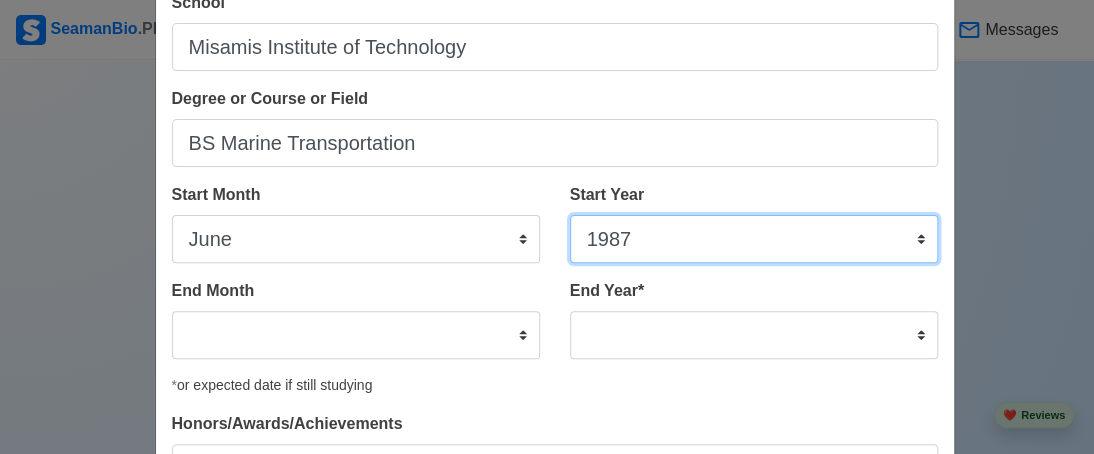 click on "2025 2024 2023 2022 2021 2020 2019 2018 2017 2016 2015 2014 2013 2012 2011 2010 2009 2008 2007 2006 2005 2004 2003 2002 2001 2000 1999 1998 1997 1996 1995 1994 1993 1992 1991 1990 1989 1988 1987 1986 1985 1984 1983 1982 1981 1980 1979 1978 1977 1976 1975 1974 1973 1972 1971 1970 1969 1968 1967 1966 1965 1964 1963 1962 1961 1960 1959 1958 1957 1956 1955 1954 1953 1952 1951 1950 1949 1948 1947 1946 1945 1944 1943 1942 1941 1940 1939 1938 1937 1936 1935 1934 1933 1932 1931 1930 1929 1928 1927 1926 1925" at bounding box center (754, 239) 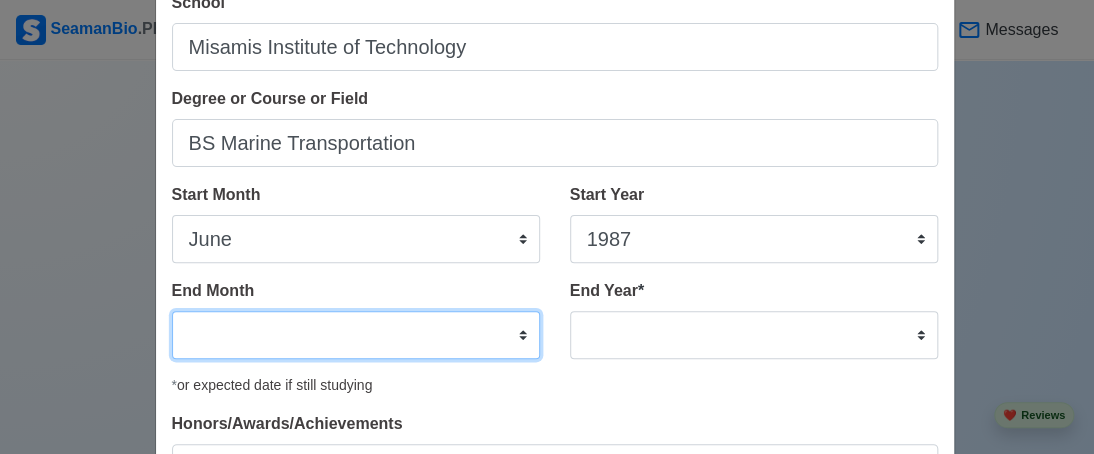 click on "January February March April May June July August September October November December" at bounding box center [356, 335] 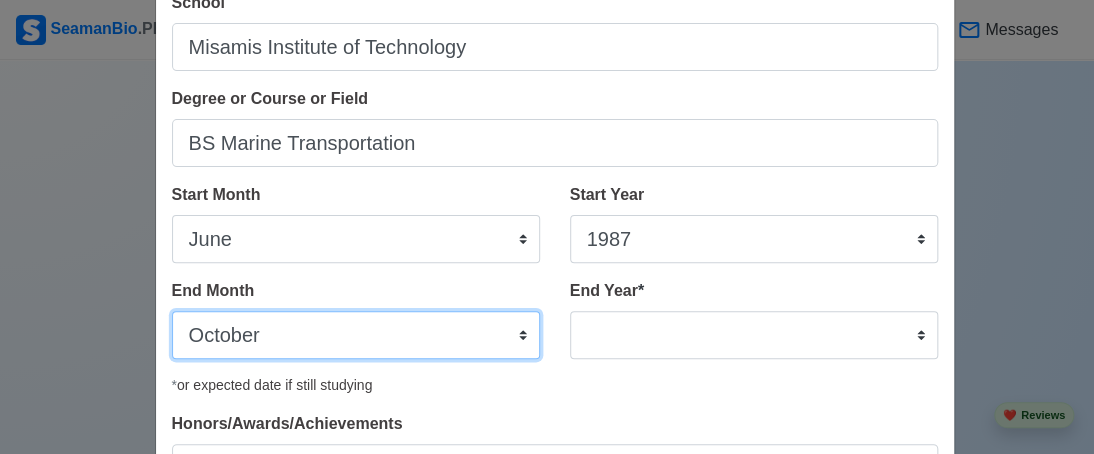 click on "January February March April May June July August September October November December" at bounding box center (356, 335) 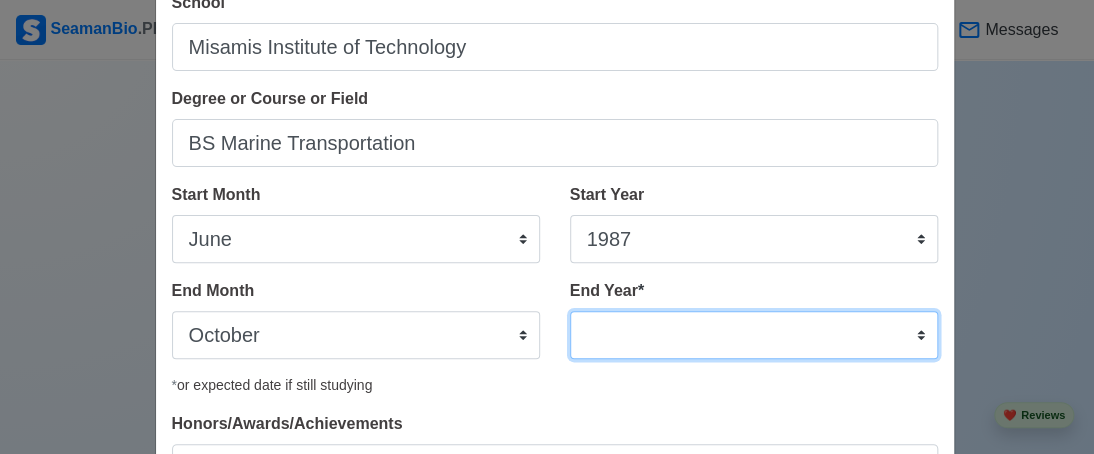 click on "2035 2034 2033 2032 2031 2030 2029 2028 2027 2026 2025 2024 2023 2022 2021 2020 2019 2018 2017 2016 2015 2014 2013 2012 2011 2010 2009 2008 2007 2006 2005 2004 2003 2002 2001 2000 1999 1998 1997 1996 1995 1994 1993 1992 1991 1990 1989 1988 1987 1986 1985 1984 1983 1982 1981 1980 1979 1978 1977 1976 1975 1974 1973 1972 1971 1970 1969 1968 1967 1966 1965 1964 1963 1962 1961 1960 1959 1958 1957 1956 1955 1954 1953 1952 1951 1950 1949 1948 1947 1946 1945 1944 1943 1942 1941 1940 1939 1938 1937 1936 1935" at bounding box center (754, 335) 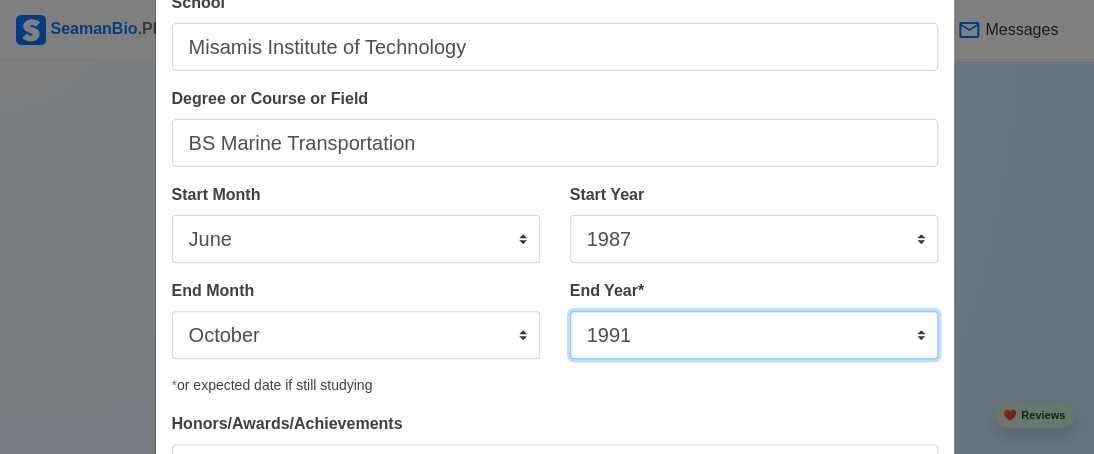 click on "2035 2034 2033 2032 2031 2030 2029 2028 2027 2026 2025 2024 2023 2022 2021 2020 2019 2018 2017 2016 2015 2014 2013 2012 2011 2010 2009 2008 2007 2006 2005 2004 2003 2002 2001 2000 1999 1998 1997 1996 1995 1994 1993 1992 1991 1990 1989 1988 1987 1986 1985 1984 1983 1982 1981 1980 1979 1978 1977 1976 1975 1974 1973 1972 1971 1970 1969 1968 1967 1966 1965 1964 1963 1962 1961 1960 1959 1958 1957 1956 1955 1954 1953 1952 1951 1950 1949 1948 1947 1946 1945 1944 1943 1942 1941 1940 1939 1938 1937 1936 1935" at bounding box center [754, 335] 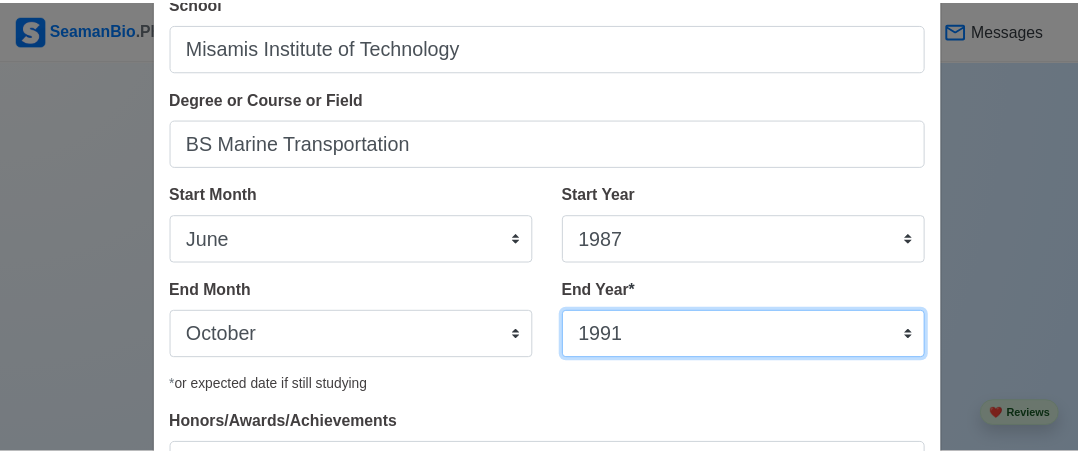 scroll, scrollTop: 305, scrollLeft: 0, axis: vertical 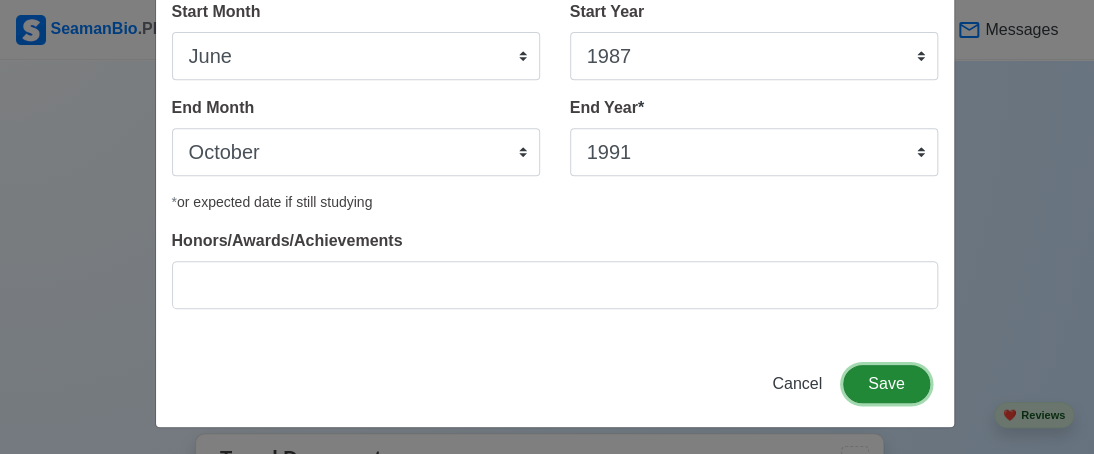 click on "Save" at bounding box center (886, 384) 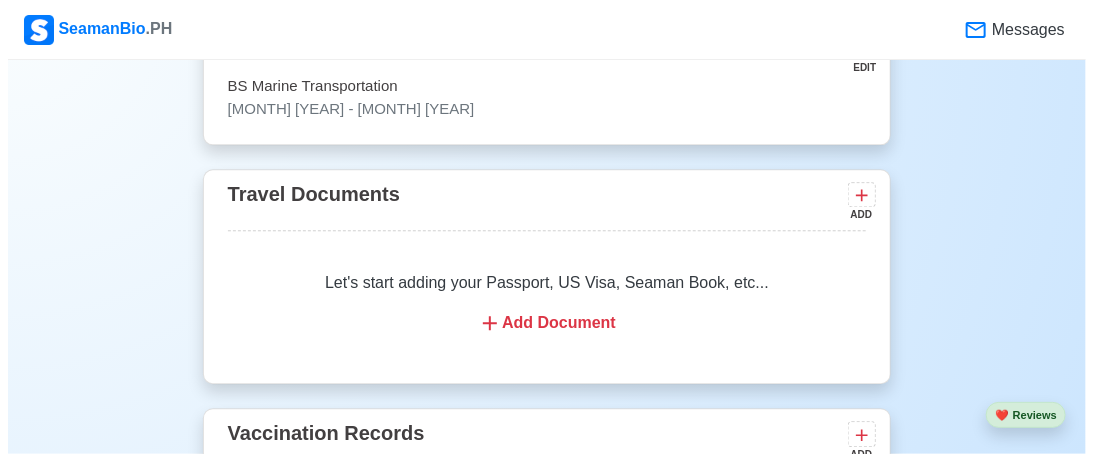 scroll, scrollTop: 1699, scrollLeft: 0, axis: vertical 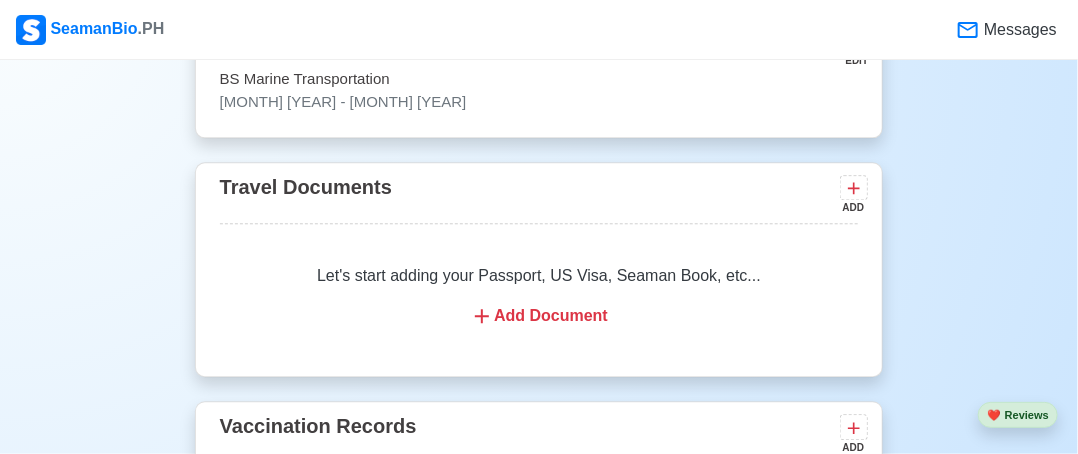 click on "Add Document" at bounding box center (539, 316) 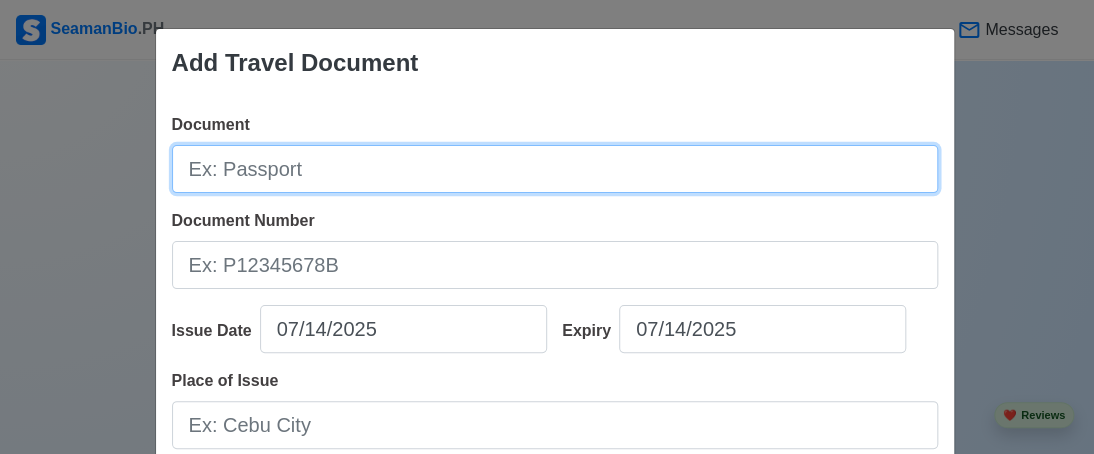 click on "Document" at bounding box center [555, 169] 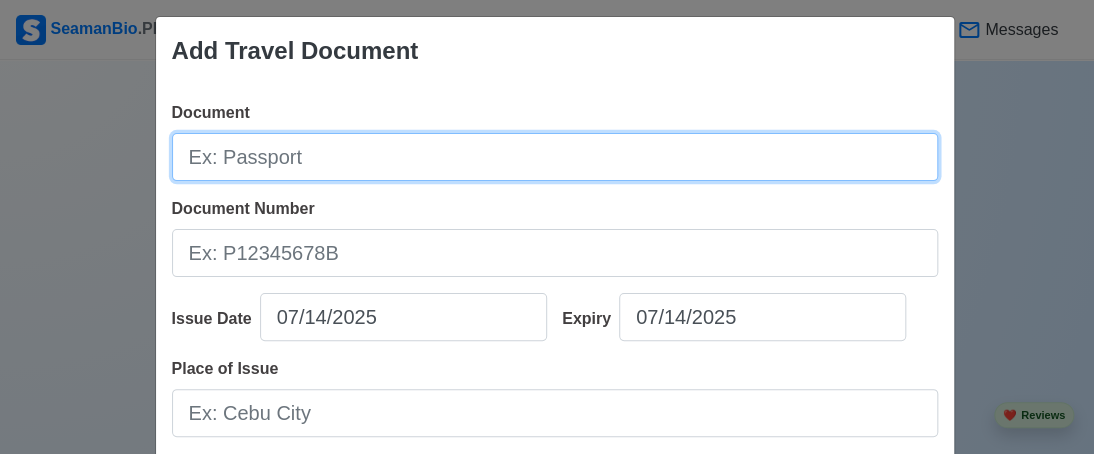 scroll, scrollTop: 0, scrollLeft: 0, axis: both 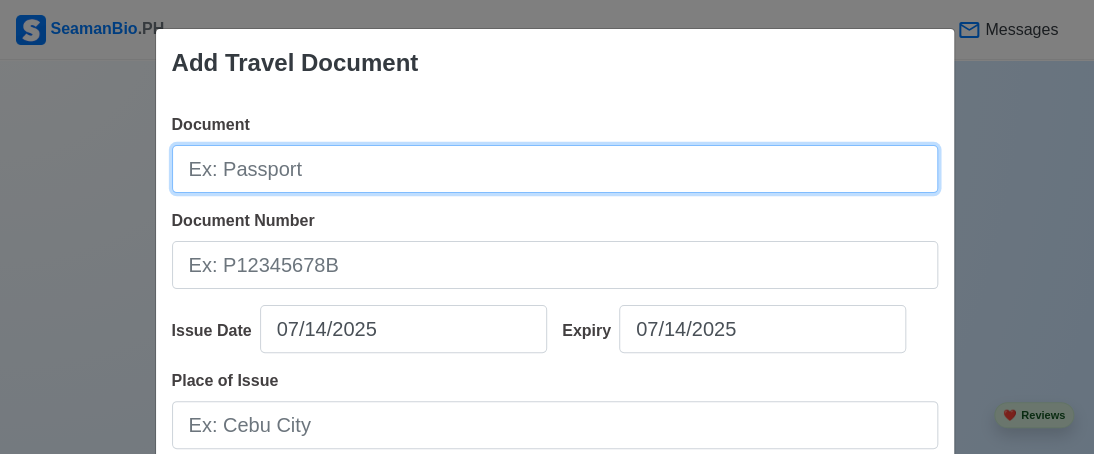 click on "Document" at bounding box center [555, 169] 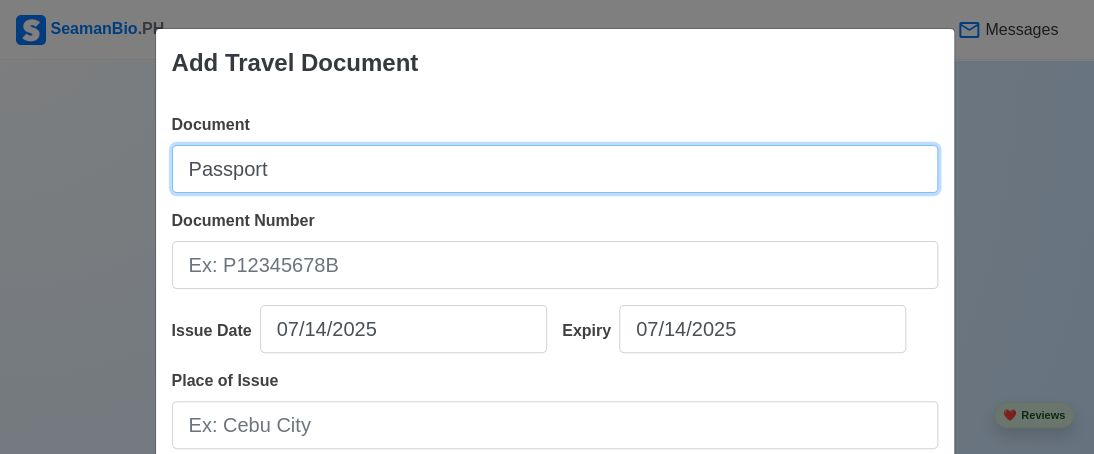 type on "Passport" 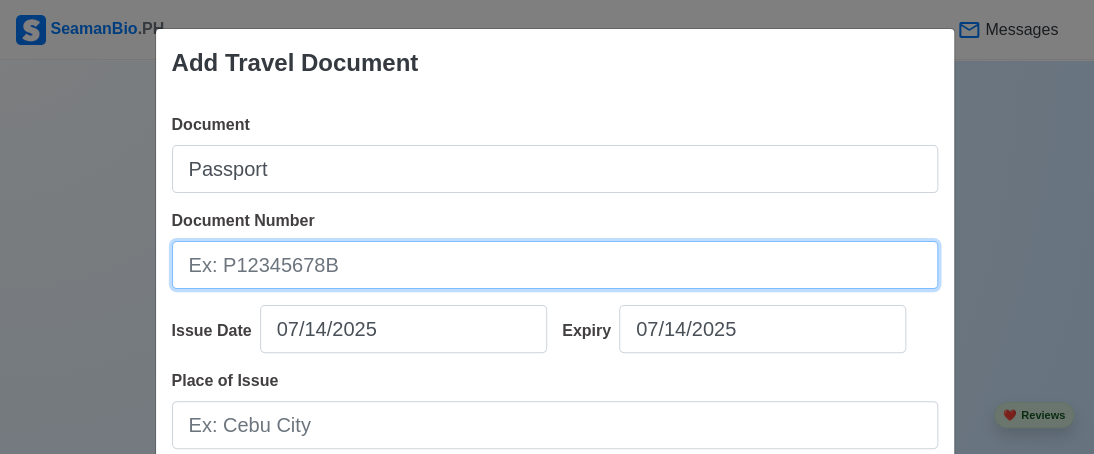click on "Document Number" at bounding box center [555, 265] 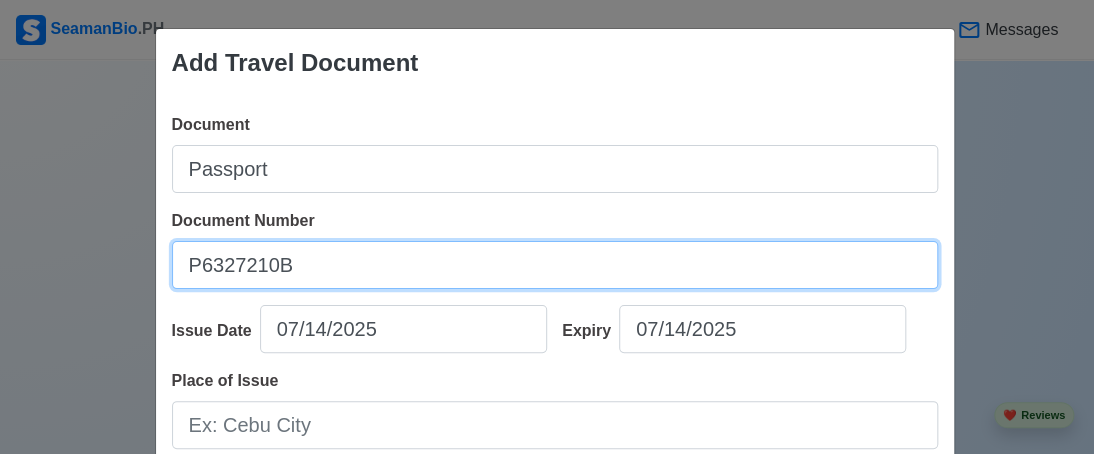 type on "P6327210B" 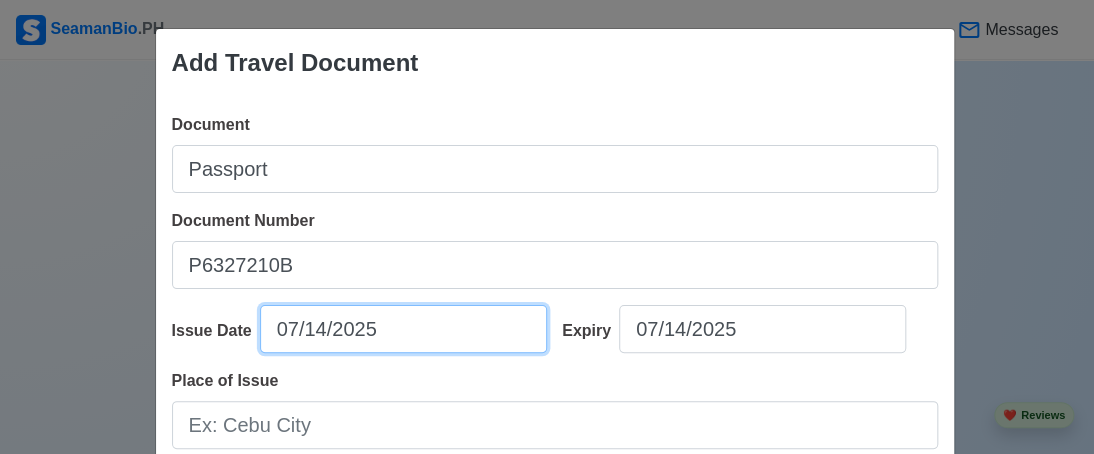 click on "07/14/2025" at bounding box center [403, 329] 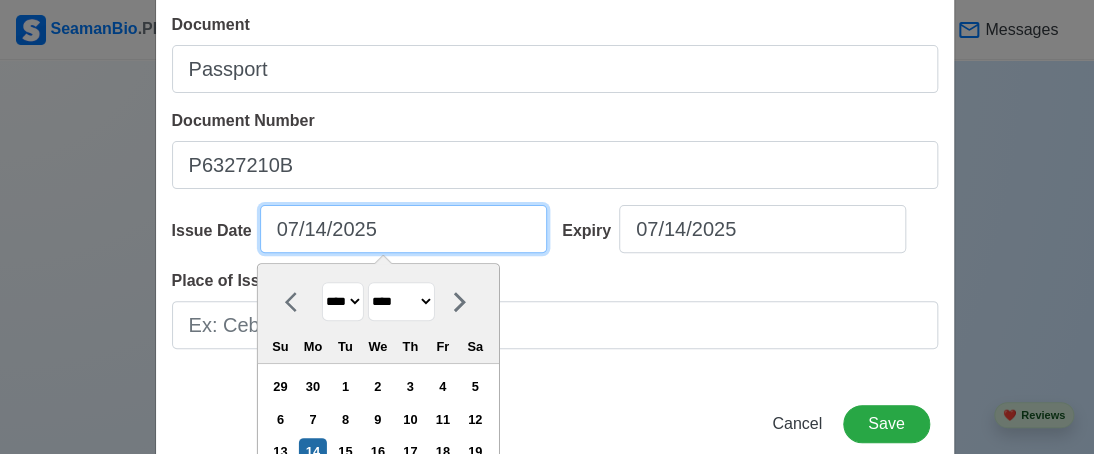scroll, scrollTop: 200, scrollLeft: 0, axis: vertical 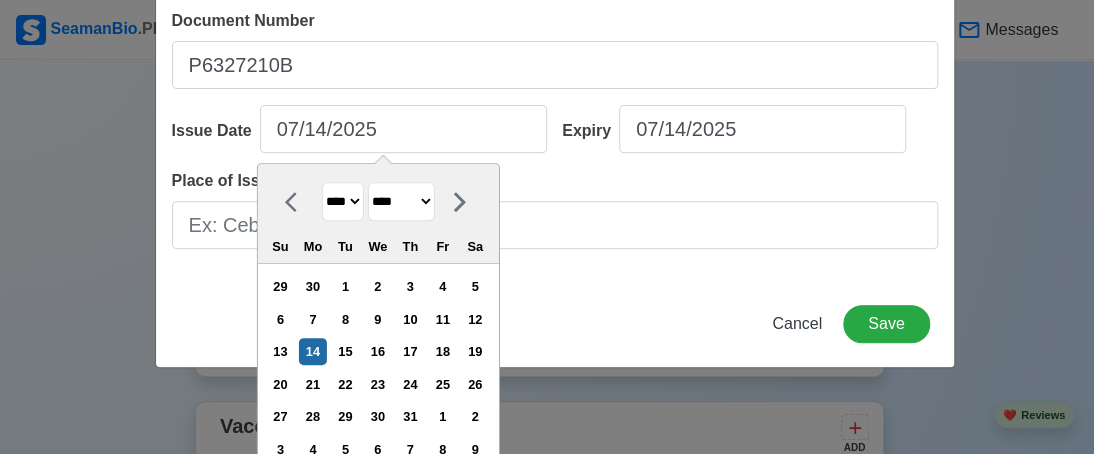 click on "**** **** **** **** **** **** **** **** **** **** **** **** **** **** **** **** **** **** **** **** **** **** **** **** **** **** **** **** **** **** **** **** **** **** **** **** **** **** **** **** **** **** **** **** **** **** **** **** **** **** **** **** **** **** **** **** **** **** **** **** **** **** **** **** **** **** **** **** **** **** **** **** **** **** **** **** **** **** **** **** **** **** **** **** **** **** **** **** **** **** **** **** **** **** **** **** **** **** **** **** **** **** **** **** **** ****" at bounding box center [342, 201] 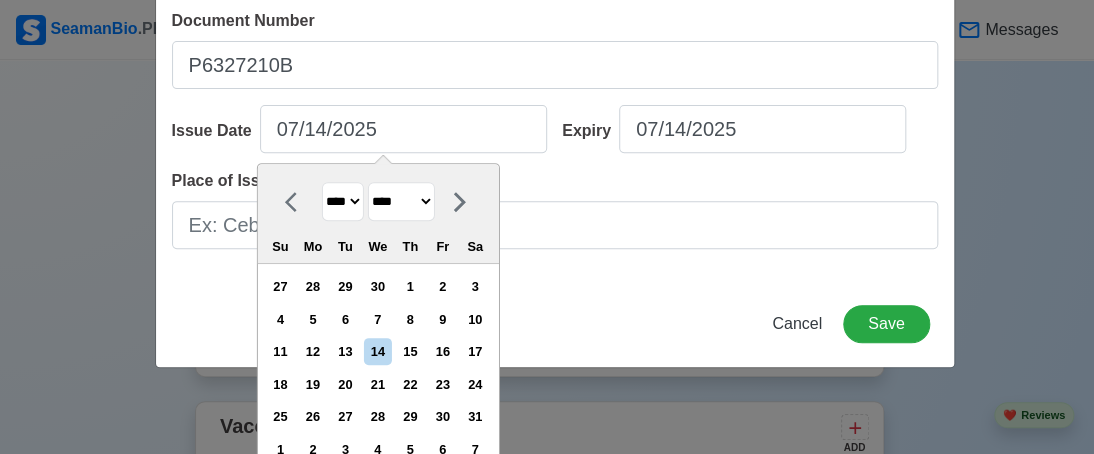click on "******* ******** ***** ***** *** **** **** ****** ********* ******* ******** ********" at bounding box center [400, 201] 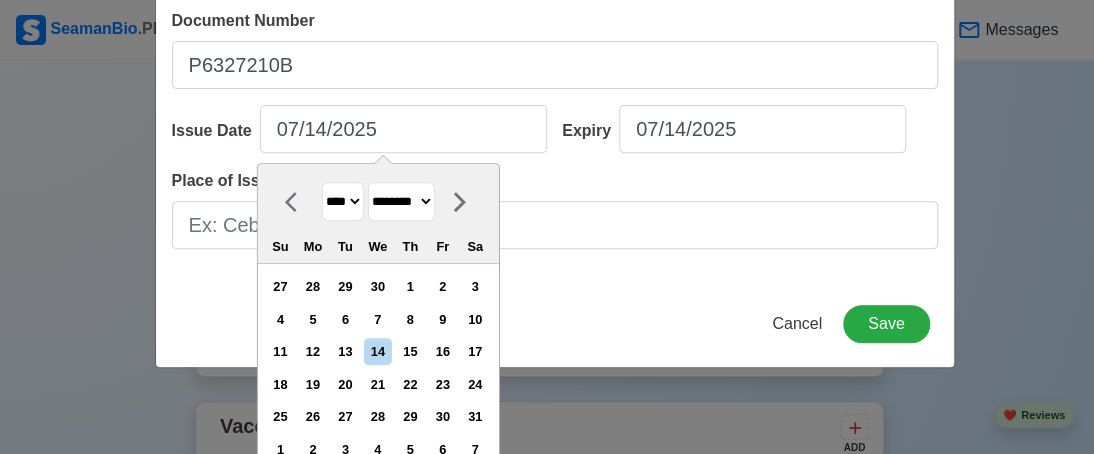 click on "******* ******** ***** ***** *** **** **** ****** ********* ******* ******** ********" at bounding box center (400, 201) 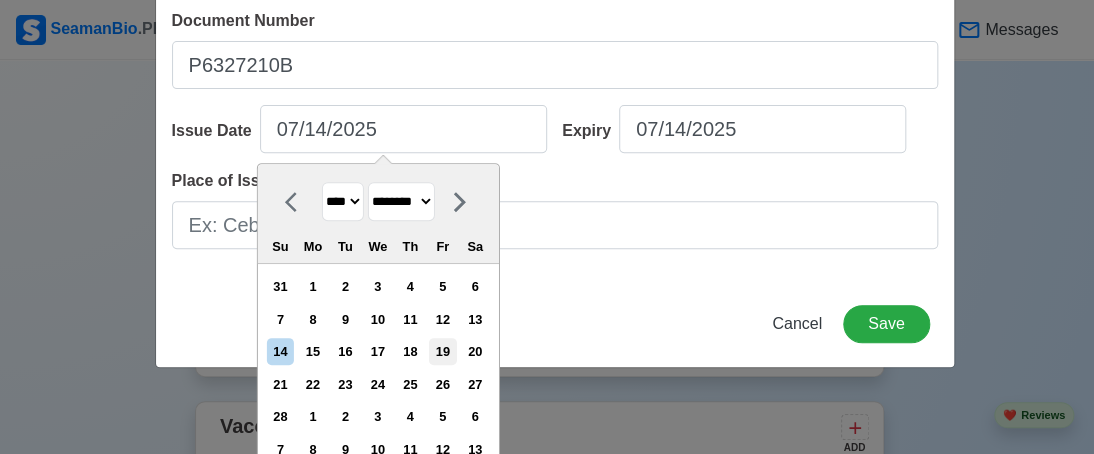 click on "19" at bounding box center [442, 351] 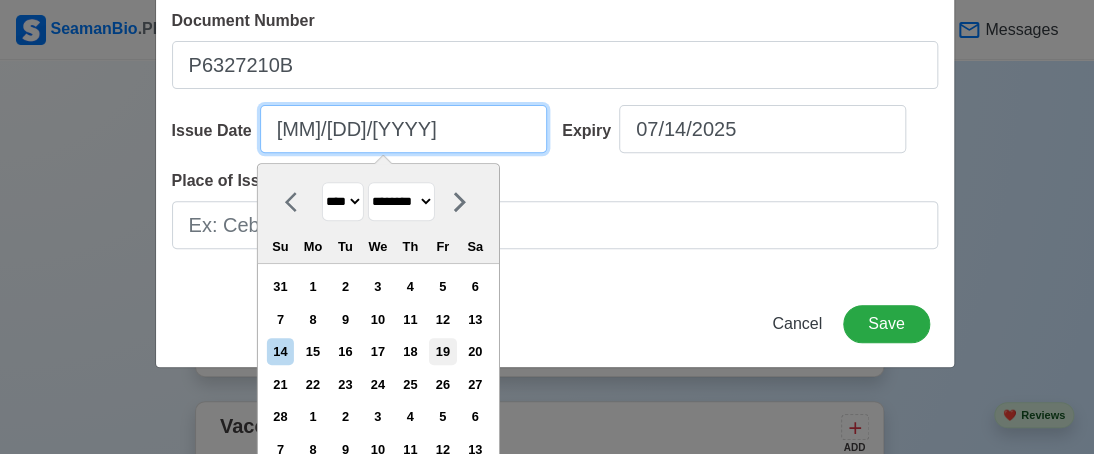 scroll, scrollTop: 140, scrollLeft: 0, axis: vertical 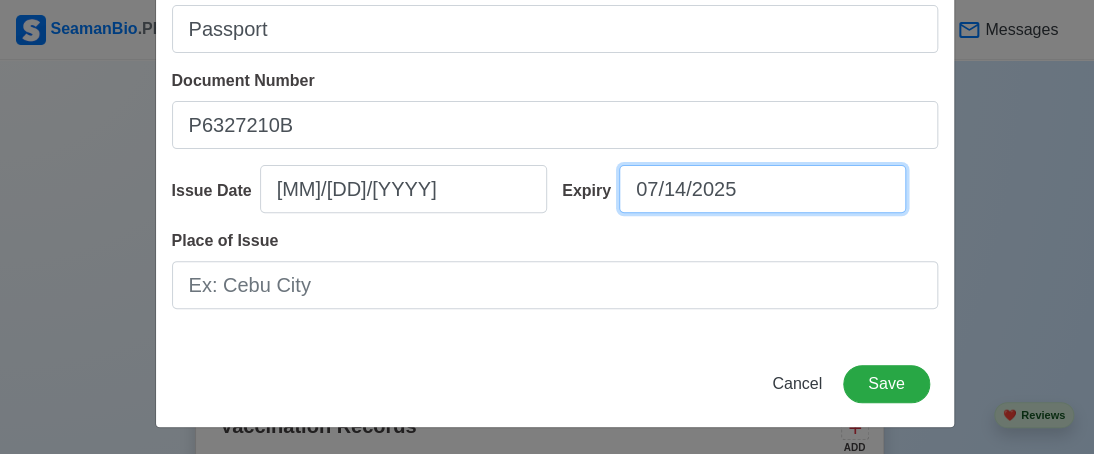 select on "****" 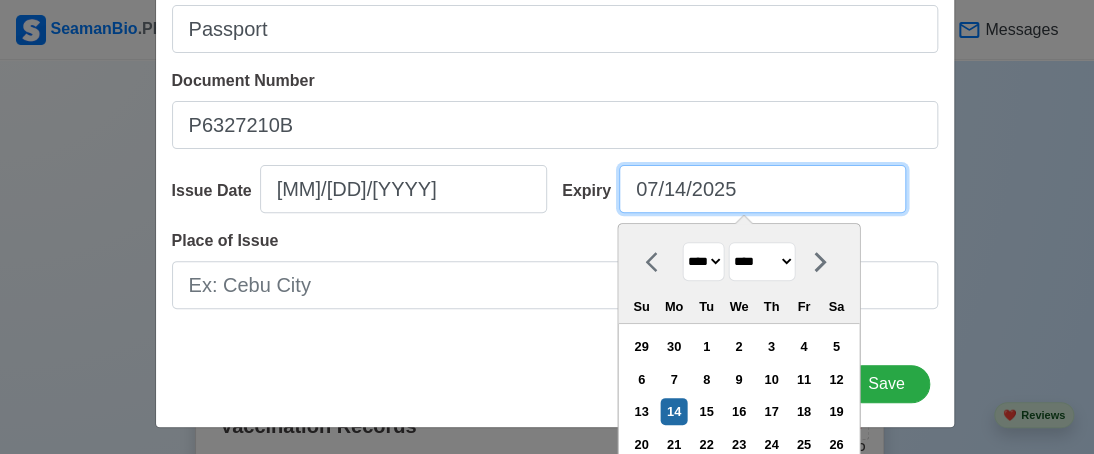click on "07/14/2025" at bounding box center (762, 189) 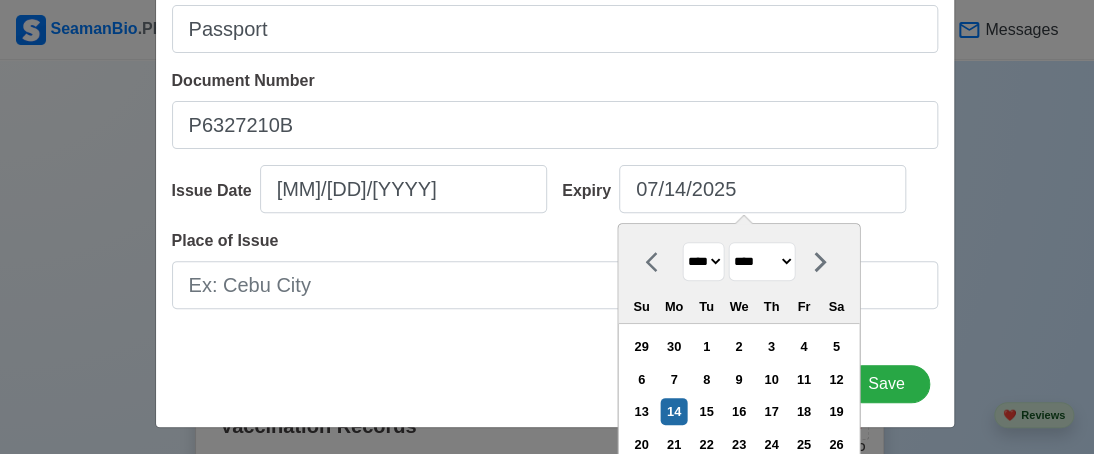 click on "**** **** **** **** **** **** **** **** **** **** **** **** **** **** **** **** **** **** **** **** **** **** **** **** **** **** **** **** **** **** **** **** **** **** **** **** **** **** **** **** **** **** **** **** **** **** **** **** **** **** **** **** **** **** **** **** **** **** **** **** **** **** **** **** **** **** **** **** **** **** **** **** **** **** **** **** **** **** **** **** **** **** **** **** **** **** **** **** **** **** **** **** **** **** **** **** **** **** **** **** **** **** **** **** **** **** **** **** **** **** **** **** **** **** **** **** **** **** **** **** ****" at bounding box center [703, 261] 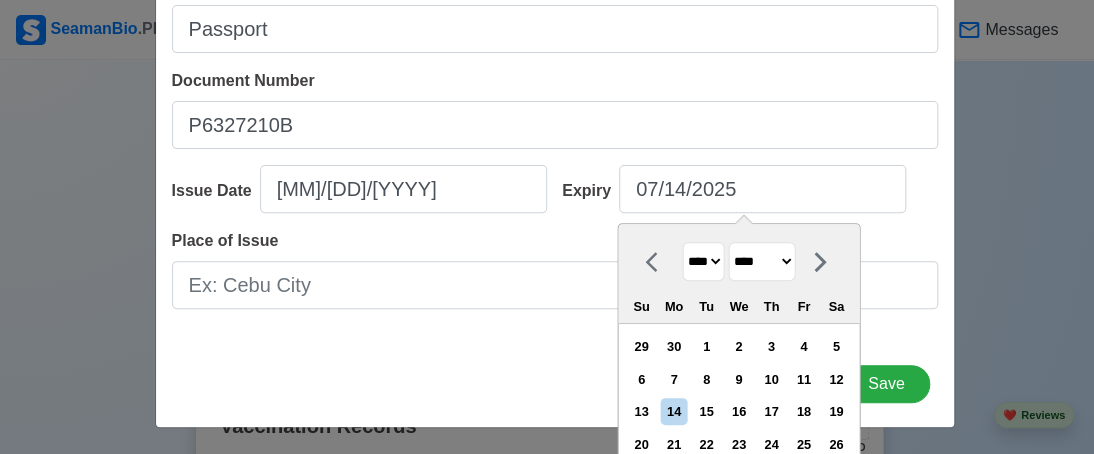 click on "******* ******** ***** ***** *** **** **** ****** ********* ******* ******** ********" at bounding box center (761, 261) 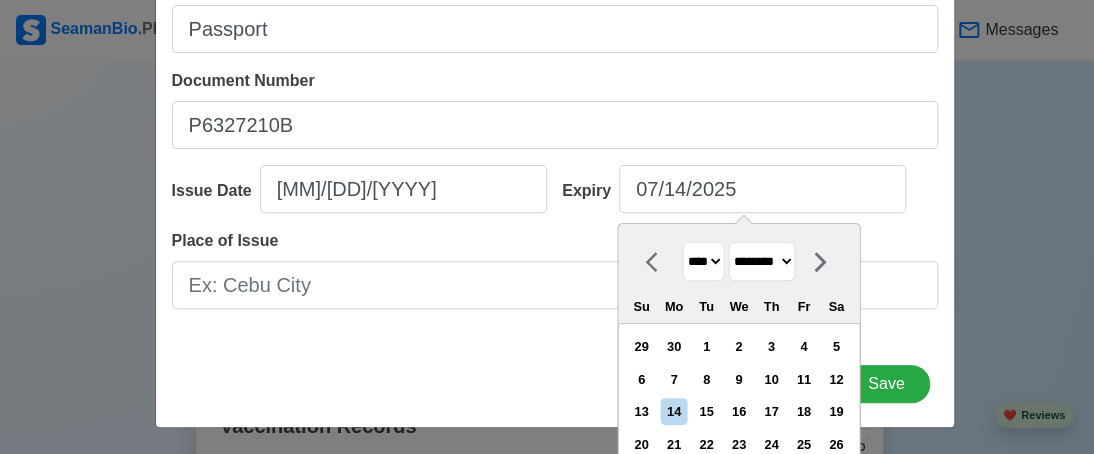 click on "******* ******** ***** ***** *** **** **** ****** ********* ******* ******** ********" at bounding box center (761, 261) 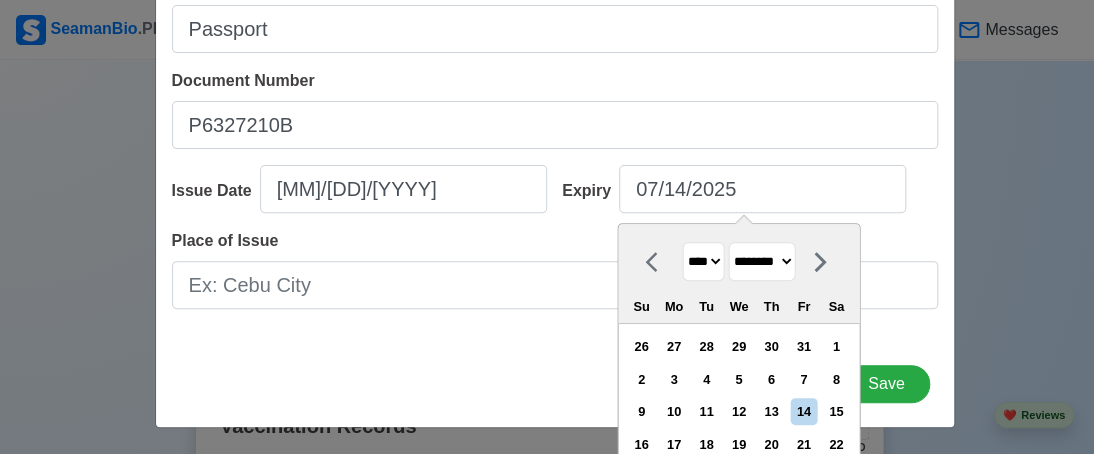 click on "18" at bounding box center [706, 444] 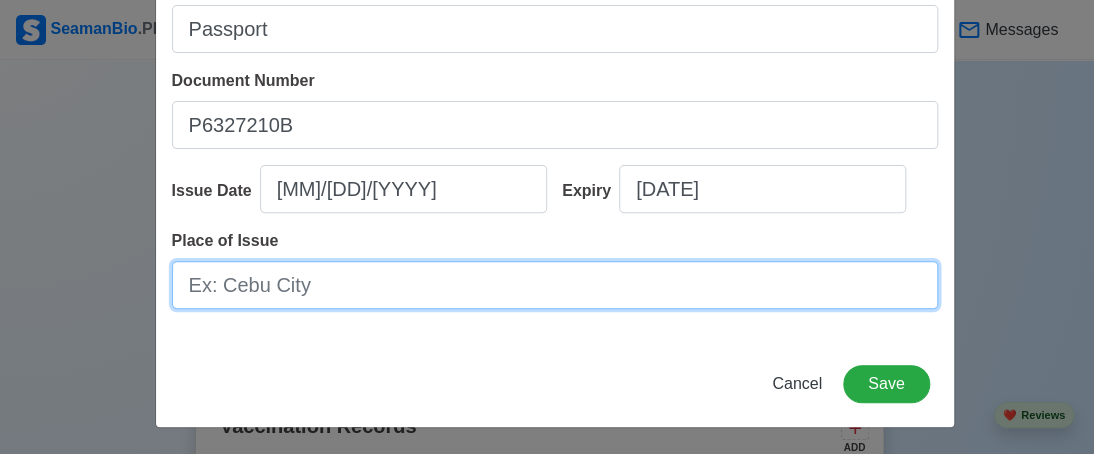 click on "Place of Issue" at bounding box center (555, 285) 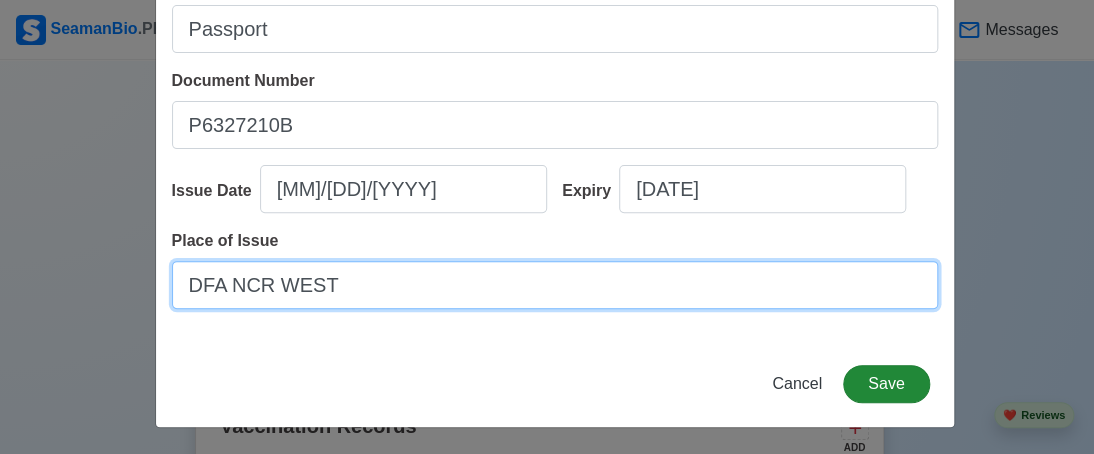 type on "DFA NCR WEST" 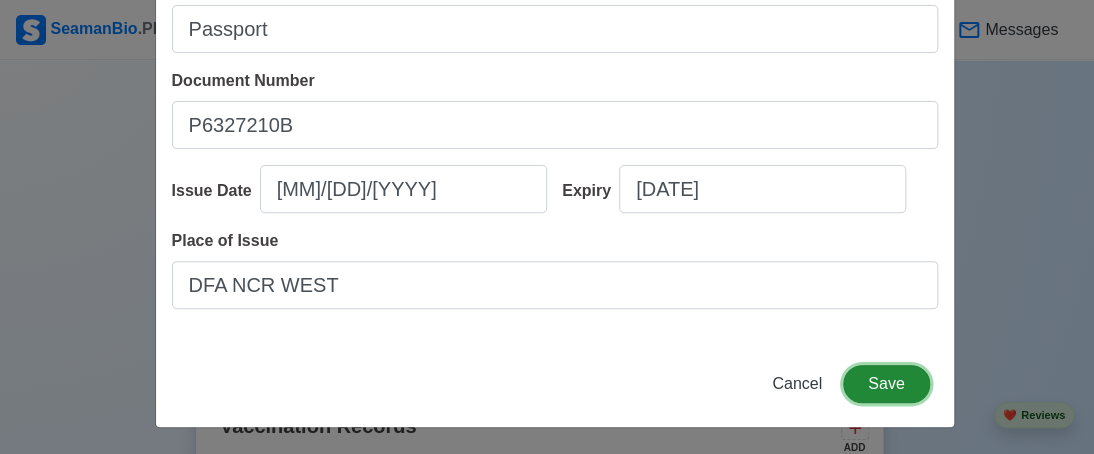 click on "Save" at bounding box center [886, 384] 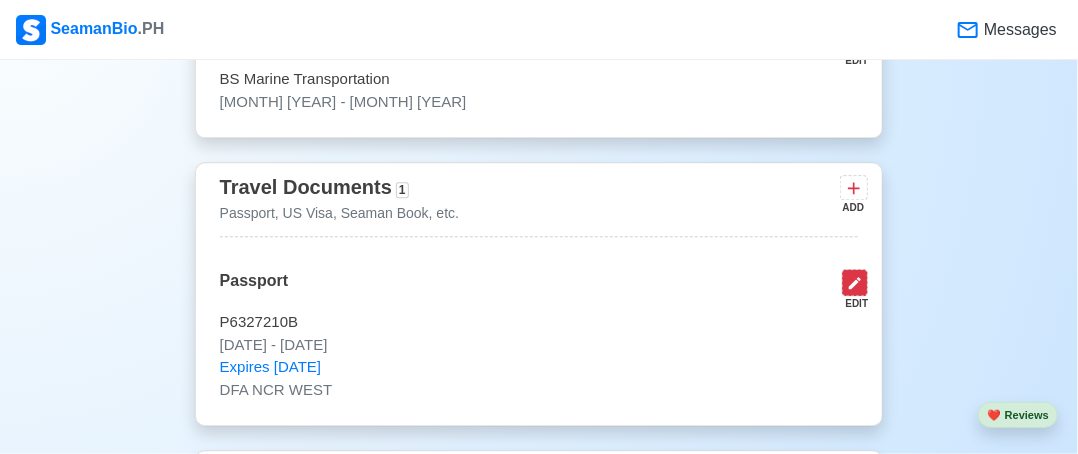 click 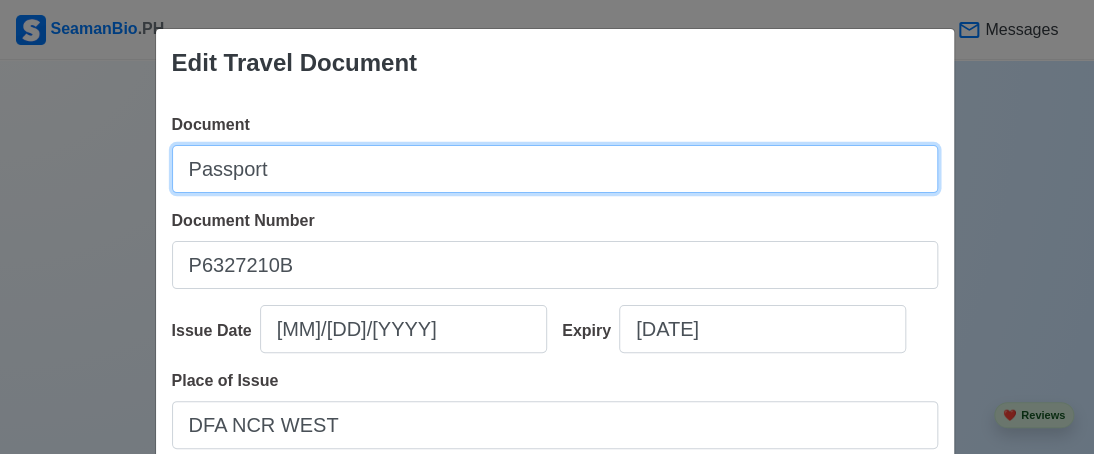 click on "Passport" at bounding box center [555, 169] 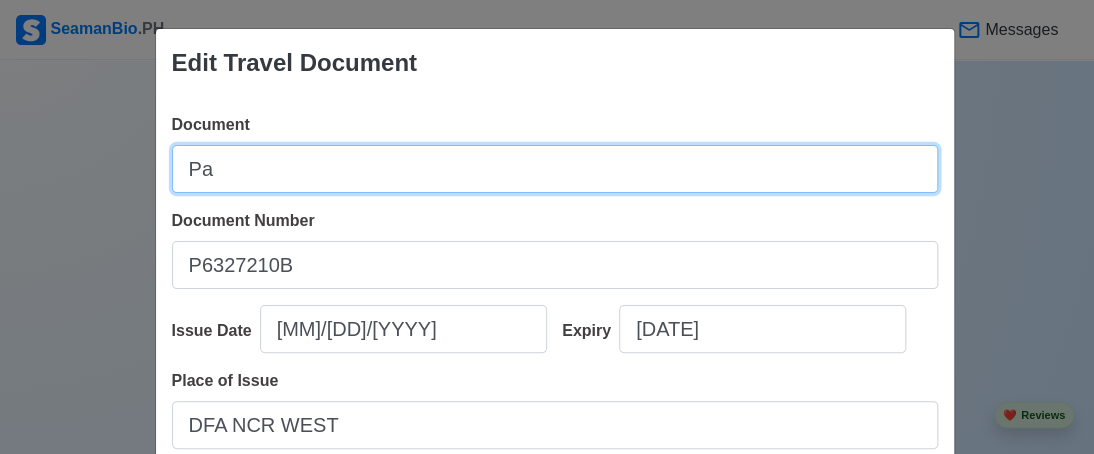 type on "P" 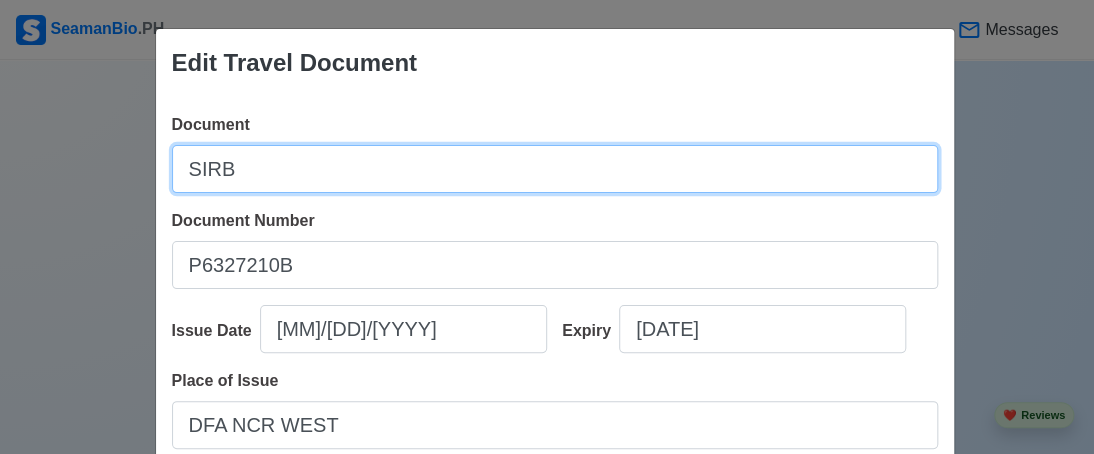 type on "SIRB" 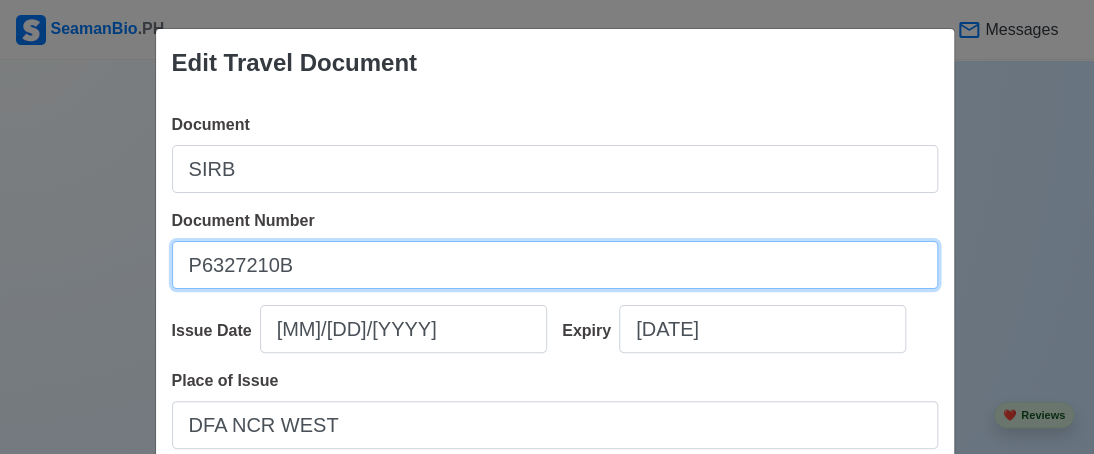 click on "P6327210B" at bounding box center [555, 265] 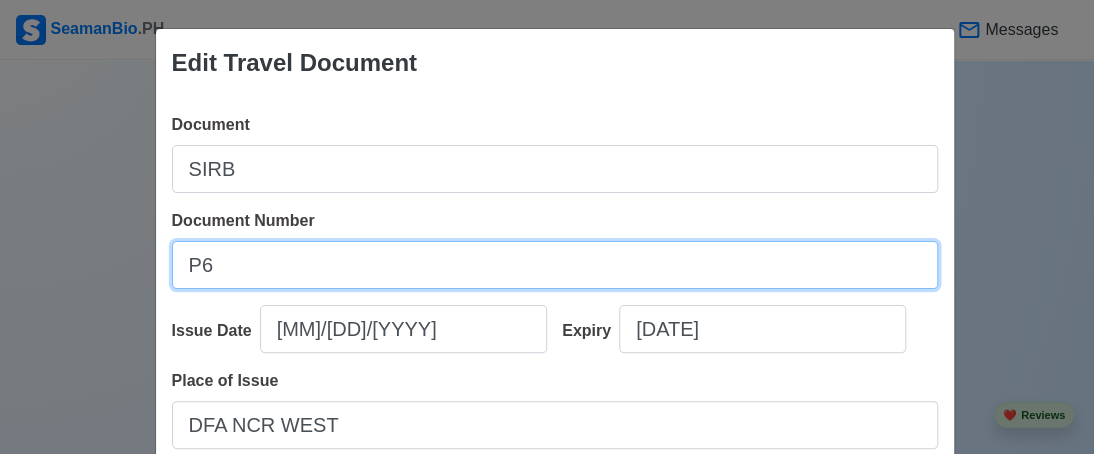 type on "P" 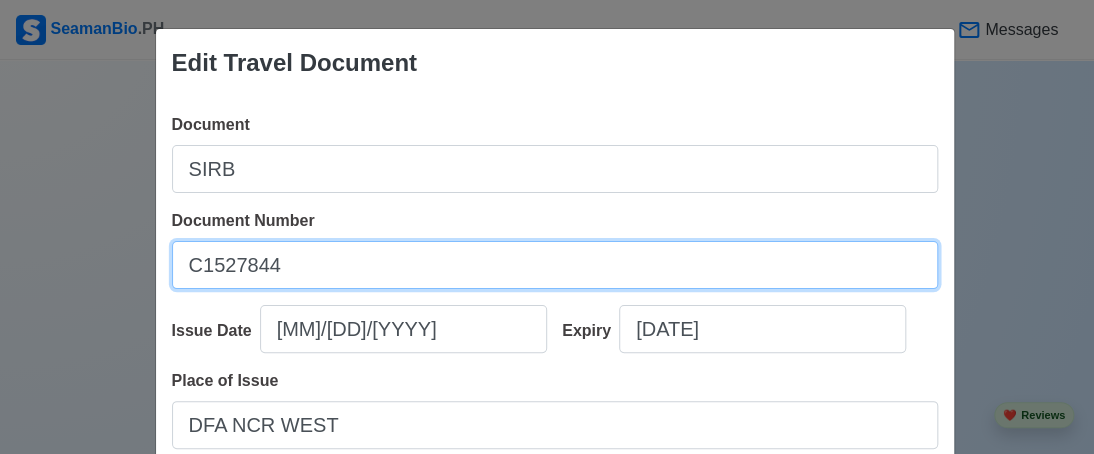 type on "C1527844" 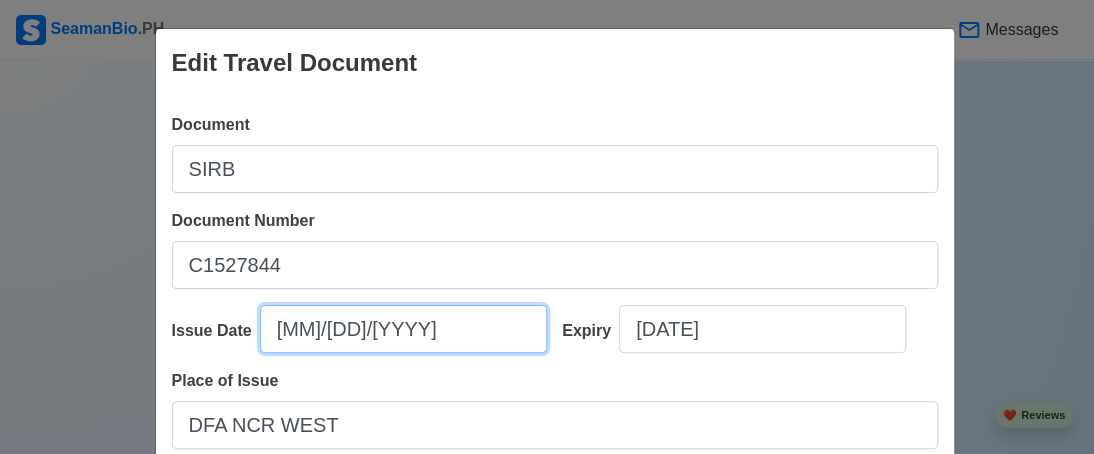 click on "[MM]/[DD]/[YYYY]" at bounding box center [403, 329] 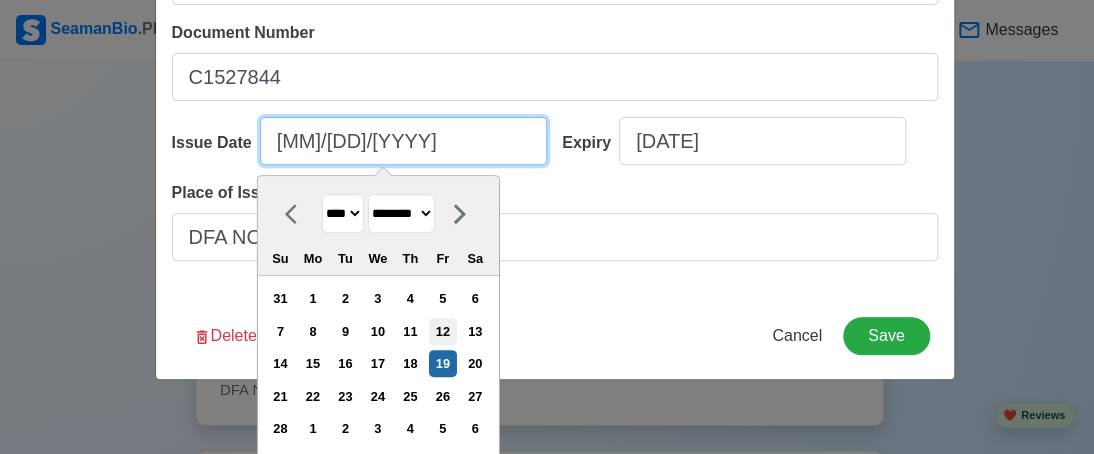 scroll, scrollTop: 224, scrollLeft: 0, axis: vertical 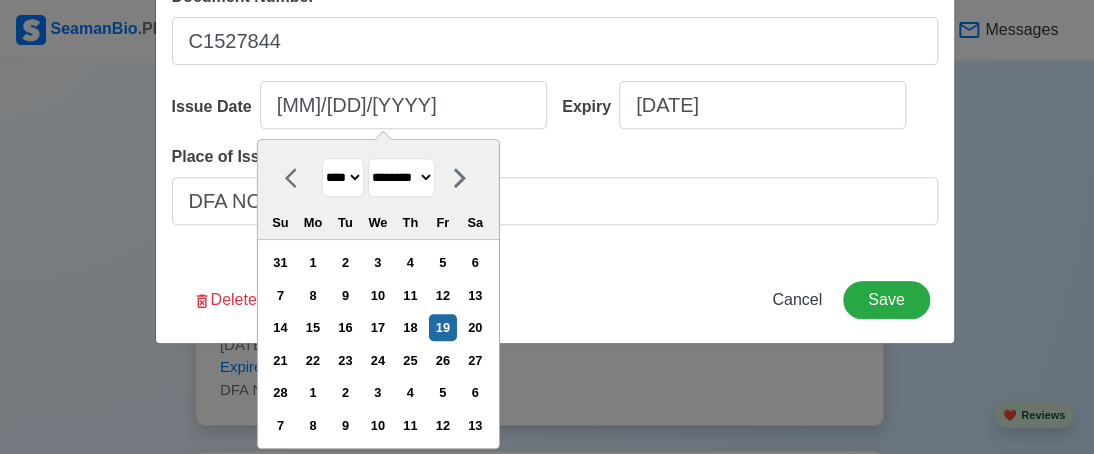 click on "**** **** **** **** **** **** **** **** **** **** **** **** **** **** **** **** **** **** **** **** **** **** **** **** **** **** **** **** **** **** **** **** **** **** **** **** **** **** **** **** **** **** **** **** **** **** **** **** **** **** **** **** **** **** **** **** **** **** **** **** **** **** **** **** **** **** **** **** **** **** **** **** **** **** **** **** **** **** **** **** **** **** **** **** **** **** **** **** **** **** **** **** **** **** **** **** **** **** **** **** **** **** **** **** **** ****" at bounding box center [342, 177] 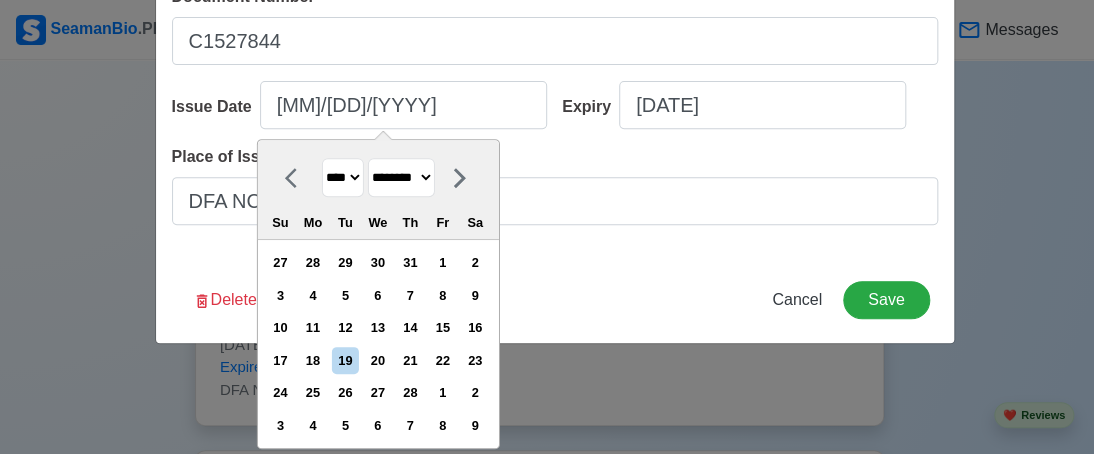 click on "******* ******** ***** ***** *** **** **** ****** ********* ******* ******** ********" at bounding box center (400, 177) 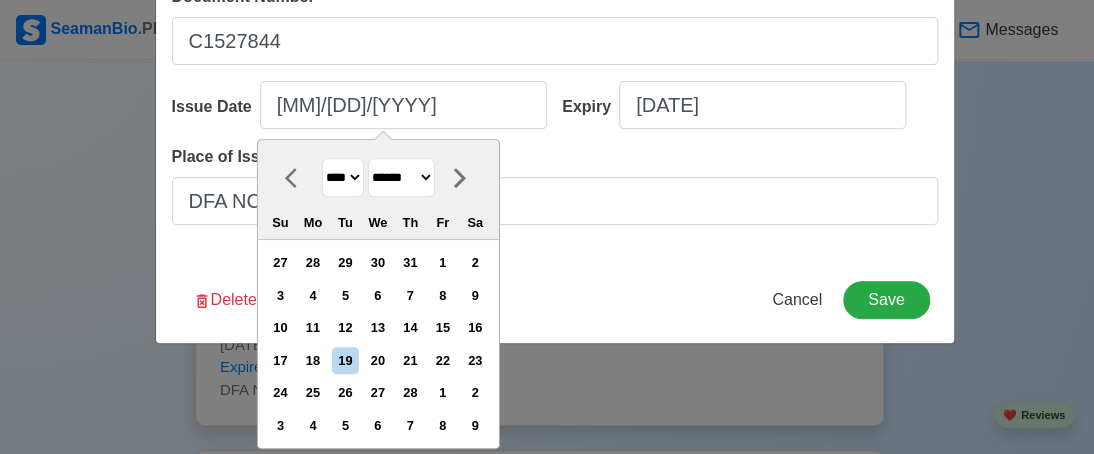 click on "******* ******** ***** ***** *** **** **** ****** ********* ******* ******** ********" at bounding box center (400, 177) 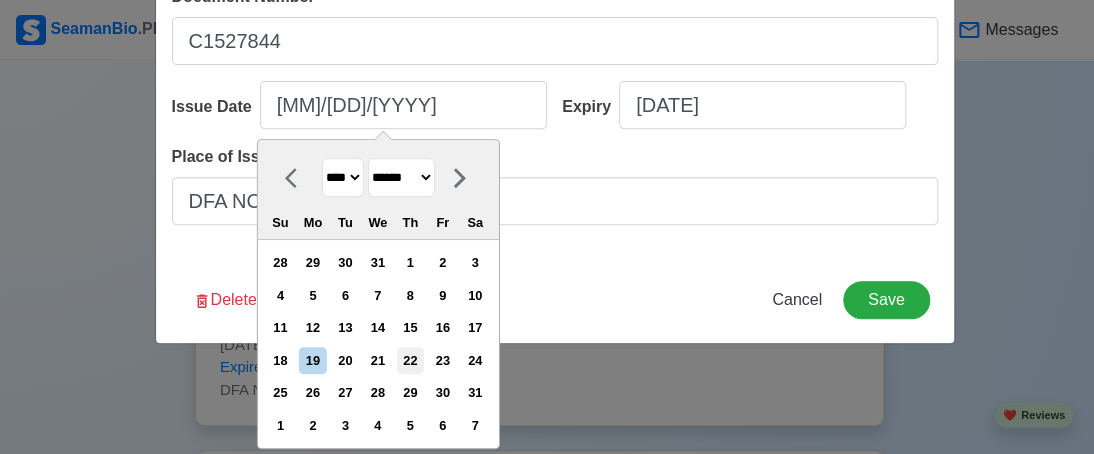 click on "22" at bounding box center (410, 360) 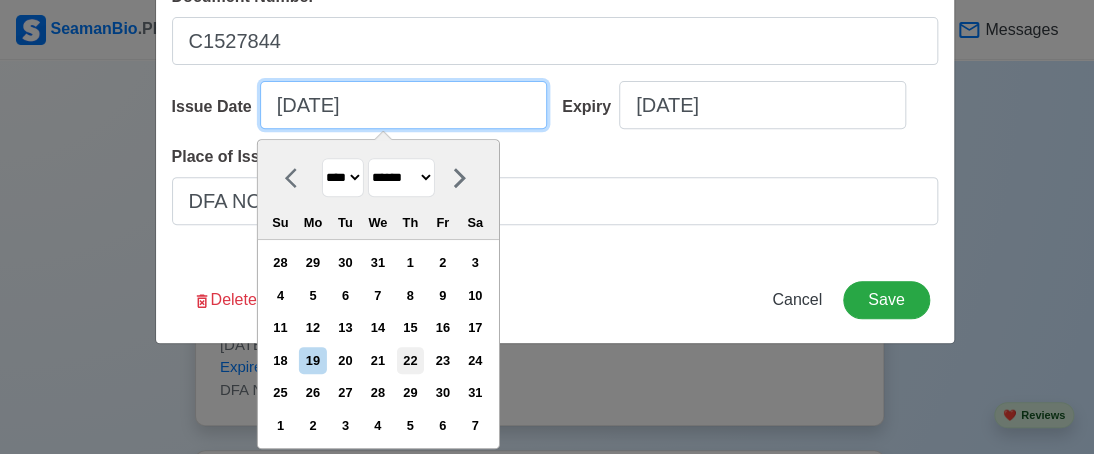 scroll, scrollTop: 140, scrollLeft: 0, axis: vertical 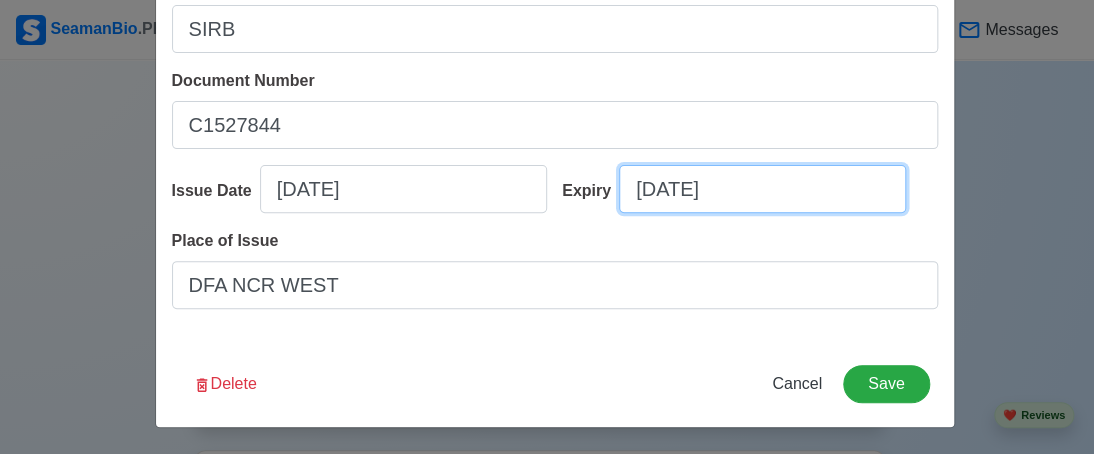 click on "[DATE]" at bounding box center (762, 189) 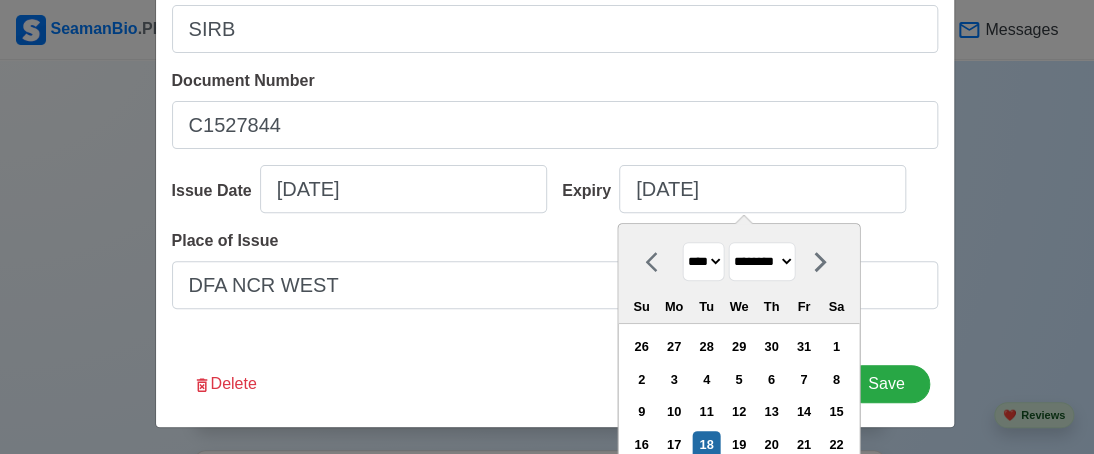 click on "******* ******** ***** ***** *** **** **** ****** ********* ******* ******** ********" at bounding box center [761, 261] 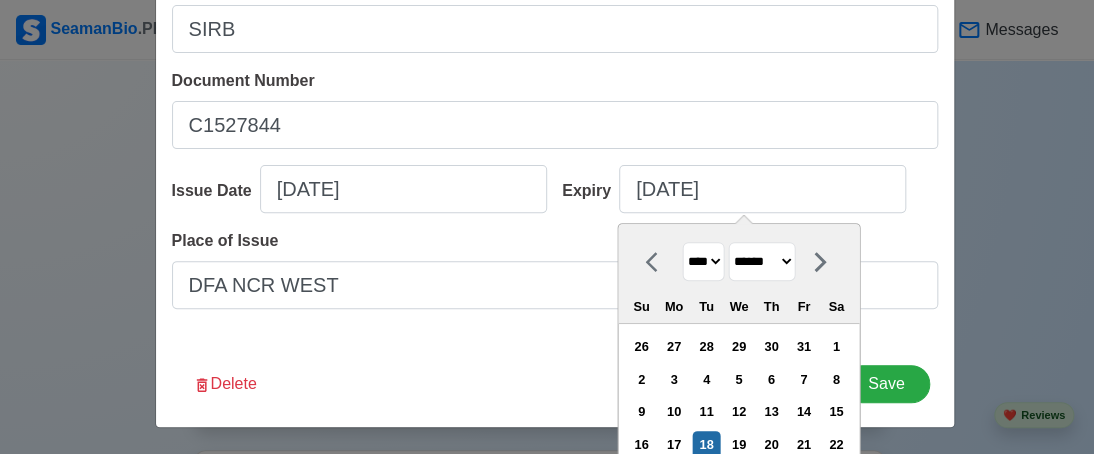 click on "******* ******** ***** ***** *** **** **** ****** ********* ******* ******** ********" at bounding box center (761, 261) 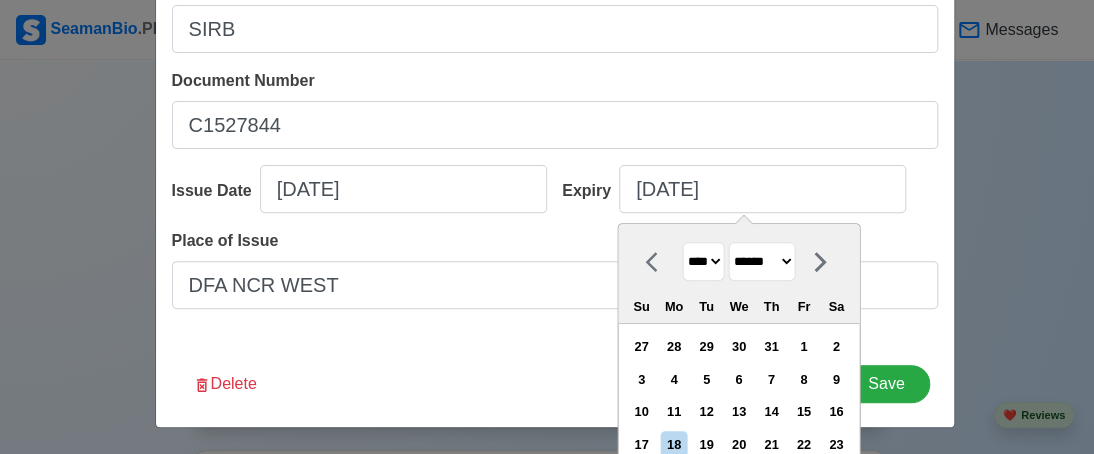 click on "**** **** **** **** **** **** **** **** **** **** **** **** **** **** **** **** **** **** **** **** **** **** **** **** **** **** **** **** **** **** **** **** **** **** **** **** **** **** **** **** **** **** **** **** **** **** **** **** **** **** **** **** **** **** **** **** **** **** **** **** **** **** **** **** **** **** **** **** **** **** **** **** **** **** **** **** **** **** **** **** **** **** **** **** **** **** **** **** **** **** **** **** **** **** **** **** **** **** **** **** **** **** **** **** **** **** **** **** **** **** **** **** **** **** **** **** **** **** **** **** ****" at bounding box center (703, 261) 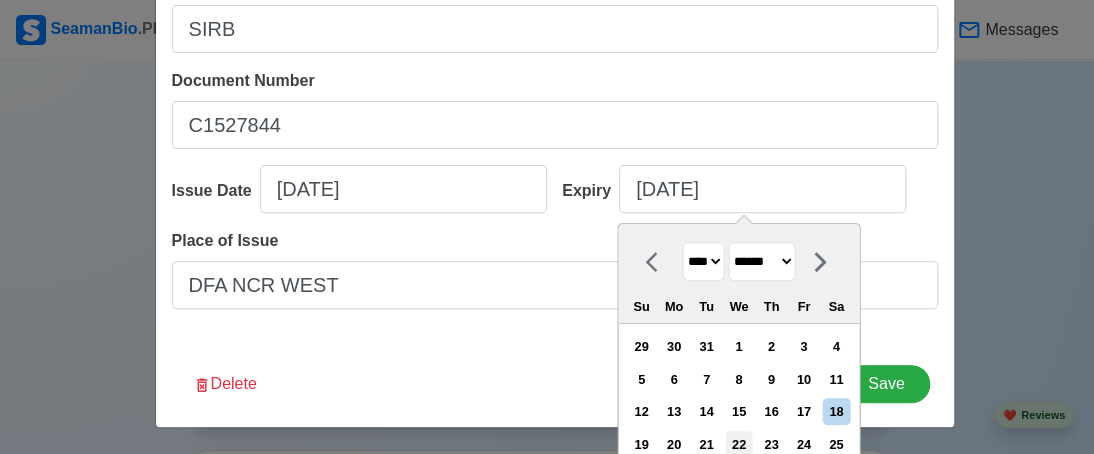 click on "22" at bounding box center [738, 444] 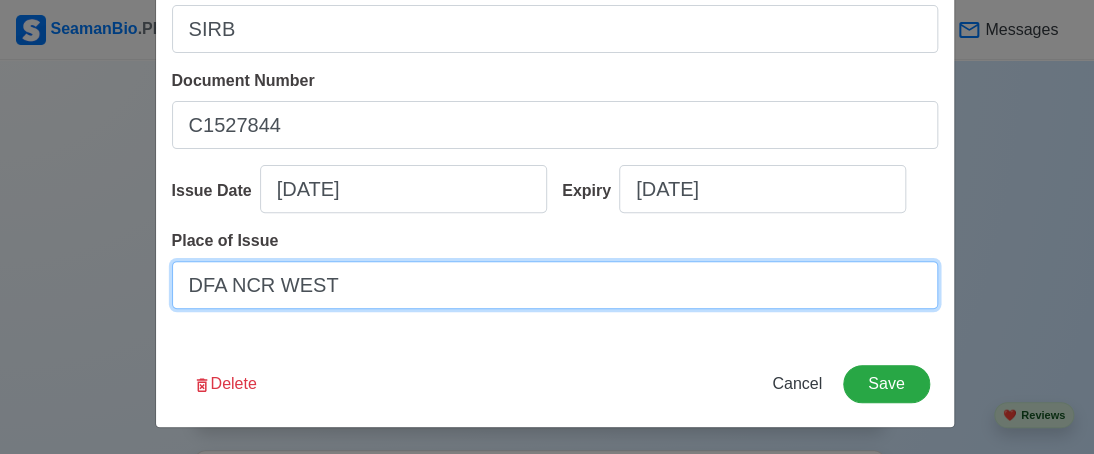 click on "DFA NCR WEST" at bounding box center [555, 285] 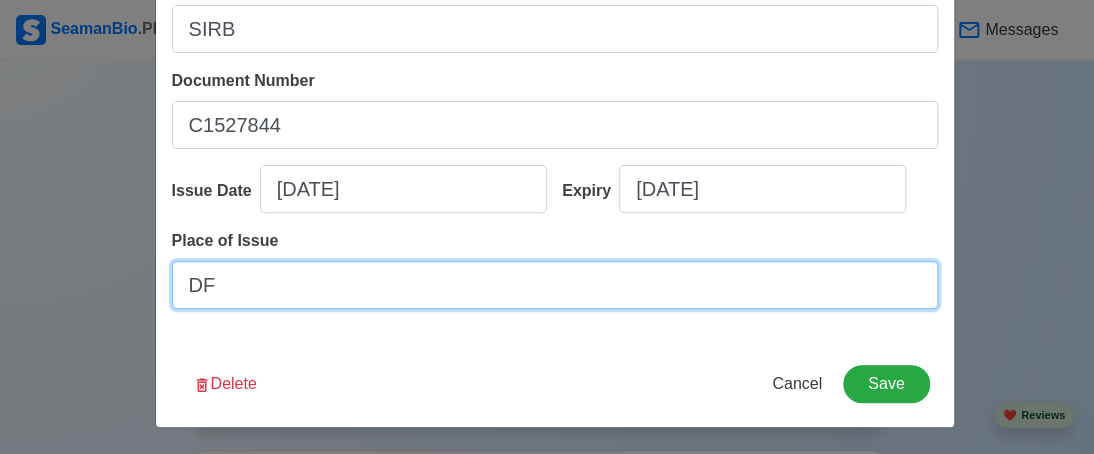 type on "D" 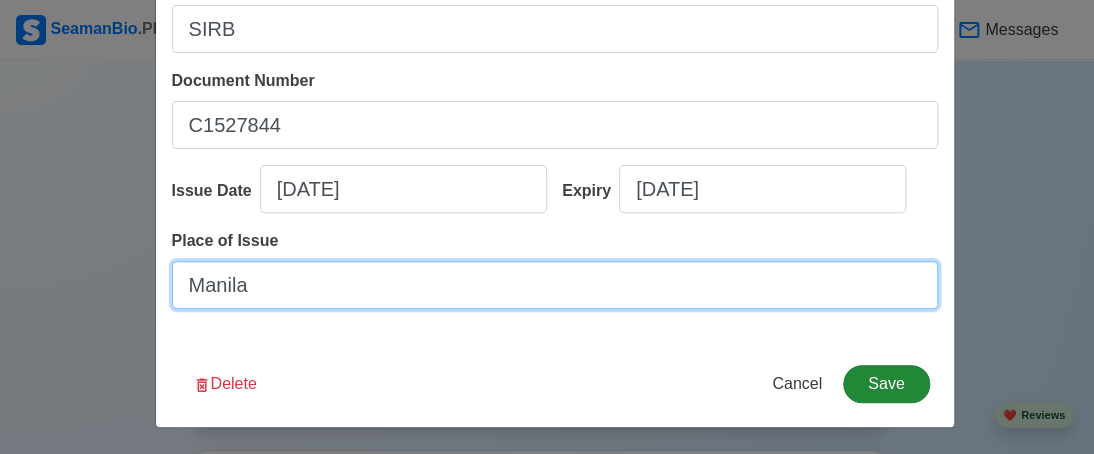 type on "Manila" 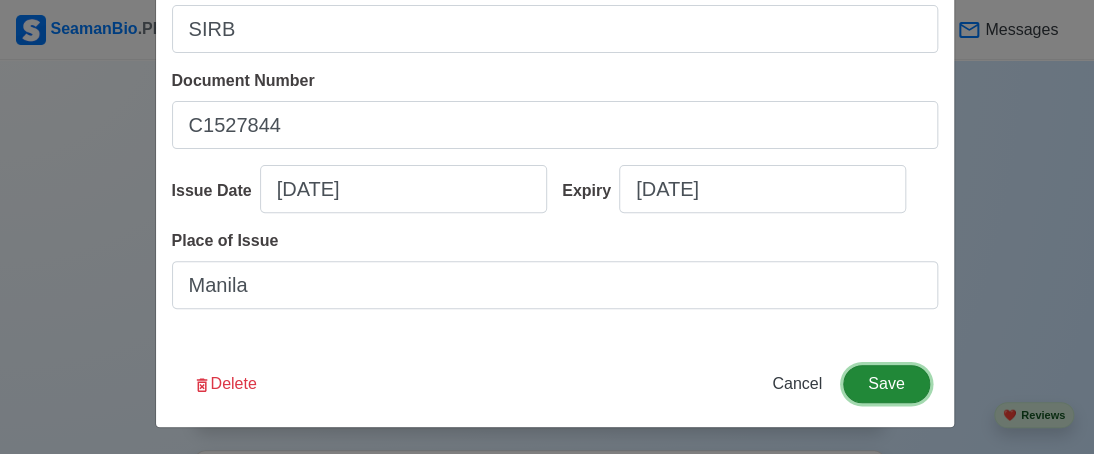 click on "Save" at bounding box center (886, 384) 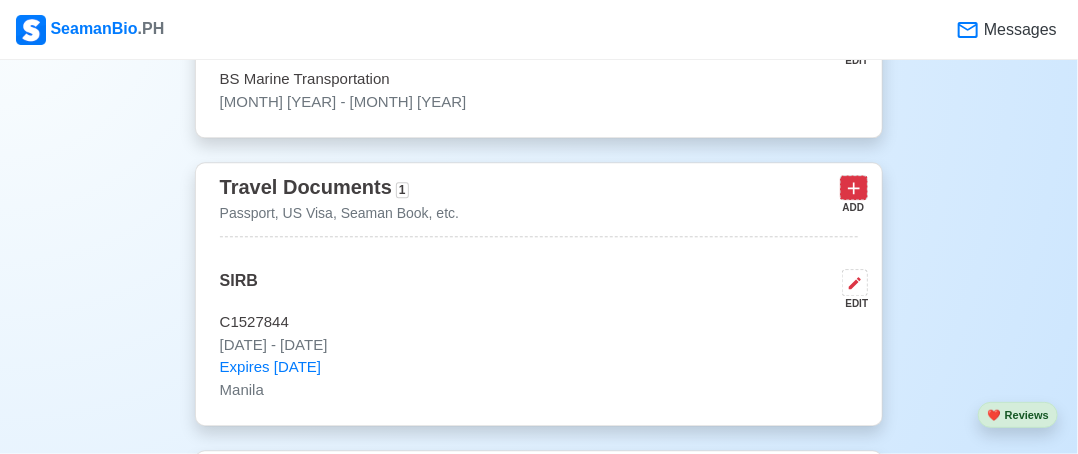 click 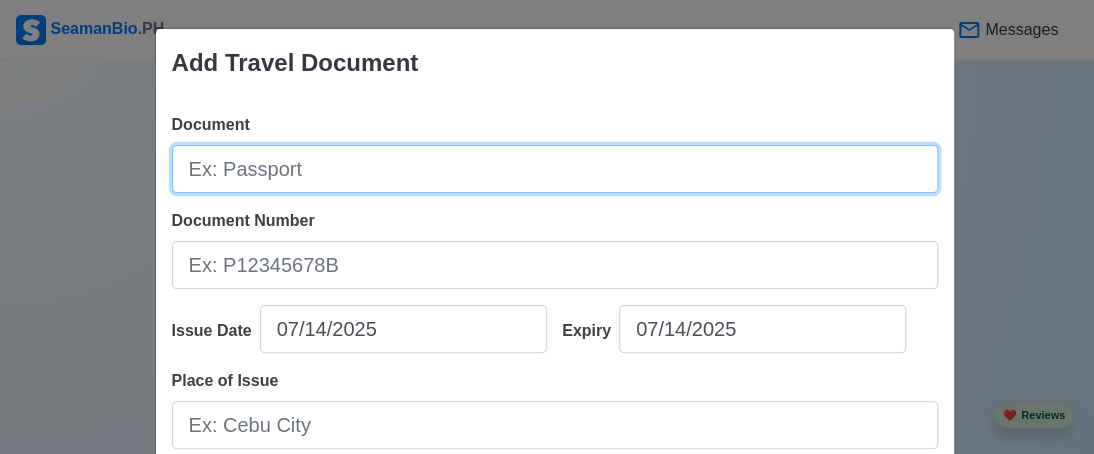 click on "Document" at bounding box center [555, 169] 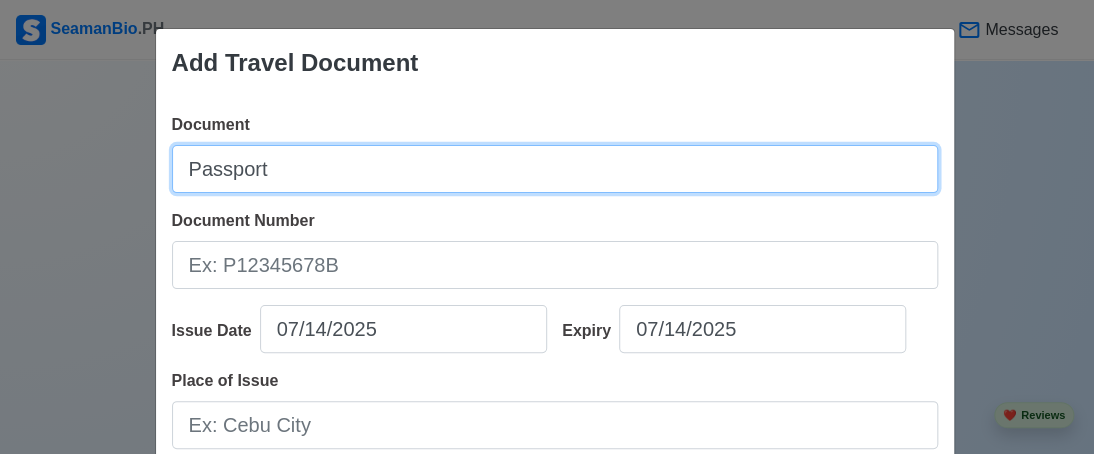 type on "Passport" 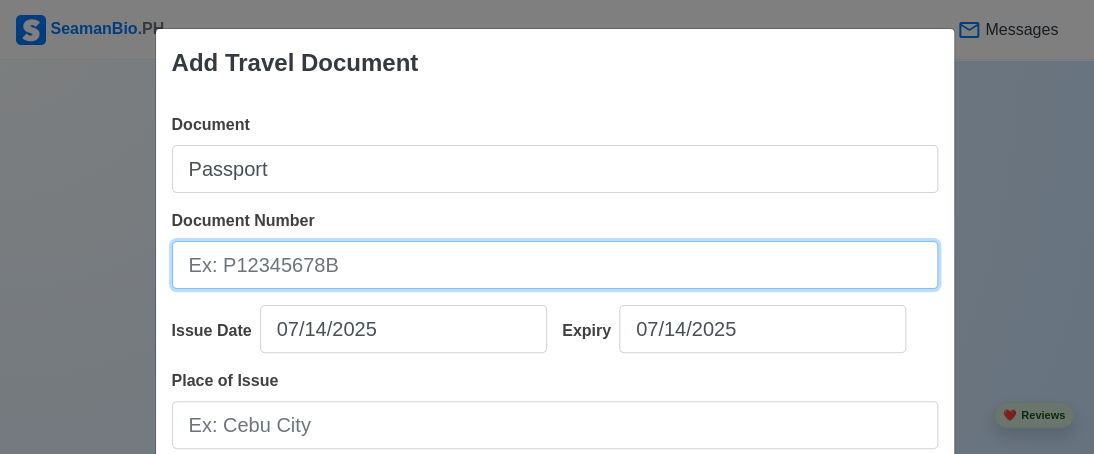 click on "Document Number" at bounding box center (555, 265) 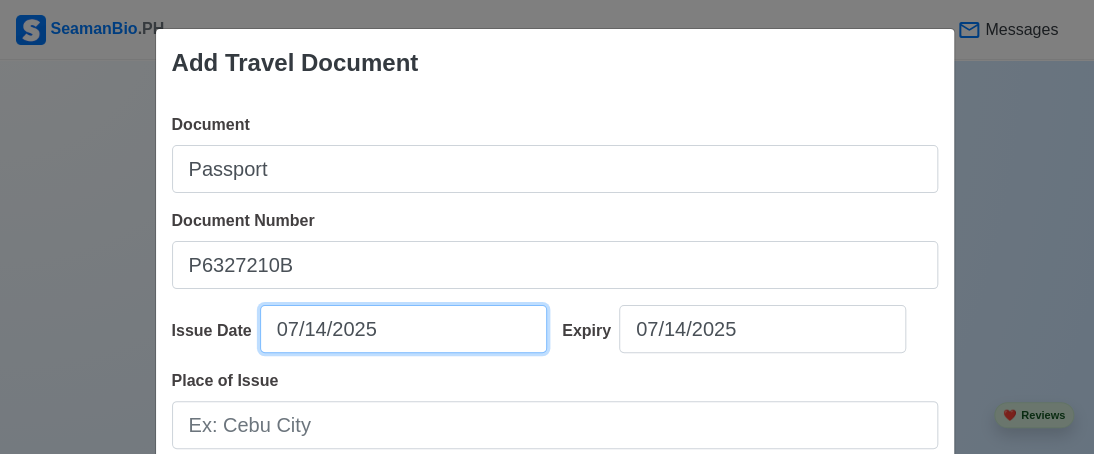 select on "****" 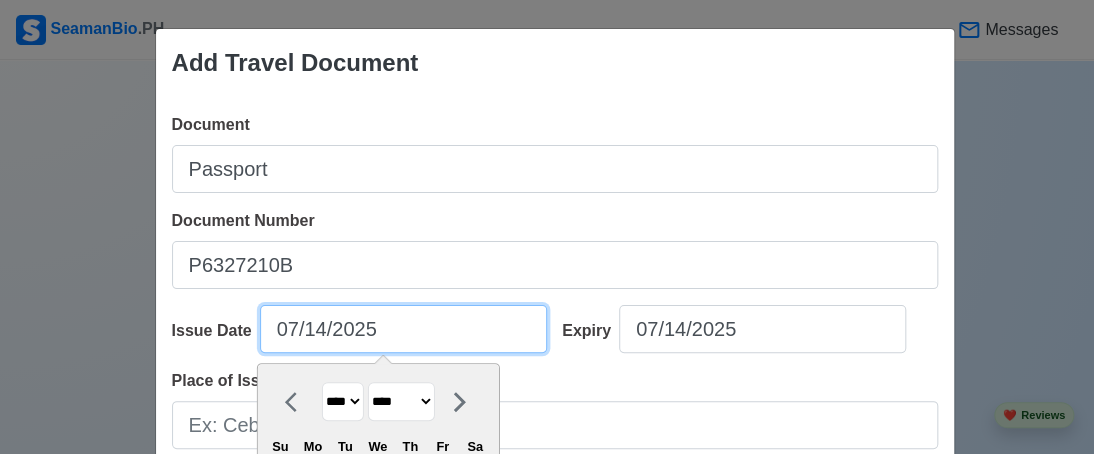 click on "07/14/2025" at bounding box center [403, 329] 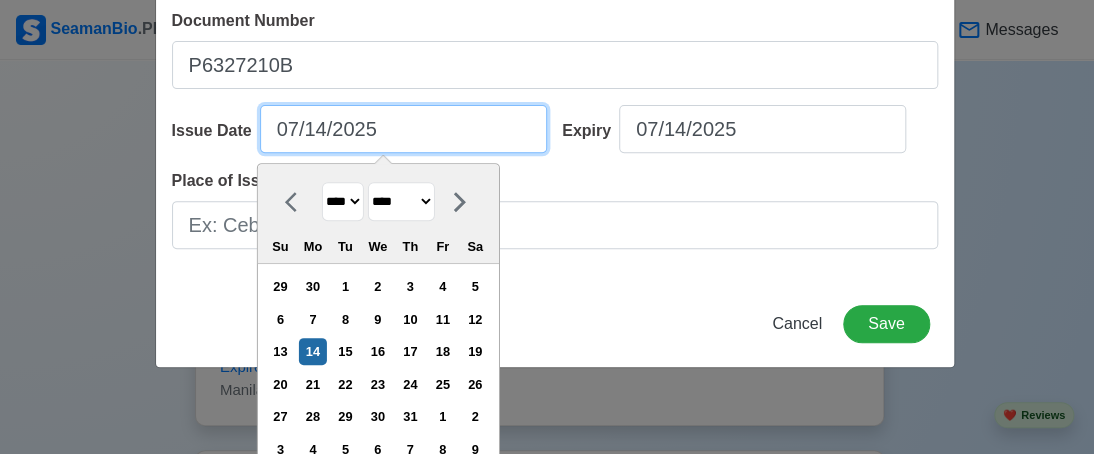scroll, scrollTop: 224, scrollLeft: 0, axis: vertical 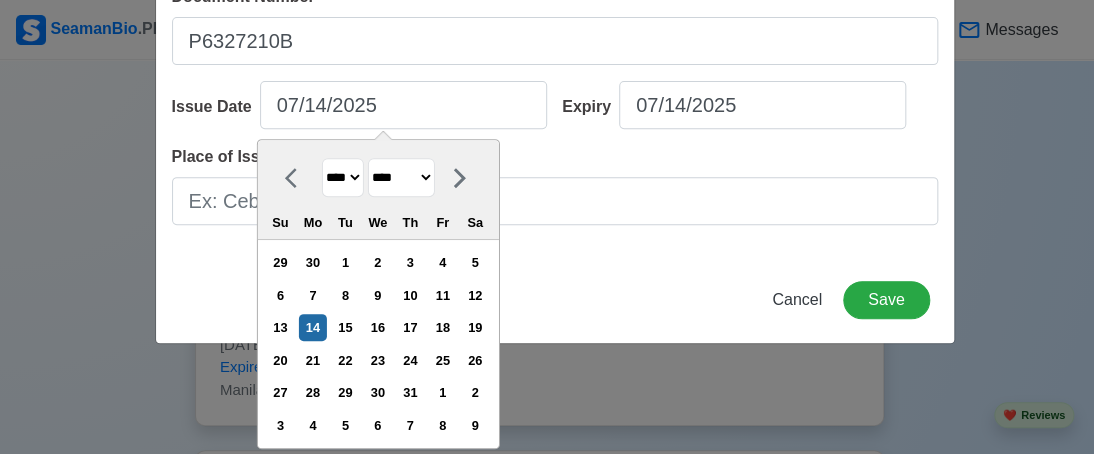 click on "**** **** **** **** **** **** **** **** **** **** **** **** **** **** **** **** **** **** **** **** **** **** **** **** **** **** **** **** **** **** **** **** **** **** **** **** **** **** **** **** **** **** **** **** **** **** **** **** **** **** **** **** **** **** **** **** **** **** **** **** **** **** **** **** **** **** **** **** **** **** **** **** **** **** **** **** **** **** **** **** **** **** **** **** **** **** **** **** **** **** **** **** **** **** **** **** **** **** **** **** **** **** **** **** **** ****" at bounding box center [342, 177] 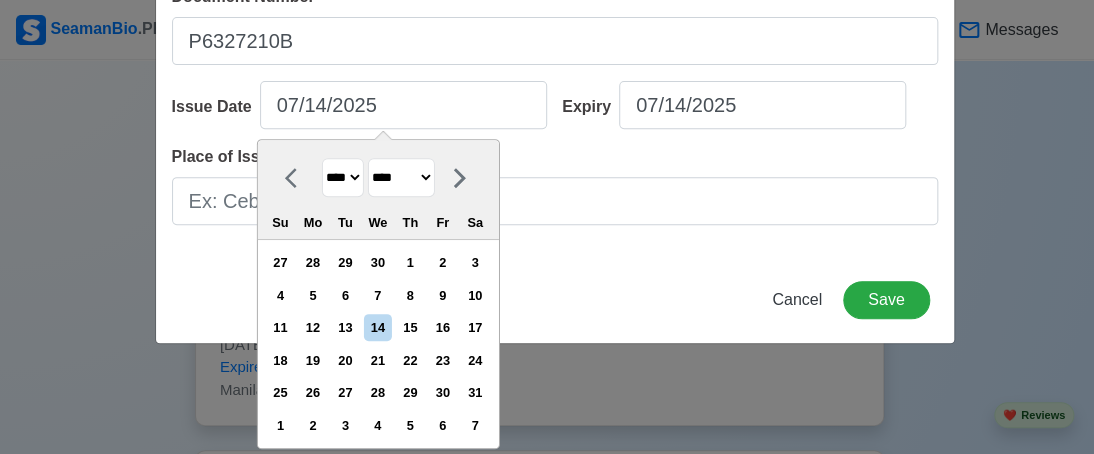 click on "******* ******** ***** ***** *** **** **** ****** ********* ******* ******** ********" at bounding box center (400, 177) 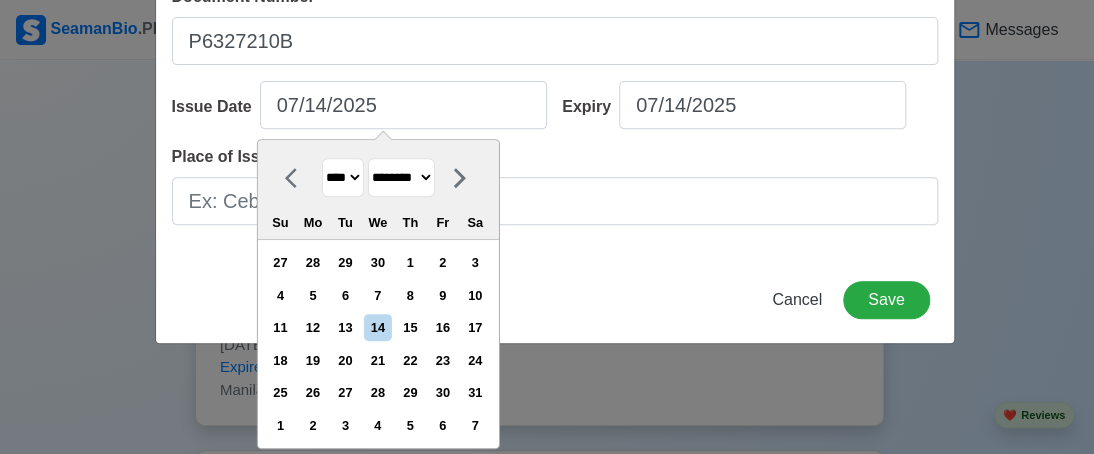 click on "******* ******** ***** ***** *** **** **** ****** ********* ******* ******** ********" at bounding box center (400, 177) 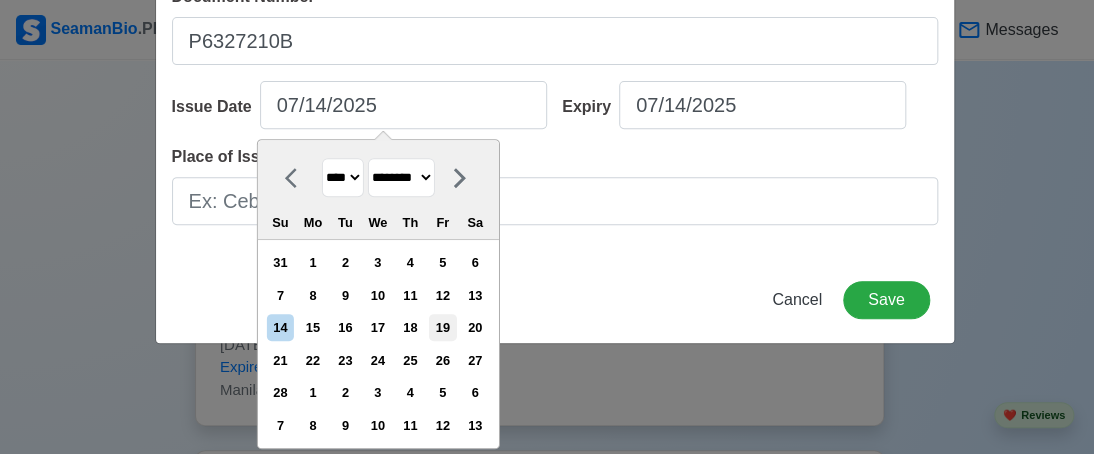 click on "19" at bounding box center [442, 327] 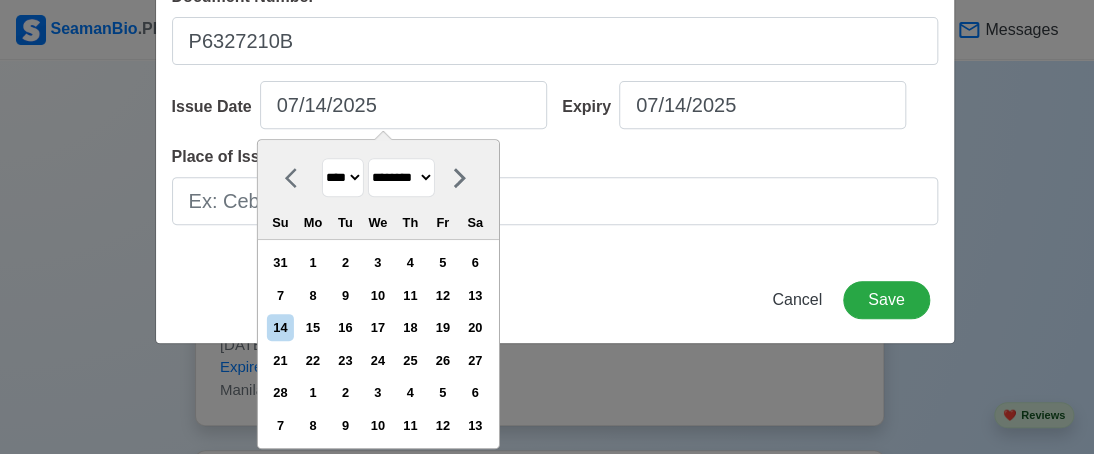 type on "[MM]/[DD]/[YYYY]" 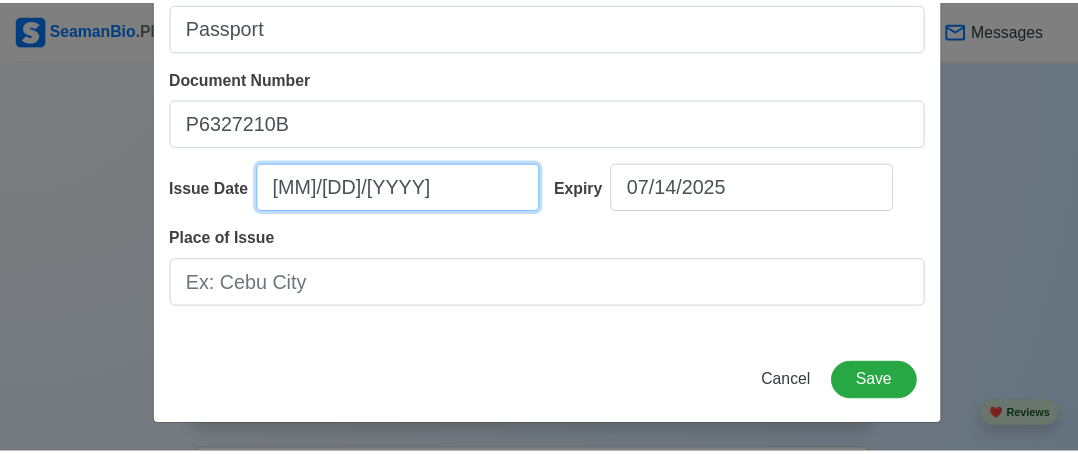 scroll, scrollTop: 140, scrollLeft: 0, axis: vertical 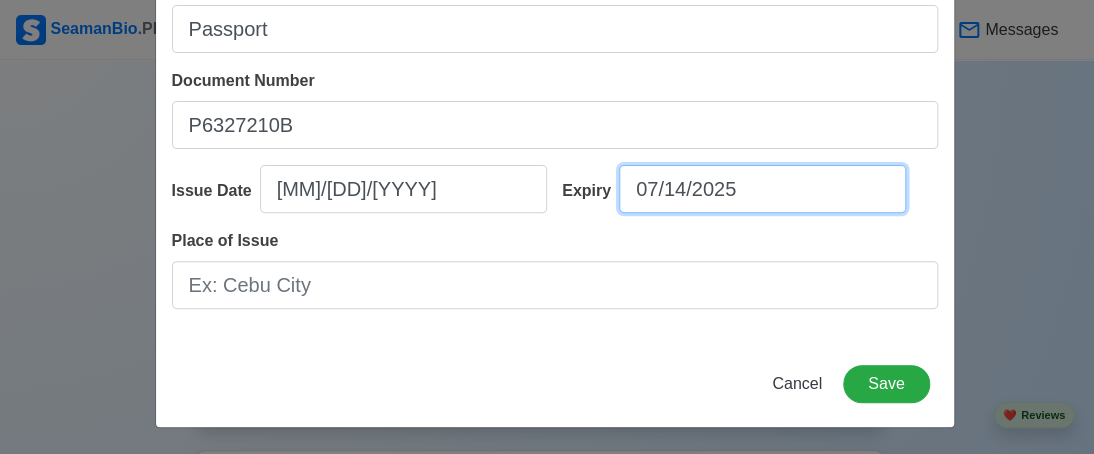 select on "****" 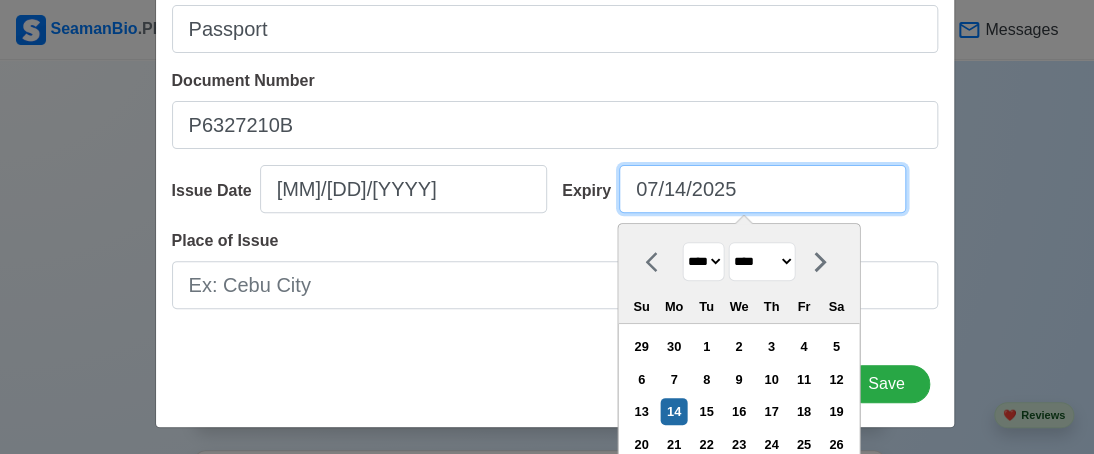 click on "07/14/2025" at bounding box center (762, 189) 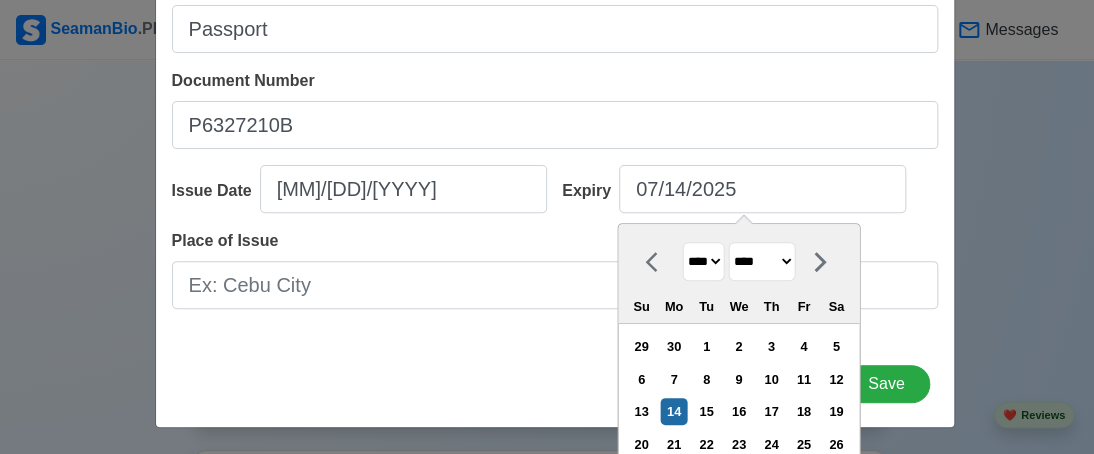 click on "**** **** **** **** **** **** **** **** **** **** **** **** **** **** **** **** **** **** **** **** **** **** **** **** **** **** **** **** **** **** **** **** **** **** **** **** **** **** **** **** **** **** **** **** **** **** **** **** **** **** **** **** **** **** **** **** **** **** **** **** **** **** **** **** **** **** **** **** **** **** **** **** **** **** **** **** **** **** **** **** **** **** **** **** **** **** **** **** **** **** **** **** **** **** **** **** **** **** **** **** **** **** **** **** **** **** **** **** **** **** **** **** **** **** **** **** **** **** **** **** ****" at bounding box center [703, 261] 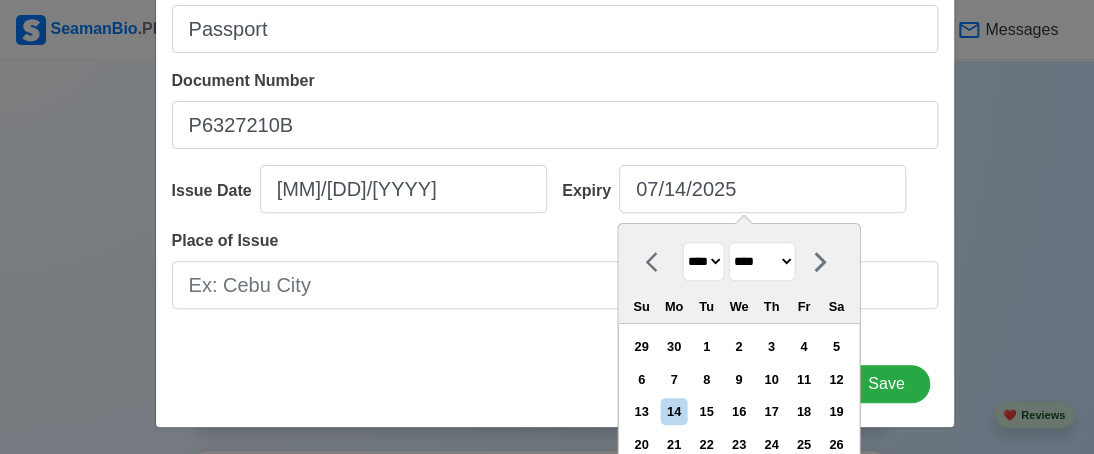 click on "******* ******** ***** ***** *** **** **** ****** ********* ******* ******** ********" at bounding box center [761, 261] 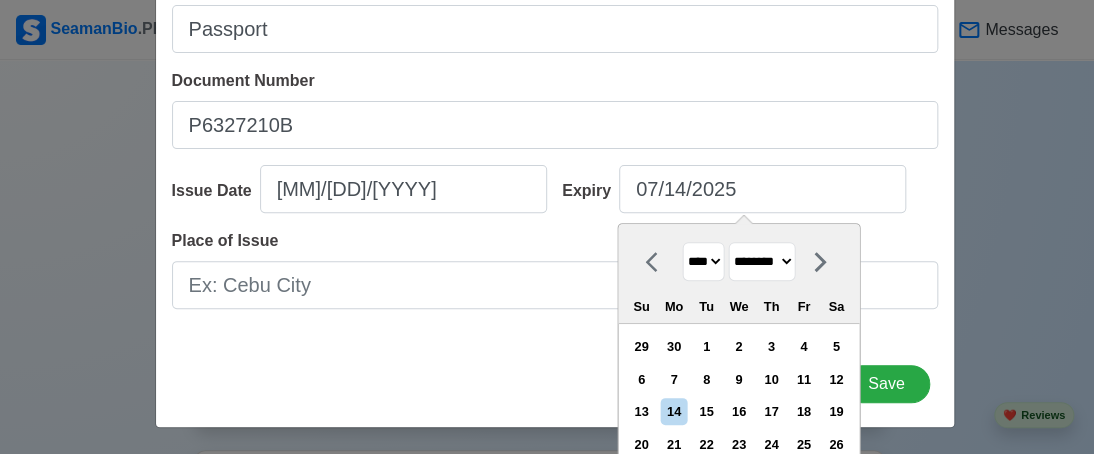 click on "******* ******** ***** ***** *** **** **** ****** ********* ******* ******** ********" at bounding box center [761, 261] 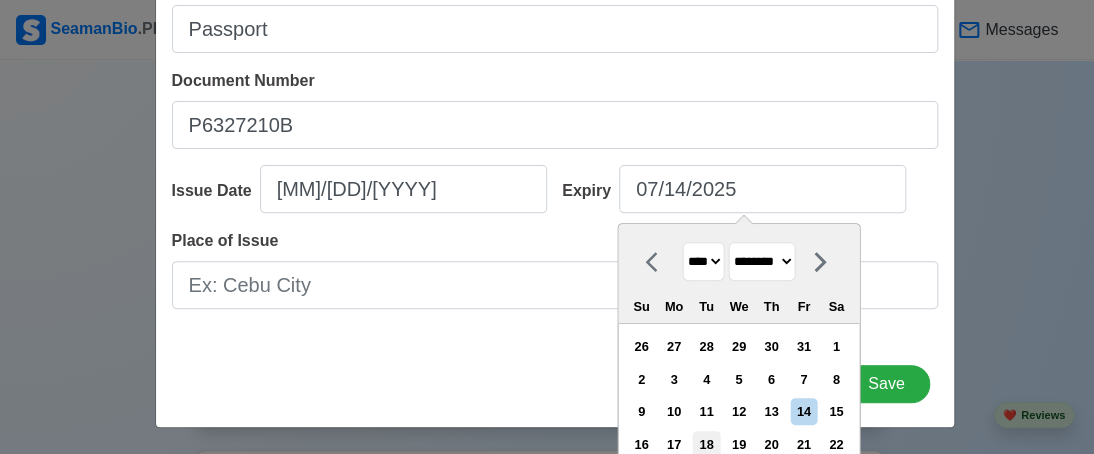 click on "18" at bounding box center (706, 444) 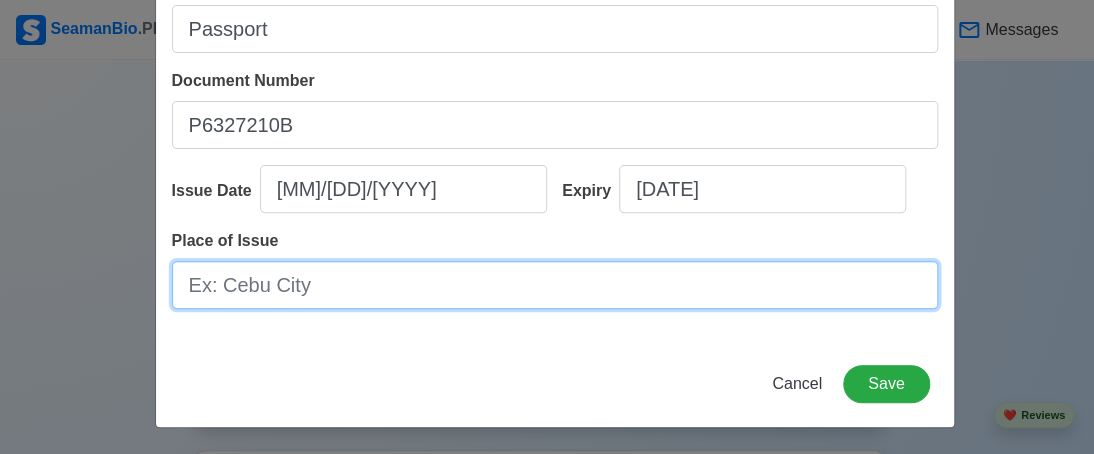 click on "Place of Issue" at bounding box center (555, 285) 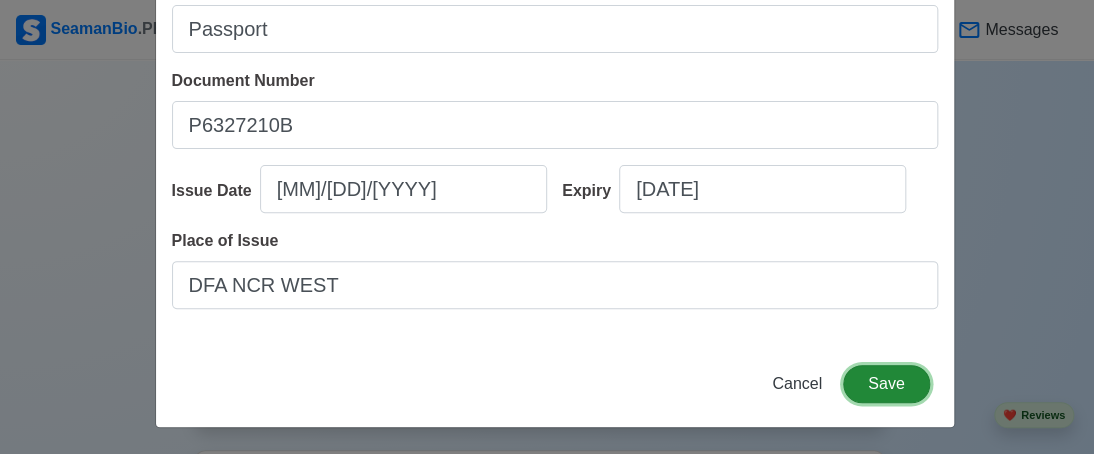 click on "Save" at bounding box center [886, 384] 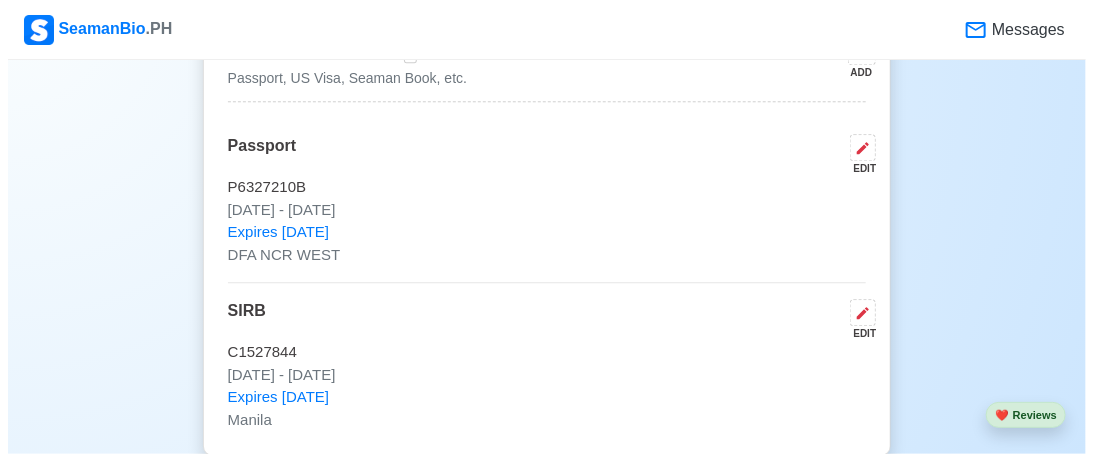 scroll, scrollTop: 1799, scrollLeft: 0, axis: vertical 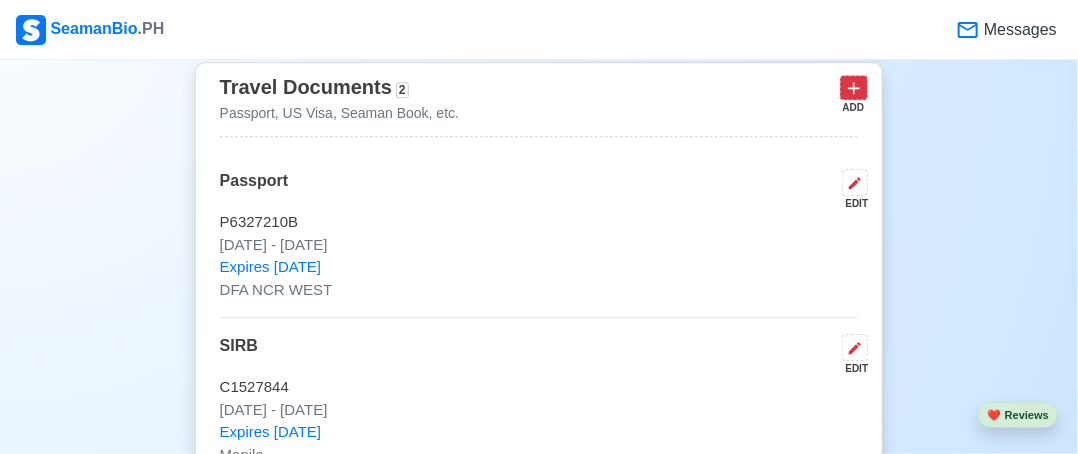 click 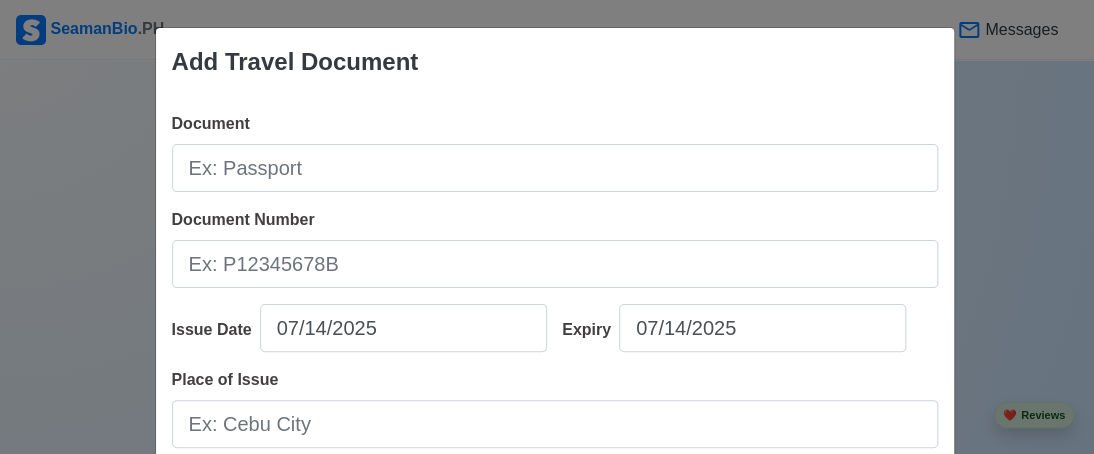 scroll, scrollTop: 0, scrollLeft: 0, axis: both 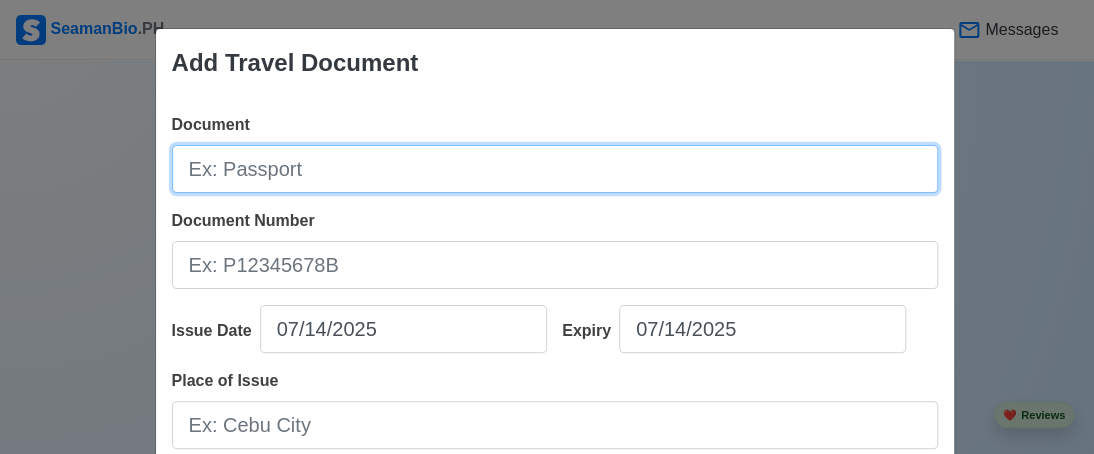 click on "Document" at bounding box center [555, 169] 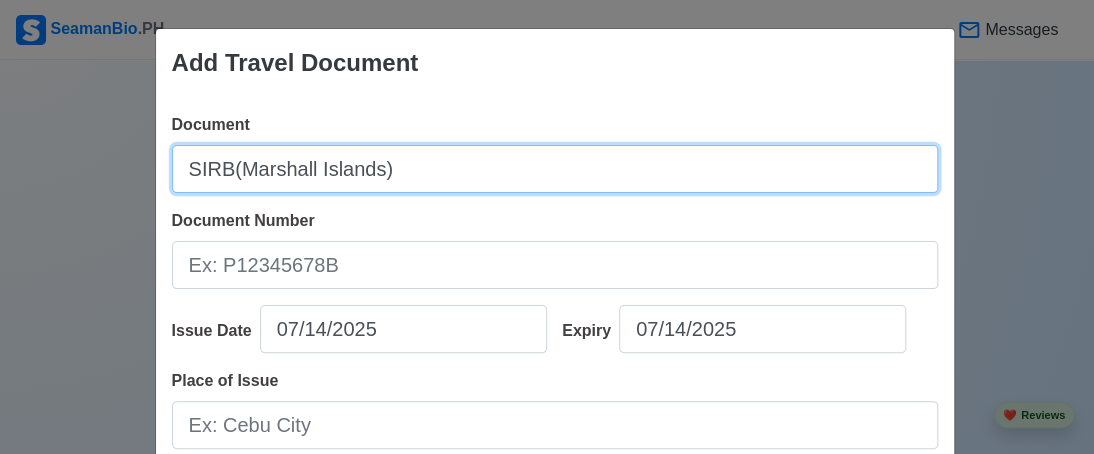 type on "SIRB(Marshall Islands)" 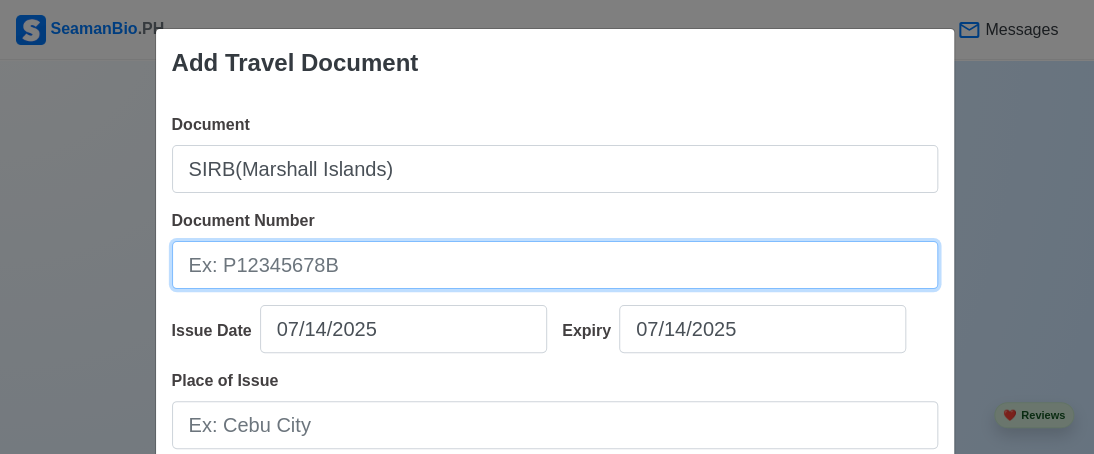 click on "Document Number" at bounding box center (555, 265) 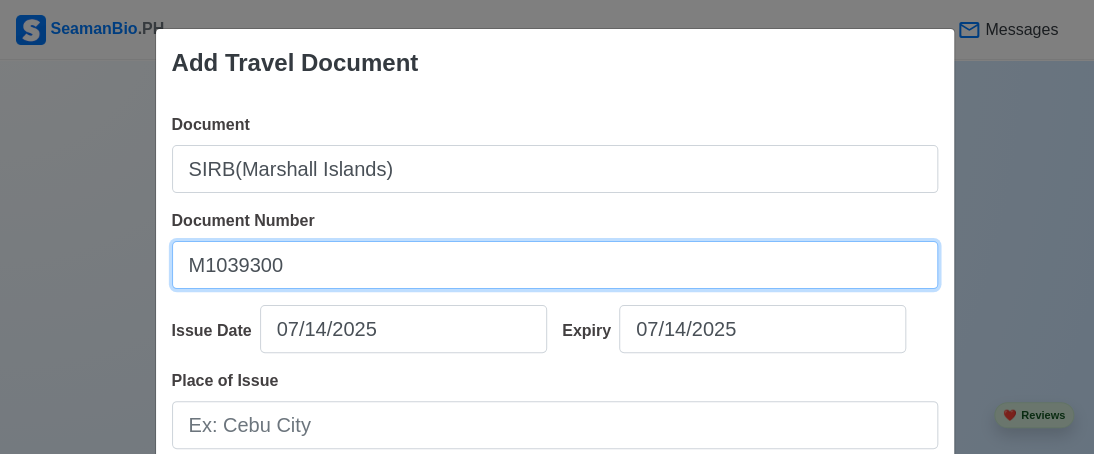 type on "M1039300" 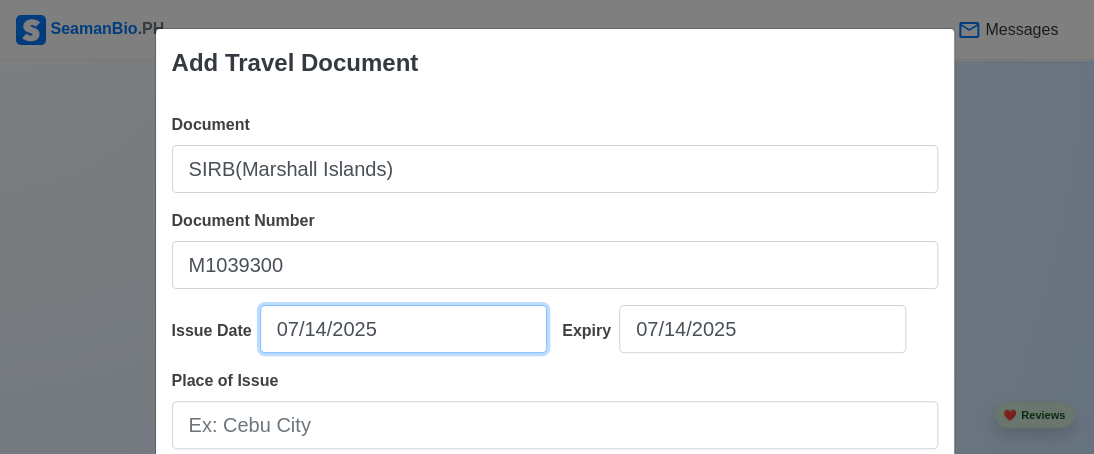 select on "****" 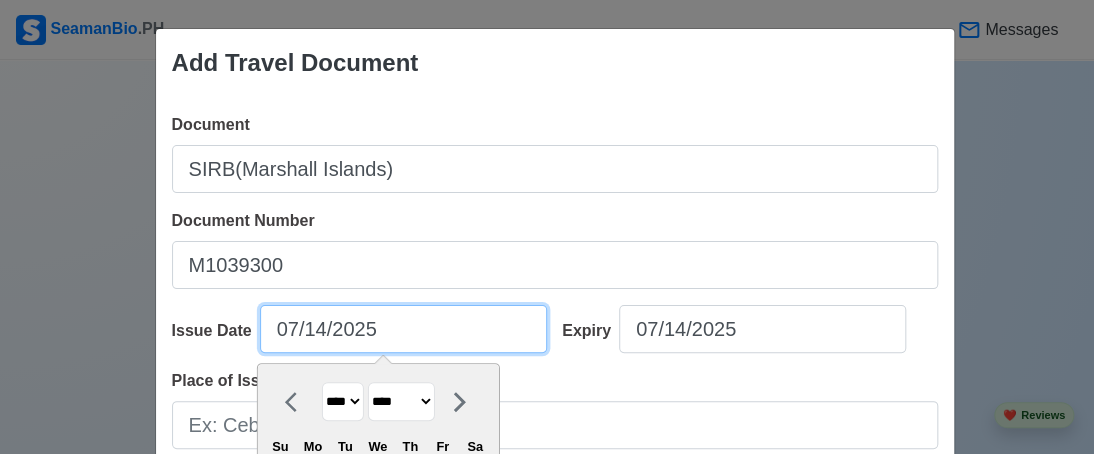 click on "07/14/2025" at bounding box center (403, 329) 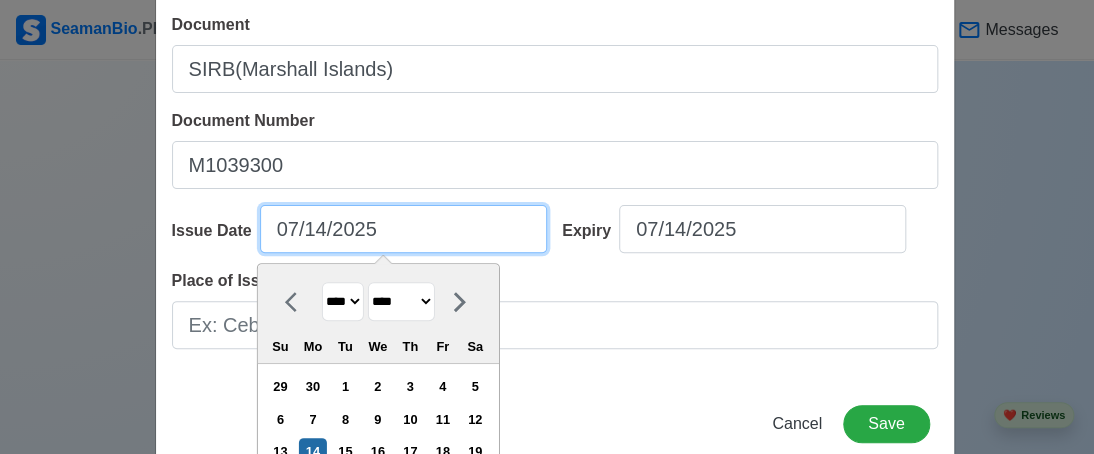 scroll, scrollTop: 200, scrollLeft: 0, axis: vertical 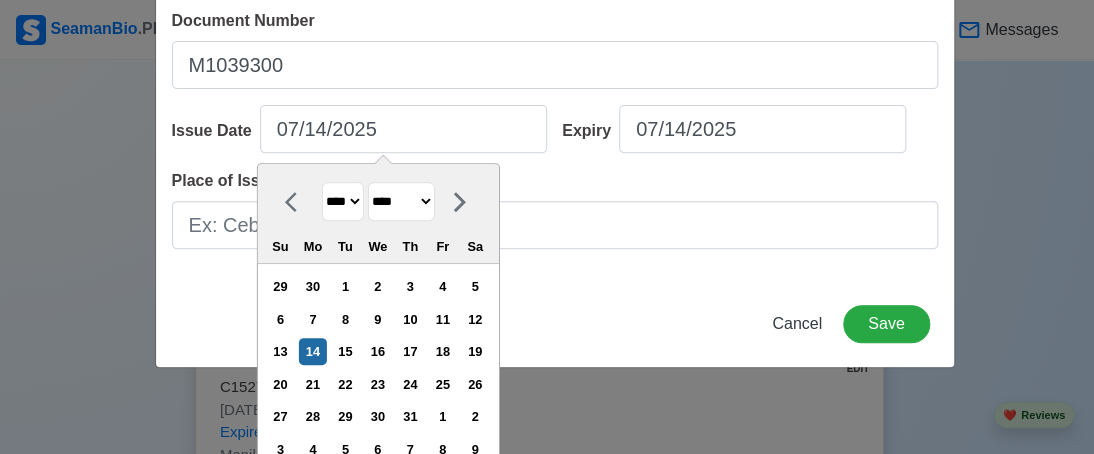 click on "**** **** **** **** **** **** **** **** **** **** **** **** **** **** **** **** **** **** **** **** **** **** **** **** **** **** **** **** **** **** **** **** **** **** **** **** **** **** **** **** **** **** **** **** **** **** **** **** **** **** **** **** **** **** **** **** **** **** **** **** **** **** **** **** **** **** **** **** **** **** **** **** **** **** **** **** **** **** **** **** **** **** **** **** **** **** **** **** **** **** **** **** **** **** **** **** **** **** **** **** **** **** **** **** **** ****" at bounding box center (342, 201) 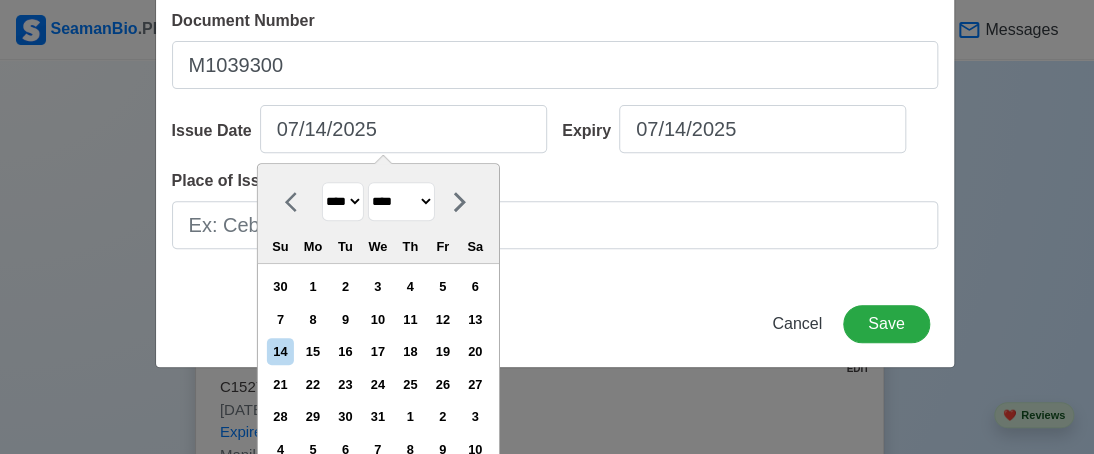 click on "******* ******** ***** ***** *** **** **** ****** ********* ******* ******** ********" at bounding box center (400, 201) 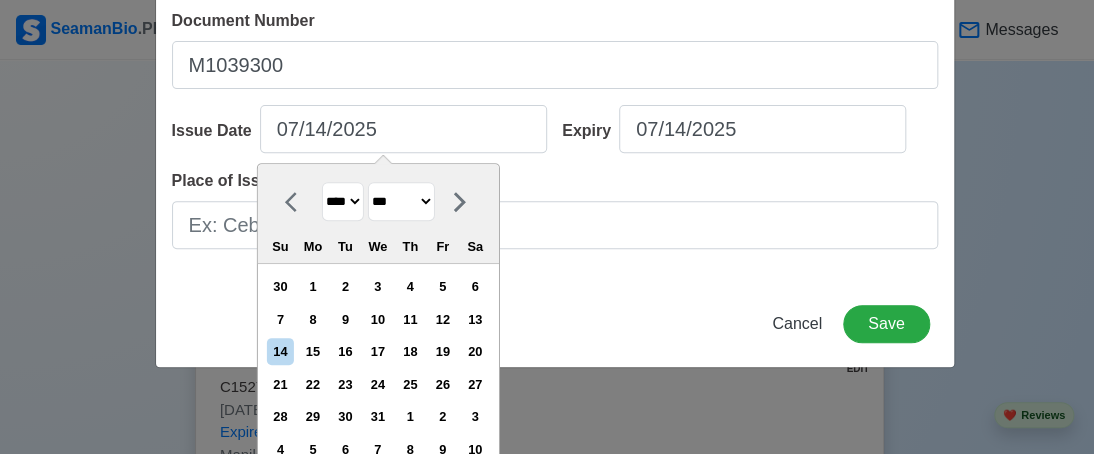 click on "******* ******** ***** ***** *** **** **** ****** ********* ******* ******** ********" at bounding box center (400, 201) 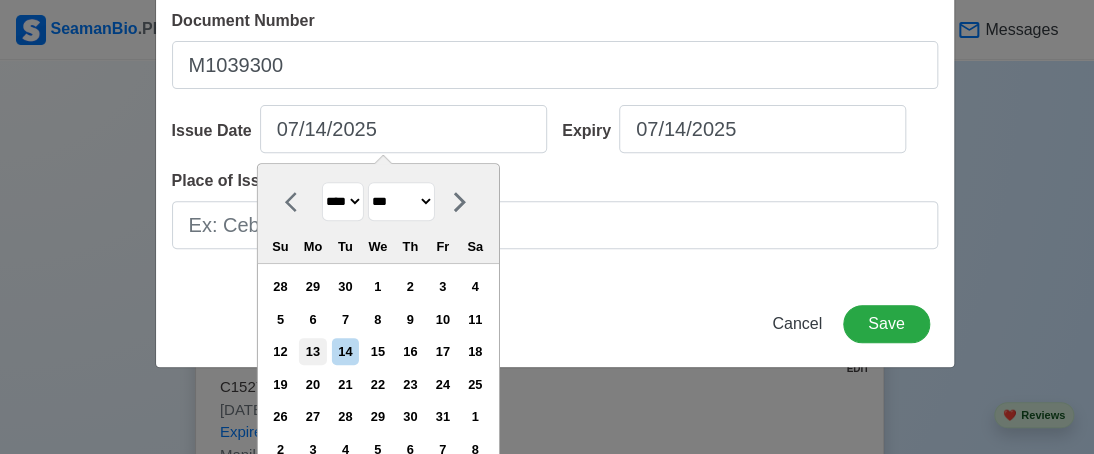 click on "13" at bounding box center [312, 351] 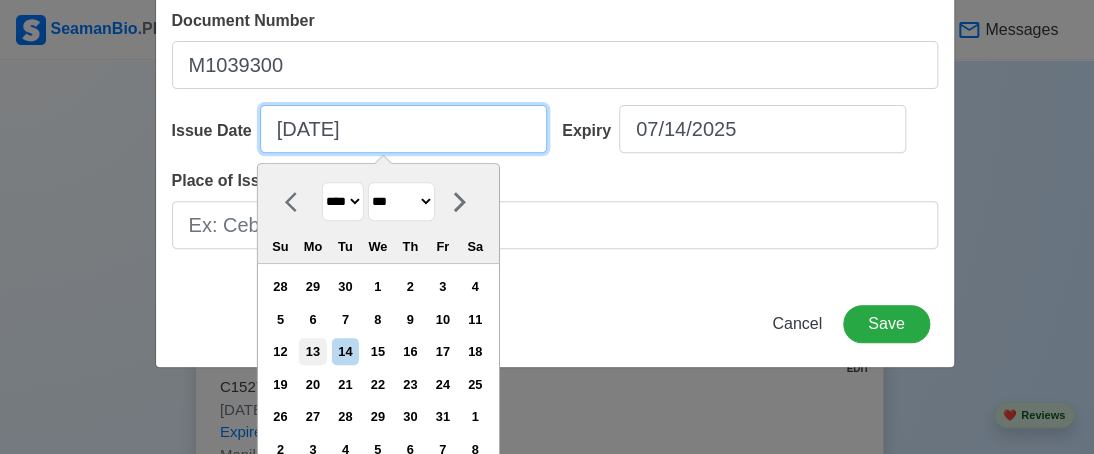 scroll, scrollTop: 140, scrollLeft: 0, axis: vertical 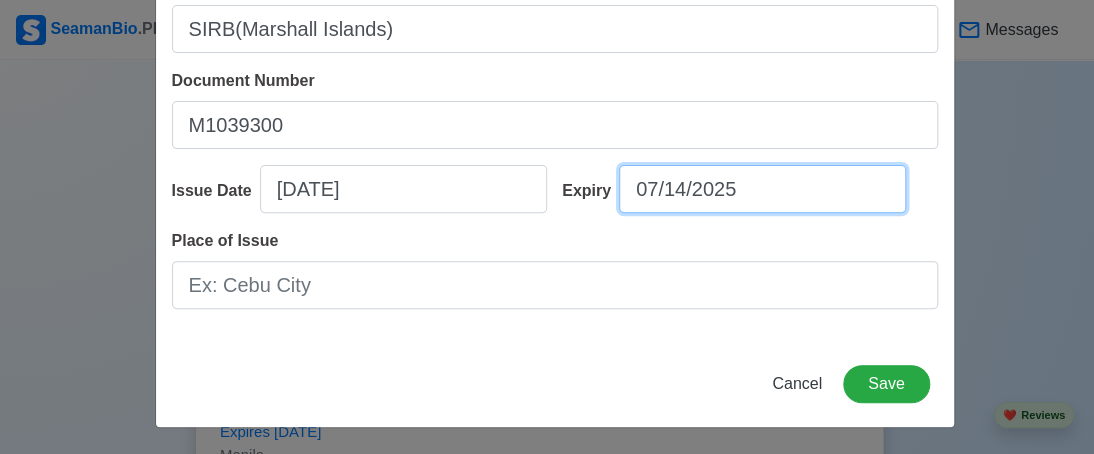 select on "****" 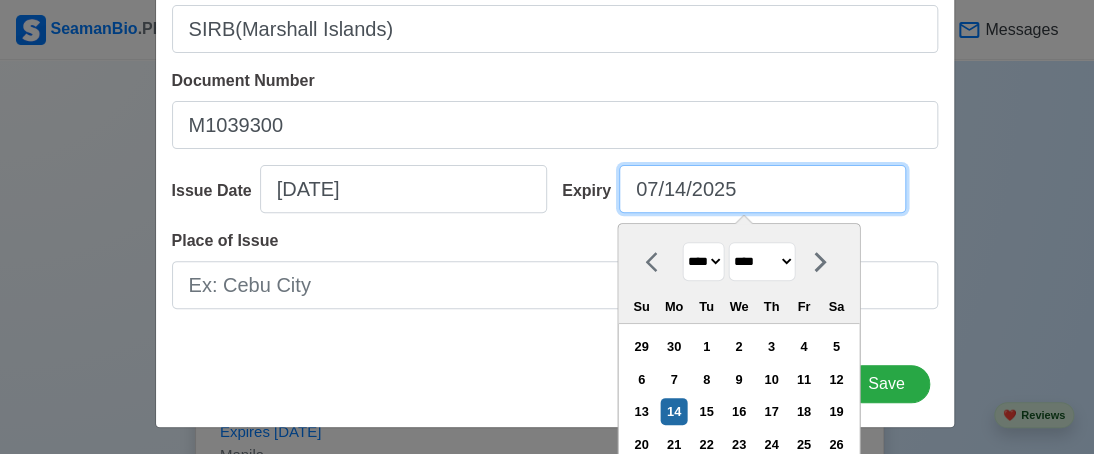 click on "07/14/2025" at bounding box center (762, 189) 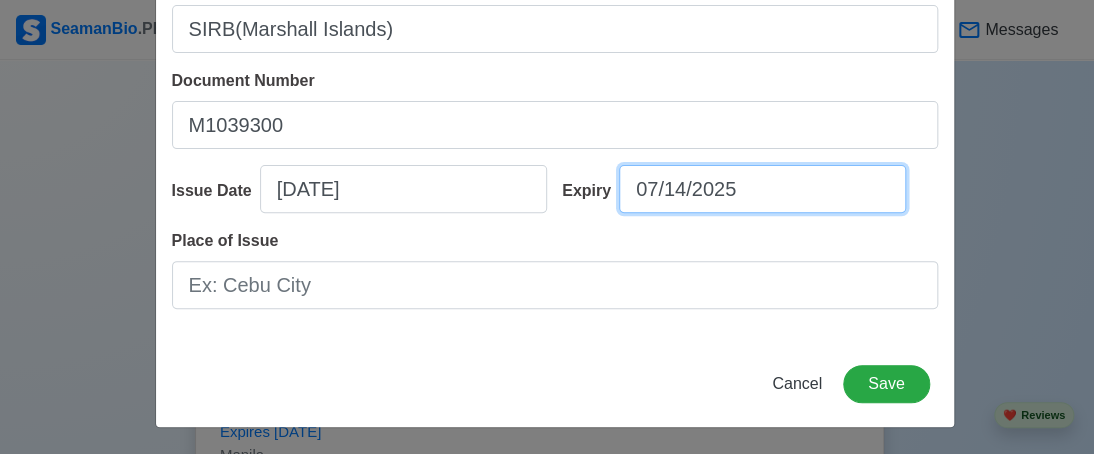 click on "07/14/2025" at bounding box center [762, 189] 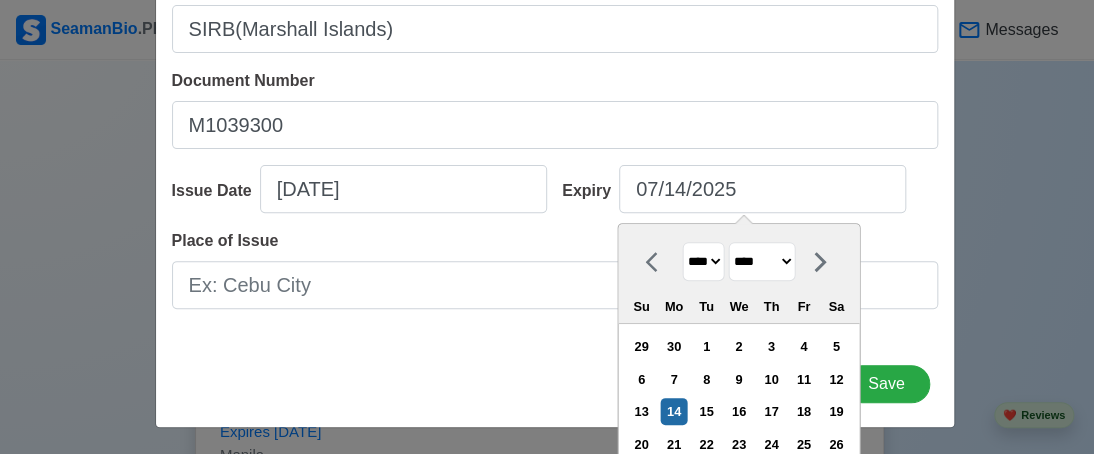 click on "**** **** **** **** **** **** **** **** **** **** **** **** **** **** **** **** **** **** **** **** **** **** **** **** **** **** **** **** **** **** **** **** **** **** **** **** **** **** **** **** **** **** **** **** **** **** **** **** **** **** **** **** **** **** **** **** **** **** **** **** **** **** **** **** **** **** **** **** **** **** **** **** **** **** **** **** **** **** **** **** **** **** **** **** **** **** **** **** **** **** **** **** **** **** **** **** **** **** **** **** **** **** **** **** **** **** **** **** **** **** **** **** **** **** **** **** **** **** **** **** ****" at bounding box center (703, 261) 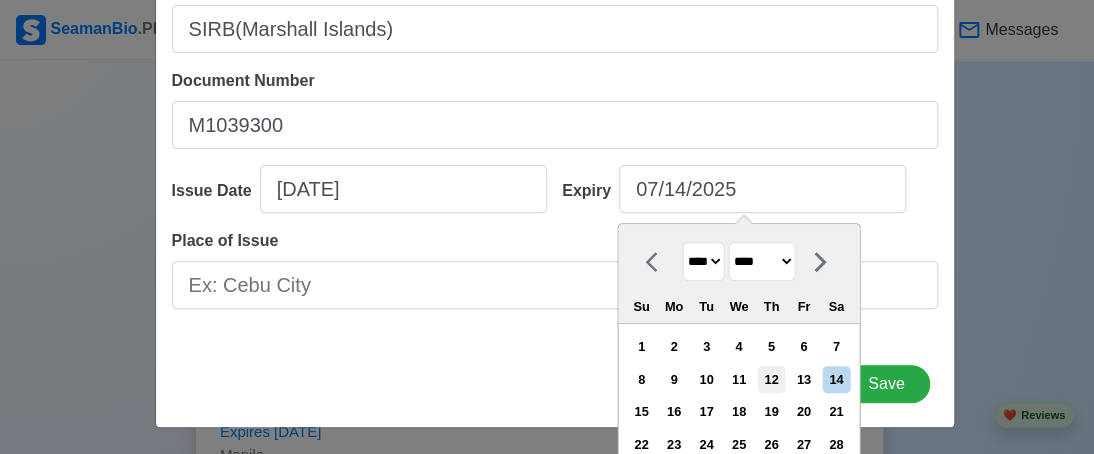 click on "12" at bounding box center (771, 379) 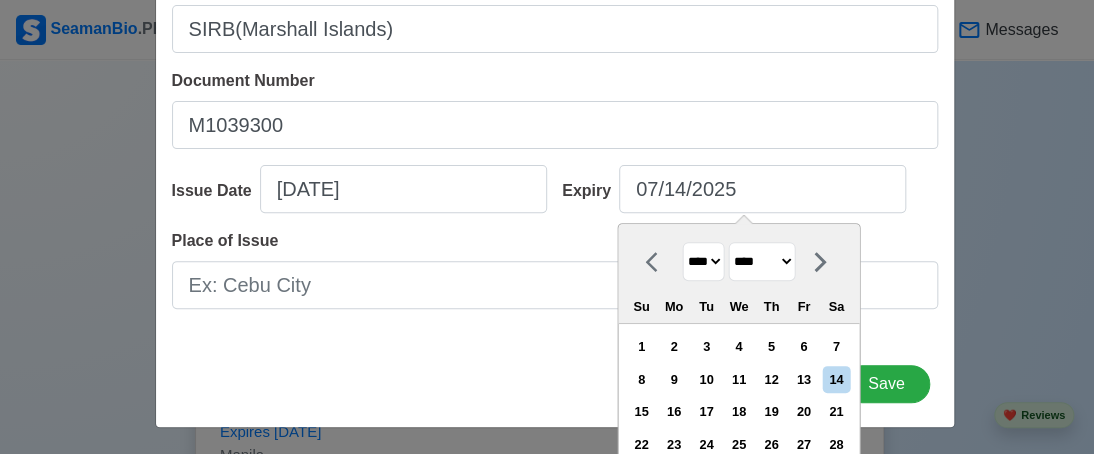 type on "[DATE]" 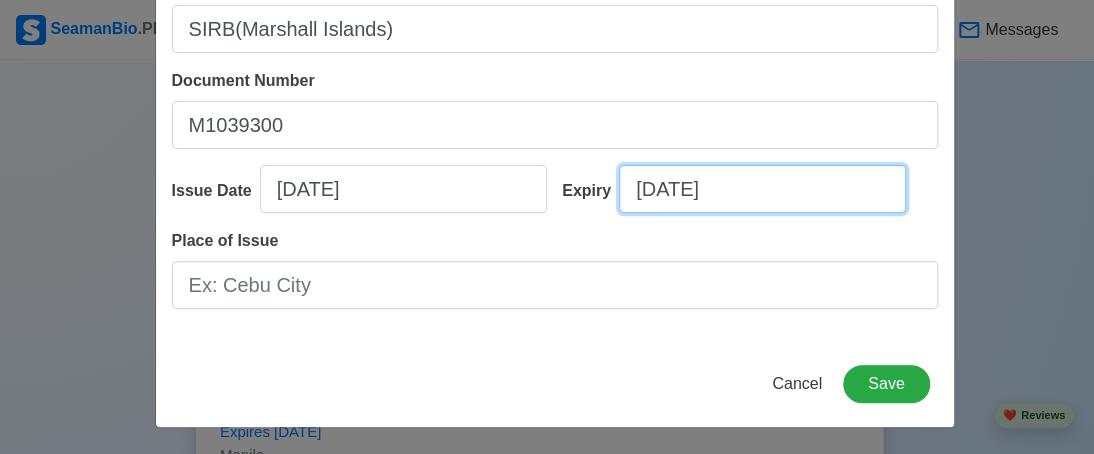click on "[DATE]" at bounding box center (762, 189) 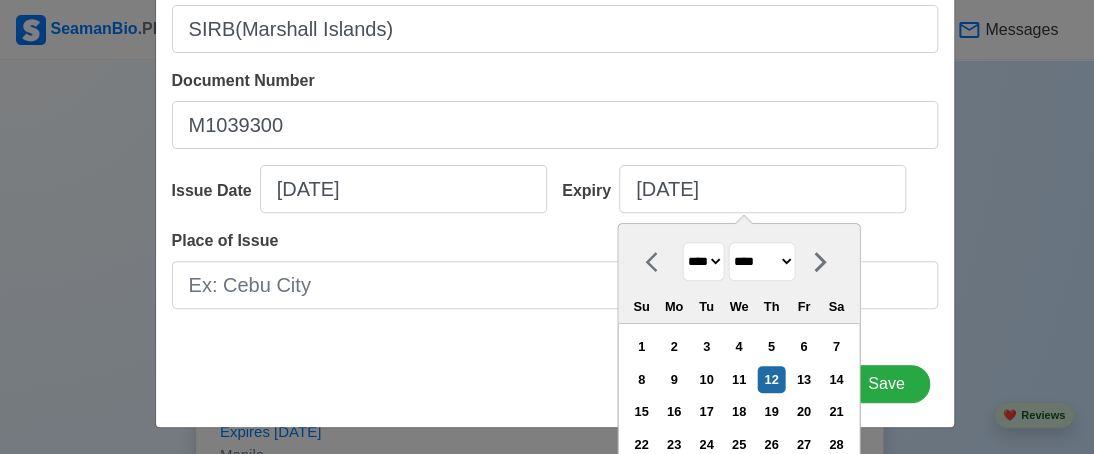 click on "******* ******** ***** ***** *** **** **** ****** ********* ******* ******** ********" at bounding box center [761, 261] 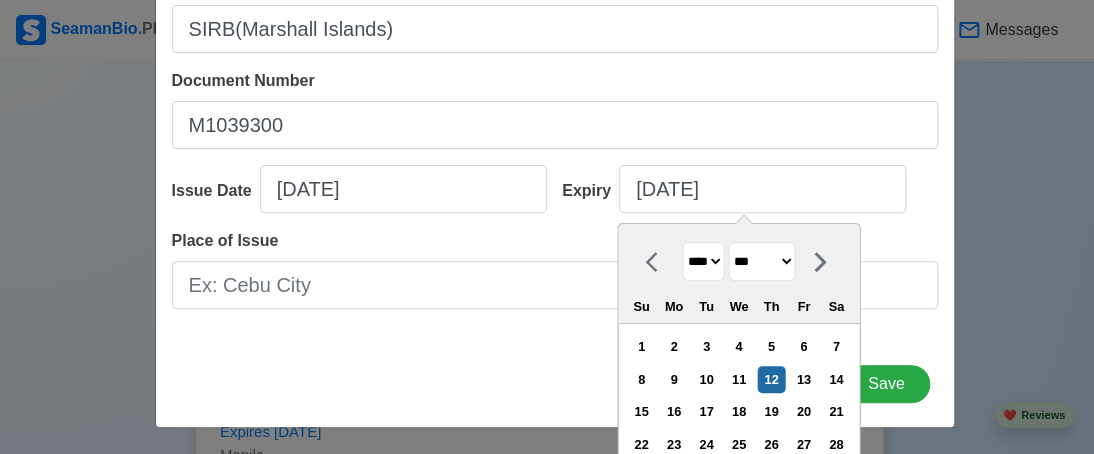 click on "******* ******** ***** ***** *** **** **** ****** ********* ******* ******** ********" at bounding box center (761, 261) 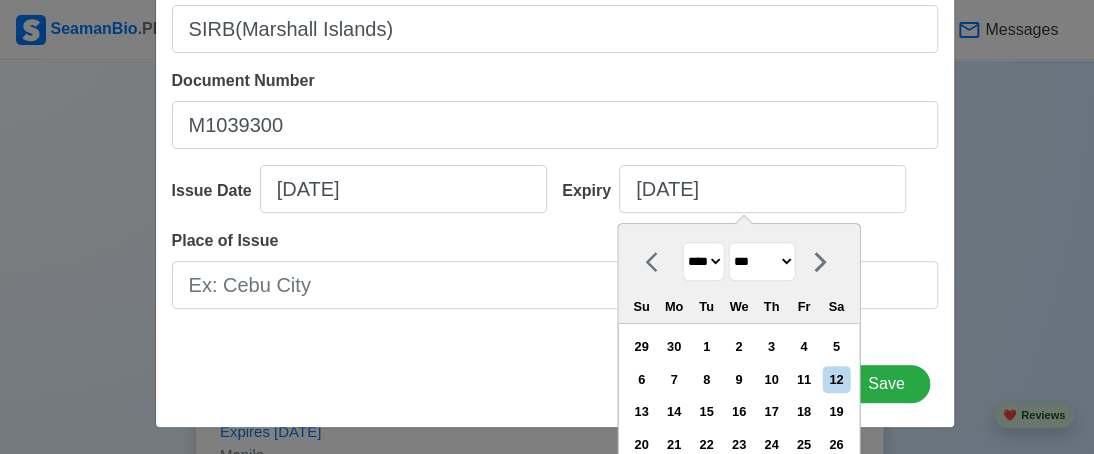 click on "12" at bounding box center (836, 379) 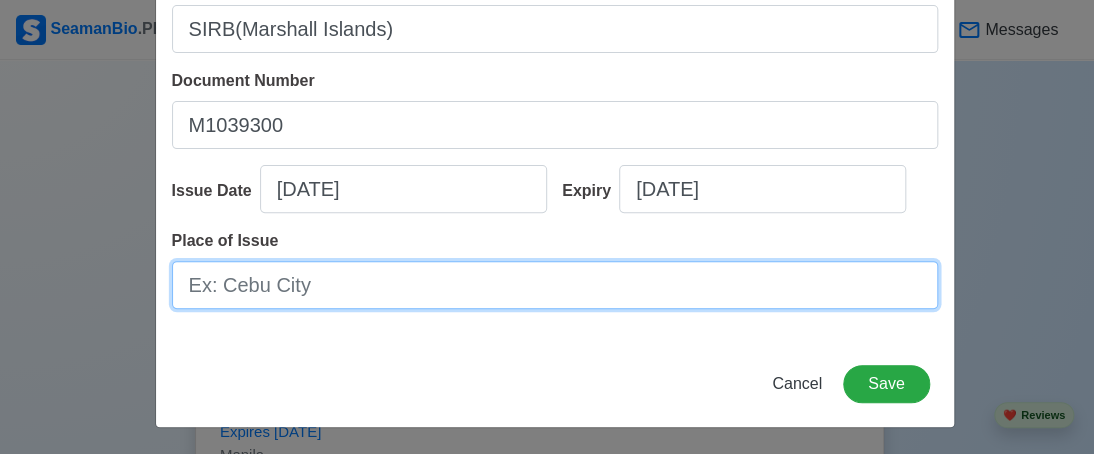 click on "Place of Issue" at bounding box center (555, 285) 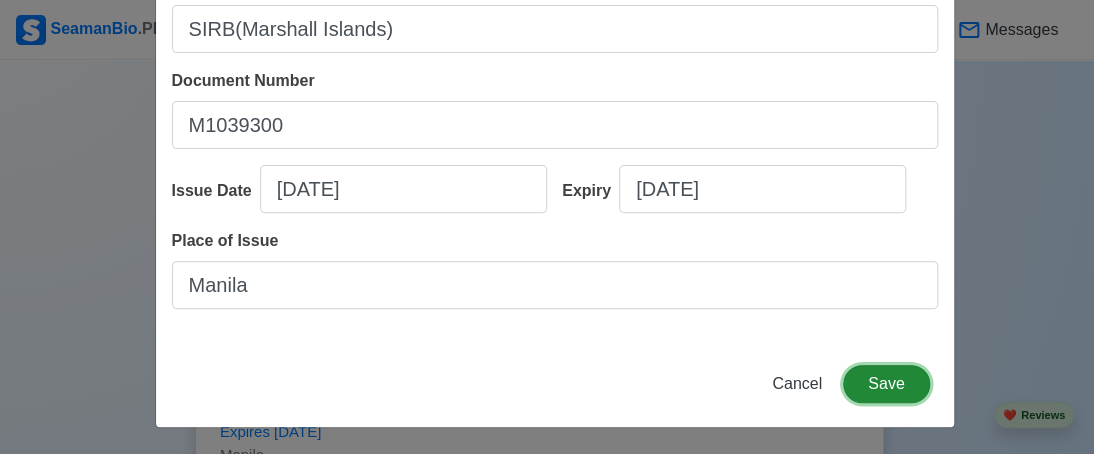 click on "Save" at bounding box center [886, 384] 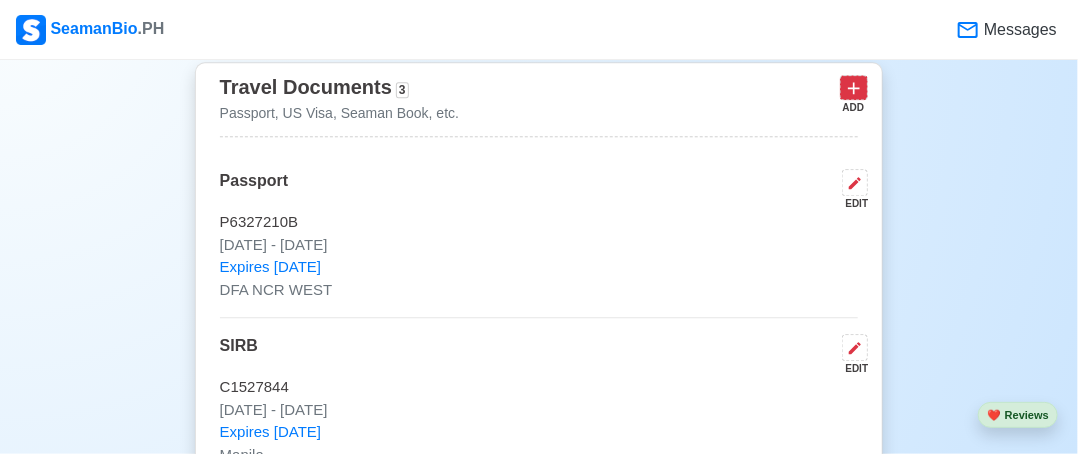 click 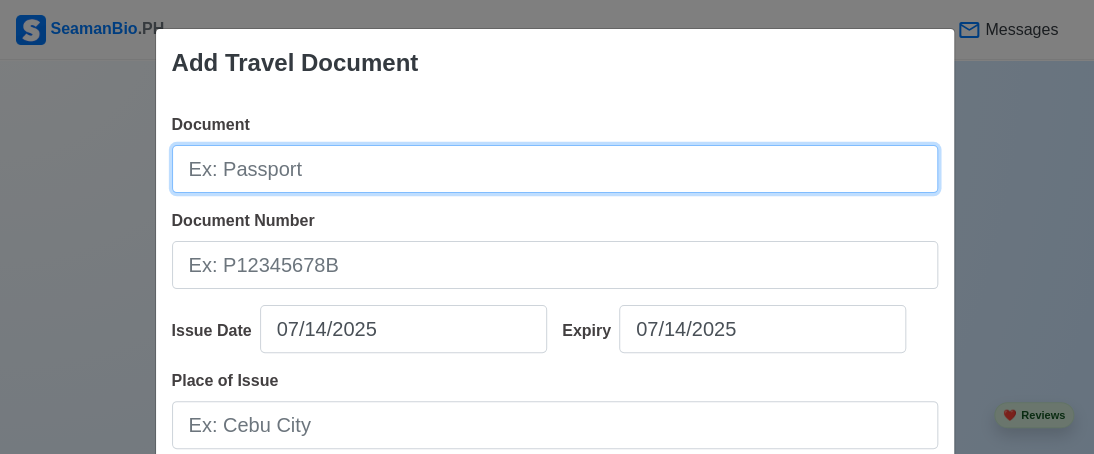 click on "Document" at bounding box center (555, 169) 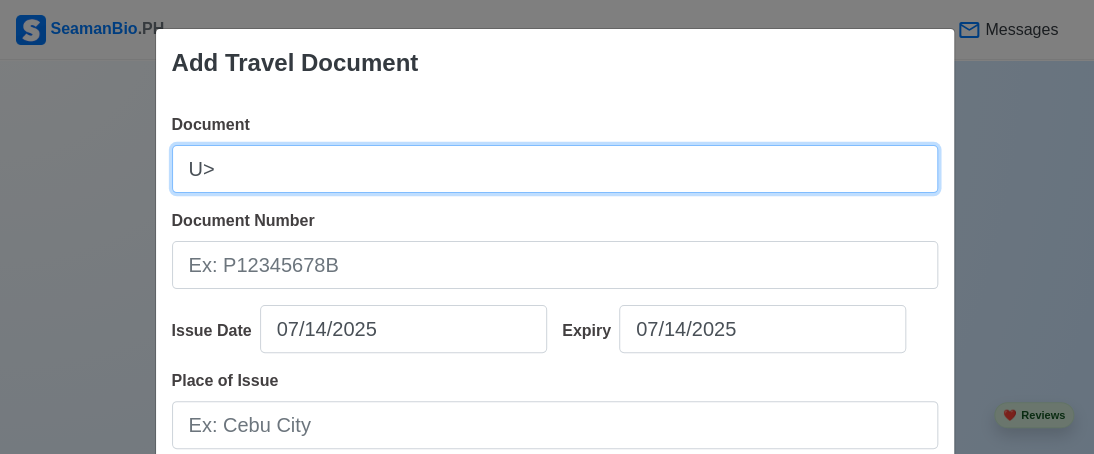 type on "U" 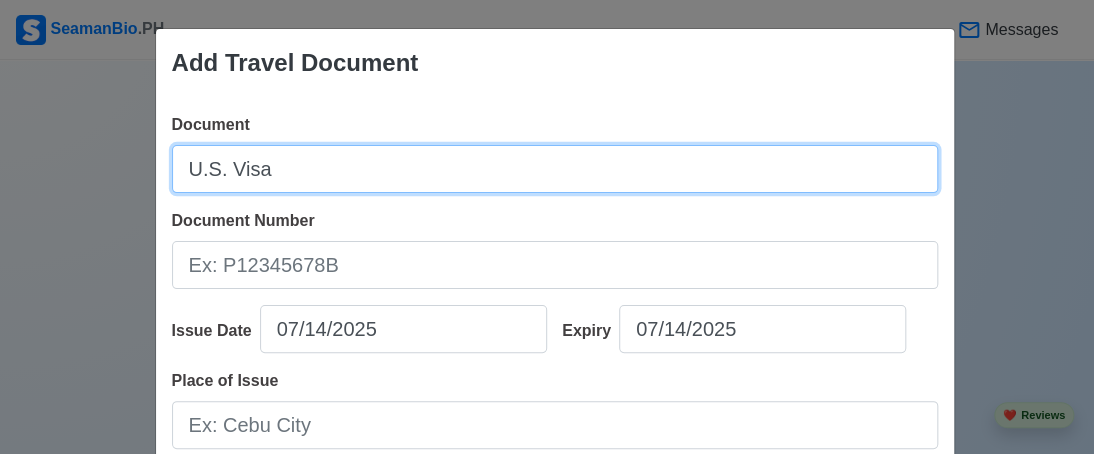 type on "U.S. Visa" 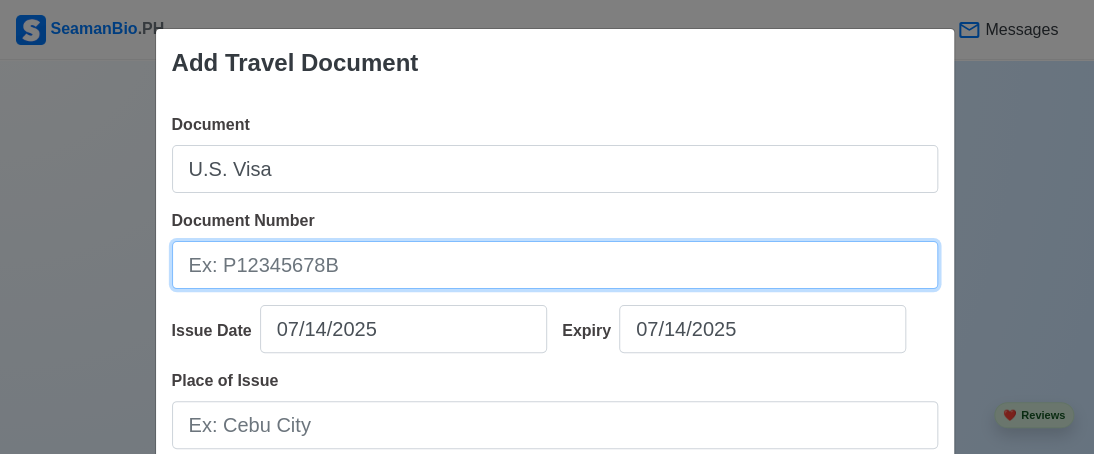 click on "Document Number" at bounding box center (555, 265) 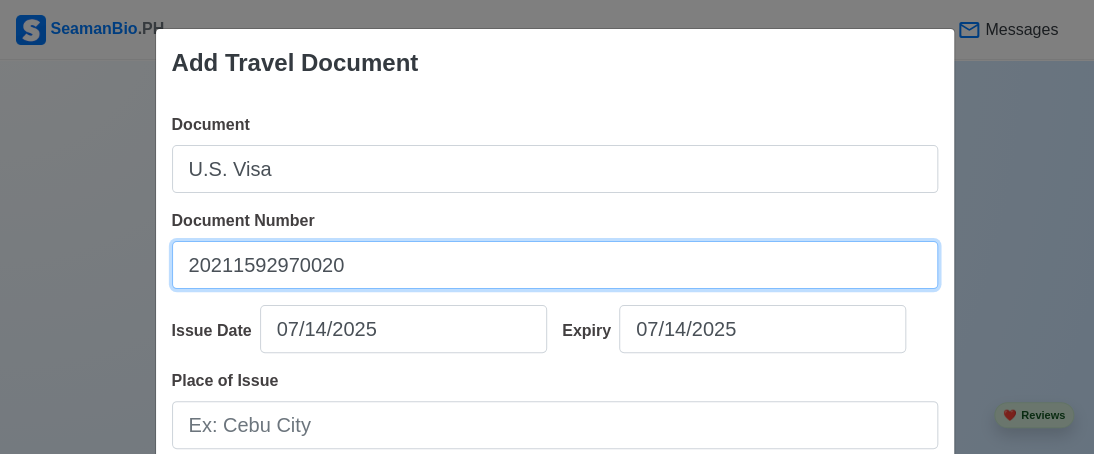 type on "20211592970020" 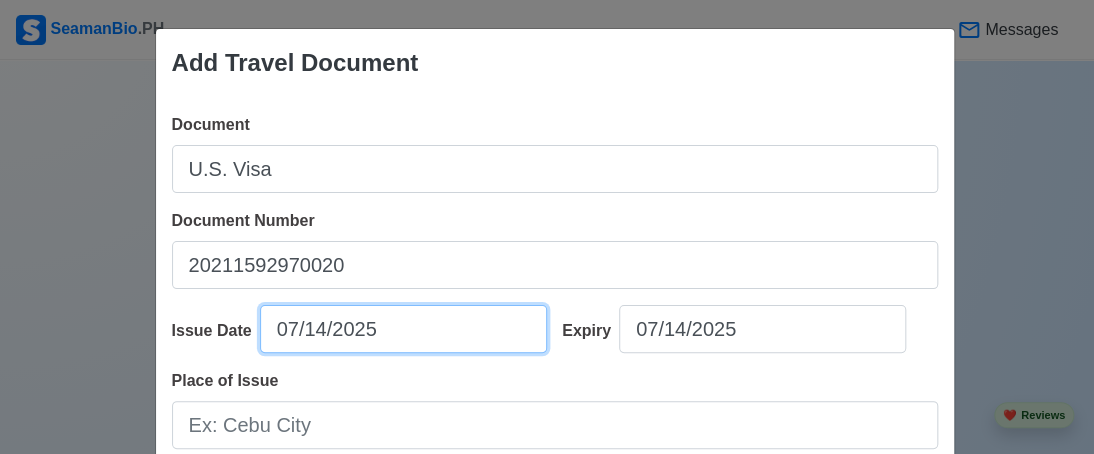 click on "07/14/2025" at bounding box center (403, 329) 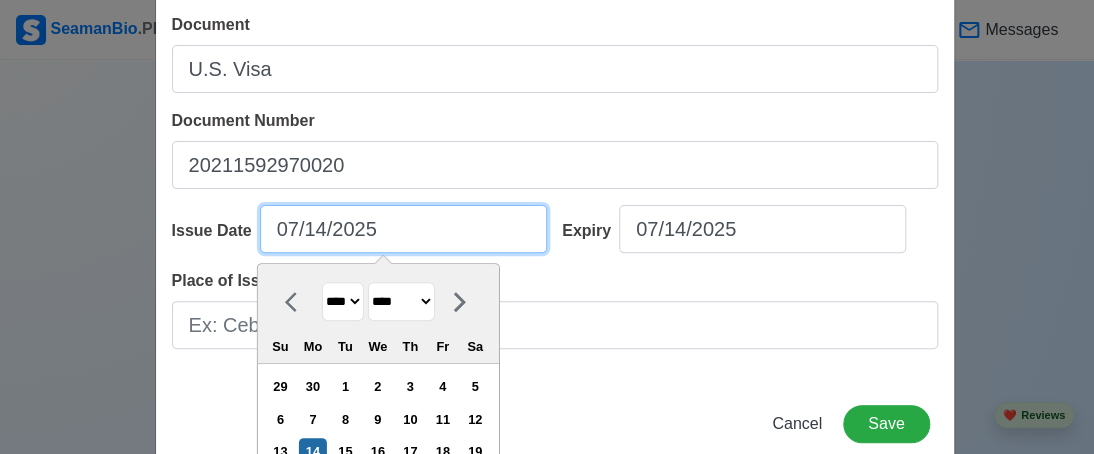 scroll, scrollTop: 200, scrollLeft: 0, axis: vertical 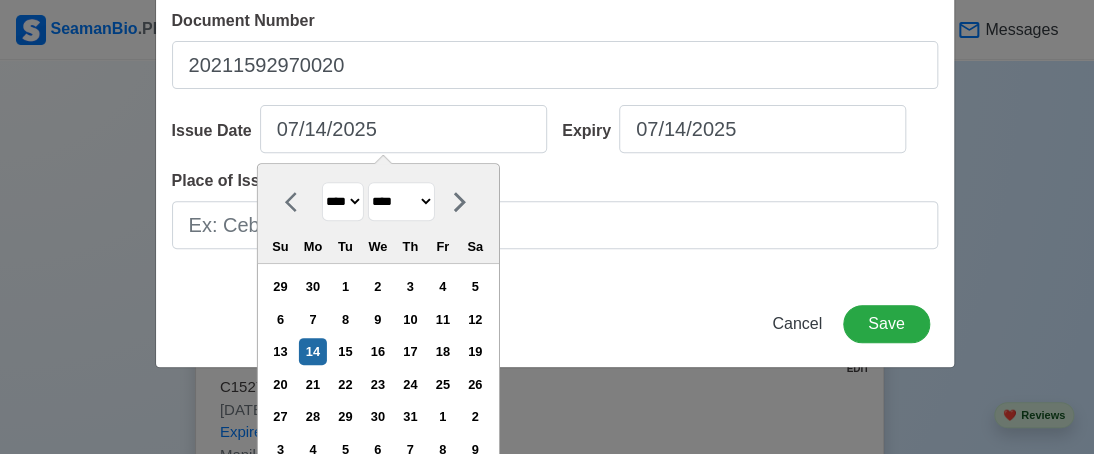 click on "**** **** **** **** **** **** **** **** **** **** **** **** **** **** **** **** **** **** **** **** **** **** **** **** **** **** **** **** **** **** **** **** **** **** **** **** **** **** **** **** **** **** **** **** **** **** **** **** **** **** **** **** **** **** **** **** **** **** **** **** **** **** **** **** **** **** **** **** **** **** **** **** **** **** **** **** **** **** **** **** **** **** **** **** **** **** **** **** **** **** **** **** **** **** **** **** **** **** **** **** **** **** **** **** **** ****" at bounding box center [342, 201] 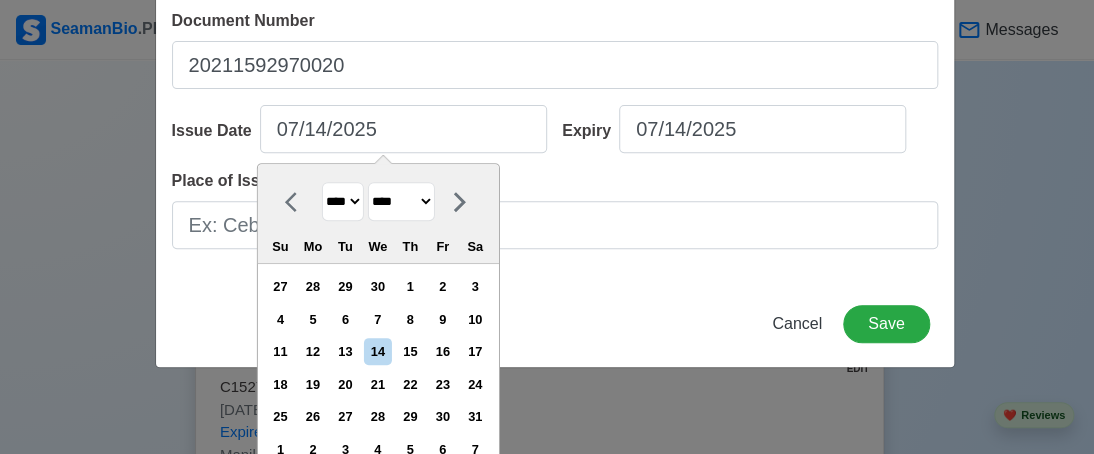 click on "******* ******** ***** ***** *** **** **** ****** ********* ******* ******** ********" at bounding box center (400, 201) 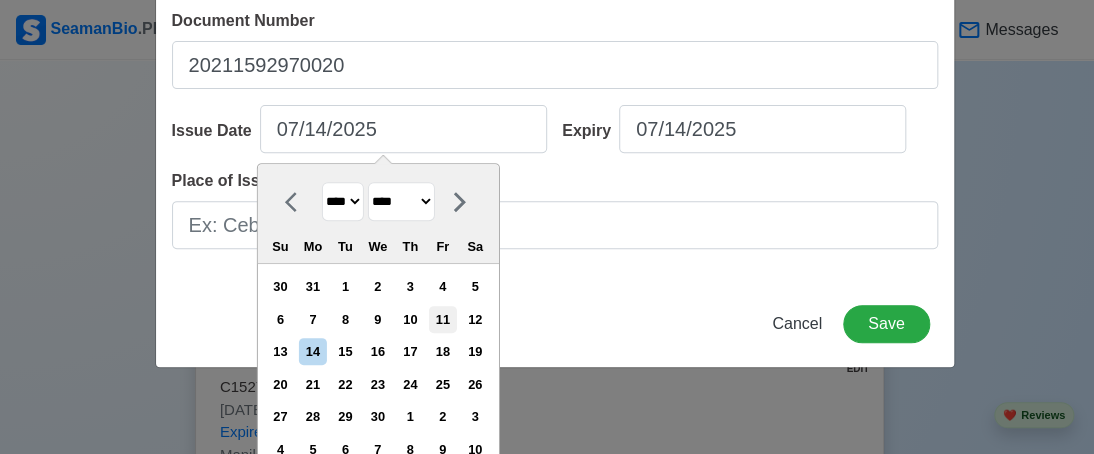 click on "11" at bounding box center (442, 319) 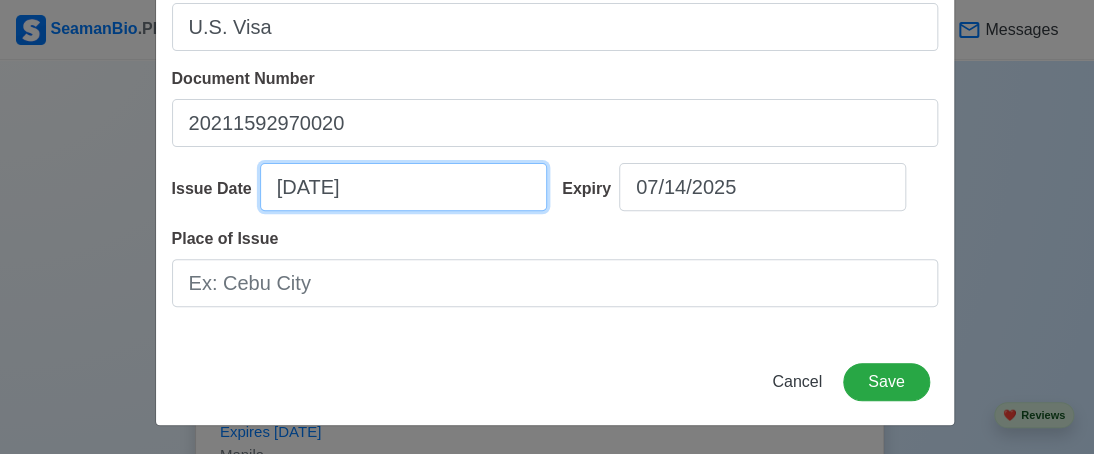 scroll, scrollTop: 140, scrollLeft: 0, axis: vertical 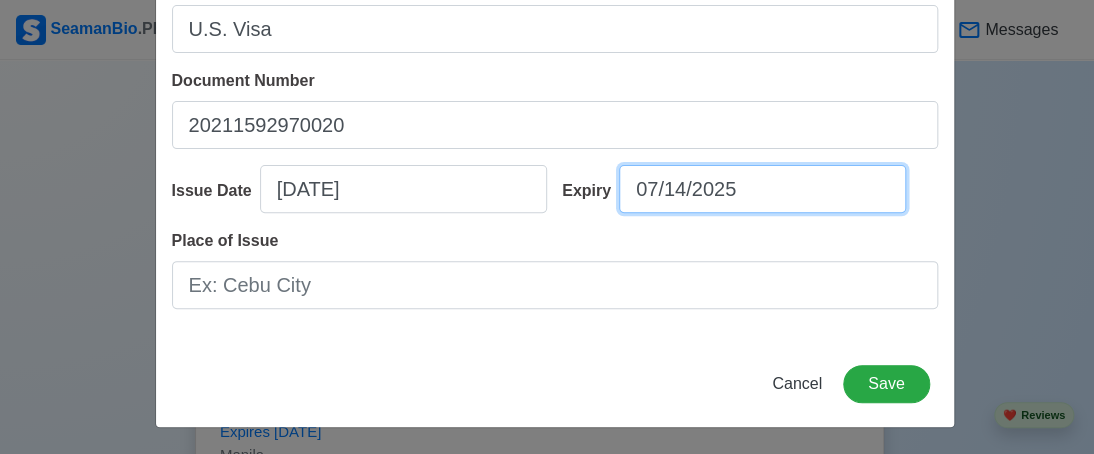 click on "07/14/2025" at bounding box center [762, 189] 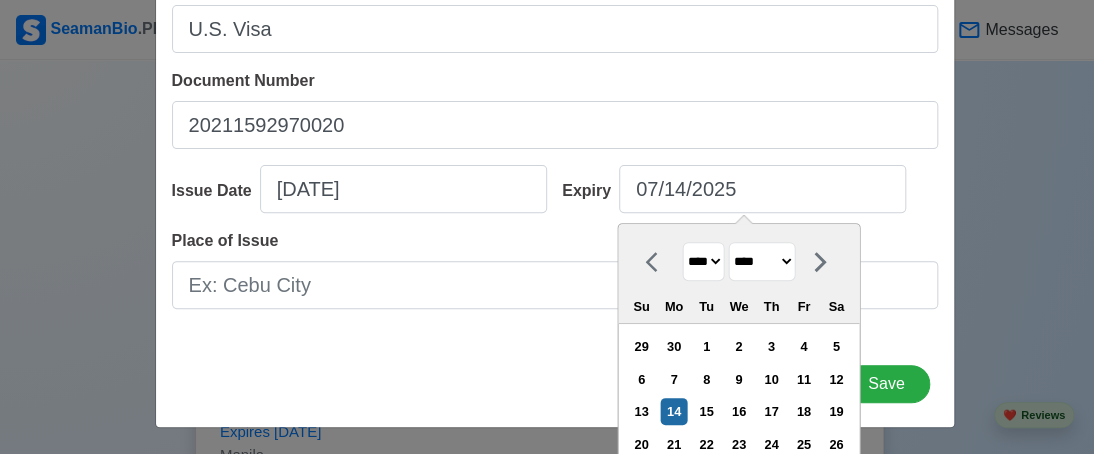 click on "**** **** **** **** **** **** **** **** **** **** **** **** **** **** **** **** **** **** **** **** **** **** **** **** **** **** **** **** **** **** **** **** **** **** **** **** **** **** **** **** **** **** **** **** **** **** **** **** **** **** **** **** **** **** **** **** **** **** **** **** **** **** **** **** **** **** **** **** **** **** **** **** **** **** **** **** **** **** **** **** **** **** **** **** **** **** **** **** **** **** **** **** **** **** **** **** **** **** **** **** **** **** **** **** **** **** **** **** **** **** **** **** **** **** **** **** **** **** **** **** ****" at bounding box center (703, 261) 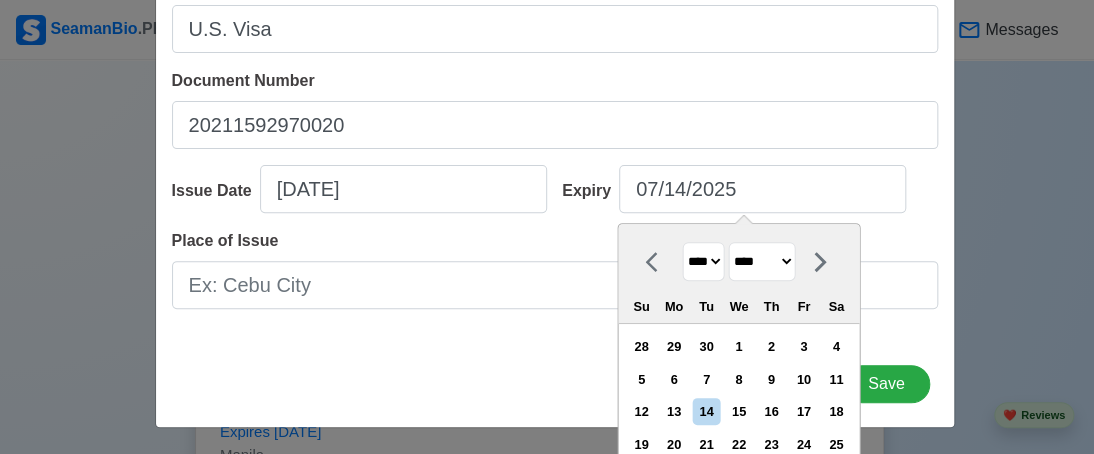 click on "******* ******** ***** ***** *** **** **** ****** ********* ******* ******** ********" at bounding box center [761, 261] 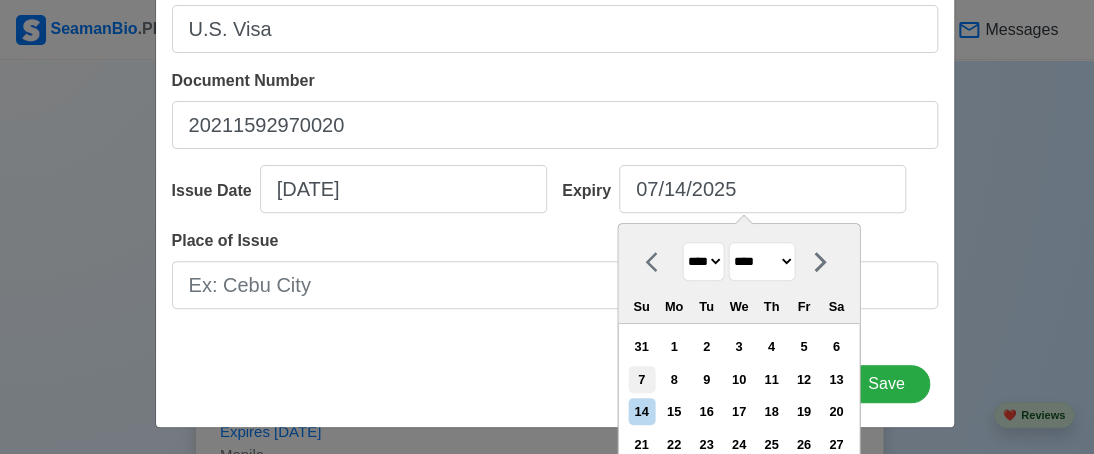 click on "7" at bounding box center (641, 379) 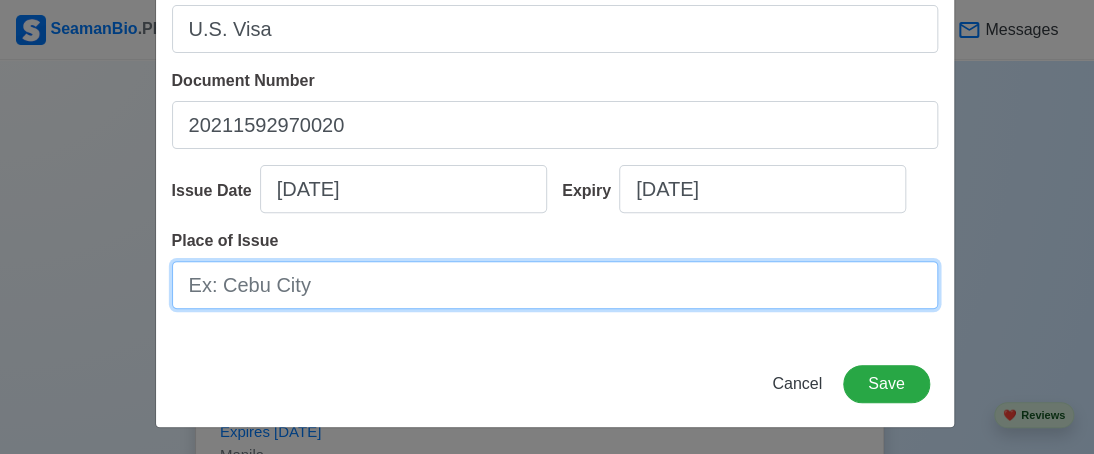 click on "Place of Issue" at bounding box center [555, 285] 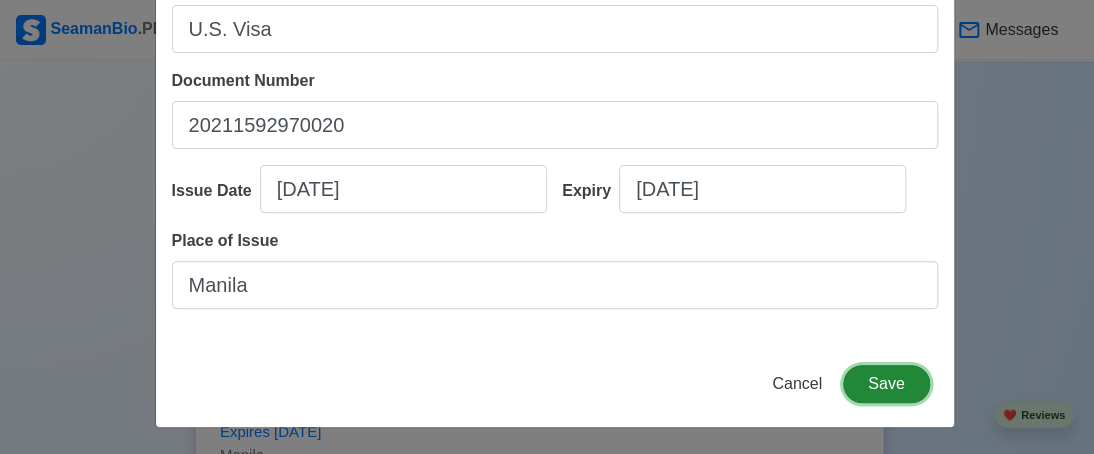 click on "Save" at bounding box center (886, 384) 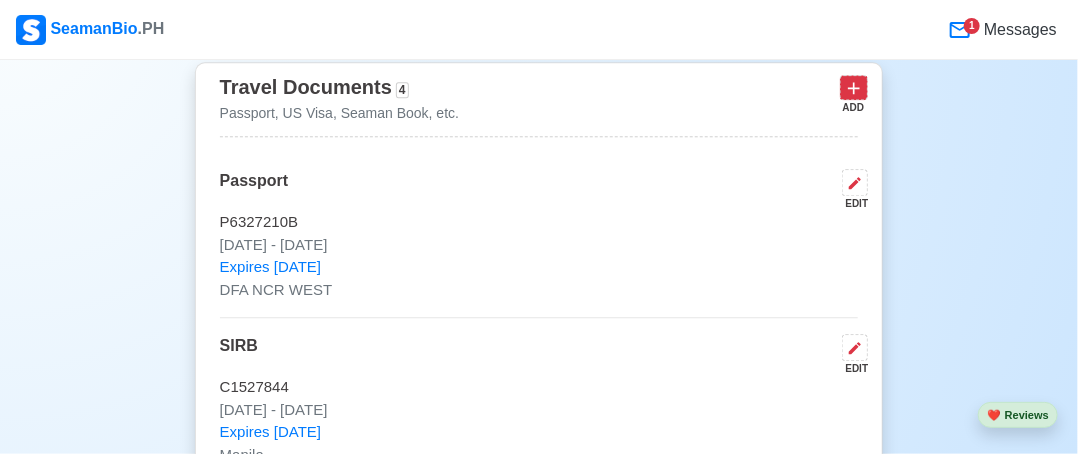 click 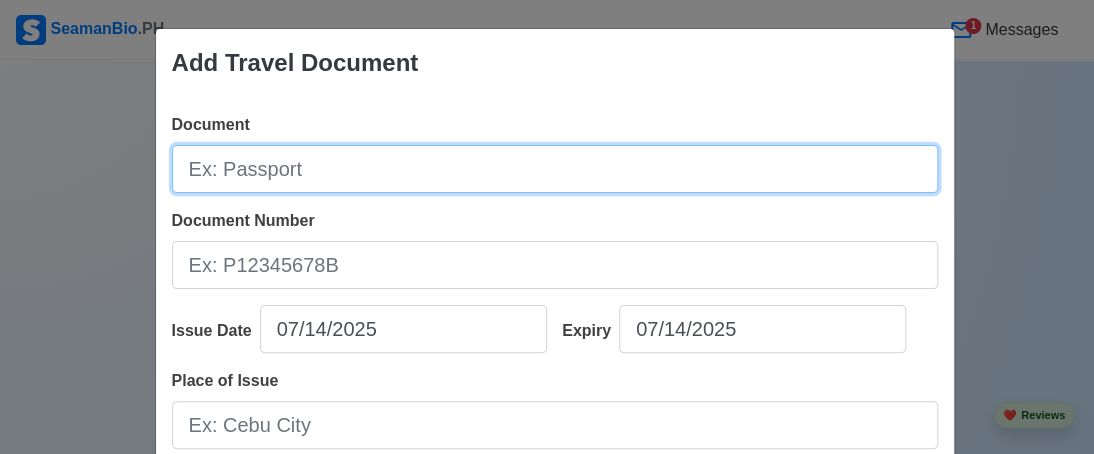 click on "Document" at bounding box center [555, 169] 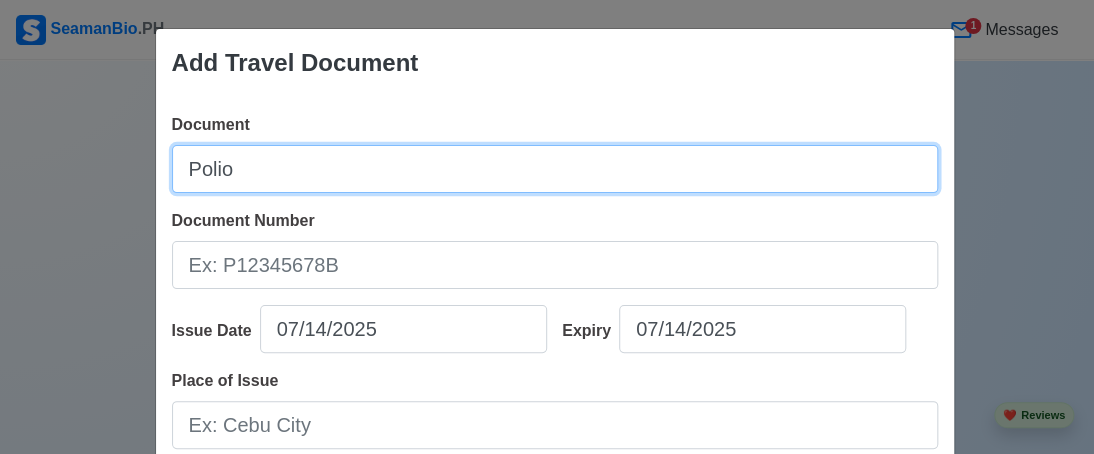 type on "Polio" 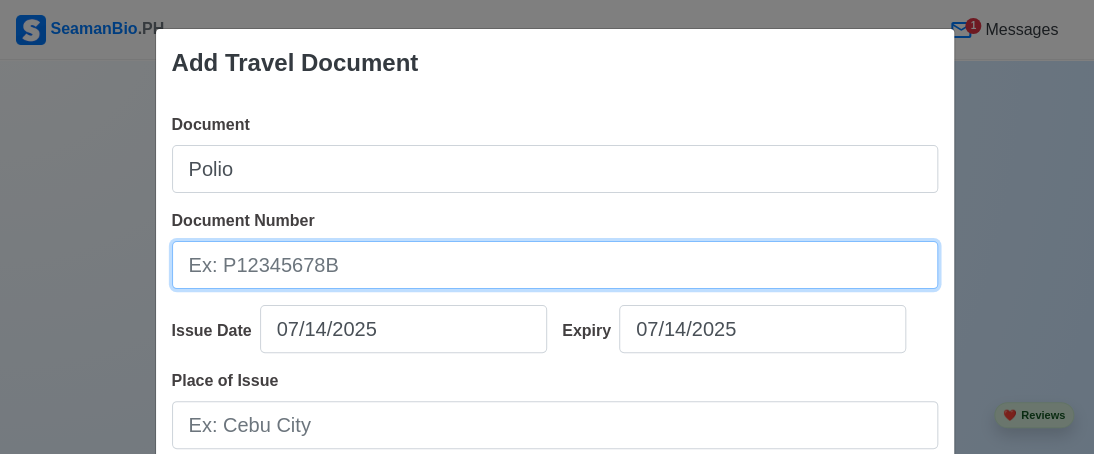 click on "Document Number" at bounding box center (555, 265) 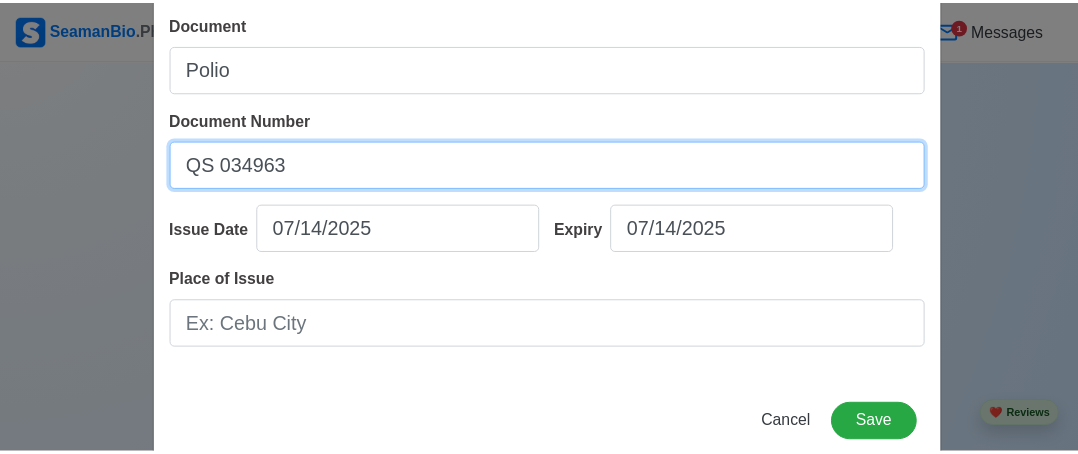 scroll, scrollTop: 140, scrollLeft: 0, axis: vertical 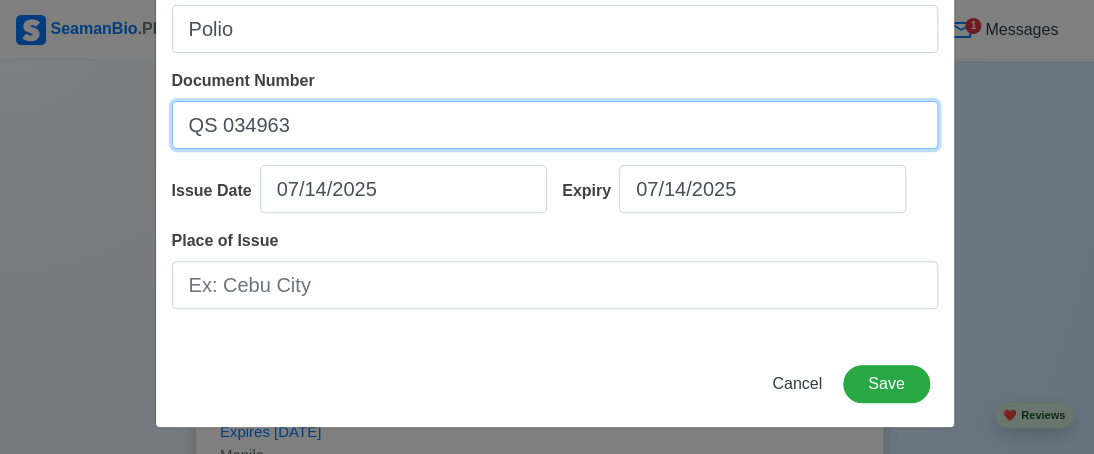 type on "QS 034963" 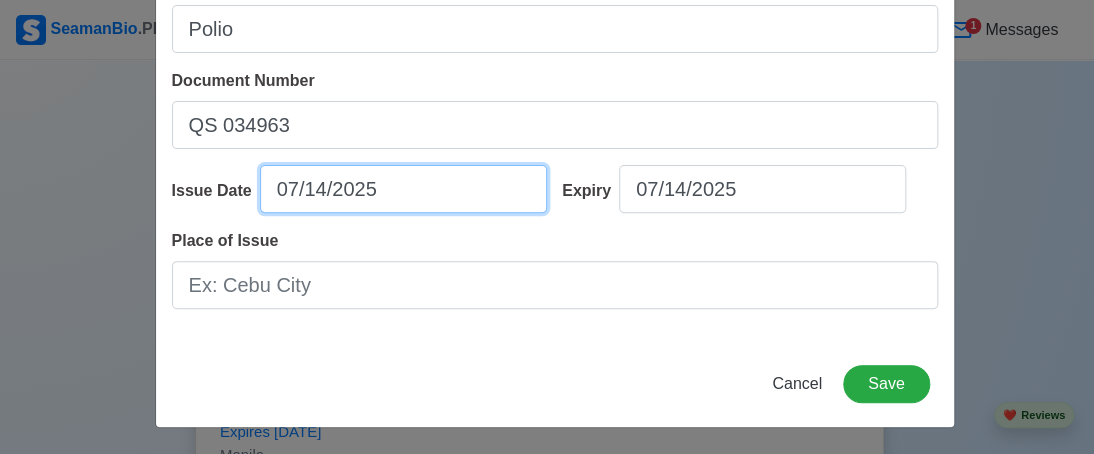 select on "****" 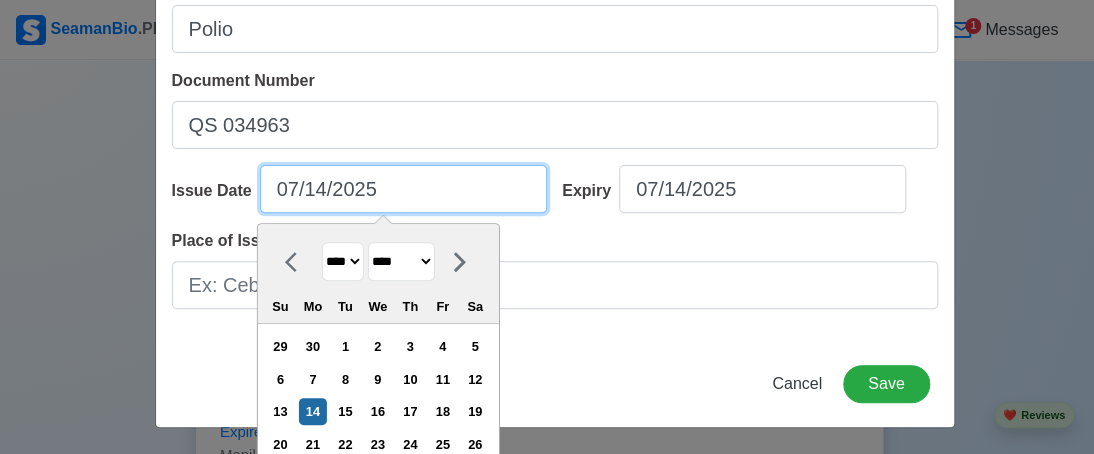 click on "07/14/2025" at bounding box center (403, 189) 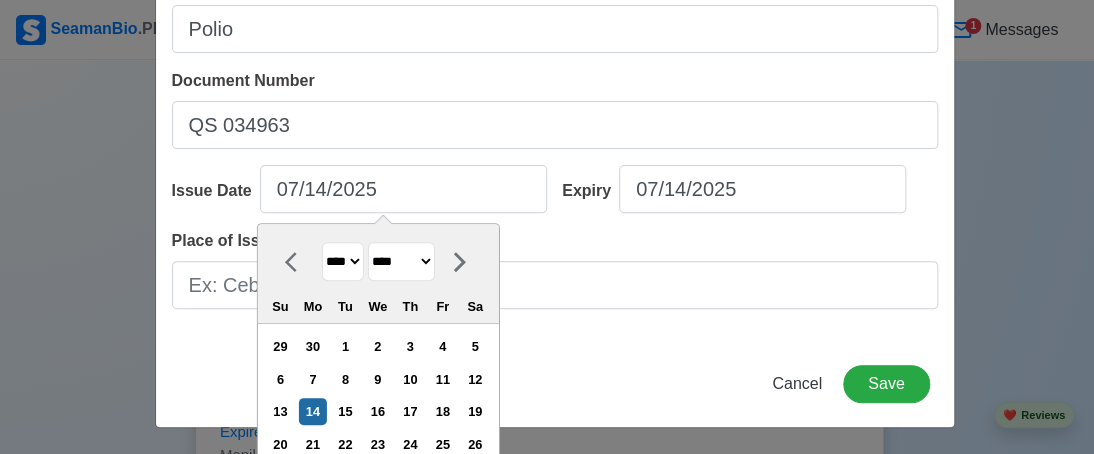 click on "**** **** **** **** **** **** **** **** **** **** **** **** **** **** **** **** **** **** **** **** **** **** **** **** **** **** **** **** **** **** **** **** **** **** **** **** **** **** **** **** **** **** **** **** **** **** **** **** **** **** **** **** **** **** **** **** **** **** **** **** **** **** **** **** **** **** **** **** **** **** **** **** **** **** **** **** **** **** **** **** **** **** **** **** **** **** **** **** **** **** **** **** **** **** **** **** **** **** **** **** **** **** **** **** **** ****" at bounding box center [342, 261] 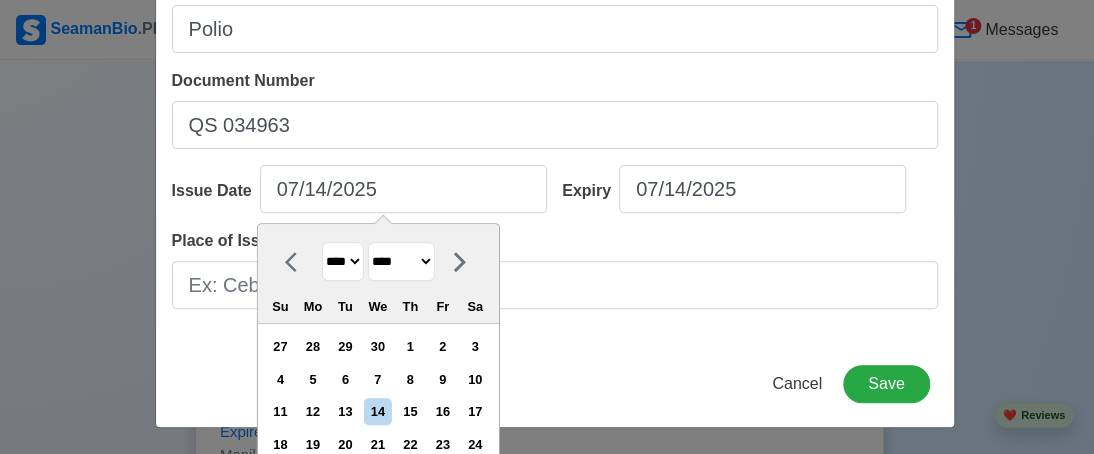 click on "******* ******** ***** ***** *** **** **** ****** ********* ******* ******** ********" at bounding box center (400, 261) 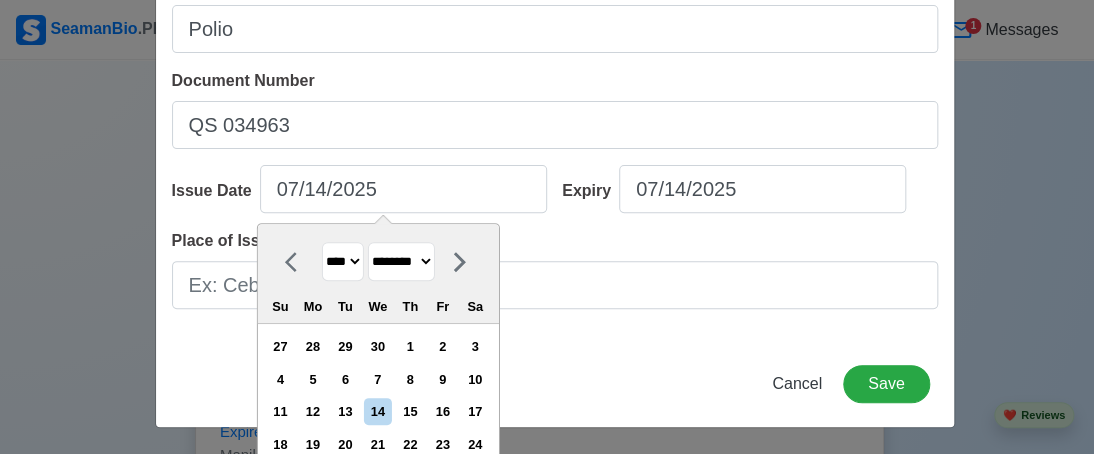click on "******* ******** ***** ***** *** **** **** ****** ********* ******* ******** ********" at bounding box center (400, 261) 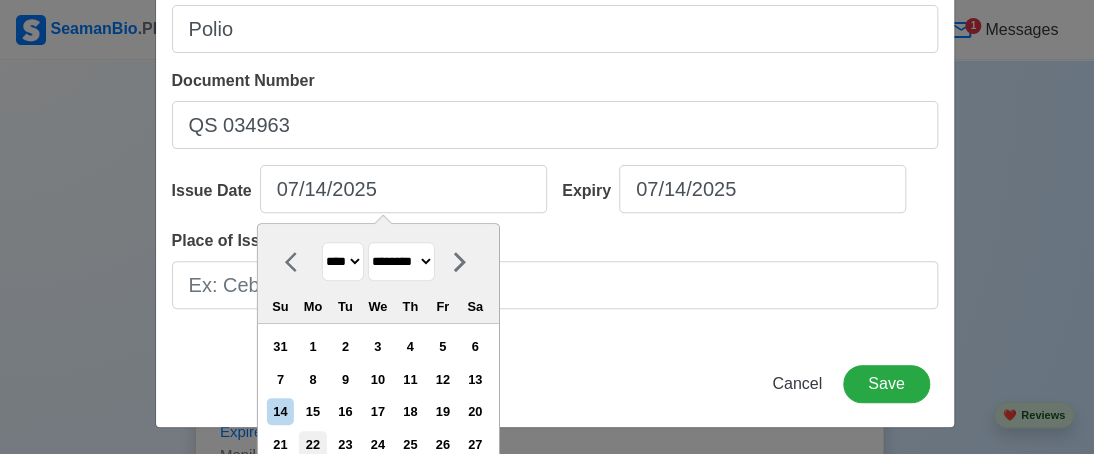 click on "22" at bounding box center [312, 444] 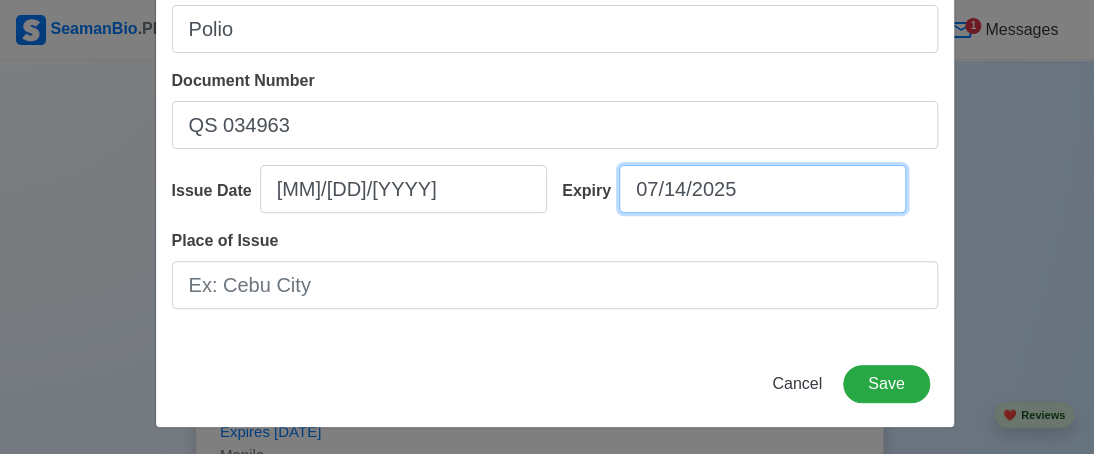 select on "****" 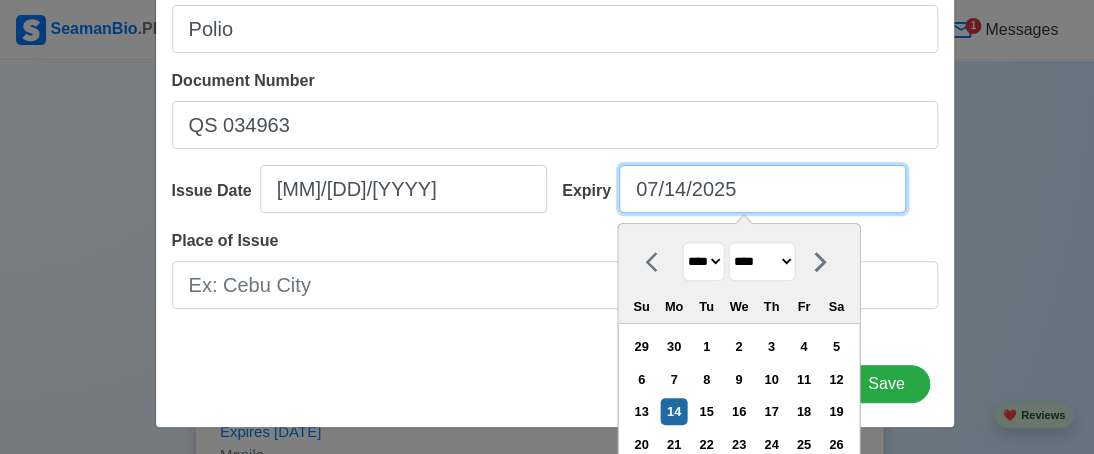 click on "07/14/2025" at bounding box center [762, 189] 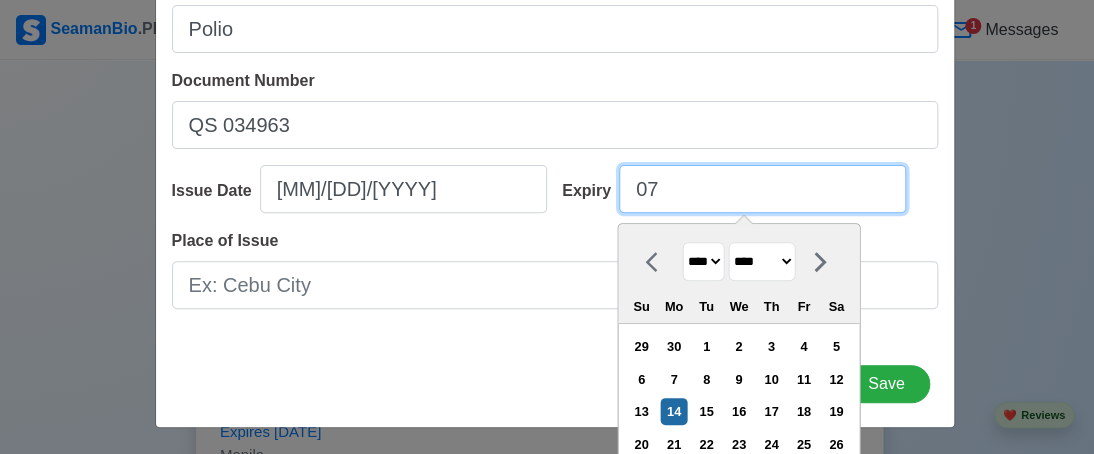 type on "0" 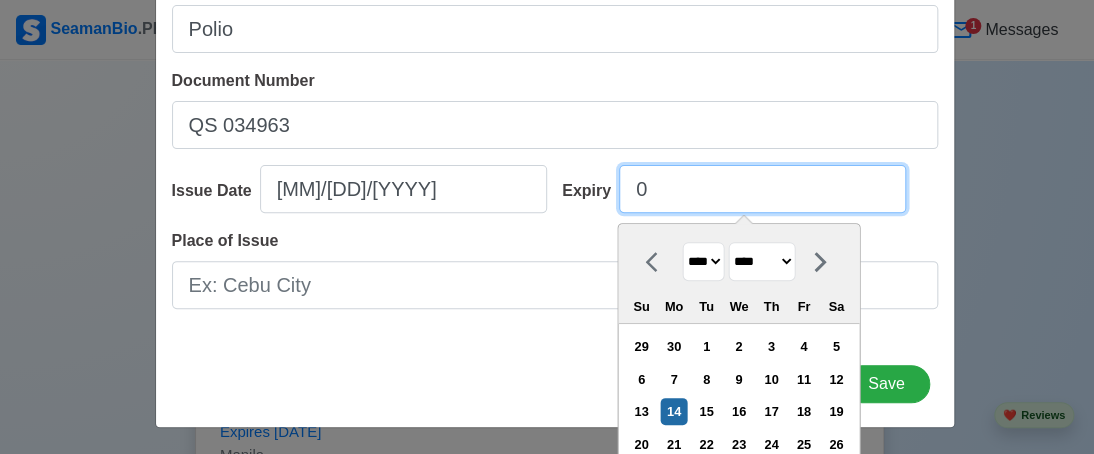 type 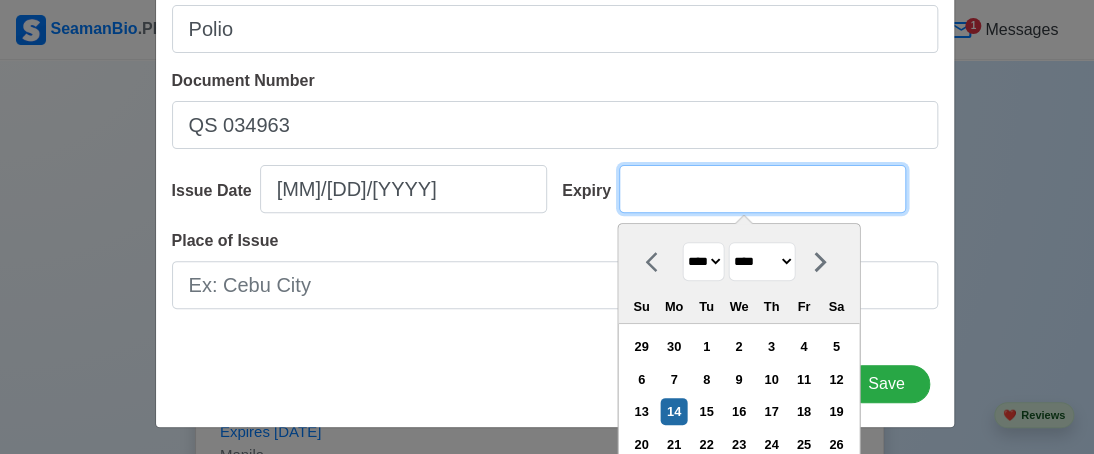 select on "****" 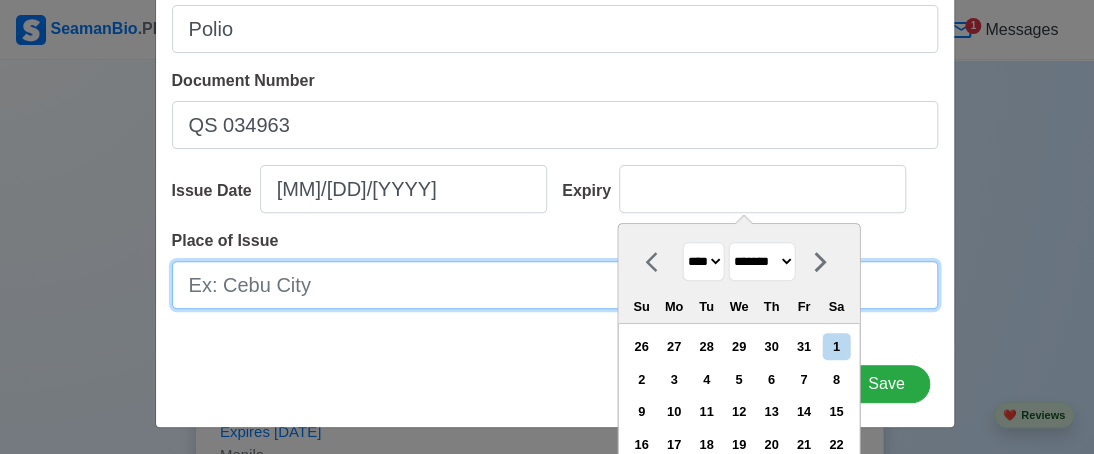 type on "07/14/2025" 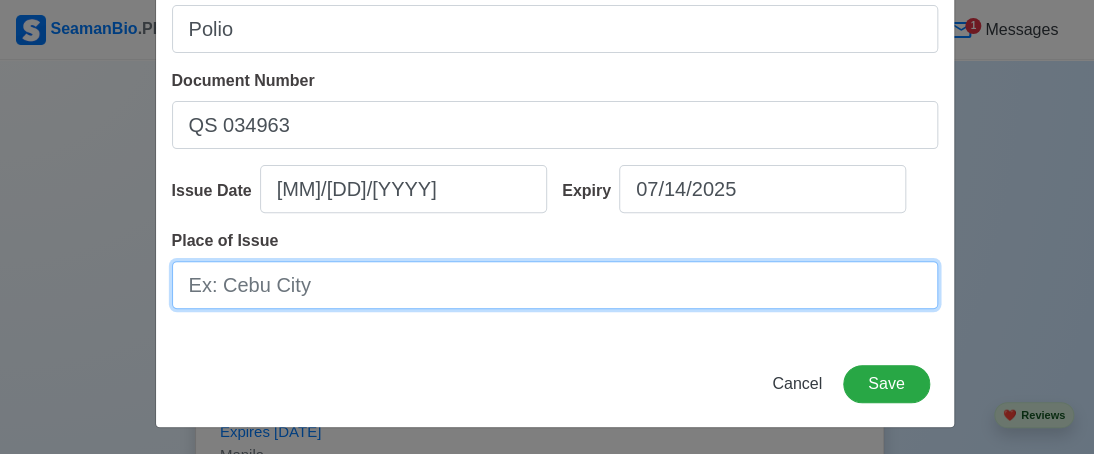 click on "Place of Issue" at bounding box center (555, 285) 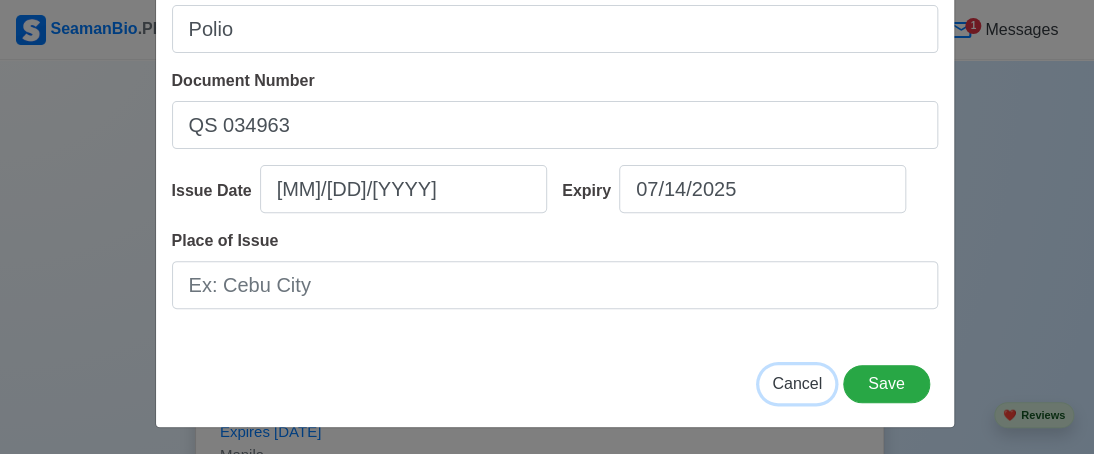 click on "Cancel" at bounding box center (797, 383) 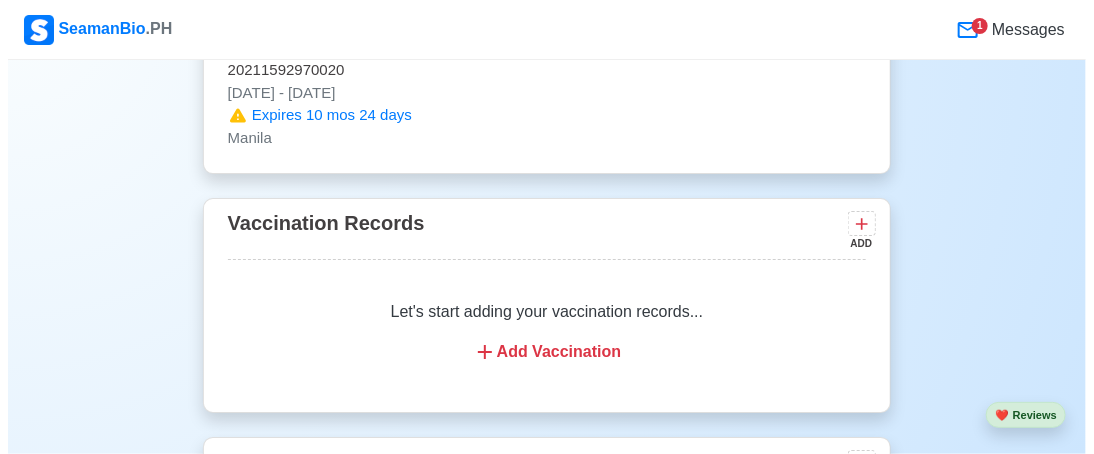 scroll, scrollTop: 2499, scrollLeft: 0, axis: vertical 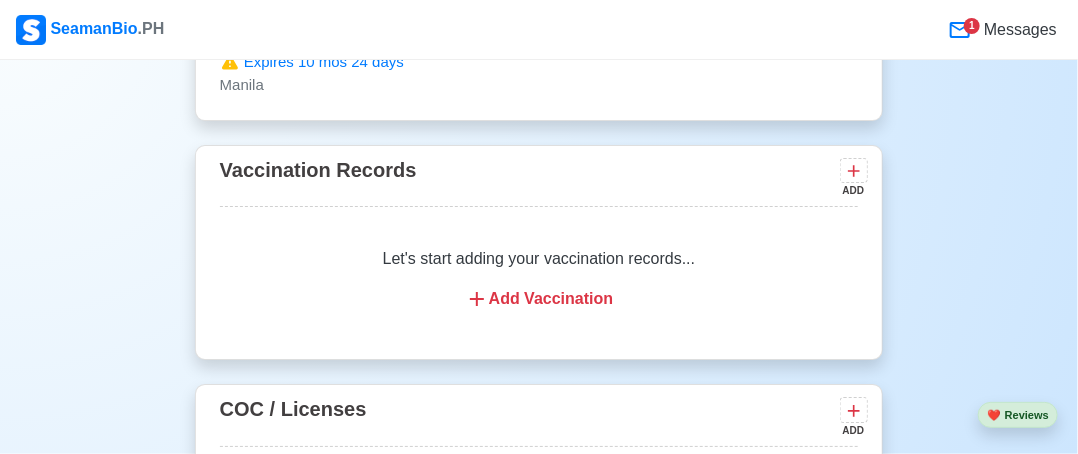 click on "Add Vaccination" at bounding box center [539, 299] 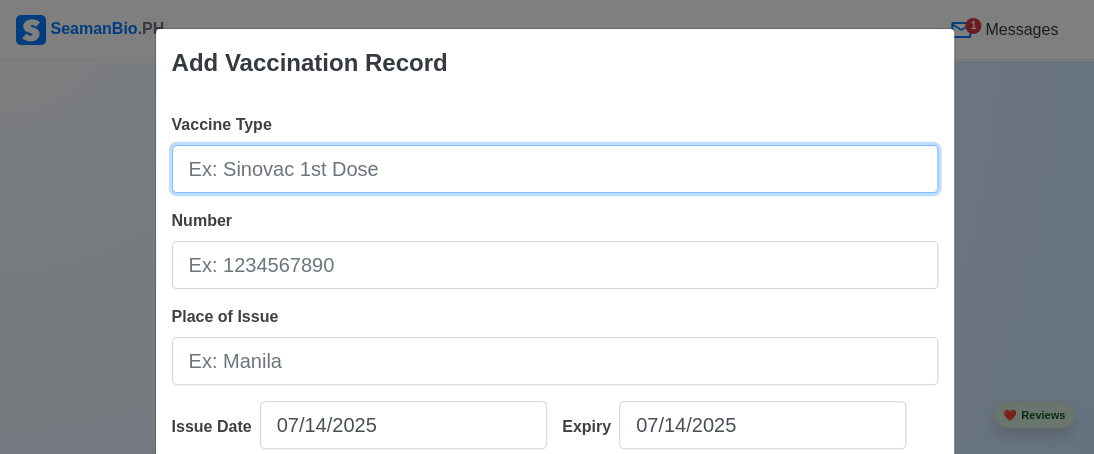 click on "Vaccine Type" at bounding box center [555, 169] 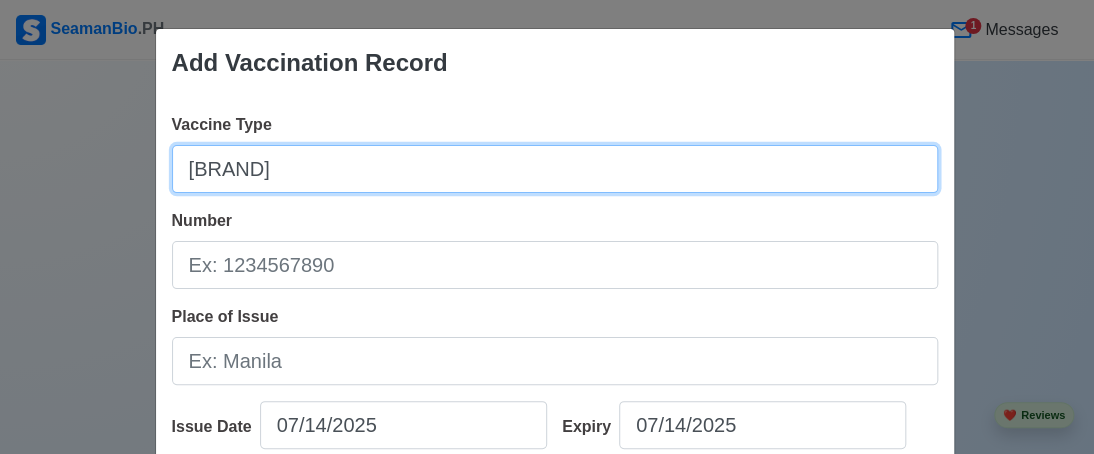 click on "[BRAND]" at bounding box center (555, 169) 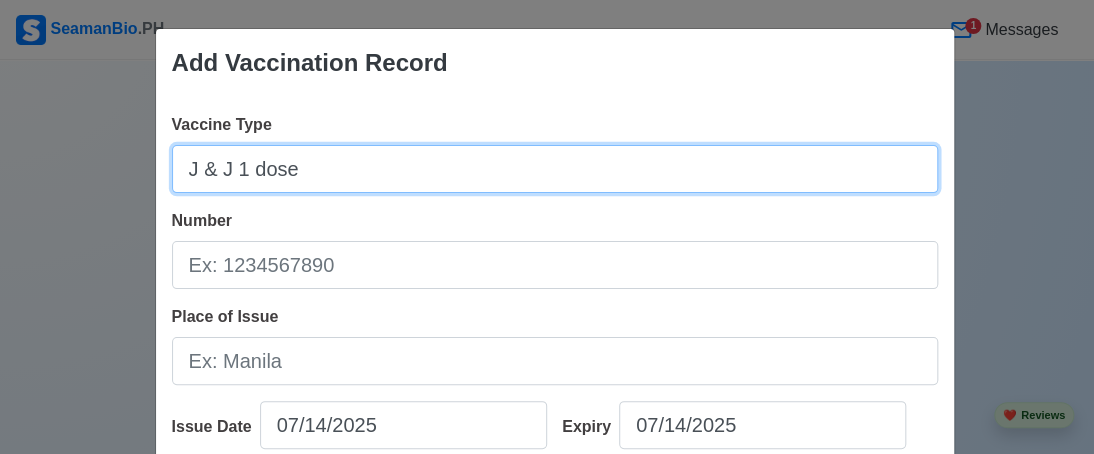 type on "J & J 1 dose" 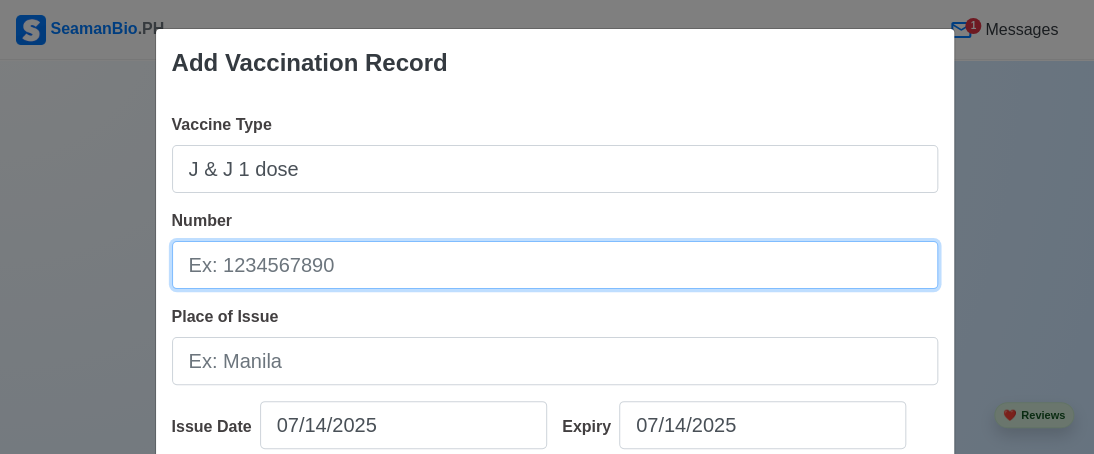 click on "Number" at bounding box center [555, 265] 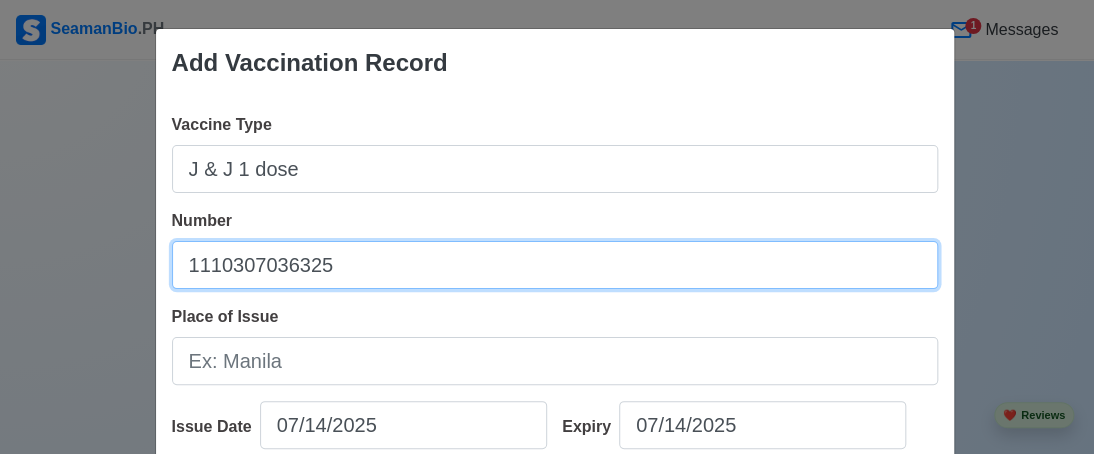 type on "1110307036325" 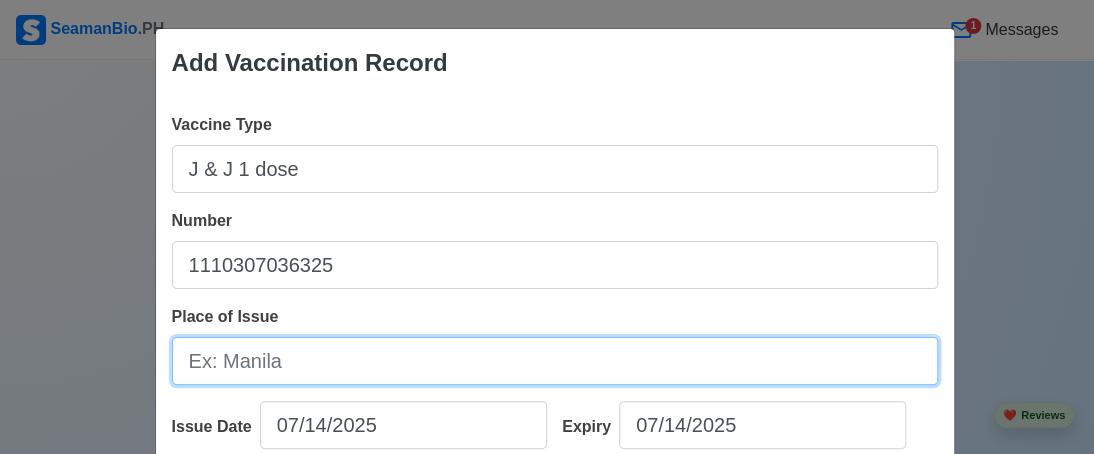 click on "Place of Issue" at bounding box center [555, 361] 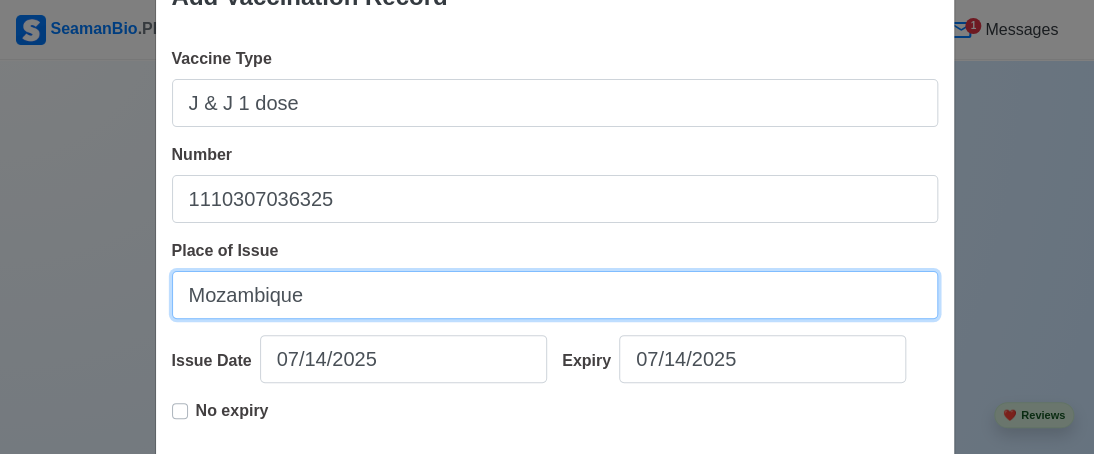 scroll, scrollTop: 100, scrollLeft: 0, axis: vertical 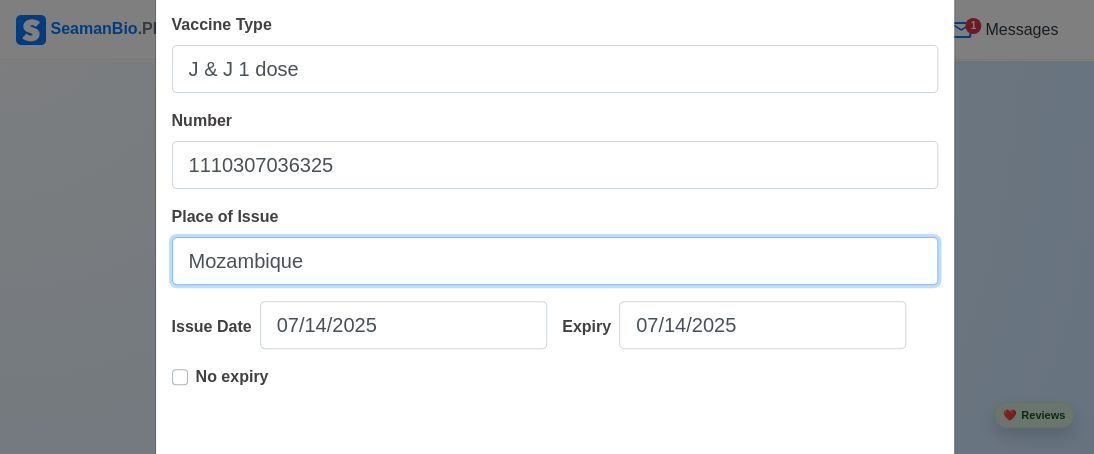 type on "Mozambique" 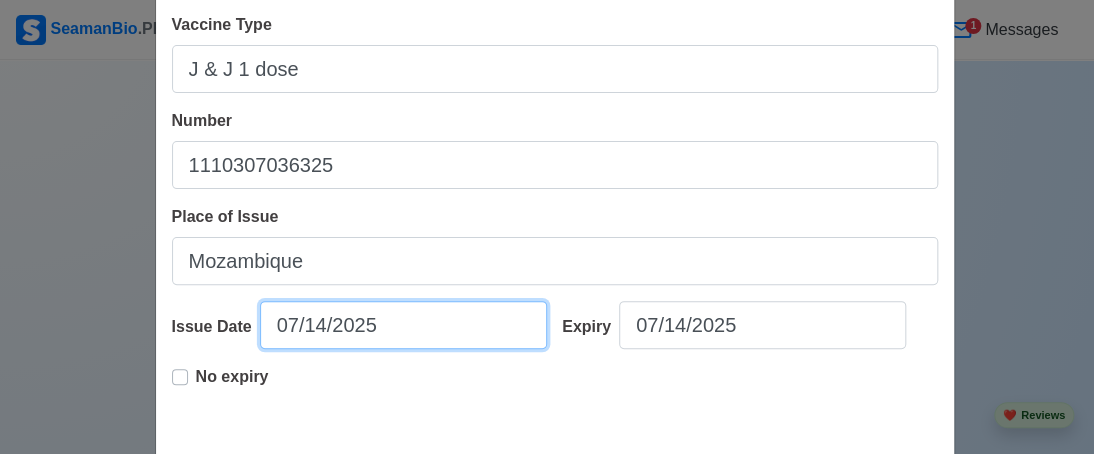 click on "07/14/2025" at bounding box center [403, 325] 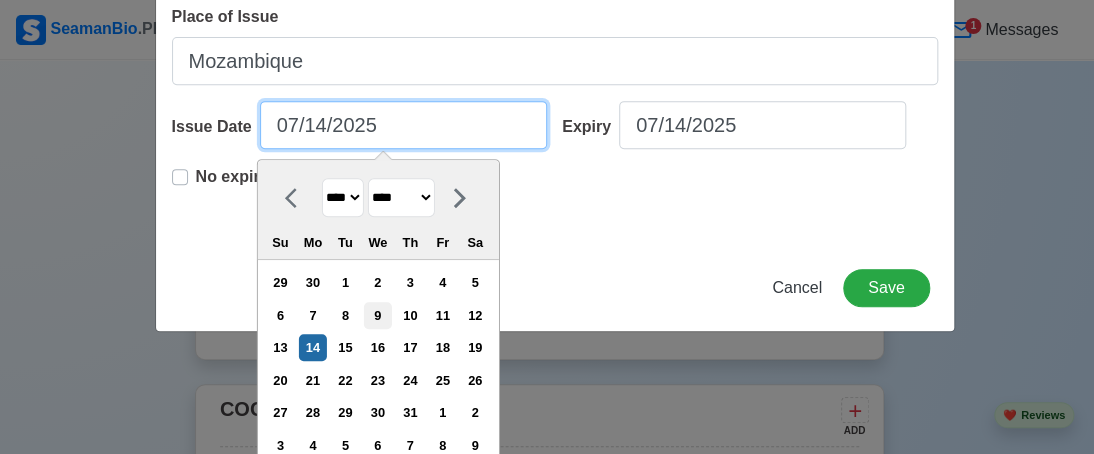 scroll, scrollTop: 320, scrollLeft: 0, axis: vertical 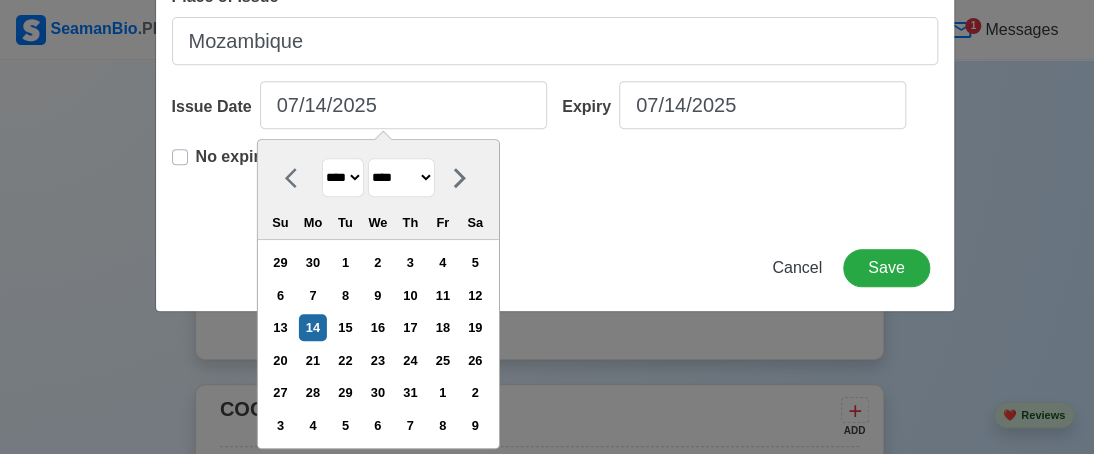 click on "**** **** **** **** **** **** **** **** **** **** **** **** **** **** **** **** **** **** **** **** **** **** **** **** **** **** **** **** **** **** **** **** **** **** **** **** **** **** **** **** **** **** **** **** **** **** **** **** **** **** **** **** **** **** **** **** **** **** **** **** **** **** **** **** **** **** **** **** **** **** **** **** **** **** **** **** **** **** **** **** **** **** **** **** **** **** **** **** **** **** **** **** **** **** **** **** **** **** **** **** **** **** **** **** **** ****" at bounding box center [342, 177] 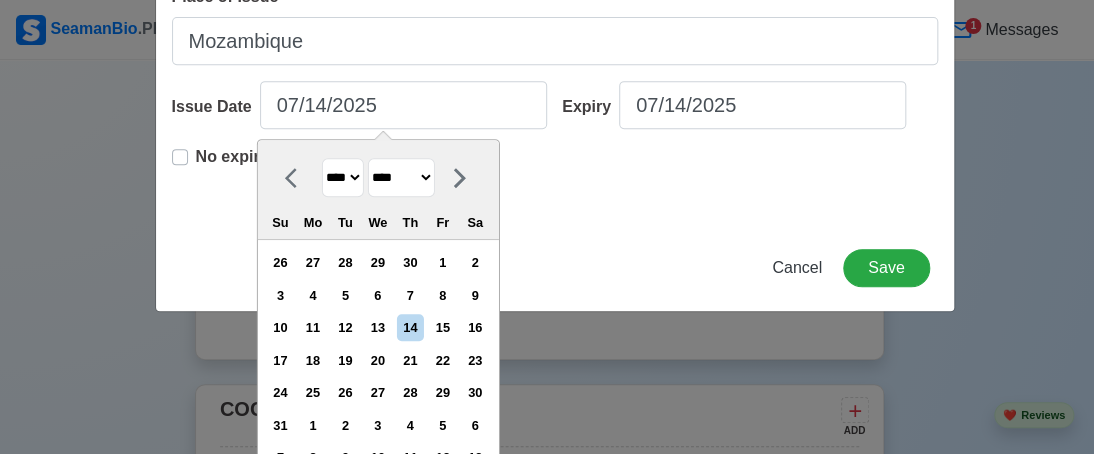 click on "******* ******** ***** ***** *** **** **** ****** ********* ******* ******** ********" at bounding box center (400, 177) 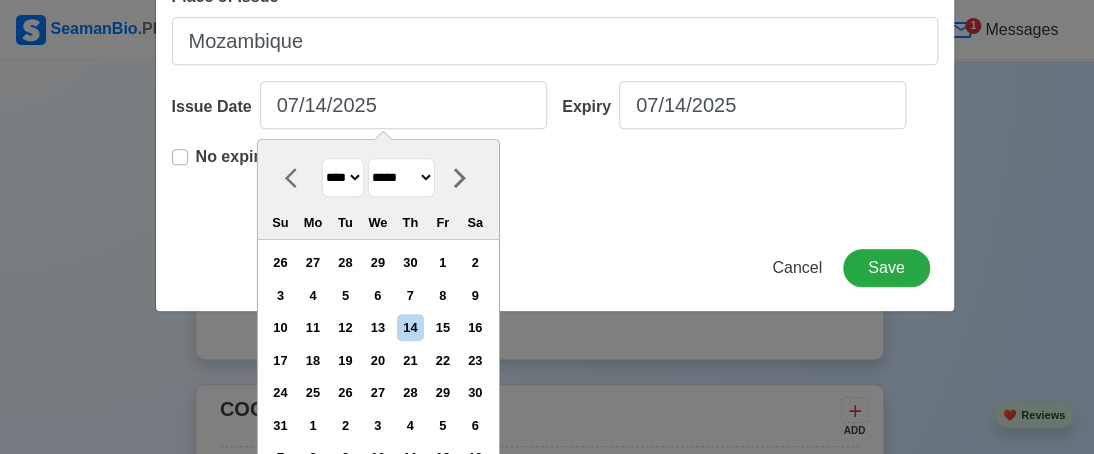click on "******* ******** ***** ***** *** **** **** ****** ********* ******* ******** ********" at bounding box center (400, 177) 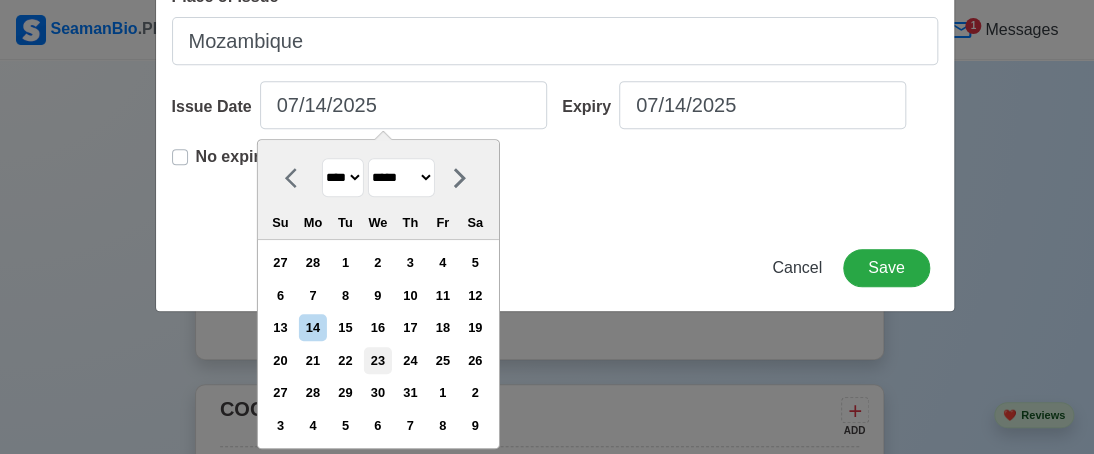 click on "23" at bounding box center (377, 360) 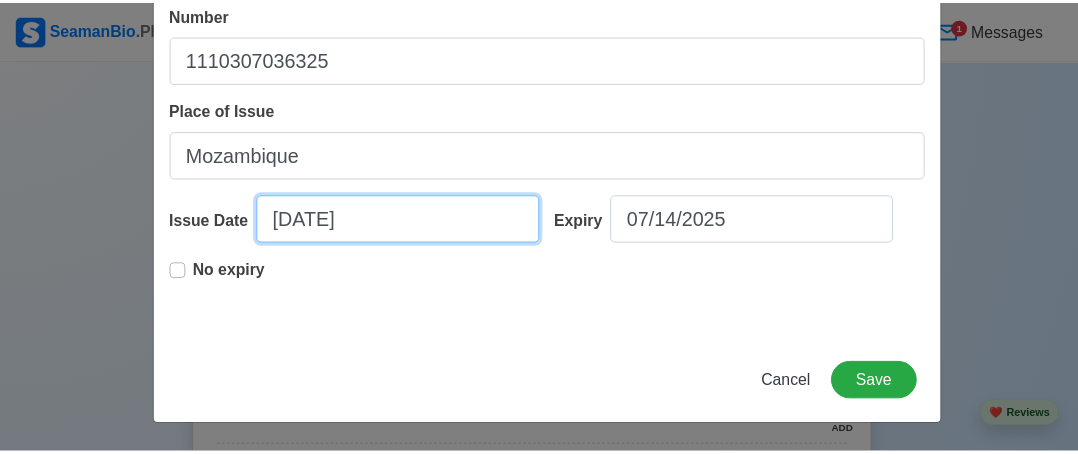 scroll, scrollTop: 204, scrollLeft: 0, axis: vertical 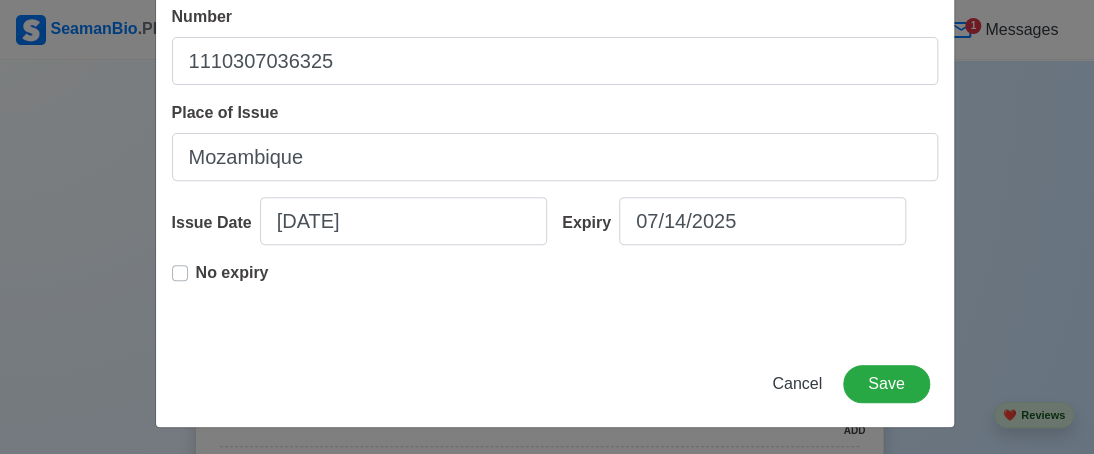 click on "No expiry" at bounding box center (232, 281) 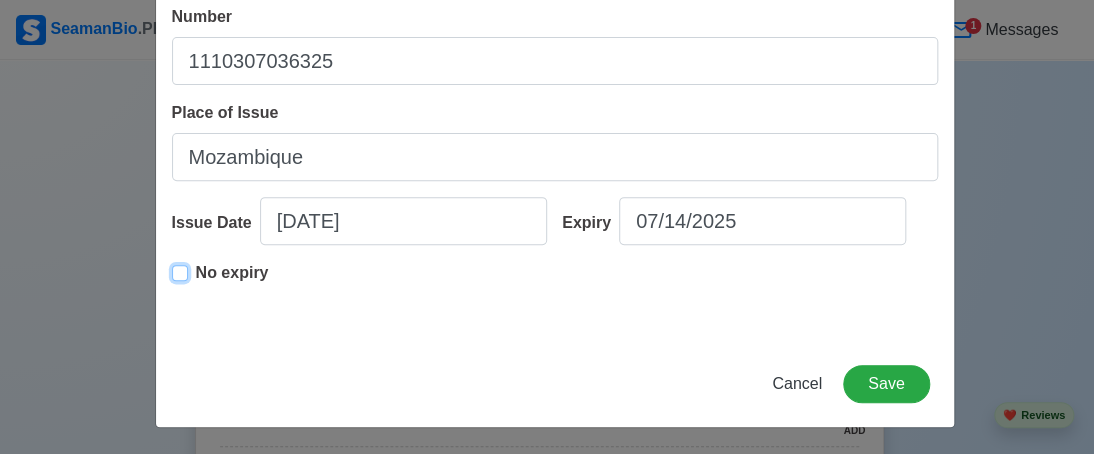 type on "[DATE]" 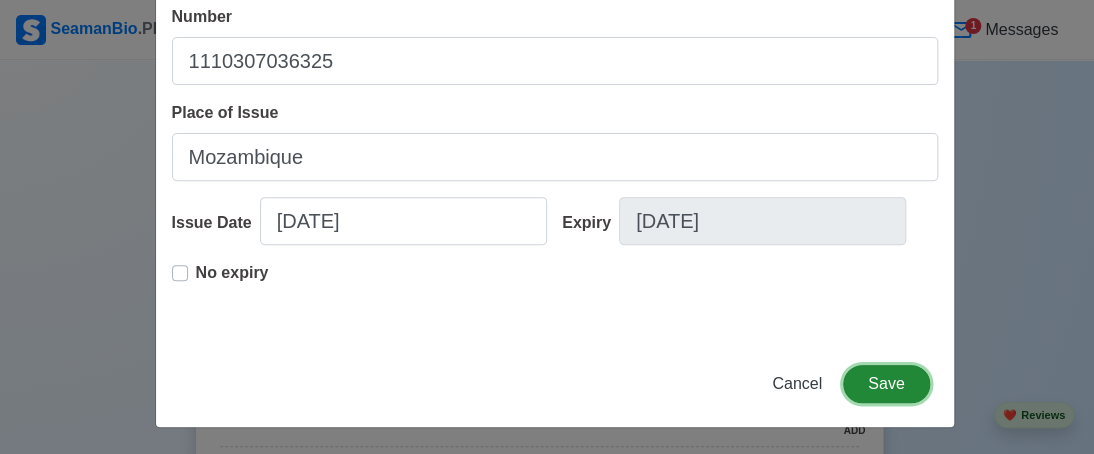 click on "Save" at bounding box center [886, 384] 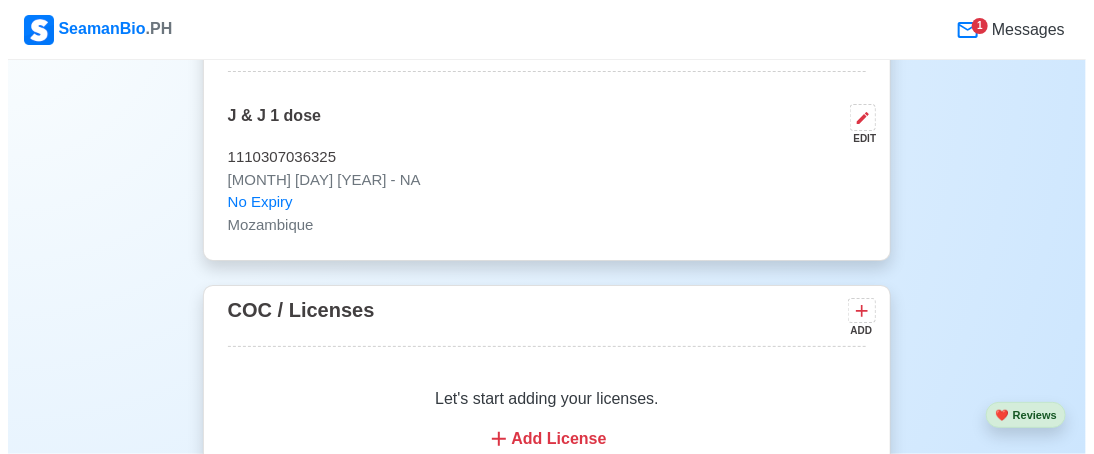 scroll, scrollTop: 2599, scrollLeft: 0, axis: vertical 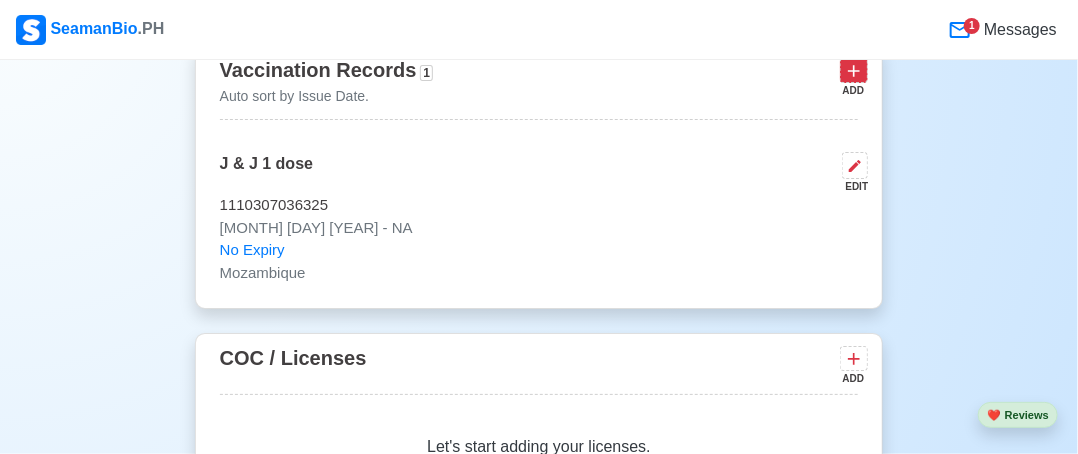 click 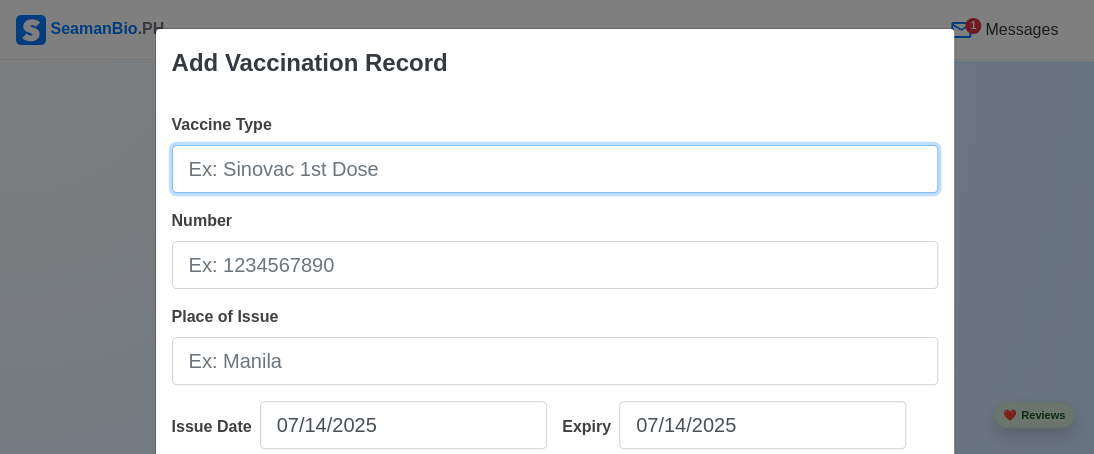 click on "Vaccine Type" at bounding box center (555, 169) 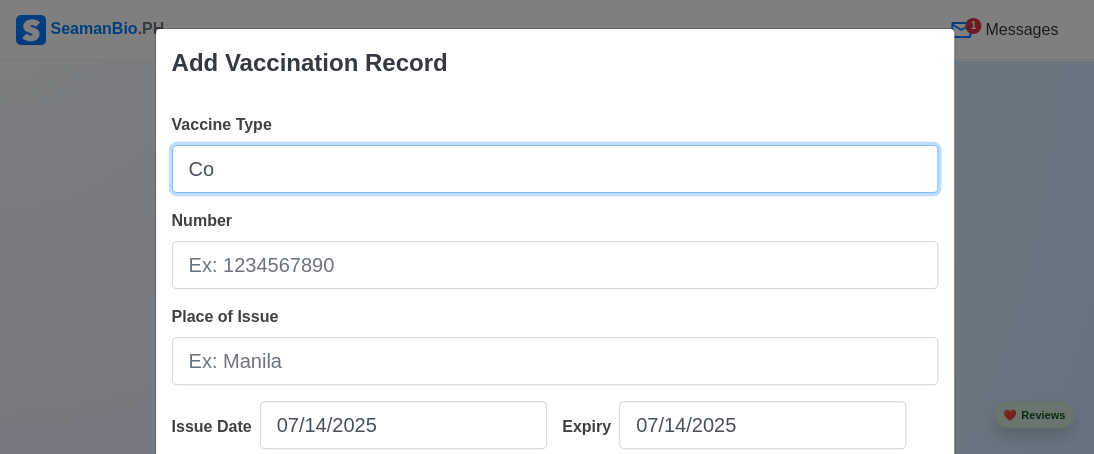 type on "C" 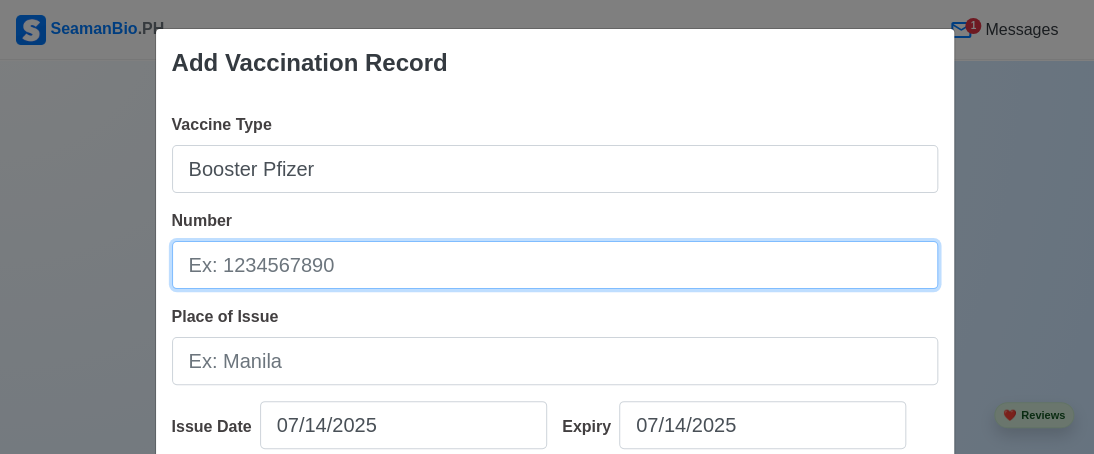 click on "Number" at bounding box center [555, 265] 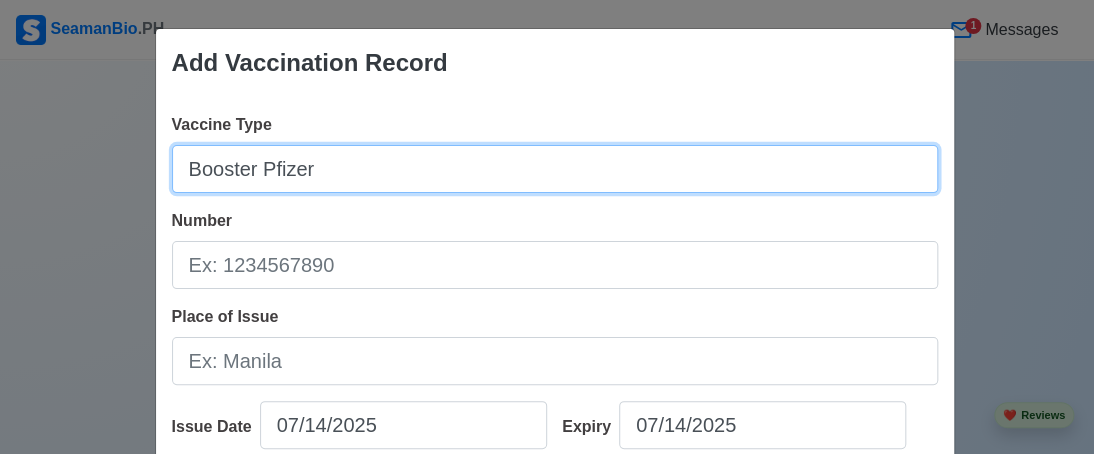 click on "Booster Pfizer" at bounding box center [555, 169] 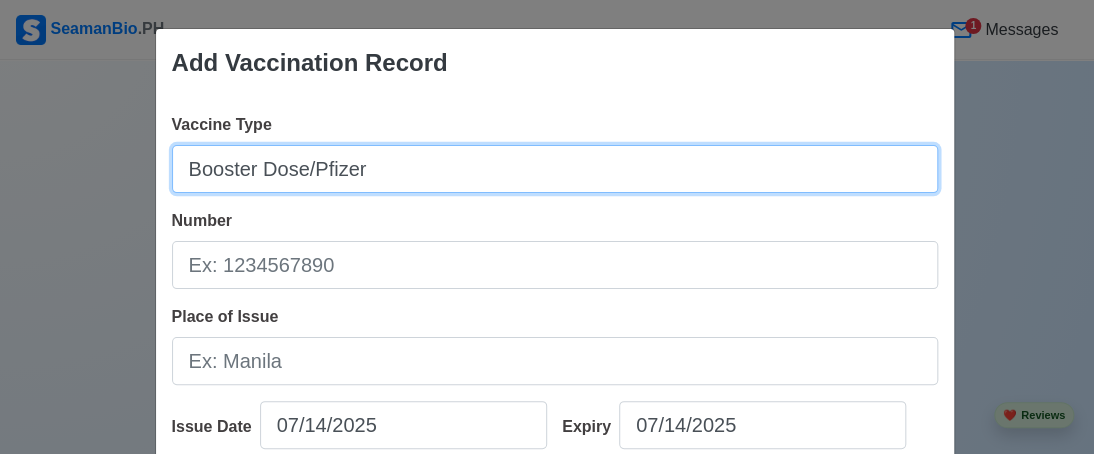 type on "Booster Dose/Pfizer" 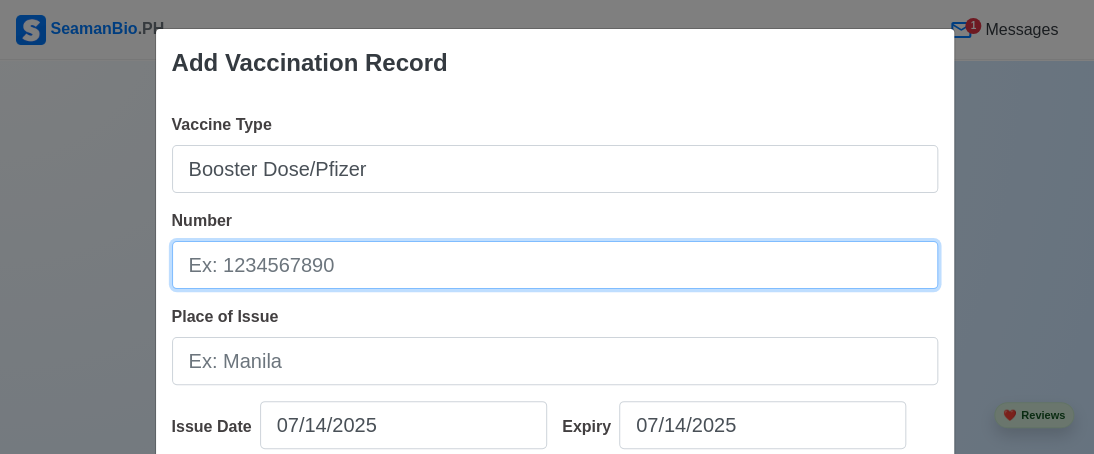 click on "Number" at bounding box center [555, 265] 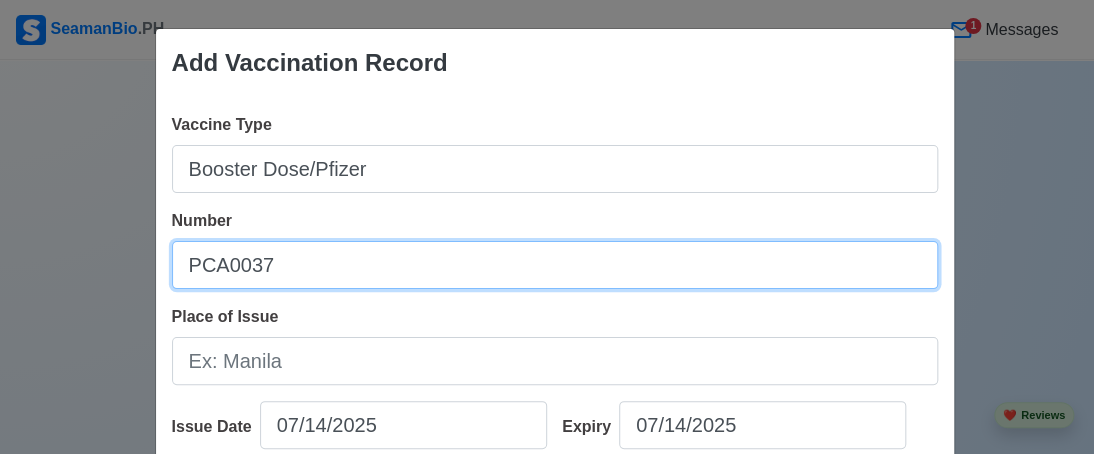 type on "PCA0037" 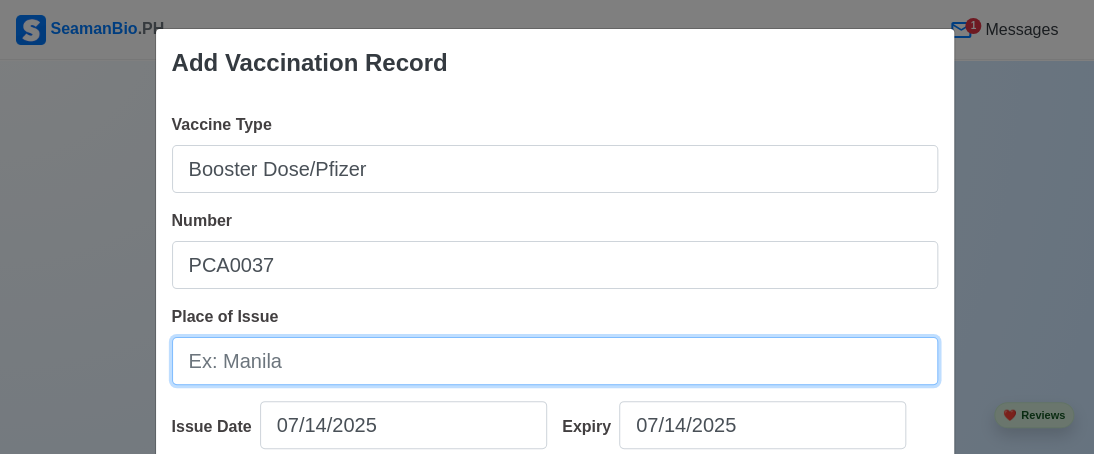 click on "Place of Issue" at bounding box center (555, 361) 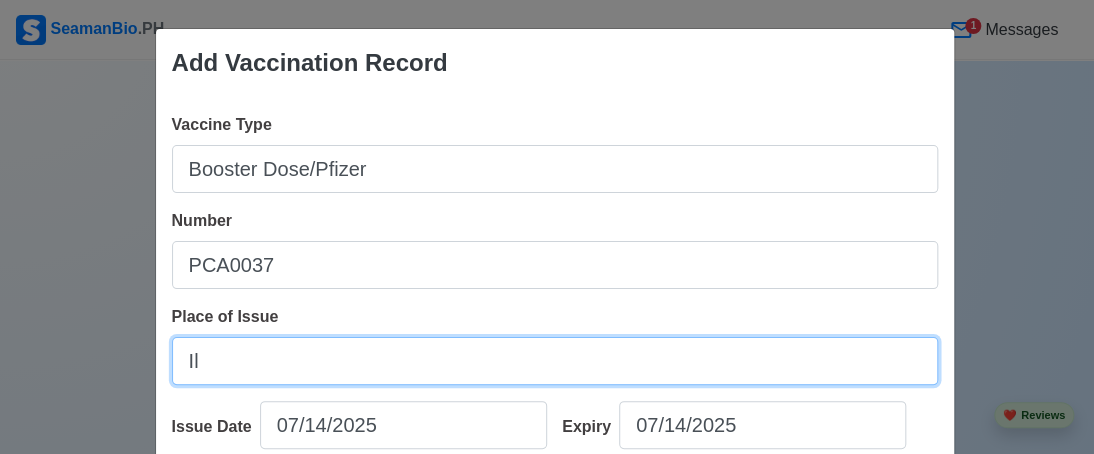 type on "I" 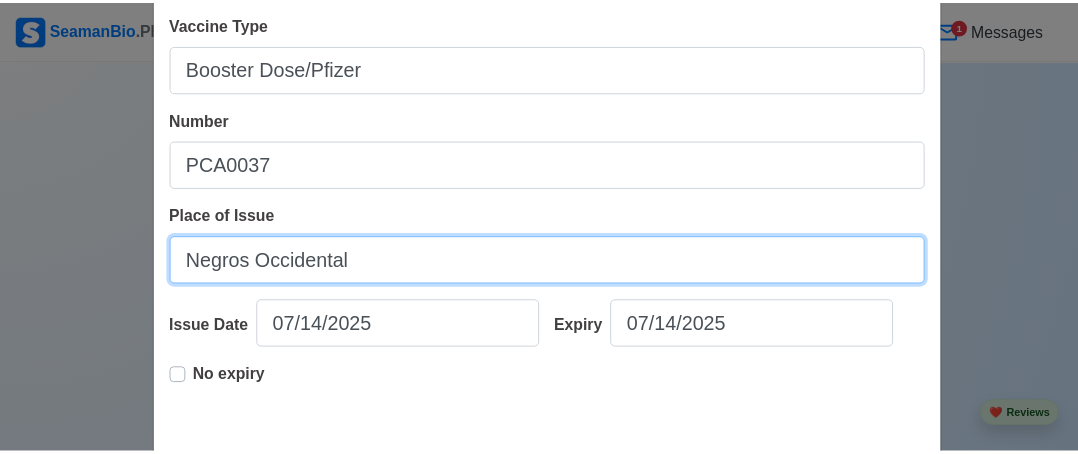 scroll, scrollTop: 200, scrollLeft: 0, axis: vertical 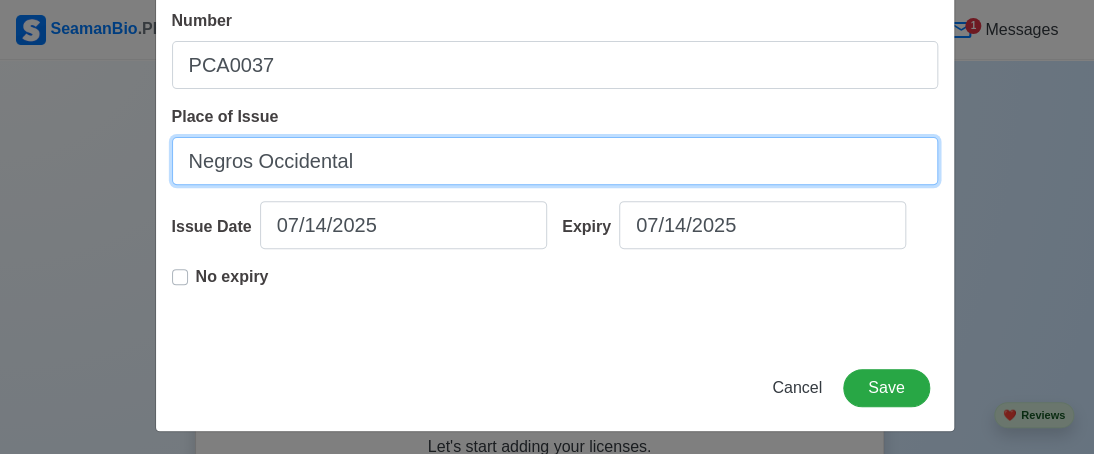 type on "Negros Occidental" 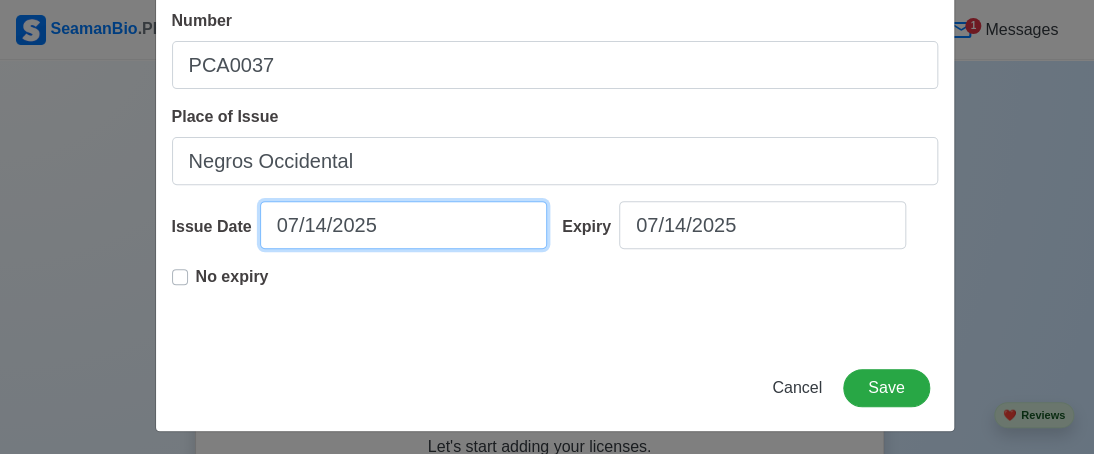 select on "****" 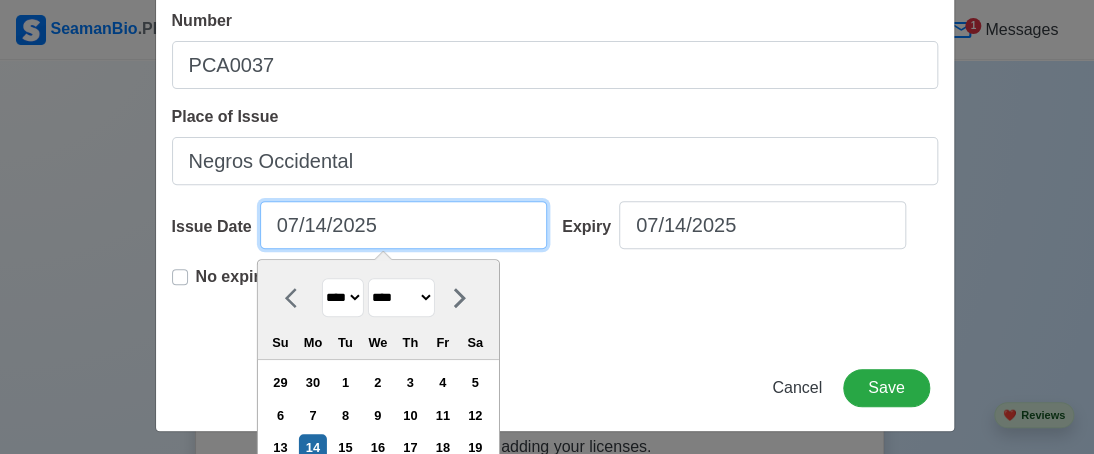 click on "07/14/2025" at bounding box center (403, 225) 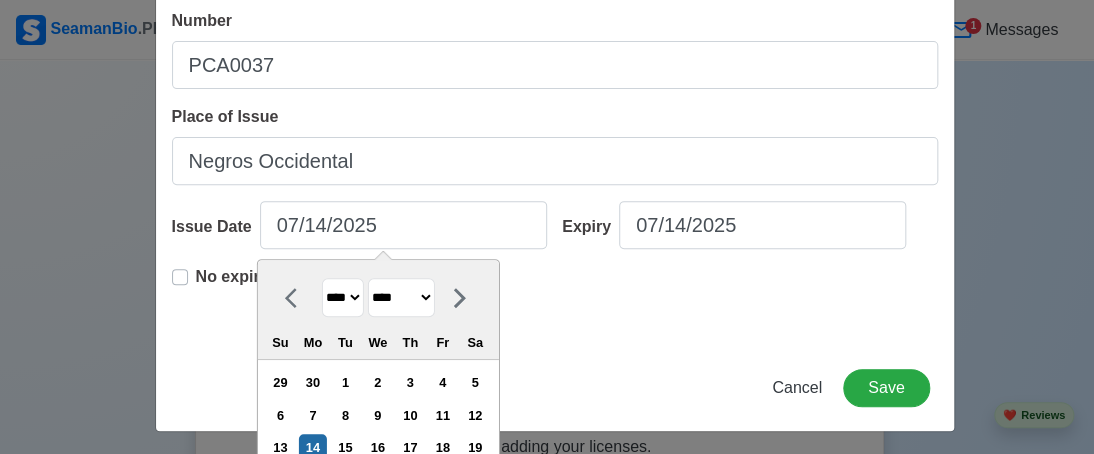 click on "**** **** **** **** **** **** **** **** **** **** **** **** **** **** **** **** **** **** **** **** **** **** **** **** **** **** **** **** **** **** **** **** **** **** **** **** **** **** **** **** **** **** **** **** **** **** **** **** **** **** **** **** **** **** **** **** **** **** **** **** **** **** **** **** **** **** **** **** **** **** **** **** **** **** **** **** **** **** **** **** **** **** **** **** **** **** **** **** **** **** **** **** **** **** **** **** **** **** **** **** **** **** **** **** **** ****" at bounding box center [342, 297] 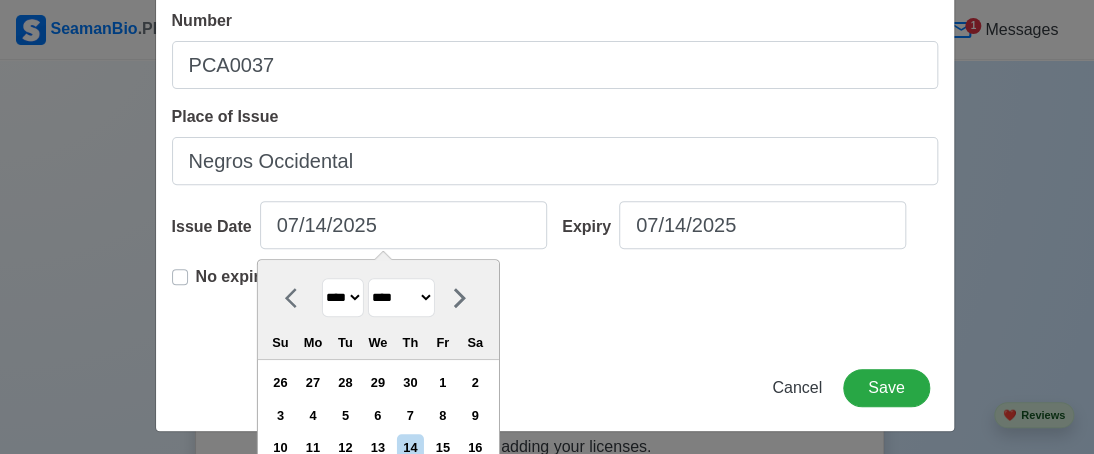 click on "******* ******** ***** ***** *** **** **** ****** ********* ******* ******** ********" at bounding box center [400, 297] 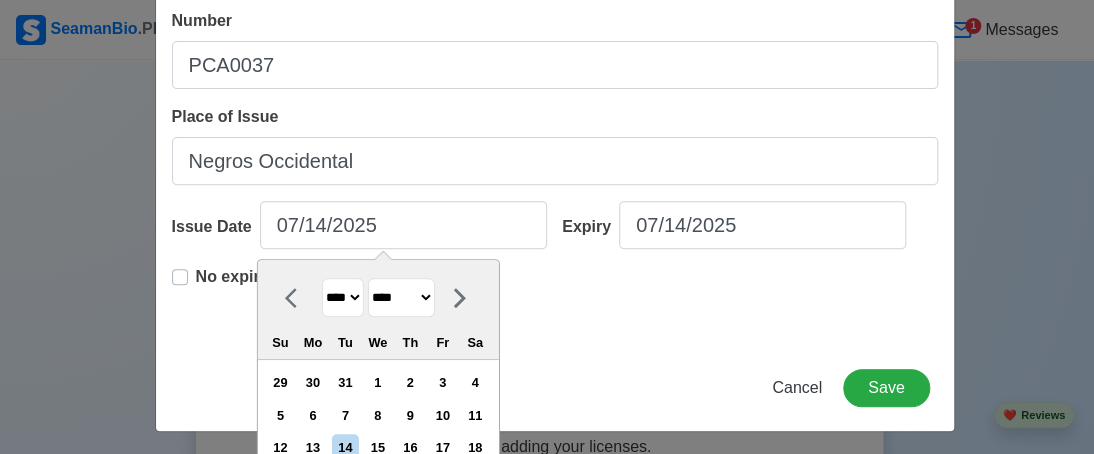 click on "13" at bounding box center (312, 447) 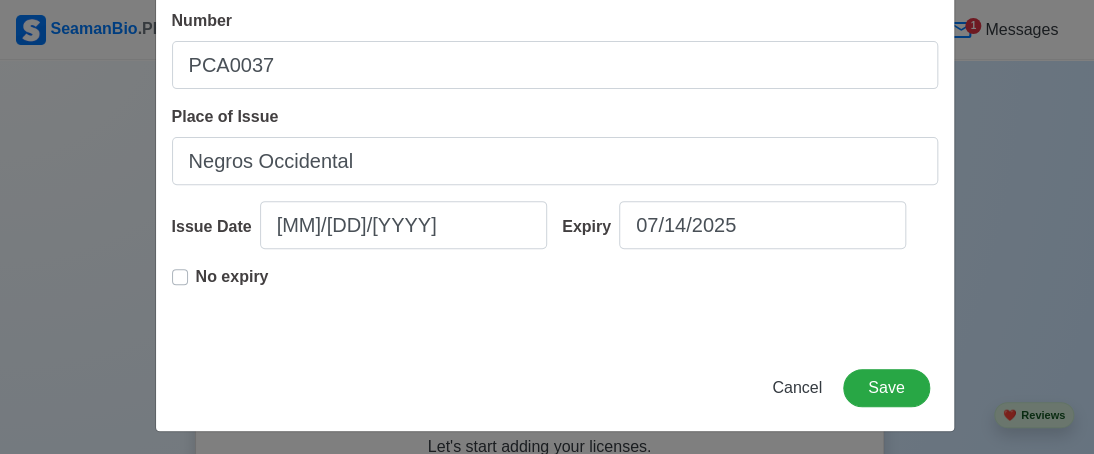 click on "No expiry" at bounding box center (232, 285) 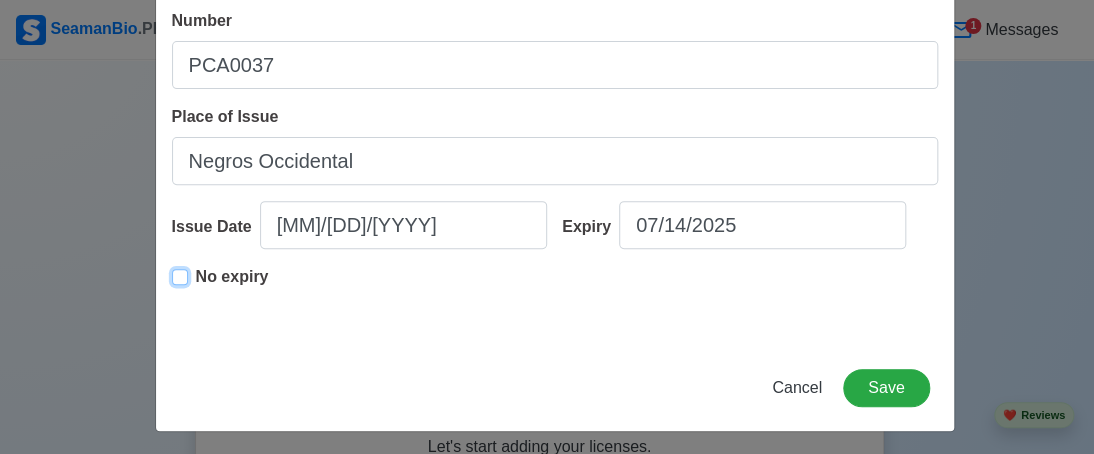 type on "[MM]/[DD]/[YYYY]" 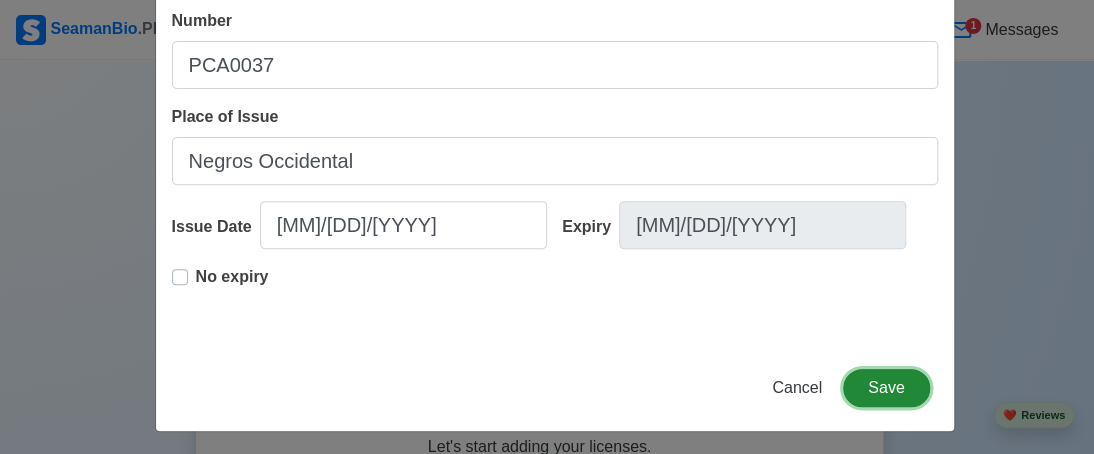 click on "Save" at bounding box center [886, 388] 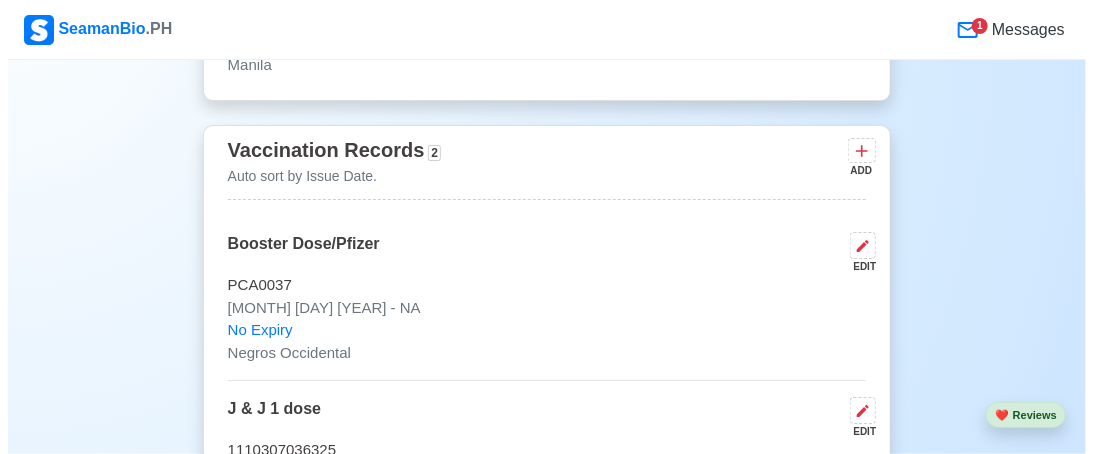 scroll, scrollTop: 2499, scrollLeft: 0, axis: vertical 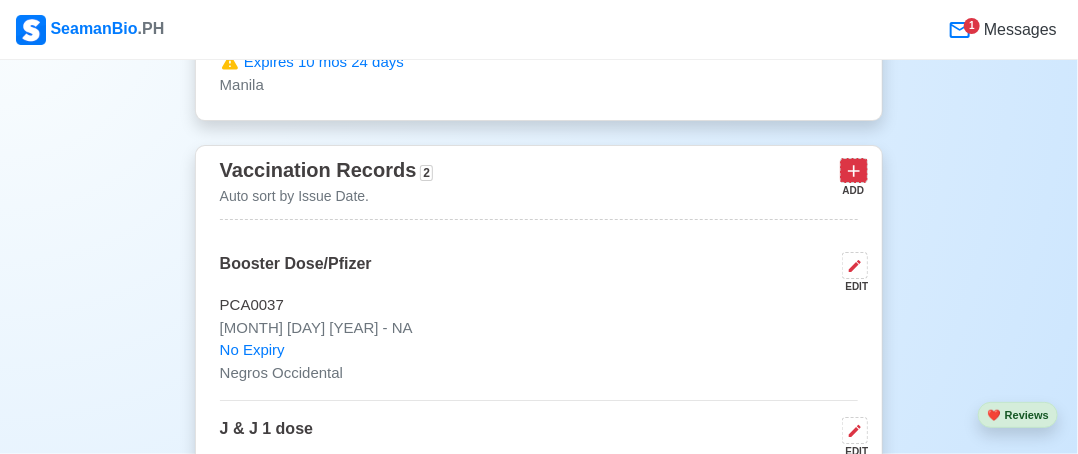 click 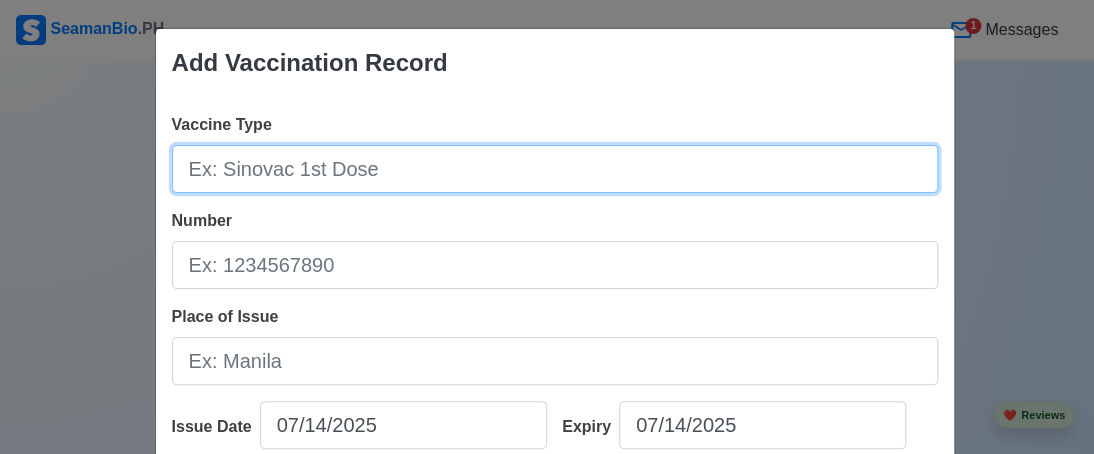 click on "Vaccine Type" at bounding box center [555, 169] 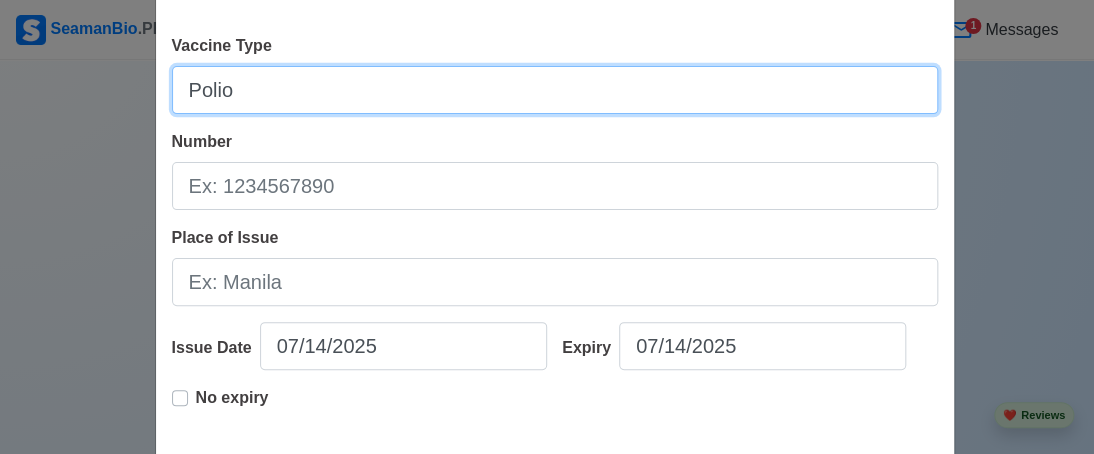 scroll, scrollTop: 100, scrollLeft: 0, axis: vertical 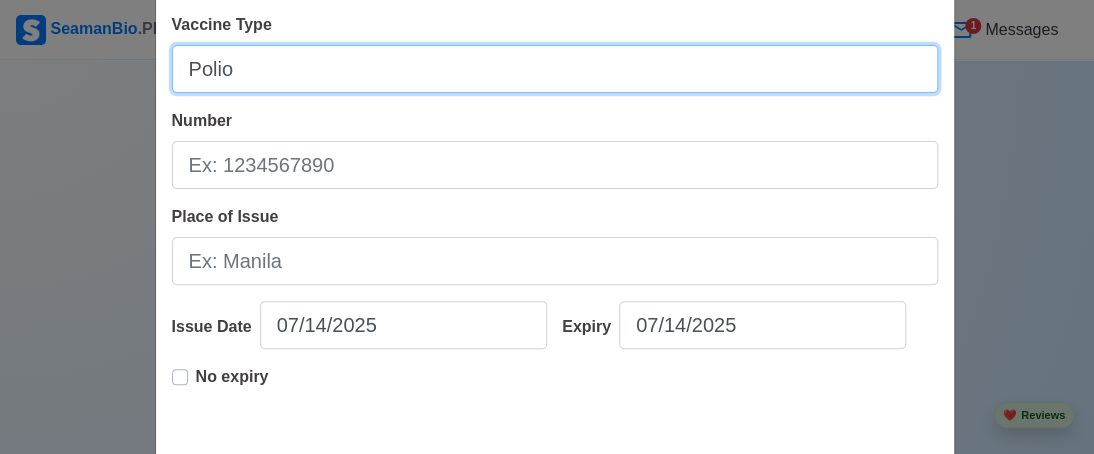 type on "Polio" 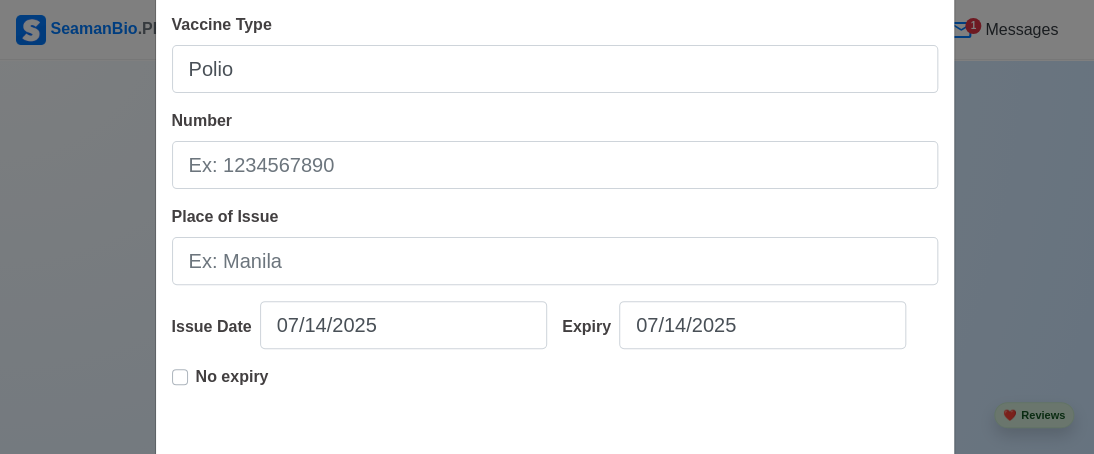 click on "No expiry" at bounding box center (232, 385) 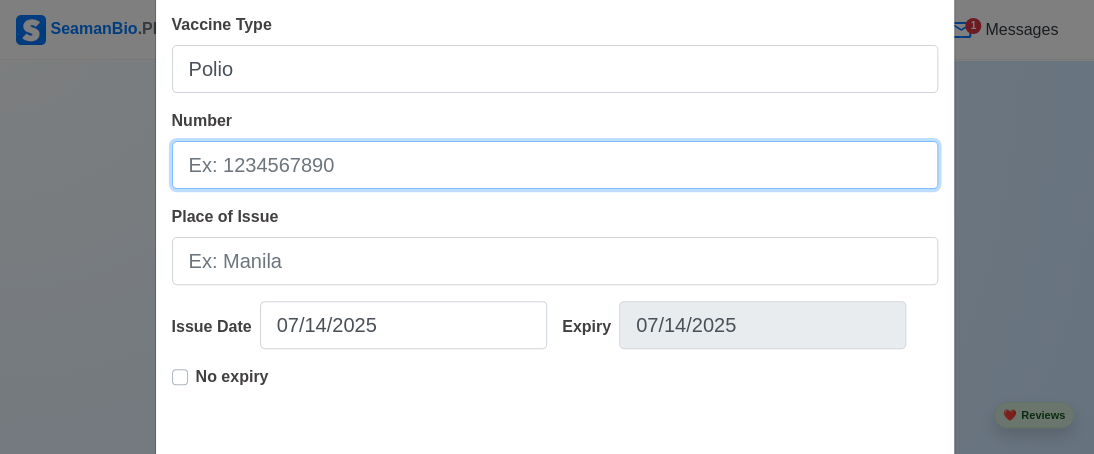 click on "Number" at bounding box center (555, 165) 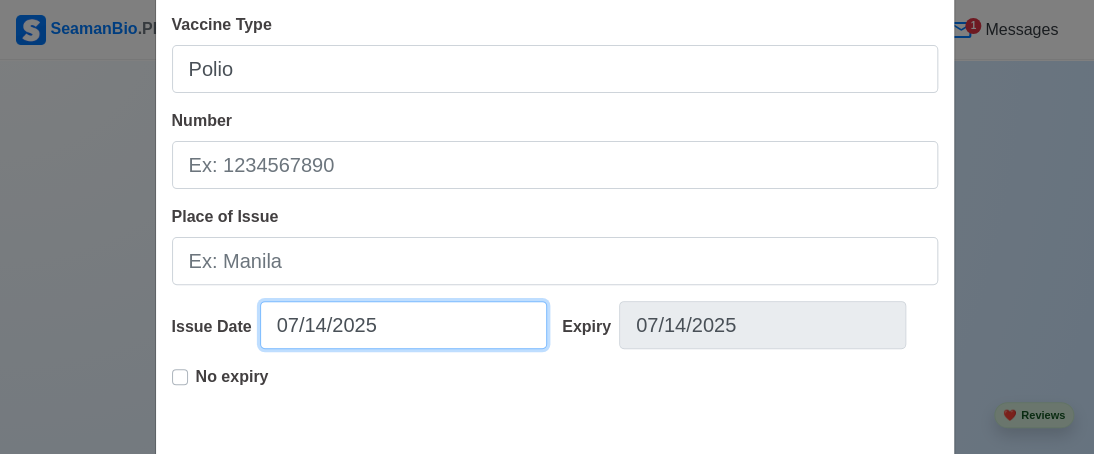select on "****" 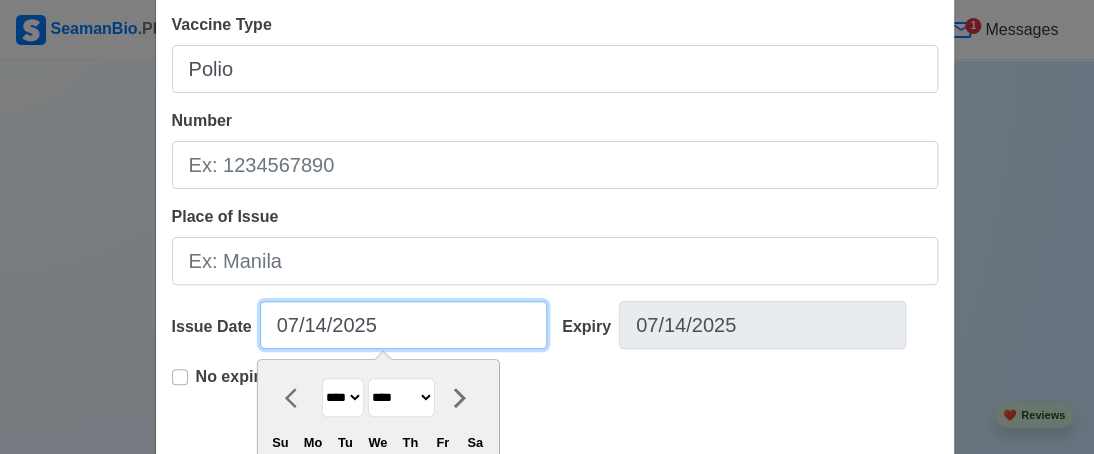 click on "07/14/2025" at bounding box center [403, 325] 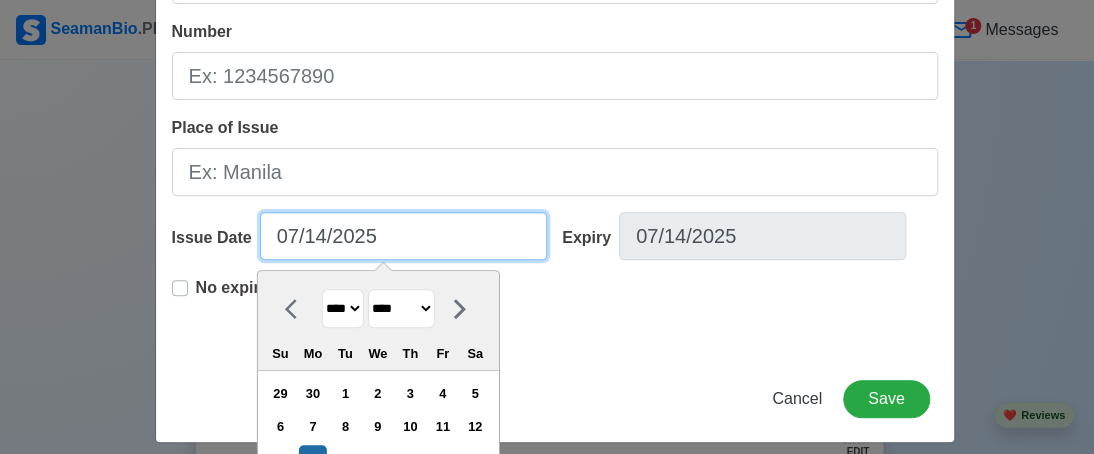 scroll, scrollTop: 200, scrollLeft: 0, axis: vertical 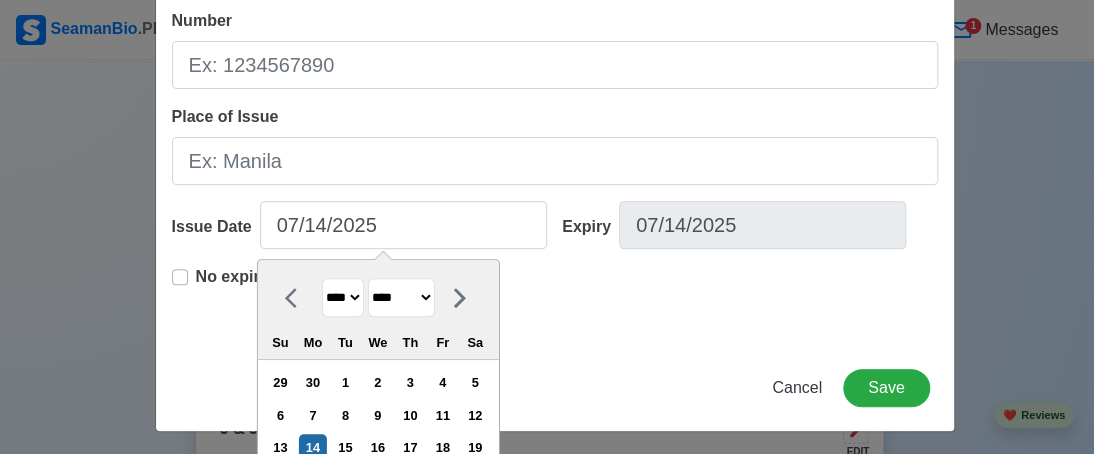 click on "**** **** **** **** **** **** **** **** **** **** **** **** **** **** **** **** **** **** **** **** **** **** **** **** **** **** **** **** **** **** **** **** **** **** **** **** **** **** **** **** **** **** **** **** **** **** **** **** **** **** **** **** **** **** **** **** **** **** **** **** **** **** **** **** **** **** **** **** **** **** **** **** **** **** **** **** **** **** **** **** **** **** **** **** **** **** **** **** **** **** **** **** **** **** **** **** **** **** **** **** **** **** **** **** **** ****" at bounding box center (342, 297) 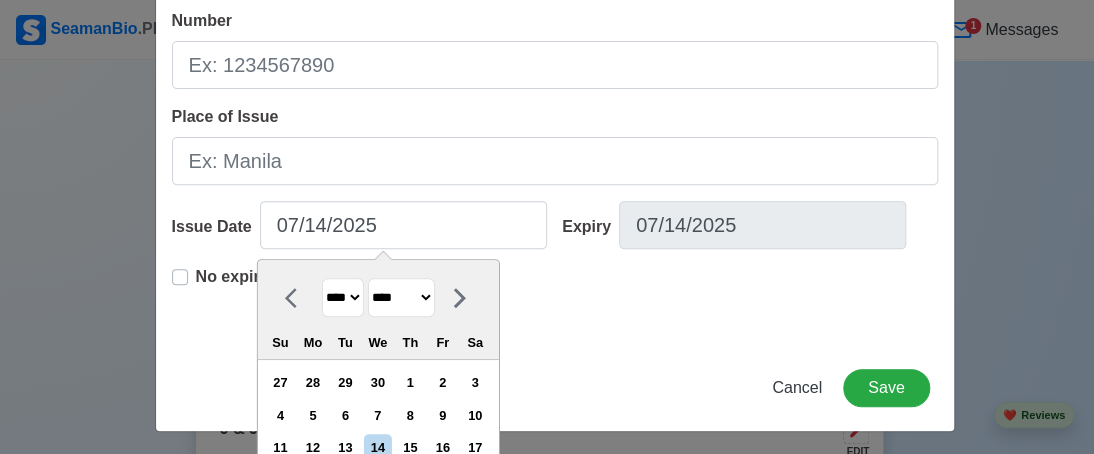 click on "******* ******** ***** ***** *** **** **** ****** ********* ******* ******** ********" at bounding box center (400, 297) 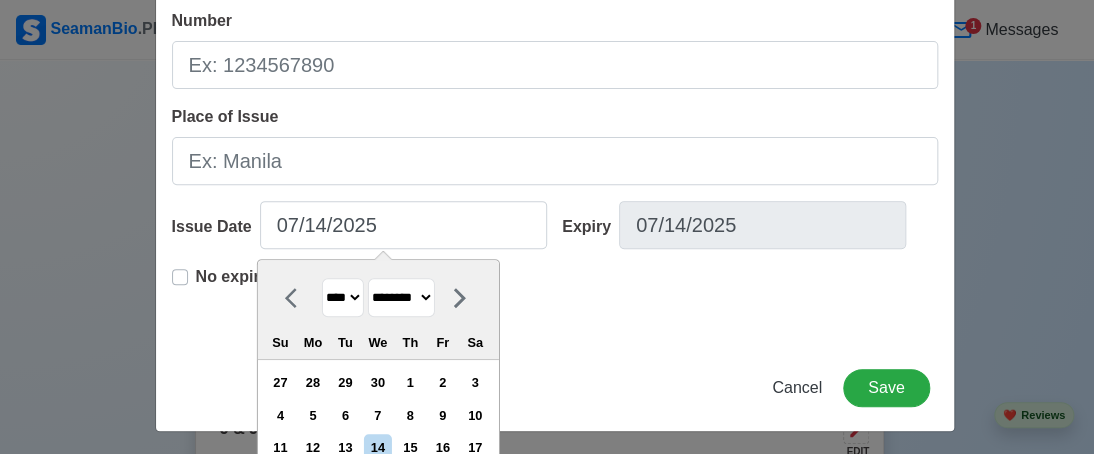 click on "******* ******** ***** ***** *** **** **** ****** ********* ******* ******** ********" at bounding box center (400, 297) 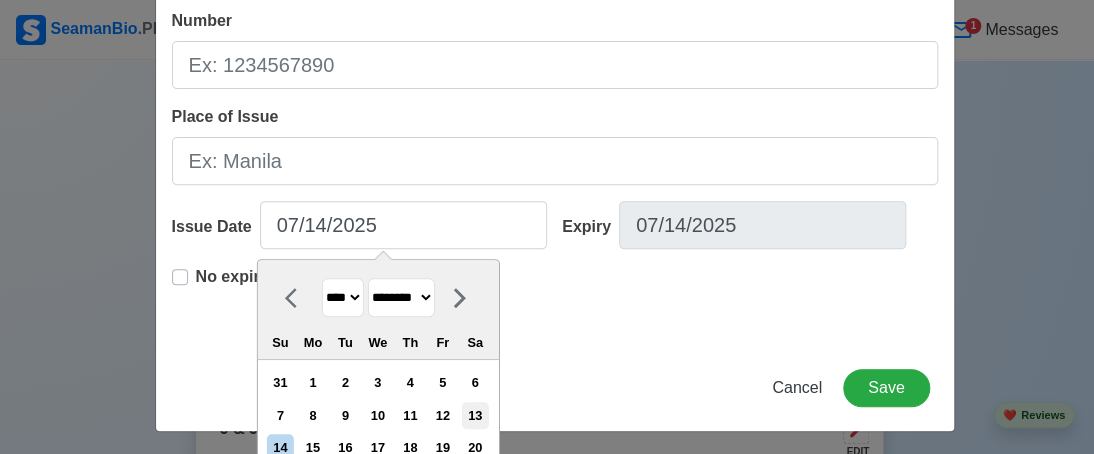 scroll, scrollTop: 300, scrollLeft: 0, axis: vertical 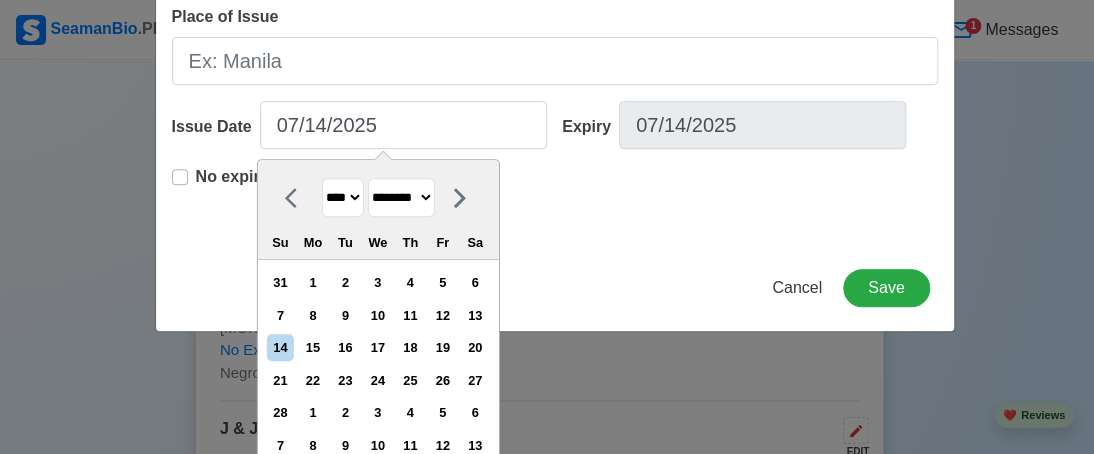 click on "22" at bounding box center [312, 380] 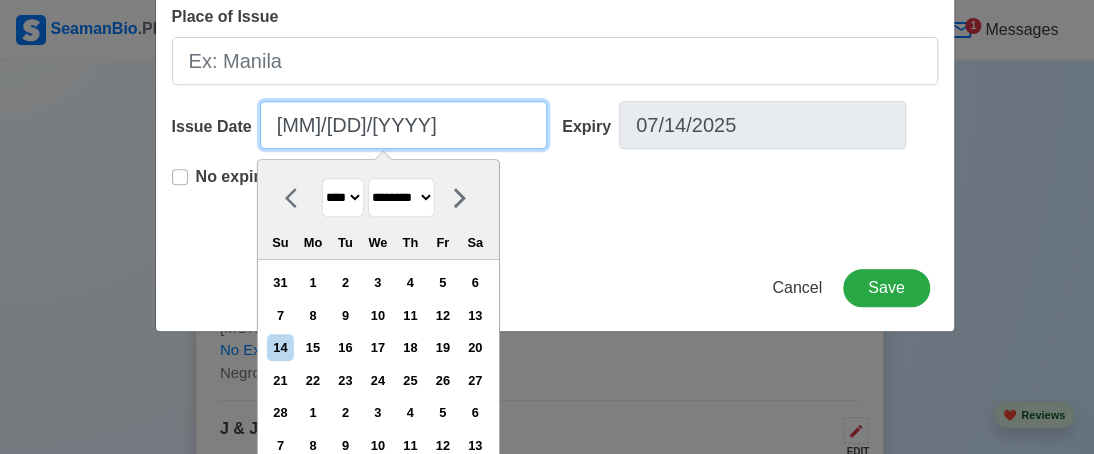 scroll, scrollTop: 204, scrollLeft: 0, axis: vertical 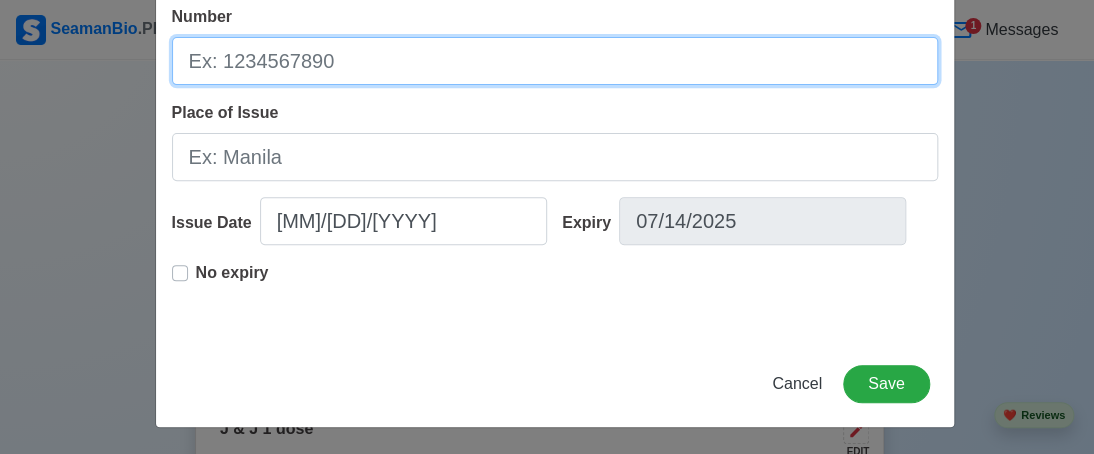 click on "Number" at bounding box center [555, 61] 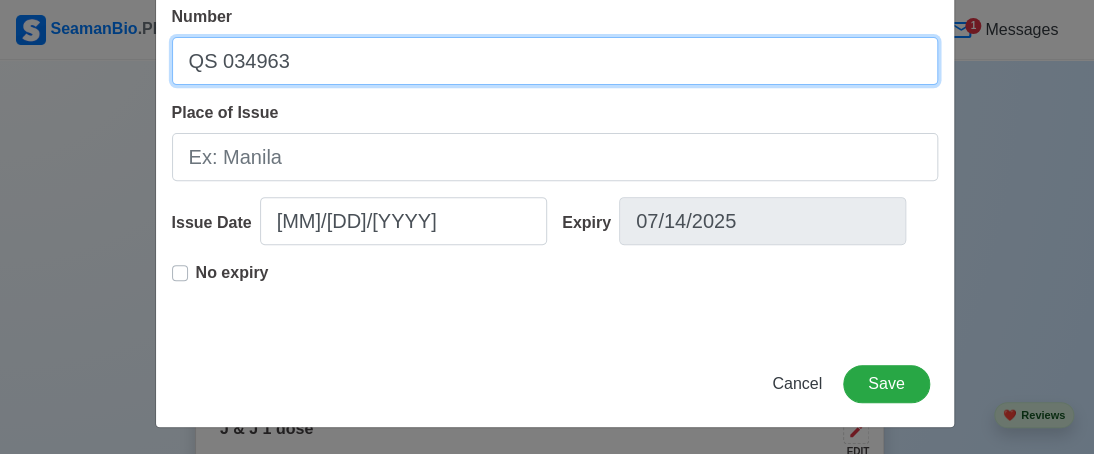 type on "QS 034963" 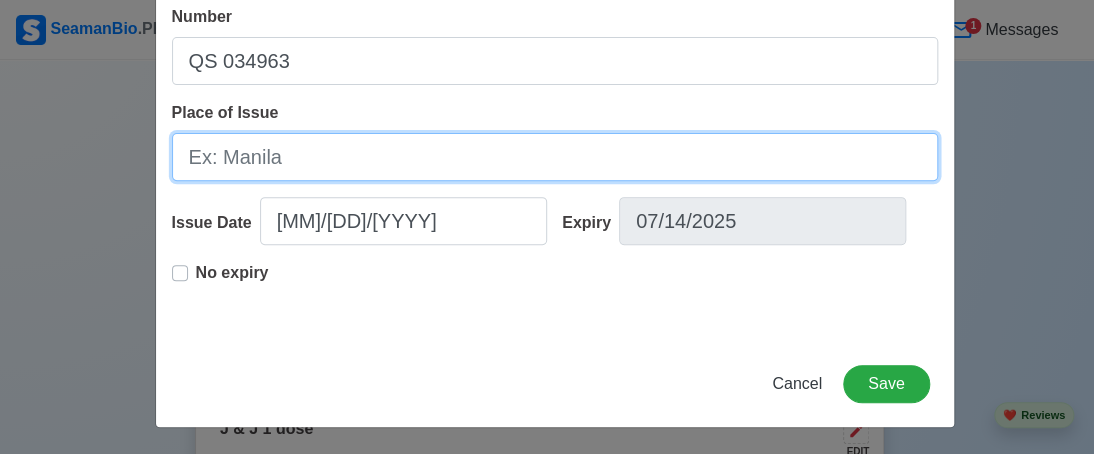 click on "Place of Issue" at bounding box center [555, 157] 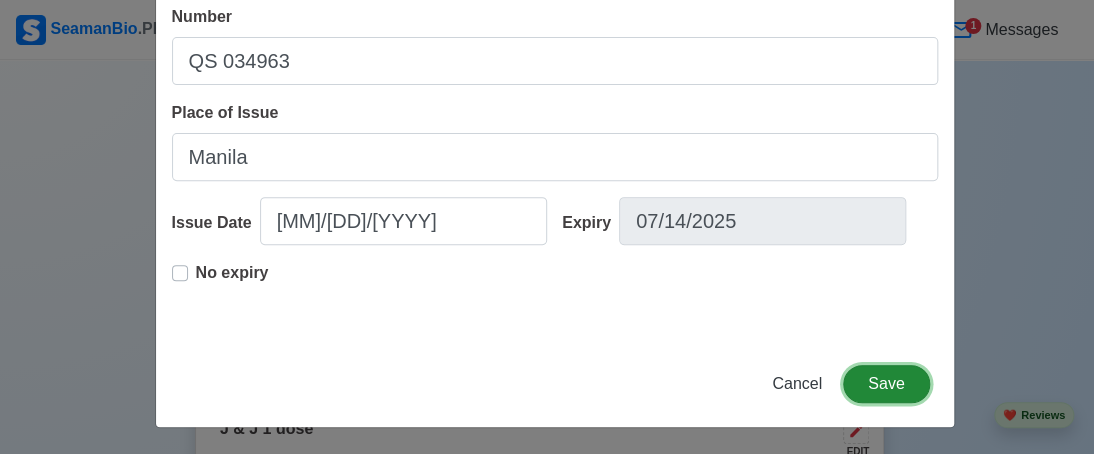 click on "Save" at bounding box center (886, 384) 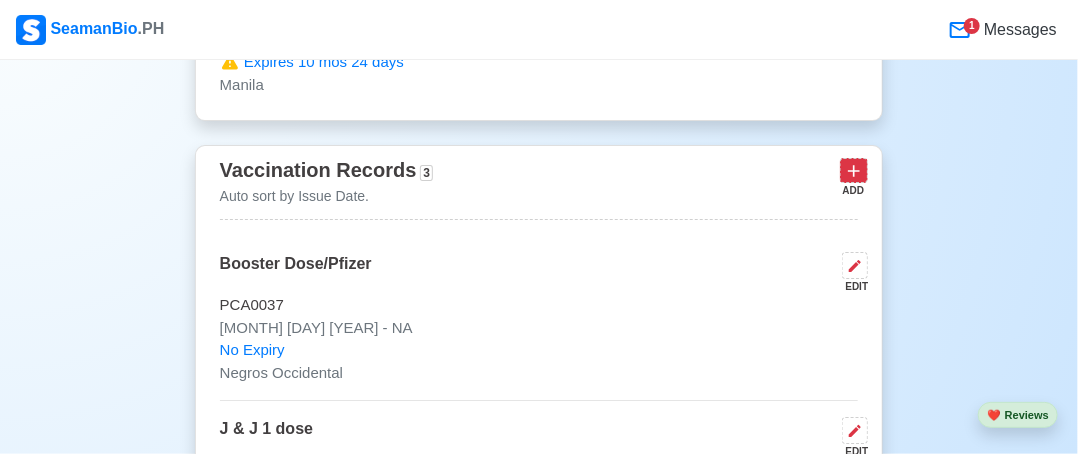 click 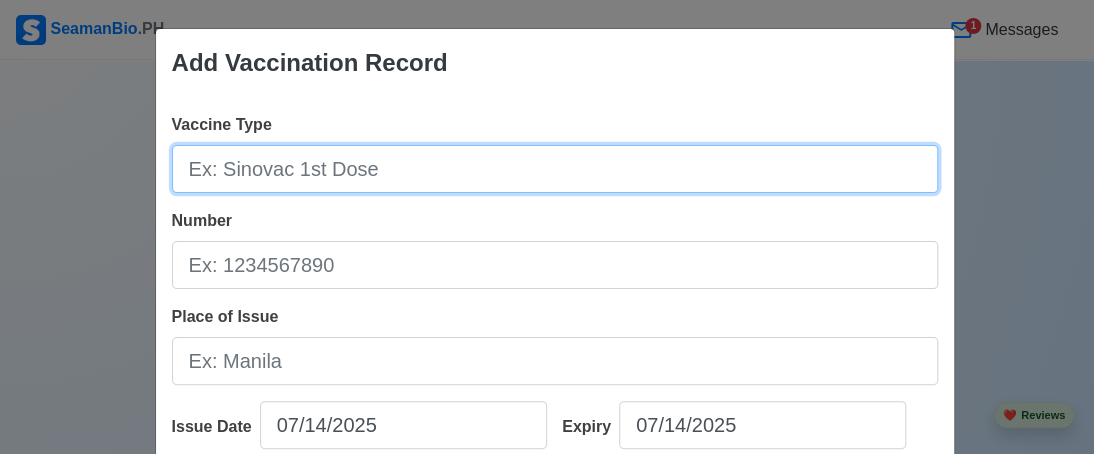click on "Vaccine Type" at bounding box center (555, 169) 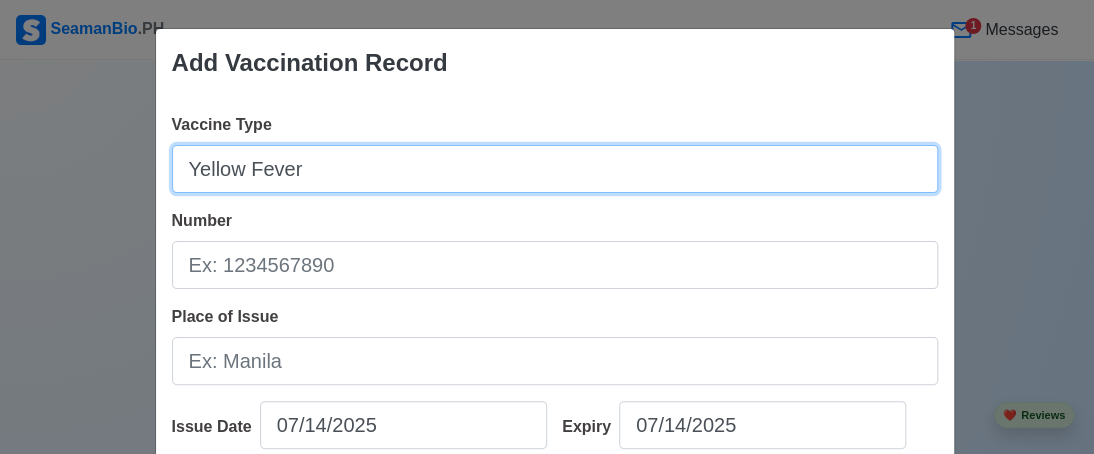 type on "Yellow Fever" 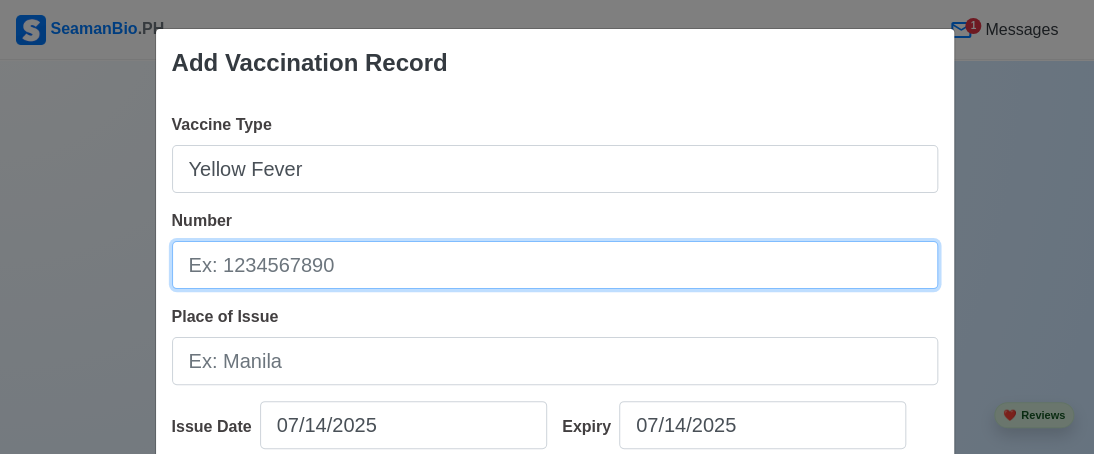 click on "Number" at bounding box center [555, 265] 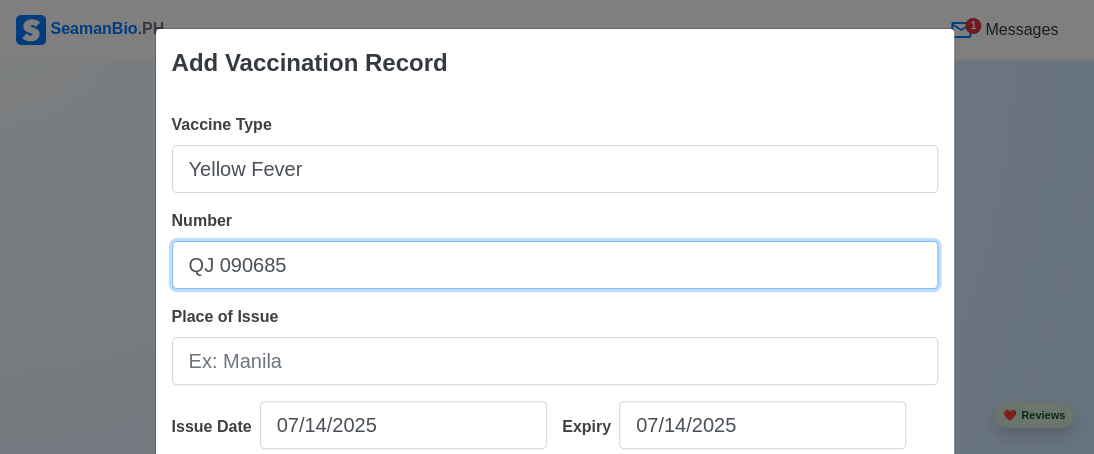 type on "QJ 090685" 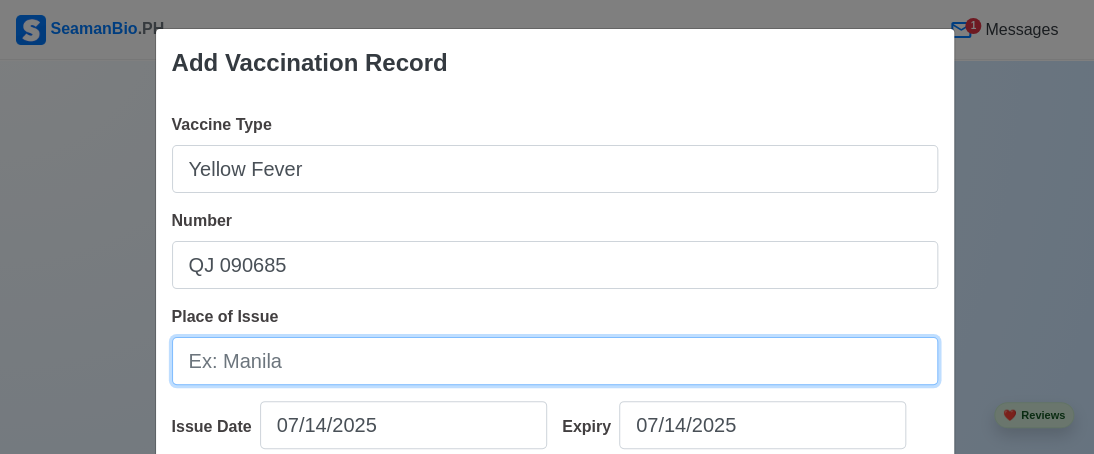 click on "Place of Issue" at bounding box center [555, 361] 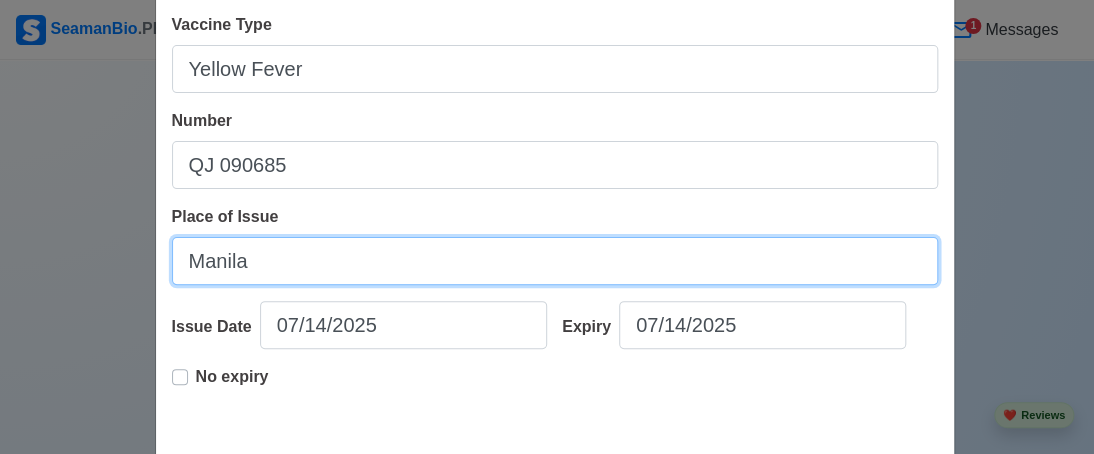 scroll, scrollTop: 200, scrollLeft: 0, axis: vertical 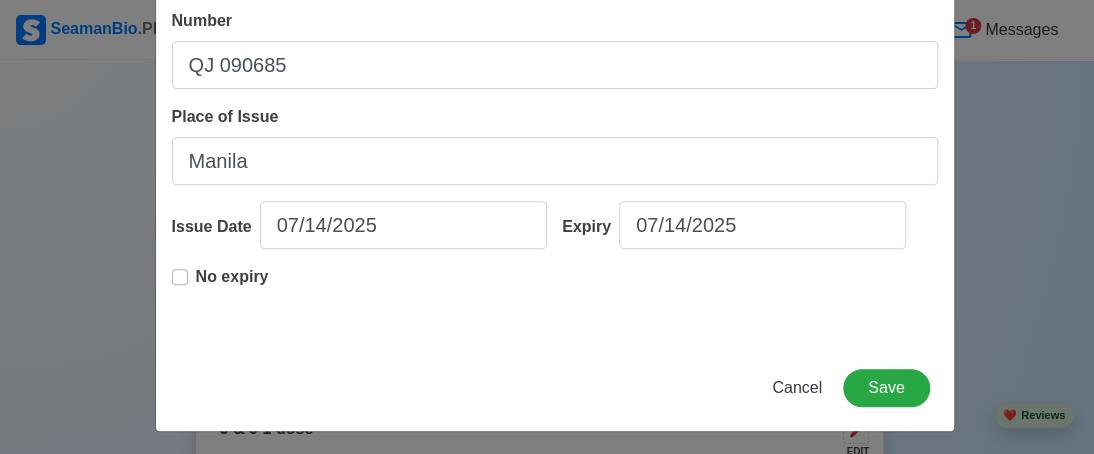click on "No expiry" at bounding box center [232, 285] 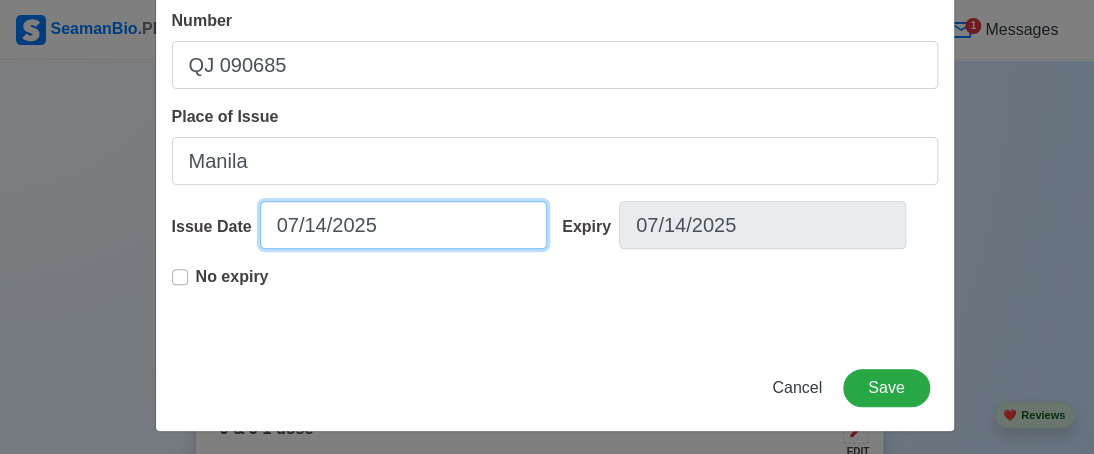 click on "07/14/2025" at bounding box center (403, 225) 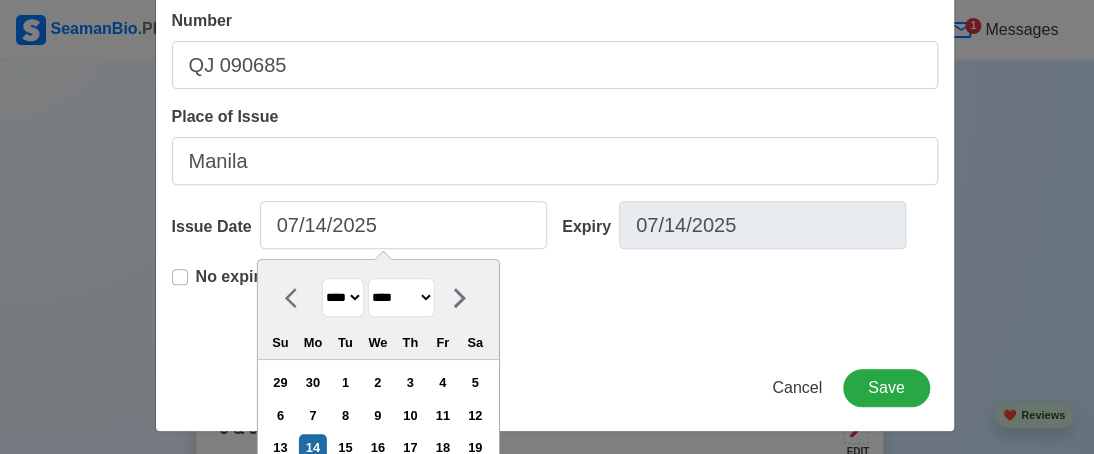 click on "**** **** **** **** **** **** **** **** **** **** **** **** **** **** **** **** **** **** **** **** **** **** **** **** **** **** **** **** **** **** **** **** **** **** **** **** **** **** **** **** **** **** **** **** **** **** **** **** **** **** **** **** **** **** **** **** **** **** **** **** **** **** **** **** **** **** **** **** **** **** **** **** **** **** **** **** **** **** **** **** **** **** **** **** **** **** **** **** **** **** **** **** **** **** **** **** **** **** **** **** **** **** **** **** **** ****" at bounding box center [342, 297] 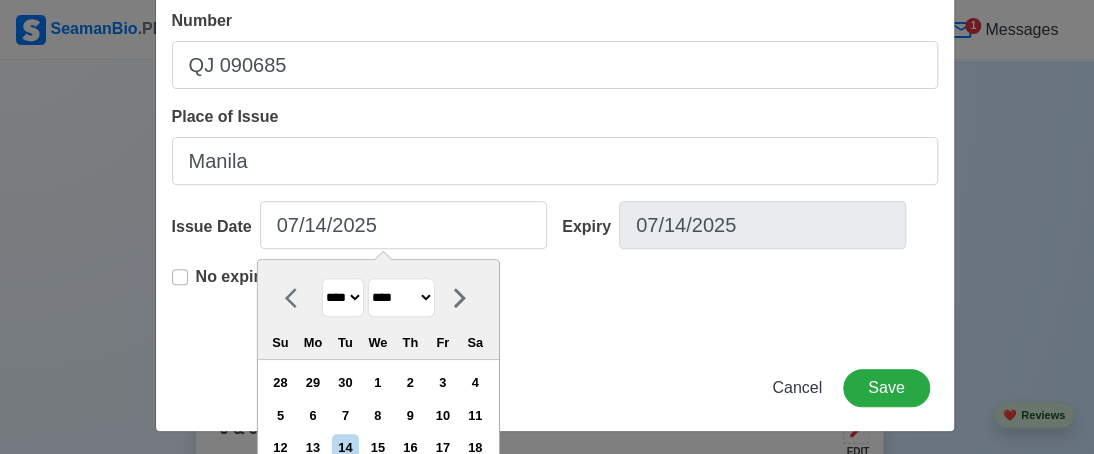 click on "******* ******** ***** ***** *** **** **** ****** ********* ******* ******** ********" at bounding box center (400, 297) 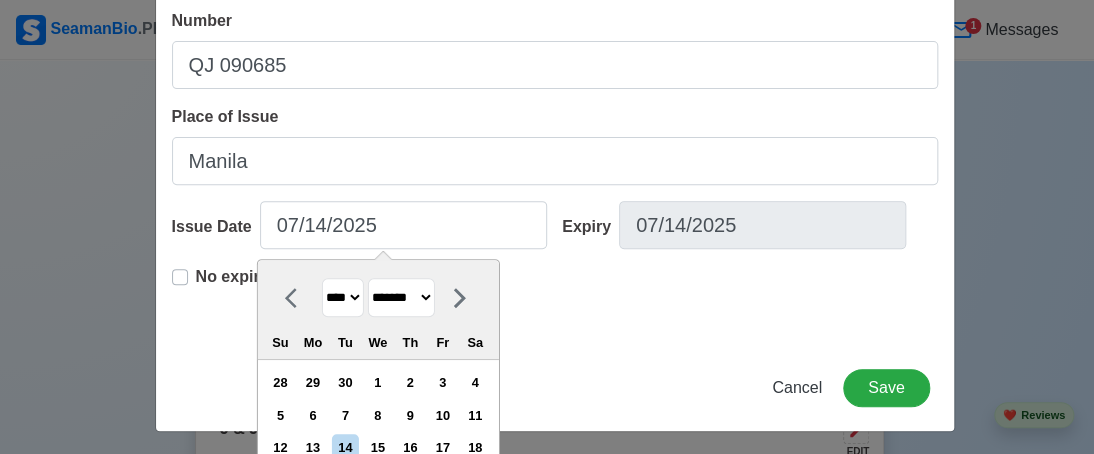 click on "******* ******** ***** ***** *** **** **** ****** ********* ******* ******** ********" at bounding box center (400, 297) 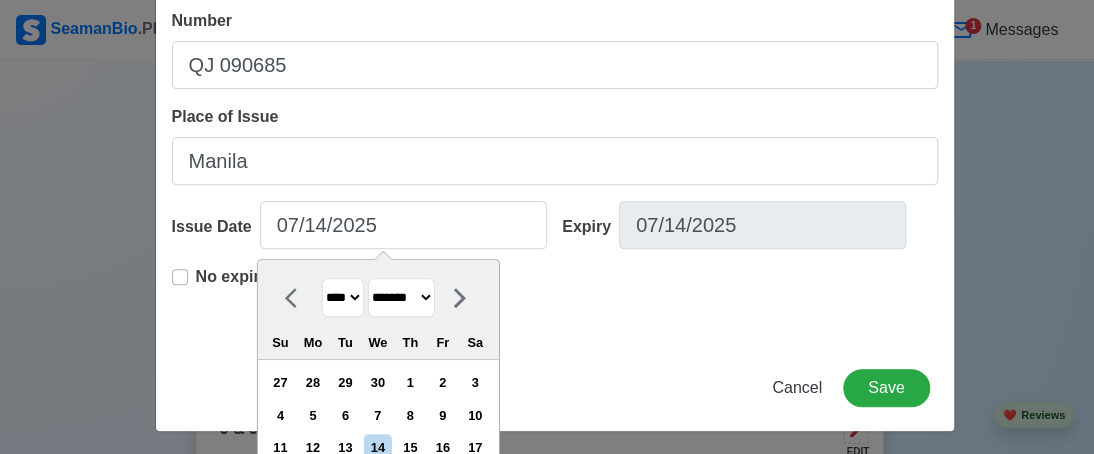 scroll, scrollTop: 320, scrollLeft: 0, axis: vertical 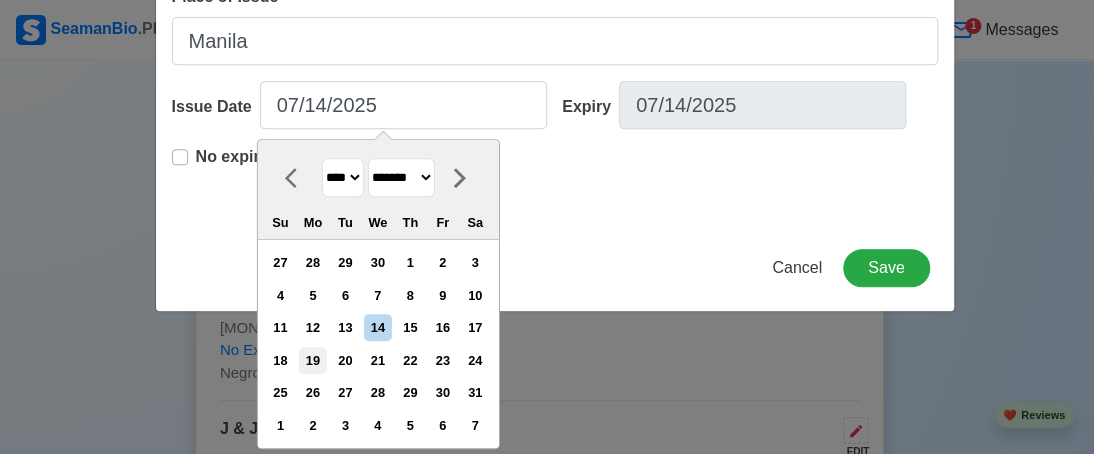 click on "19" at bounding box center (312, 360) 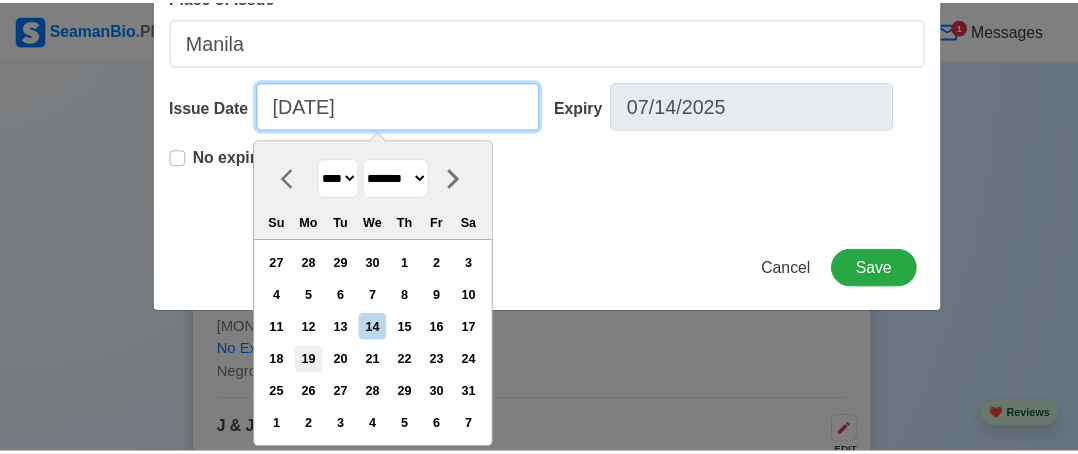 scroll, scrollTop: 204, scrollLeft: 0, axis: vertical 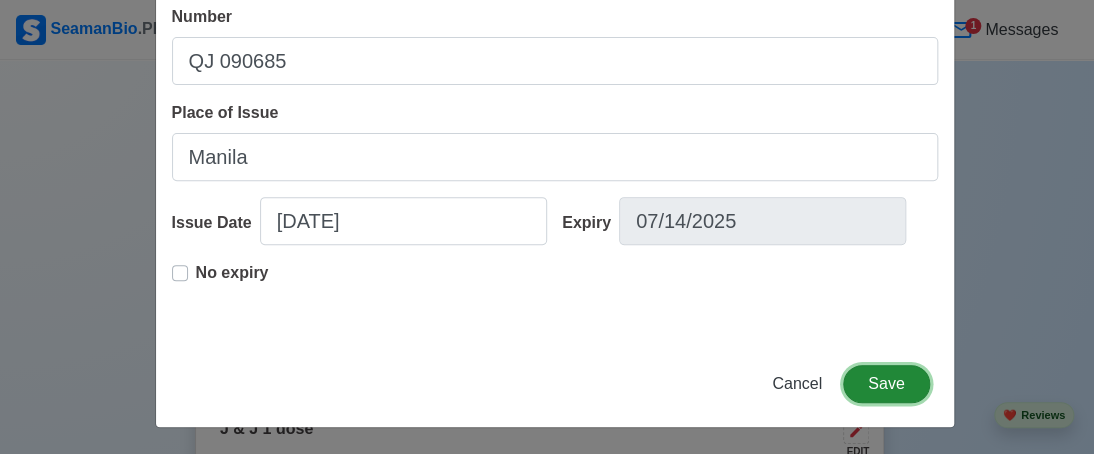 click on "Save" at bounding box center [886, 384] 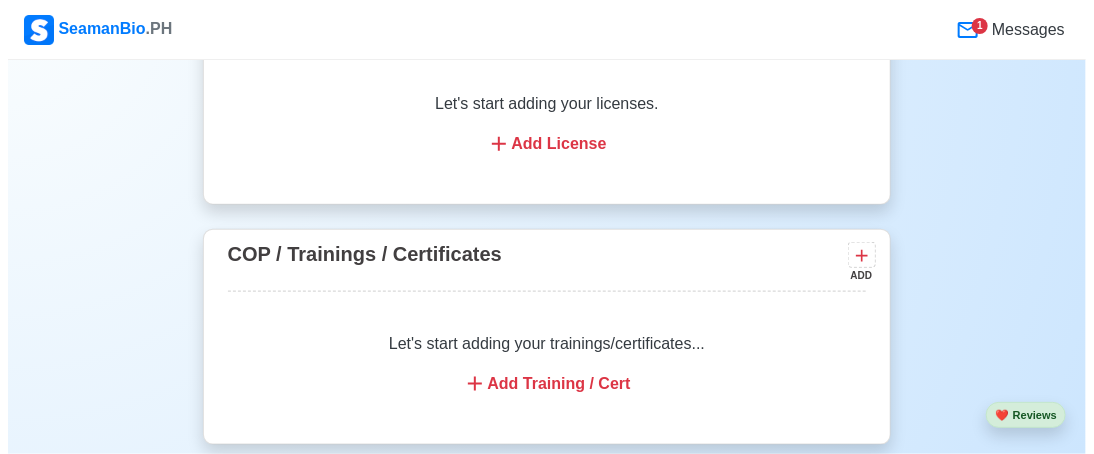 scroll, scrollTop: 3499, scrollLeft: 0, axis: vertical 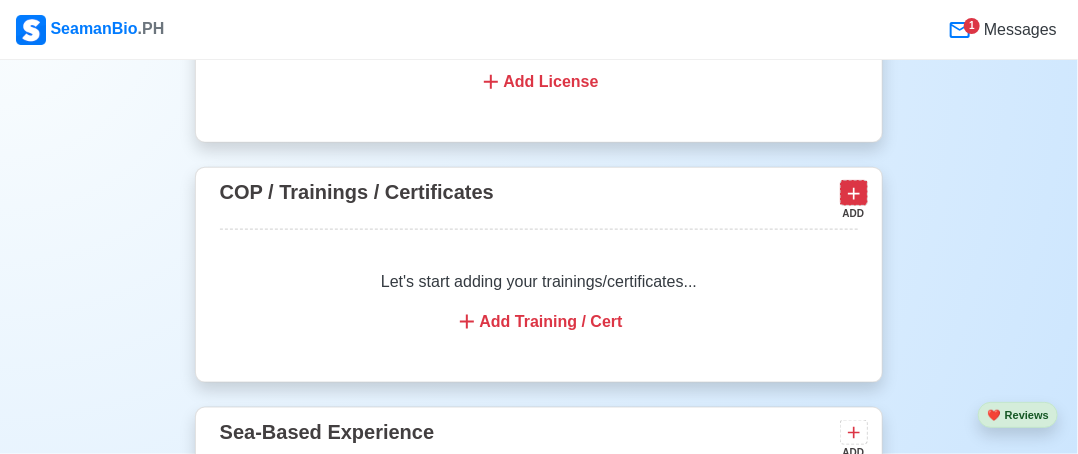 click 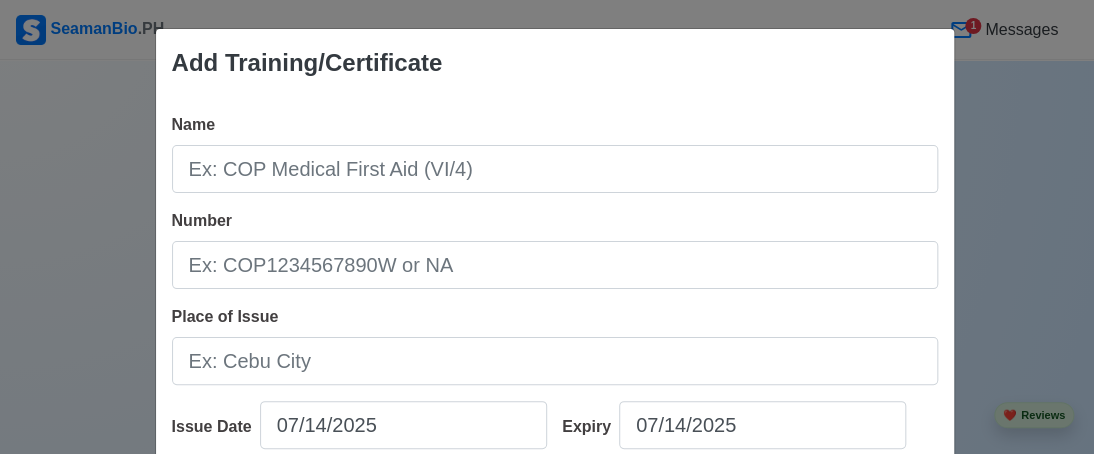 scroll, scrollTop: 100, scrollLeft: 0, axis: vertical 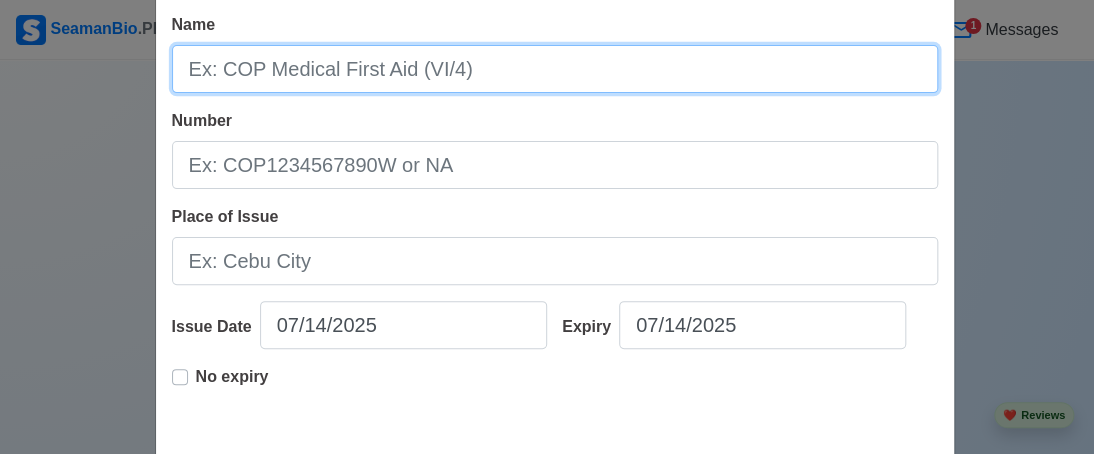 click on "Name" at bounding box center [555, 69] 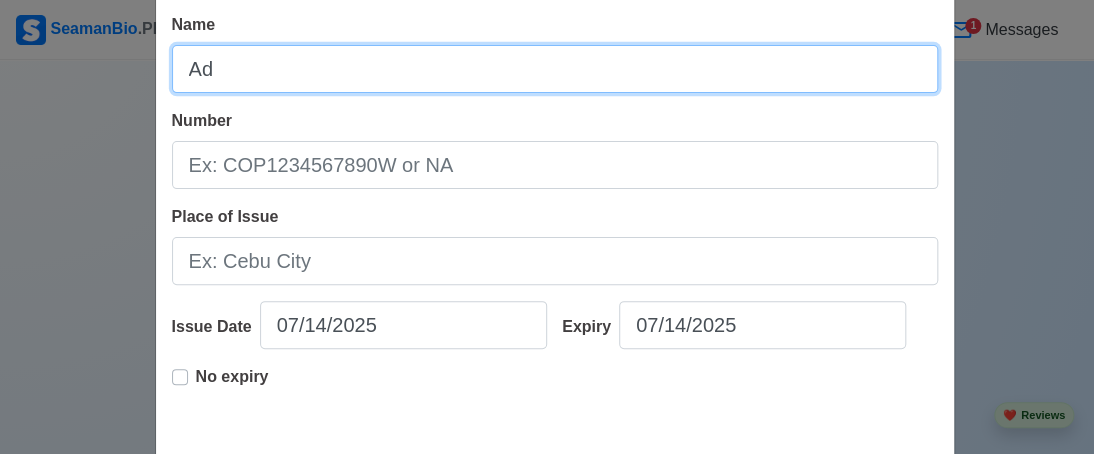 type on "A" 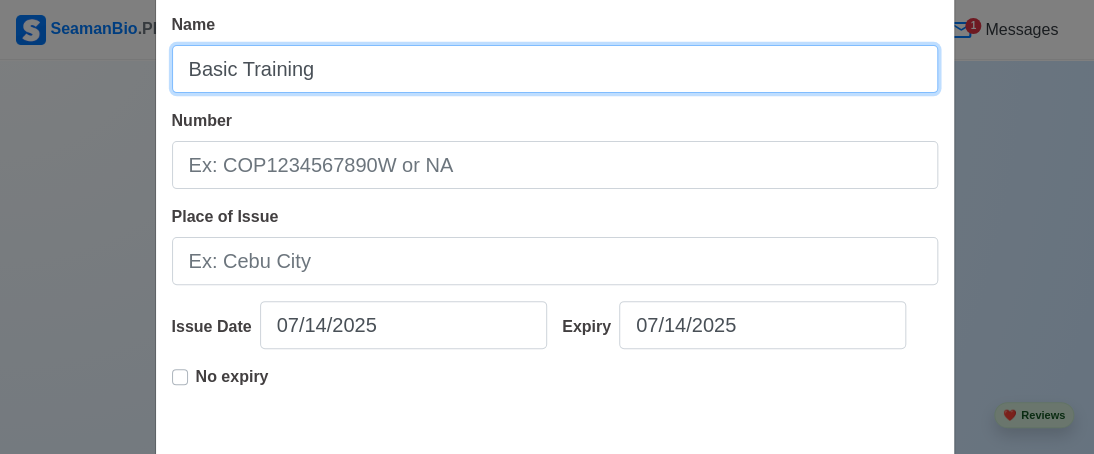 type on "Basic Training" 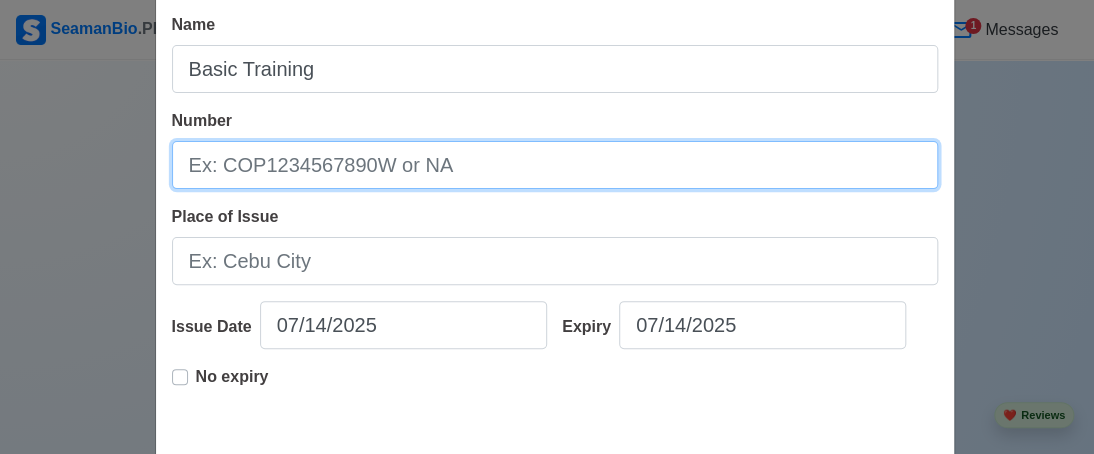 click on "Number" at bounding box center (555, 165) 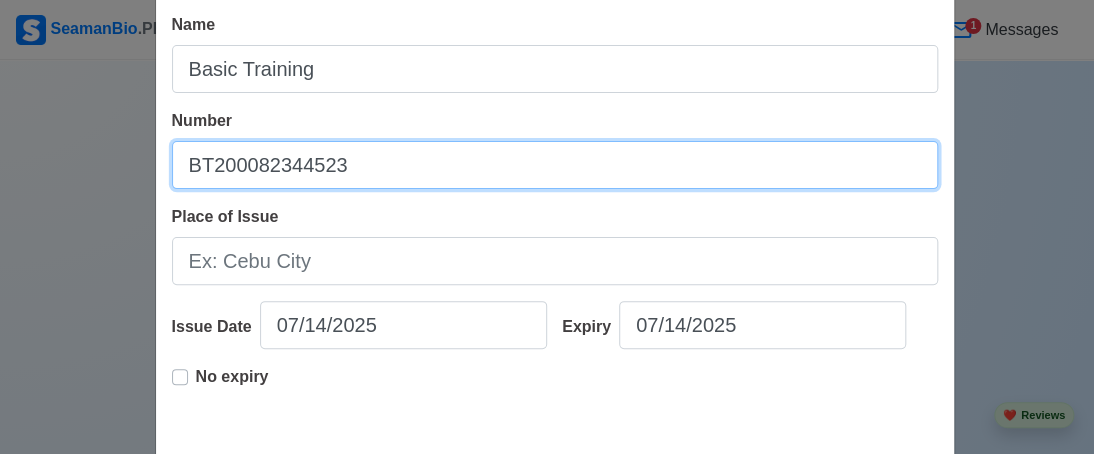 type on "BT200082344523" 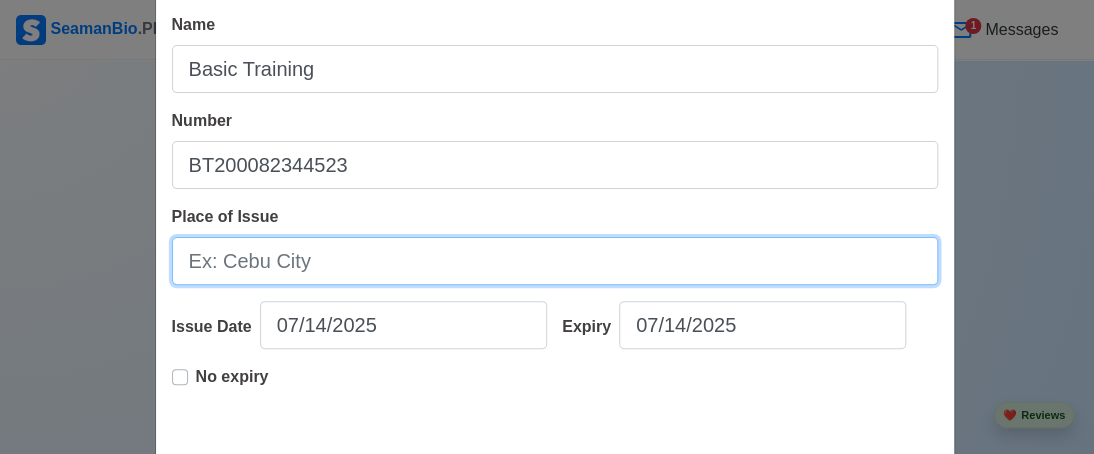 click on "Place of Issue" at bounding box center (555, 261) 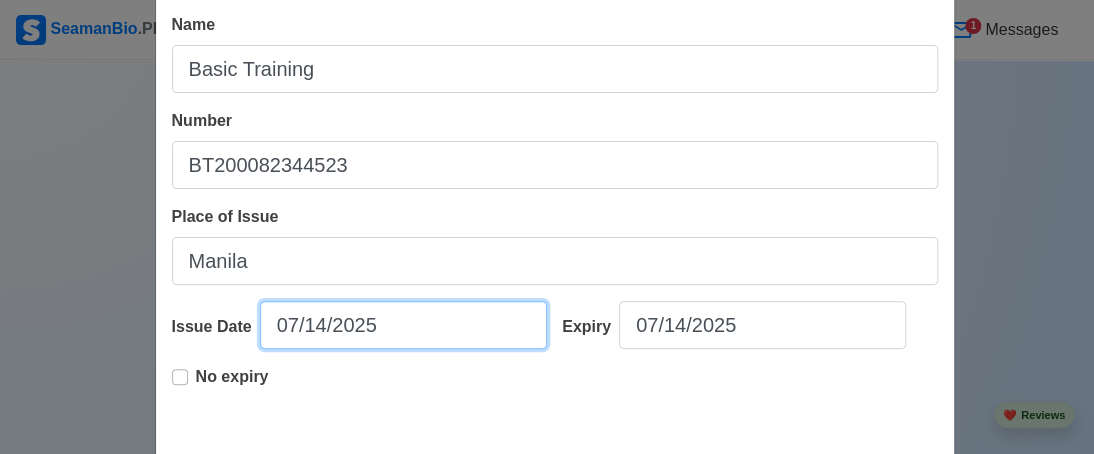click on "07/14/2025" at bounding box center (403, 325) 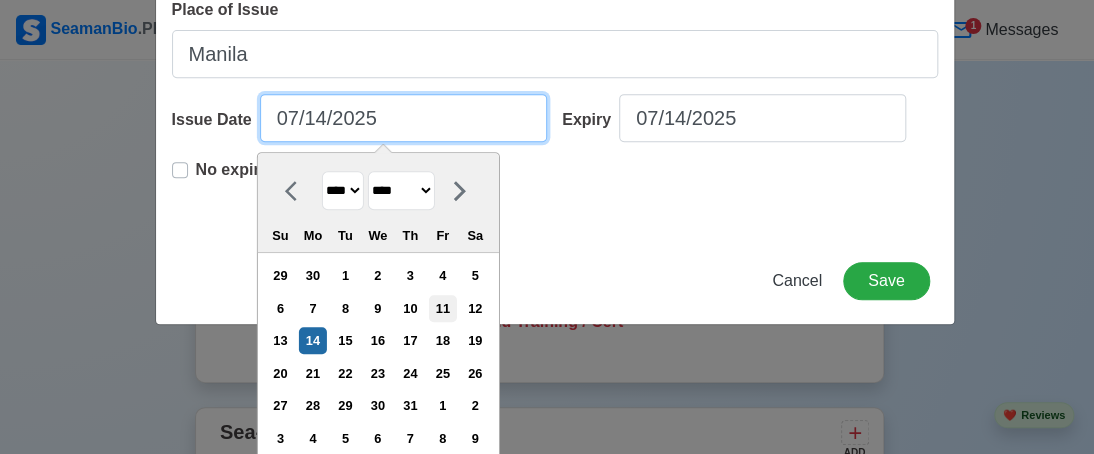 scroll, scrollTop: 320, scrollLeft: 0, axis: vertical 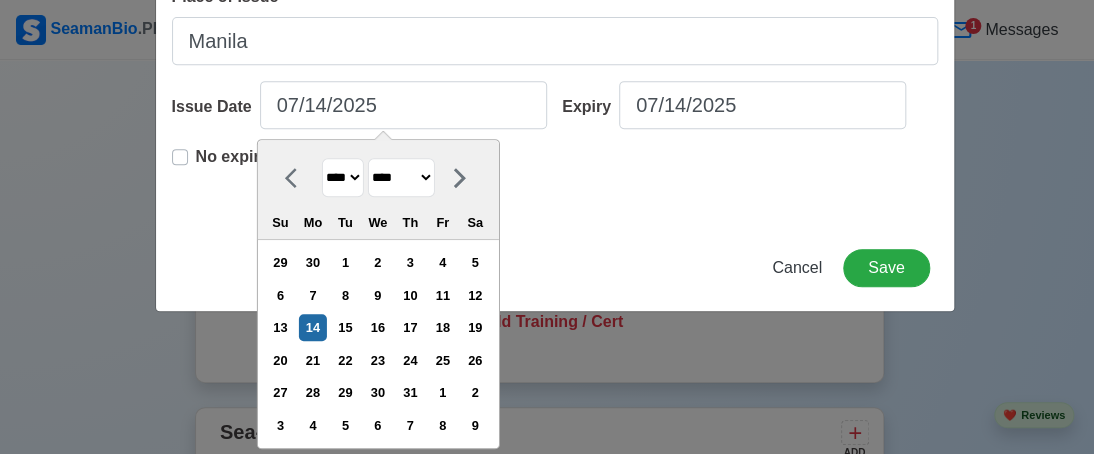 click on "**** **** **** **** **** **** **** **** **** **** **** **** **** **** **** **** **** **** **** **** **** **** **** **** **** **** **** **** **** **** **** **** **** **** **** **** **** **** **** **** **** **** **** **** **** **** **** **** **** **** **** **** **** **** **** **** **** **** **** **** **** **** **** **** **** **** **** **** **** **** **** **** **** **** **** **** **** **** **** **** **** **** **** **** **** **** **** **** **** **** **** **** **** **** **** **** **** **** **** **** **** **** **** **** **** ****" at bounding box center (342, 177) 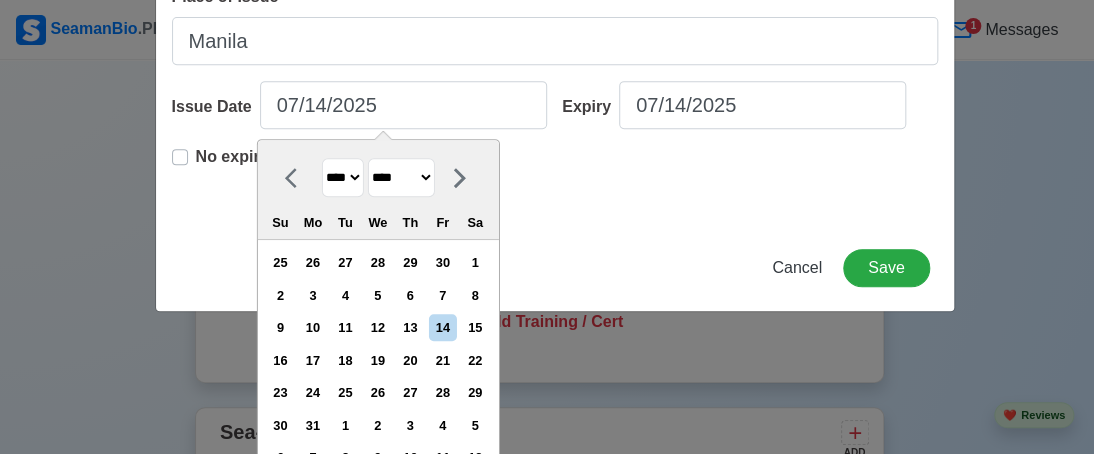 click on "******* ******** ***** ***** *** **** **** ****** ********* ******* ******** ********" at bounding box center [400, 177] 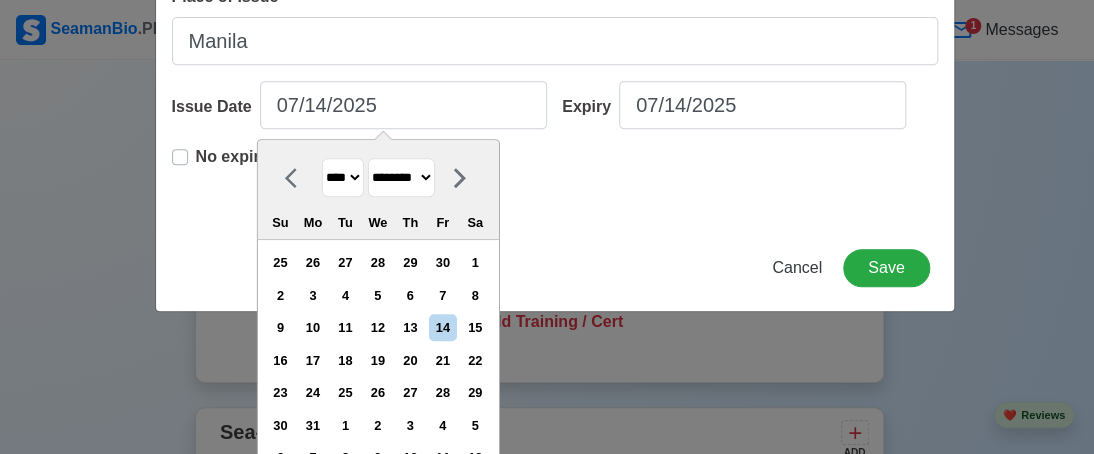 click on "******* ******** ***** ***** *** **** **** ****** ********* ******* ******** ********" at bounding box center (400, 177) 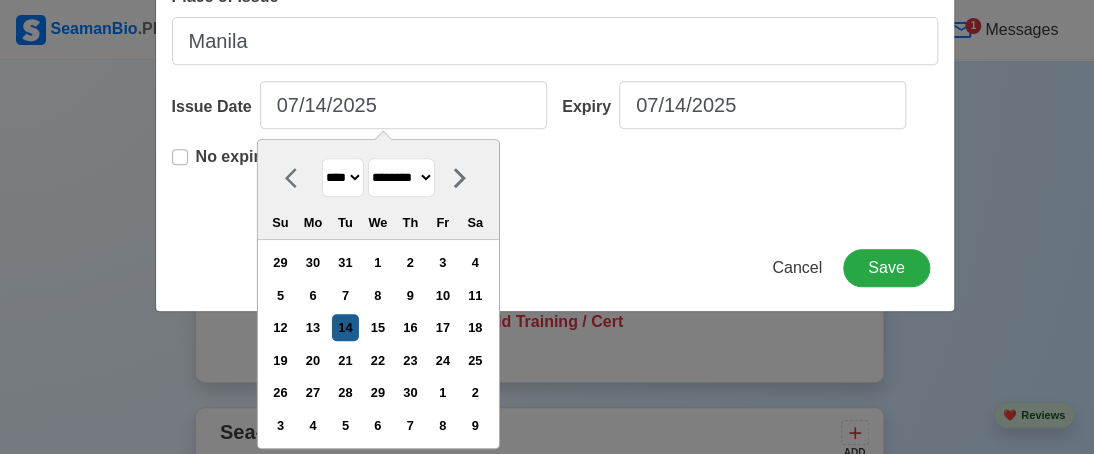 click on "14" at bounding box center (345, 327) 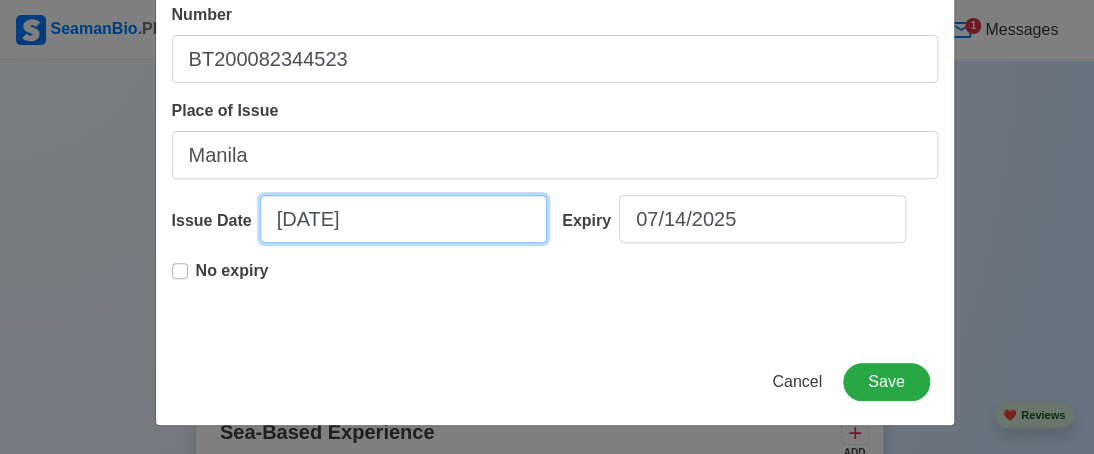 scroll, scrollTop: 204, scrollLeft: 0, axis: vertical 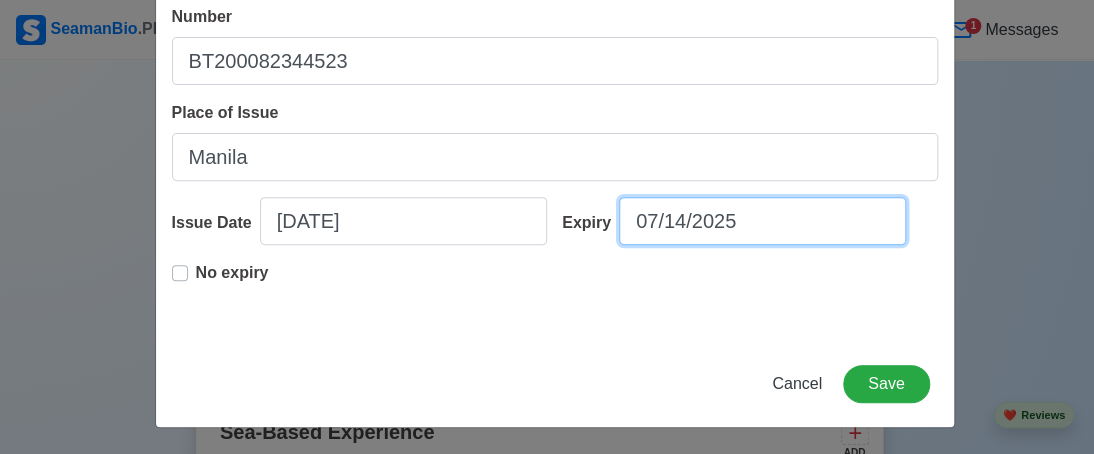 select on "****" 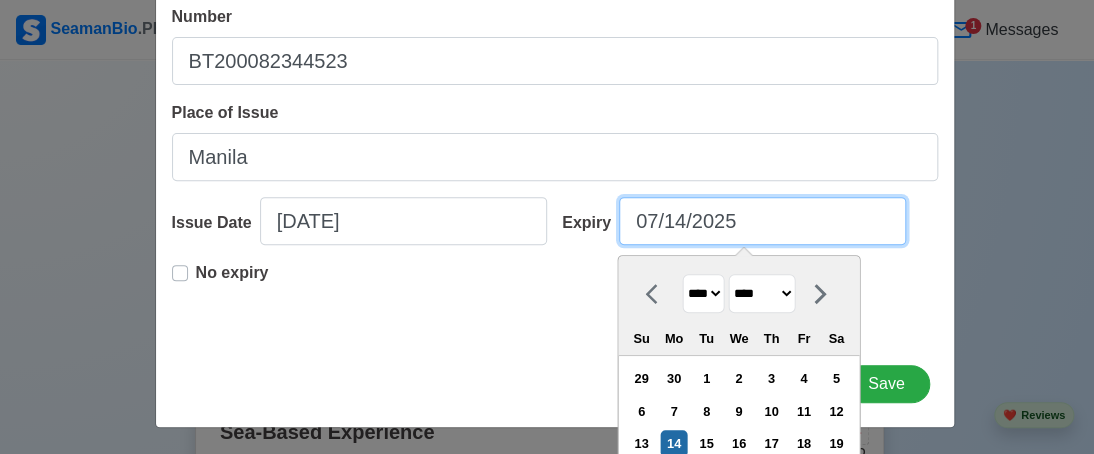 click on "07/14/2025" at bounding box center [762, 221] 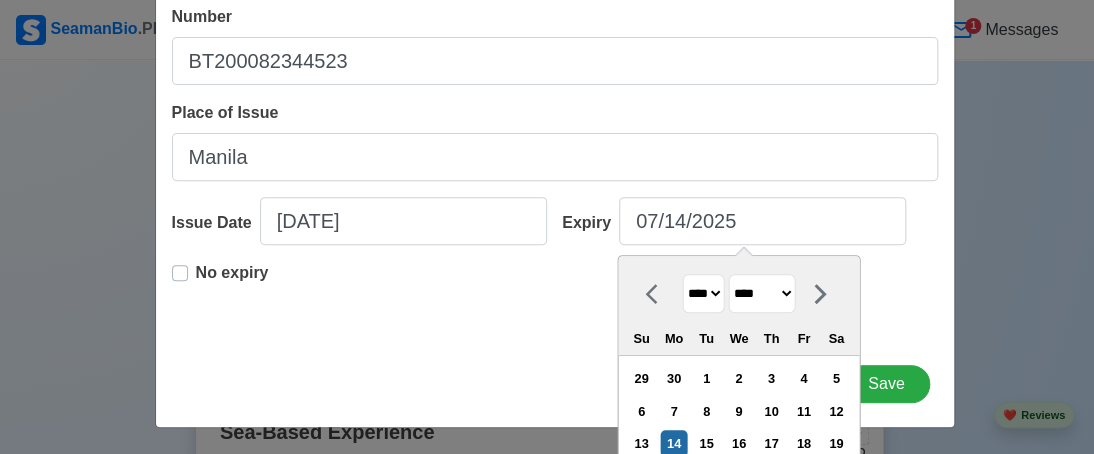 click on "**** **** **** **** **** **** **** **** **** **** **** **** **** **** **** **** **** **** **** **** **** **** **** **** **** **** **** **** **** **** **** **** **** **** **** **** **** **** **** **** **** **** **** **** **** **** **** **** **** **** **** **** **** **** **** **** **** **** **** **** **** **** **** **** **** **** **** **** **** **** **** **** **** **** **** **** **** **** **** **** **** **** **** **** **** **** **** **** **** **** **** **** **** **** **** **** **** **** **** **** **** **** **** **** **** **** **** **** **** **** **** **** **** **** **** **** **** **** **** **** ****" at bounding box center (703, 293) 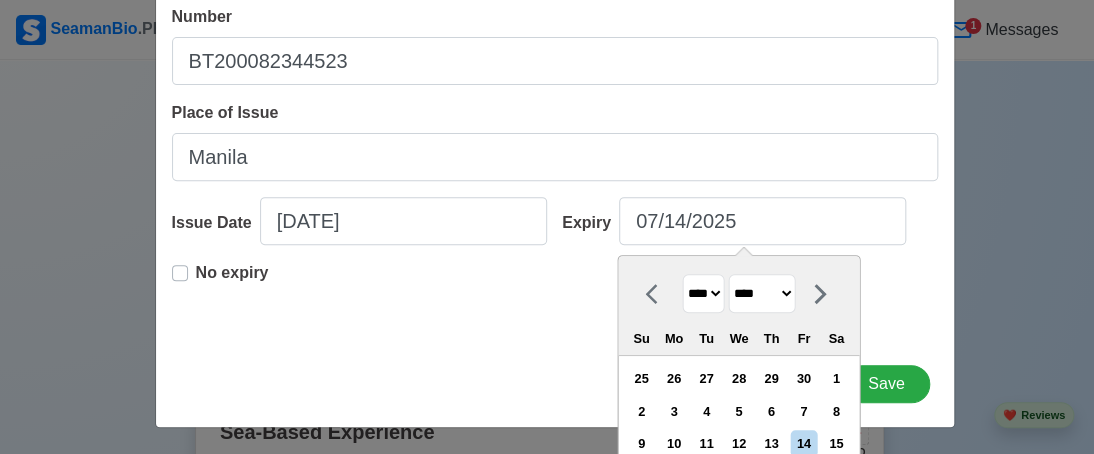 click on "******* ******** ***** ***** *** **** **** ****** ********* ******* ******** ********" at bounding box center [761, 293] 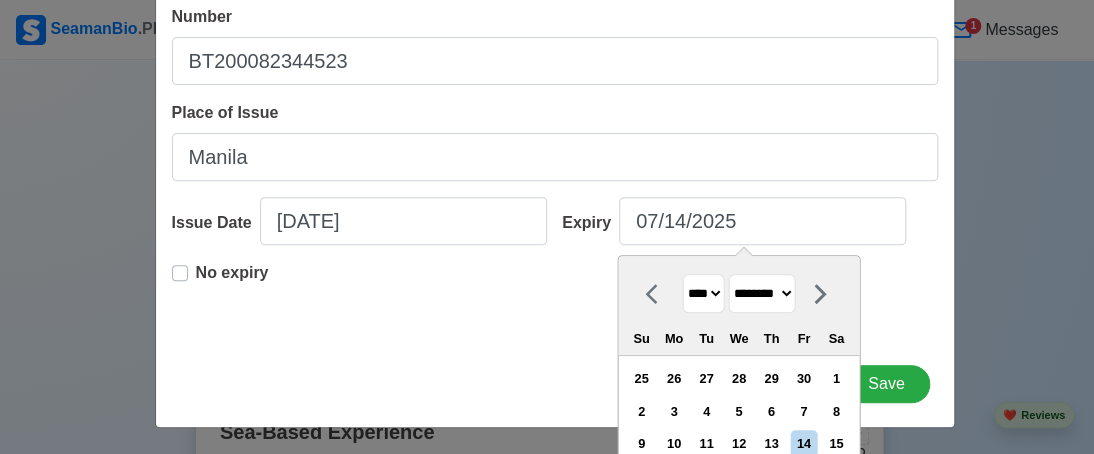 click on "******* ******** ***** ***** *** **** **** ****** ********* ******* ******** ********" at bounding box center [761, 293] 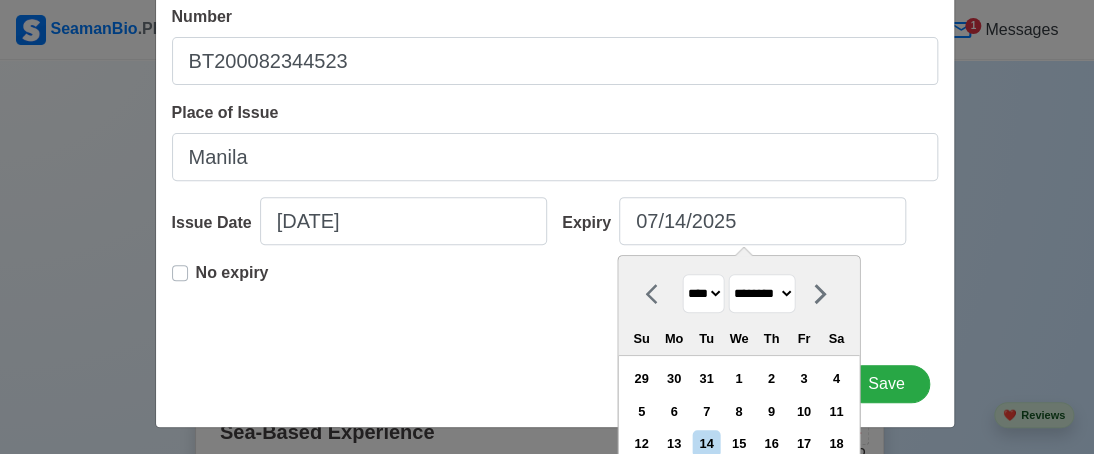 click on "14" at bounding box center (706, 443) 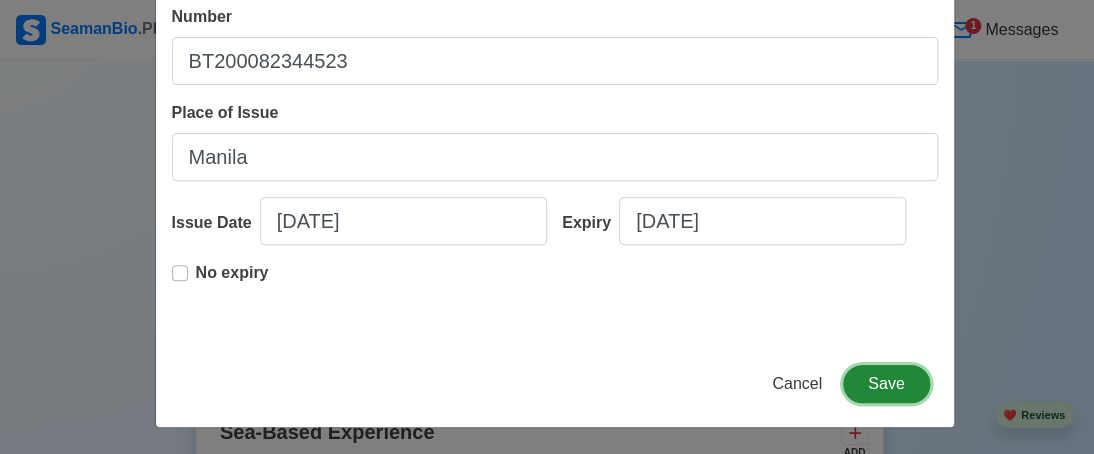 click on "Save" at bounding box center (886, 384) 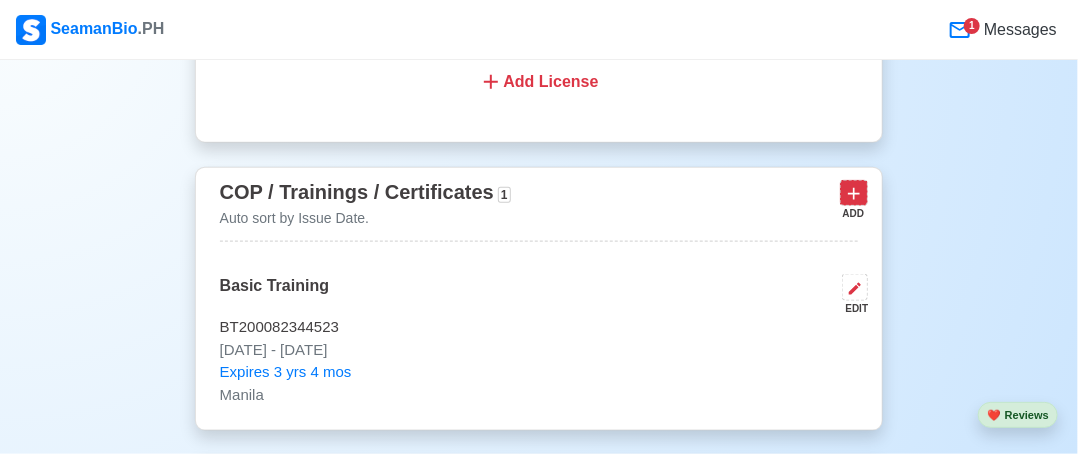 click 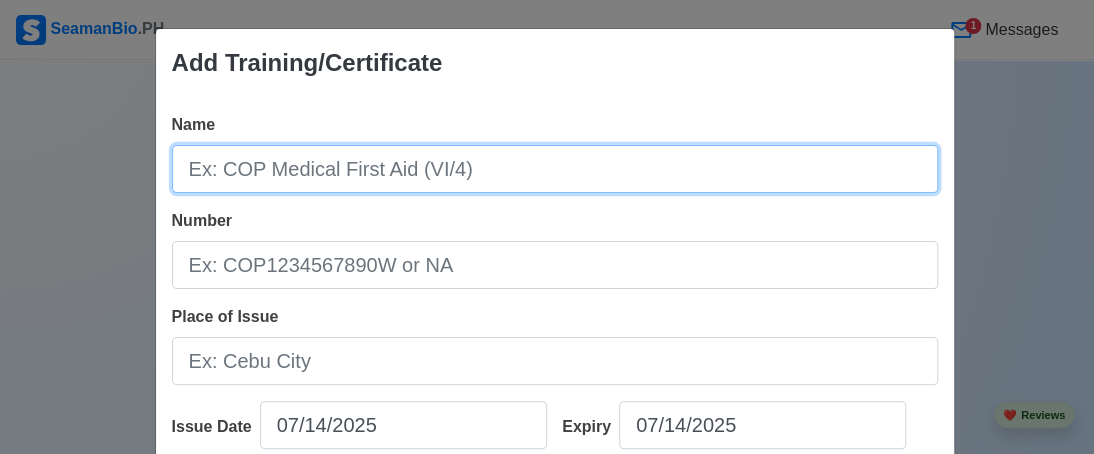 click on "Name" at bounding box center (555, 169) 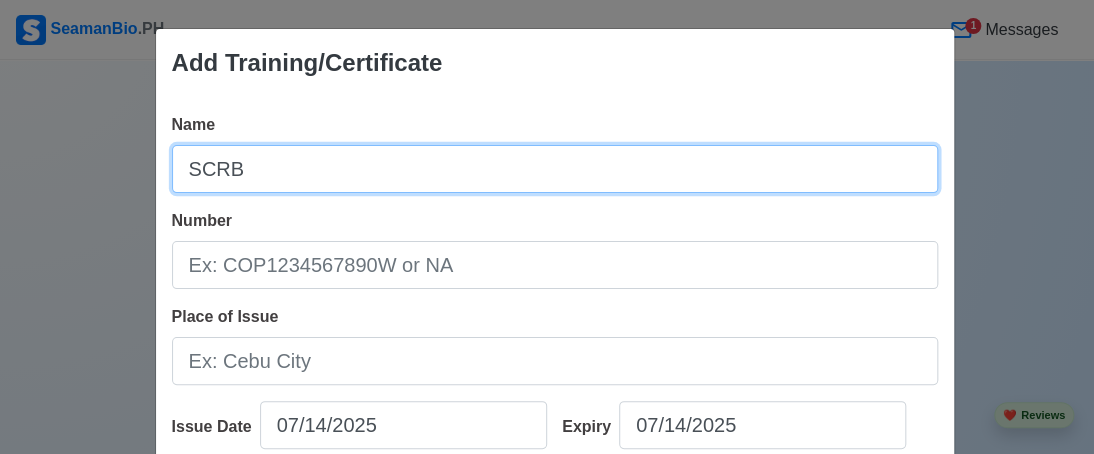 type on "SCRB" 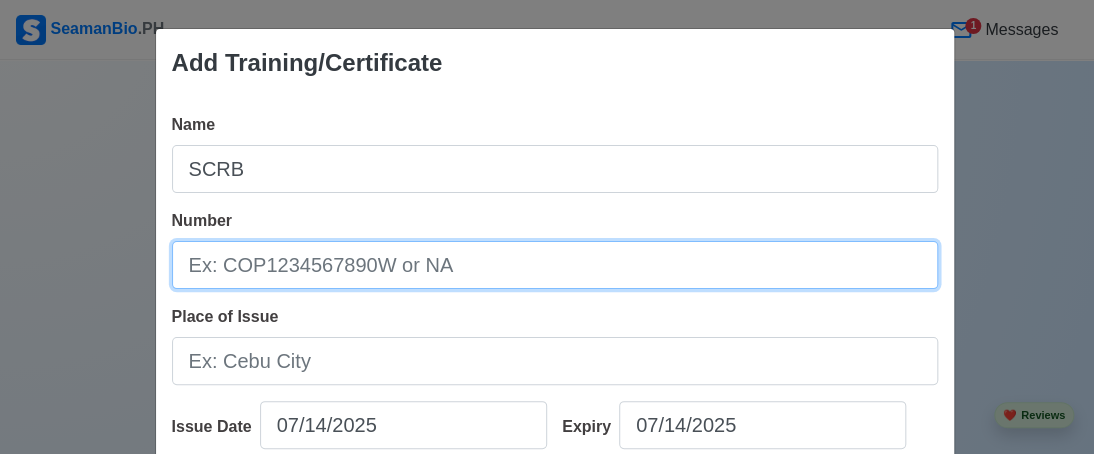 click on "Number" at bounding box center [555, 265] 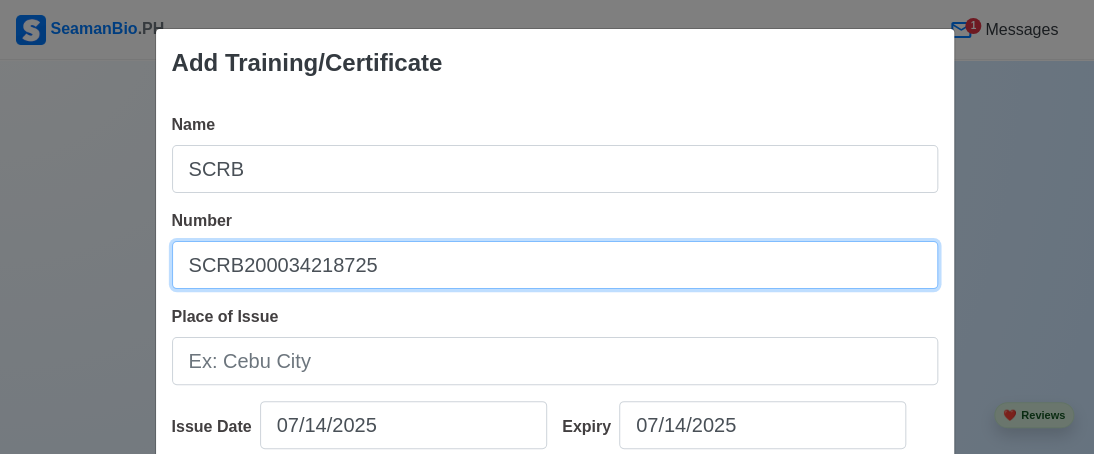 type on "SCRB200034218725" 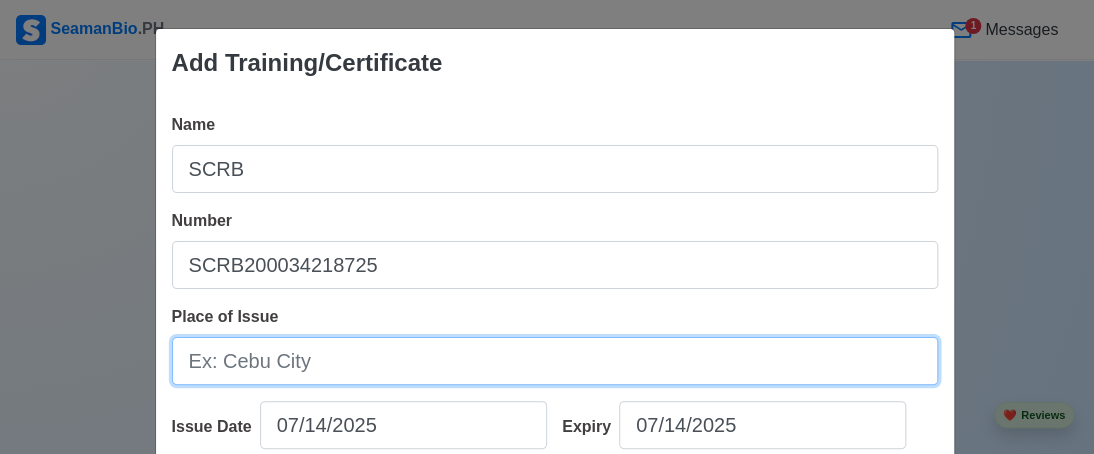click on "Place of Issue" at bounding box center (555, 361) 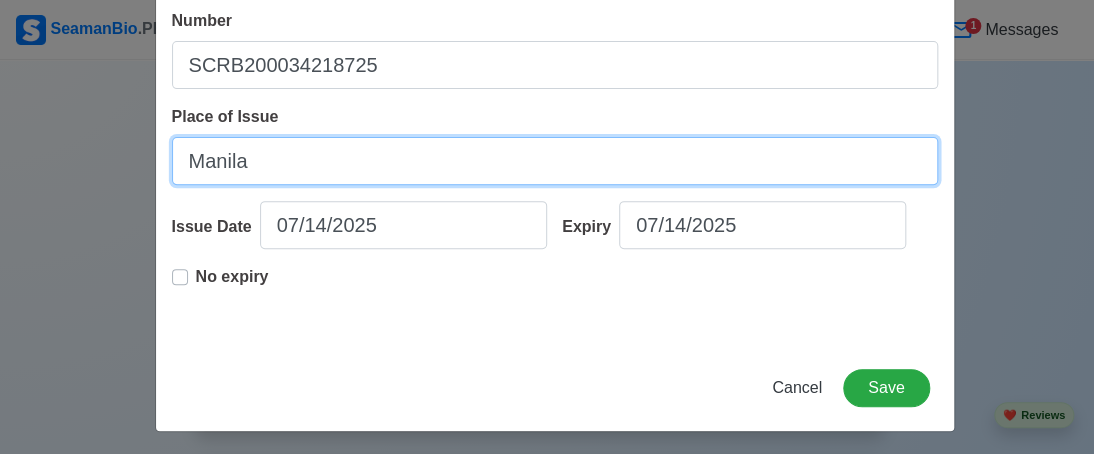 scroll, scrollTop: 204, scrollLeft: 0, axis: vertical 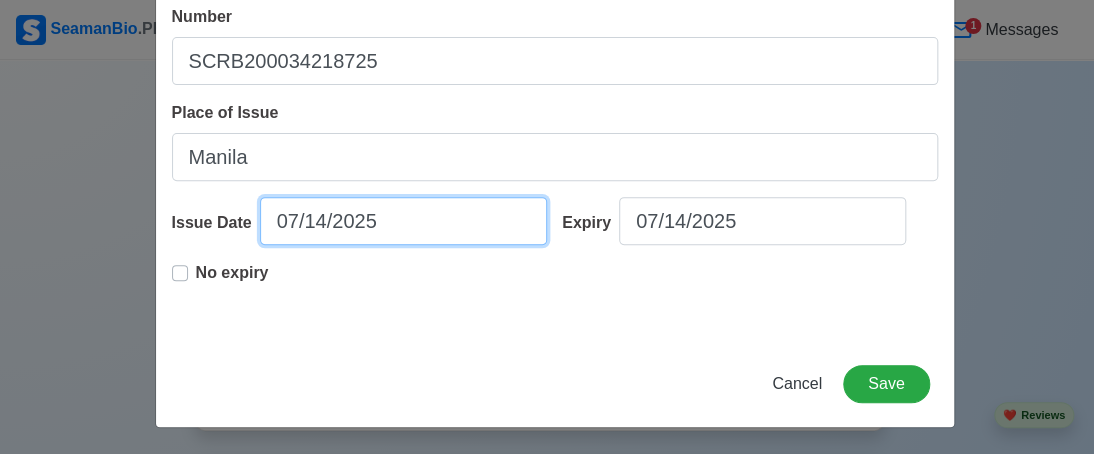 click on "07/14/2025" at bounding box center (403, 221) 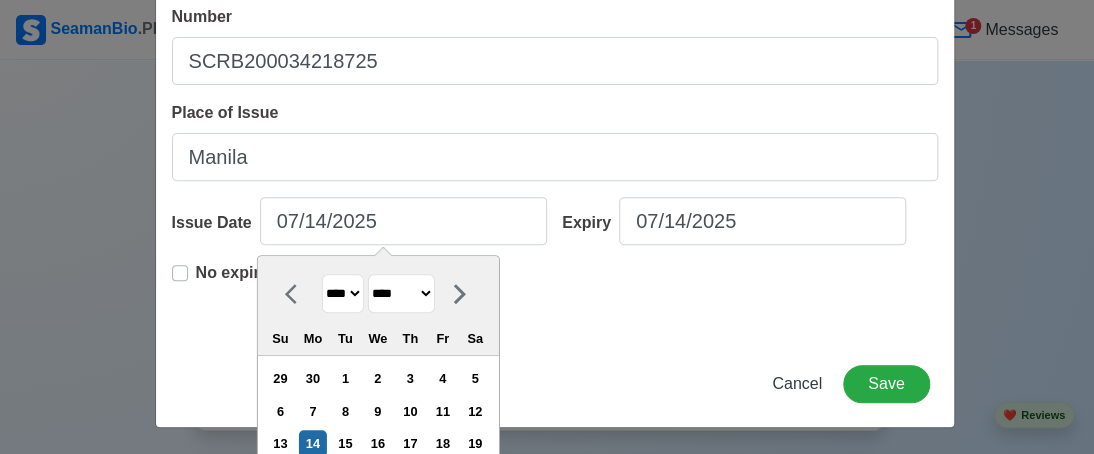 click on "******* ******** ***** ***** *** **** **** ****** ********* ******* ******** ********" at bounding box center [400, 293] 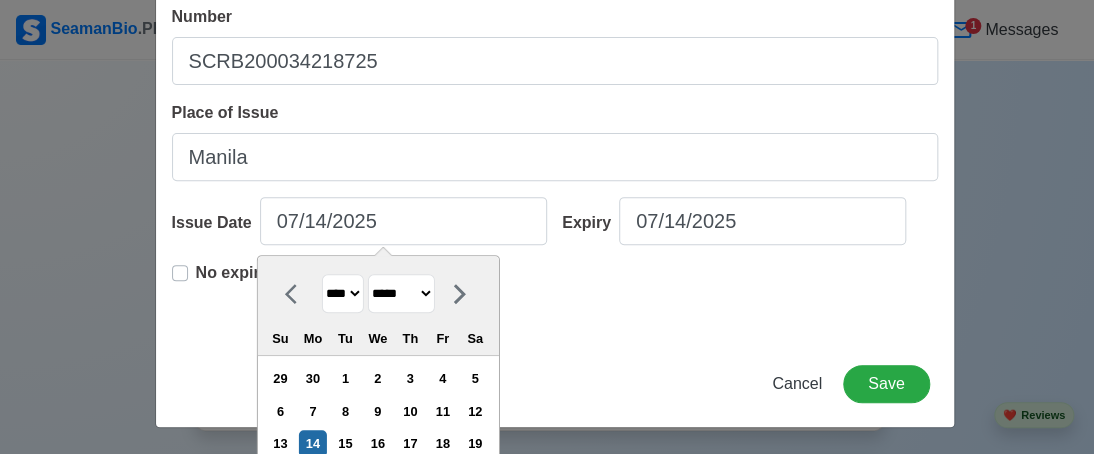 click on "******* ******** ***** ***** *** **** **** ****** ********* ******* ******** ********" at bounding box center [400, 293] 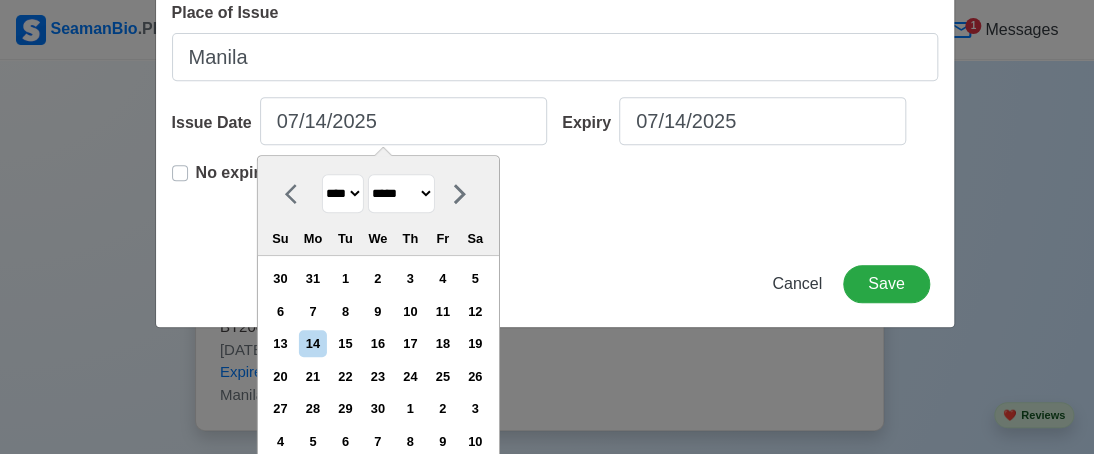 scroll, scrollTop: 304, scrollLeft: 0, axis: vertical 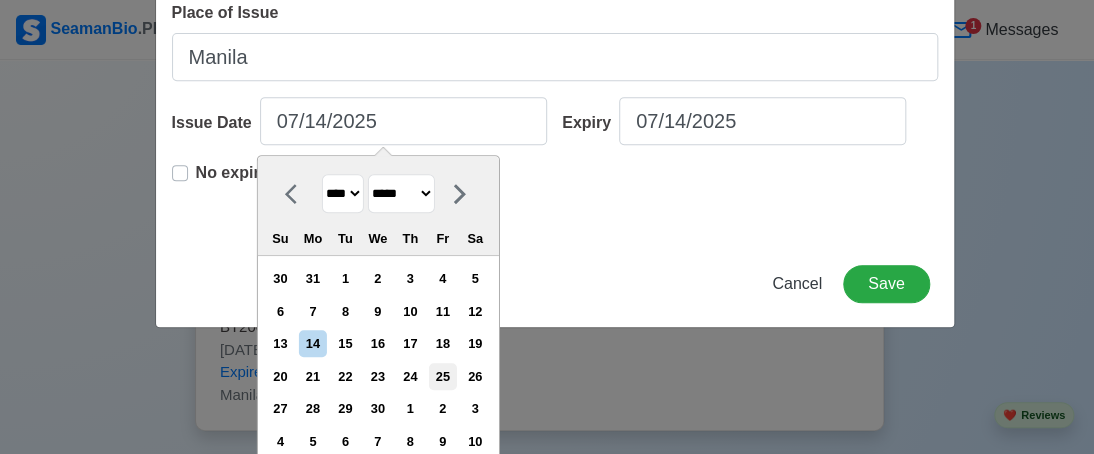 click on "25" at bounding box center [442, 376] 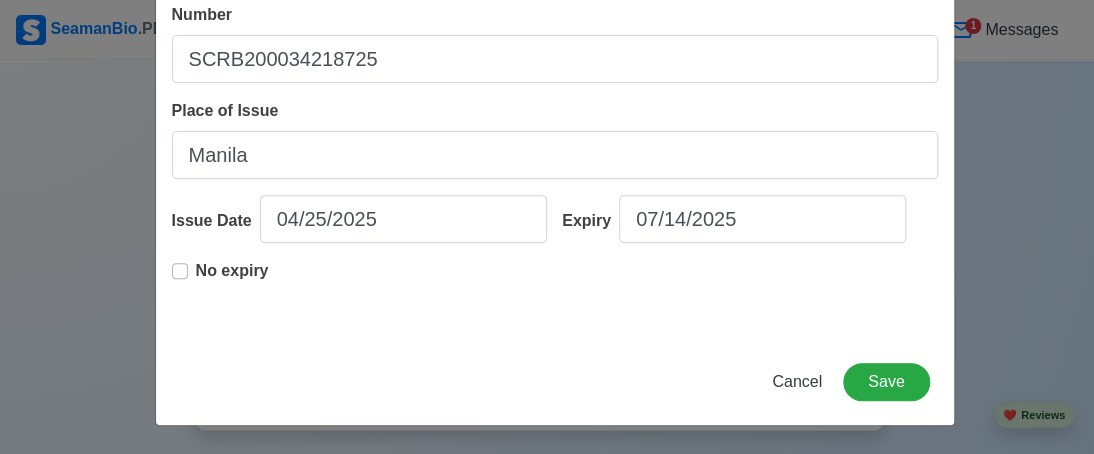 type on "04/25/2025" 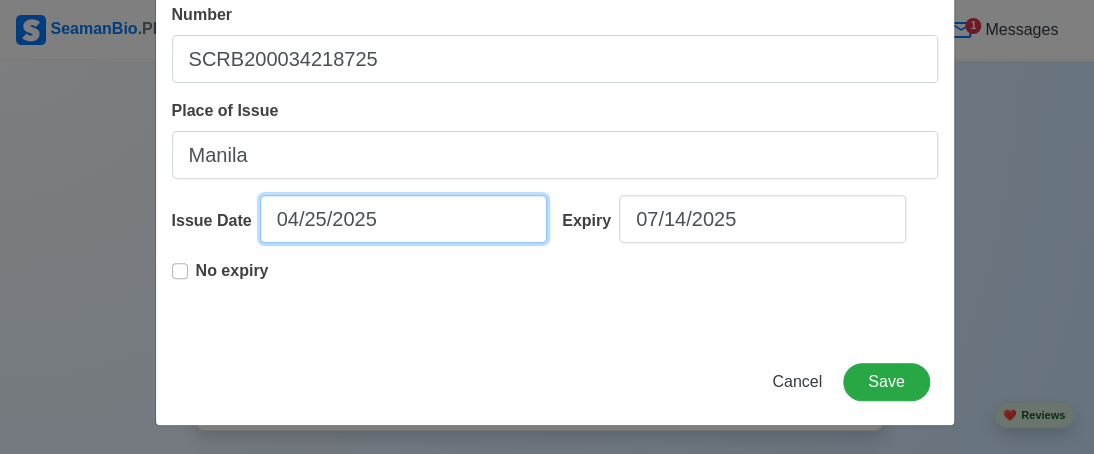 scroll, scrollTop: 204, scrollLeft: 0, axis: vertical 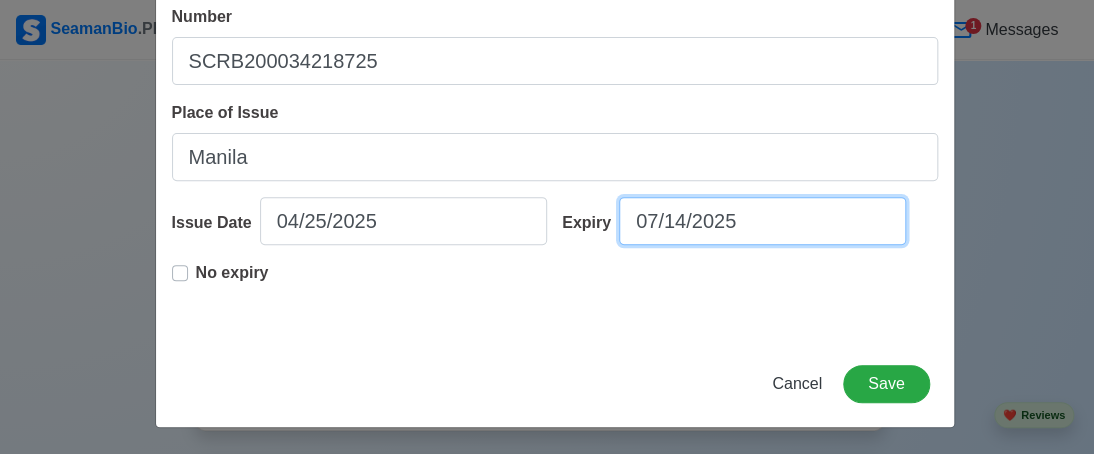 select on "****" 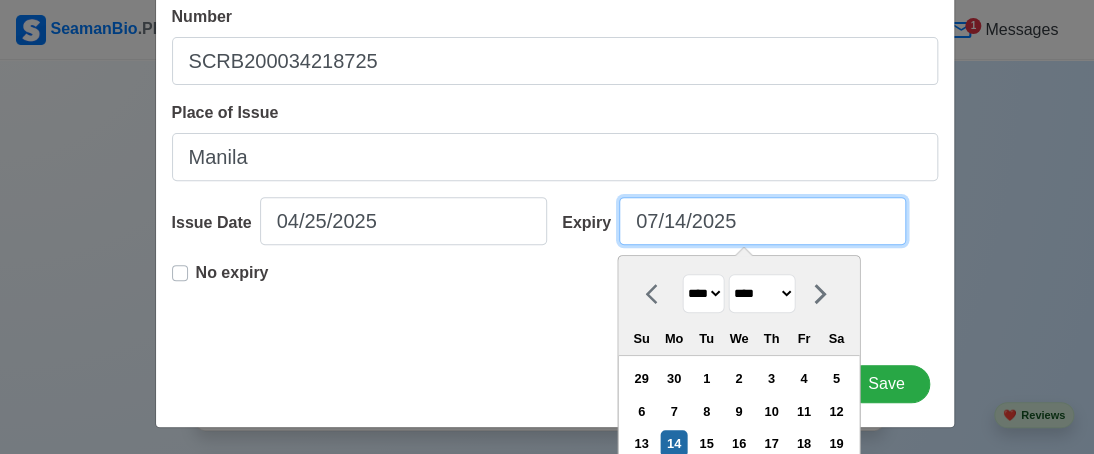 click on "07/14/2025" at bounding box center (762, 221) 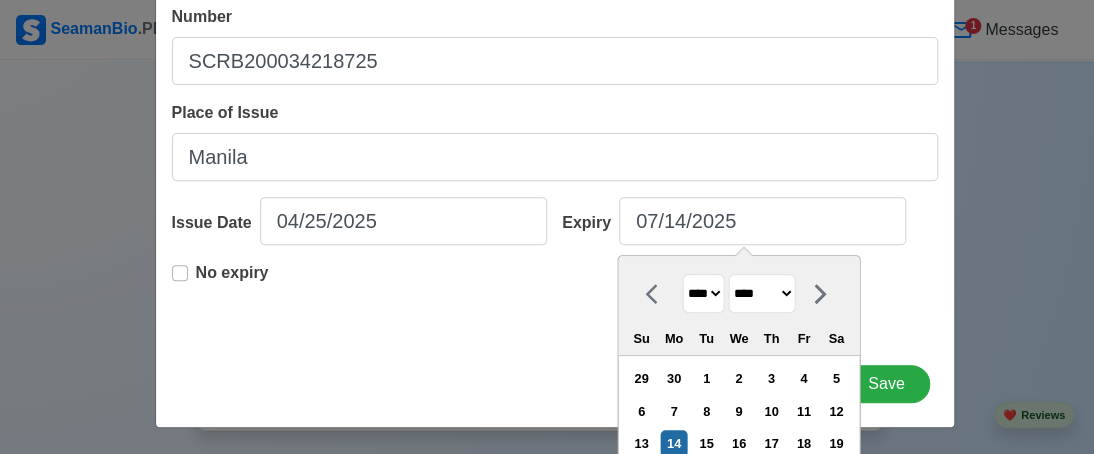 click on "**** **** **** **** **** **** **** **** **** **** **** **** **** **** **** **** **** **** **** **** **** **** **** **** **** **** **** **** **** **** **** **** **** **** **** **** **** **** **** **** **** **** **** **** **** **** **** **** **** **** **** **** **** **** **** **** **** **** **** **** **** **** **** **** **** **** **** **** **** **** **** **** **** **** **** **** **** **** **** **** **** **** **** **** **** **** **** **** **** **** **** **** **** **** **** **** **** **** **** **** **** **** **** **** **** **** **** **** **** **** **** **** **** **** **** **** **** **** **** **** ****" at bounding box center (703, 293) 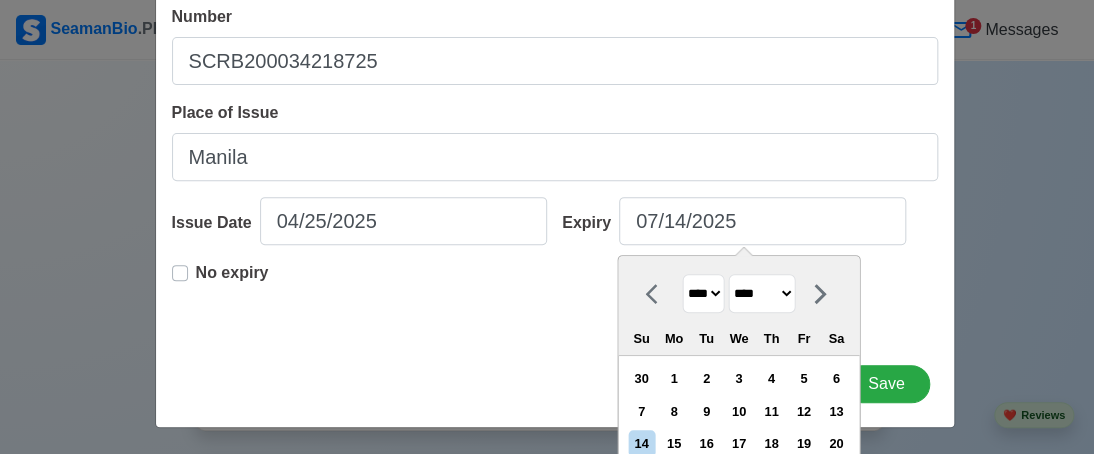 click on "******* ******** ***** ***** *** **** **** ****** ********* ******* ******** ********" at bounding box center (761, 293) 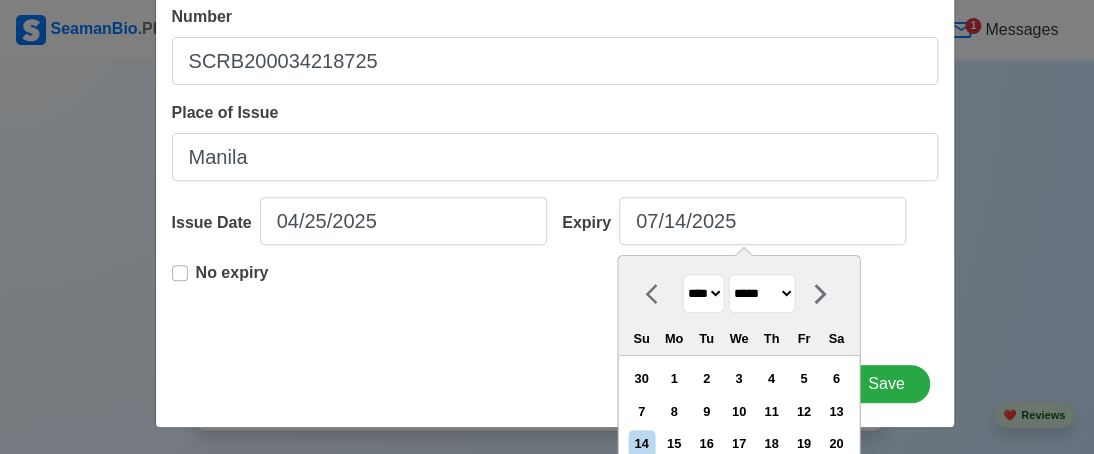 click on "******* ******** ***** ***** *** **** **** ****** ********* ******* ******** ********" at bounding box center (761, 293) 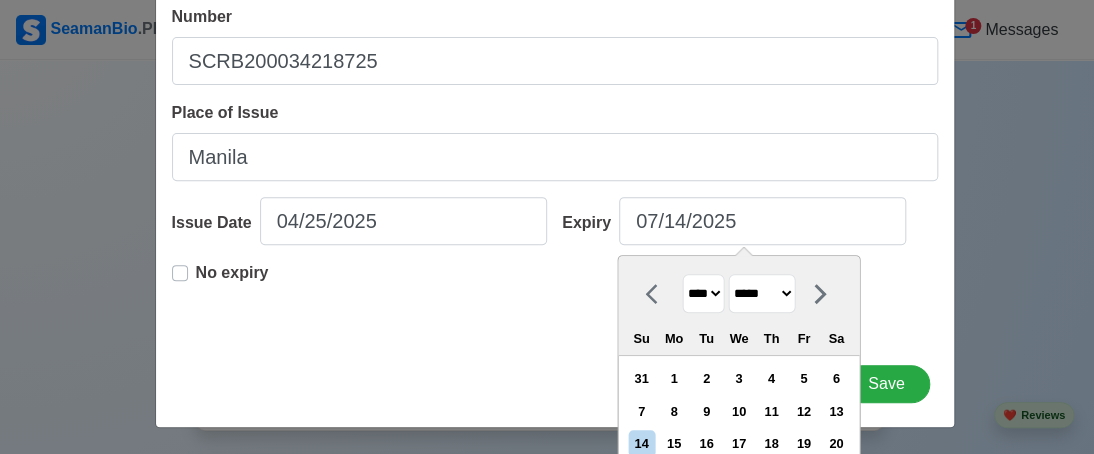 click on "******* ******** ***** ***** *** **** **** ****** ********* ******* ******** ********" at bounding box center [761, 293] 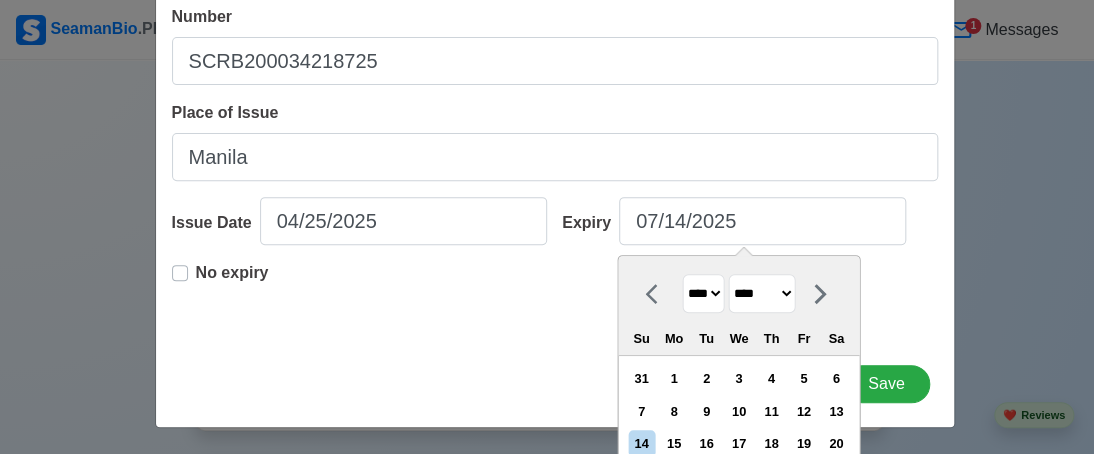 click on "******* ******** ***** ***** *** **** **** ****** ********* ******* ******** ********" at bounding box center (761, 293) 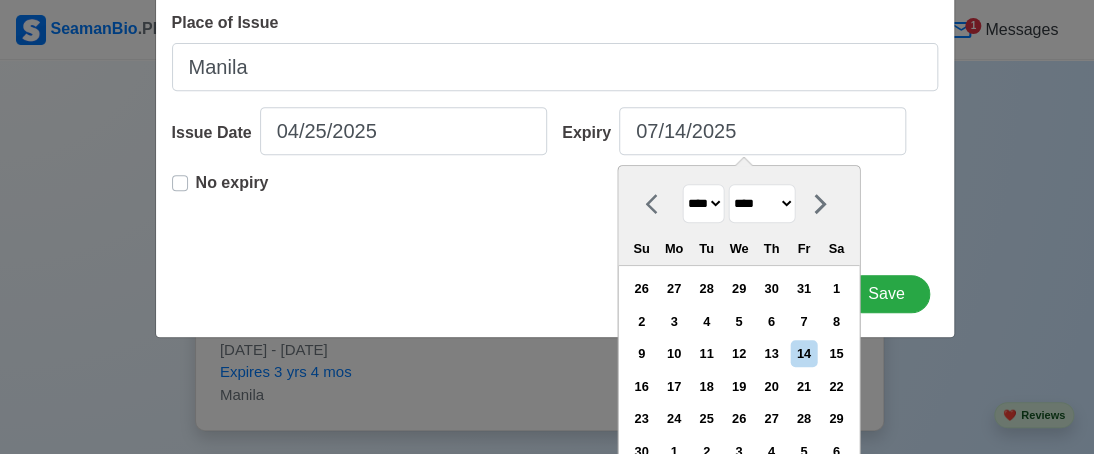 scroll, scrollTop: 304, scrollLeft: 0, axis: vertical 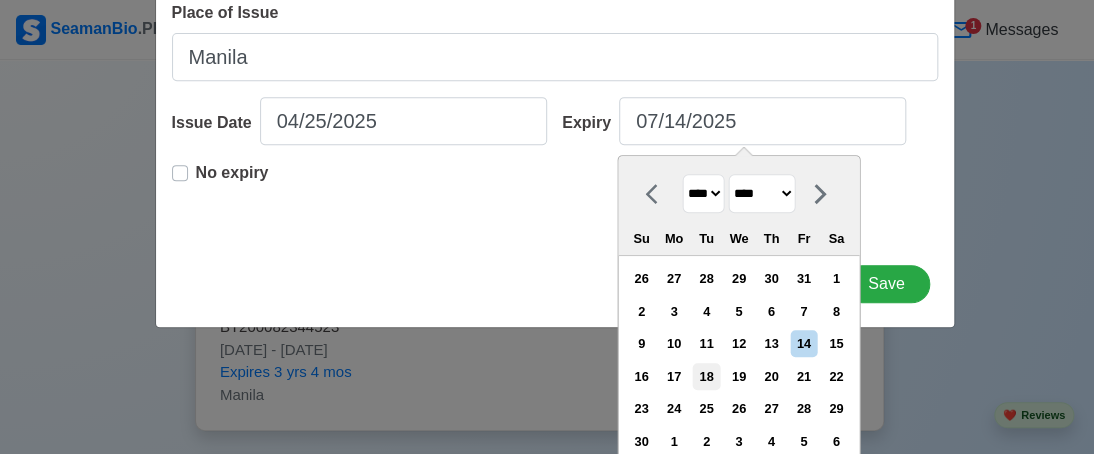 click on "18" at bounding box center [706, 376] 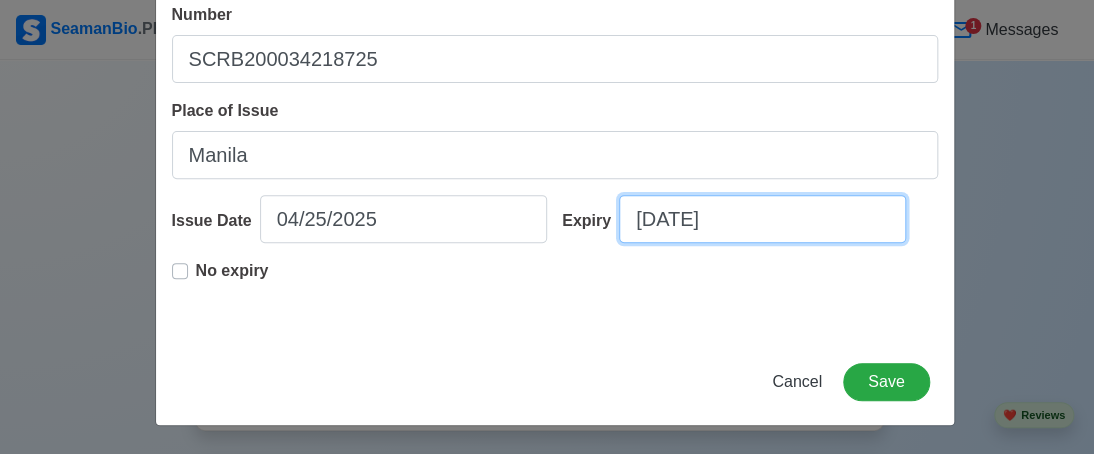 scroll, scrollTop: 204, scrollLeft: 0, axis: vertical 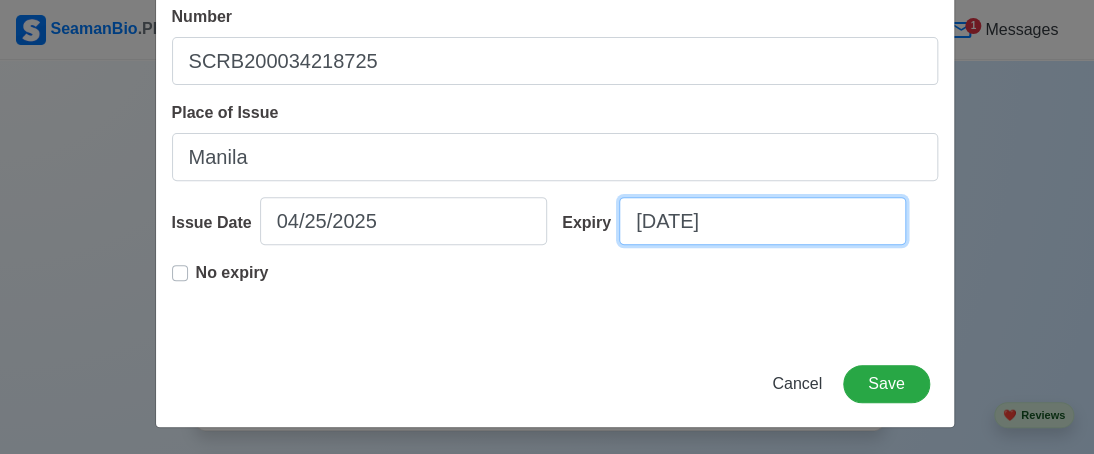 click on "[DATE]" at bounding box center [762, 221] 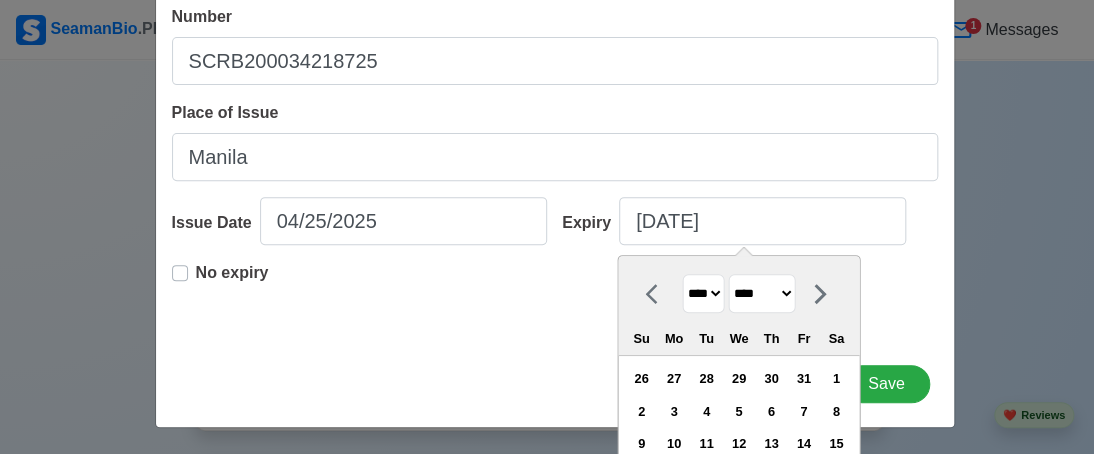 click on "******* ******** ***** ***** *** **** **** ****** ********* ******* ******** ********" at bounding box center (761, 293) 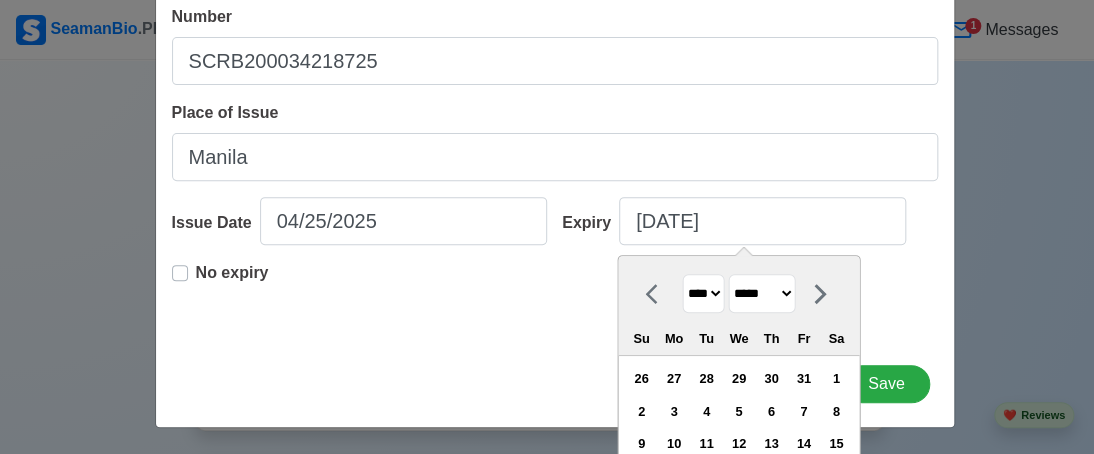 click on "******* ******** ***** ***** *** **** **** ****** ********* ******* ******** ********" at bounding box center [761, 293] 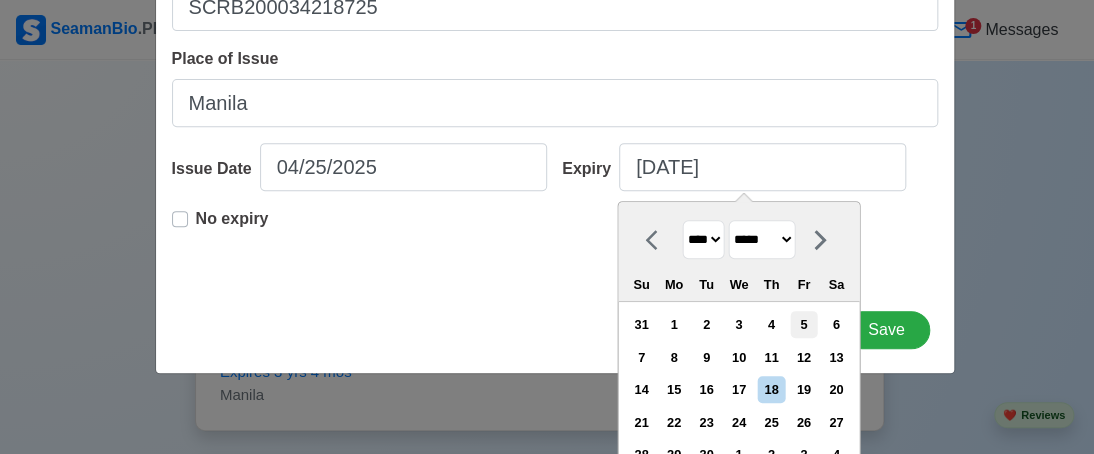scroll, scrollTop: 304, scrollLeft: 0, axis: vertical 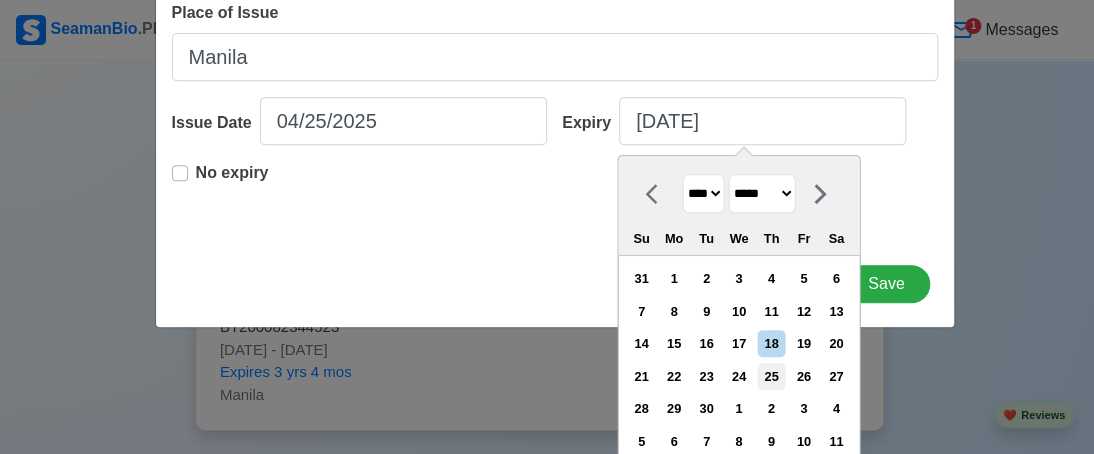 click on "25" at bounding box center (771, 376) 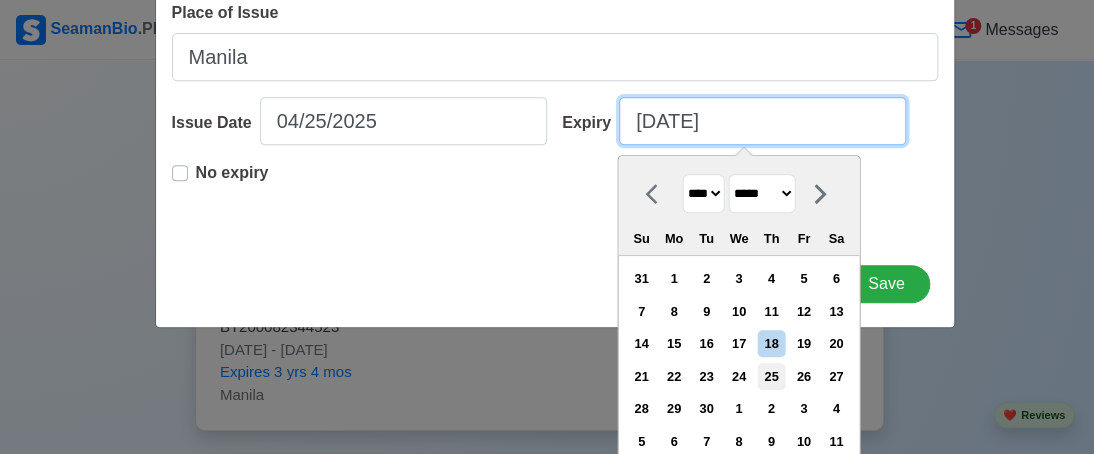 scroll, scrollTop: 204, scrollLeft: 0, axis: vertical 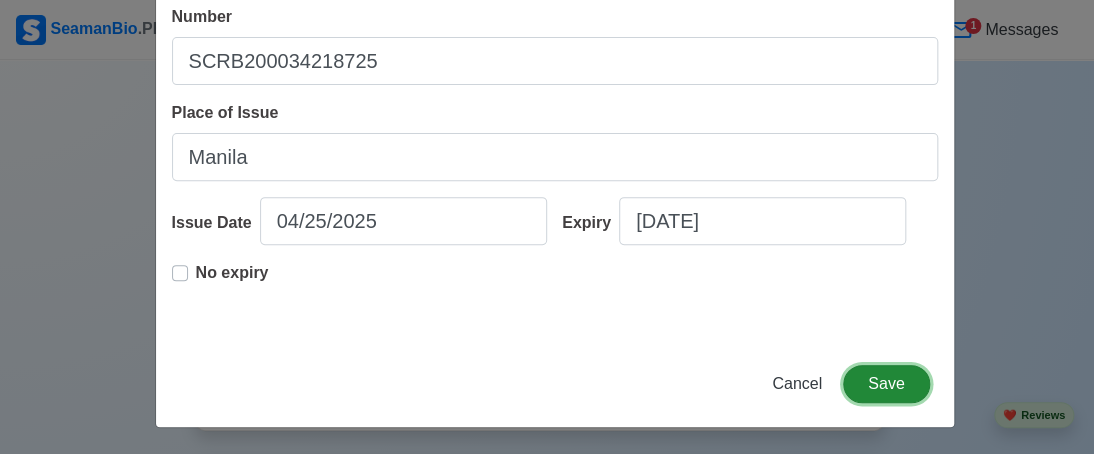 click on "Save" at bounding box center [886, 384] 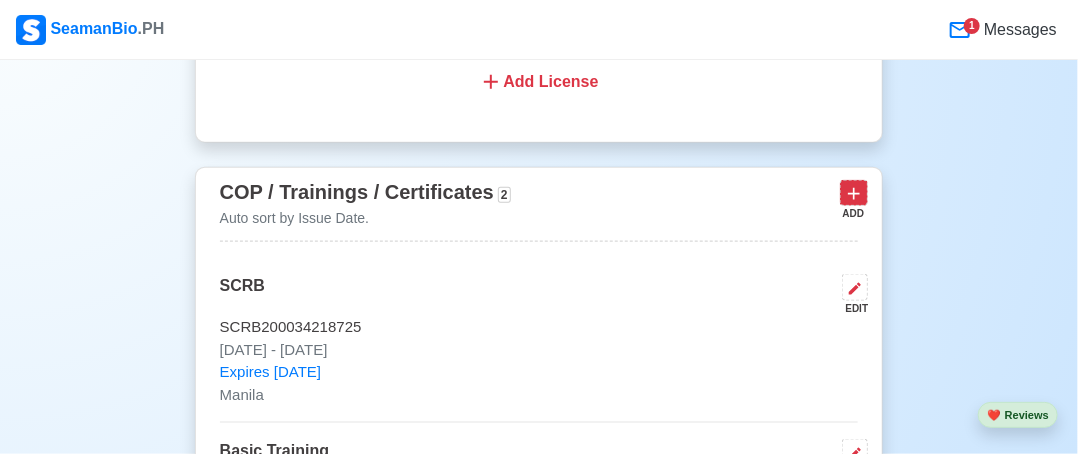 click 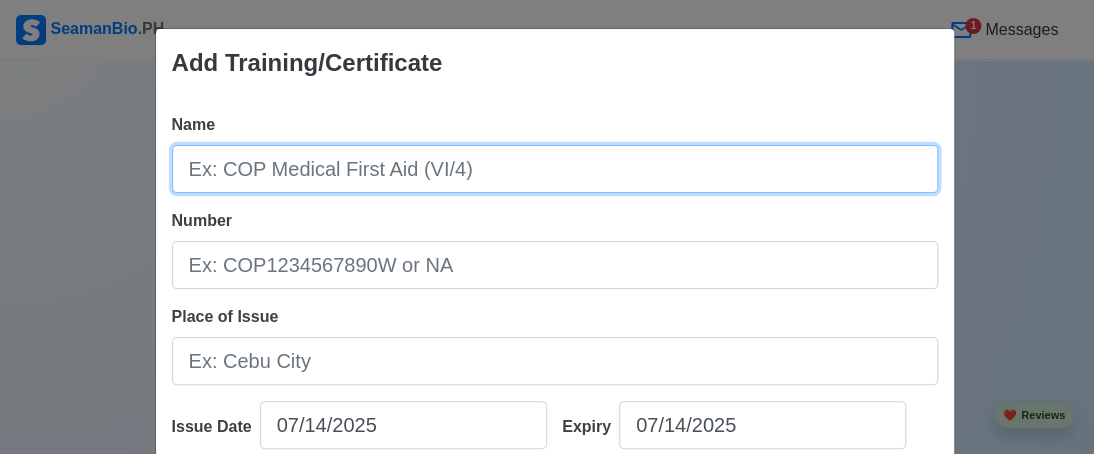 click on "Name" at bounding box center [555, 169] 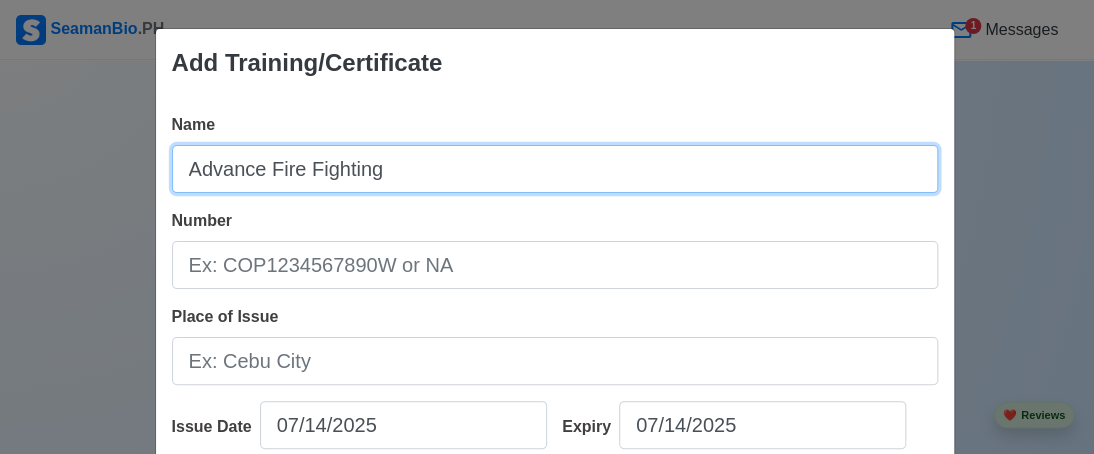 type on "Advance Fire Fighting" 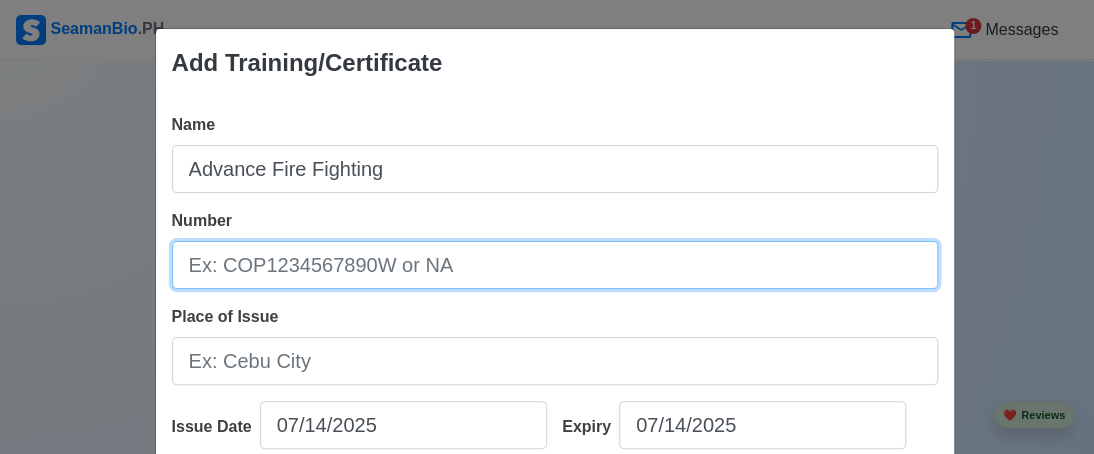 click on "Number" at bounding box center [555, 265] 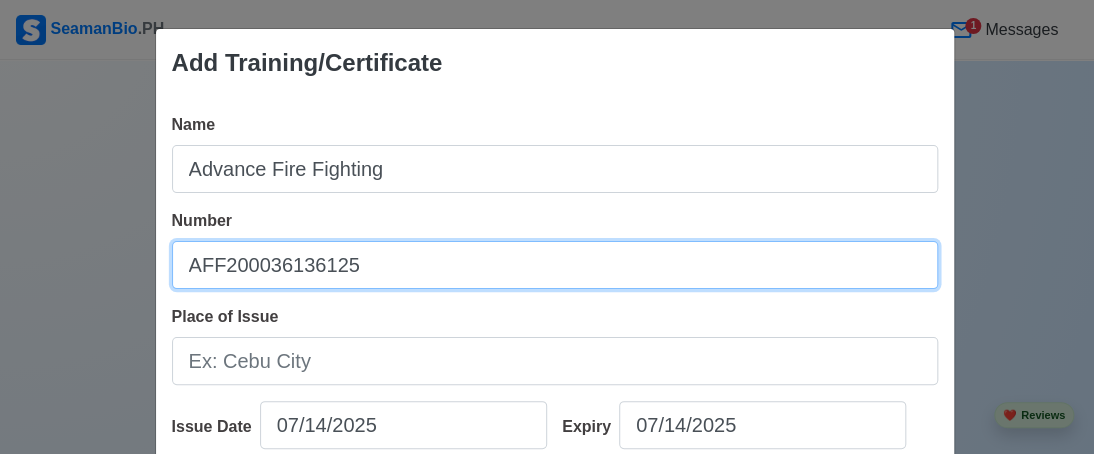 type on "AFF200036136125" 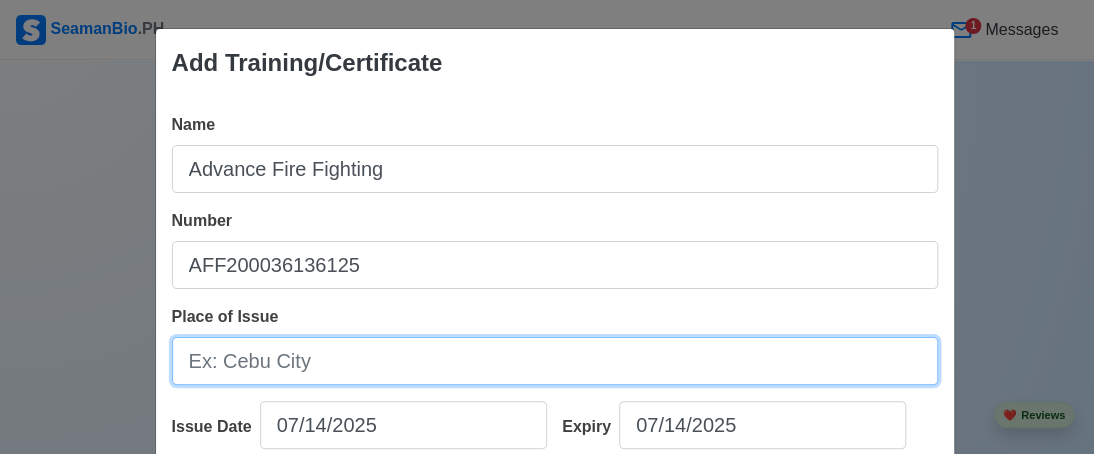 click on "Place of Issue" at bounding box center [555, 361] 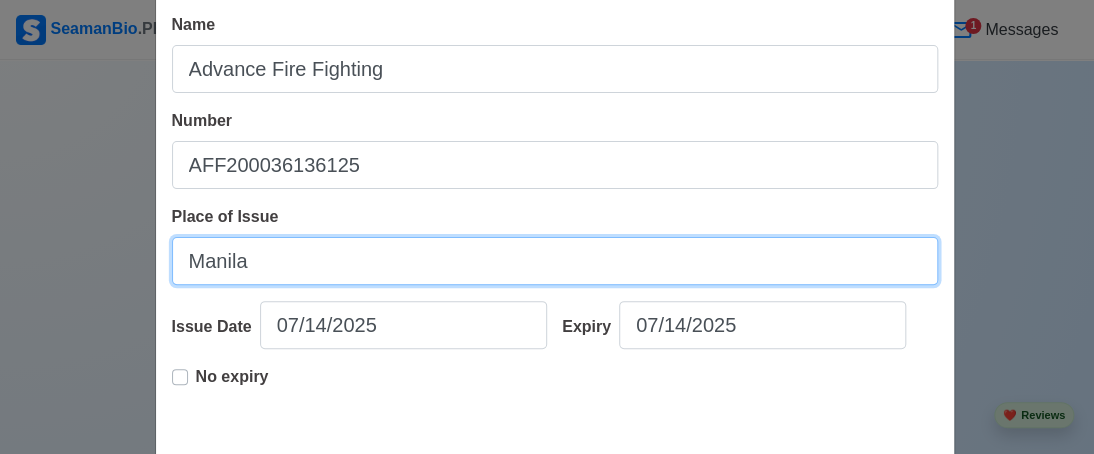 scroll, scrollTop: 204, scrollLeft: 0, axis: vertical 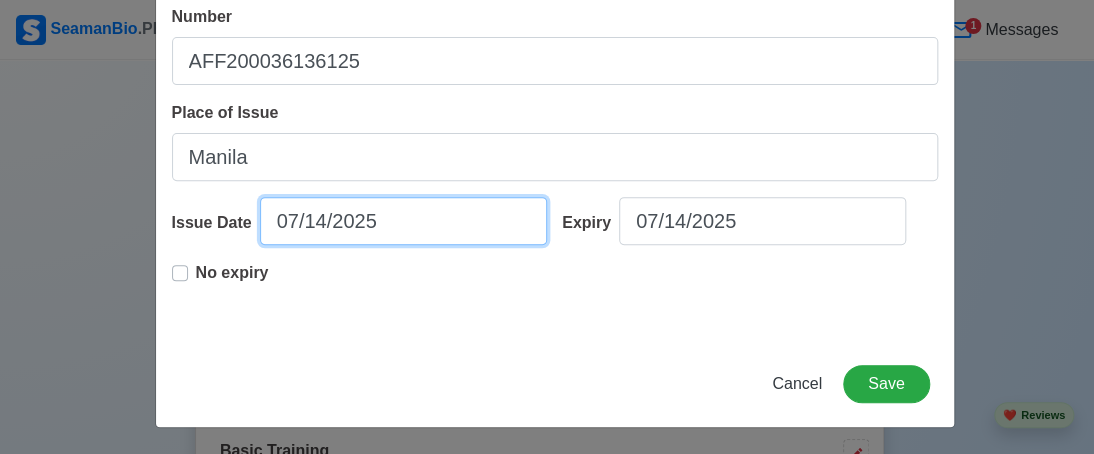 select on "****" 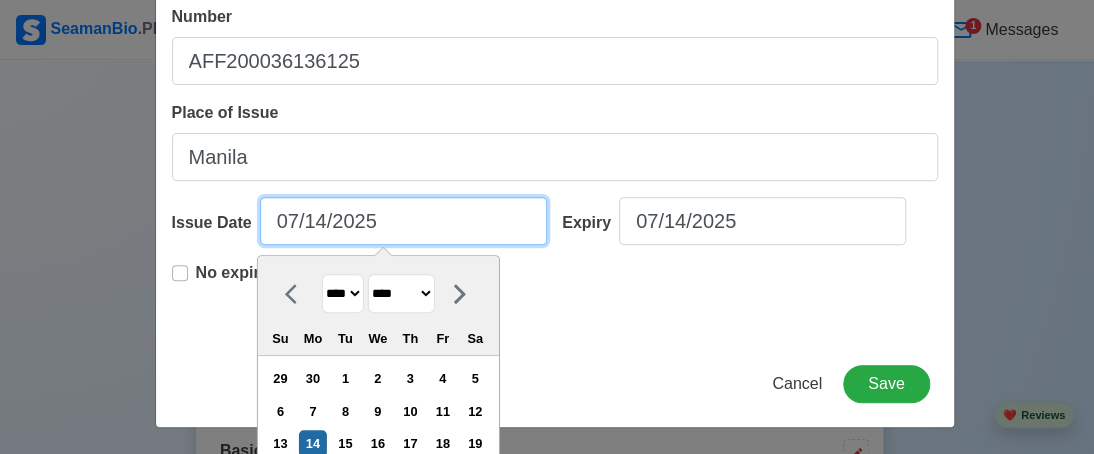 click on "07/14/2025" at bounding box center (403, 221) 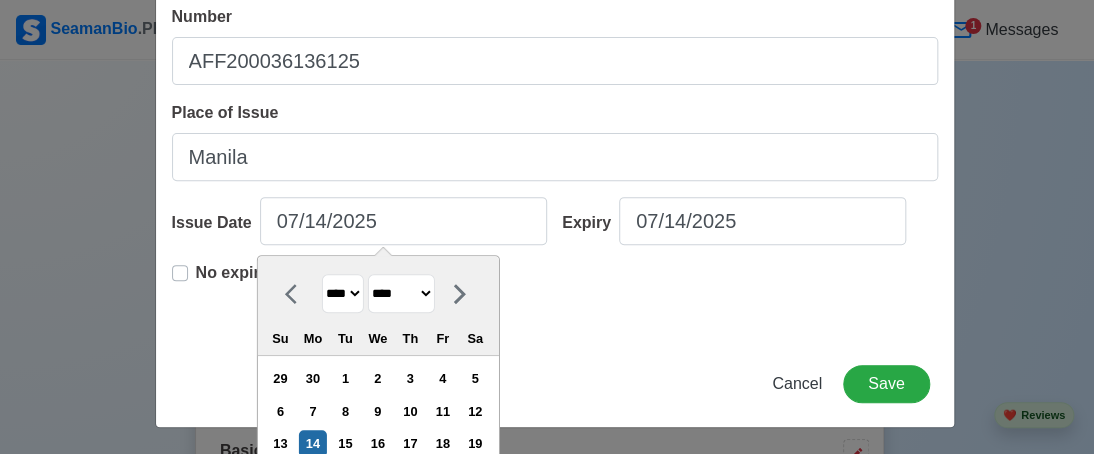 click on "******* ******** ***** ***** *** **** **** ****** ********* ******* ******** ********" at bounding box center (400, 293) 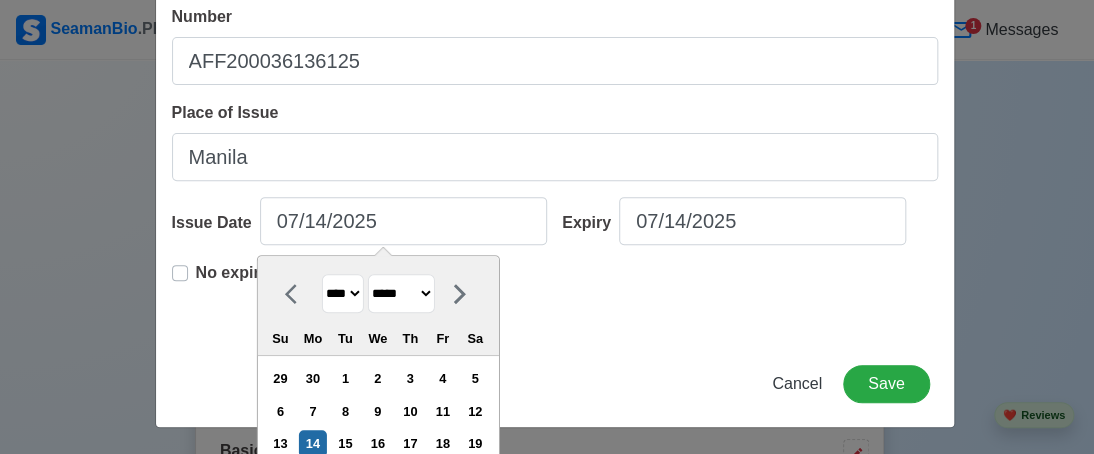 click on "******* ******** ***** ***** *** **** **** ****** ********* ******* ******** ********" at bounding box center [400, 293] 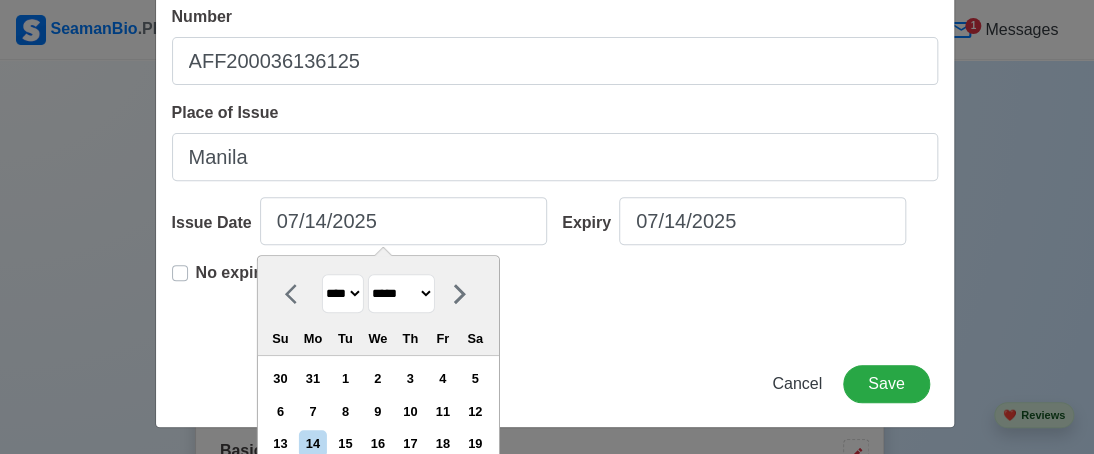 scroll, scrollTop: 320, scrollLeft: 0, axis: vertical 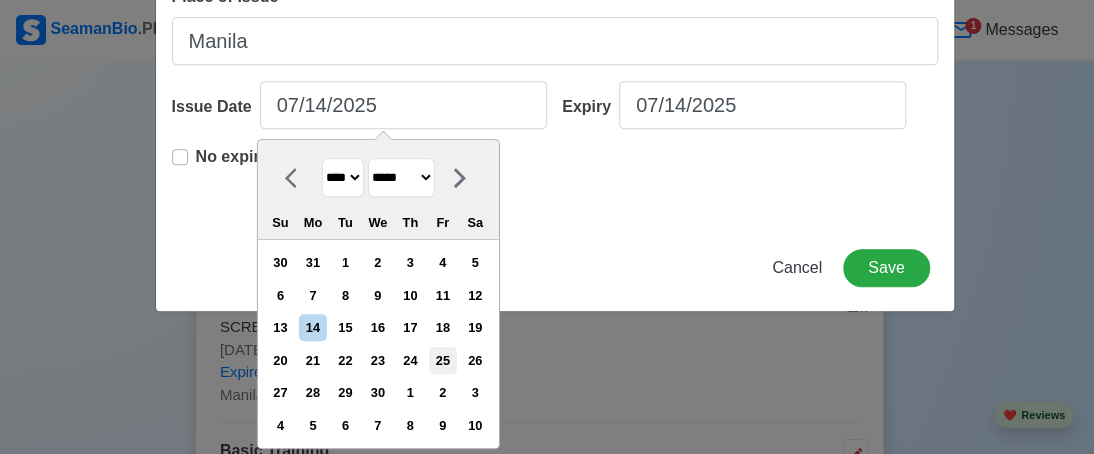 click on "25" at bounding box center (442, 360) 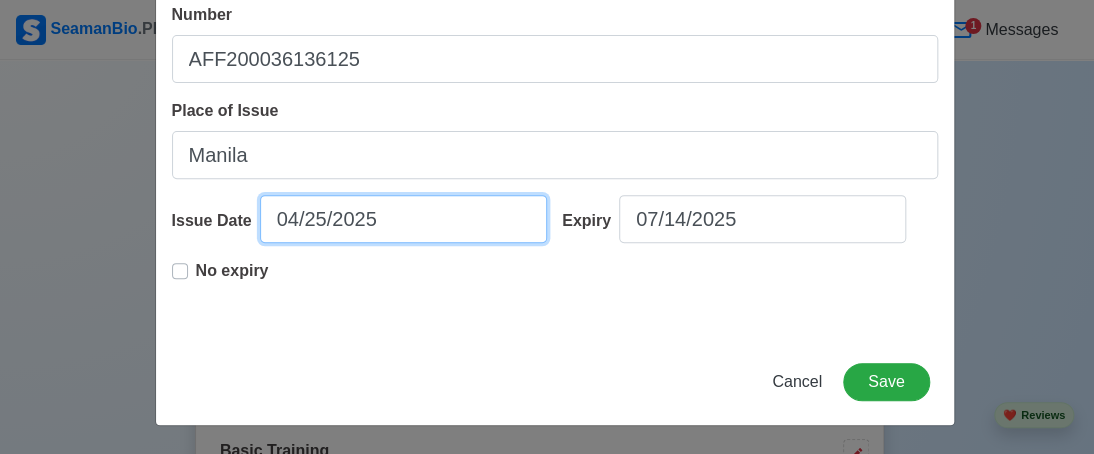 scroll, scrollTop: 204, scrollLeft: 0, axis: vertical 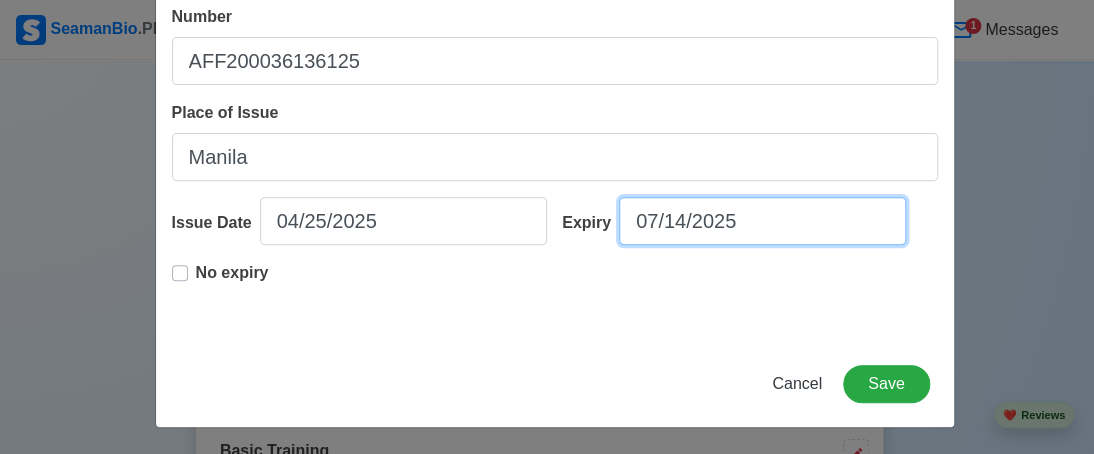 click on "07/14/2025" at bounding box center (762, 221) 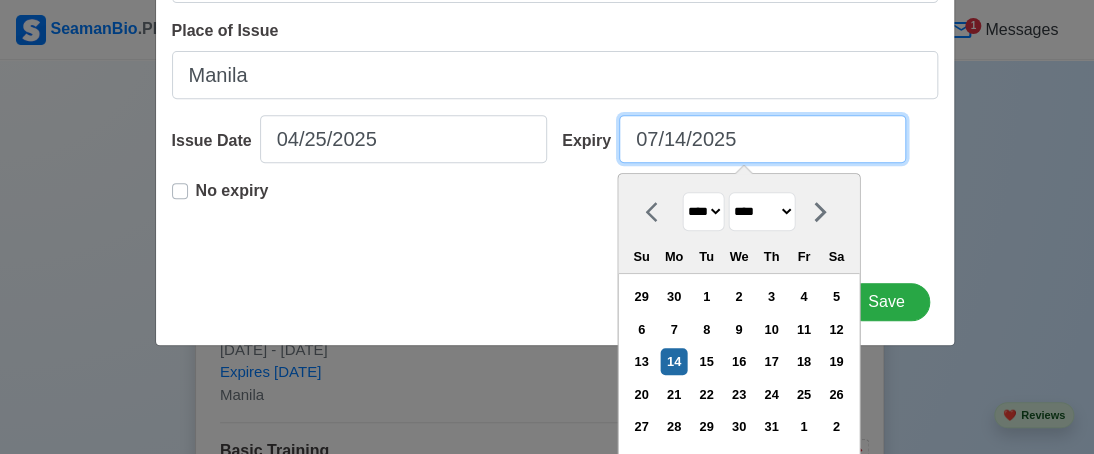 scroll, scrollTop: 320, scrollLeft: 0, axis: vertical 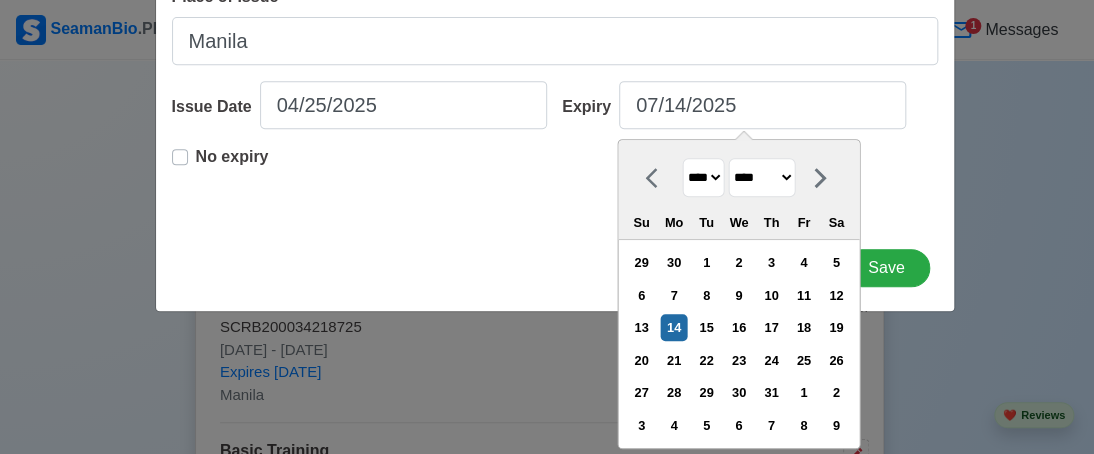 click on "**** **** **** **** **** **** **** **** **** **** **** **** **** **** **** **** **** **** **** **** **** **** **** **** **** **** **** **** **** **** **** **** **** **** **** **** **** **** **** **** **** **** **** **** **** **** **** **** **** **** **** **** **** **** **** **** **** **** **** **** **** **** **** **** **** **** **** **** **** **** **** **** **** **** **** **** **** **** **** **** **** **** **** **** **** **** **** **** **** **** **** **** **** **** **** **** **** **** **** **** **** **** **** **** **** **** **** **** **** **** **** **** **** **** **** **** **** **** **** **** ****" at bounding box center [703, 177] 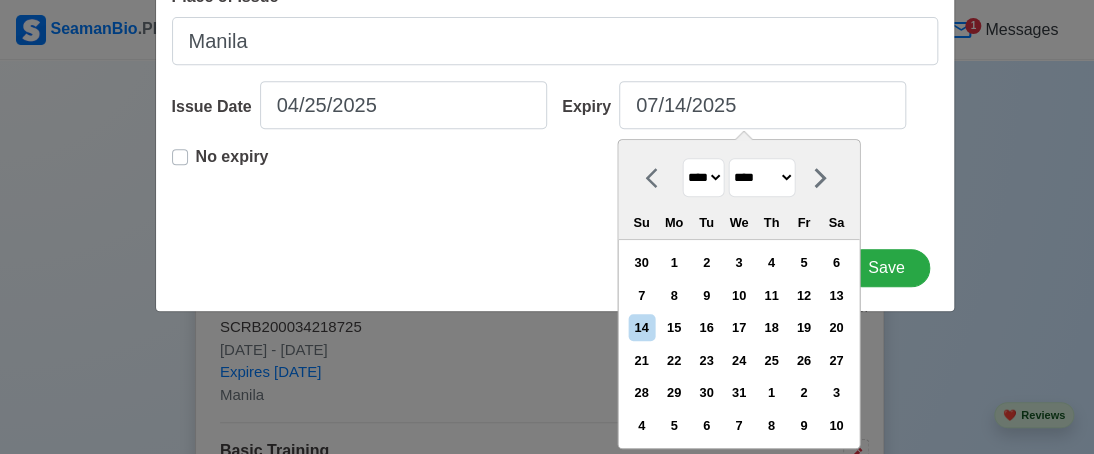 click on "******* ******** ***** ***** *** **** **** ****** ********* ******* ******** ********" at bounding box center [761, 177] 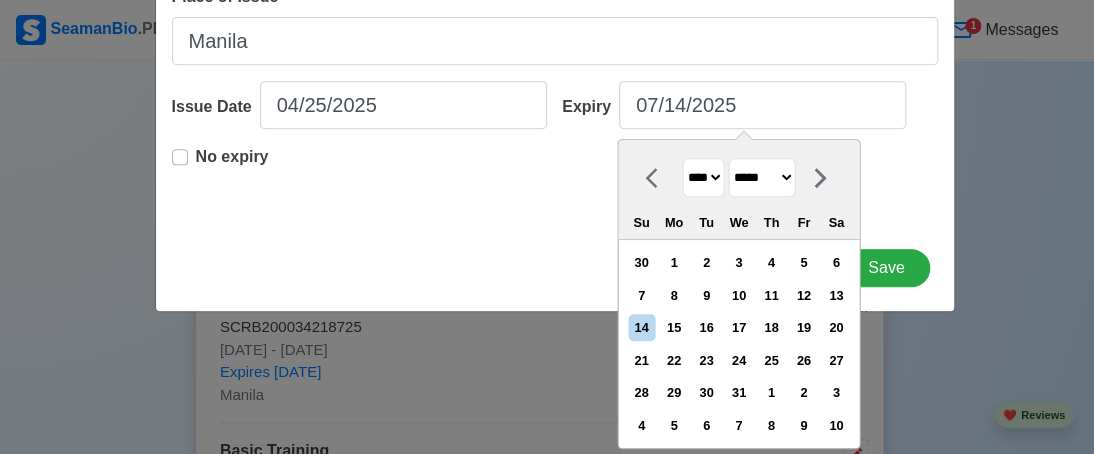 click on "******* ******** ***** ***** *** **** **** ****** ********* ******* ******** ********" at bounding box center [761, 177] 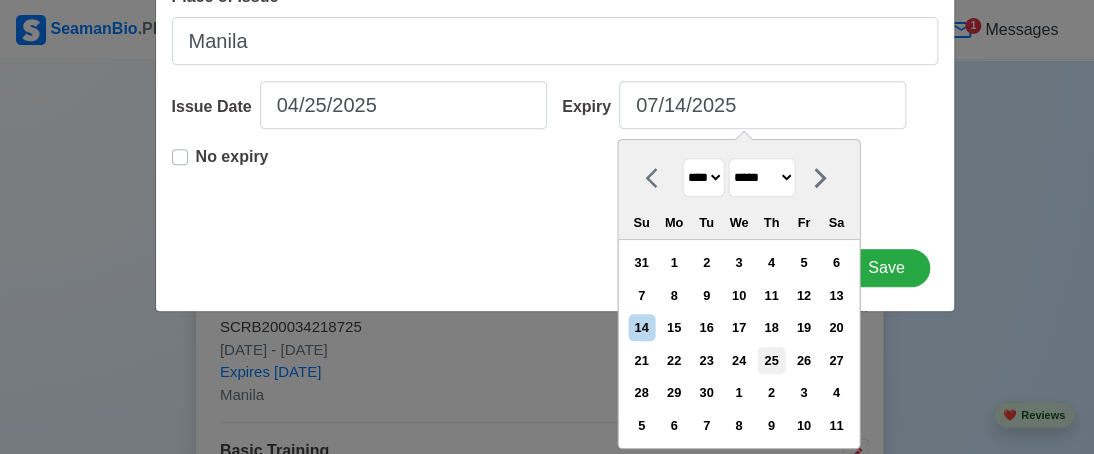 click on "25" at bounding box center (771, 360) 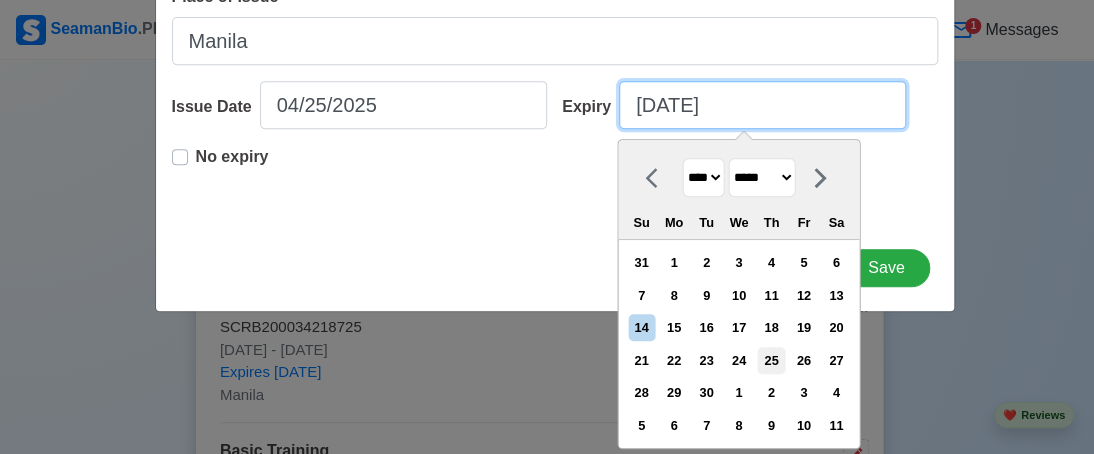 scroll, scrollTop: 204, scrollLeft: 0, axis: vertical 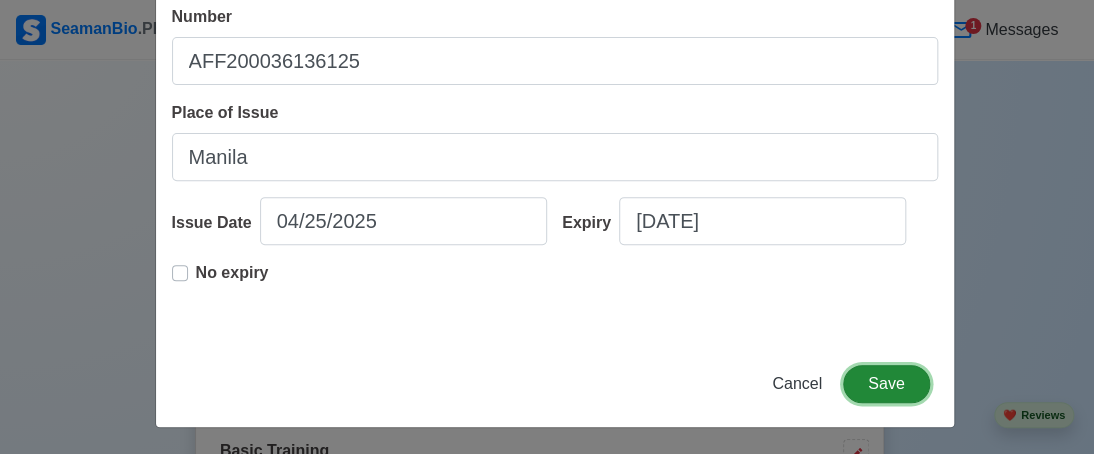 click on "Save" at bounding box center [886, 384] 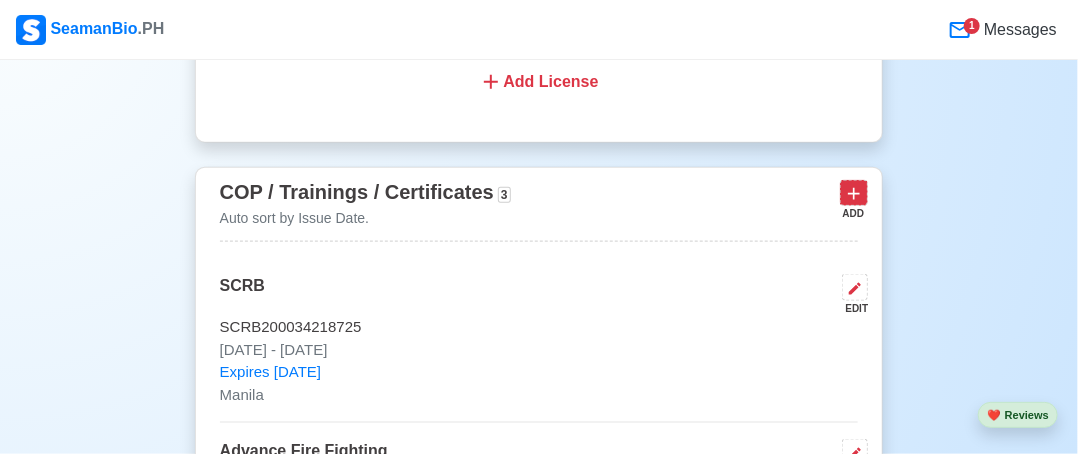click 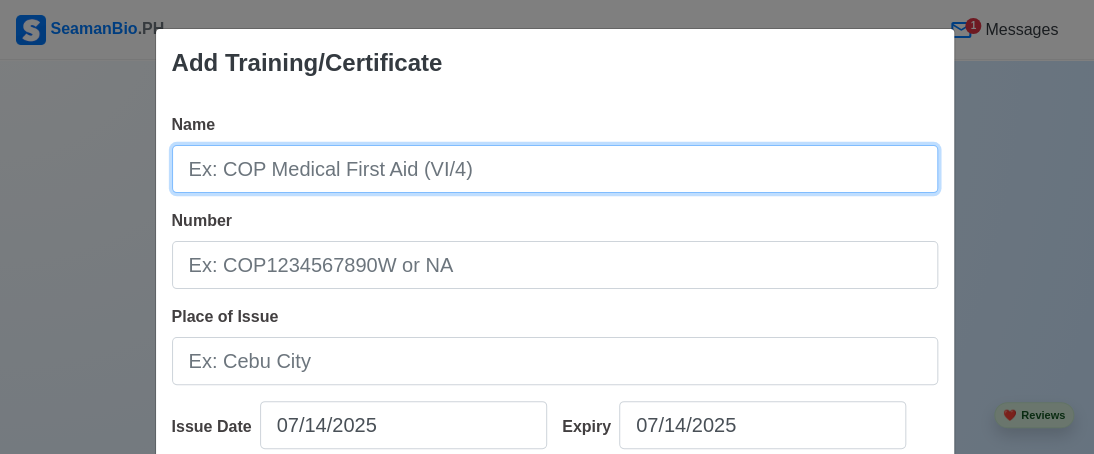 click on "Name" at bounding box center [555, 169] 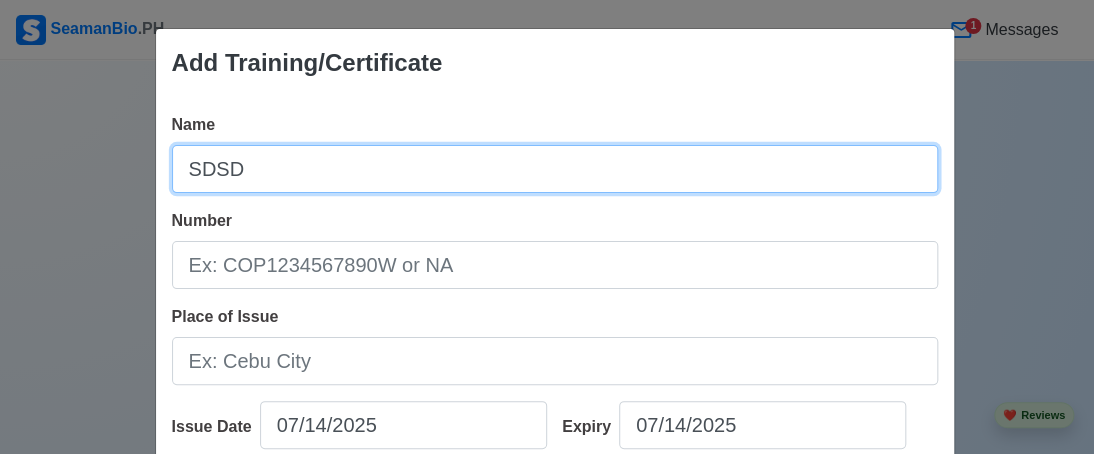 type on "SDSD" 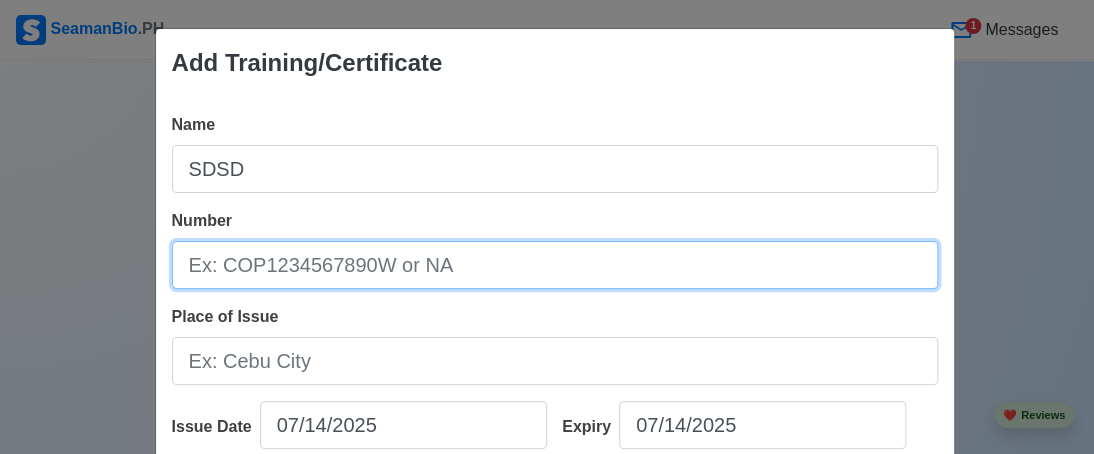 click on "Number" at bounding box center (555, 265) 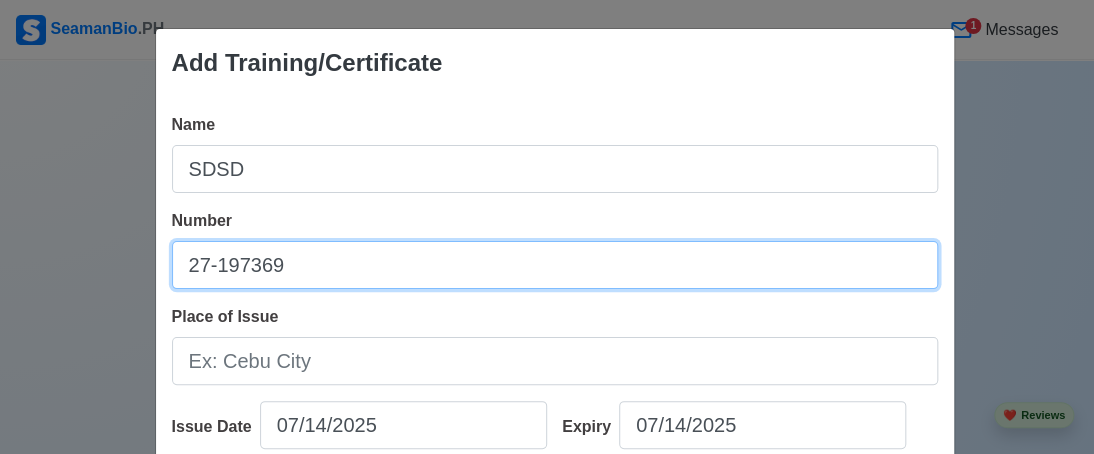 type on "27-197369" 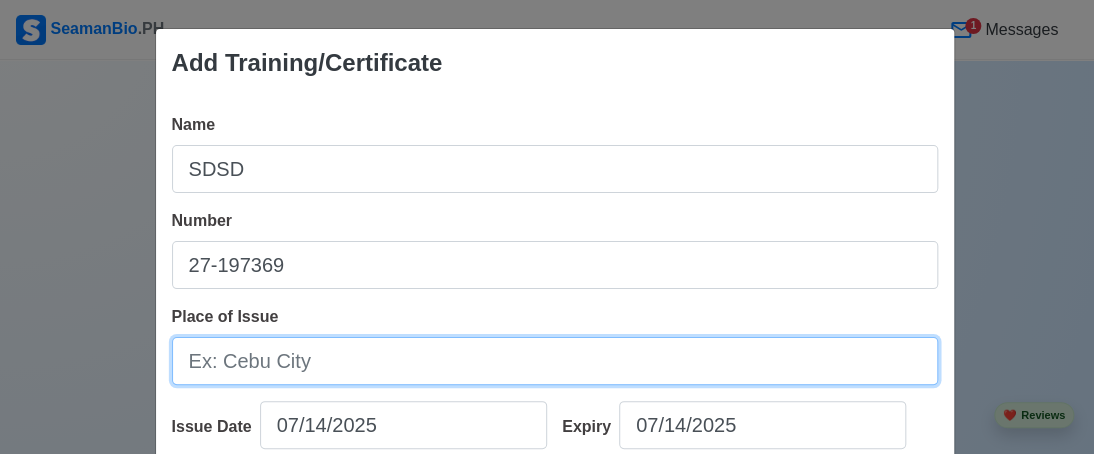 click on "Place of Issue" at bounding box center (555, 361) 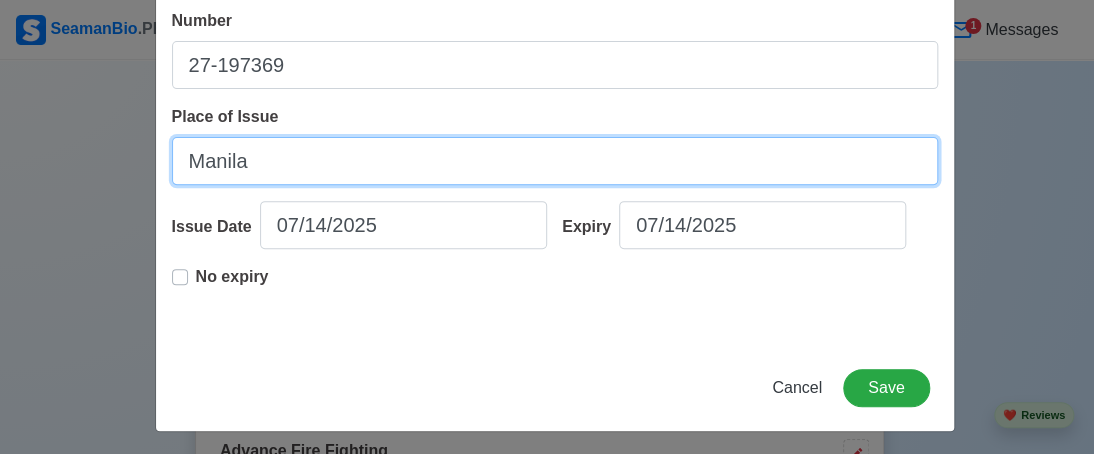 scroll, scrollTop: 204, scrollLeft: 0, axis: vertical 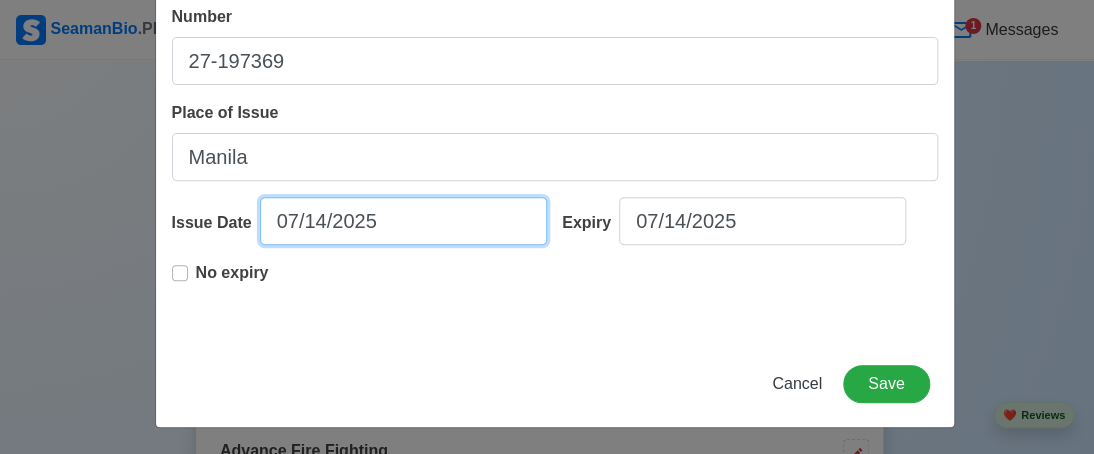 click on "07/14/2025" at bounding box center (403, 221) 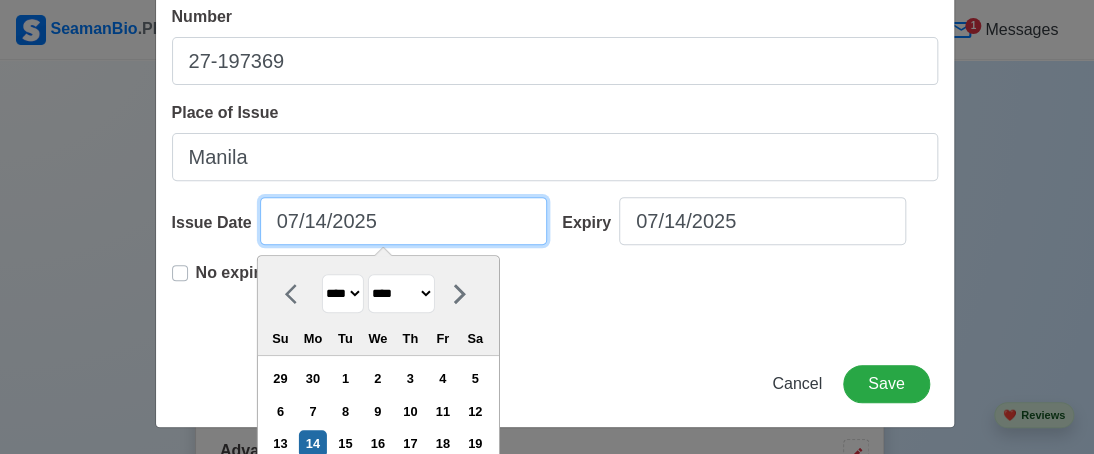 scroll, scrollTop: 320, scrollLeft: 0, axis: vertical 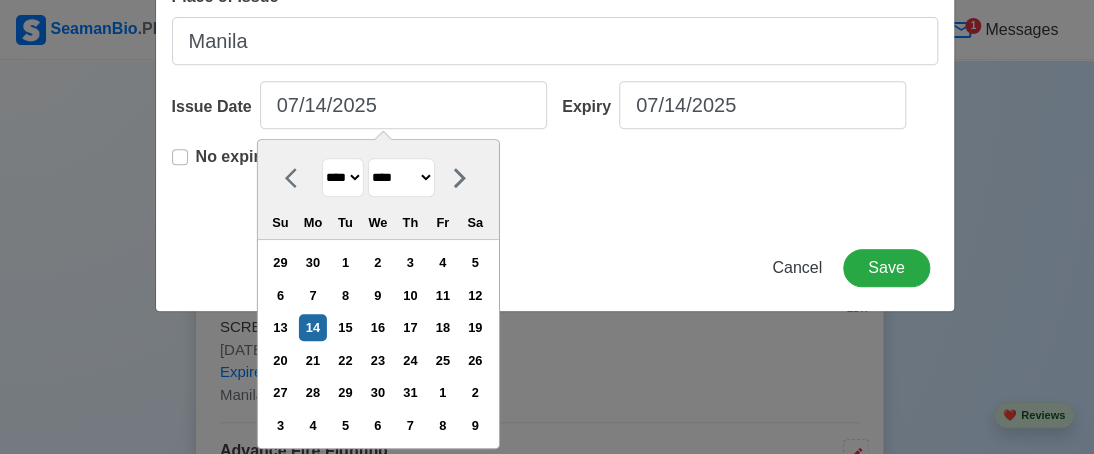click on "**** **** **** **** **** **** **** **** **** **** **** **** **** **** **** **** **** **** **** **** **** **** **** **** **** **** **** **** **** **** **** **** **** **** **** **** **** **** **** **** **** **** **** **** **** **** **** **** **** **** **** **** **** **** **** **** **** **** **** **** **** **** **** **** **** **** **** **** **** **** **** **** **** **** **** **** **** **** **** **** **** **** **** **** **** **** **** **** **** **** **** **** **** **** **** **** **** **** **** **** **** **** **** **** **** ****" at bounding box center [342, 177] 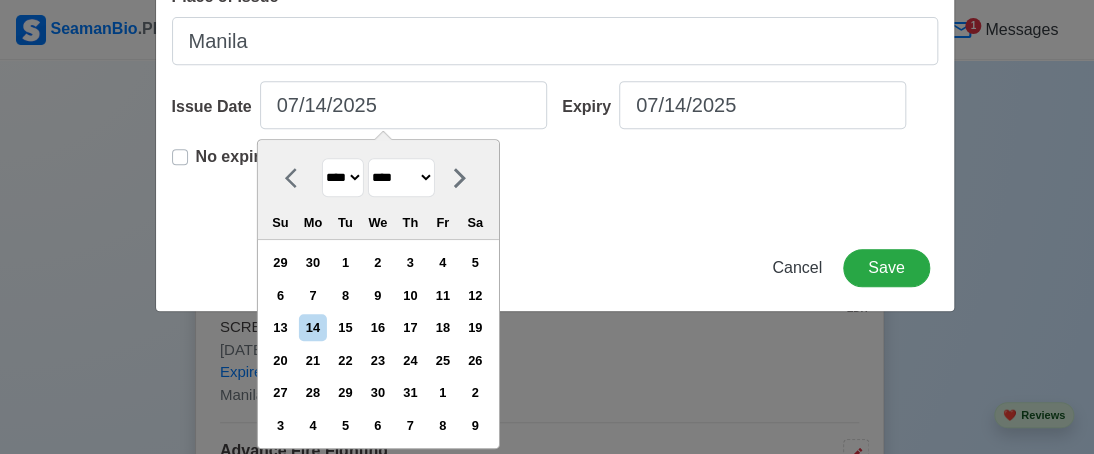 click on "******* ******** ***** ***** *** **** **** ****** ********* ******* ******** ********" at bounding box center [400, 177] 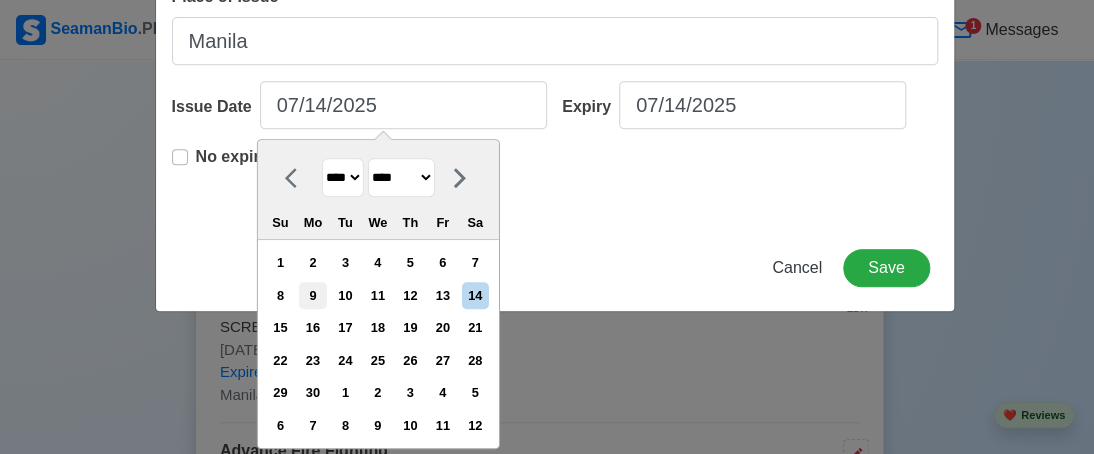 click on "9" at bounding box center (312, 295) 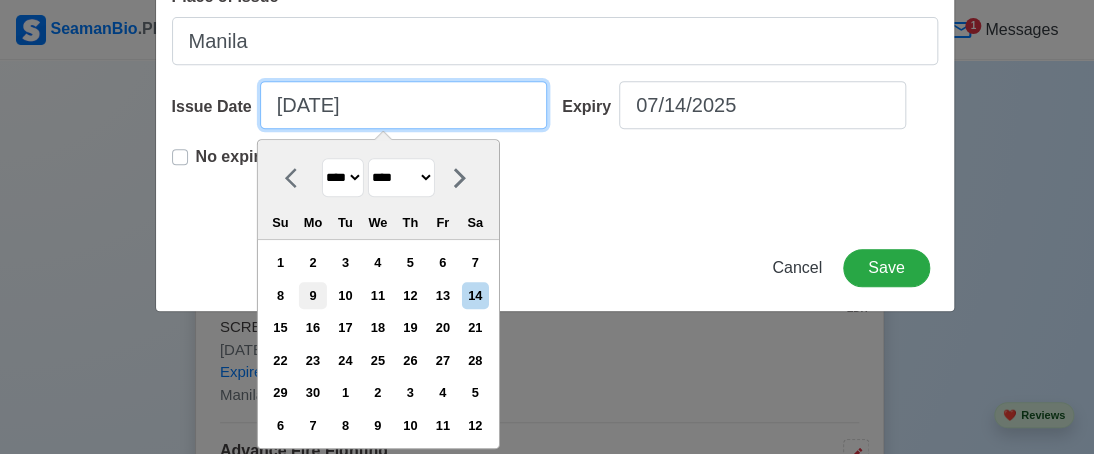 scroll, scrollTop: 204, scrollLeft: 0, axis: vertical 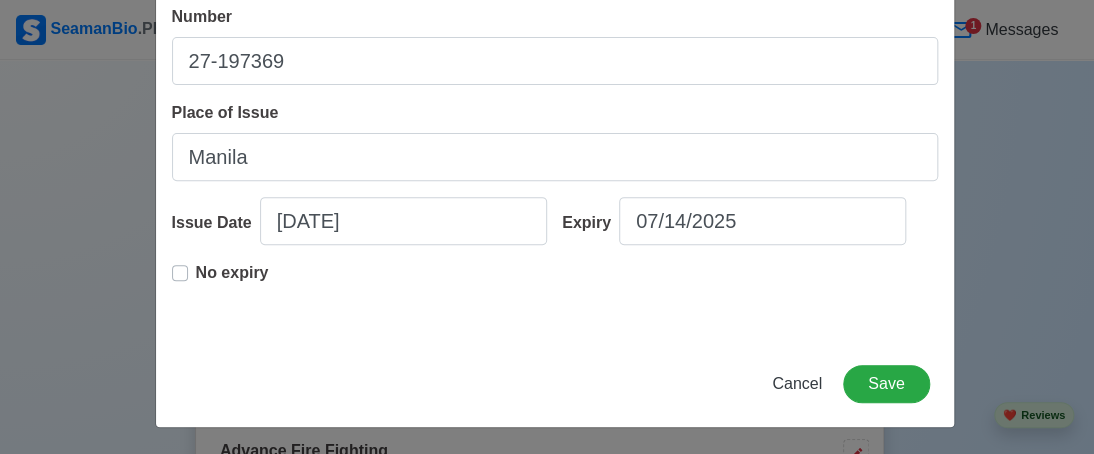 click on "No expiry" at bounding box center (232, 281) 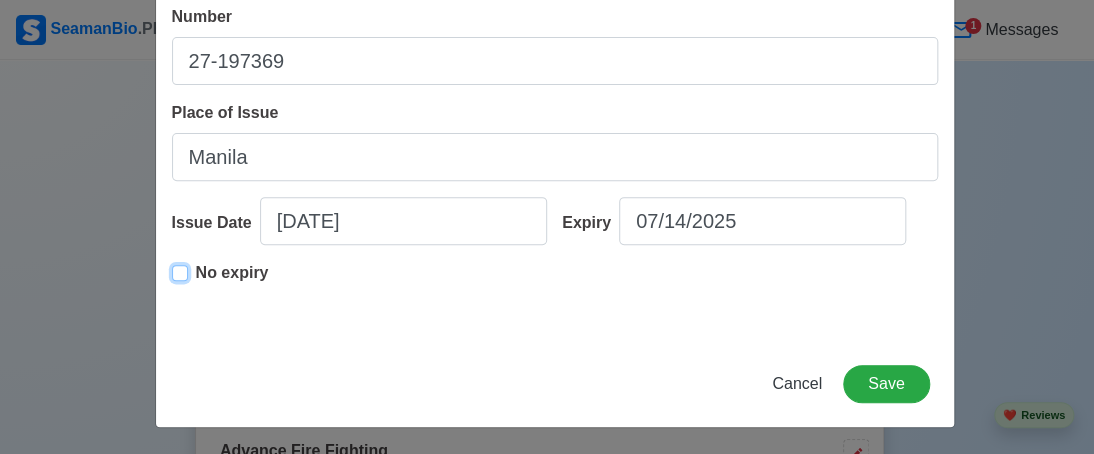 type on "[DATE]" 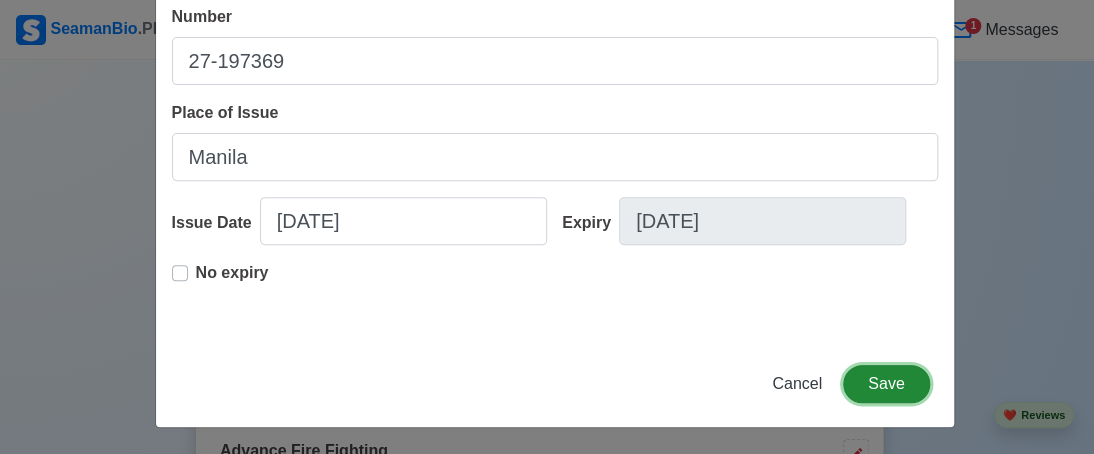 click on "Save" at bounding box center (886, 384) 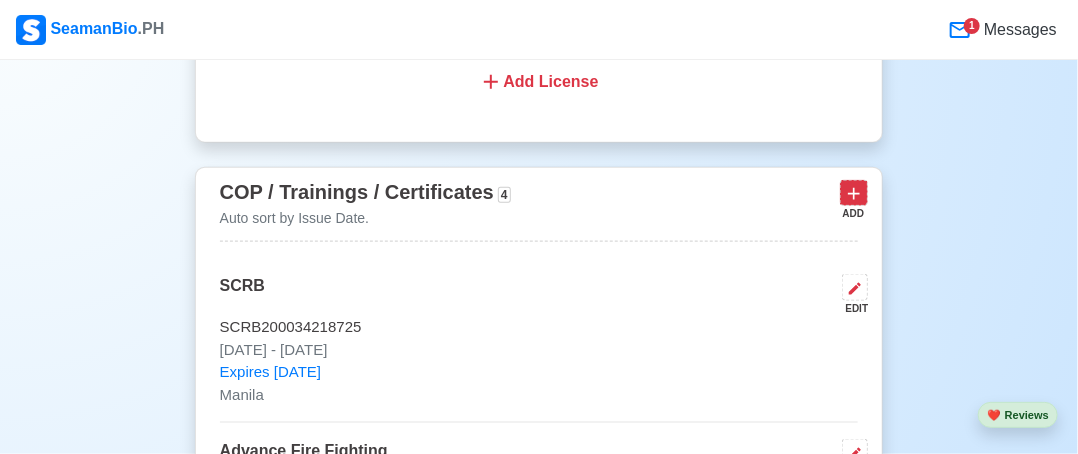 click 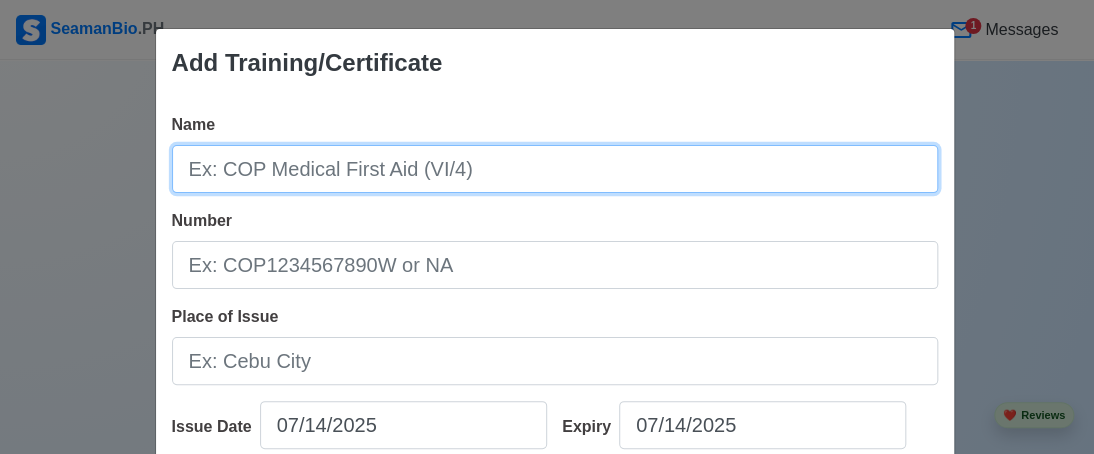 click on "Name" at bounding box center [555, 169] 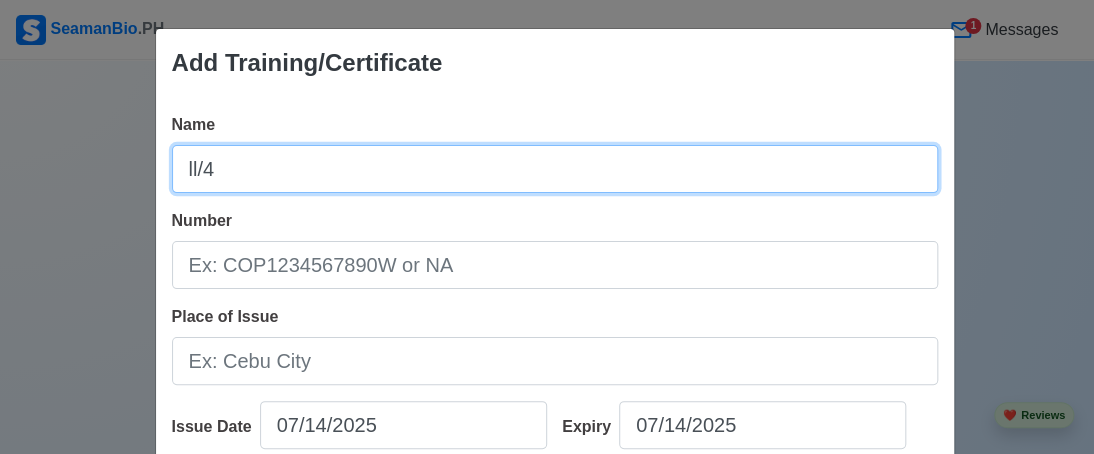 type on "ll/4" 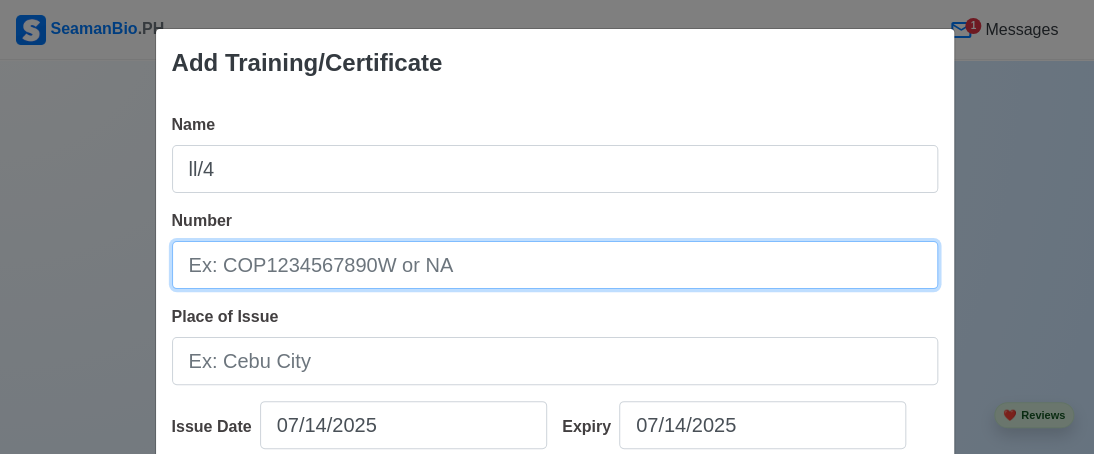 click on "Number" at bounding box center [555, 265] 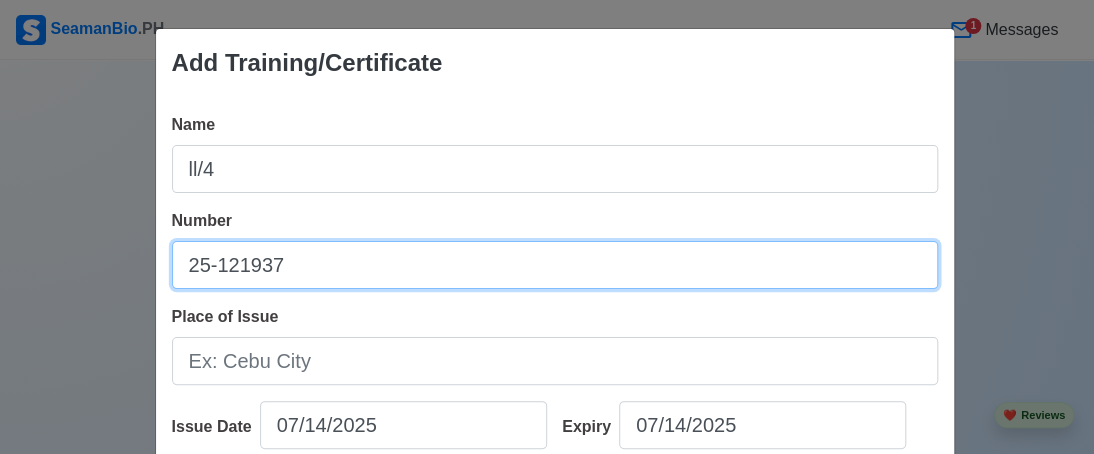 type on "25-121937" 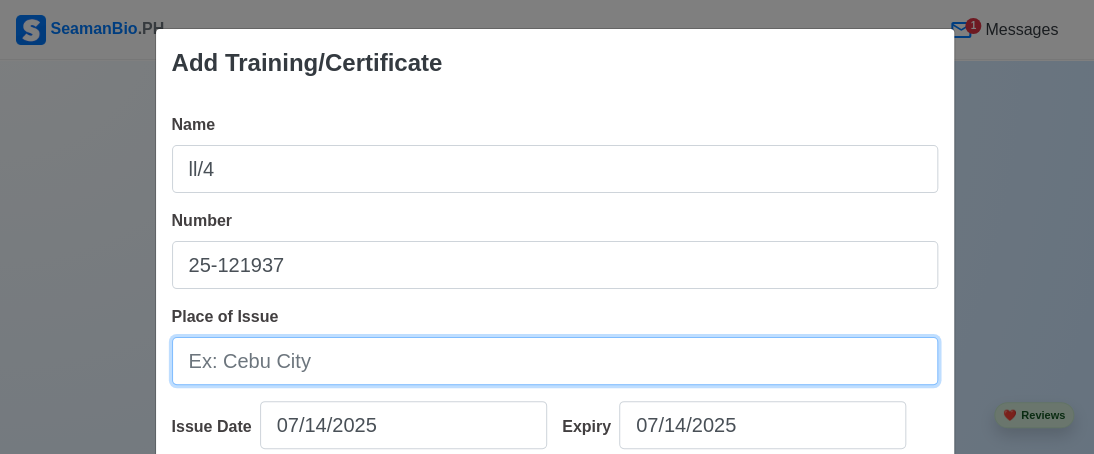 click on "Place of Issue" at bounding box center (555, 361) 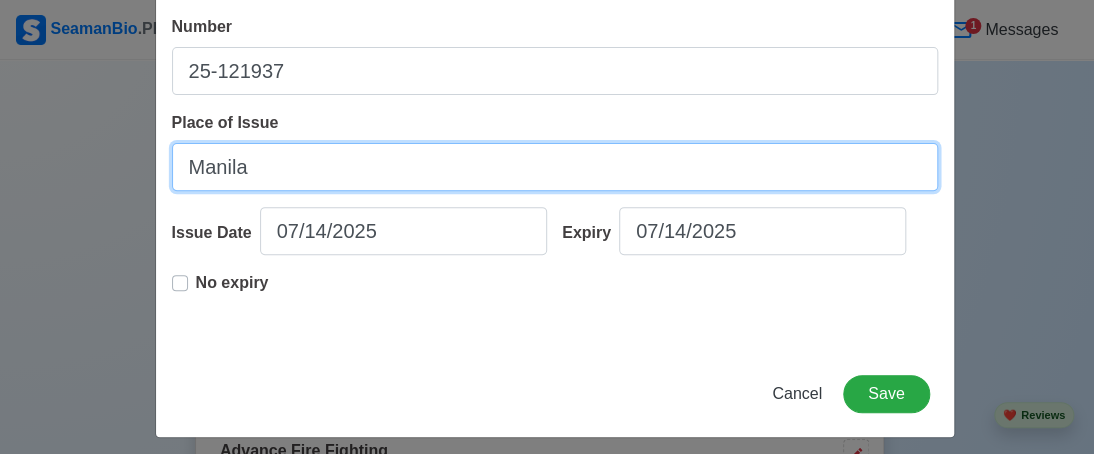 scroll, scrollTop: 204, scrollLeft: 0, axis: vertical 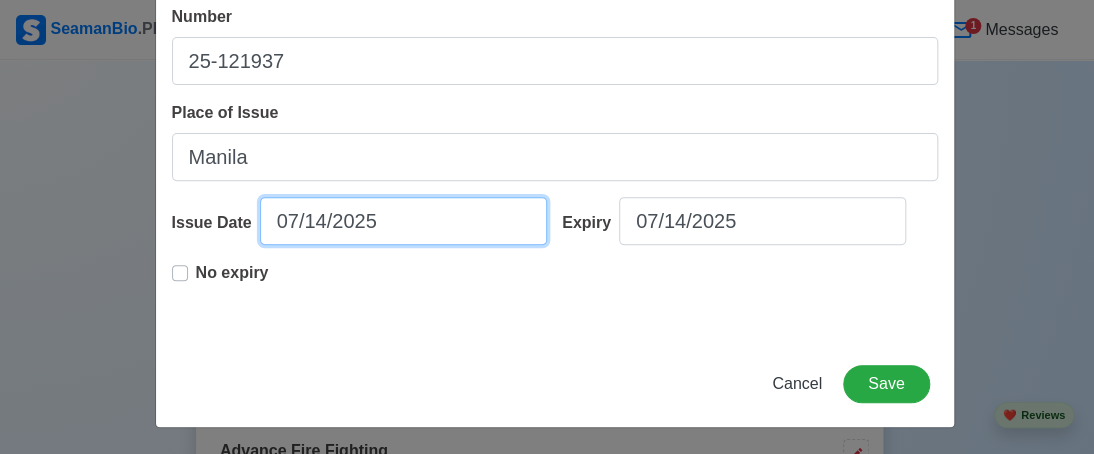 select on "****" 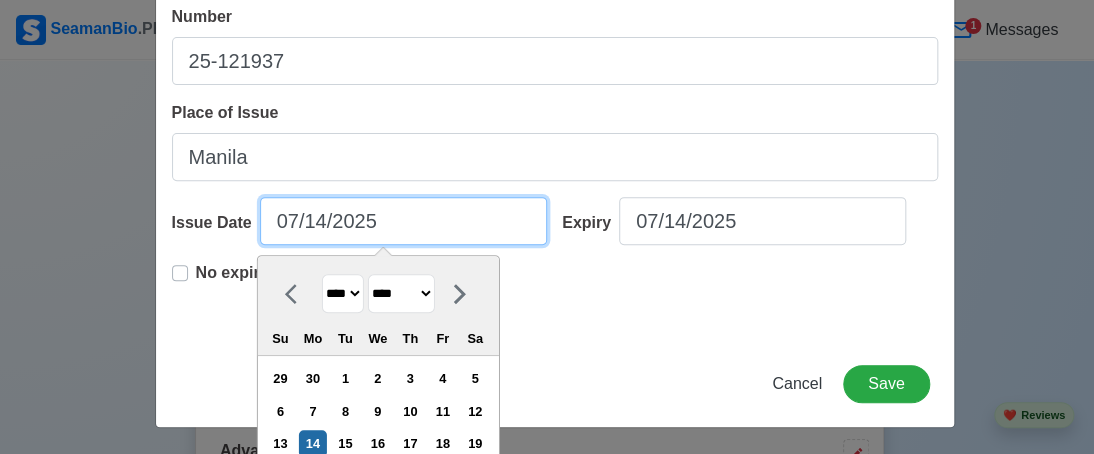 click on "07/14/2025" at bounding box center [403, 221] 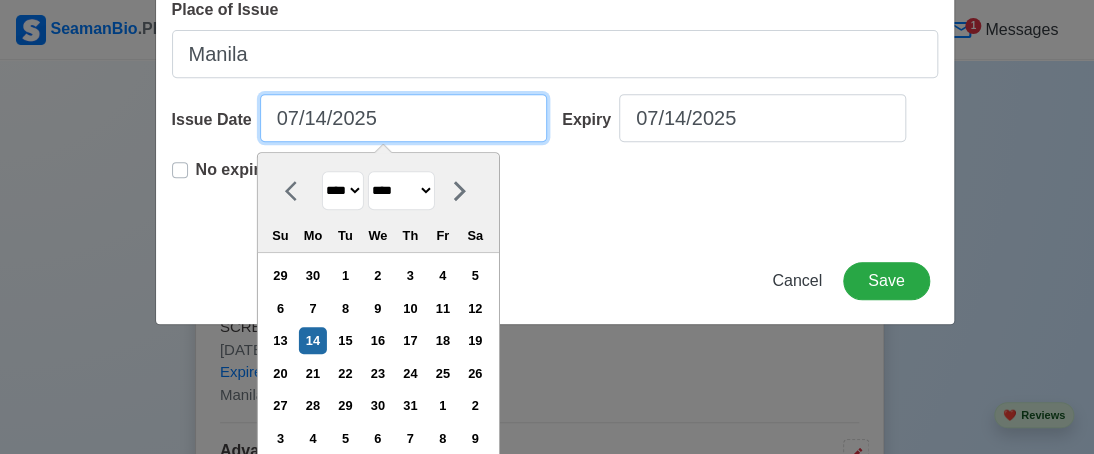 scroll, scrollTop: 320, scrollLeft: 0, axis: vertical 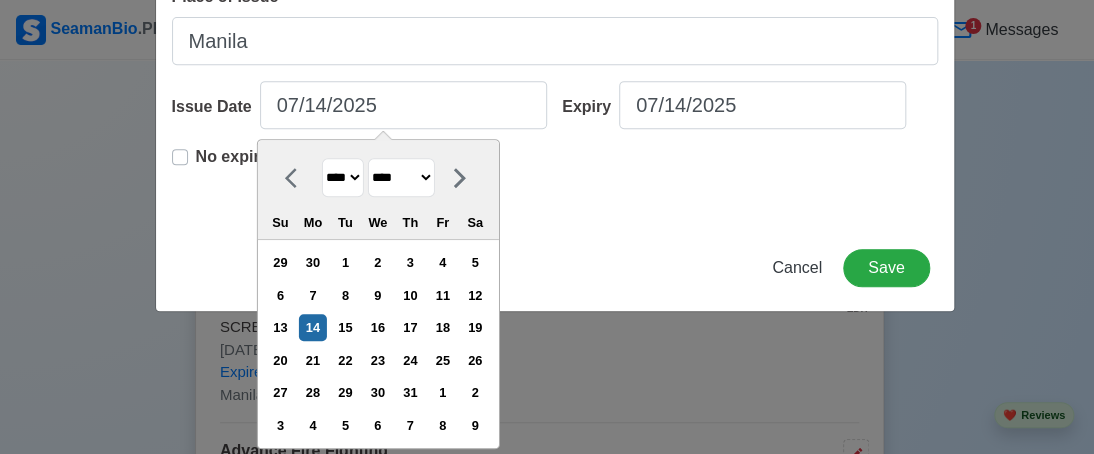 click on "**** **** **** **** **** **** **** **** **** **** **** **** **** **** **** **** **** **** **** **** **** **** **** **** **** **** **** **** **** **** **** **** **** **** **** **** **** **** **** **** **** **** **** **** **** **** **** **** **** **** **** **** **** **** **** **** **** **** **** **** **** **** **** **** **** **** **** **** **** **** **** **** **** **** **** **** **** **** **** **** **** **** **** **** **** **** **** **** **** **** **** **** **** **** **** **** **** **** **** **** **** **** **** **** **** ****" at bounding box center (342, 177) 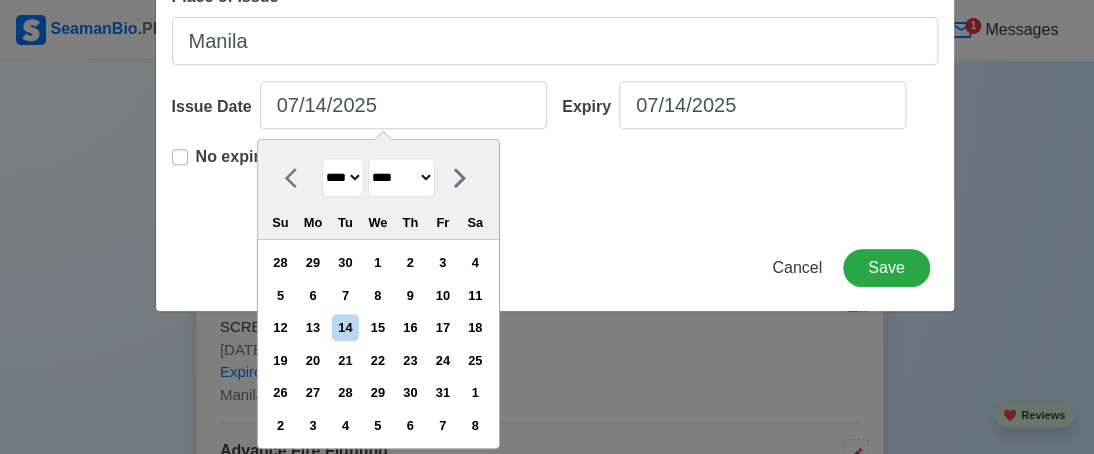 click on "******* ******** ***** ***** *** **** **** ****** ********* ******* ******** ********" at bounding box center [400, 177] 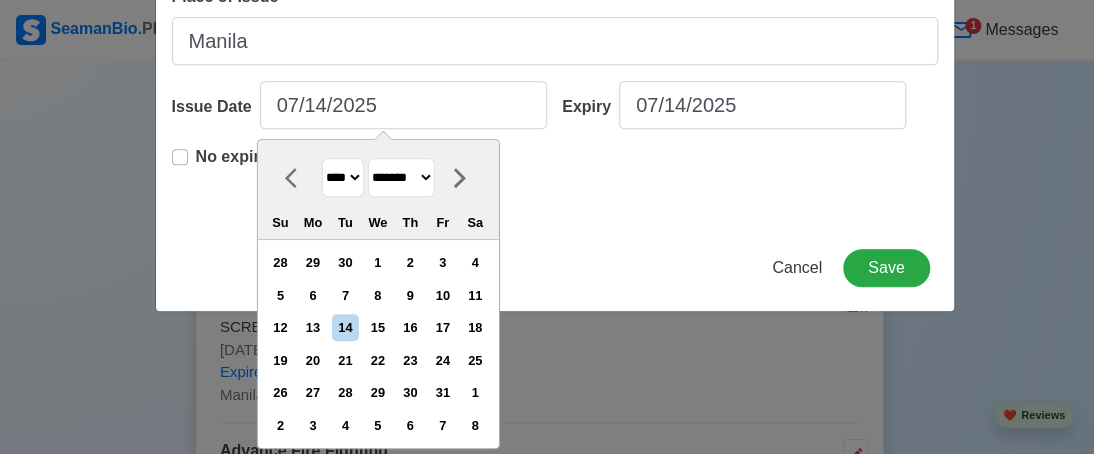 click on "******* ******** ***** ***** *** **** **** ****** ********* ******* ******** ********" at bounding box center [400, 177] 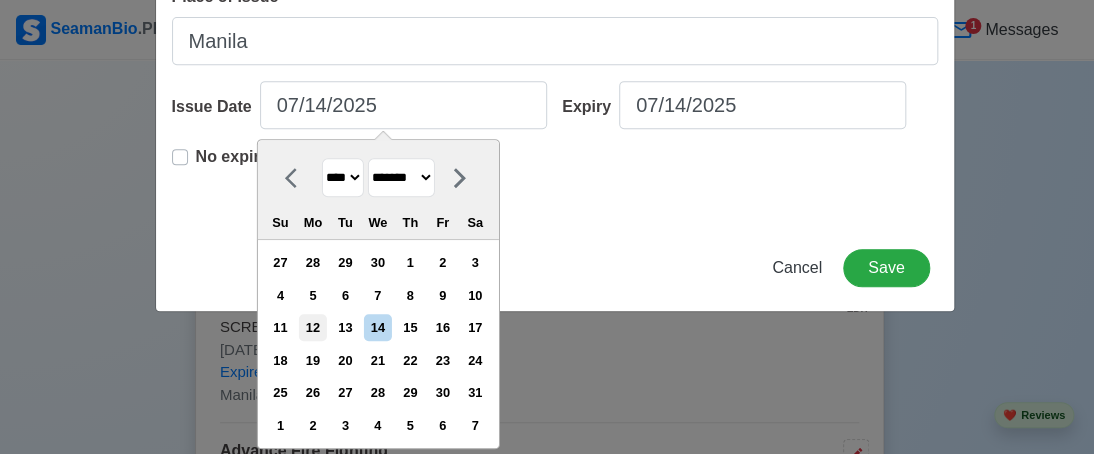 click on "12" at bounding box center (312, 327) 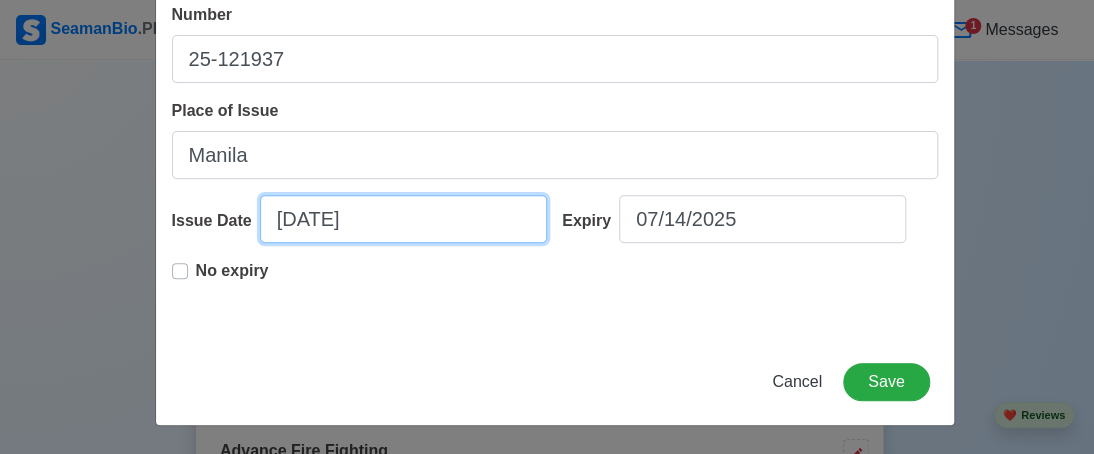 scroll, scrollTop: 204, scrollLeft: 0, axis: vertical 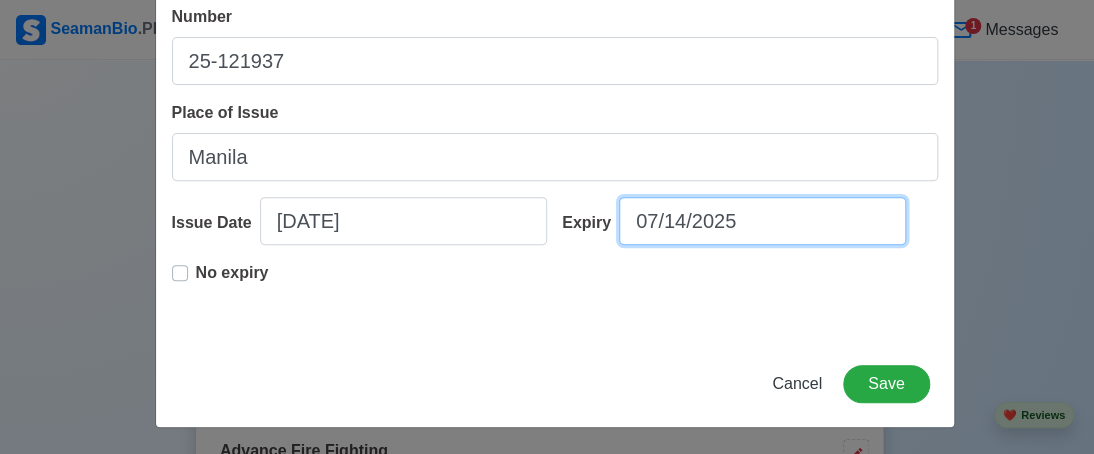 click on "07/14/2025" at bounding box center [762, 221] 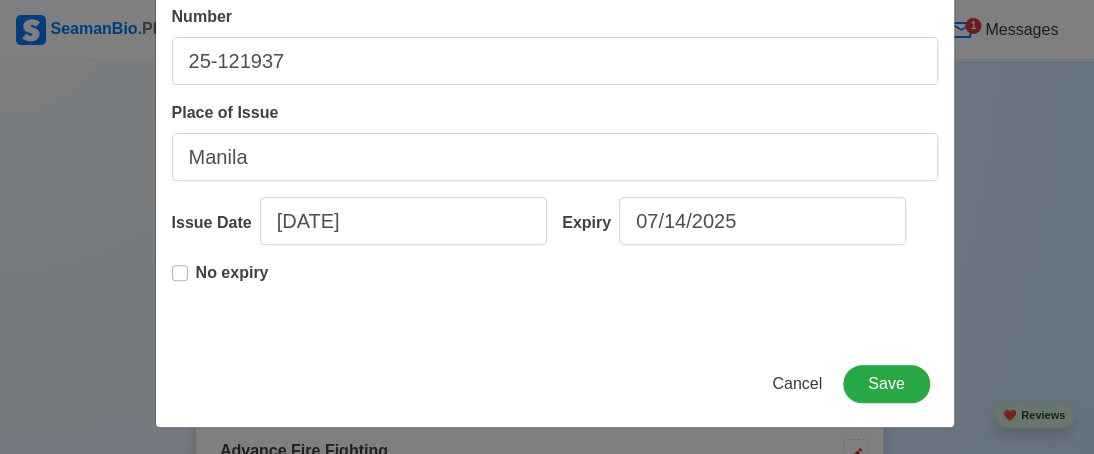 click on "No expiry" at bounding box center (232, 281) 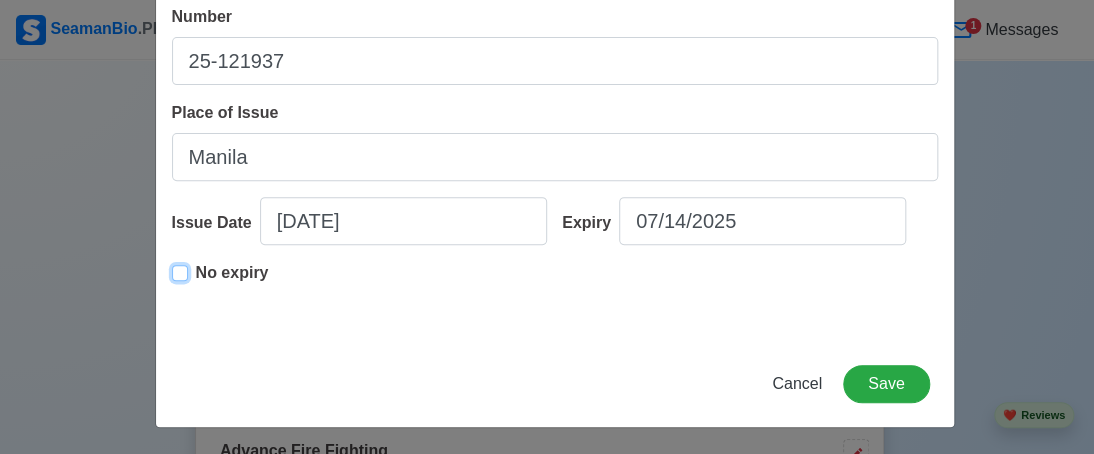 type on "[DATE]" 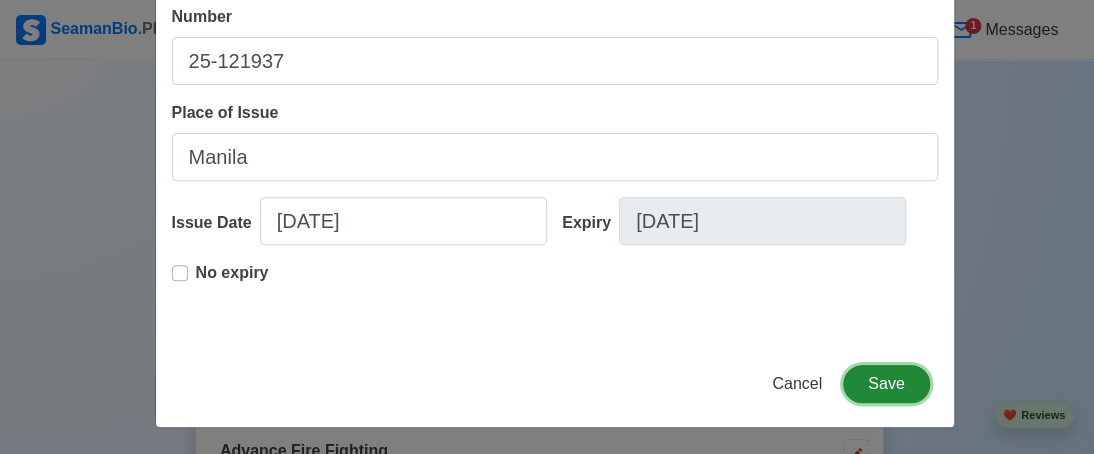 click on "Save" at bounding box center (886, 384) 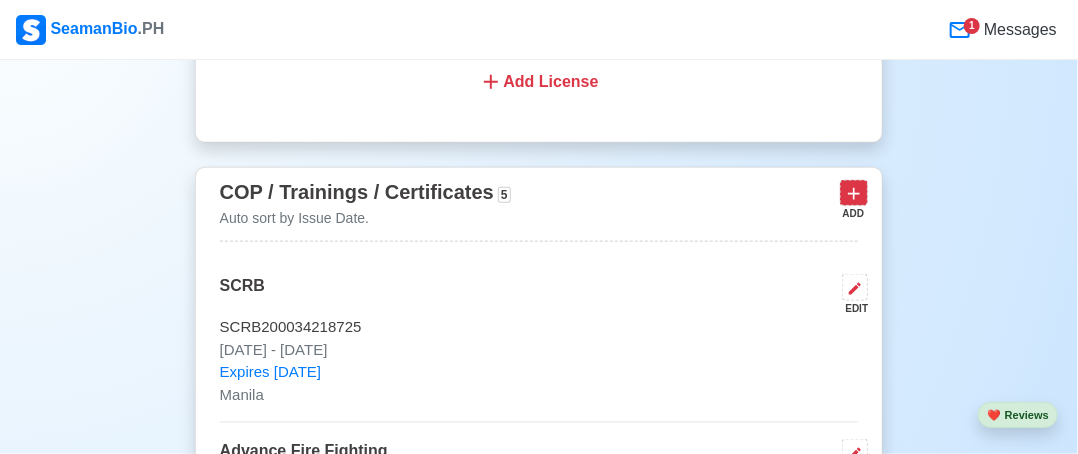 click 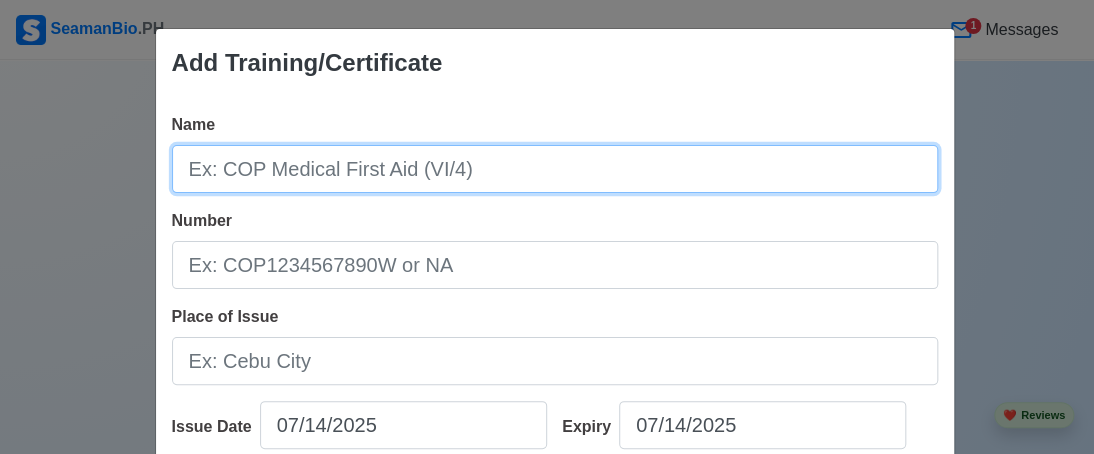 click on "Name" at bounding box center (555, 169) 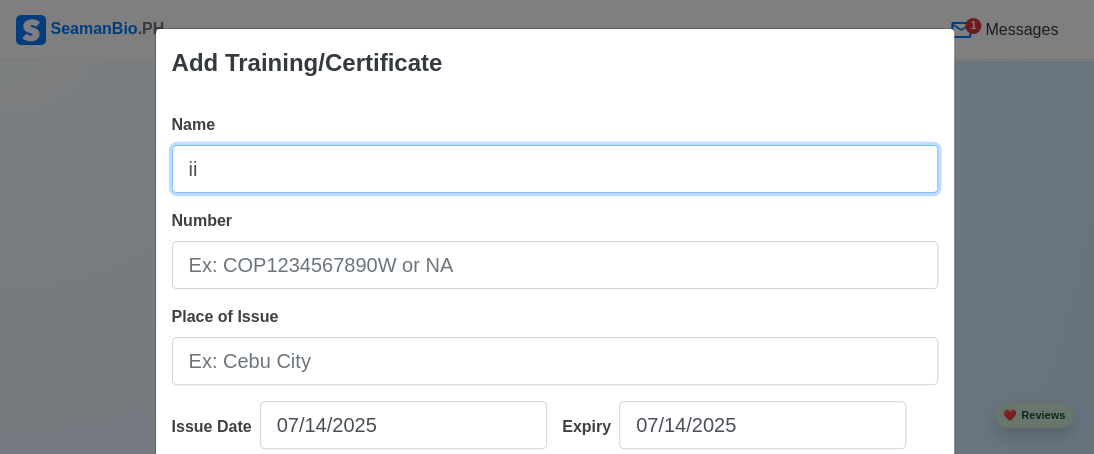 type on "i" 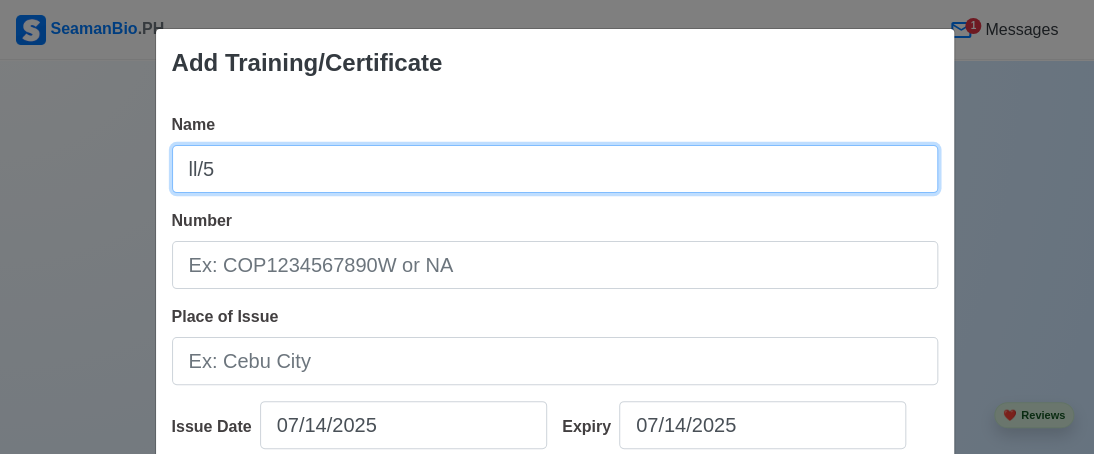 type on "ll/5" 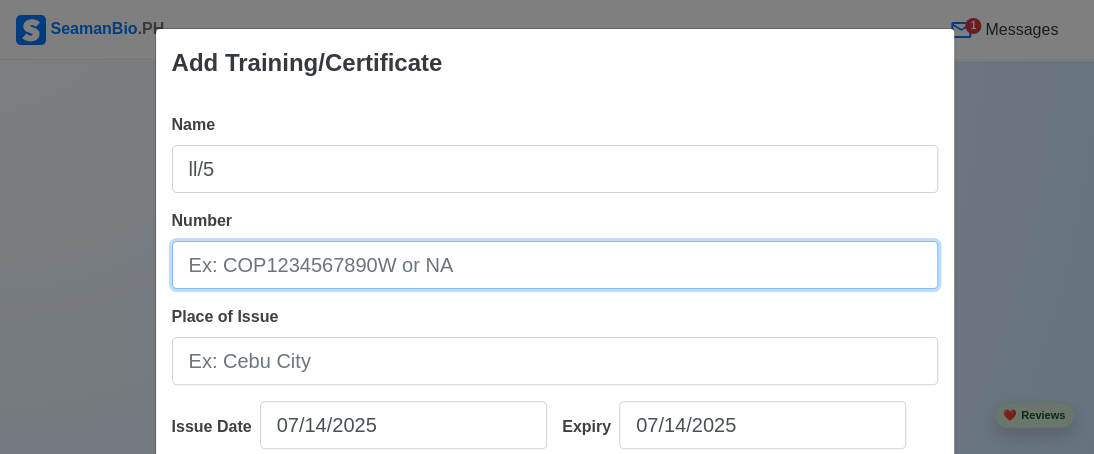 click on "Number" at bounding box center (555, 265) 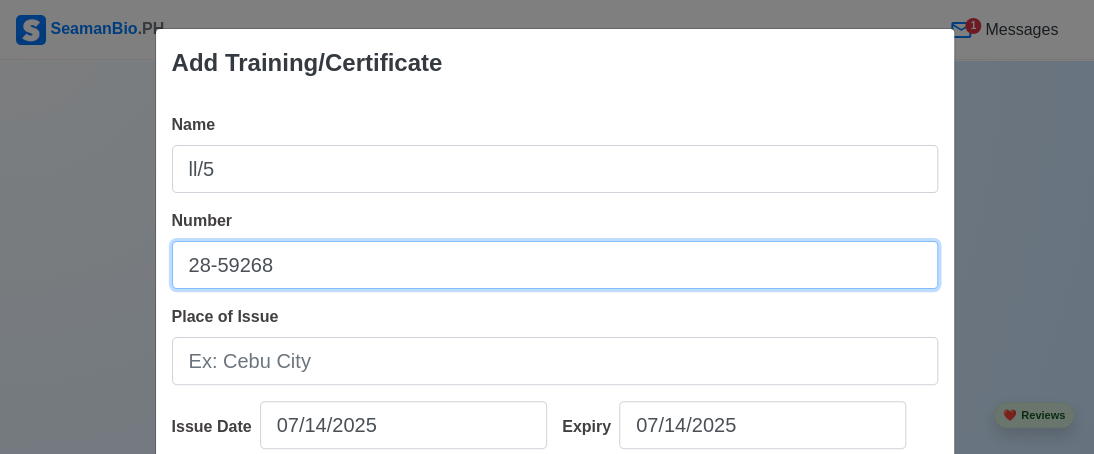type on "28-59268" 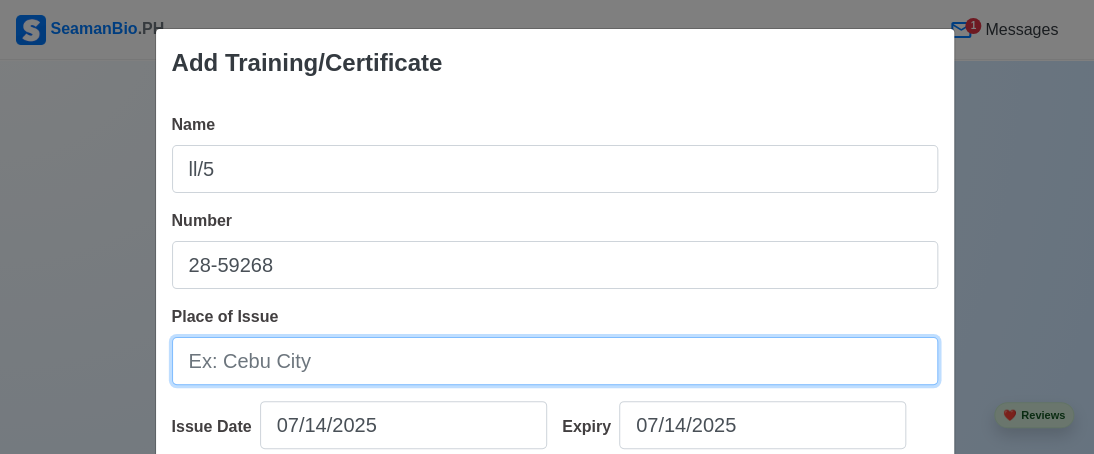 click on "Place of Issue" at bounding box center [555, 361] 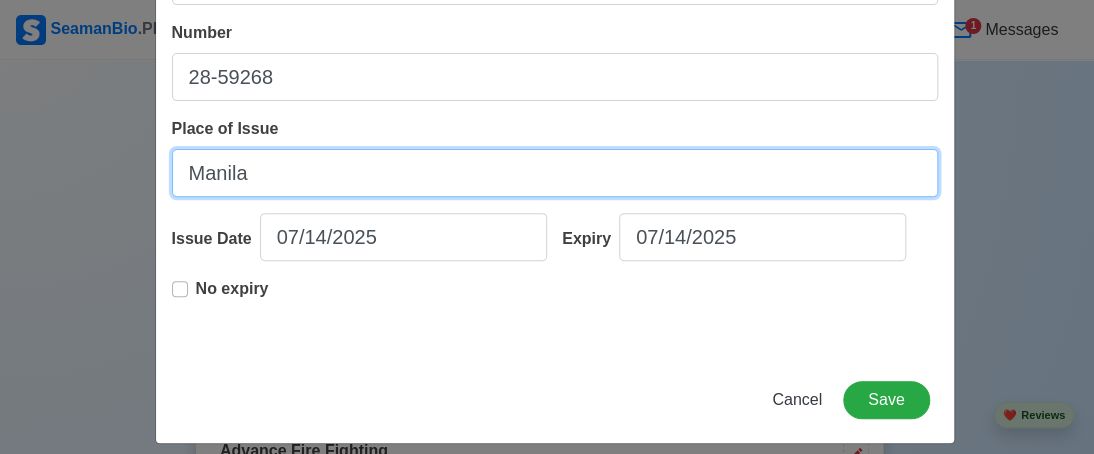 scroll, scrollTop: 204, scrollLeft: 0, axis: vertical 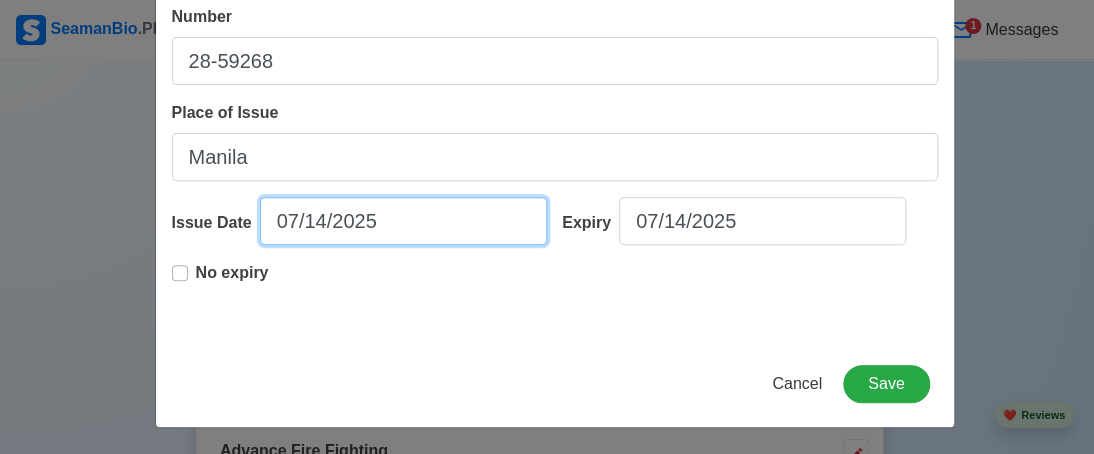 select on "****" 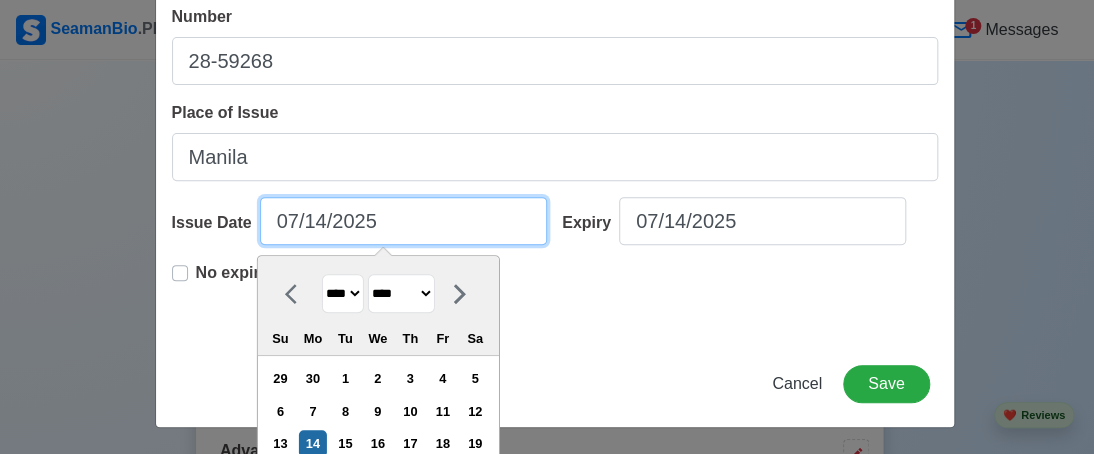 click on "07/14/2025" at bounding box center (403, 221) 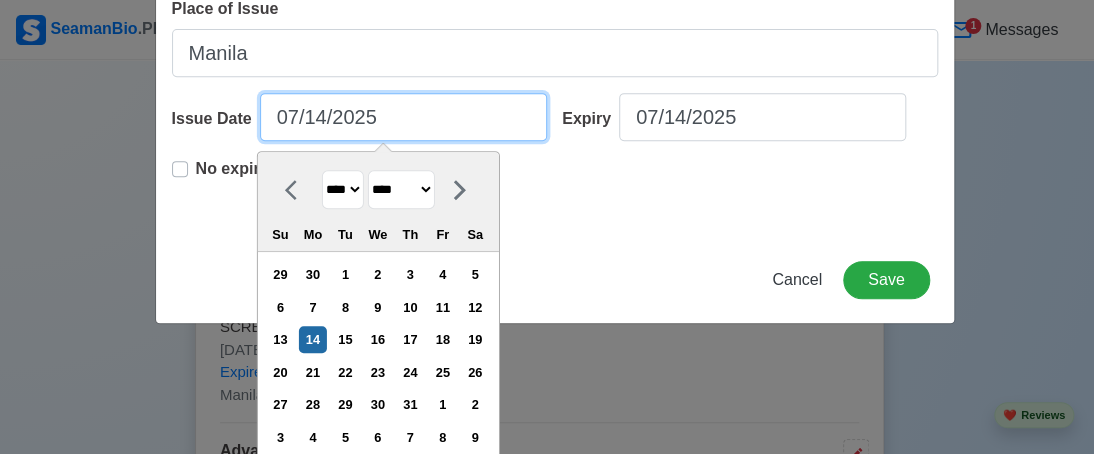 scroll, scrollTop: 320, scrollLeft: 0, axis: vertical 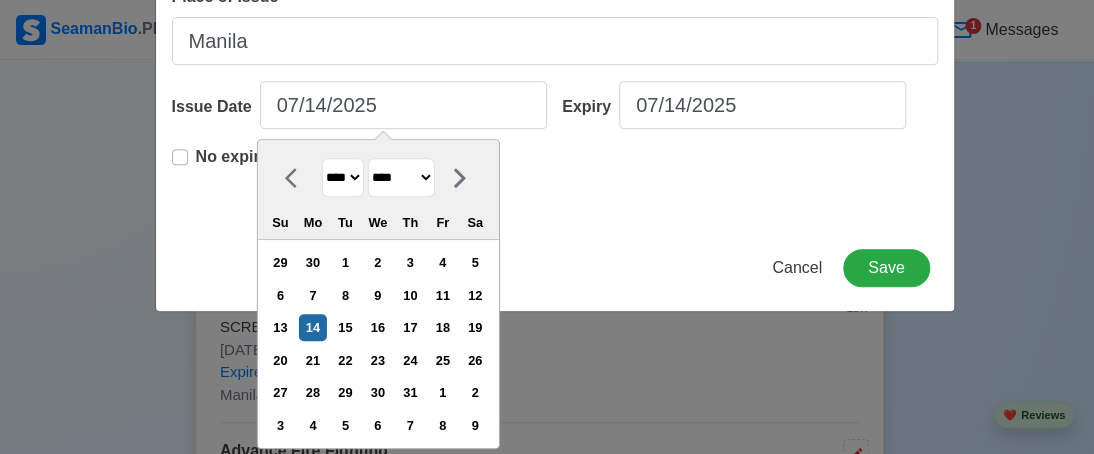 click on "**** **** **** **** **** **** **** **** **** **** **** **** **** **** **** **** **** **** **** **** **** **** **** **** **** **** **** **** **** **** **** **** **** **** **** **** **** **** **** **** **** **** **** **** **** **** **** **** **** **** **** **** **** **** **** **** **** **** **** **** **** **** **** **** **** **** **** **** **** **** **** **** **** **** **** **** **** **** **** **** **** **** **** **** **** **** **** **** **** **** **** **** **** **** **** **** **** **** **** **** **** **** **** **** **** ****" at bounding box center (342, 177) 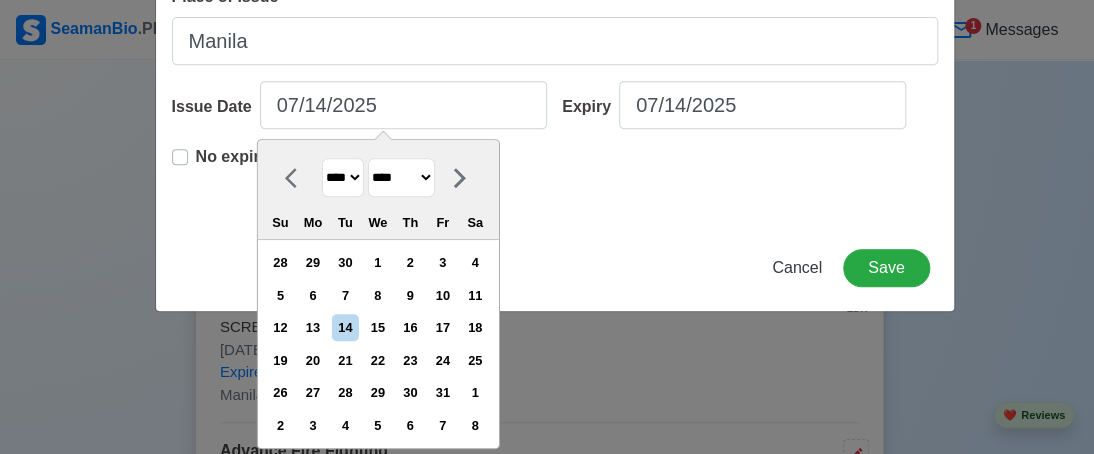 click on "******* ******** ***** ***** *** **** **** ****** ********* ******* ******** ********" at bounding box center (400, 177) 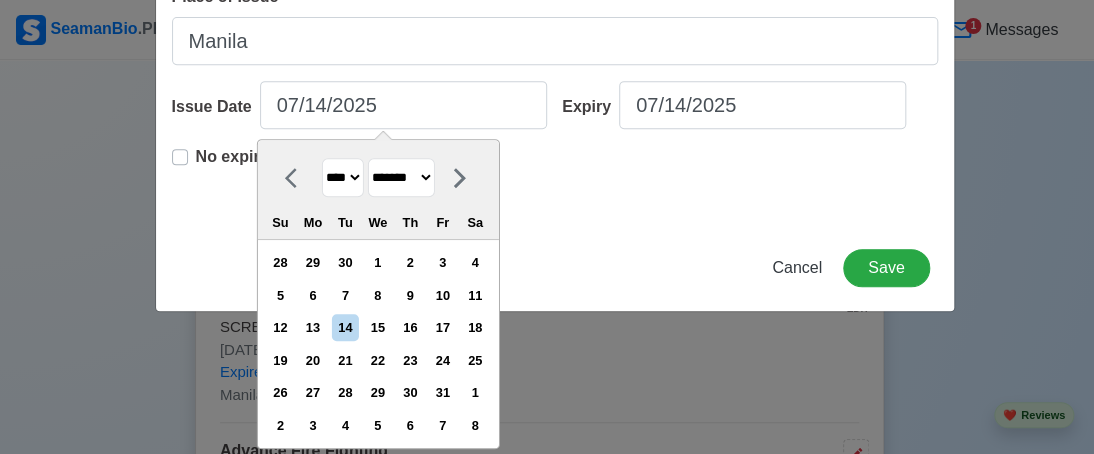 click on "******* ******** ***** ***** *** **** **** ****** ********* ******* ******** ********" at bounding box center [400, 177] 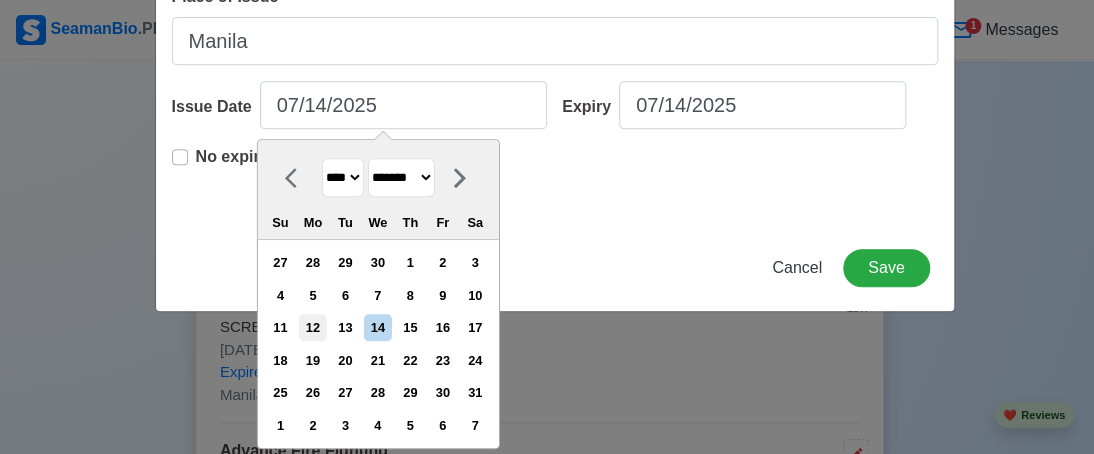 click on "12" at bounding box center (312, 327) 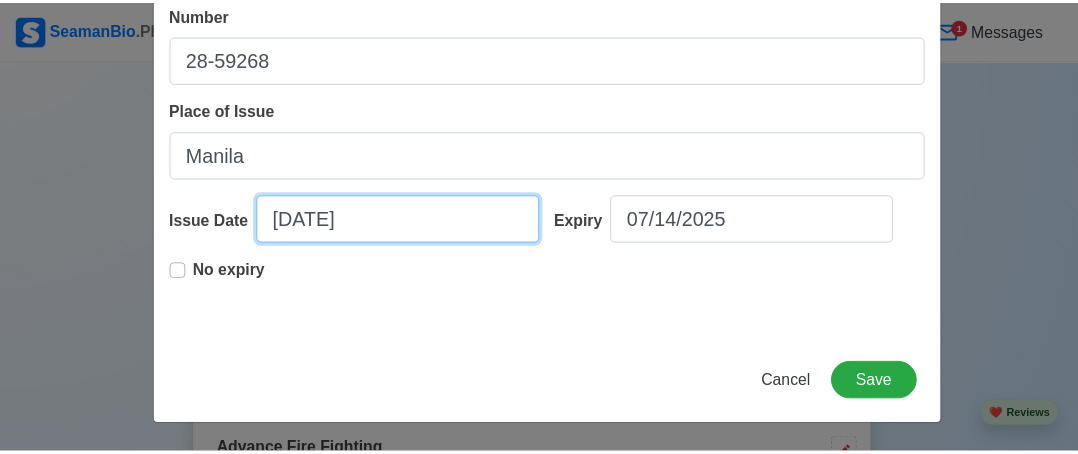 scroll, scrollTop: 204, scrollLeft: 0, axis: vertical 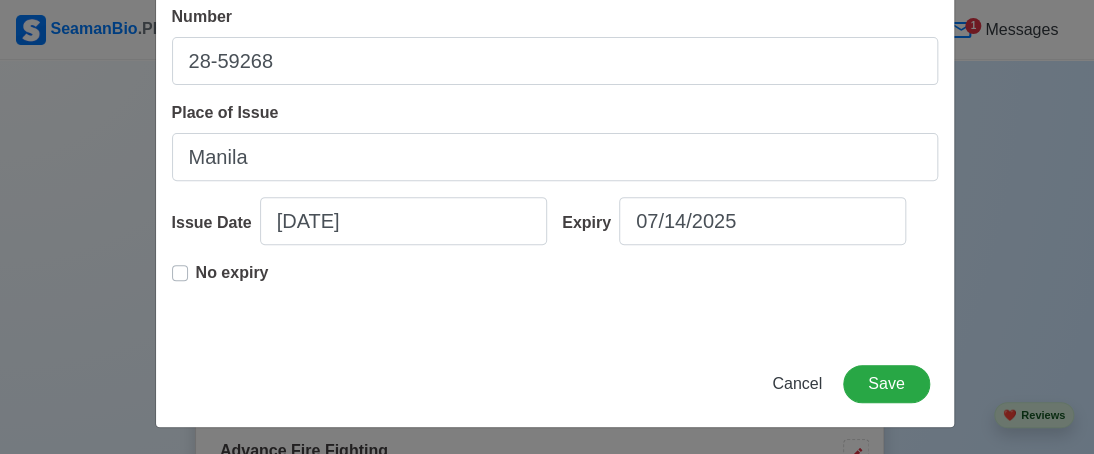 drag, startPoint x: 173, startPoint y: 268, endPoint x: 207, endPoint y: 265, distance: 34.132095 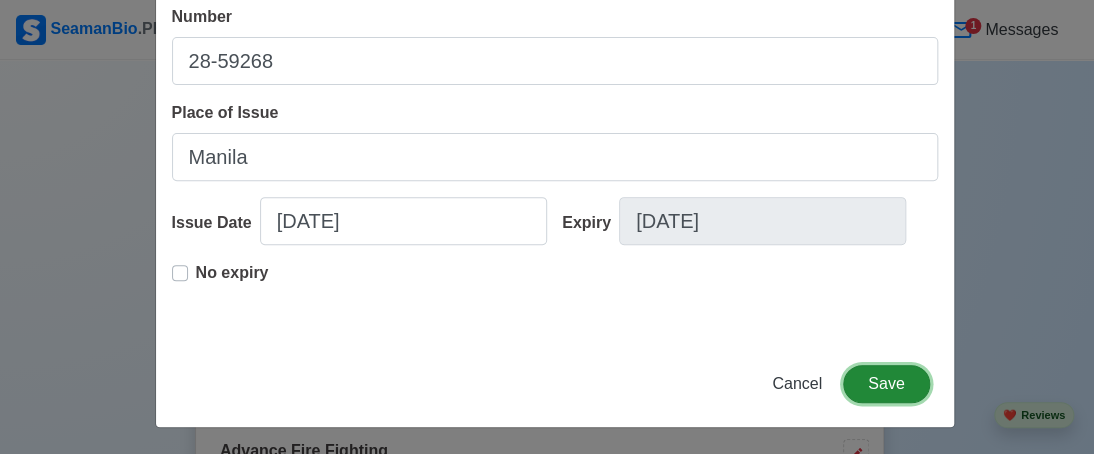 click on "Save" at bounding box center [886, 384] 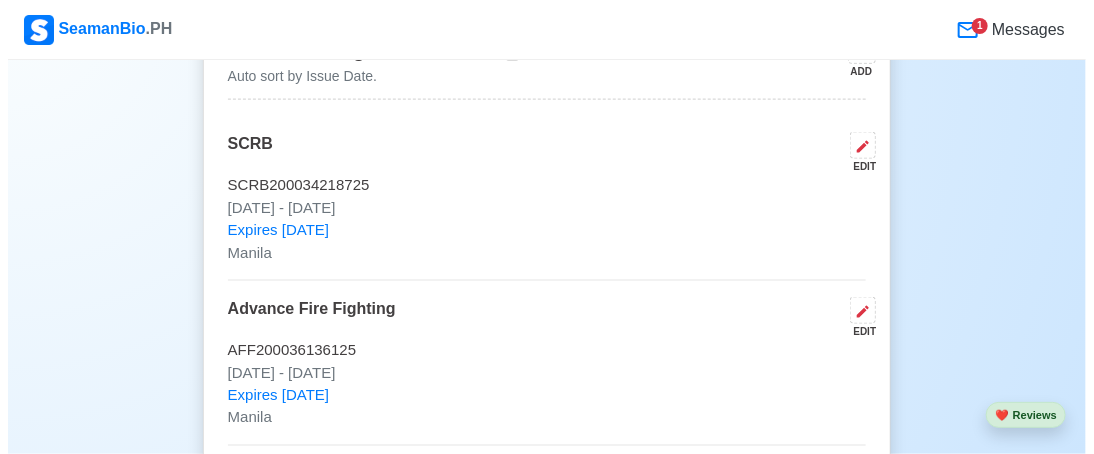 scroll, scrollTop: 3599, scrollLeft: 0, axis: vertical 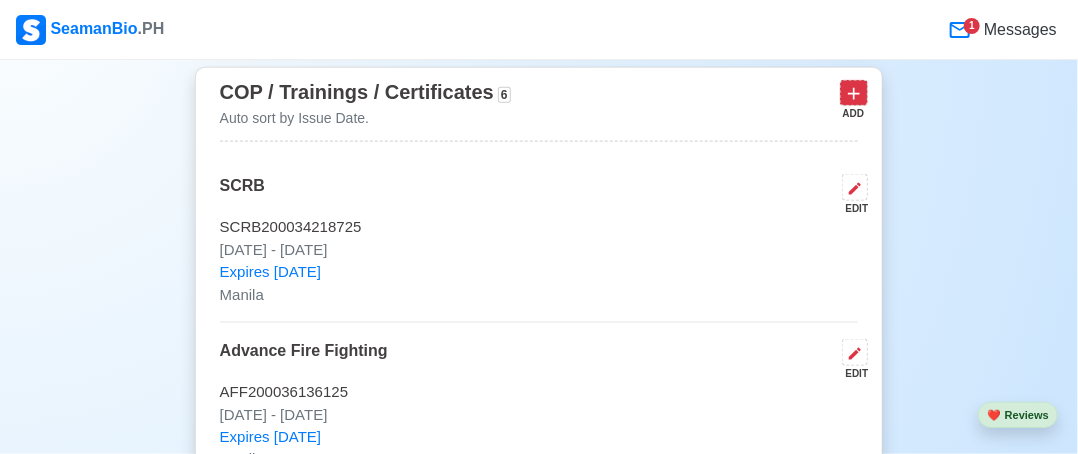 click 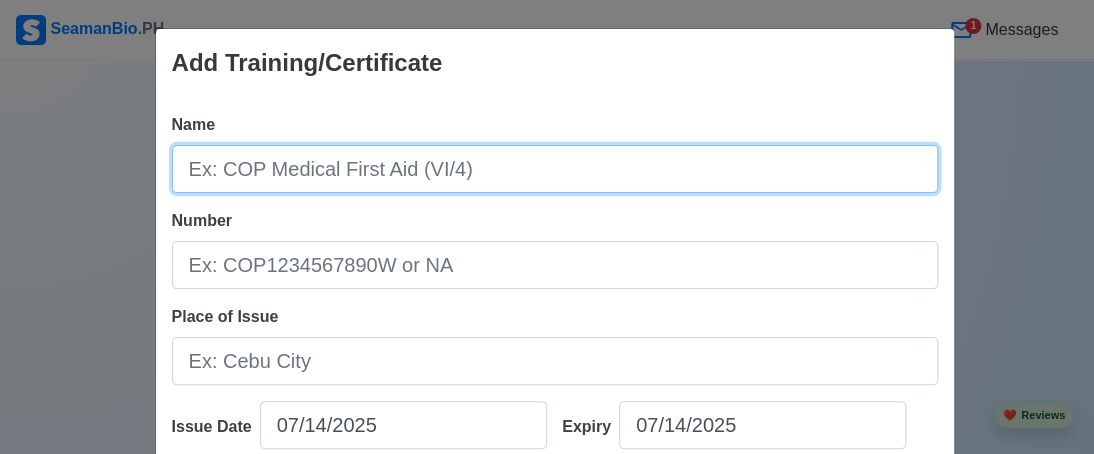 click on "Name" at bounding box center (555, 169) 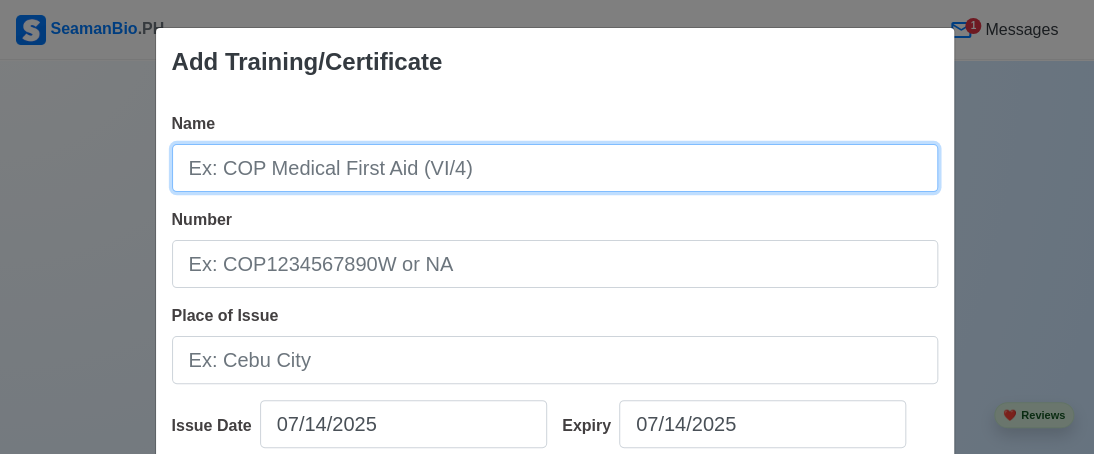 scroll, scrollTop: 0, scrollLeft: 0, axis: both 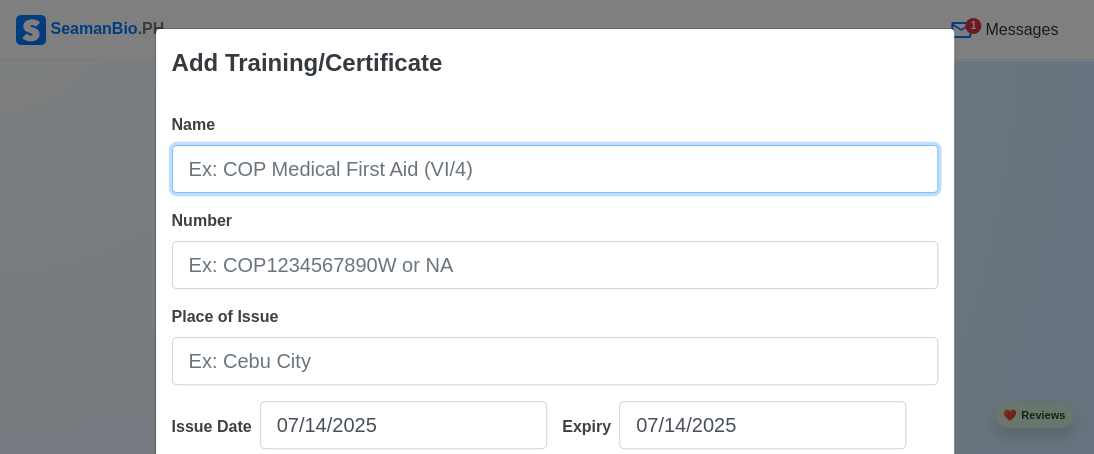 click on "Name" at bounding box center (555, 169) 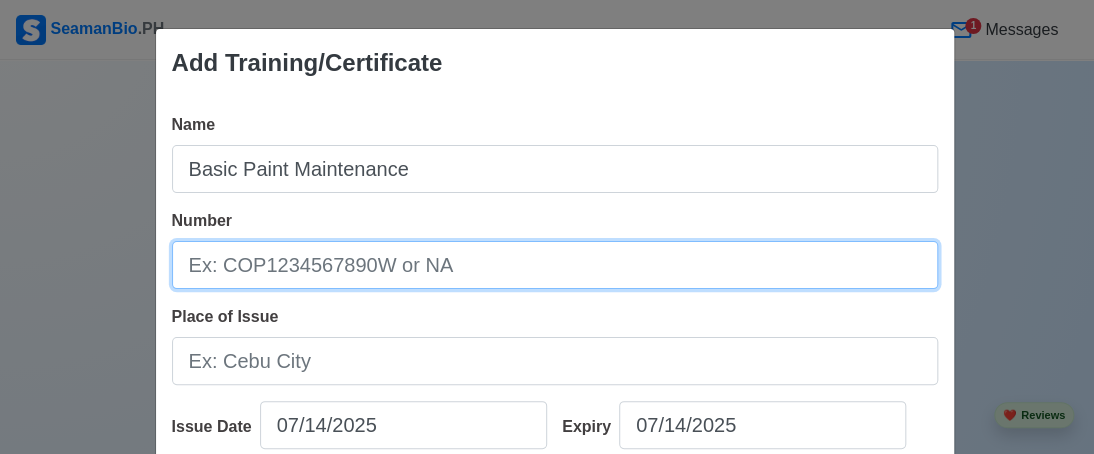 click on "Number" at bounding box center (555, 265) 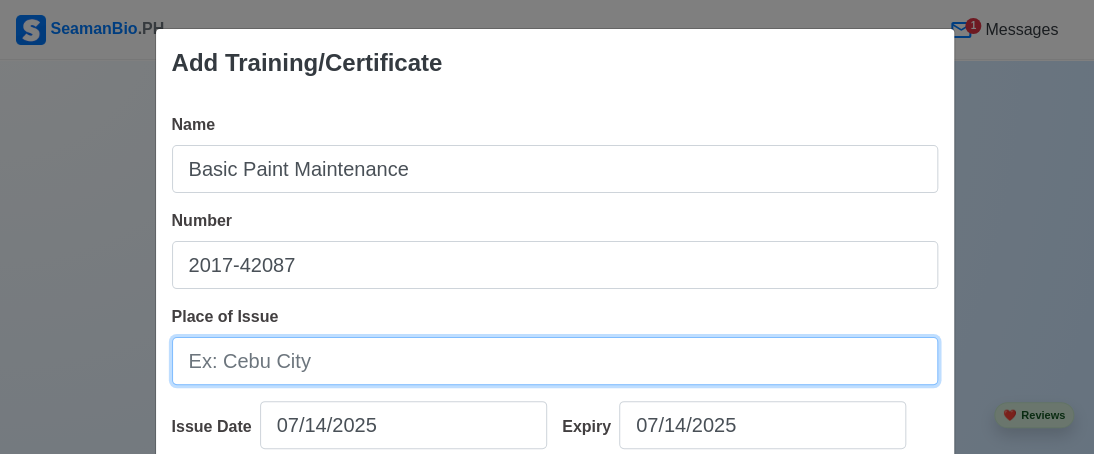 click on "Place of Issue" at bounding box center (555, 361) 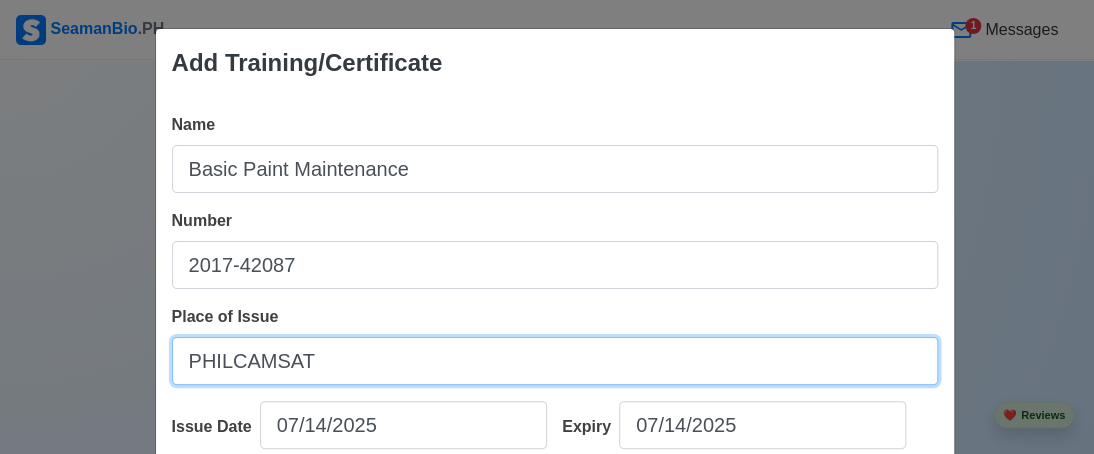 scroll, scrollTop: 200, scrollLeft: 0, axis: vertical 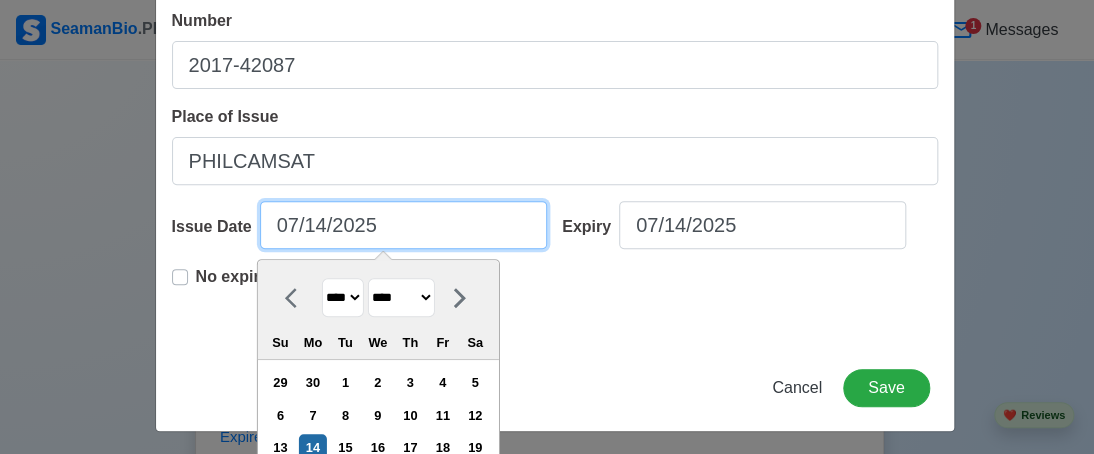click on "07/14/2025" at bounding box center (403, 225) 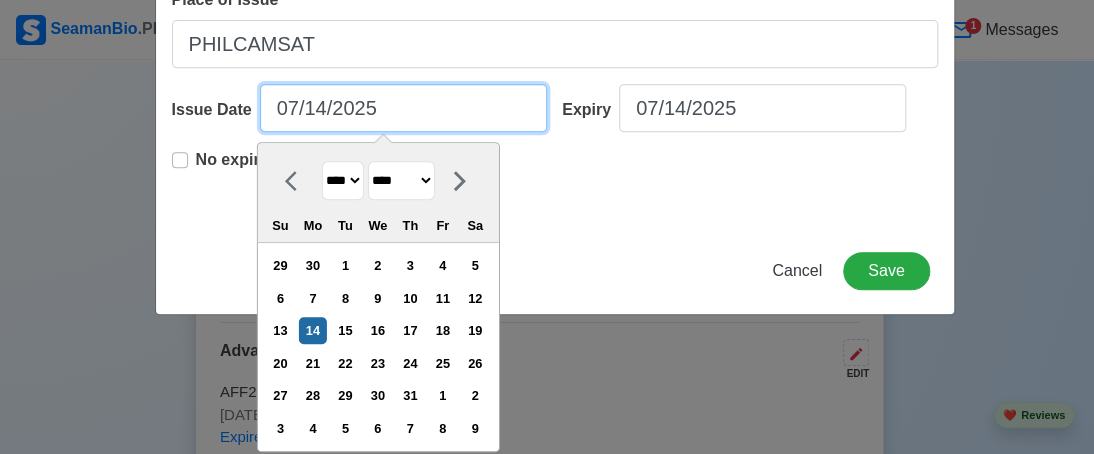 scroll, scrollTop: 320, scrollLeft: 0, axis: vertical 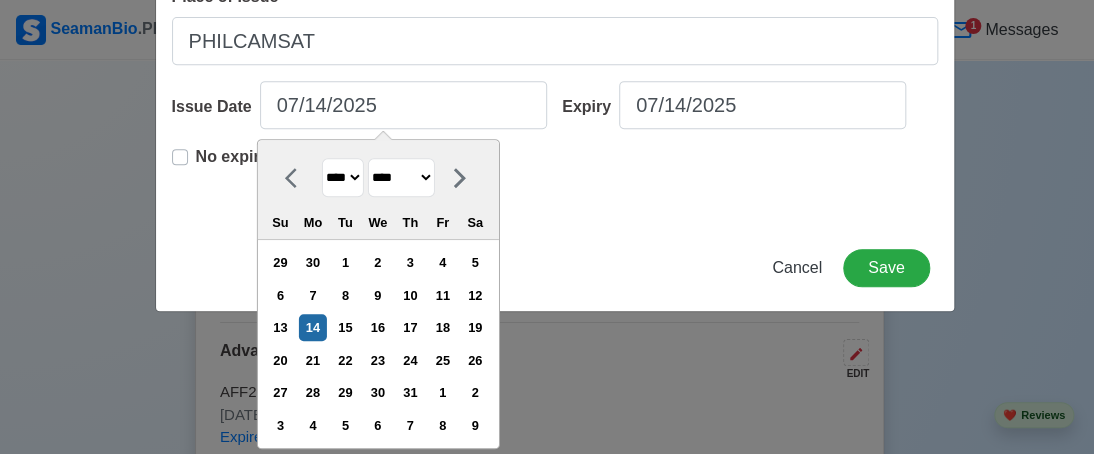 click on "**** **** **** **** **** **** **** **** **** **** **** **** **** **** **** **** **** **** **** **** **** **** **** **** **** **** **** **** **** **** **** **** **** **** **** **** **** **** **** **** **** **** **** **** **** **** **** **** **** **** **** **** **** **** **** **** **** **** **** **** **** **** **** **** **** **** **** **** **** **** **** **** **** **** **** **** **** **** **** **** **** **** **** **** **** **** **** **** **** **** **** **** **** **** **** **** **** **** **** **** **** **** **** **** **** ****" at bounding box center [342, 177] 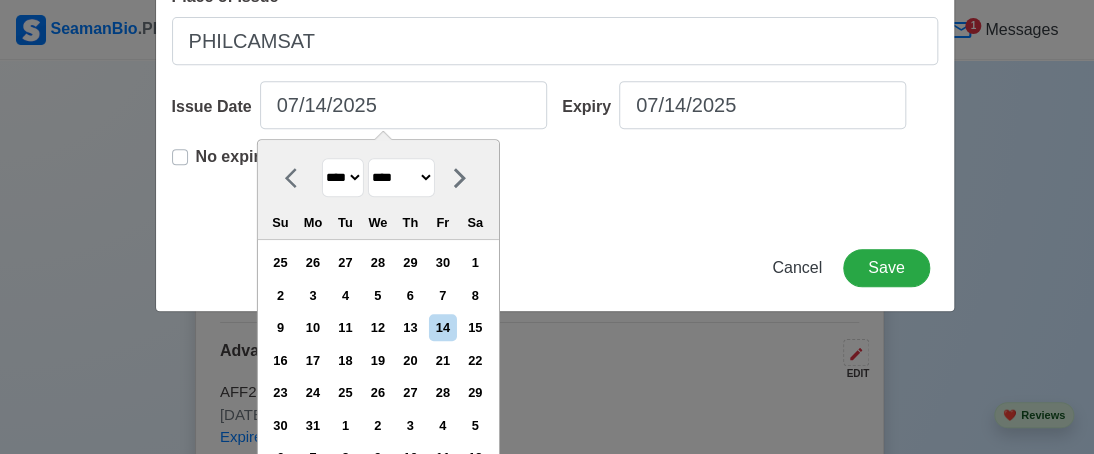 click on "******* ******** ***** ***** *** **** **** ****** ********* ******* ******** ********" at bounding box center [400, 177] 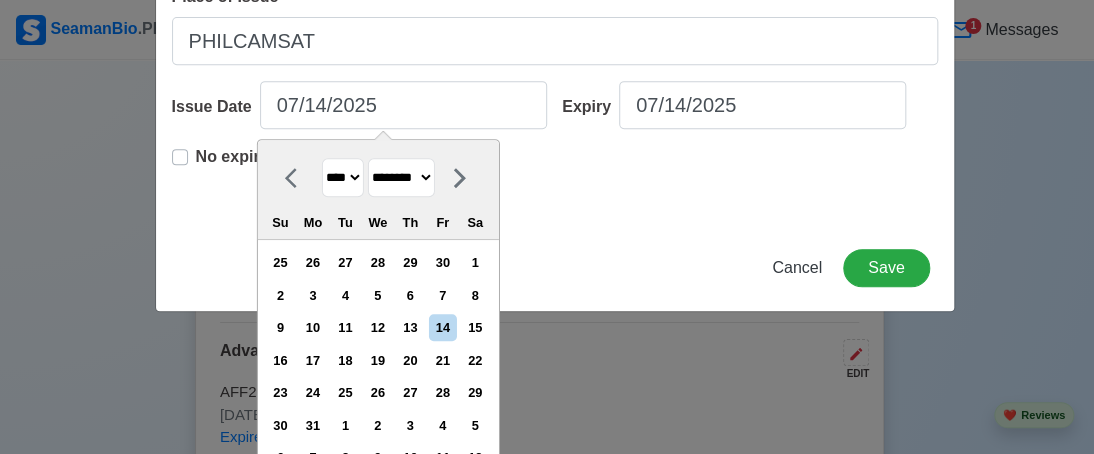 click on "******* ******** ***** ***** *** **** **** ****** ********* ******* ******** ********" at bounding box center [400, 177] 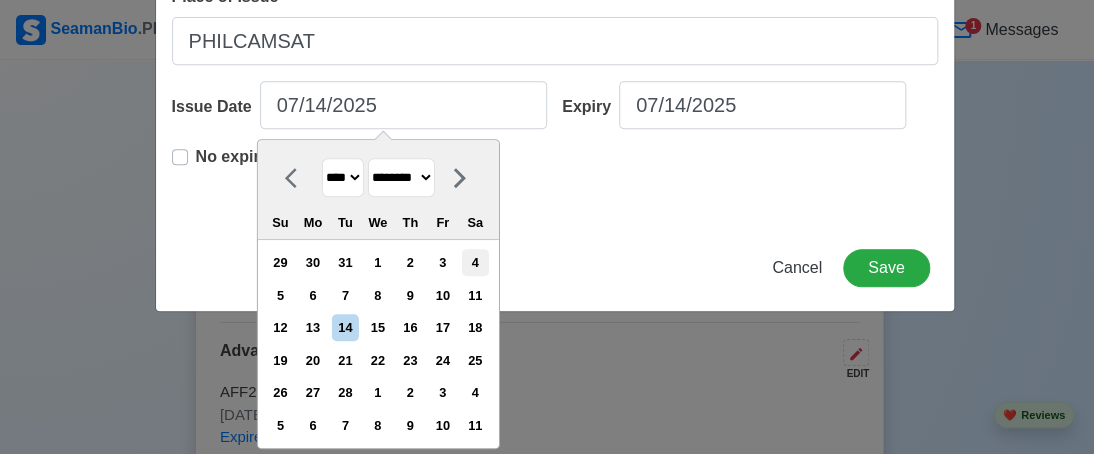 click on "4" at bounding box center [475, 262] 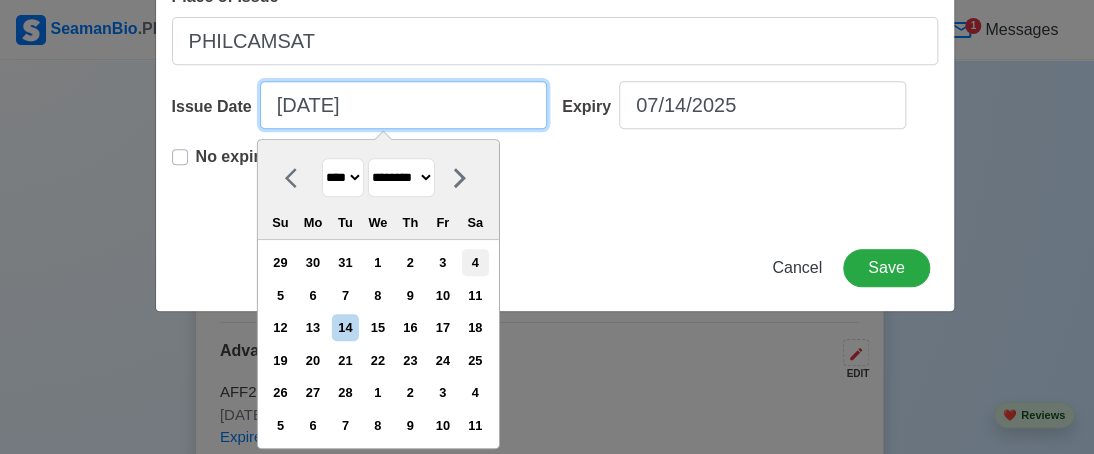 scroll, scrollTop: 204, scrollLeft: 0, axis: vertical 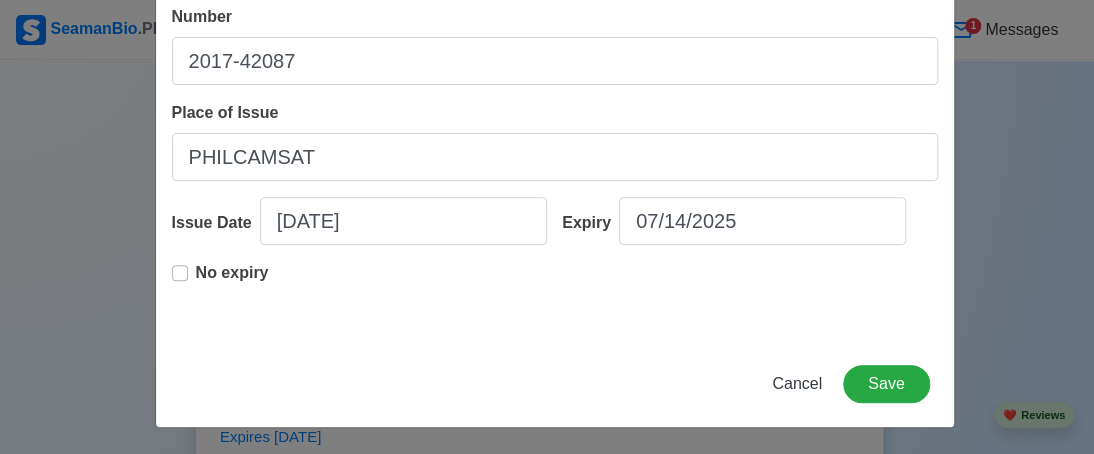 click on "No expiry" at bounding box center [232, 281] 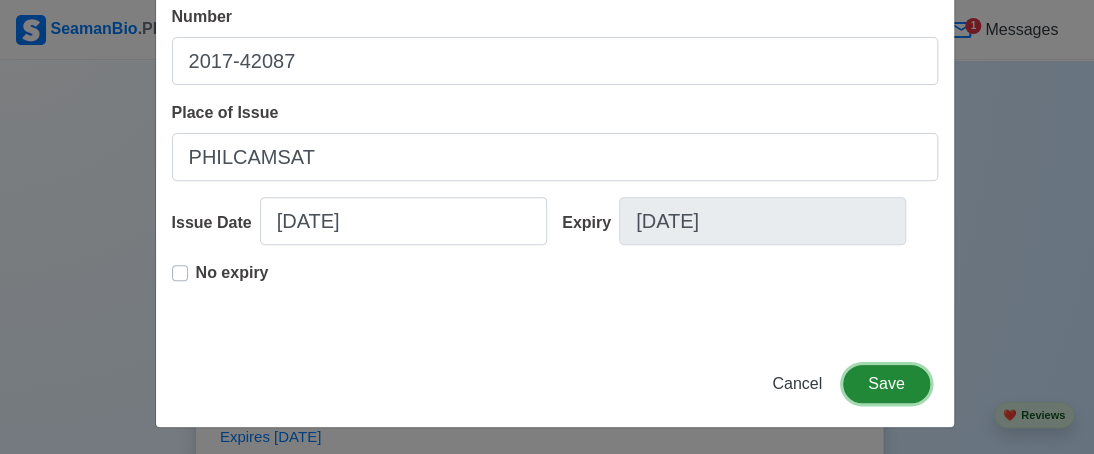 click on "Save" at bounding box center (886, 384) 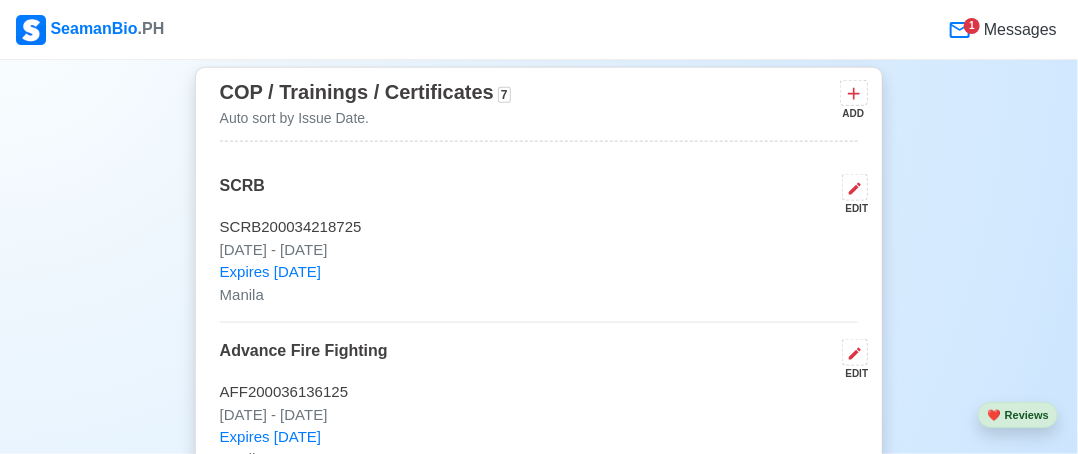click on "1" at bounding box center [972, 26] 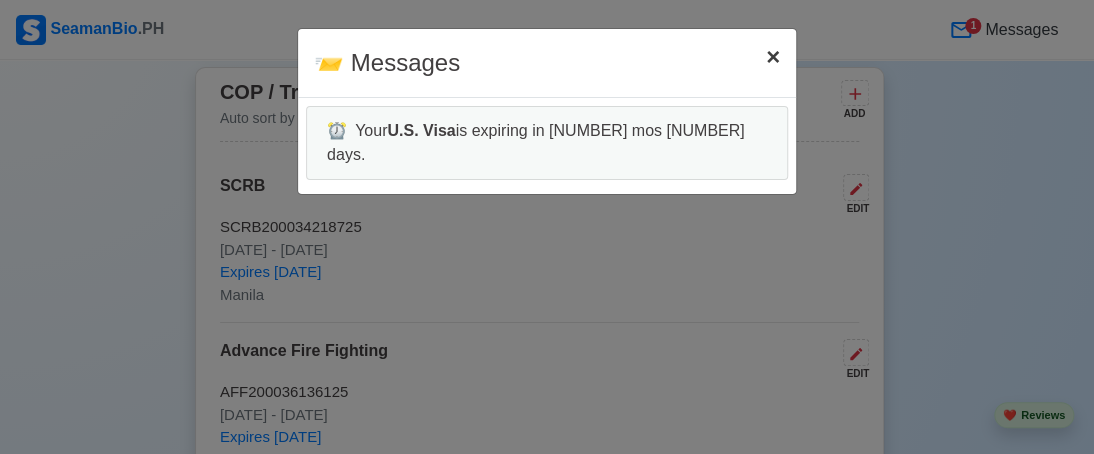 click on "×" at bounding box center (773, 56) 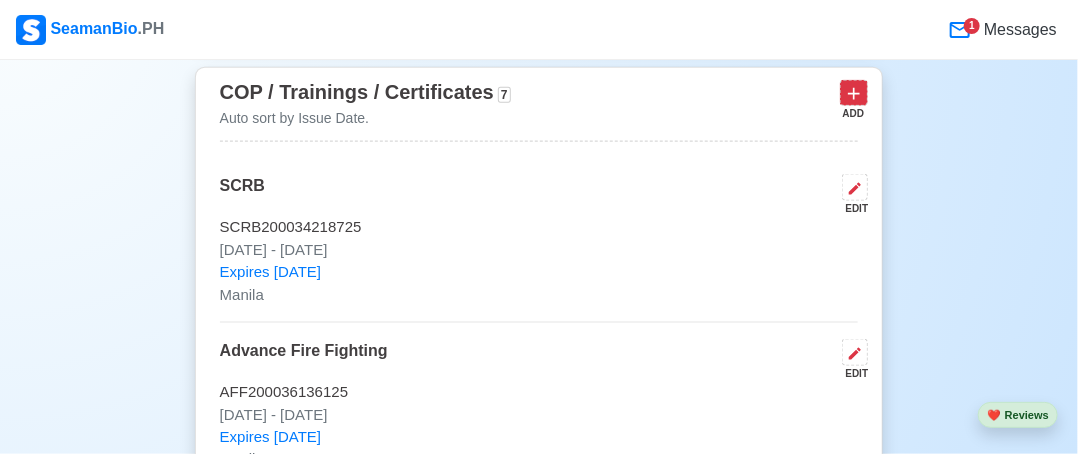 click 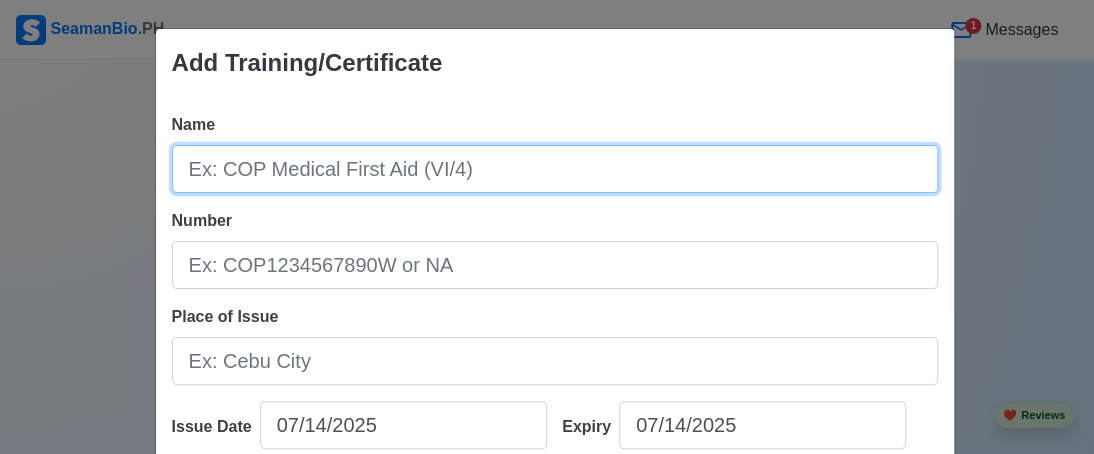 click on "Name" at bounding box center [555, 169] 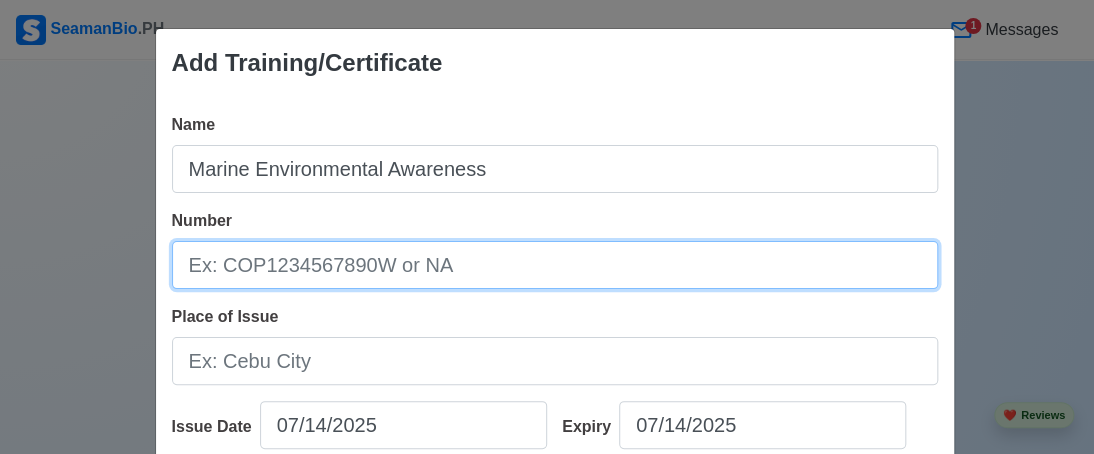 click on "Number" at bounding box center [555, 265] 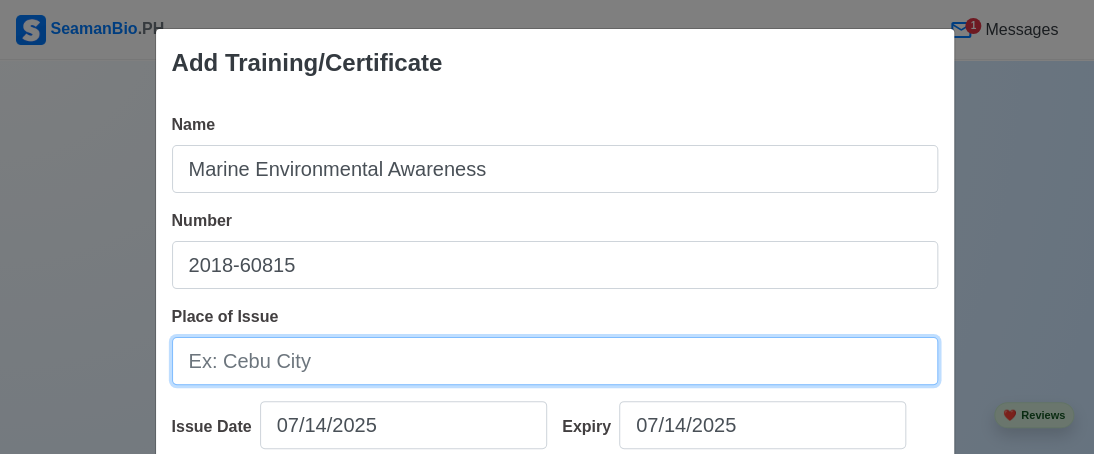 click on "Place of Issue" at bounding box center [555, 361] 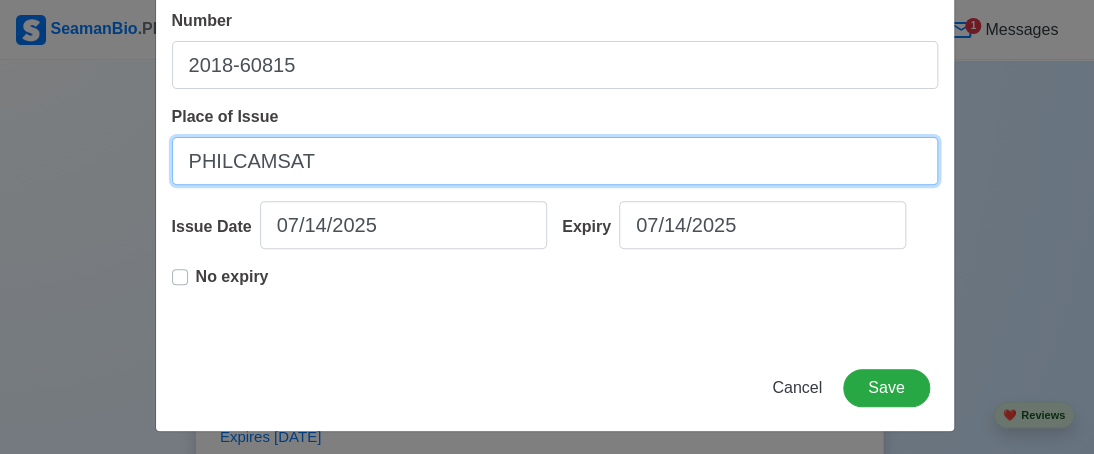 scroll, scrollTop: 204, scrollLeft: 0, axis: vertical 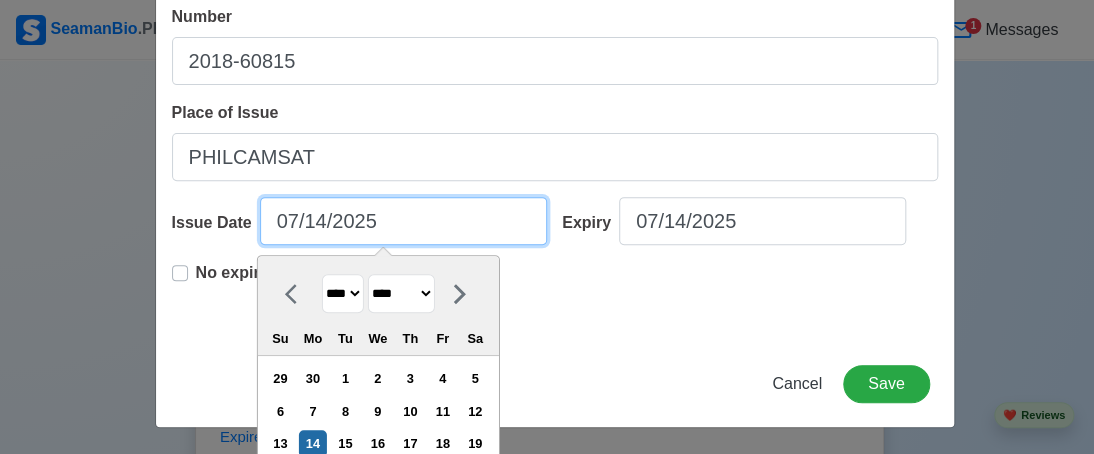 click on "07/14/2025" at bounding box center [403, 221] 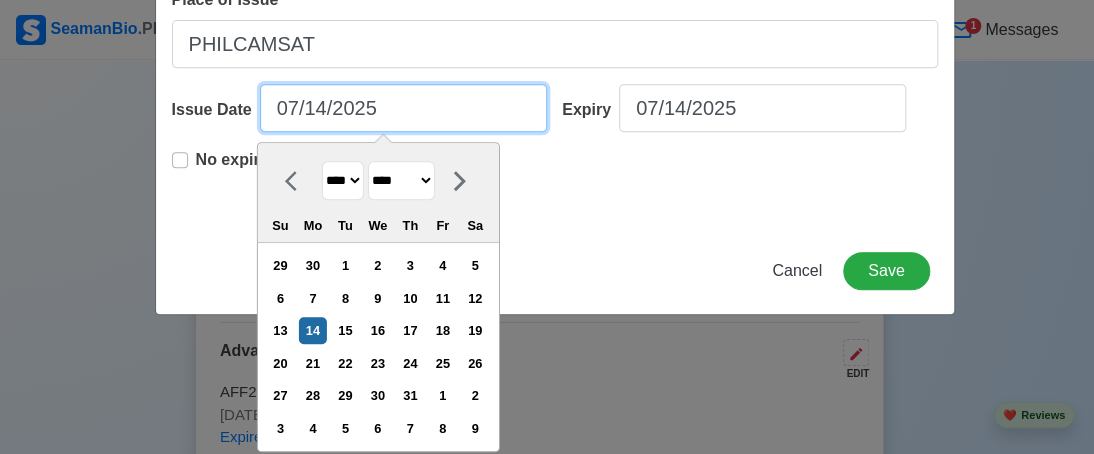 scroll, scrollTop: 320, scrollLeft: 0, axis: vertical 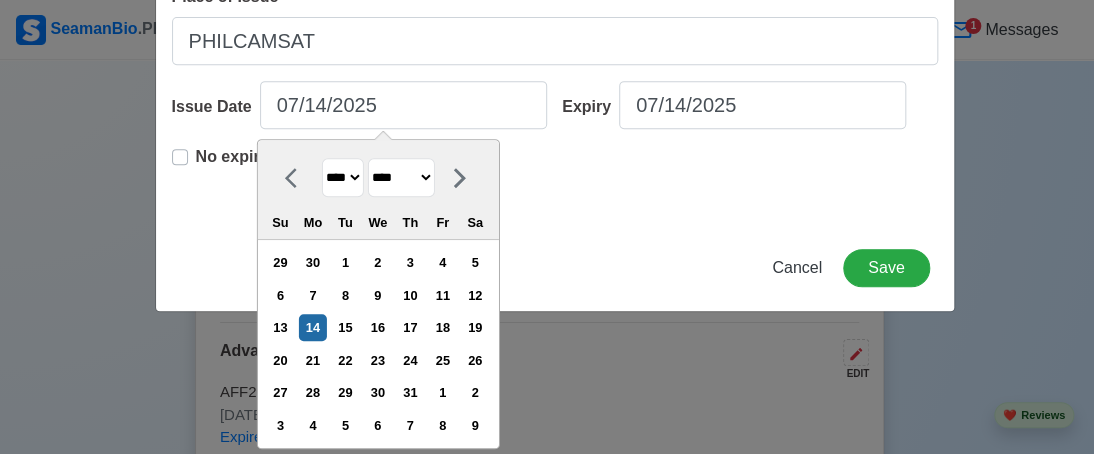 click on "**** **** **** **** **** **** **** **** **** **** **** **** **** **** **** **** **** **** **** **** **** **** **** **** **** **** **** **** **** **** **** **** **** **** **** **** **** **** **** **** **** **** **** **** **** **** **** **** **** **** **** **** **** **** **** **** **** **** **** **** **** **** **** **** **** **** **** **** **** **** **** **** **** **** **** **** **** **** **** **** **** **** **** **** **** **** **** **** **** **** **** **** **** **** **** **** **** **** **** **** **** **** **** **** **** ****" at bounding box center (342, 177) 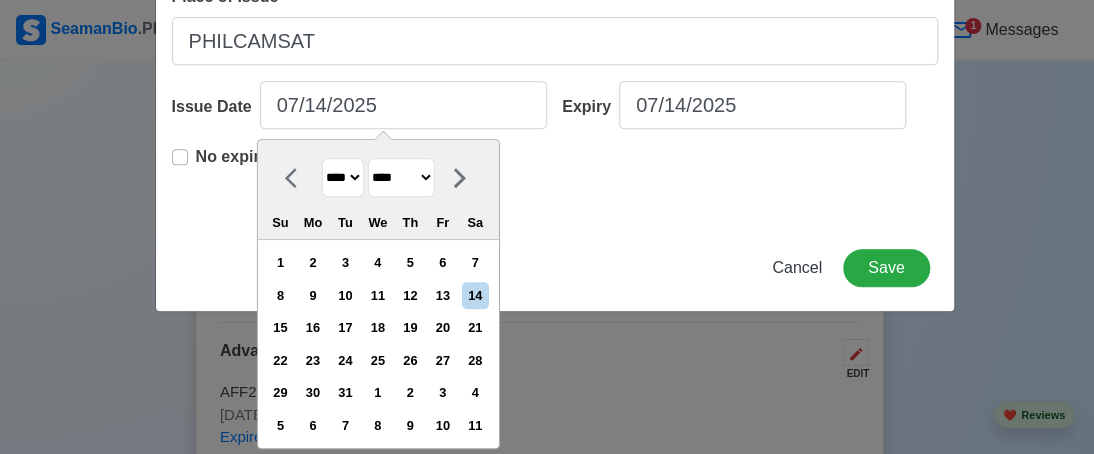 click on "******* ******** ***** ***** *** **** **** ****** ********* ******* ******** ********" at bounding box center [400, 177] 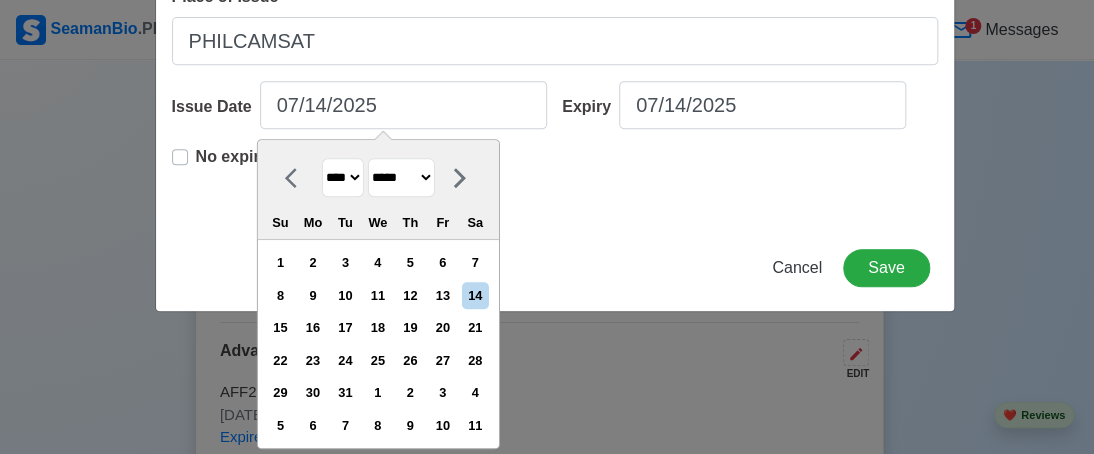 click on "******* ******** ***** ***** *** **** **** ****** ********* ******* ******** ********" at bounding box center [400, 177] 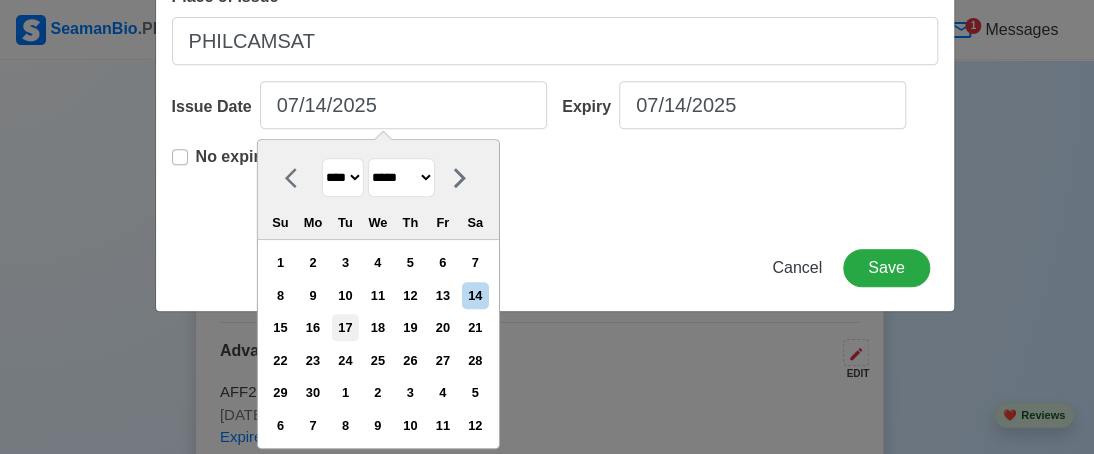 click on "17" at bounding box center (345, 327) 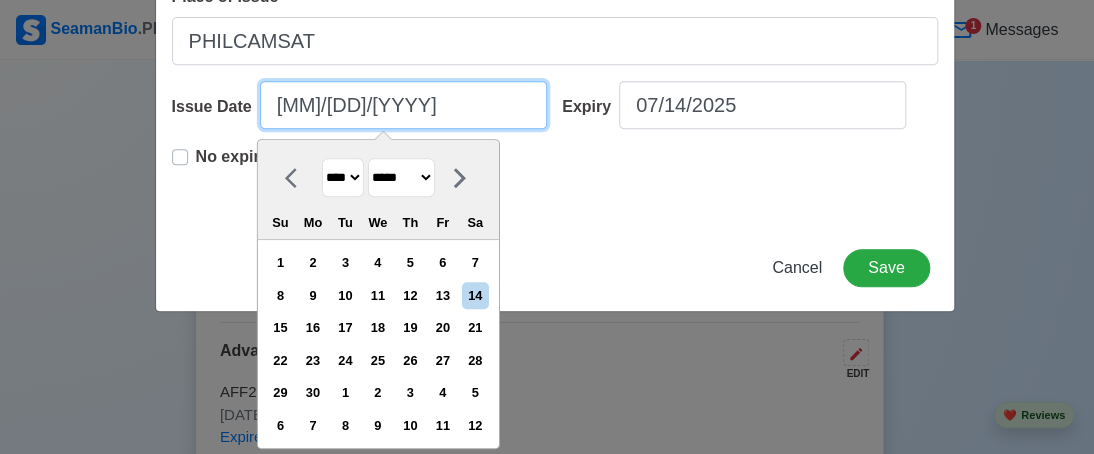 scroll, scrollTop: 204, scrollLeft: 0, axis: vertical 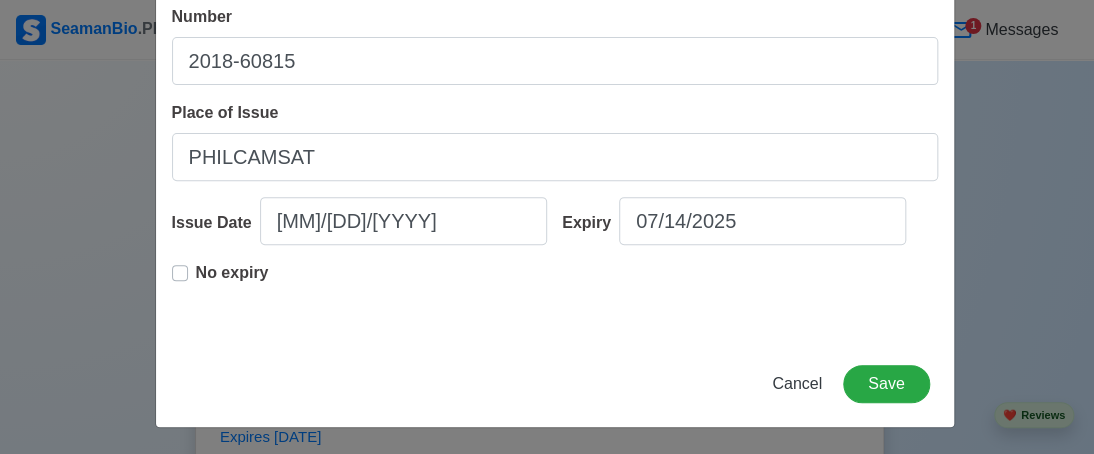 click on "No expiry" at bounding box center [232, 281] 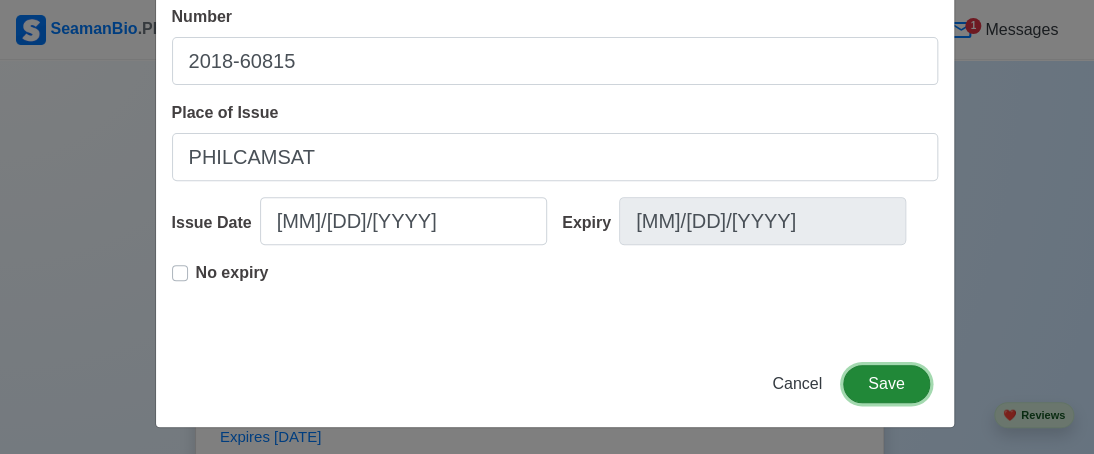click on "Save" at bounding box center (886, 384) 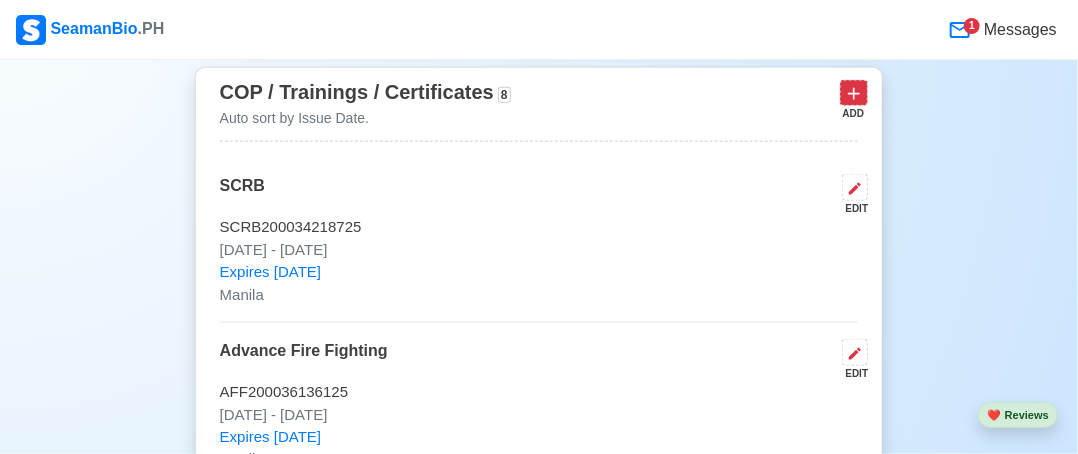 click 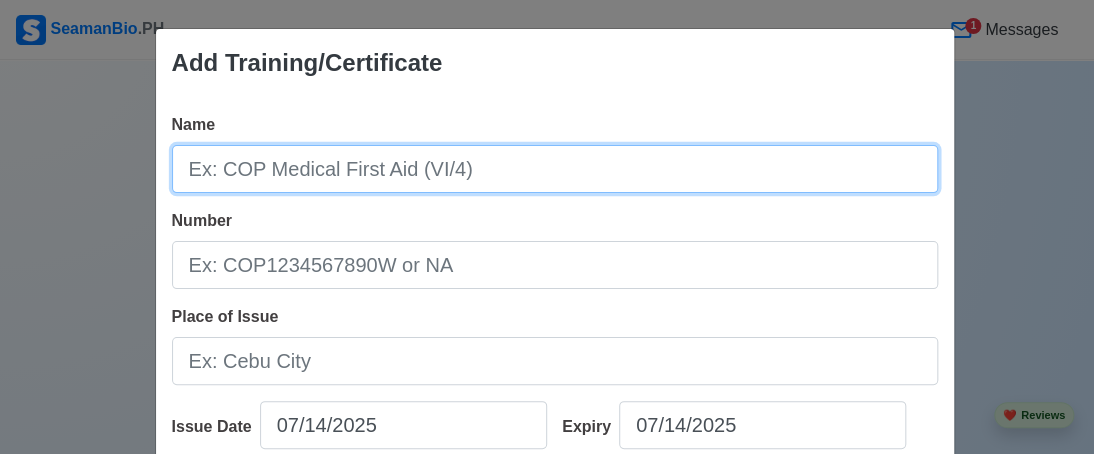 click on "Name" at bounding box center [555, 169] 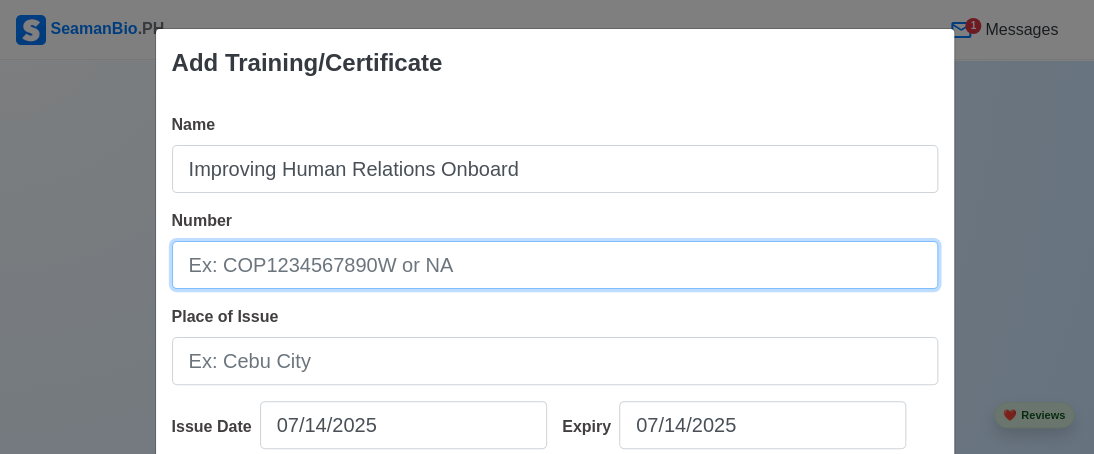 click on "Number" at bounding box center [555, 265] 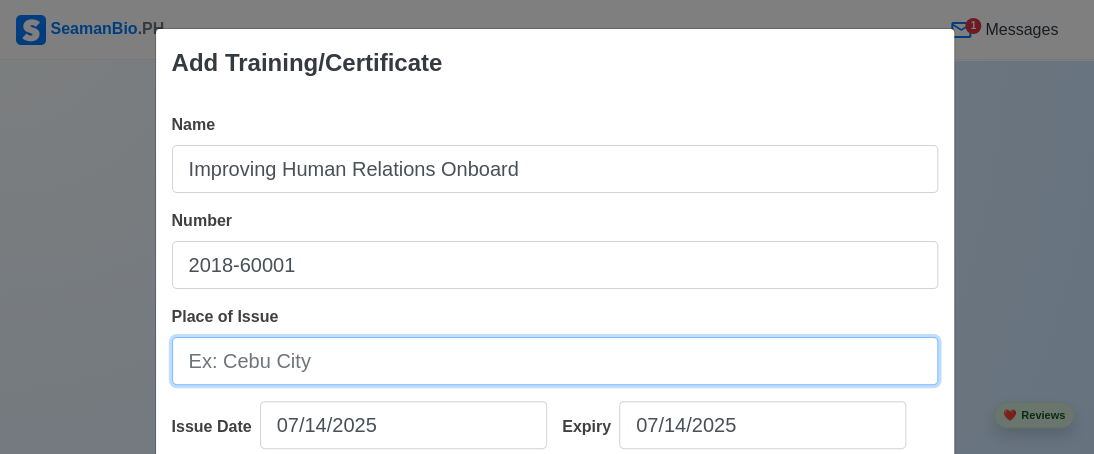 click on "Place of Issue" at bounding box center (555, 361) 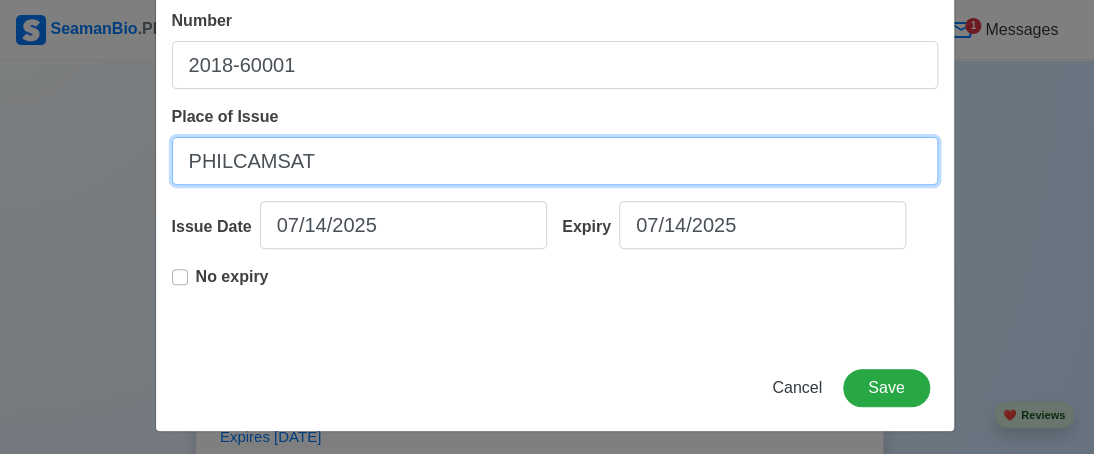 scroll, scrollTop: 204, scrollLeft: 0, axis: vertical 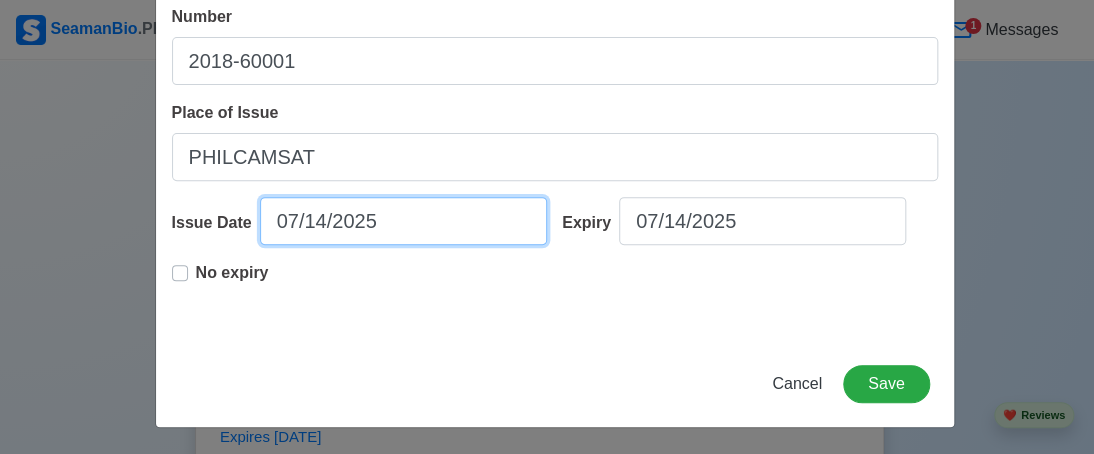 click on "07/14/2025" at bounding box center (403, 221) 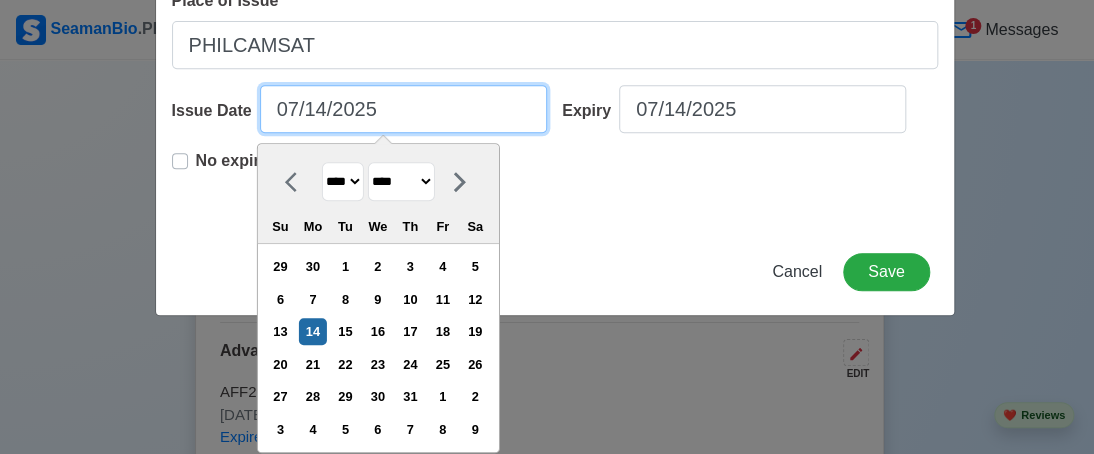 scroll, scrollTop: 320, scrollLeft: 0, axis: vertical 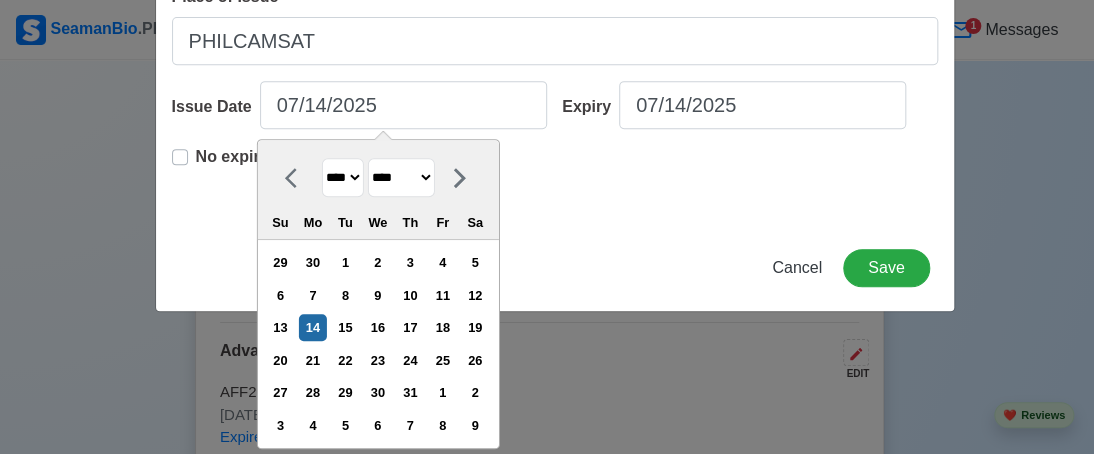 click on "**** **** **** **** **** **** **** **** **** **** **** **** **** **** **** **** **** **** **** **** **** **** **** **** **** **** **** **** **** **** **** **** **** **** **** **** **** **** **** **** **** **** **** **** **** **** **** **** **** **** **** **** **** **** **** **** **** **** **** **** **** **** **** **** **** **** **** **** **** **** **** **** **** **** **** **** **** **** **** **** **** **** **** **** **** **** **** **** **** **** **** **** **** **** **** **** **** **** **** **** **** **** **** **** **** ****" at bounding box center [342, 177] 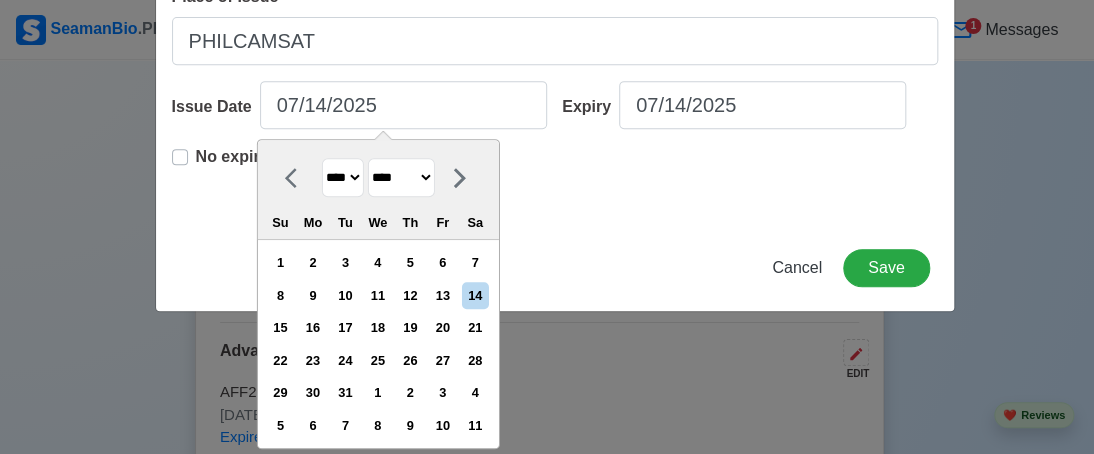 click on "******* ******** ***** ***** *** **** **** ****** ********* ******* ******** ********" at bounding box center (400, 177) 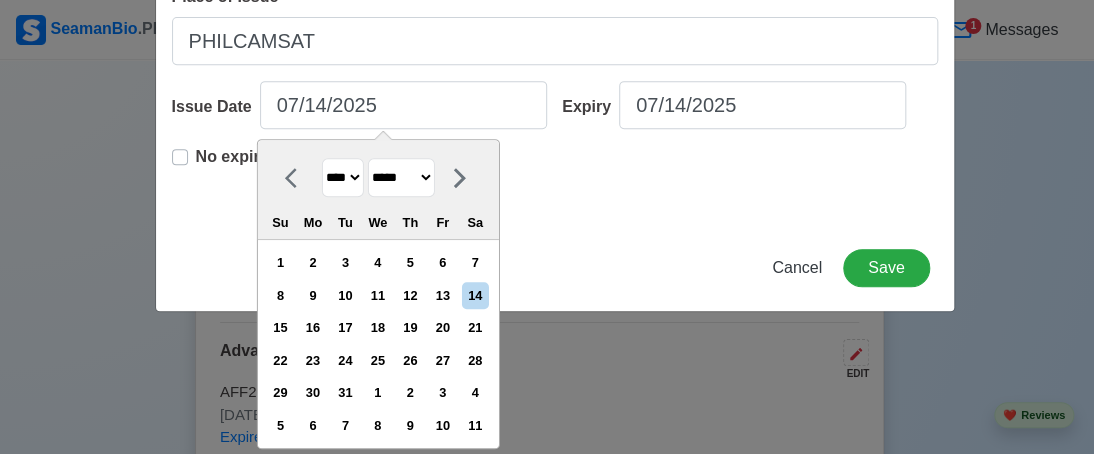 click on "******* ******** ***** ***** *** **** **** ****** ********* ******* ******** ********" at bounding box center [400, 177] 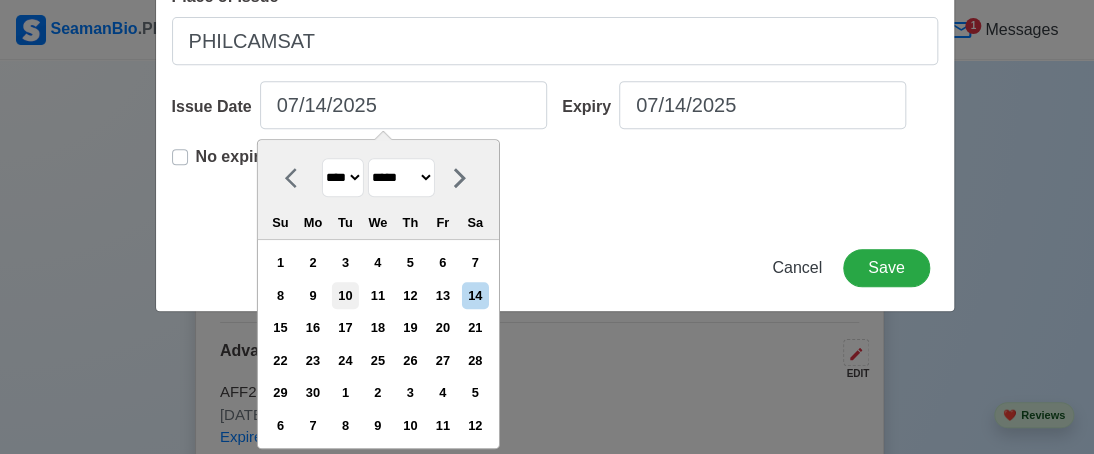 click on "10" at bounding box center [345, 295] 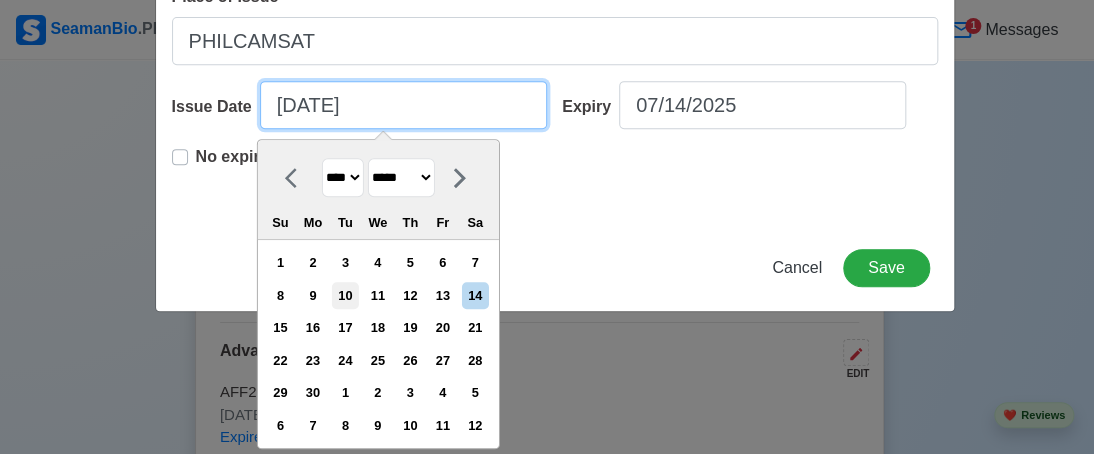 scroll, scrollTop: 204, scrollLeft: 0, axis: vertical 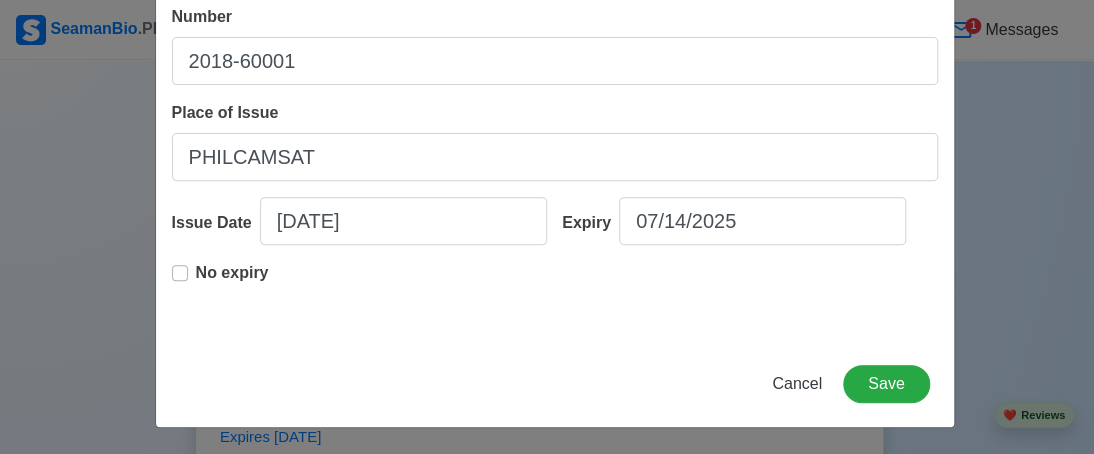 click on "No expiry" at bounding box center [232, 281] 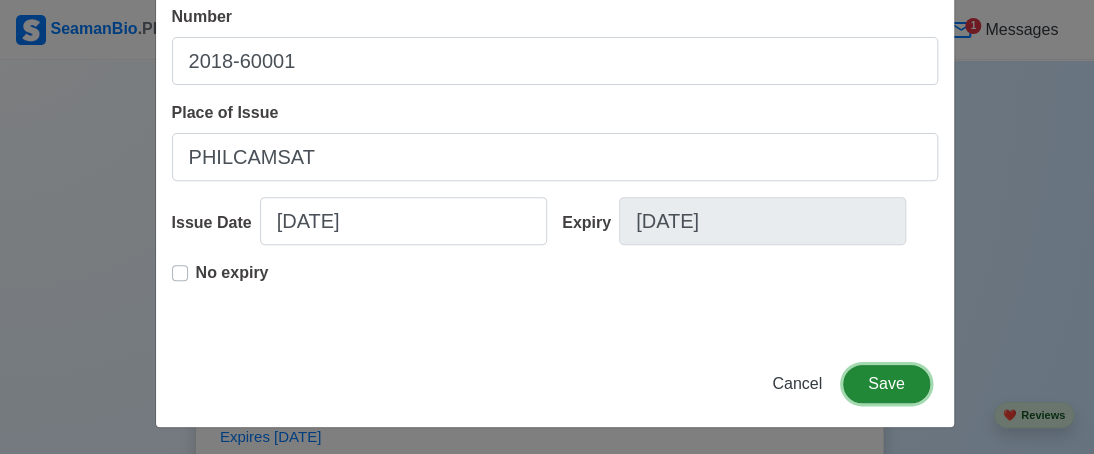 click on "Save" at bounding box center [886, 384] 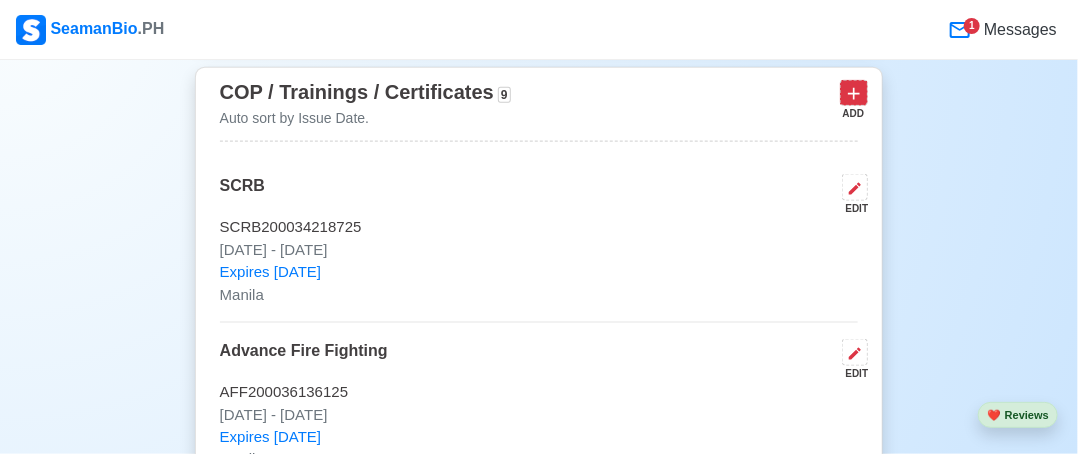 click 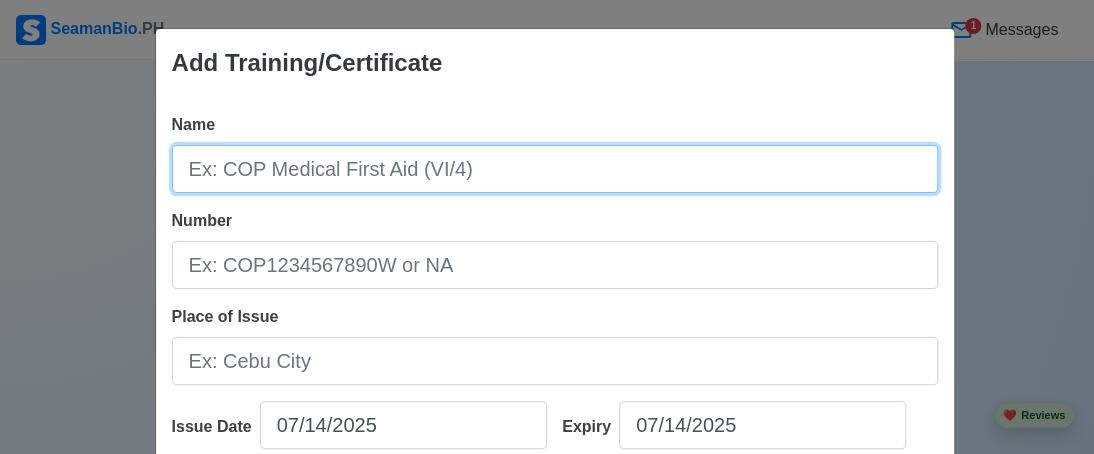 click on "Name" at bounding box center (555, 169) 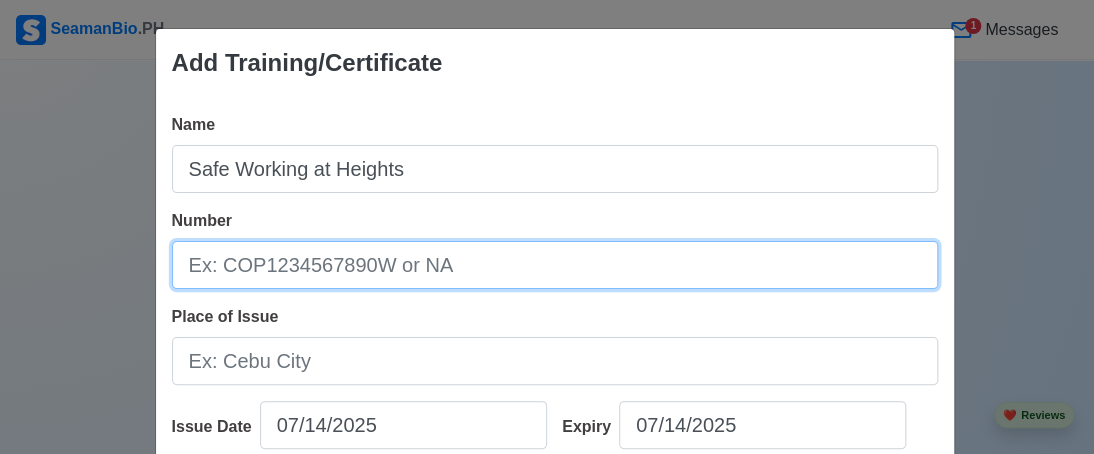 click on "Number" at bounding box center (555, 265) 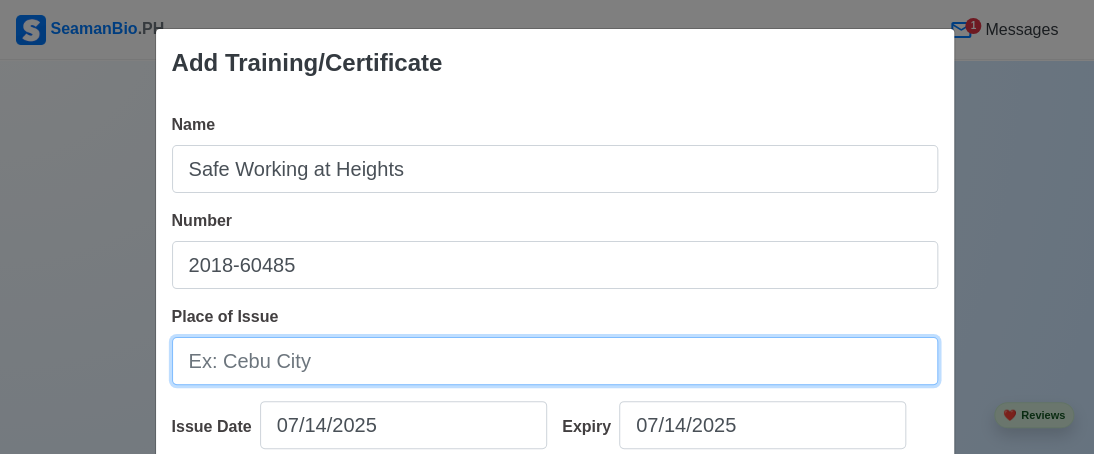 click on "Place of Issue" at bounding box center (555, 361) 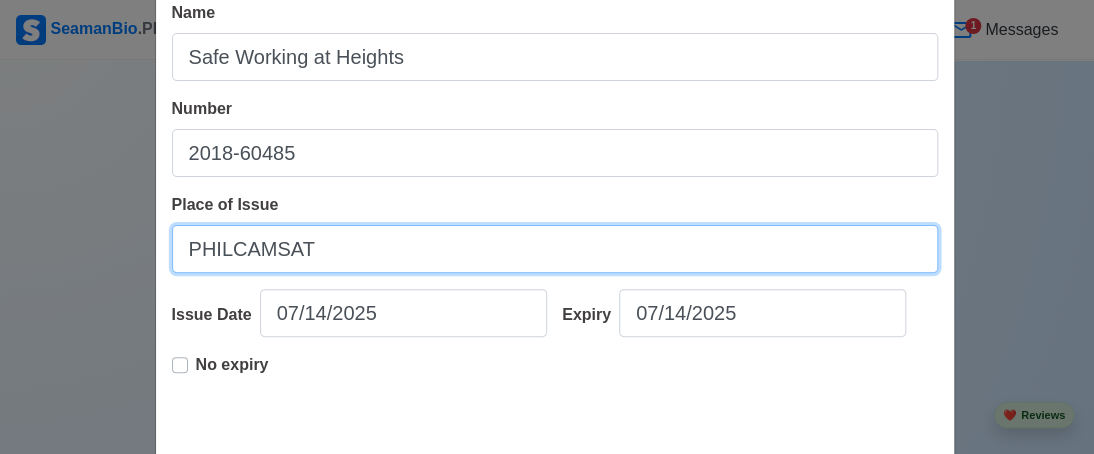 scroll, scrollTop: 204, scrollLeft: 0, axis: vertical 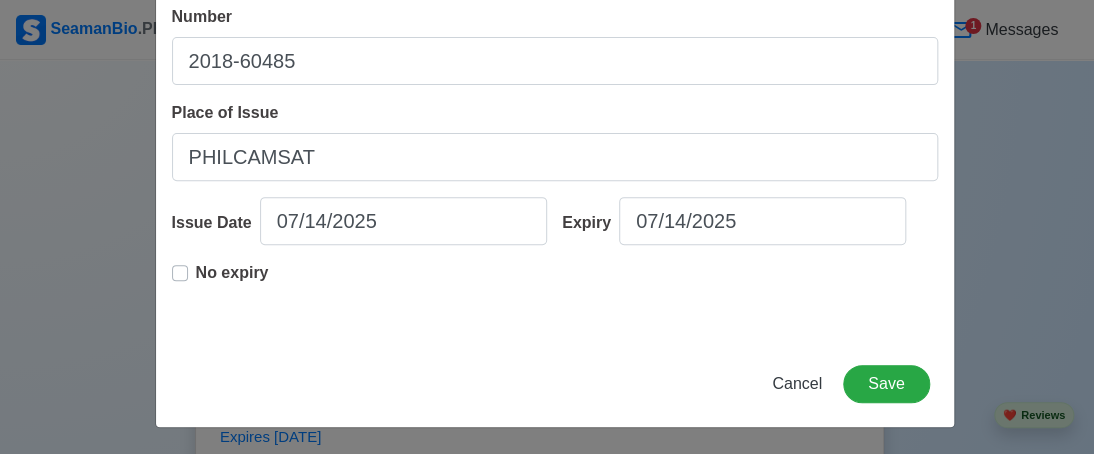 click on "No expiry" at bounding box center [232, 281] 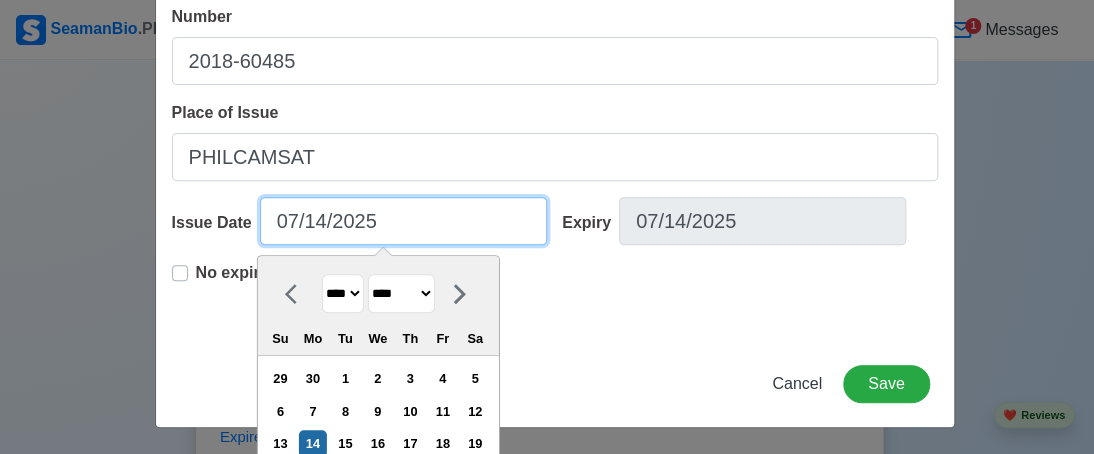 click on "07/14/2025" at bounding box center (403, 221) 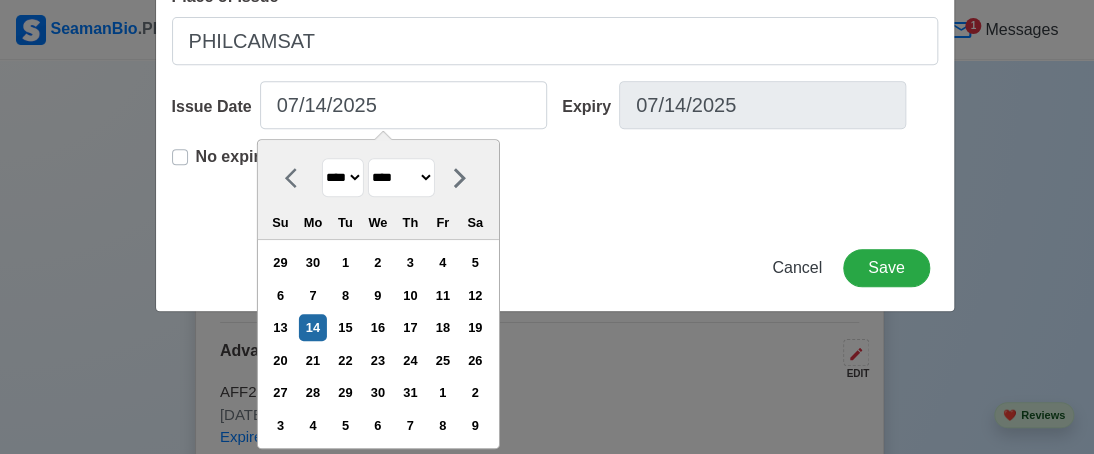 click on "**** **** **** **** **** **** **** **** **** **** **** **** **** **** **** **** **** **** **** **** **** **** **** **** **** **** **** **** **** **** **** **** **** **** **** **** **** **** **** **** **** **** **** **** **** **** **** **** **** **** **** **** **** **** **** **** **** **** **** **** **** **** **** **** **** **** **** **** **** **** **** **** **** **** **** **** **** **** **** **** **** **** **** **** **** **** **** **** **** **** **** **** **** **** **** **** **** **** **** **** **** **** **** **** **** ****" at bounding box center [342, 177] 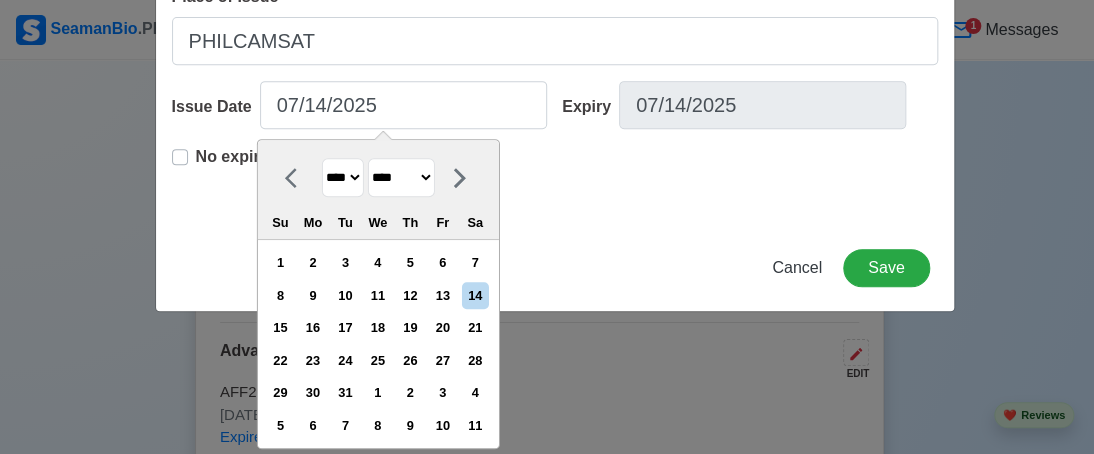 click on "******* ******** ***** ***** *** **** **** ****** ********* ******* ******** ********" at bounding box center (400, 177) 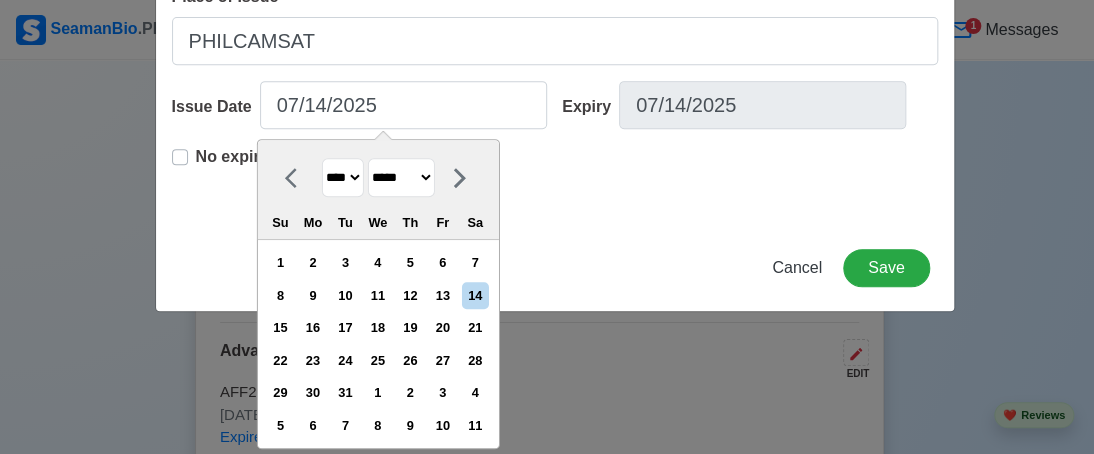 click on "******* ******** ***** ***** *** **** **** ****** ********* ******* ******** ********" at bounding box center (400, 177) 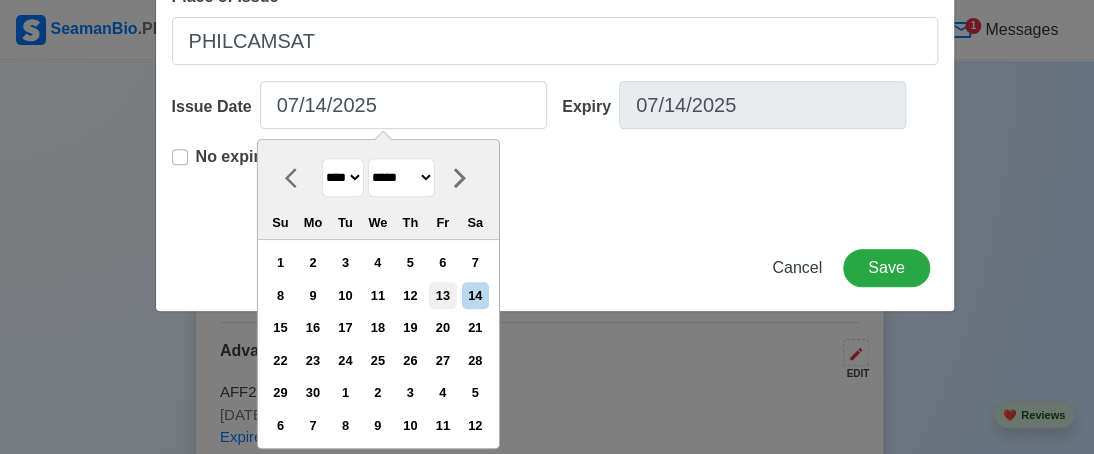 click on "13" at bounding box center (442, 295) 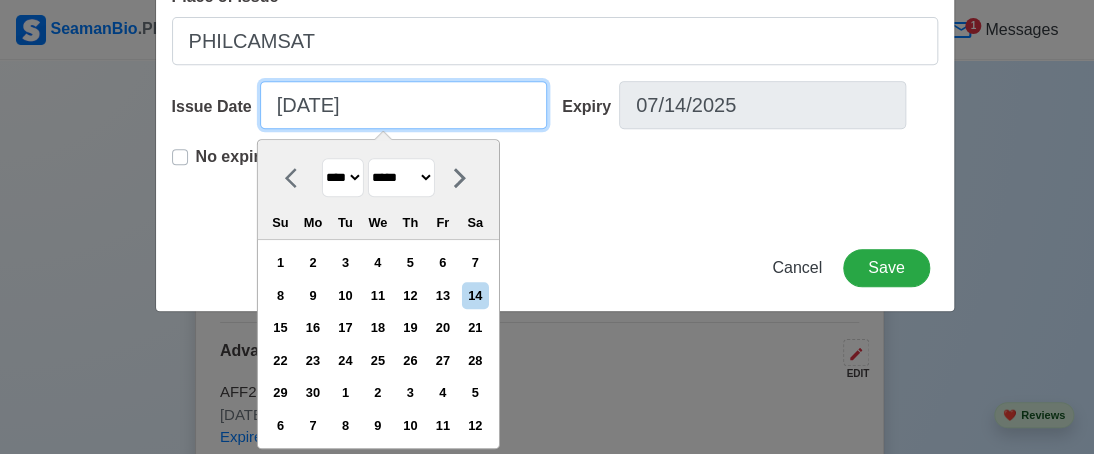 scroll, scrollTop: 204, scrollLeft: 0, axis: vertical 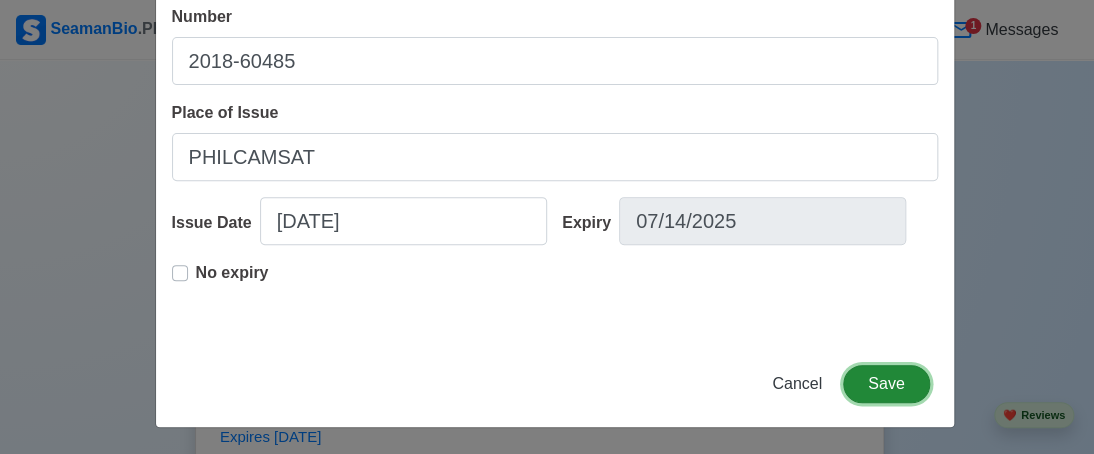 click on "Save" at bounding box center [886, 384] 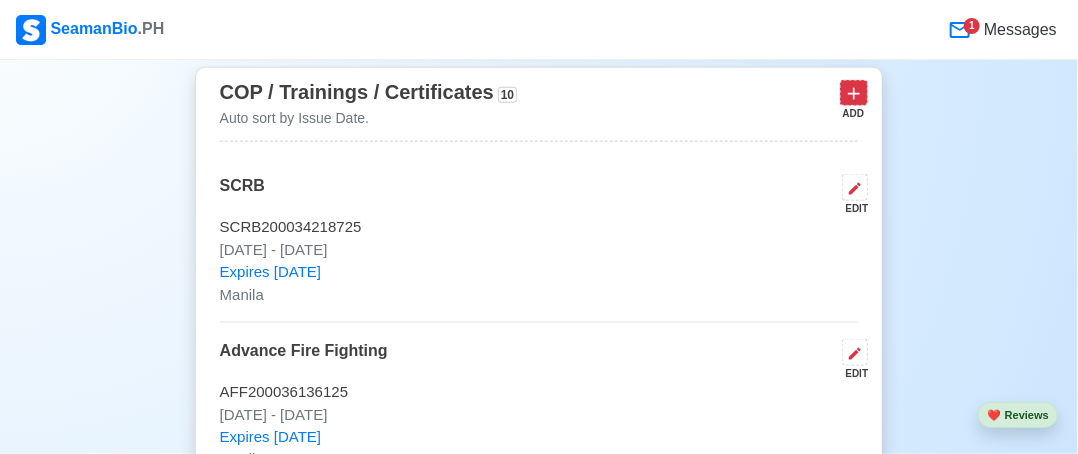 click 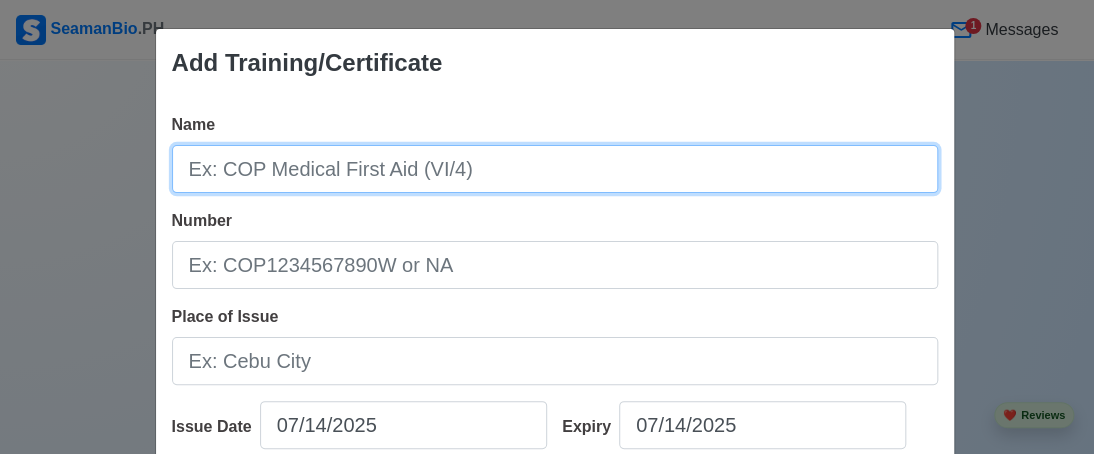 click on "Name" at bounding box center [555, 169] 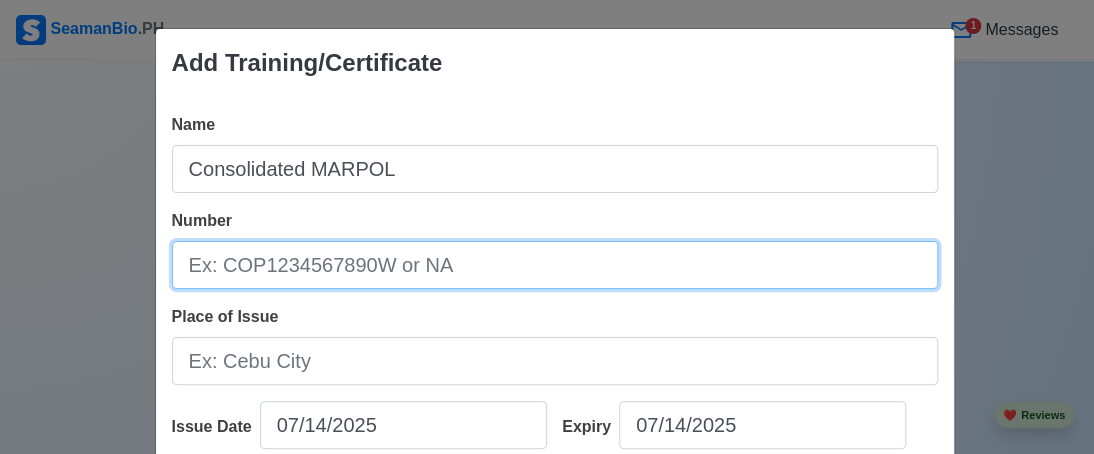 click on "Number" at bounding box center [555, 265] 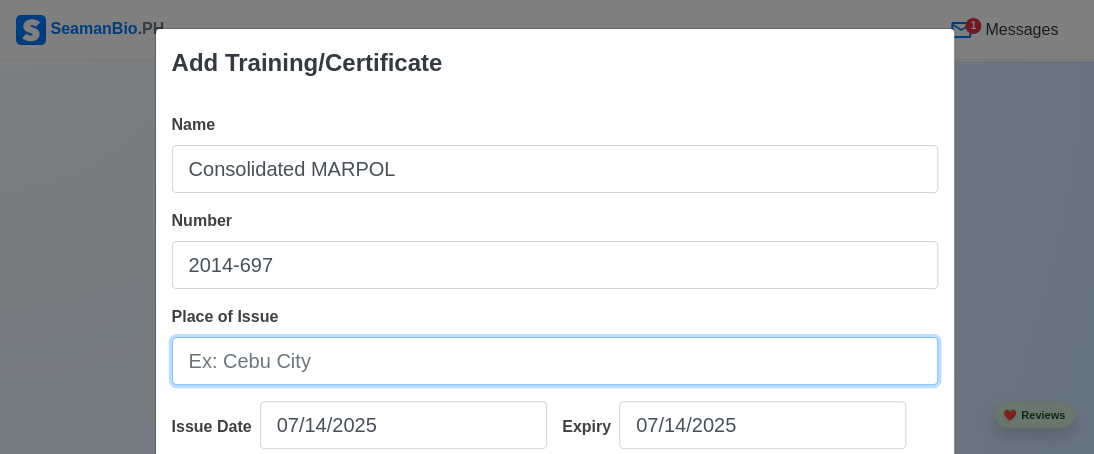 click on "Place of Issue" at bounding box center (555, 361) 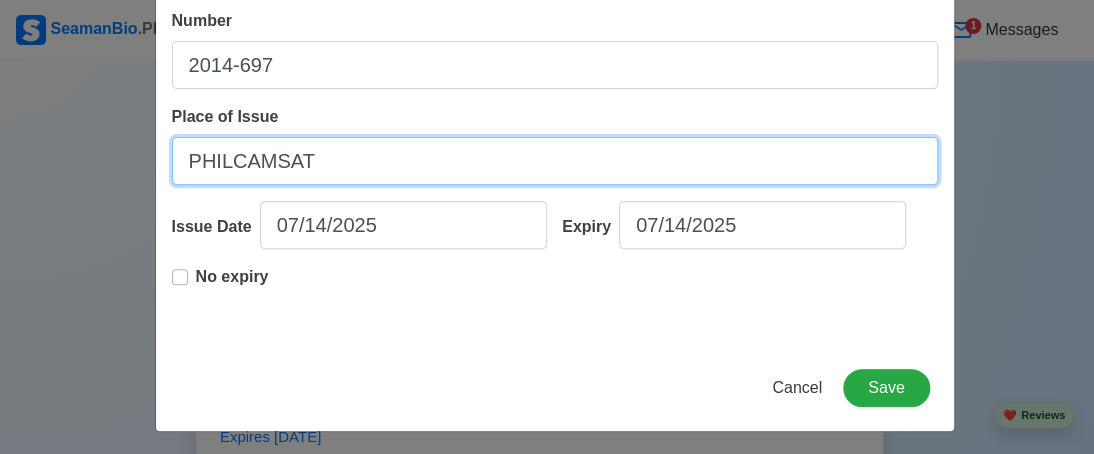 scroll, scrollTop: 204, scrollLeft: 0, axis: vertical 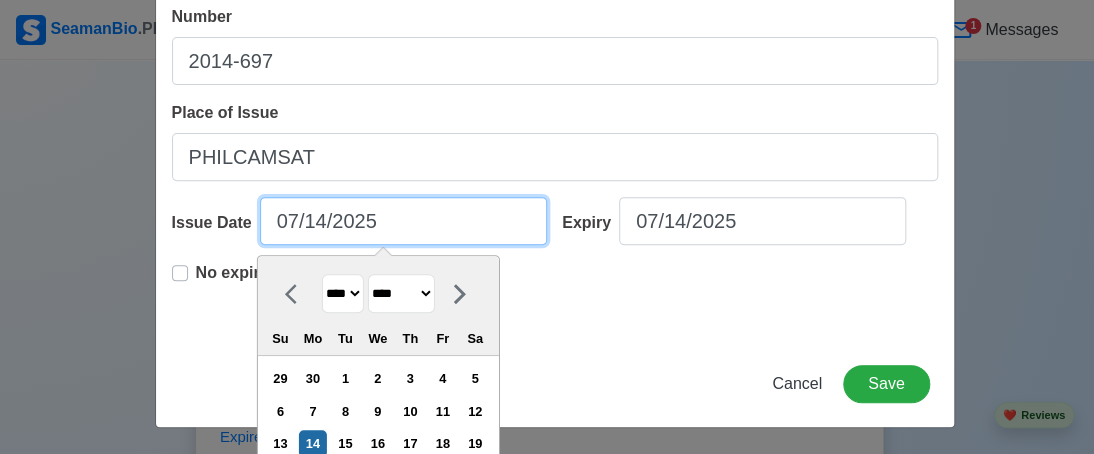 click on "07/14/2025" at bounding box center [403, 221] 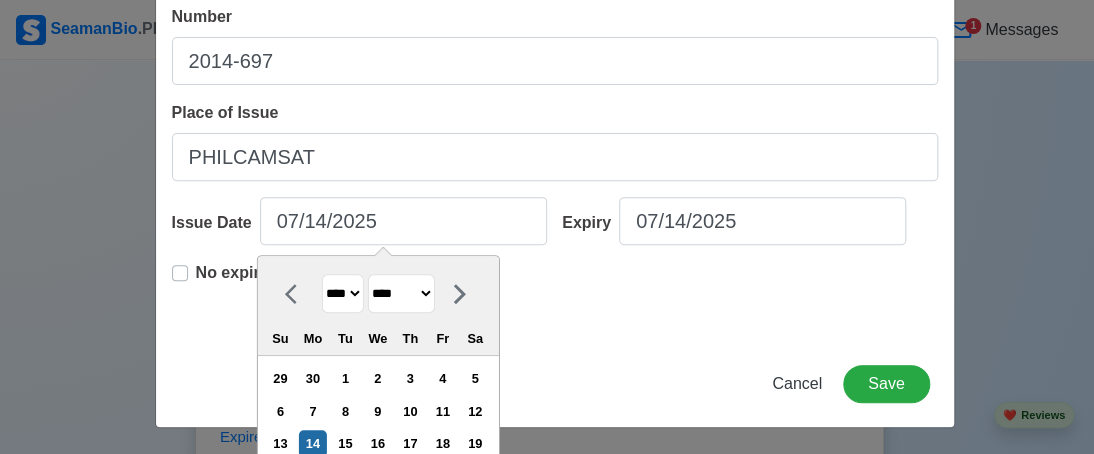 click on "No expiry" at bounding box center [232, 281] 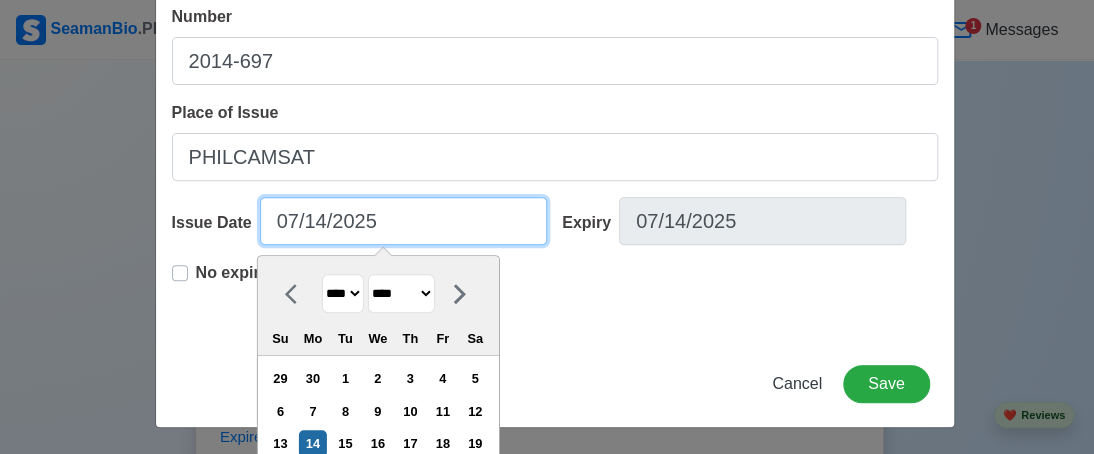 click on "07/14/2025" at bounding box center (403, 221) 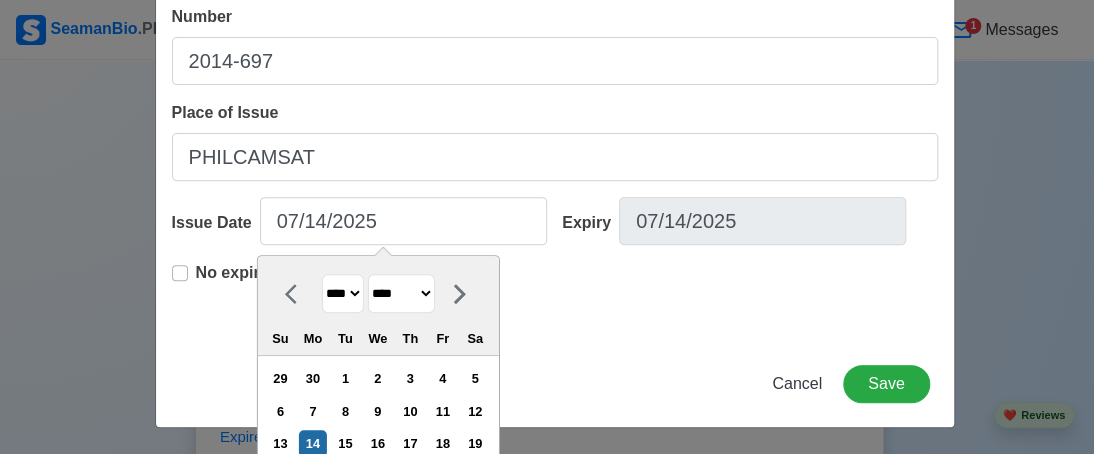 click on "**** **** **** **** **** **** **** **** **** **** **** **** **** **** **** **** **** **** **** **** **** **** **** **** **** **** **** **** **** **** **** **** **** **** **** **** **** **** **** **** **** **** **** **** **** **** **** **** **** **** **** **** **** **** **** **** **** **** **** **** **** **** **** **** **** **** **** **** **** **** **** **** **** **** **** **** **** **** **** **** **** **** **** **** **** **** **** **** **** **** **** **** **** **** **** **** **** **** **** **** **** **** **** **** **** ****" at bounding box center (342, 293) 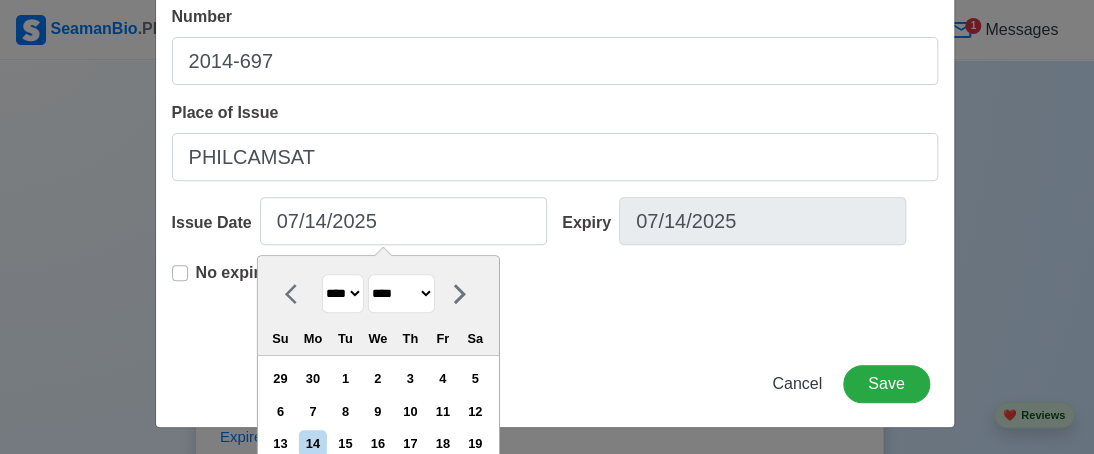 click on "******* ******** ***** ***** *** **** **** ****** ********* ******* ******** ********" at bounding box center (400, 293) 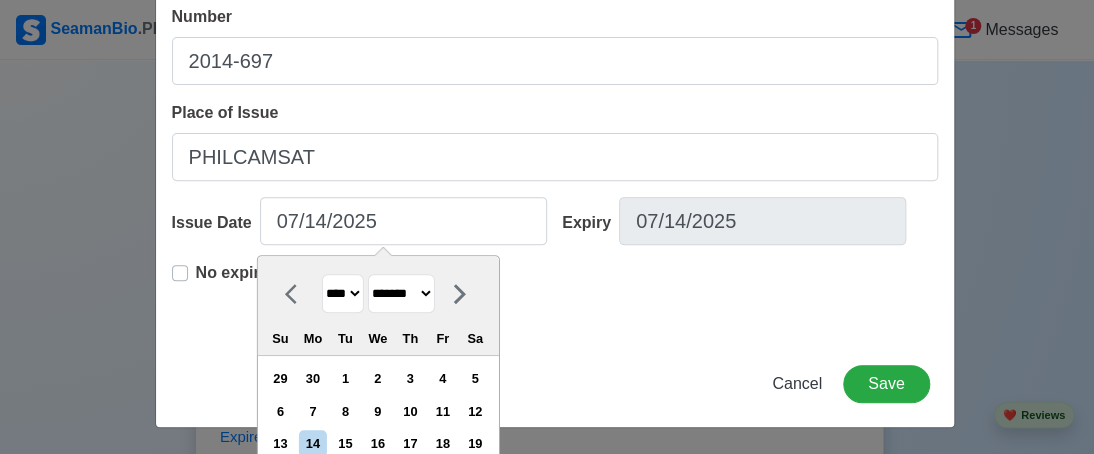 click on "******* ******** ***** ***** *** **** **** ****** ********* ******* ******** ********" at bounding box center [400, 293] 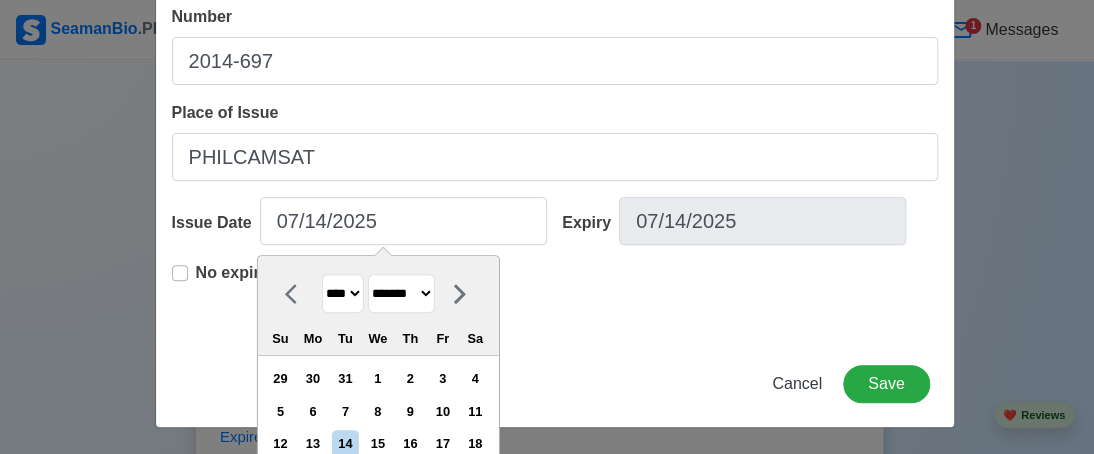 click on "17" at bounding box center (442, 443) 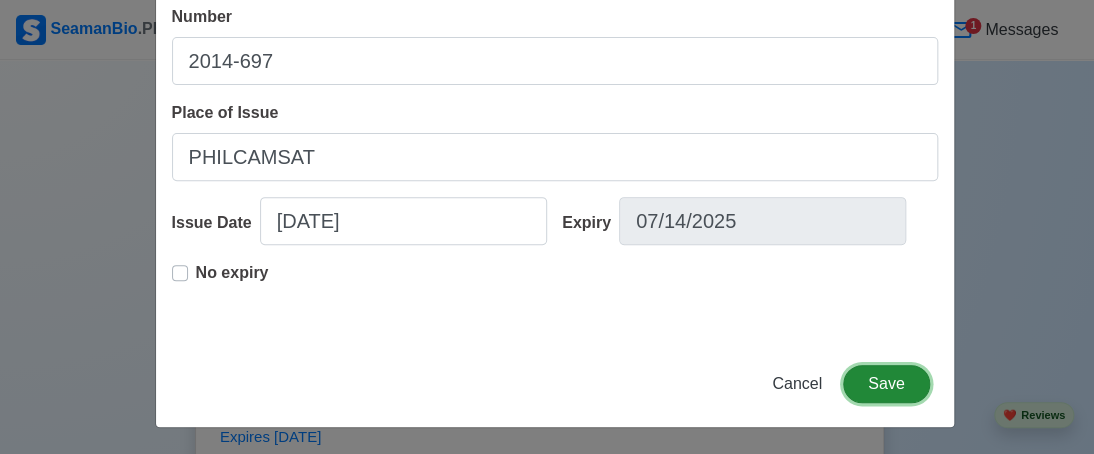 click on "Save" at bounding box center [886, 384] 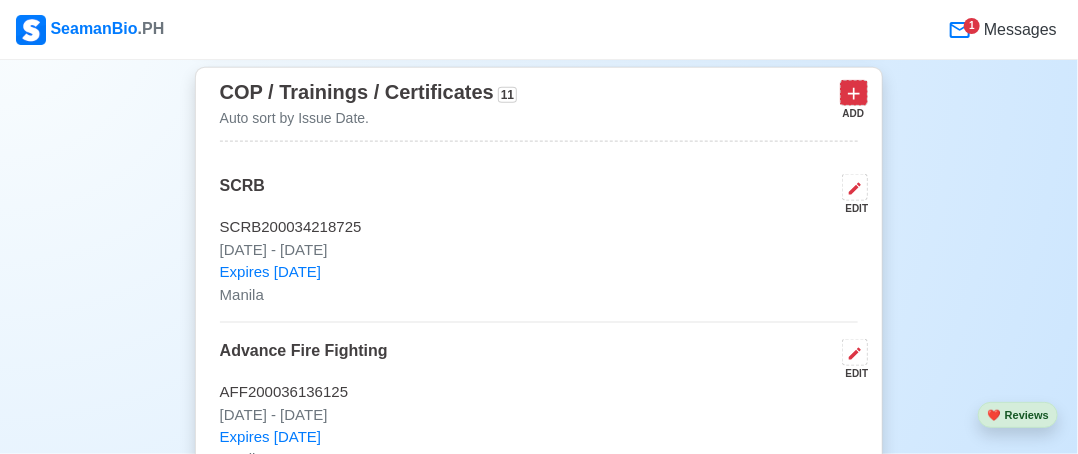 click 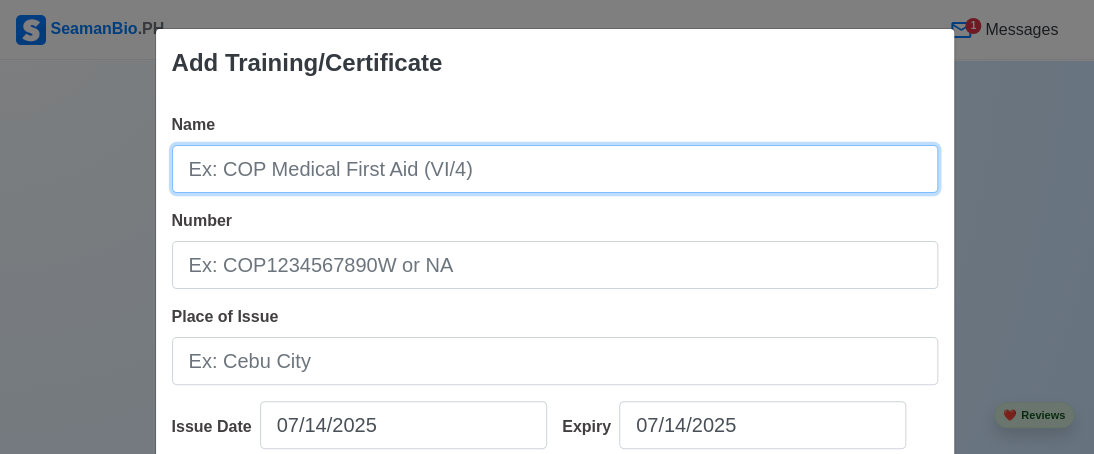 click on "Name" at bounding box center [555, 169] 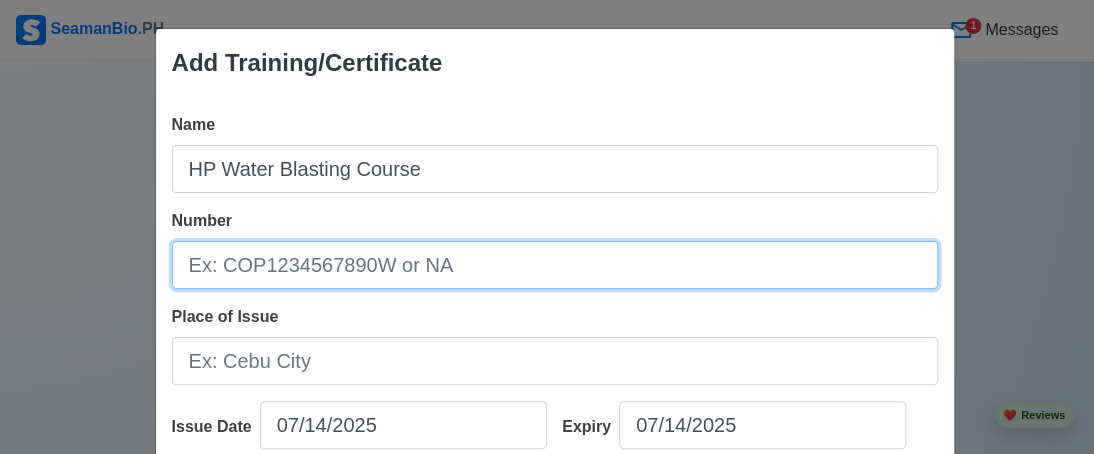 click on "Number" at bounding box center (555, 265) 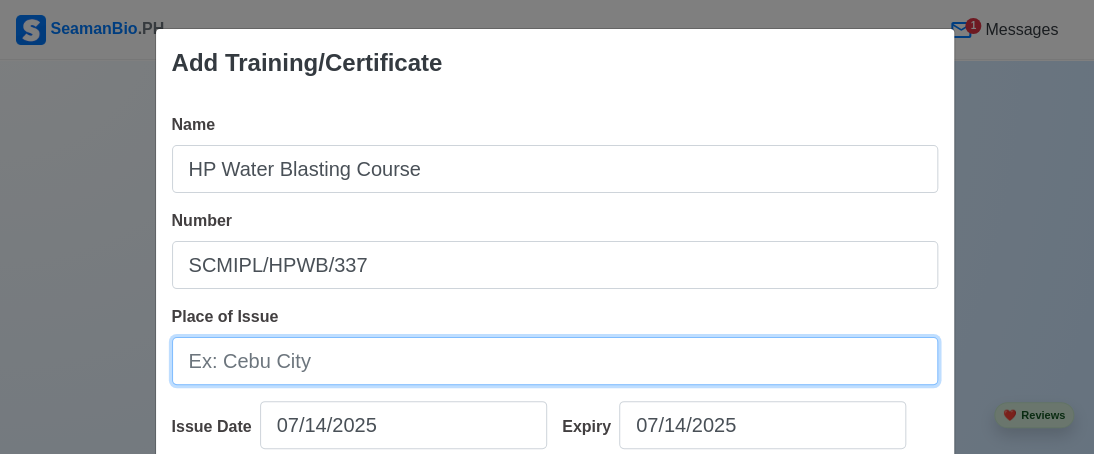 click on "Place of Issue" at bounding box center [555, 361] 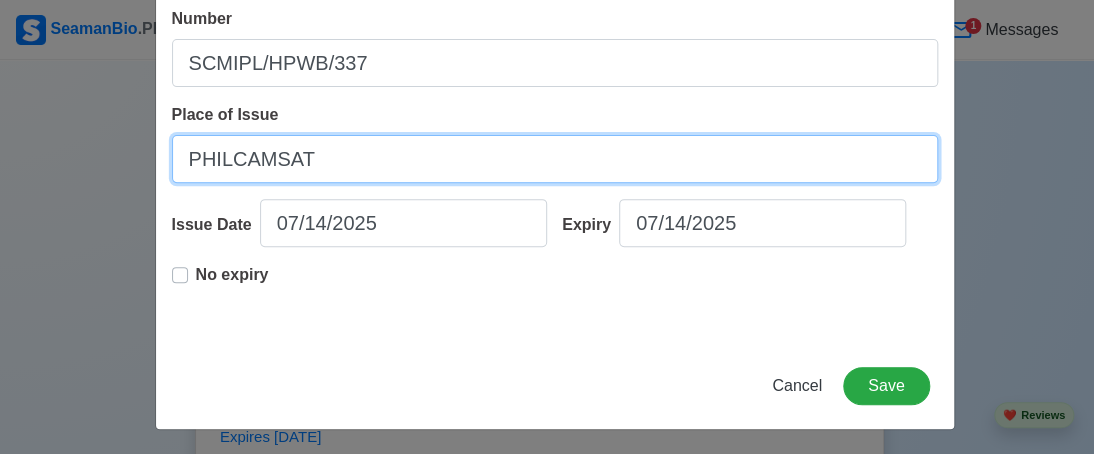scroll, scrollTop: 204, scrollLeft: 0, axis: vertical 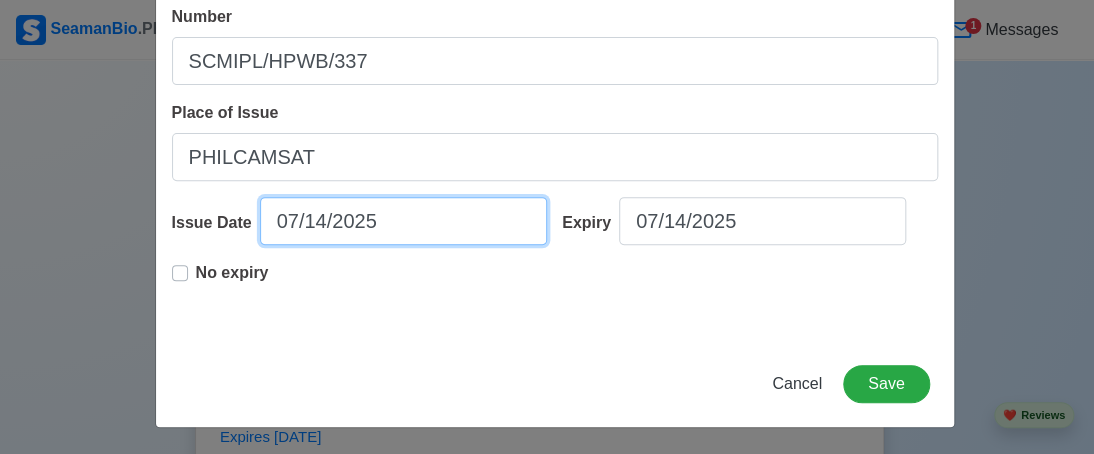 click on "07/14/2025" at bounding box center [403, 221] 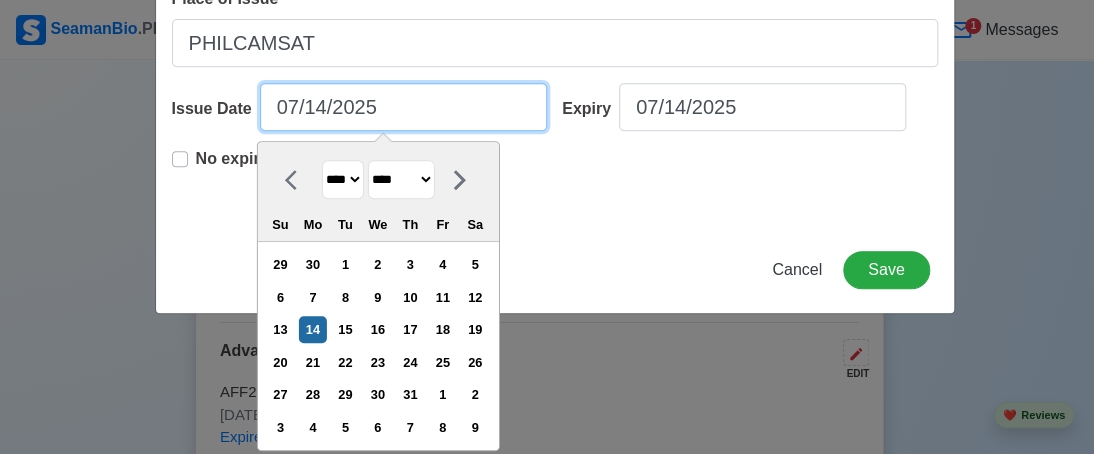 scroll, scrollTop: 320, scrollLeft: 0, axis: vertical 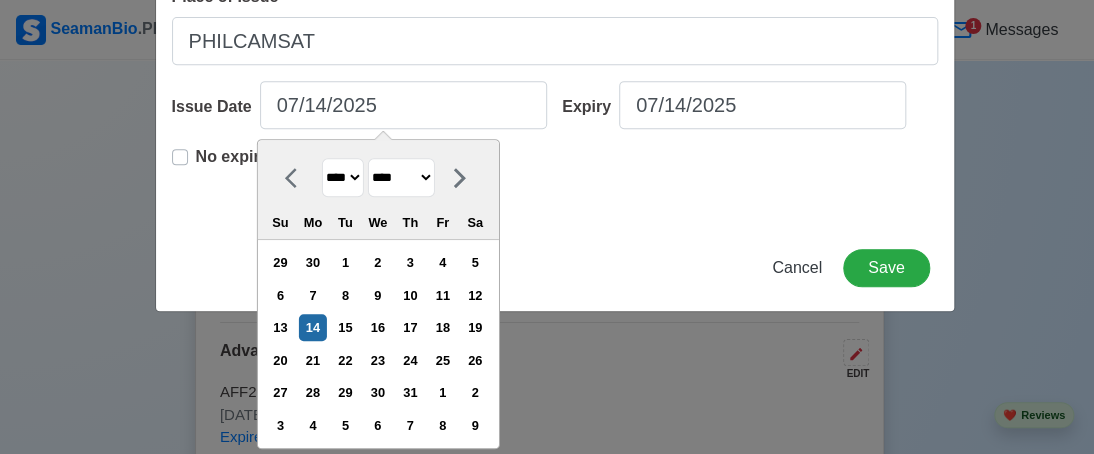 click on "**** **** **** **** **** **** **** **** **** **** **** **** **** **** **** **** **** **** **** **** **** **** **** **** **** **** **** **** **** **** **** **** **** **** **** **** **** **** **** **** **** **** **** **** **** **** **** **** **** **** **** **** **** **** **** **** **** **** **** **** **** **** **** **** **** **** **** **** **** **** **** **** **** **** **** **** **** **** **** **** **** **** **** **** **** **** **** **** **** **** **** **** **** **** **** **** **** **** **** **** **** **** **** **** **** ****" at bounding box center [342, 177] 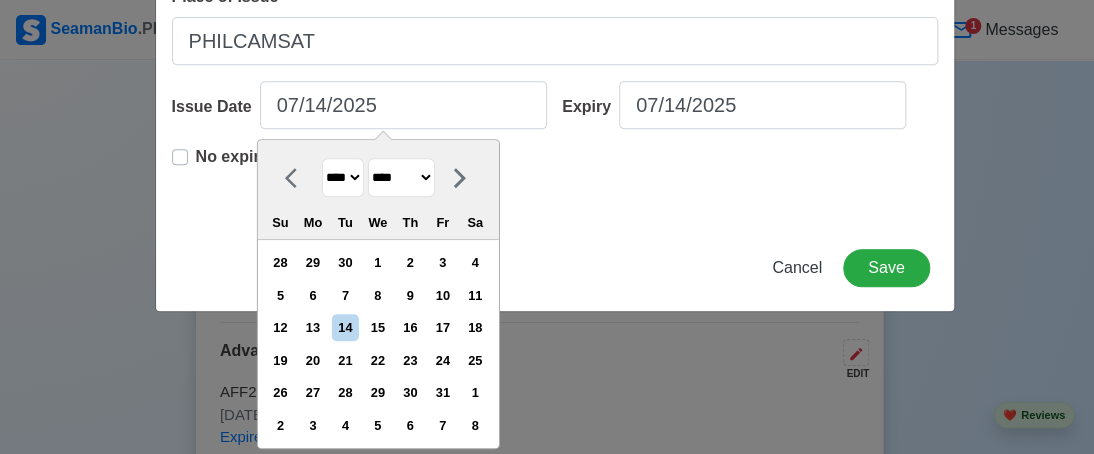 click on "******* ******** ***** ***** *** **** **** ****** ********* ******* ******** ********" at bounding box center [400, 177] 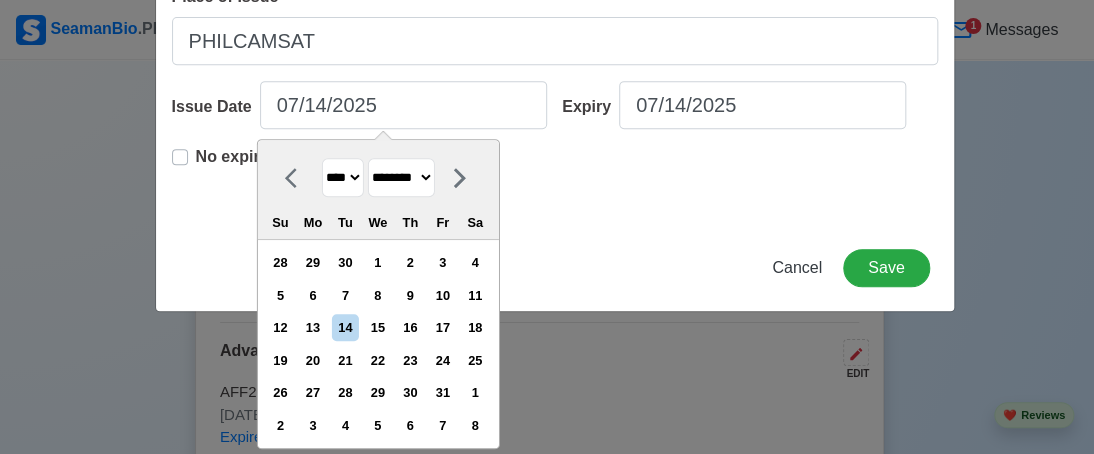 click on "******* ******** ***** ***** *** **** **** ****** ********* ******* ******** ********" at bounding box center (400, 177) 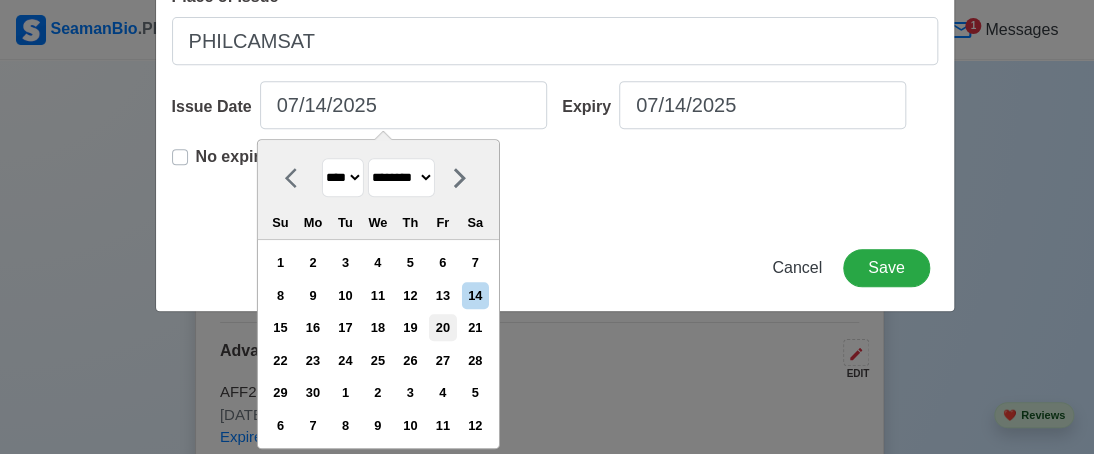 click on "20" at bounding box center (442, 327) 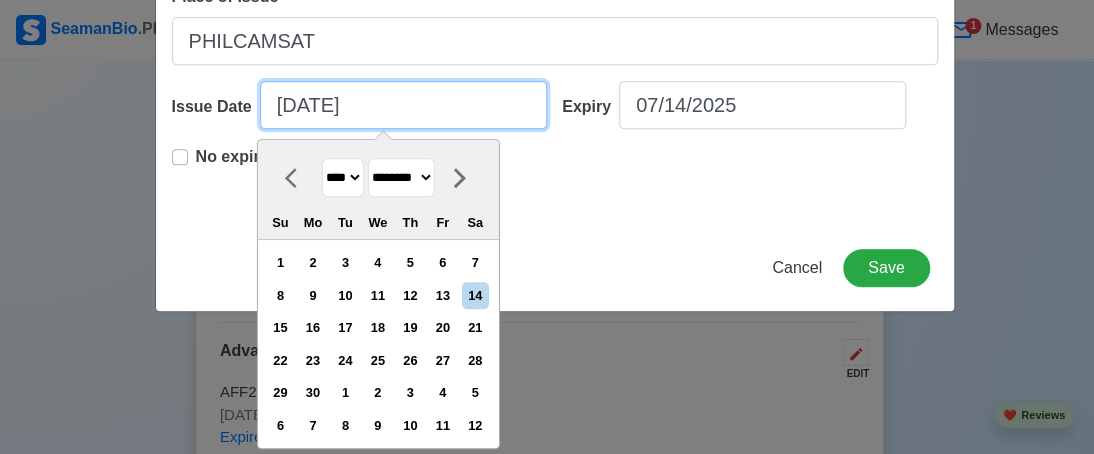 scroll, scrollTop: 204, scrollLeft: 0, axis: vertical 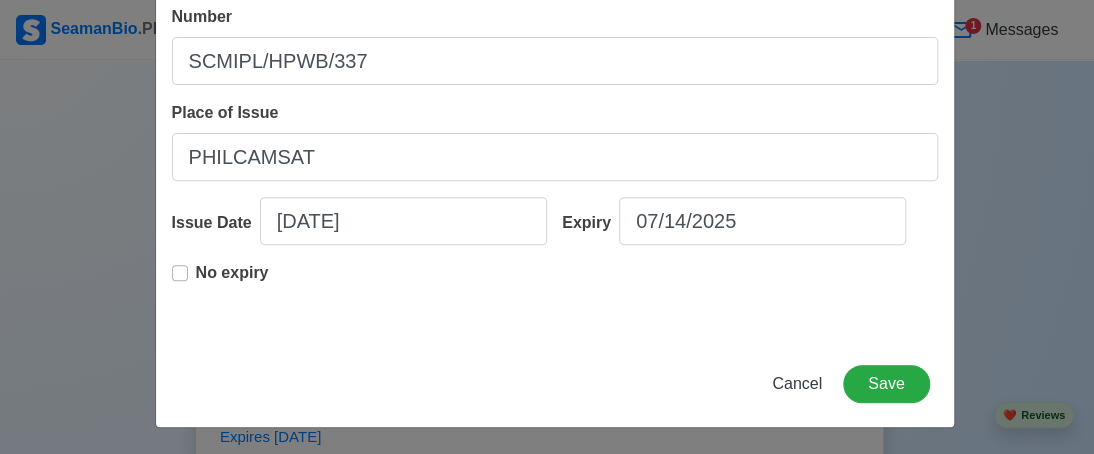 click on "No expiry" at bounding box center [232, 281] 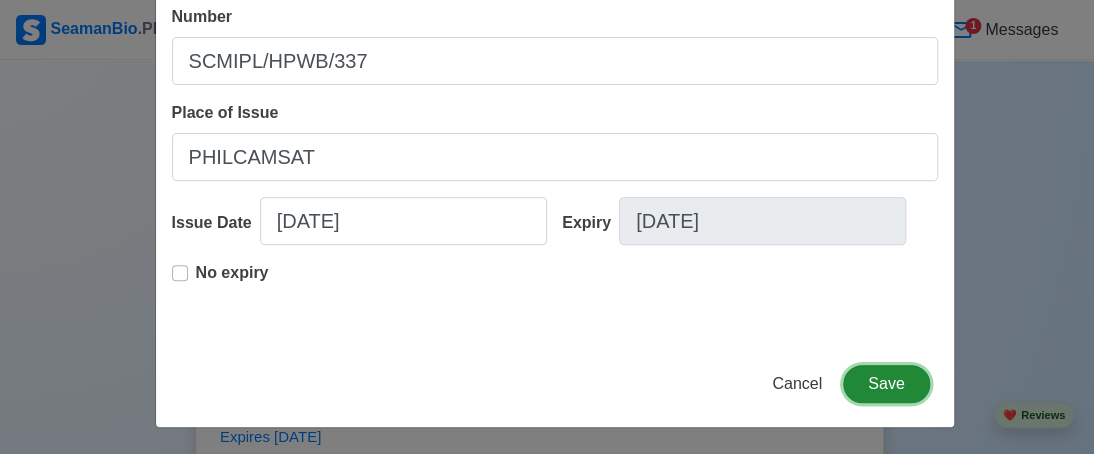 click on "Save" at bounding box center [886, 384] 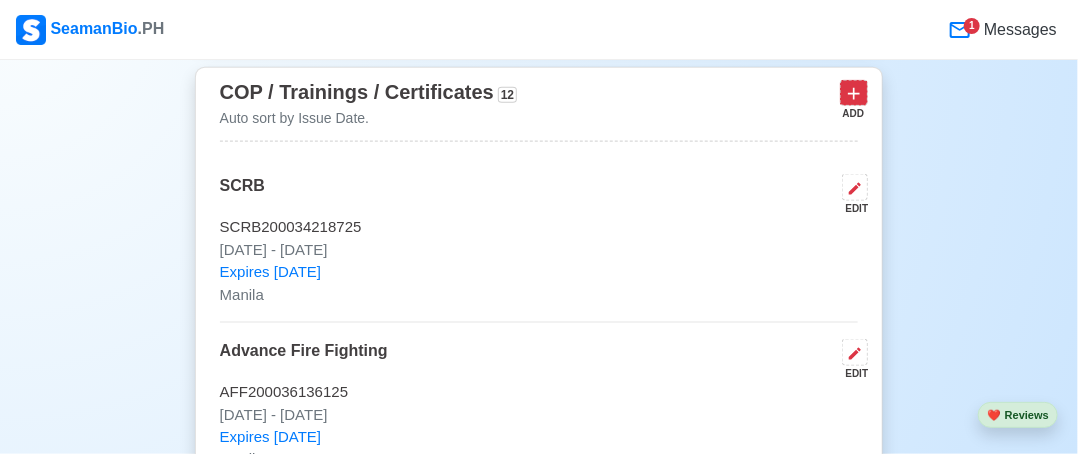 click 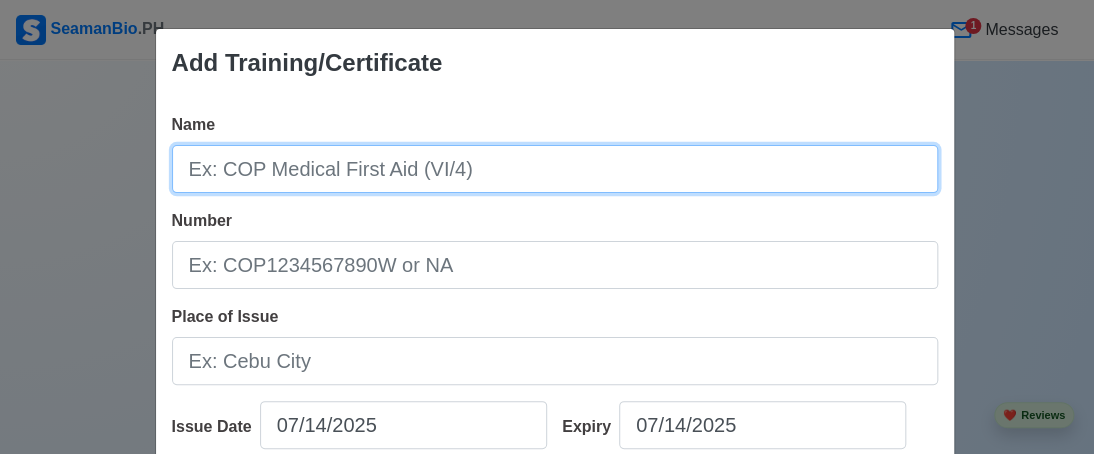 click on "Name" at bounding box center [555, 169] 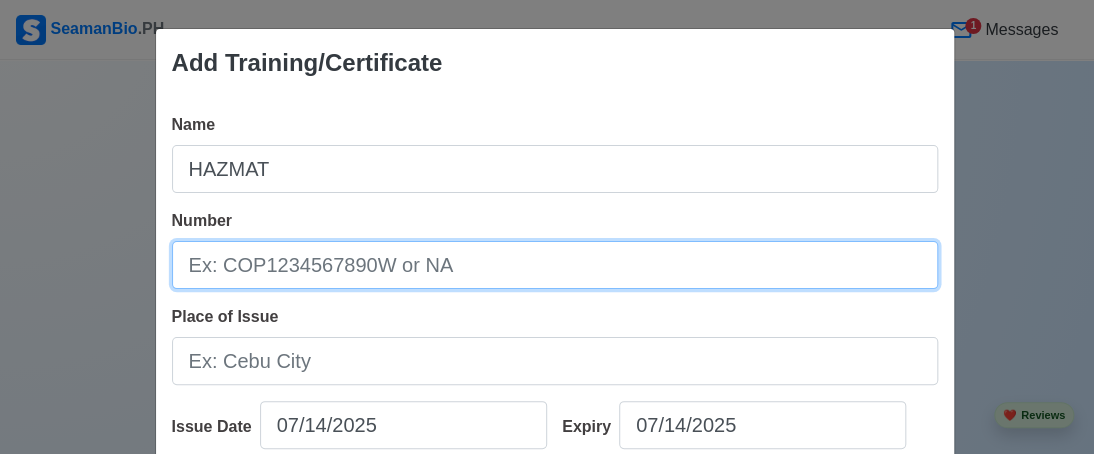 click on "Number" at bounding box center (555, 265) 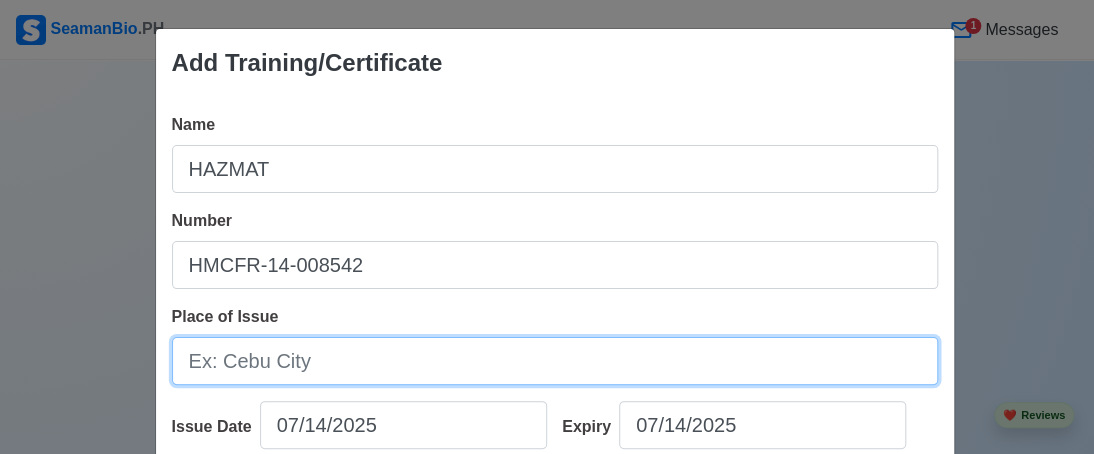click on "Place of Issue" at bounding box center (555, 361) 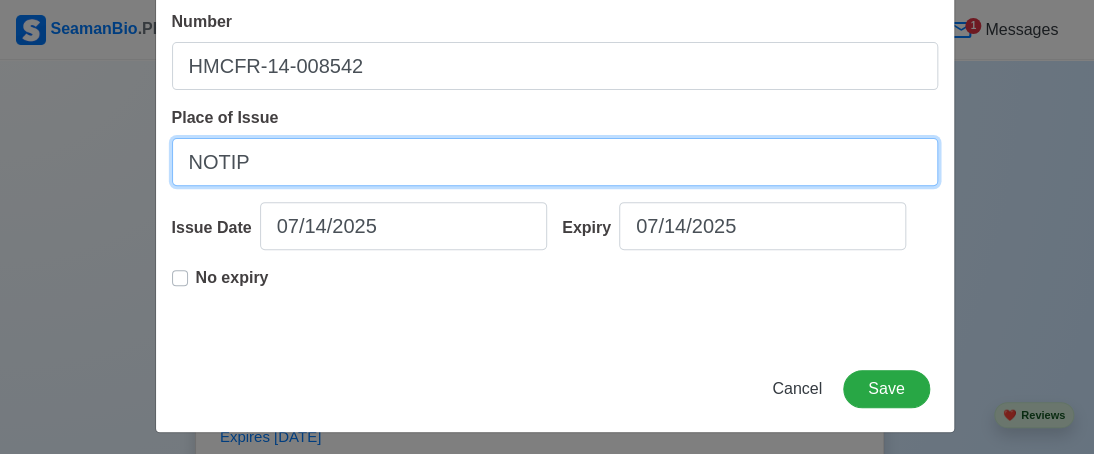 scroll, scrollTop: 204, scrollLeft: 0, axis: vertical 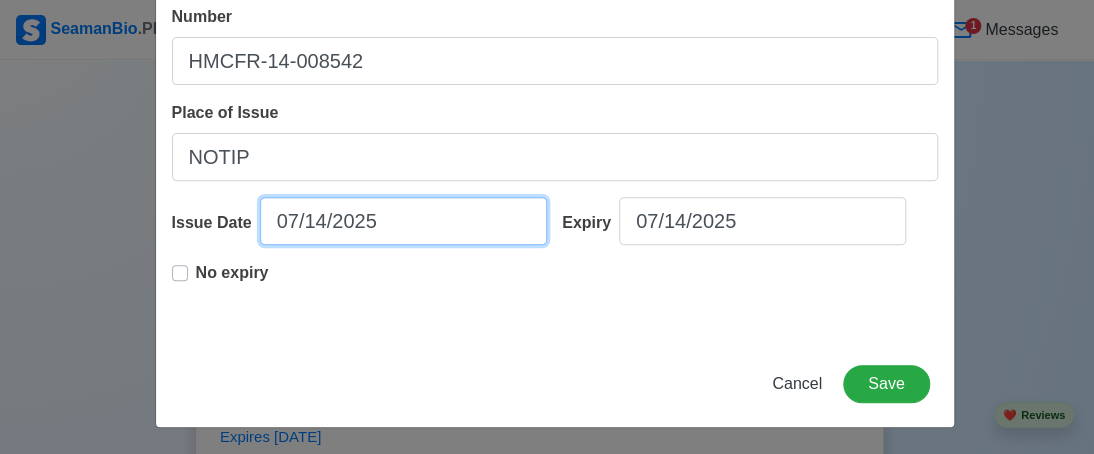 click on "07/14/2025" at bounding box center [403, 221] 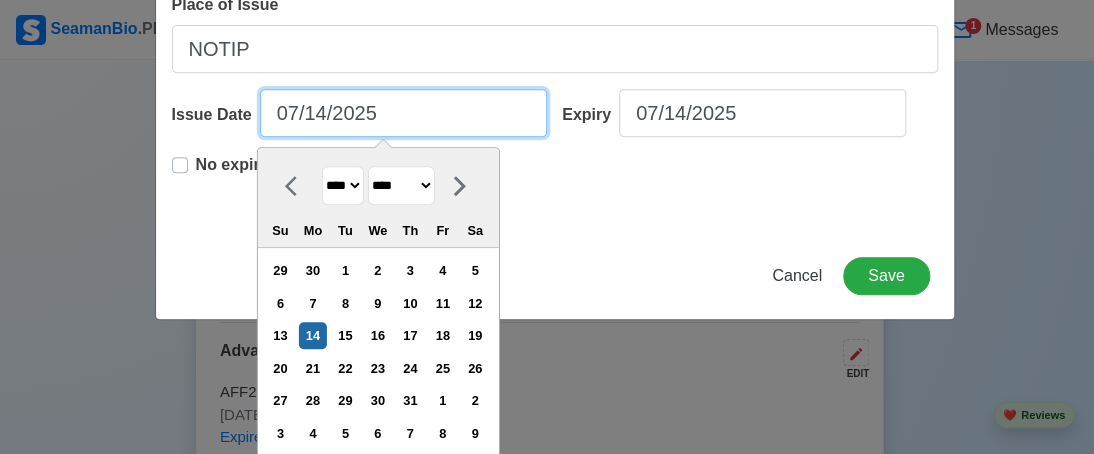 scroll, scrollTop: 320, scrollLeft: 0, axis: vertical 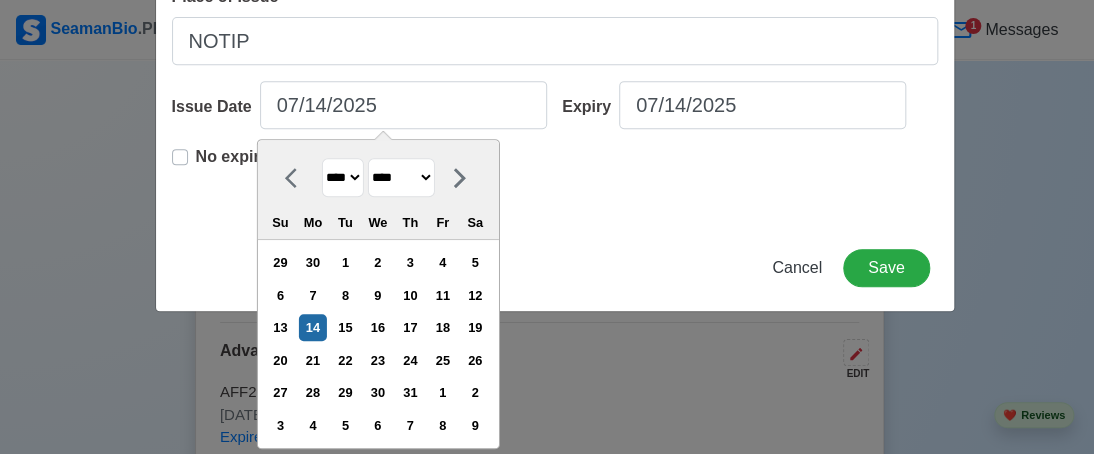 click on "**** **** **** **** **** **** **** **** **** **** **** **** **** **** **** **** **** **** **** **** **** **** **** **** **** **** **** **** **** **** **** **** **** **** **** **** **** **** **** **** **** **** **** **** **** **** **** **** **** **** **** **** **** **** **** **** **** **** **** **** **** **** **** **** **** **** **** **** **** **** **** **** **** **** **** **** **** **** **** **** **** **** **** **** **** **** **** **** **** **** **** **** **** **** **** **** **** **** **** **** **** **** **** **** **** ****" at bounding box center (342, 177) 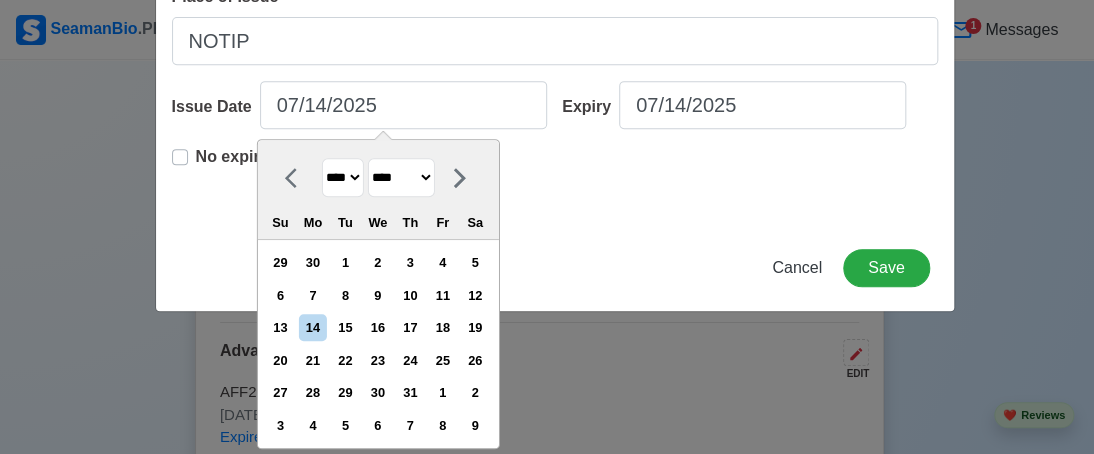 click on "******* ******** ***** ***** *** **** **** ****** ********* ******* ******** ********" at bounding box center [400, 177] 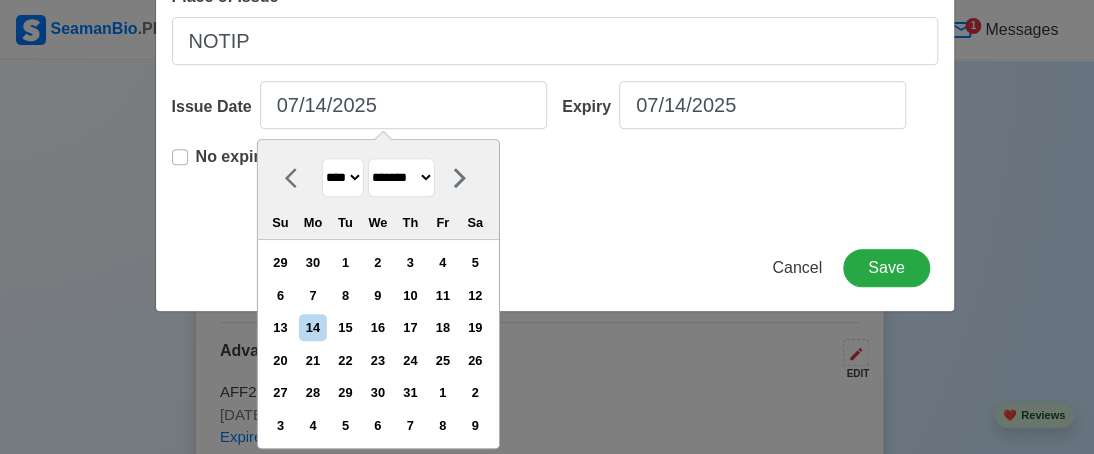 click on "******* ******** ***** ***** *** **** **** ****** ********* ******* ******** ********" at bounding box center [400, 177] 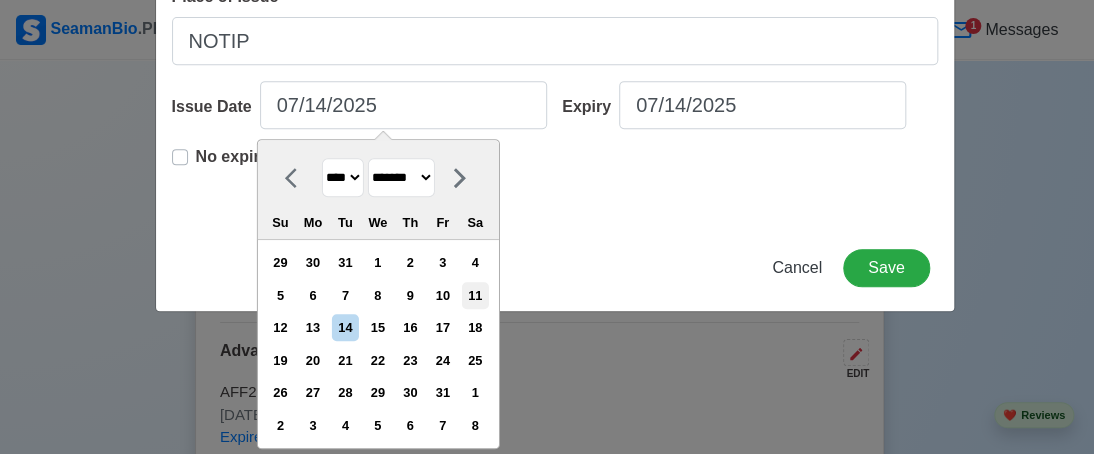 click on "11" at bounding box center (475, 295) 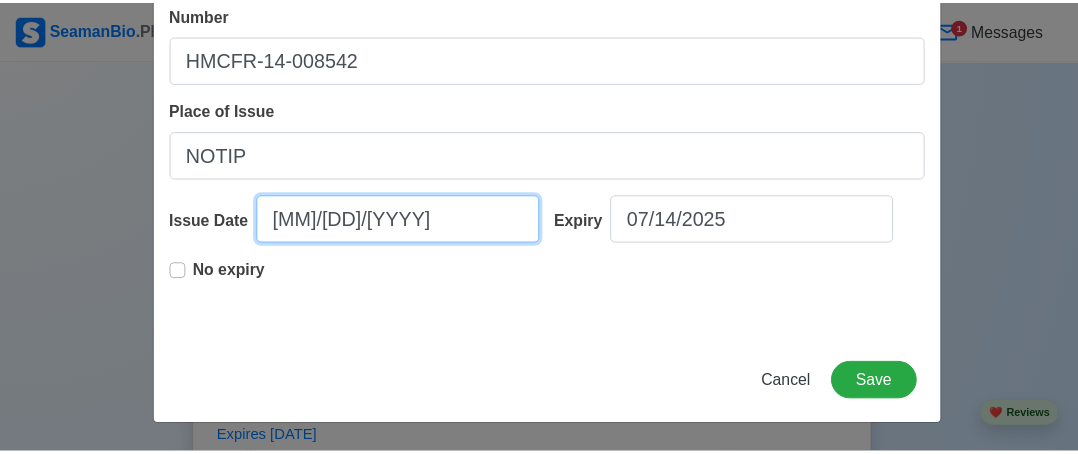 scroll, scrollTop: 204, scrollLeft: 0, axis: vertical 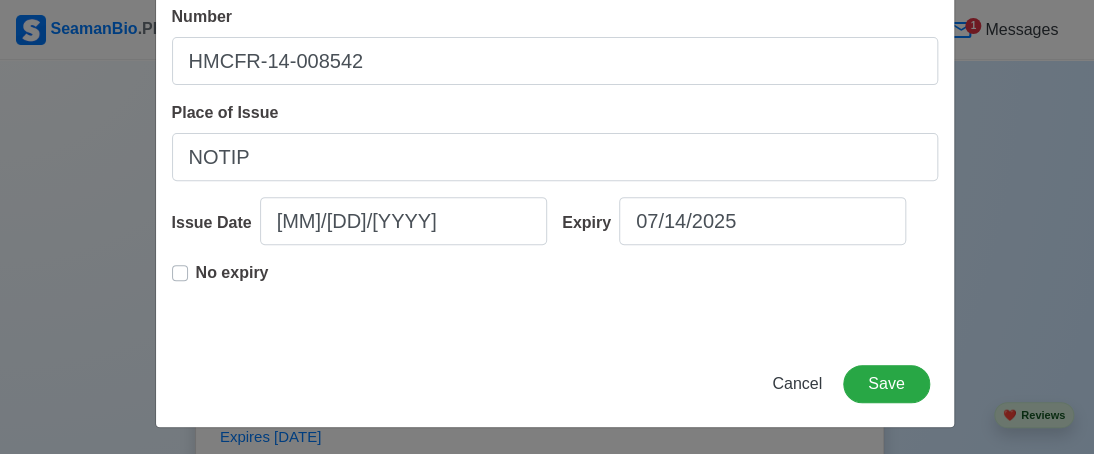 click on "No expiry" at bounding box center [232, 281] 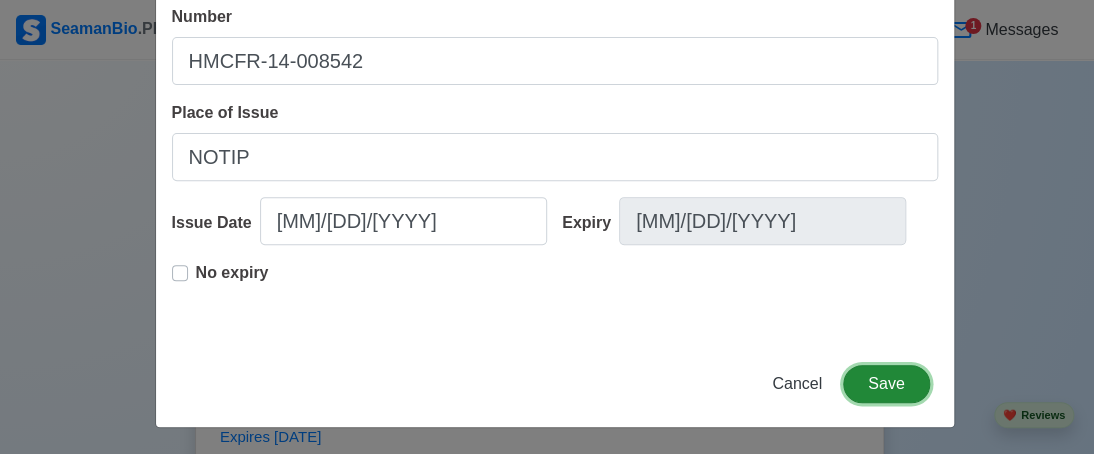 click on "Save" at bounding box center (886, 384) 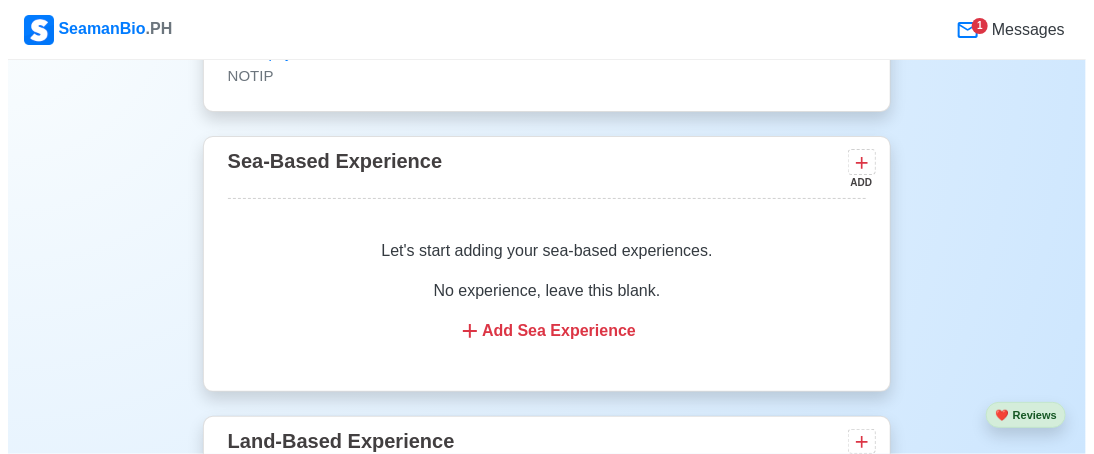 scroll, scrollTop: 5799, scrollLeft: 0, axis: vertical 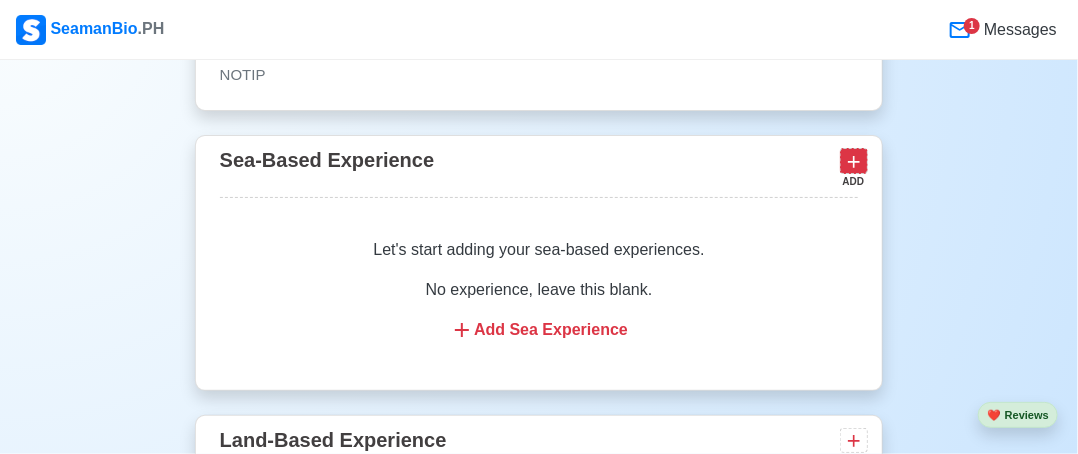 click 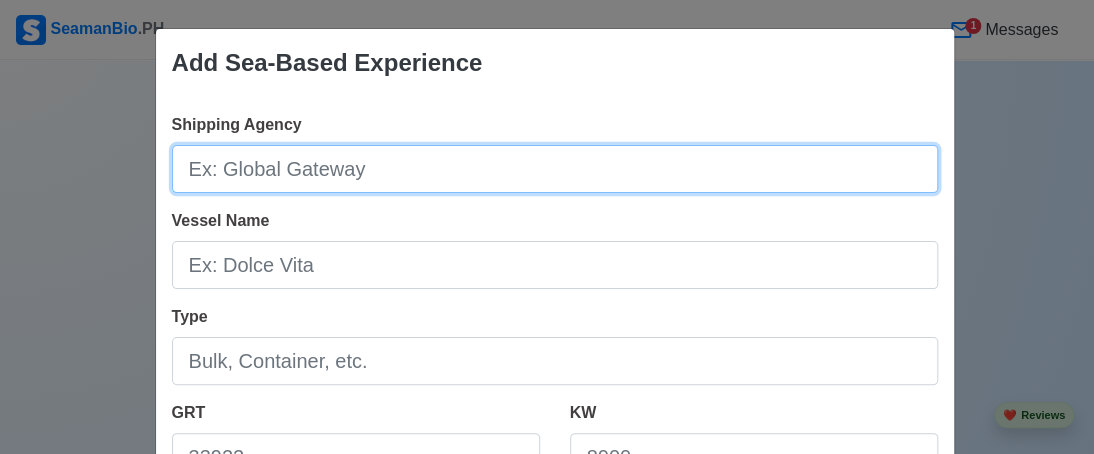 click on "Shipping Agency" at bounding box center [555, 169] 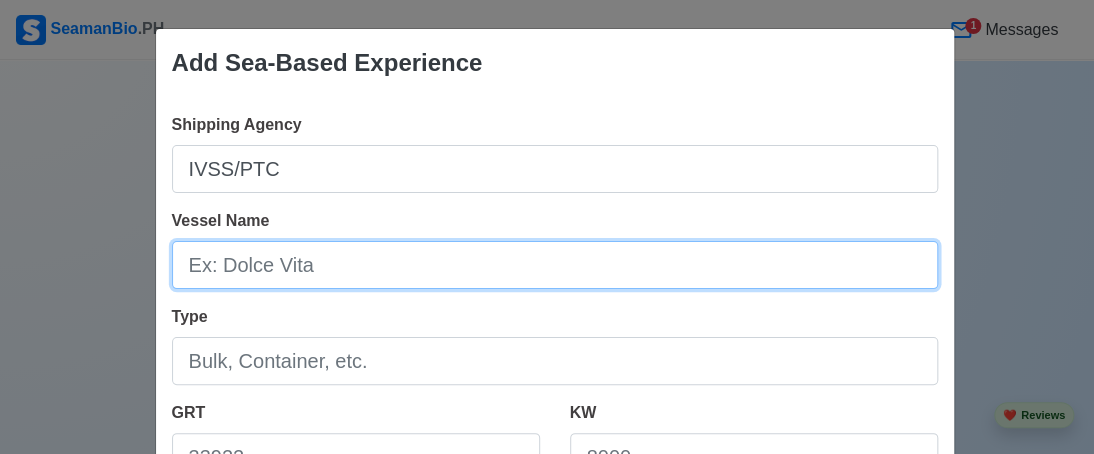 click on "Vessel Name" at bounding box center (555, 265) 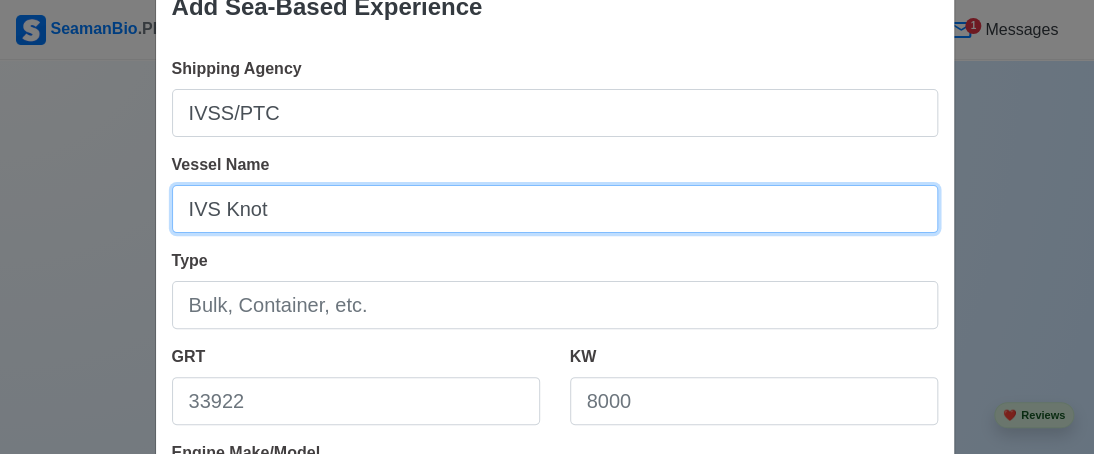scroll, scrollTop: 100, scrollLeft: 0, axis: vertical 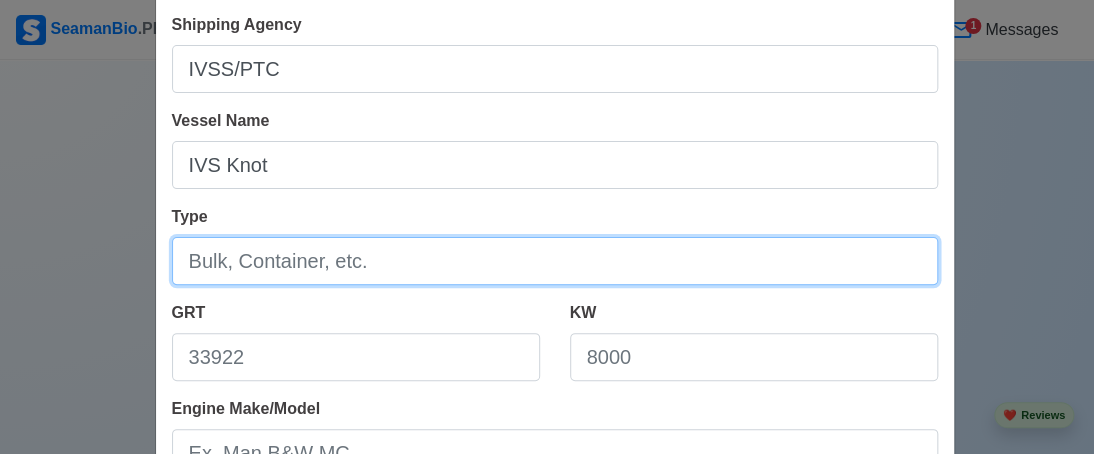 click on "Type" at bounding box center (555, 261) 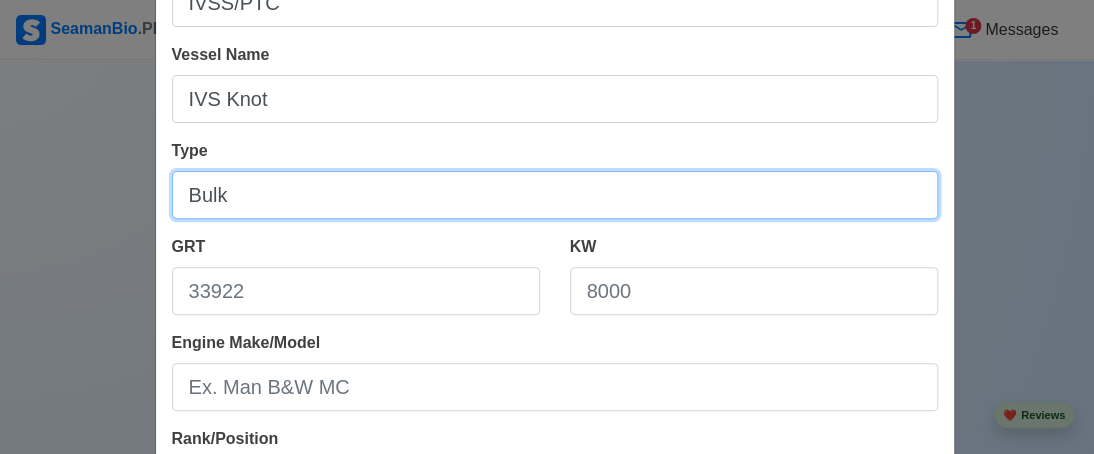 scroll, scrollTop: 300, scrollLeft: 0, axis: vertical 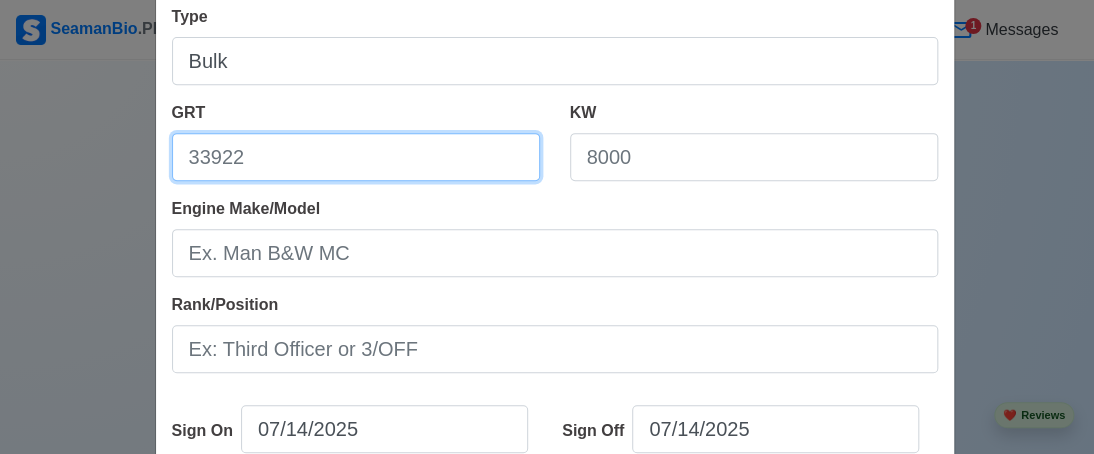 click on "GRT" at bounding box center (356, 157) 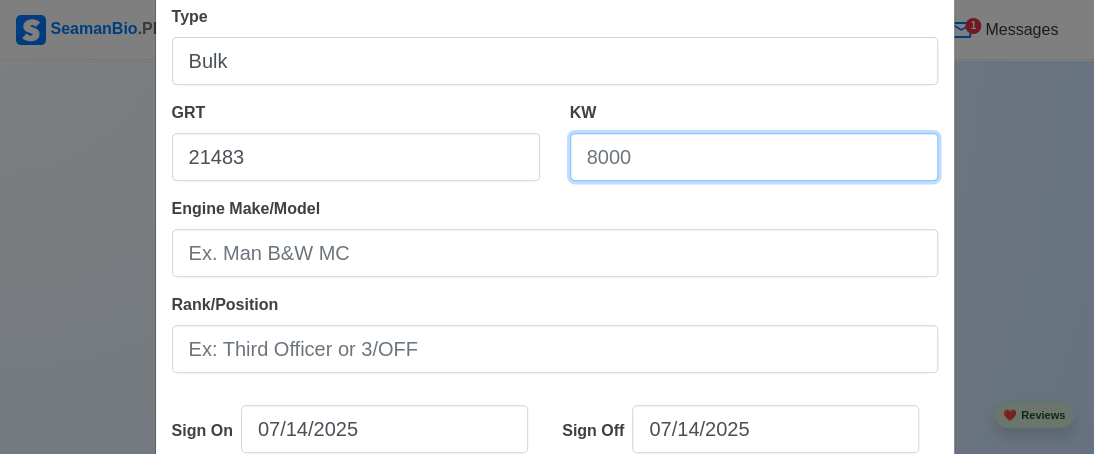 click on "KW" at bounding box center [754, 157] 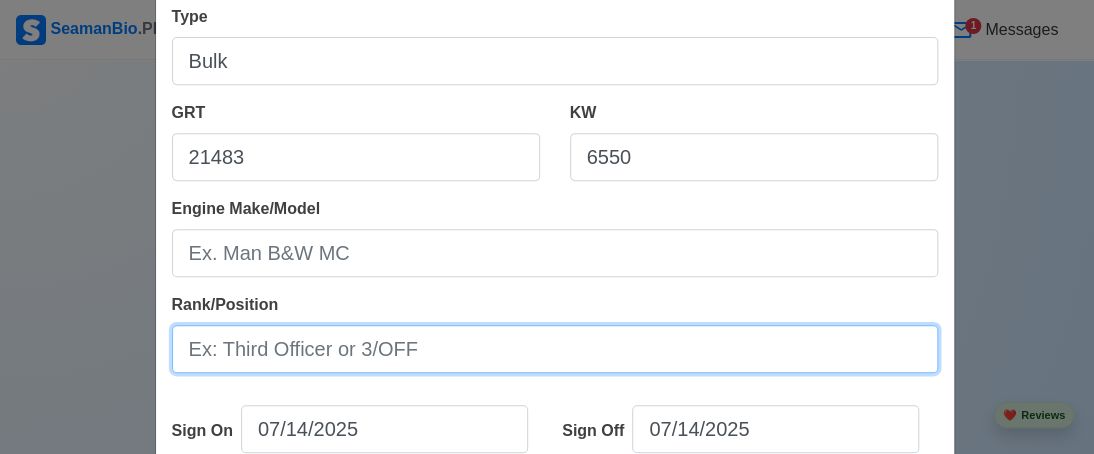 click on "Rank/Position" at bounding box center (555, 349) 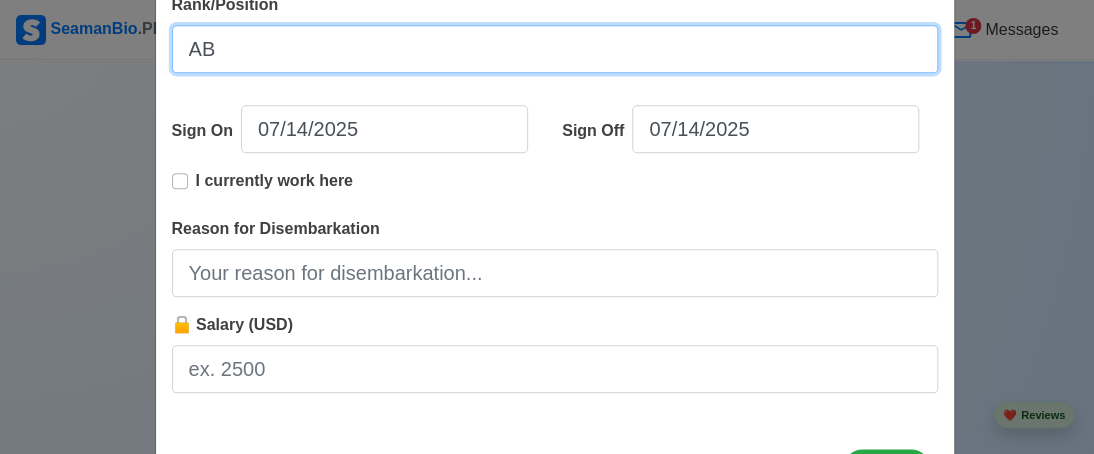 scroll, scrollTop: 500, scrollLeft: 0, axis: vertical 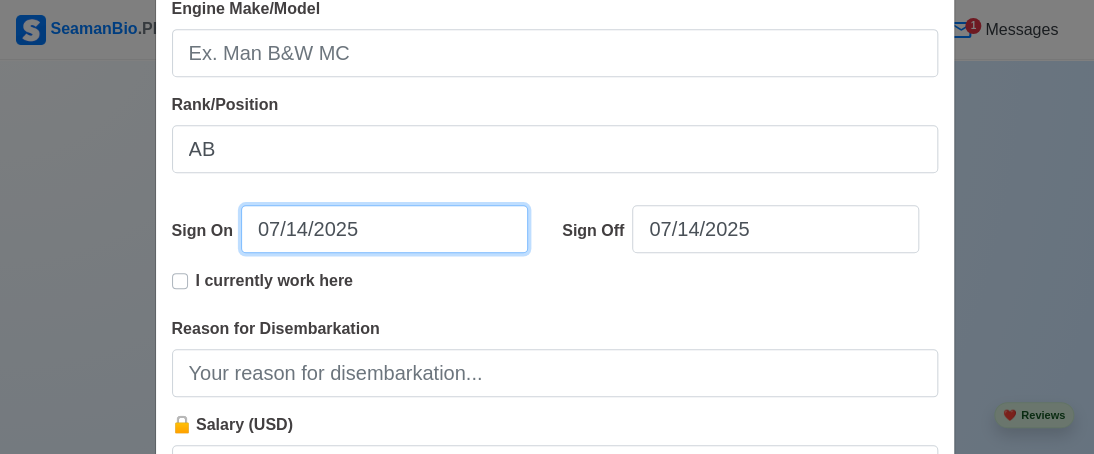click on "07/14/2025" at bounding box center (384, 229) 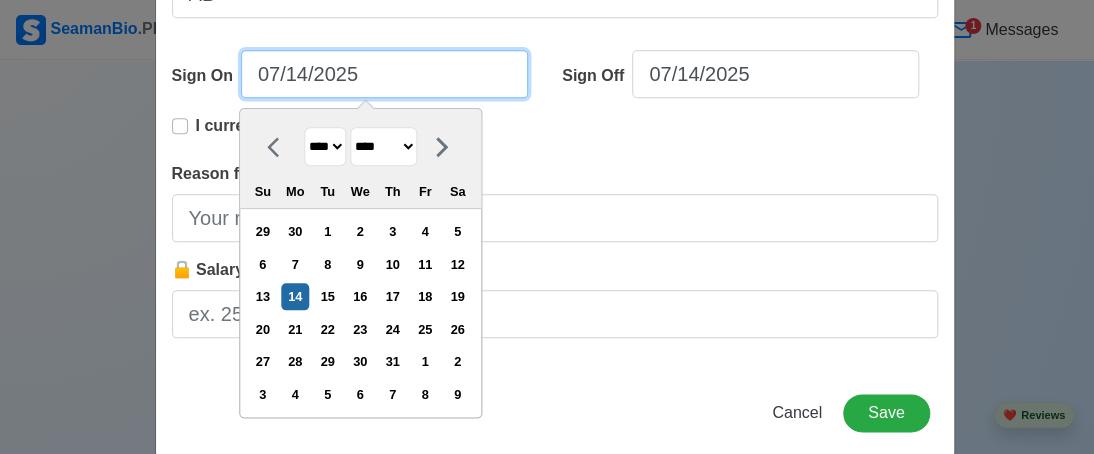 scroll, scrollTop: 684, scrollLeft: 0, axis: vertical 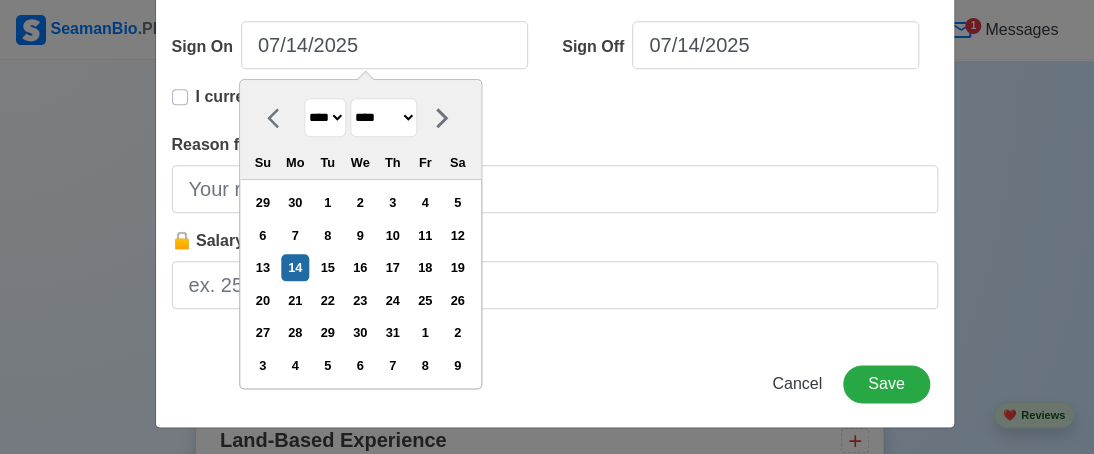 click on "**** **** **** **** **** **** **** **** **** **** **** **** **** **** **** **** **** **** **** **** **** **** **** **** **** **** **** **** **** **** **** **** **** **** **** **** **** **** **** **** **** **** **** **** **** **** **** **** **** **** **** **** **** **** **** **** **** **** **** **** **** **** **** **** **** **** **** **** **** **** **** **** **** **** **** **** **** **** **** **** **** **** **** **** **** **** **** **** **** **** **** **** **** **** **** **** **** **** **** **** **** **** **** **** **** ****" at bounding box center (325, 117) 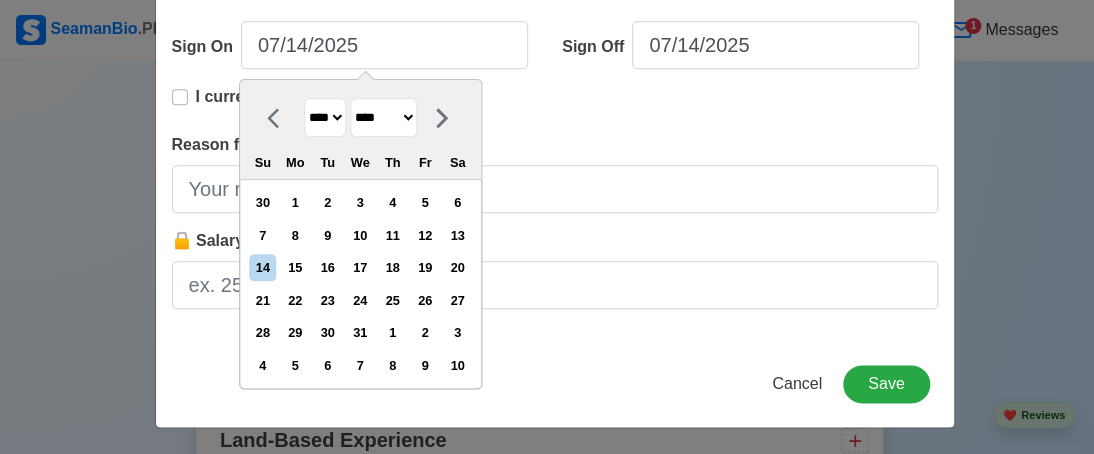click on "******* ******** ***** ***** *** **** **** ****** ********* ******* ******** ********" at bounding box center (383, 117) 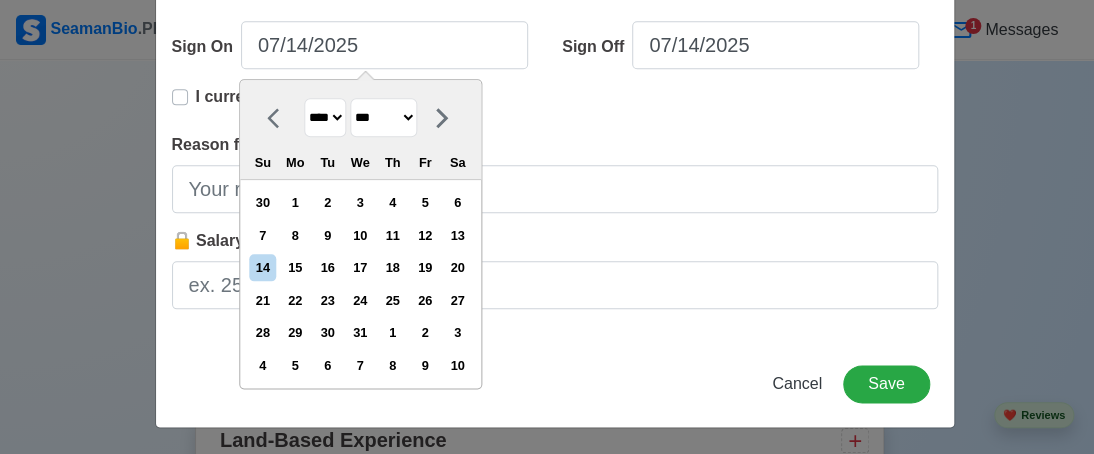 click on "******* ******** ***** ***** *** **** **** ****** ********* ******* ******** ********" at bounding box center [383, 117] 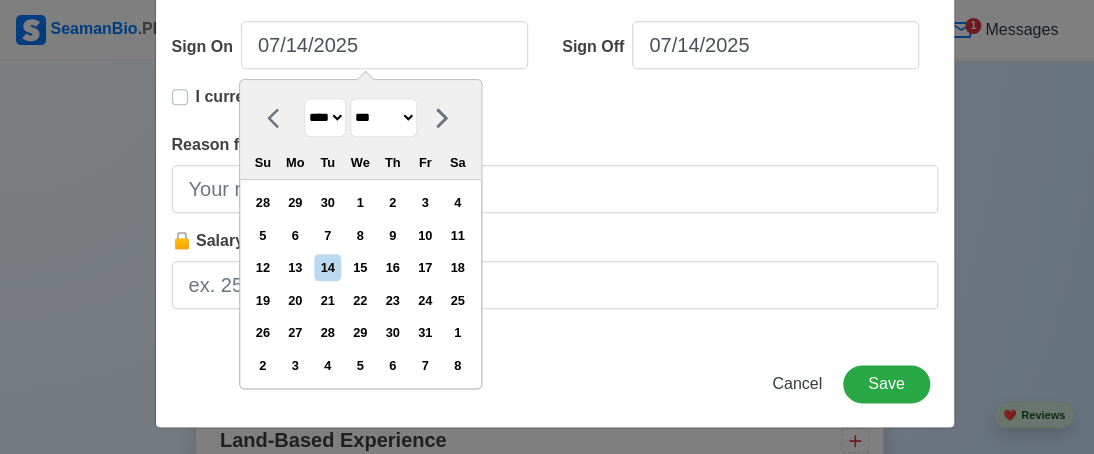 drag, startPoint x: 297, startPoint y: 263, endPoint x: 439, endPoint y: 227, distance: 146.49232 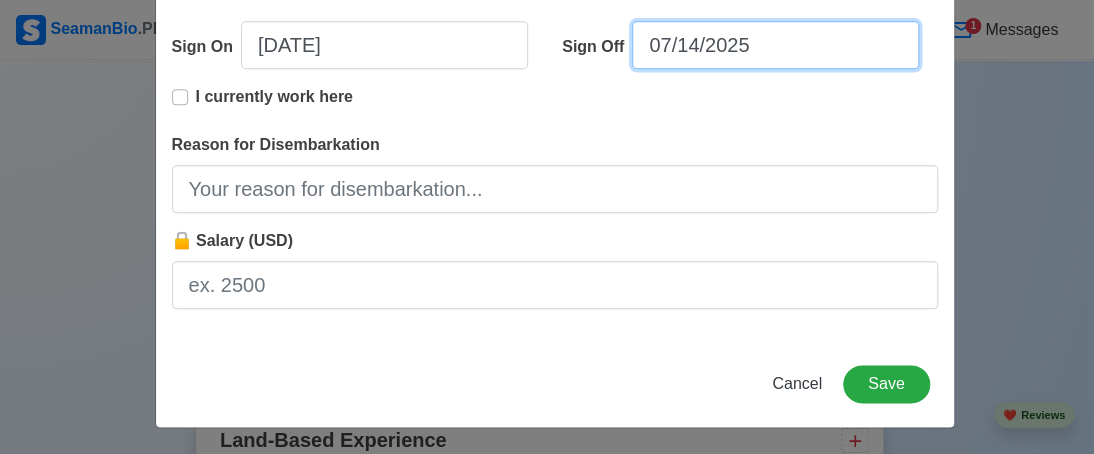 click on "07/14/2025" at bounding box center (775, 45) 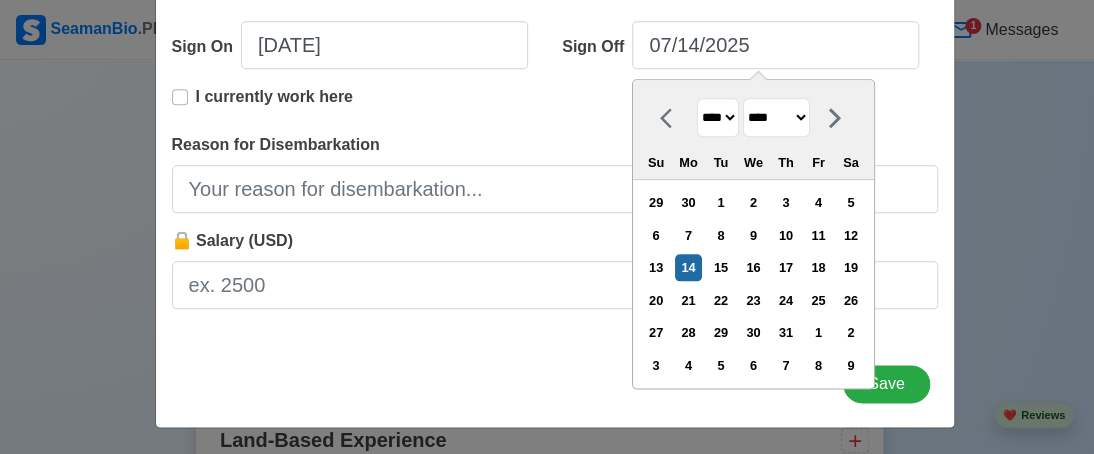 click on "******* ******** ***** ***** *** **** **** ****** ********* ******* ******** ********" at bounding box center [776, 117] 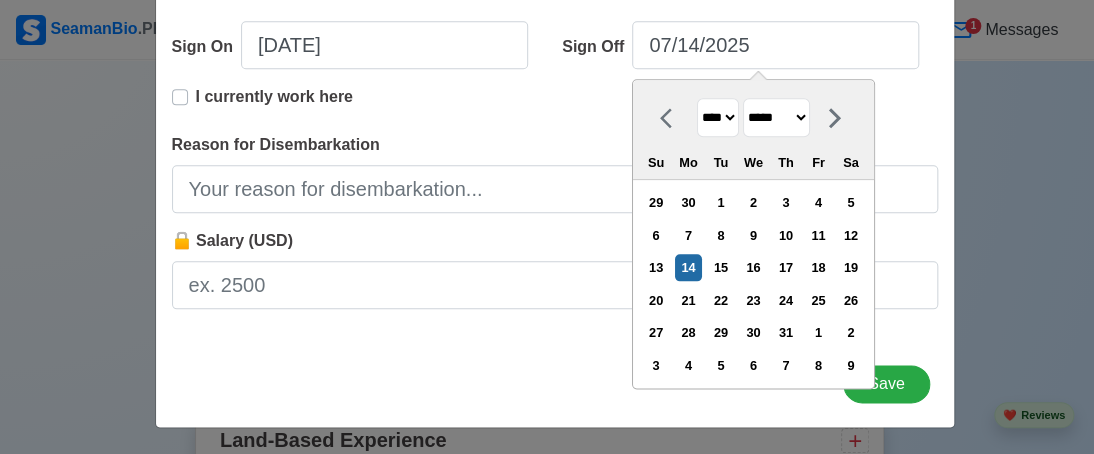 click on "******* ******** ***** ***** *** **** **** ****** ********* ******* ******** ********" at bounding box center (776, 117) 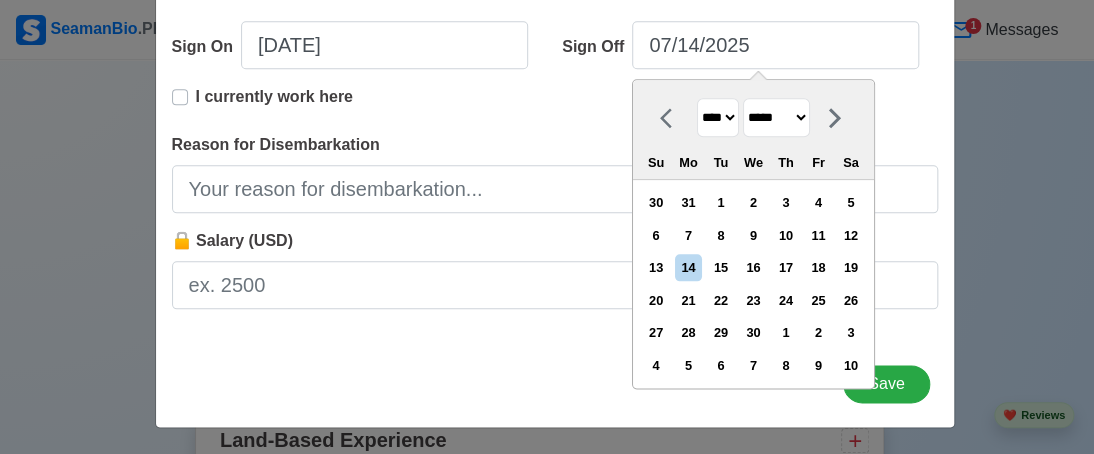 click on "7" at bounding box center (688, 235) 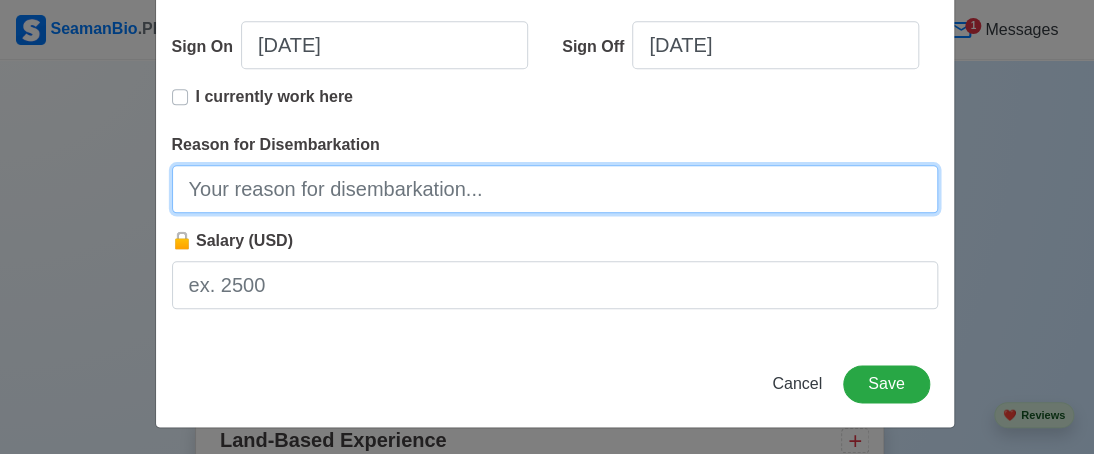 click on "Reason for Disembarkation" at bounding box center (555, 189) 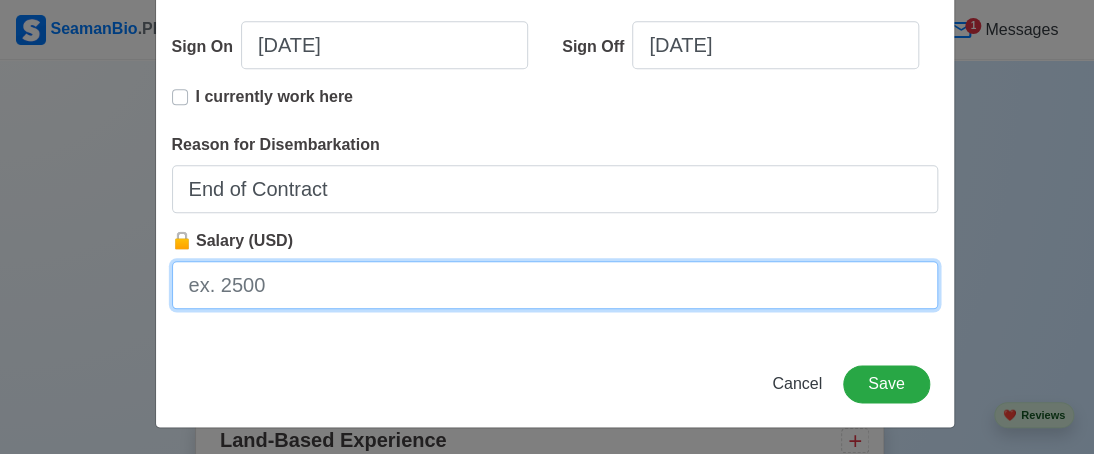 click on "🔒 Salary (USD)" at bounding box center (555, 285) 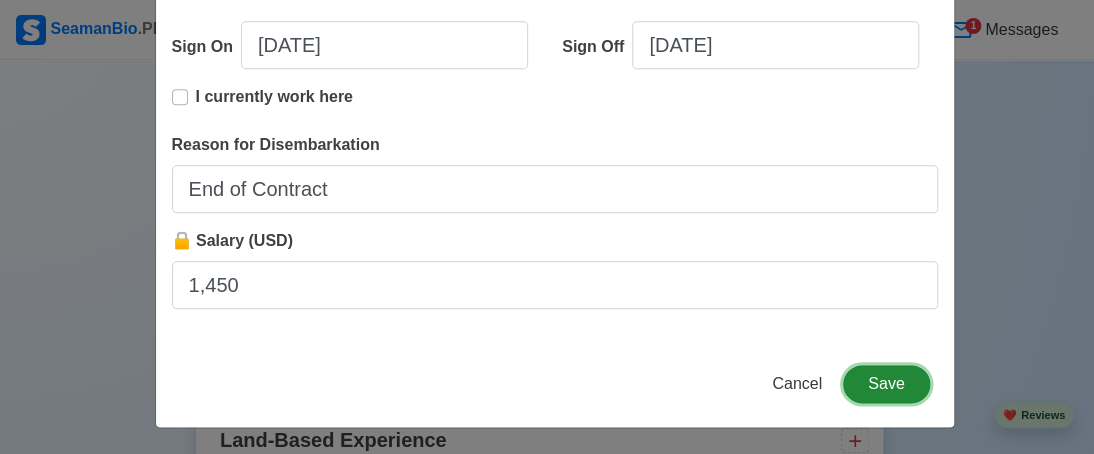 click on "Save" at bounding box center [886, 384] 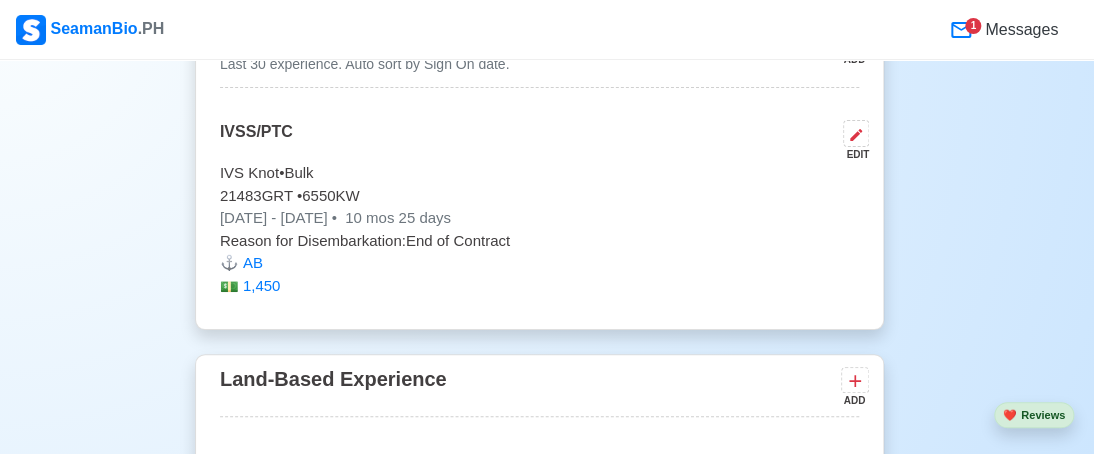 scroll, scrollTop: 5678, scrollLeft: 0, axis: vertical 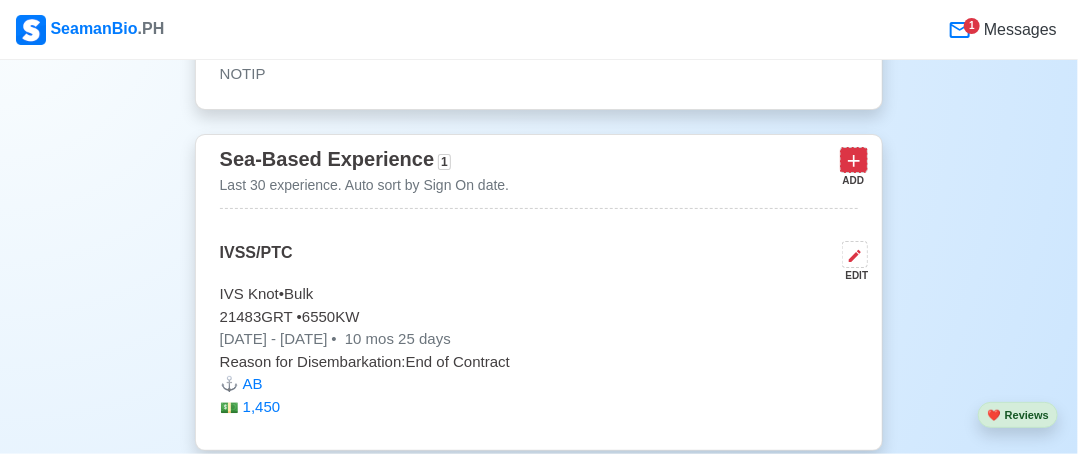 click 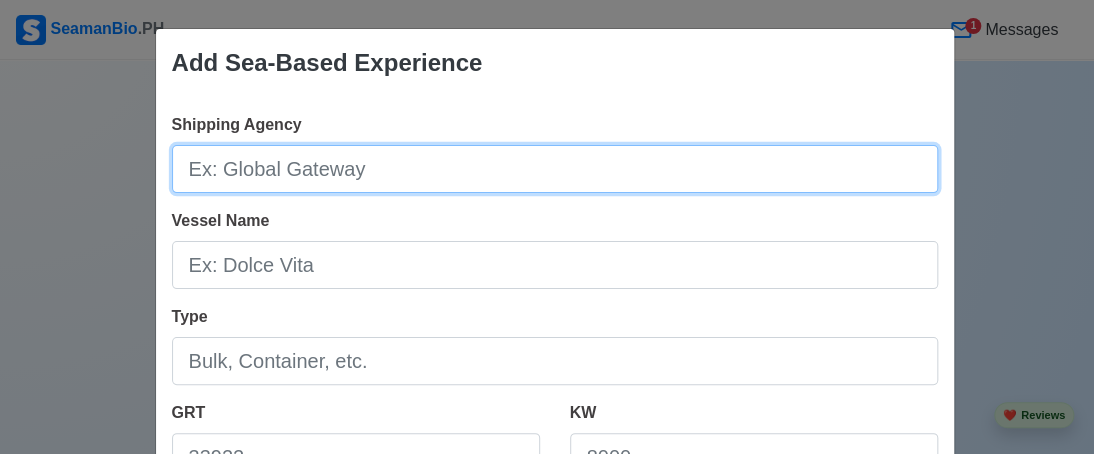 click on "Shipping Agency" at bounding box center (555, 169) 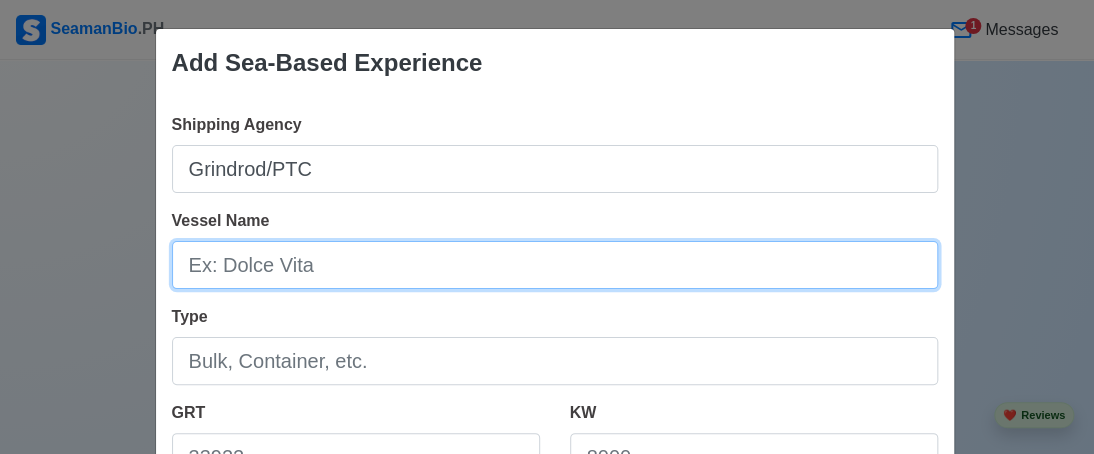 click on "Vessel Name" at bounding box center [555, 265] 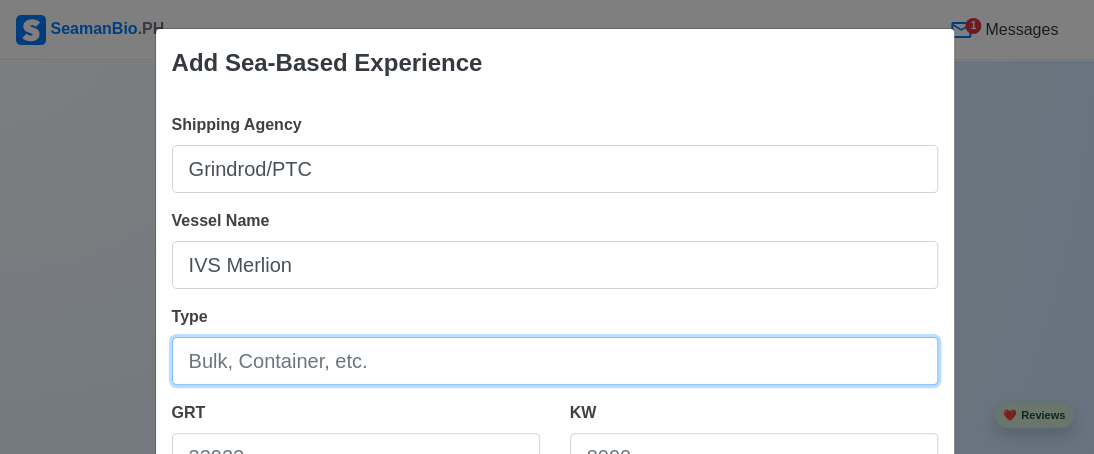 click on "Type" at bounding box center (555, 361) 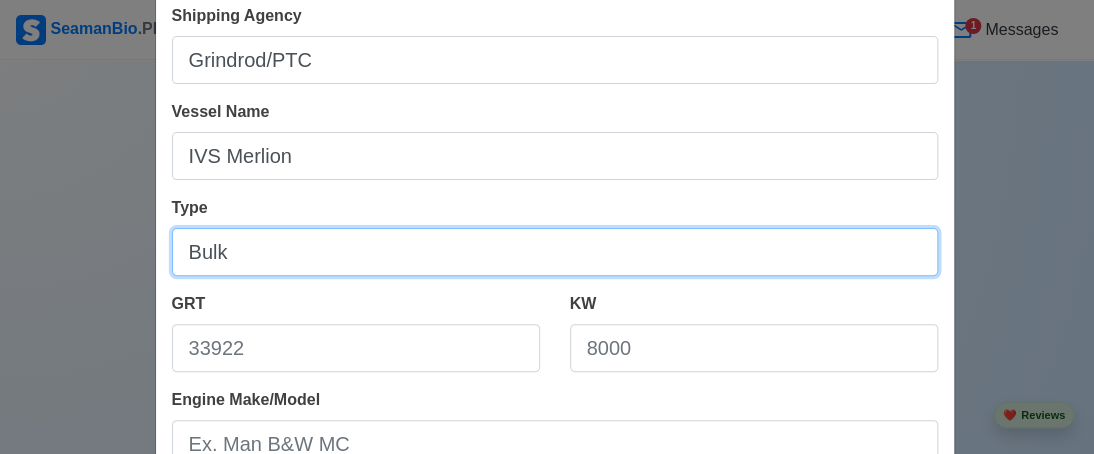 scroll, scrollTop: 200, scrollLeft: 0, axis: vertical 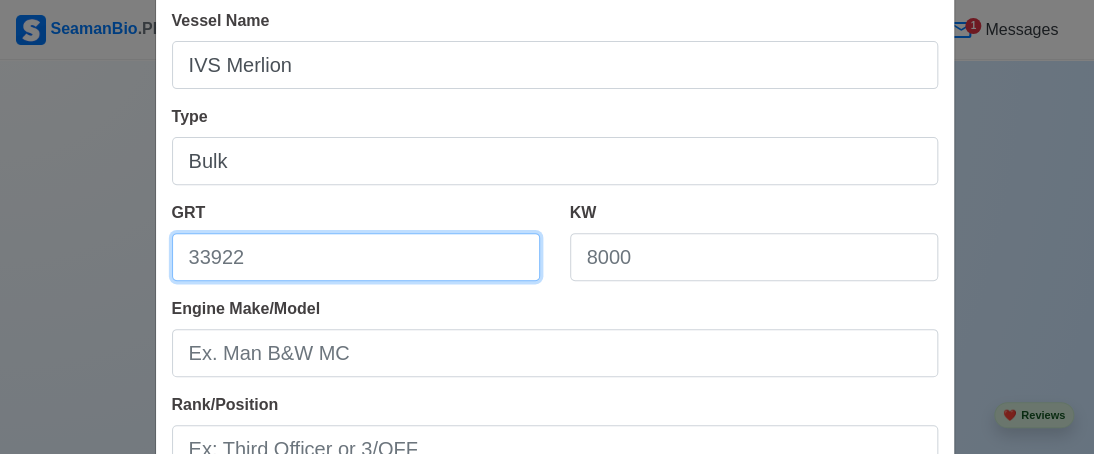 click on "GRT" at bounding box center [356, 257] 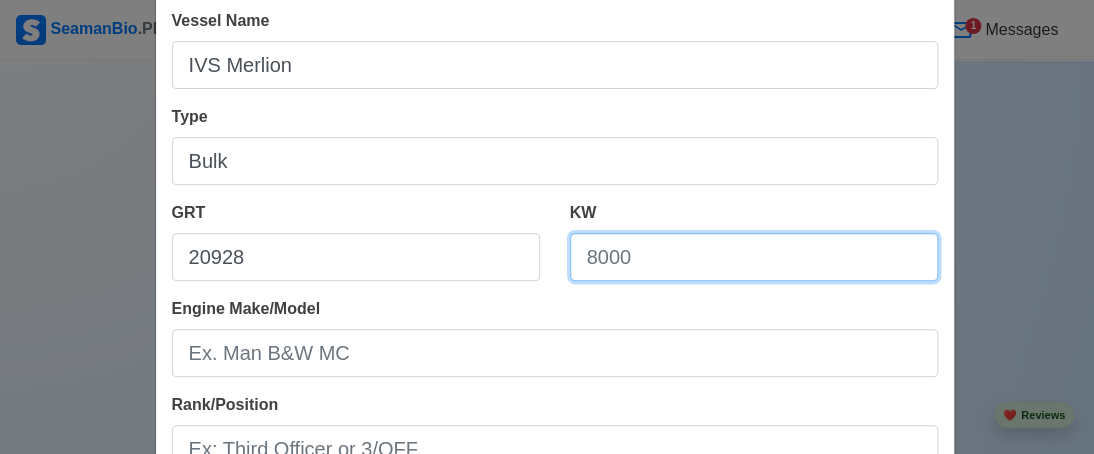 click on "KW" at bounding box center (754, 257) 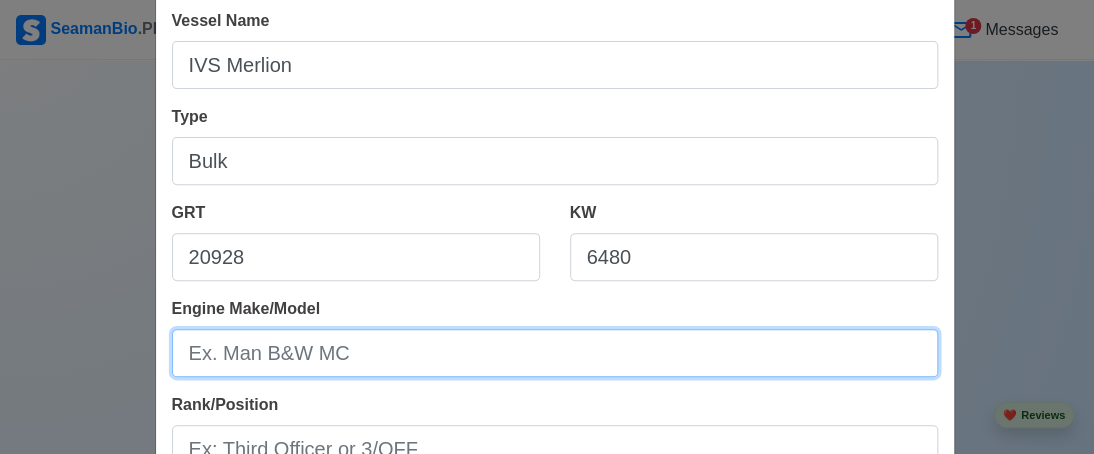 click on "Engine Make/Model" at bounding box center [555, 353] 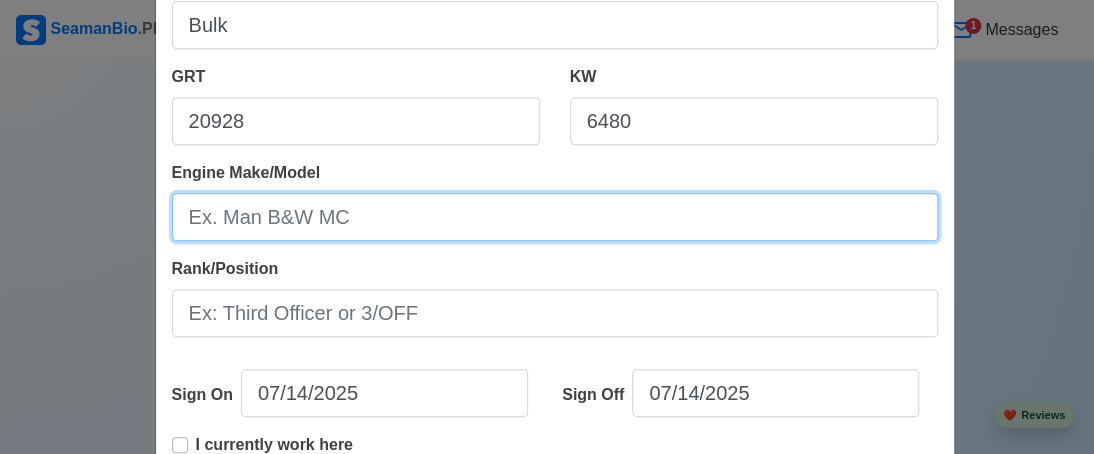 scroll, scrollTop: 400, scrollLeft: 0, axis: vertical 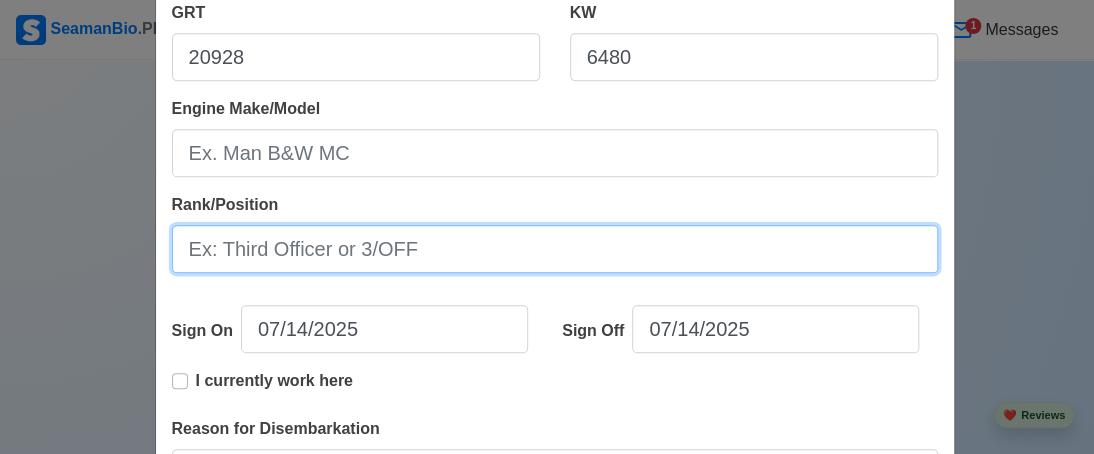 click on "Rank/Position" at bounding box center [555, 249] 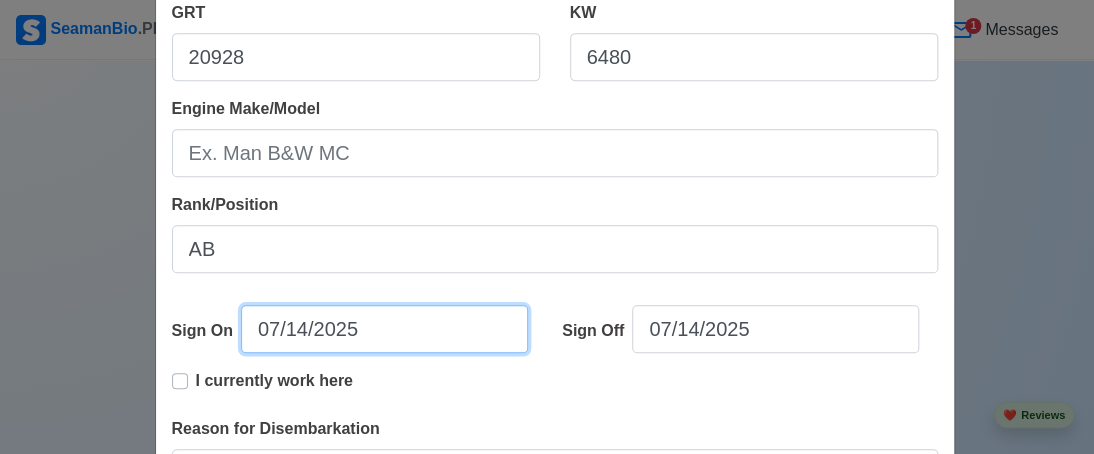 click on "07/14/2025" at bounding box center [384, 329] 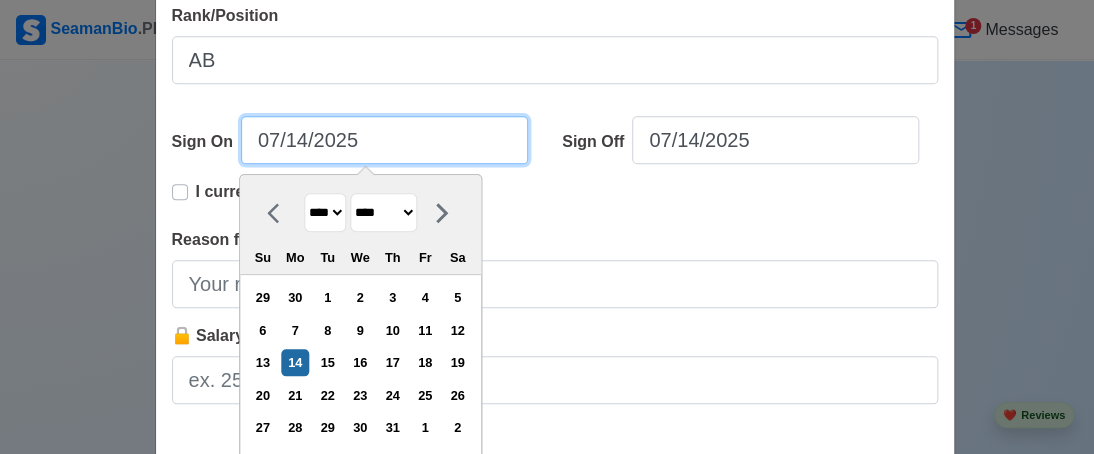 scroll, scrollTop: 684, scrollLeft: 0, axis: vertical 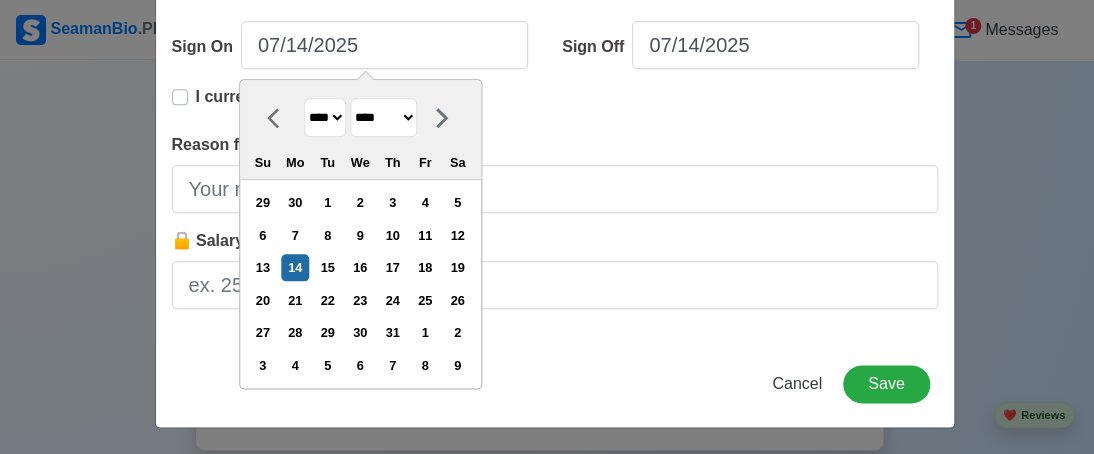 click on "**** **** **** **** **** **** **** **** **** **** **** **** **** **** **** **** **** **** **** **** **** **** **** **** **** **** **** **** **** **** **** **** **** **** **** **** **** **** **** **** **** **** **** **** **** **** **** **** **** **** **** **** **** **** **** **** **** **** **** **** **** **** **** **** **** **** **** **** **** **** **** **** **** **** **** **** **** **** **** **** **** **** **** **** **** **** **** **** **** **** **** **** **** **** **** **** **** **** **** **** **** **** **** **** **** ****" at bounding box center [325, 117] 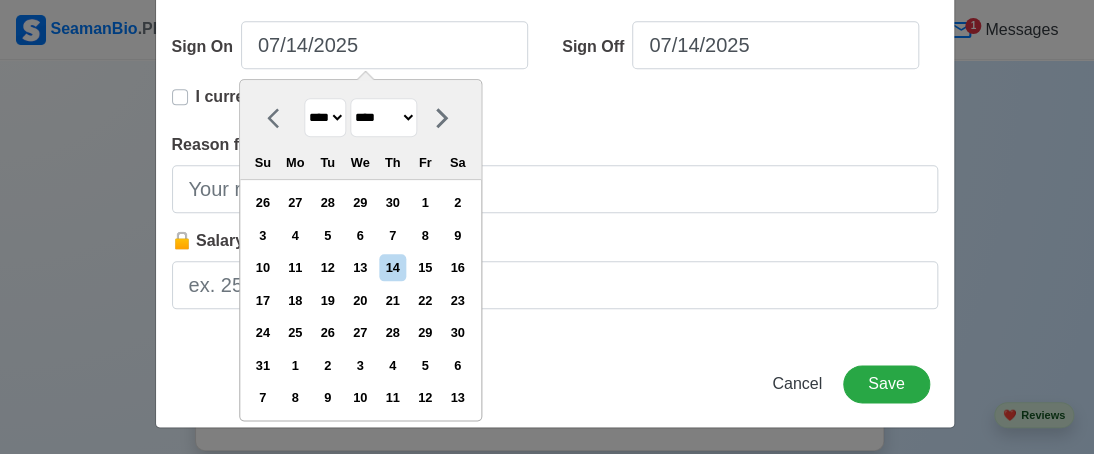 click on "******* ******** ***** ***** *** **** **** ****** ********* ******* ******** ********" at bounding box center [383, 117] 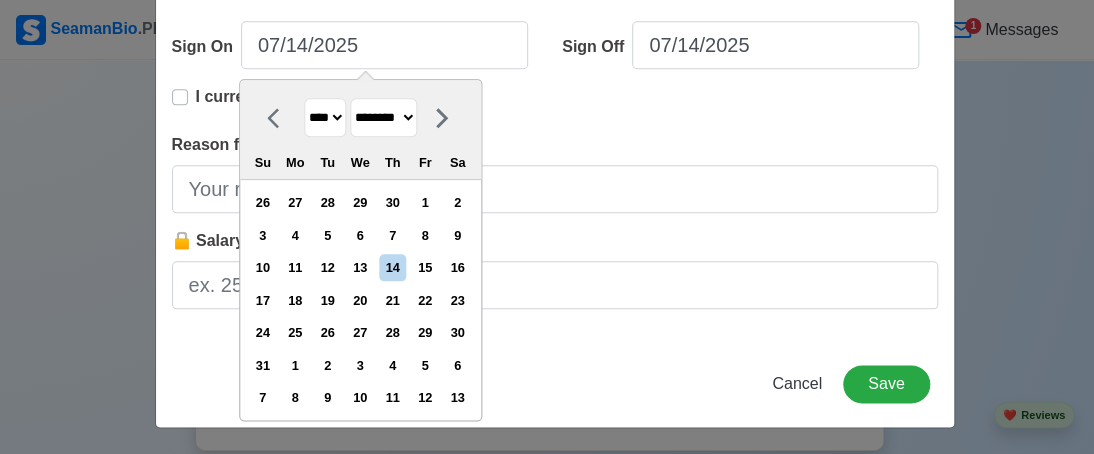 click on "******* ******** ***** ***** *** **** **** ****** ********* ******* ******** ********" at bounding box center (383, 117) 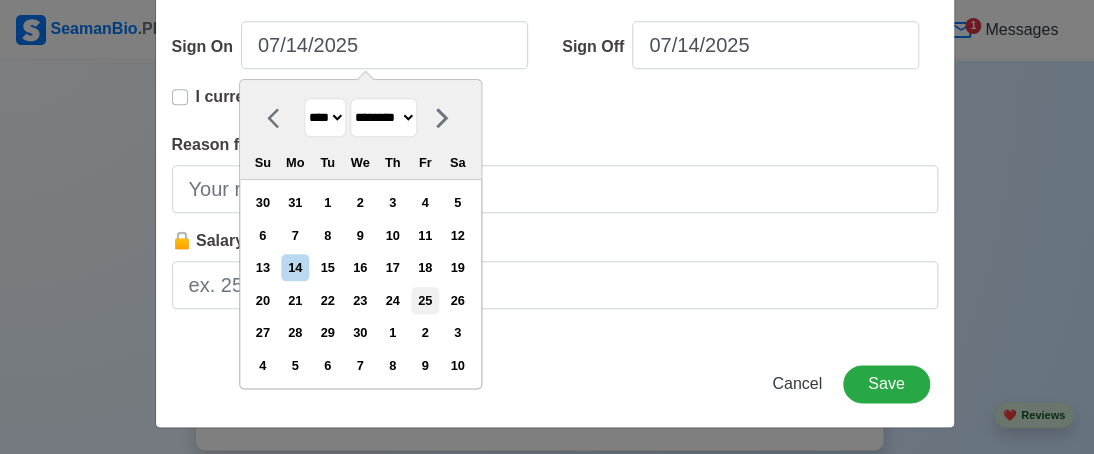click on "25" at bounding box center (425, 300) 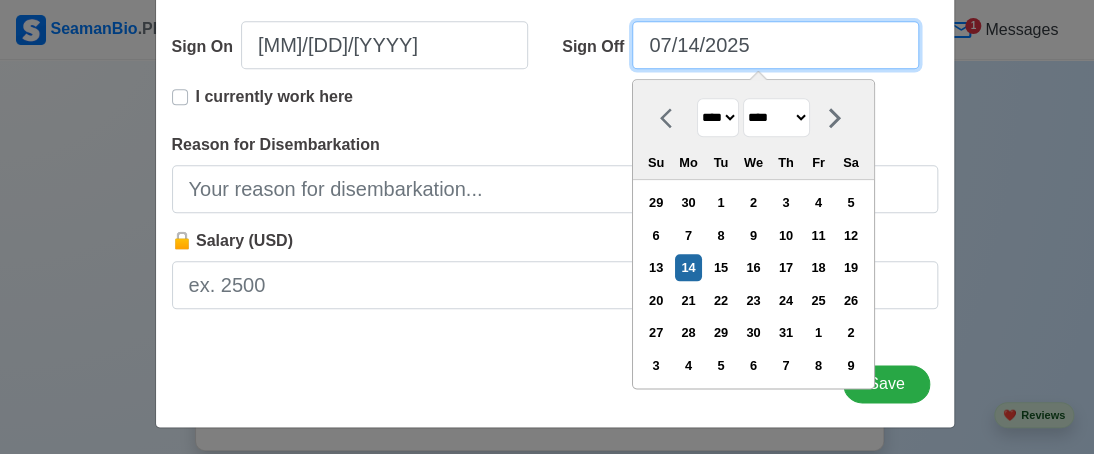 click on "07/14/2025" at bounding box center [775, 45] 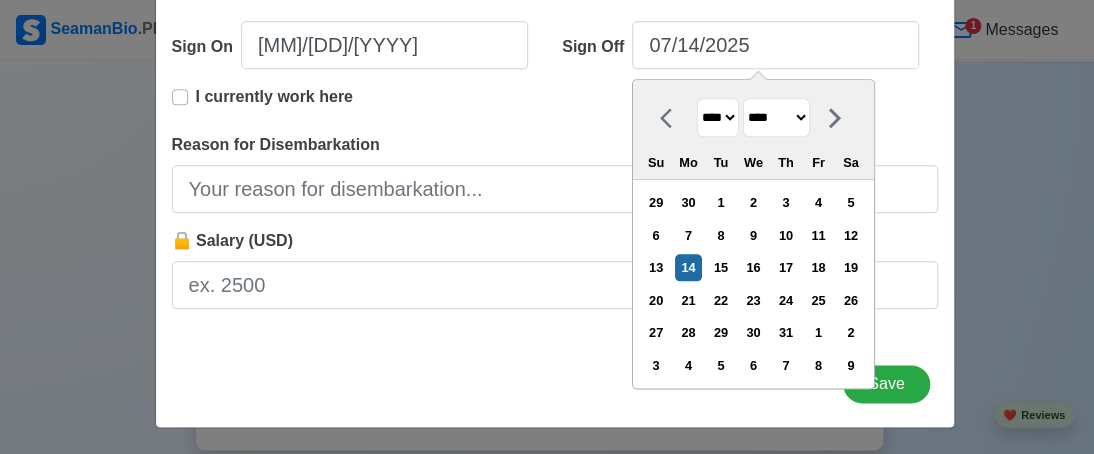 click on "**** **** **** **** **** **** **** **** **** **** **** **** **** **** **** **** **** **** **** **** **** **** **** **** **** **** **** **** **** **** **** **** **** **** **** **** **** **** **** **** **** **** **** **** **** **** **** **** **** **** **** **** **** **** **** **** **** **** **** **** **** **** **** **** **** **** **** **** **** **** **** **** **** **** **** **** **** **** **** **** **** **** **** **** **** **** **** **** **** **** **** **** **** **** **** **** **** **** **** **** **** **** **** **** **** **** **** ****" at bounding box center (718, 117) 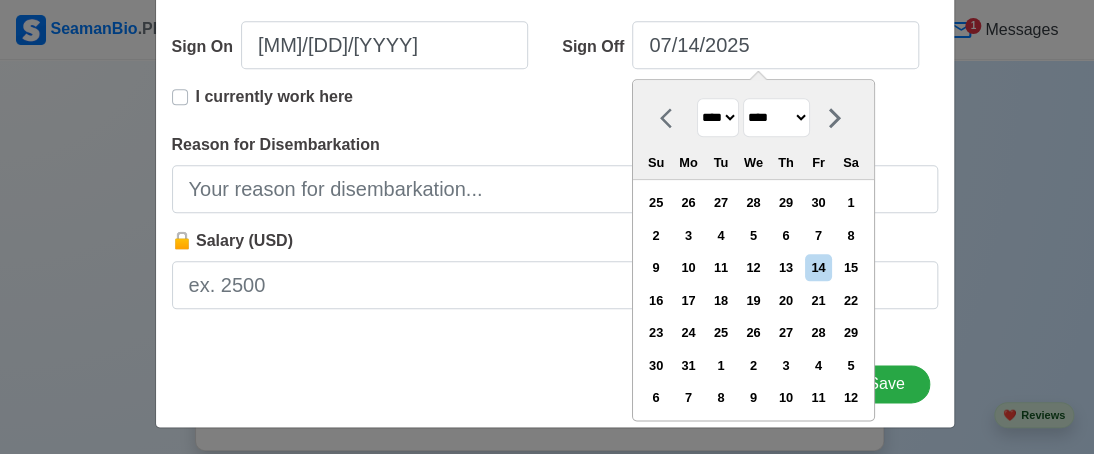 click on "******* ******** ***** ***** *** **** **** ****** ********* ******* ******** ********" at bounding box center (776, 117) 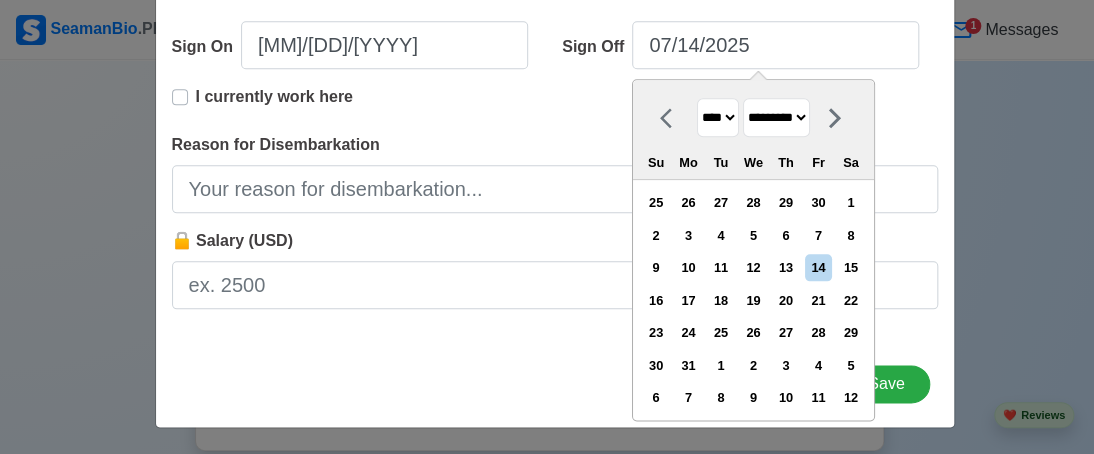 click on "******* ******** ***** ***** *** **** **** ****** ********* ******* ******** ********" at bounding box center (776, 117) 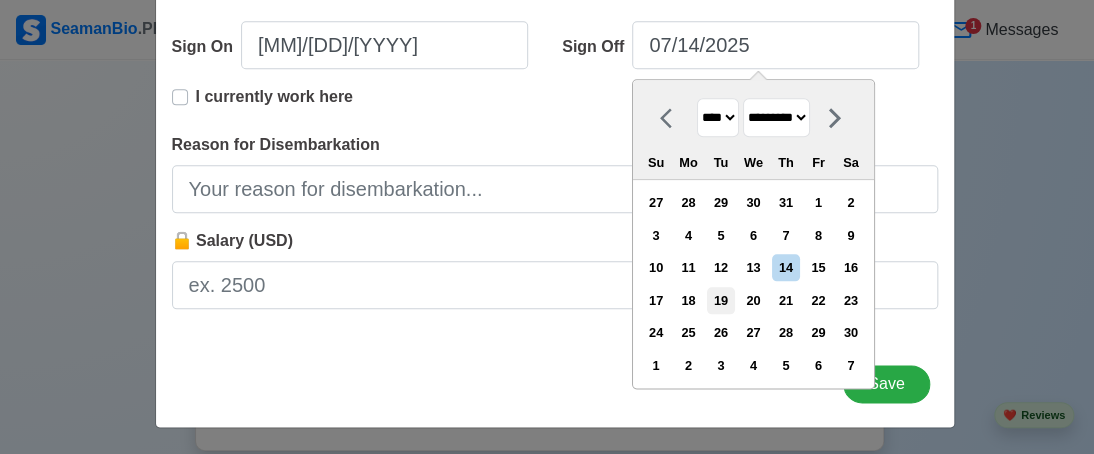 click on "19" at bounding box center (720, 300) 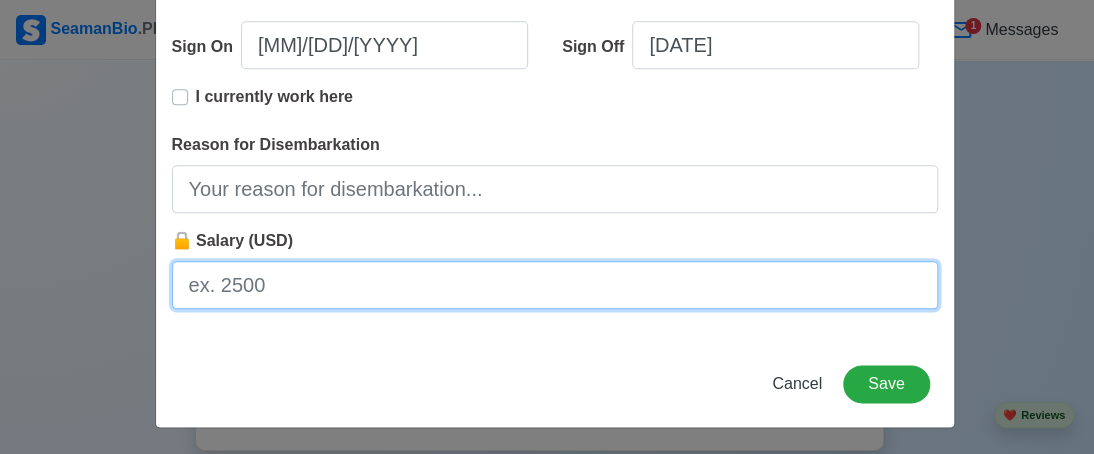 click on "🔒 Salary (USD)" at bounding box center (555, 285) 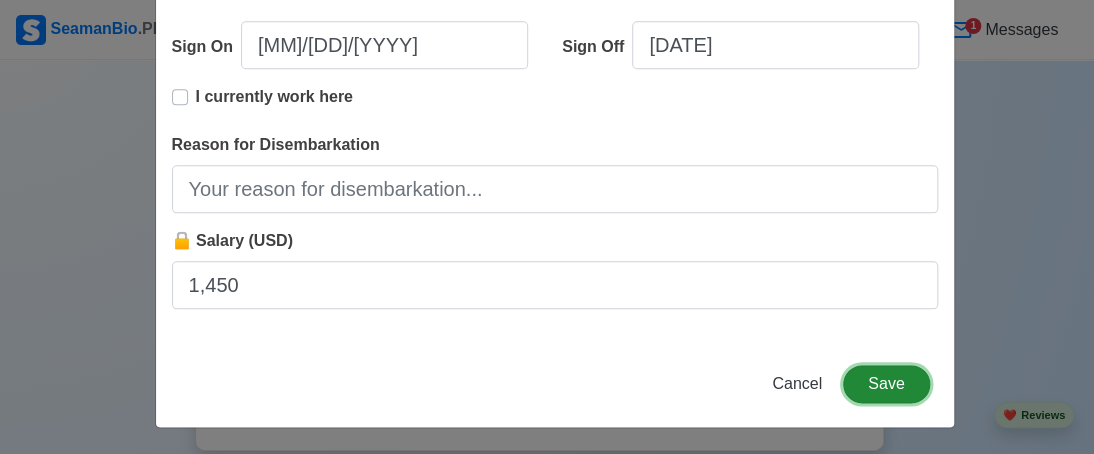 click on "Save" at bounding box center [886, 384] 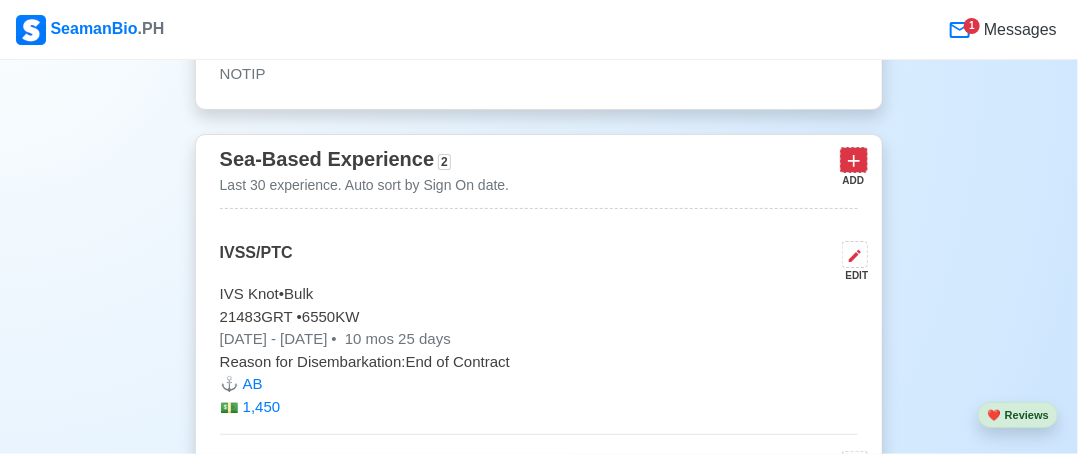 click 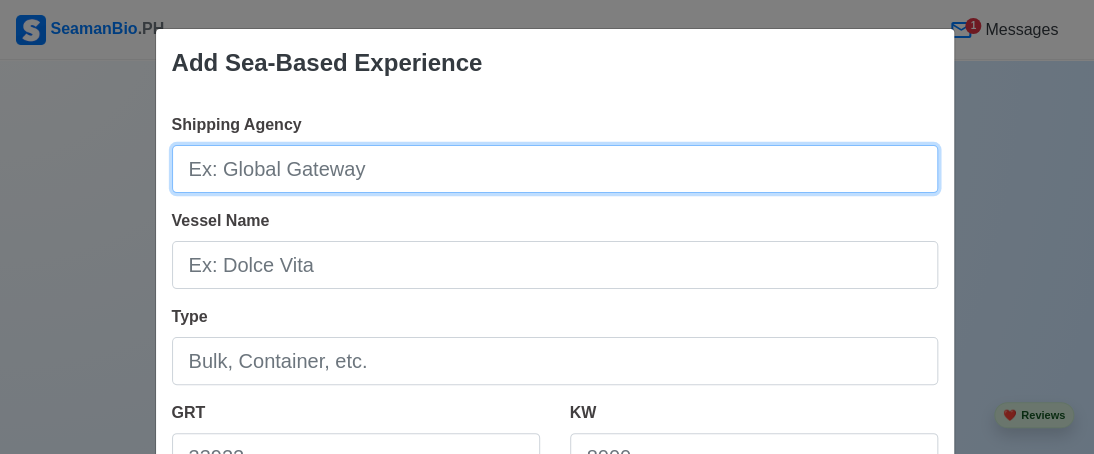 click on "Shipping Agency" at bounding box center [555, 169] 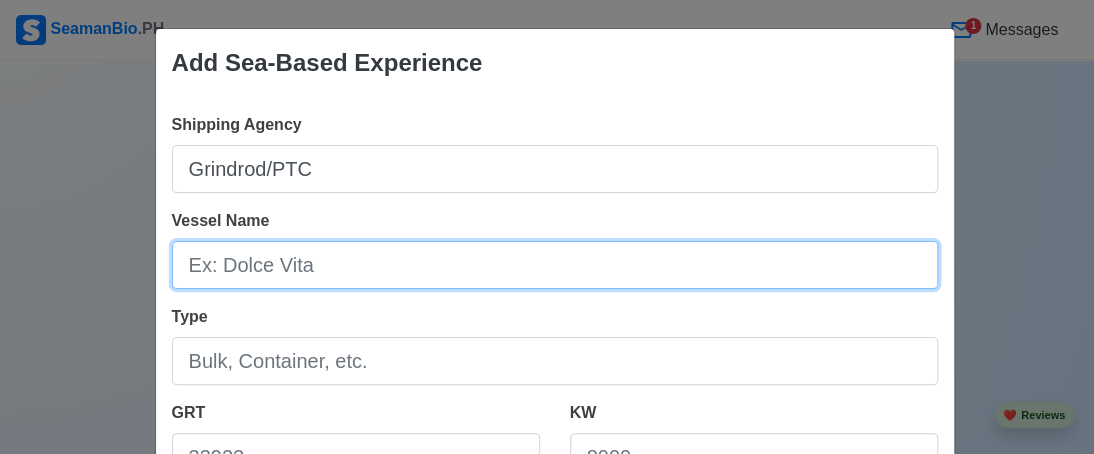 click on "Vessel Name" at bounding box center [555, 265] 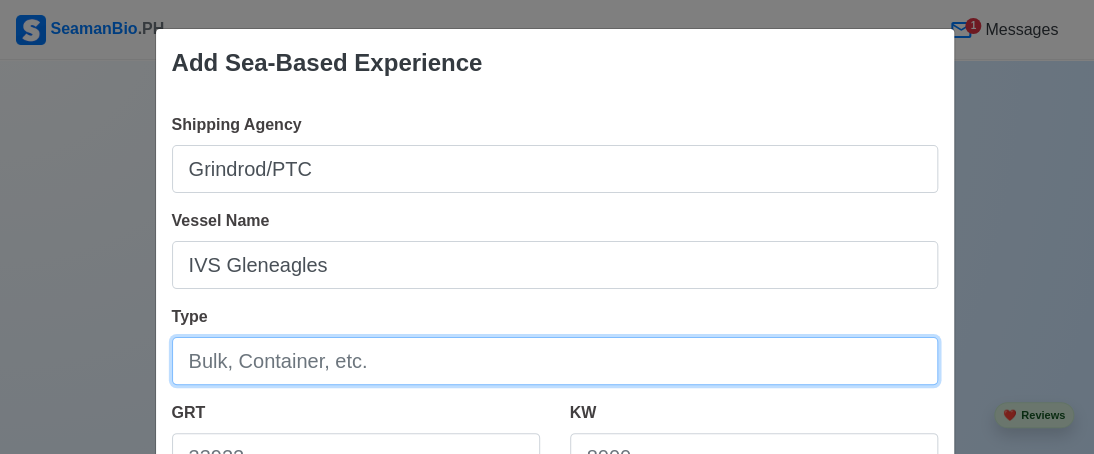 click on "Type" at bounding box center (555, 361) 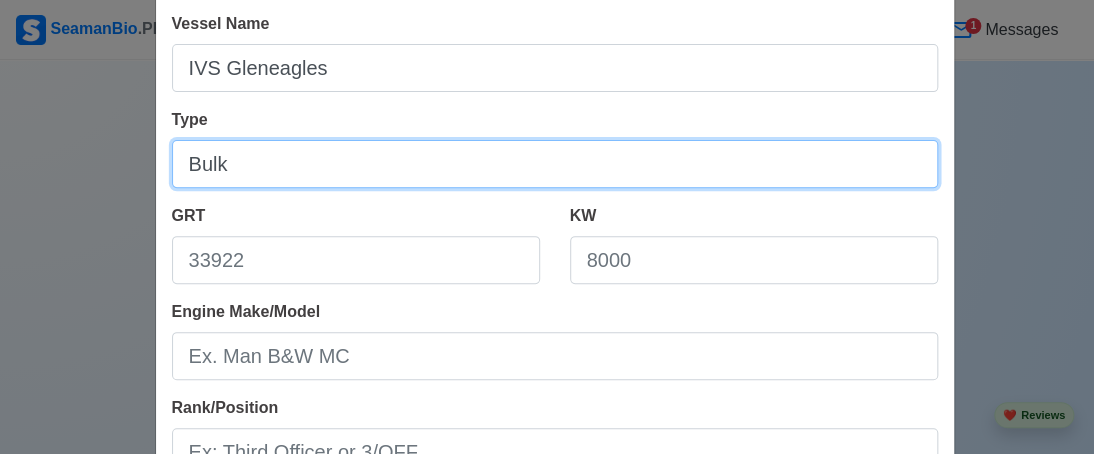 scroll, scrollTop: 200, scrollLeft: 0, axis: vertical 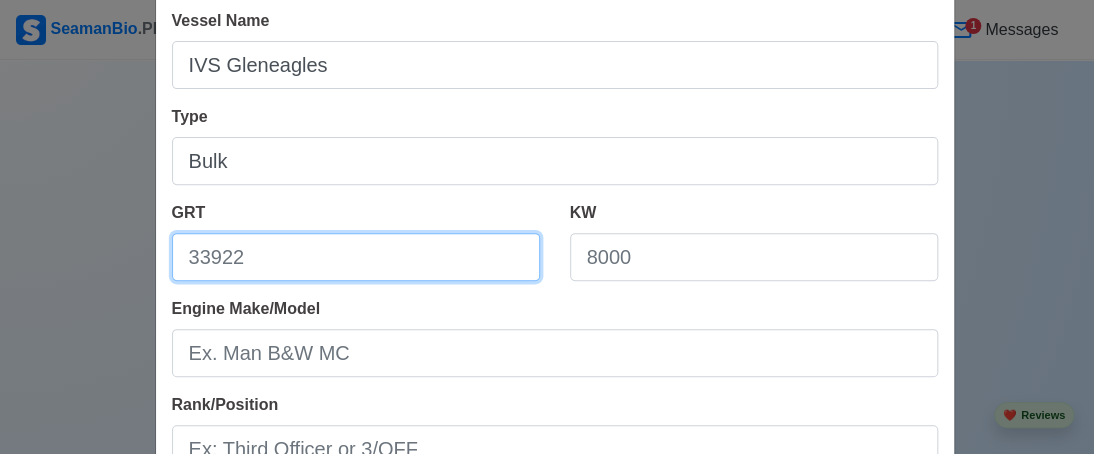 click on "GRT" at bounding box center (356, 257) 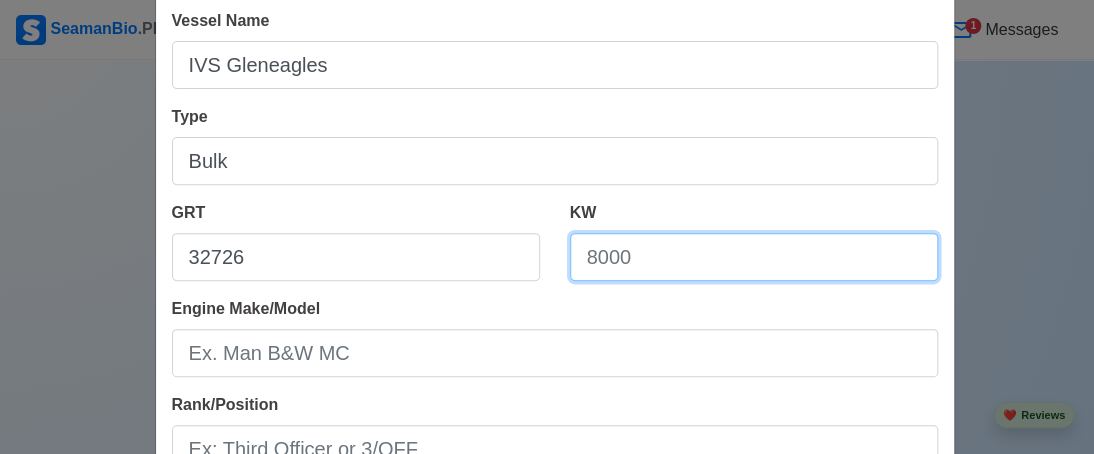 click on "KW" at bounding box center (754, 257) 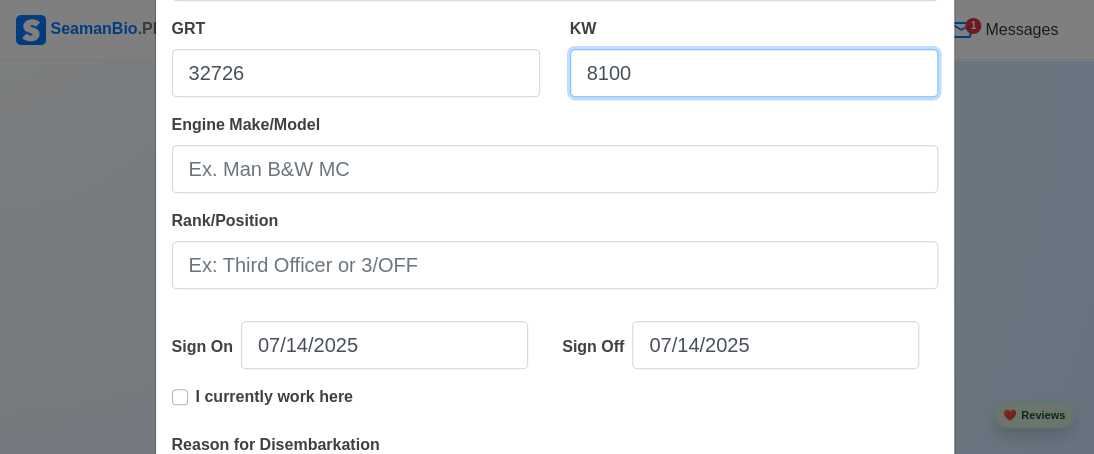 scroll, scrollTop: 400, scrollLeft: 0, axis: vertical 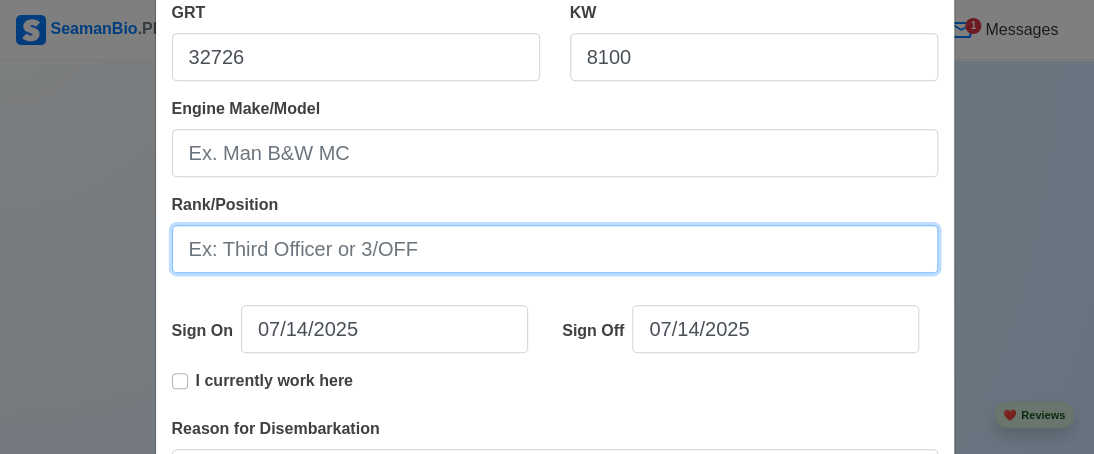 click on "Rank/Position" at bounding box center (555, 249) 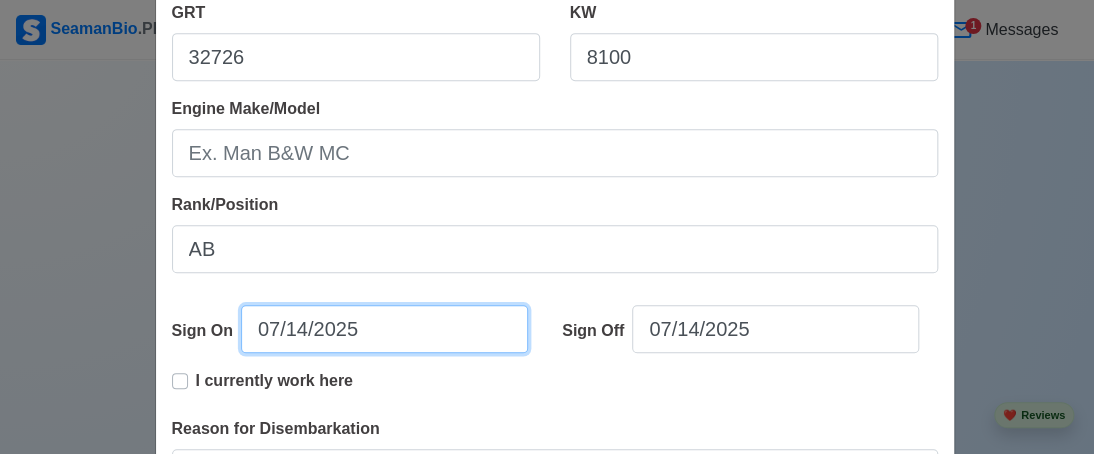 click on "07/14/2025" at bounding box center (384, 329) 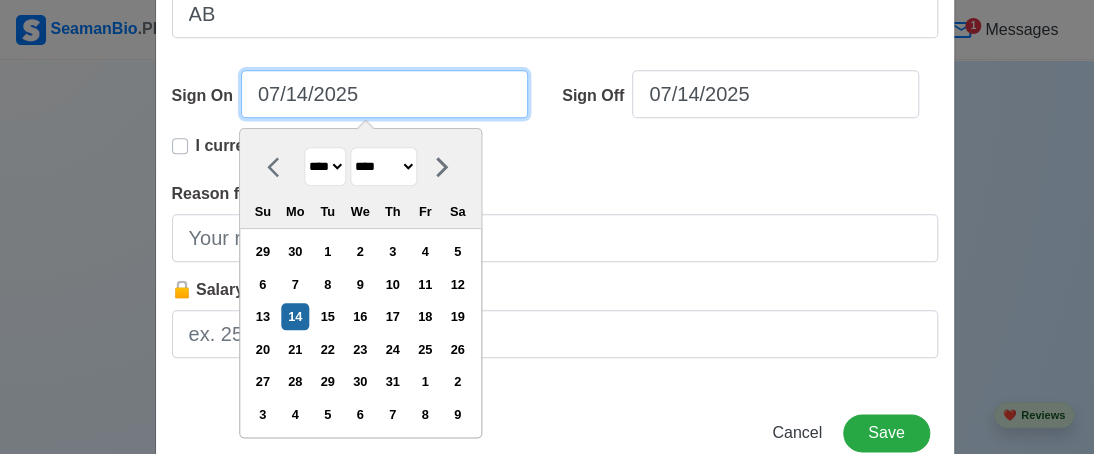 scroll, scrollTop: 684, scrollLeft: 0, axis: vertical 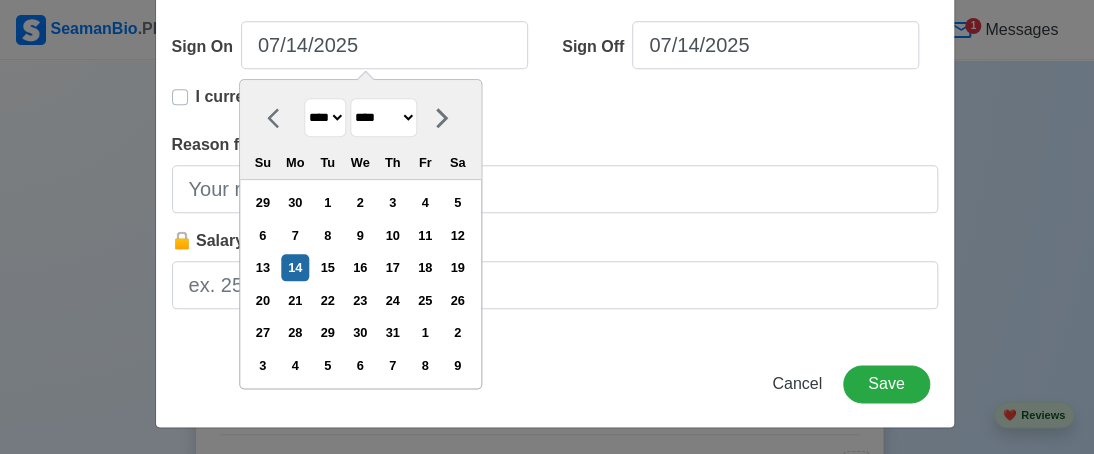 click on "**** **** **** **** **** **** **** **** **** **** **** **** **** **** **** **** **** **** **** **** **** **** **** **** **** **** **** **** **** **** **** **** **** **** **** **** **** **** **** **** **** **** **** **** **** **** **** **** **** **** **** **** **** **** **** **** **** **** **** **** **** **** **** **** **** **** **** **** **** **** **** **** **** **** **** **** **** **** **** **** **** **** **** **** **** **** **** **** **** **** **** **** **** **** **** **** **** **** **** **** **** **** **** **** **** ****" at bounding box center [325, 117] 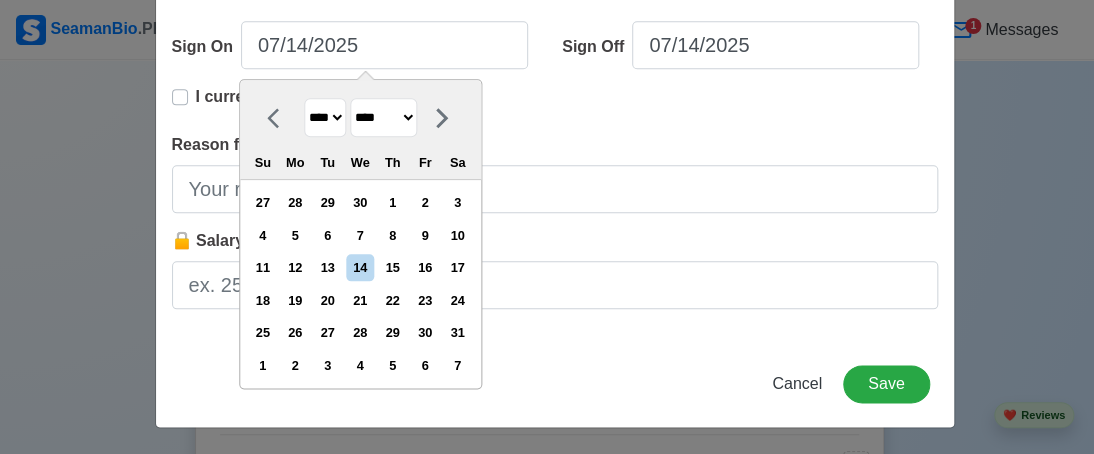click on "******* ******** ***** ***** *** **** **** ****** ********* ******* ******** ********" at bounding box center [383, 117] 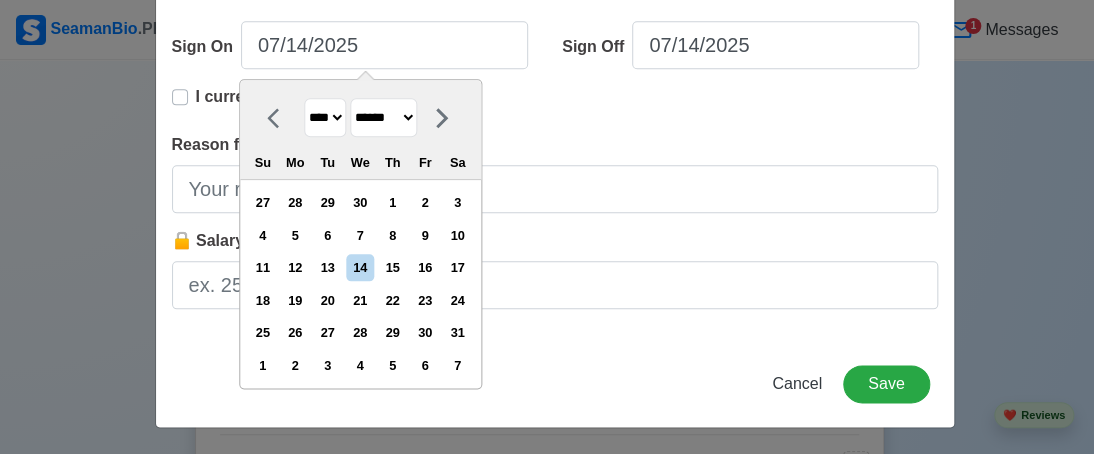 click on "******* ******** ***** ***** *** **** **** ****** ********* ******* ******** ********" at bounding box center [383, 117] 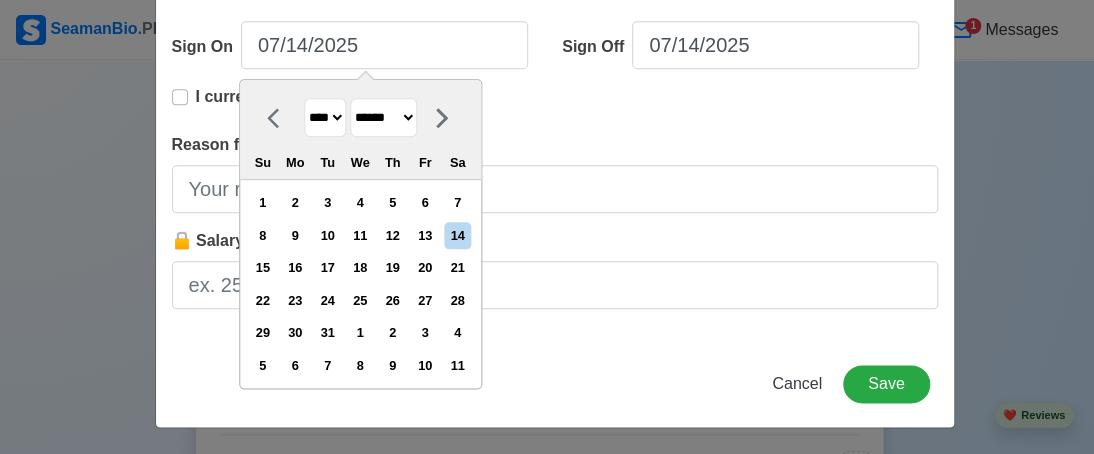 drag, startPoint x: 272, startPoint y: 298, endPoint x: 415, endPoint y: 224, distance: 161.01242 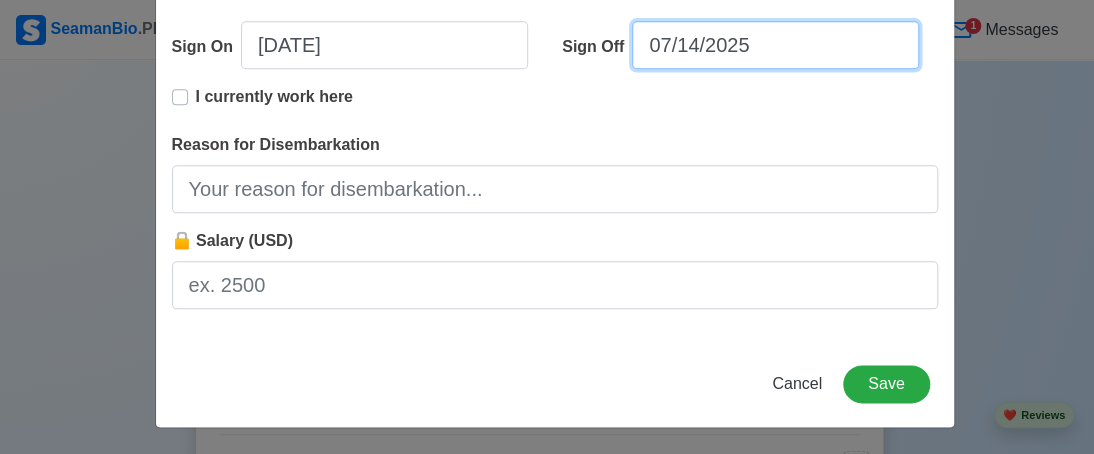 click on "07/14/2025" at bounding box center [775, 45] 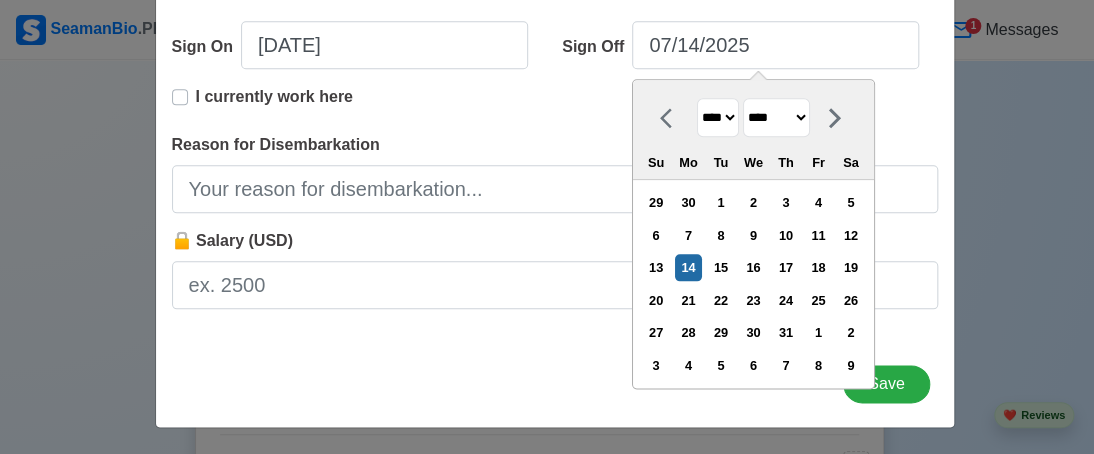 click on "**** **** **** **** **** **** **** **** **** **** **** **** **** **** **** **** **** **** **** **** **** **** **** **** **** **** **** **** **** **** **** **** **** **** **** **** **** **** **** **** **** **** **** **** **** **** **** **** **** **** **** **** **** **** **** **** **** **** **** **** **** **** **** **** **** **** **** **** **** **** **** **** **** **** **** **** **** **** **** **** **** **** **** **** **** **** **** **** **** **** **** **** **** **** **** **** **** **** **** **** **** **** **** **** **** **** **** ****" at bounding box center (718, 117) 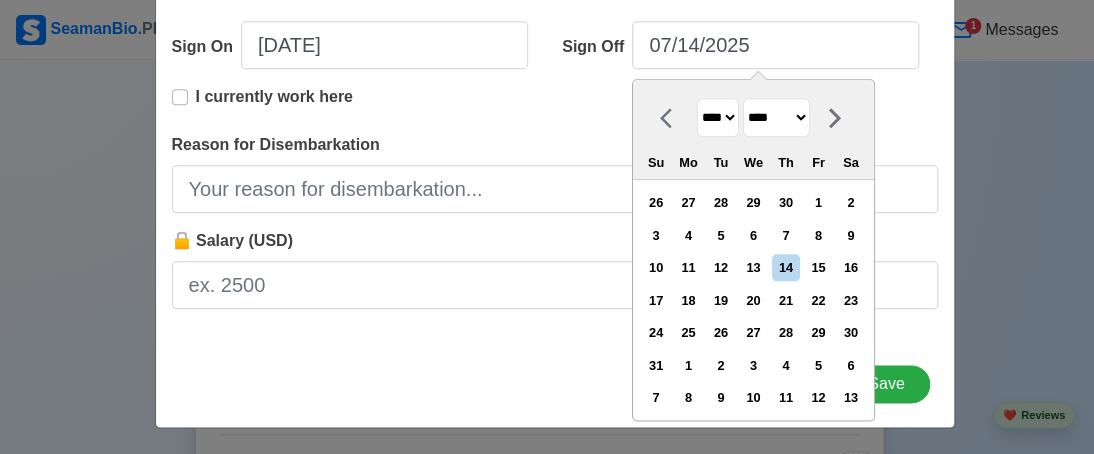 click on "******* ******** ***** ***** *** **** **** ****** ********* ******* ******** ********" at bounding box center (776, 117) 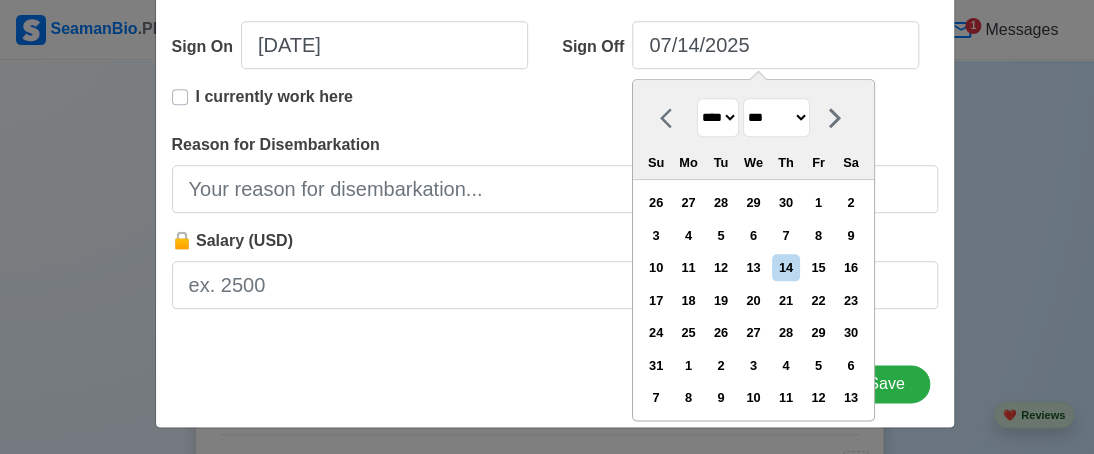 click on "******* ******** ***** ***** *** **** **** ****** ********* ******* ******** ********" at bounding box center (776, 117) 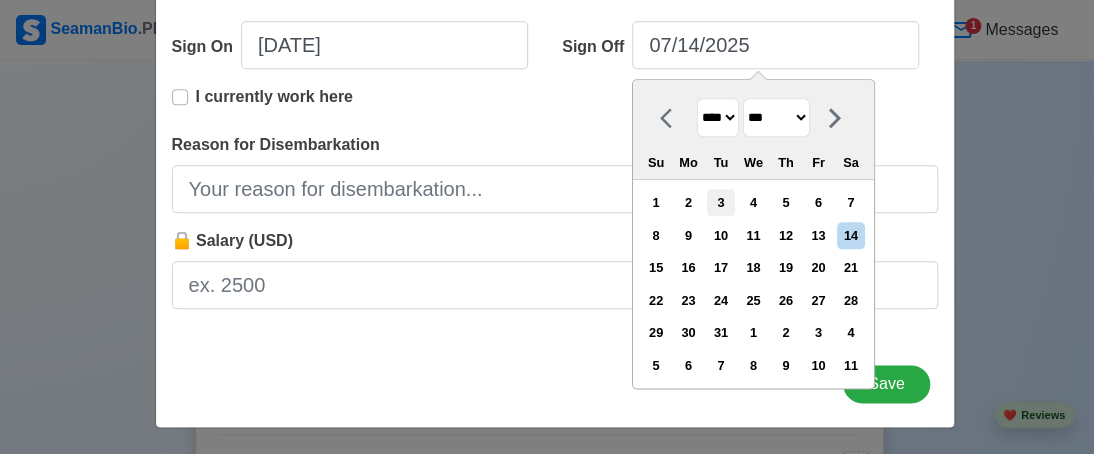 click on "3" at bounding box center [720, 202] 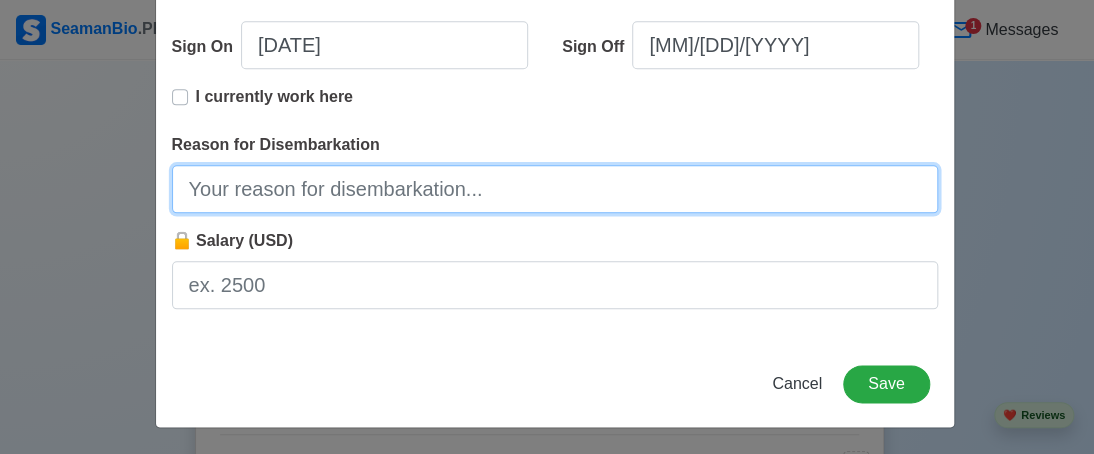 click on "Reason for Disembarkation" at bounding box center [555, 189] 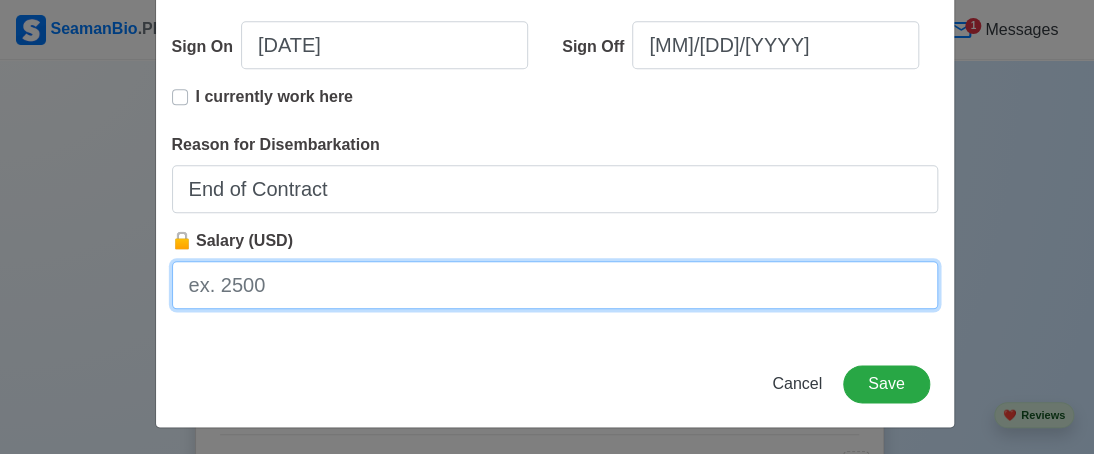 click on "🔒 Salary (USD)" at bounding box center [555, 285] 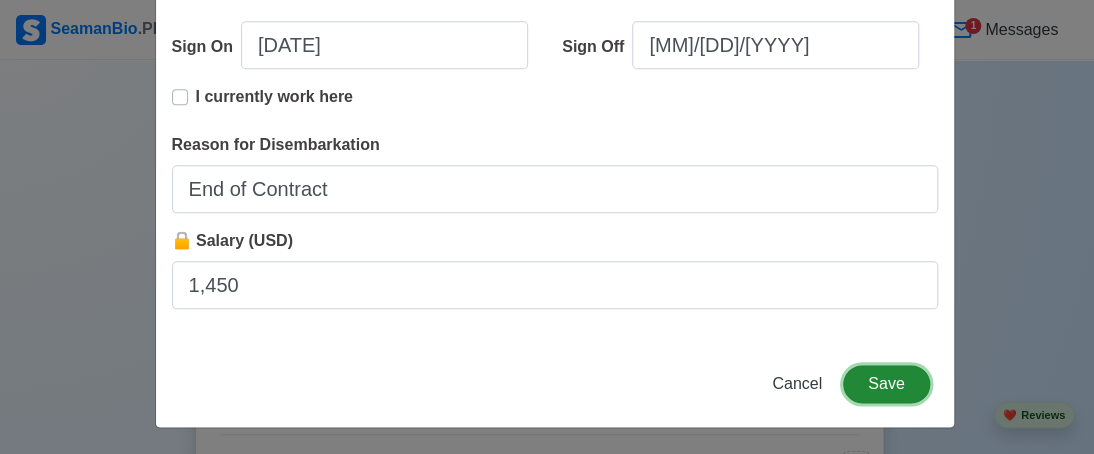 click on "Save" at bounding box center [886, 384] 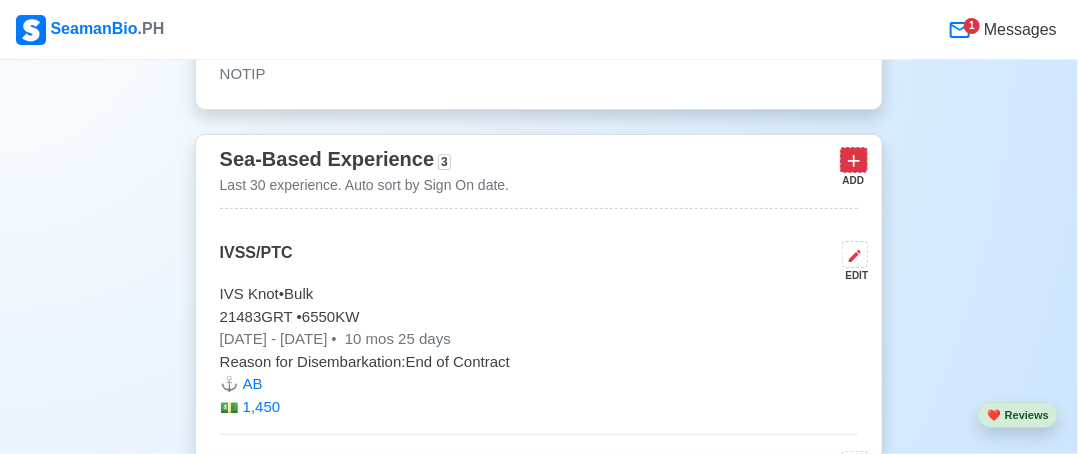 click 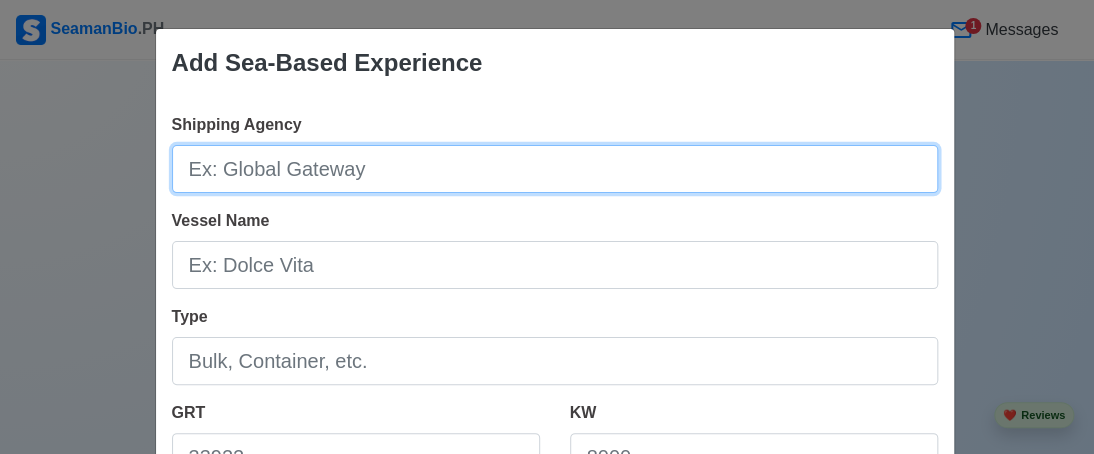 click on "Shipping Agency" at bounding box center [555, 169] 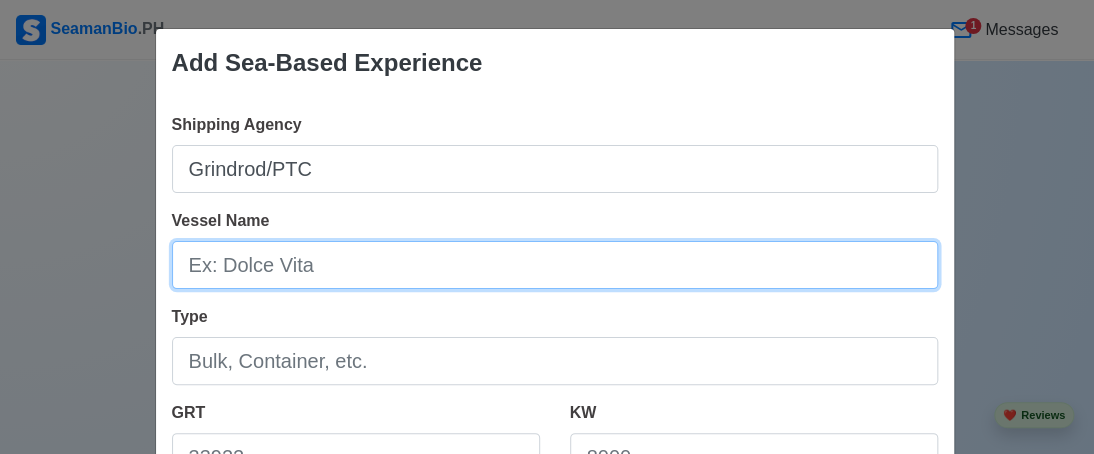 click on "Vessel Name" at bounding box center [555, 265] 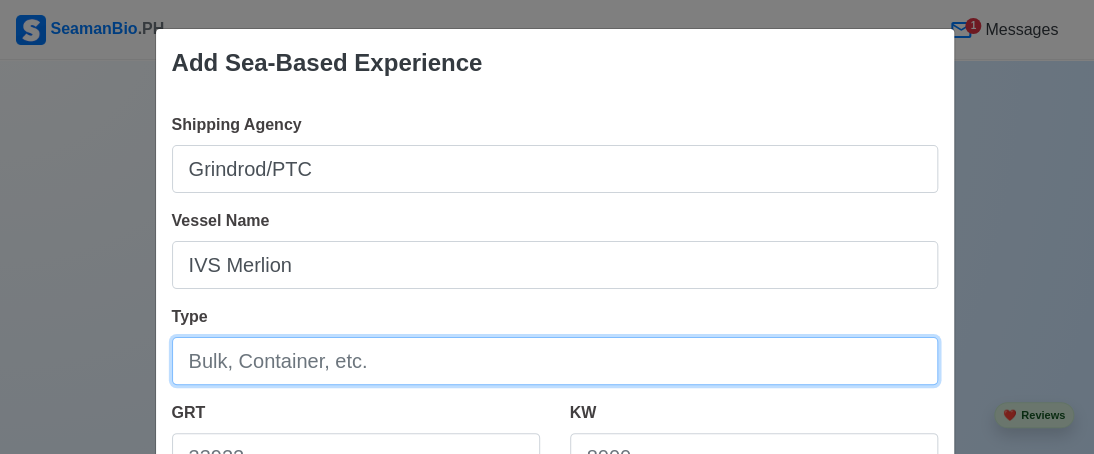 click on "Type" at bounding box center (555, 361) 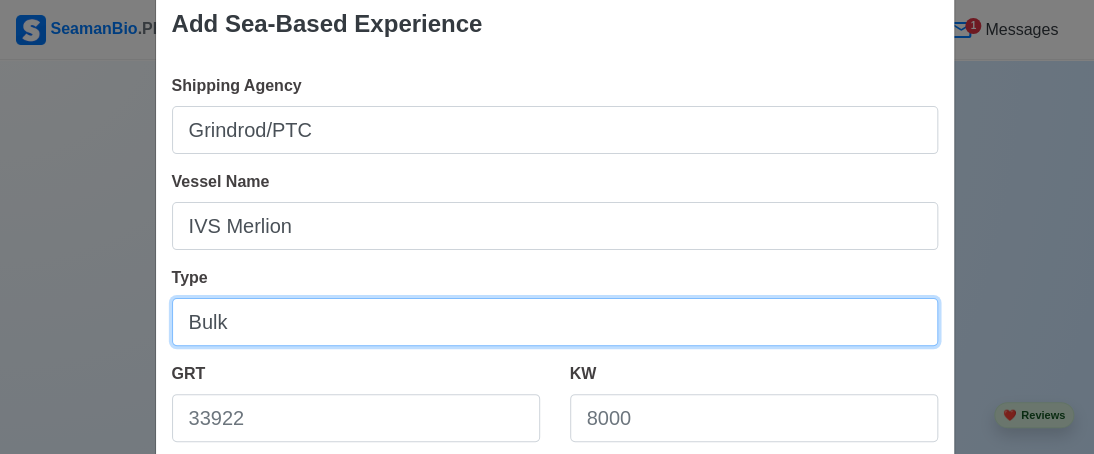 scroll, scrollTop: 100, scrollLeft: 0, axis: vertical 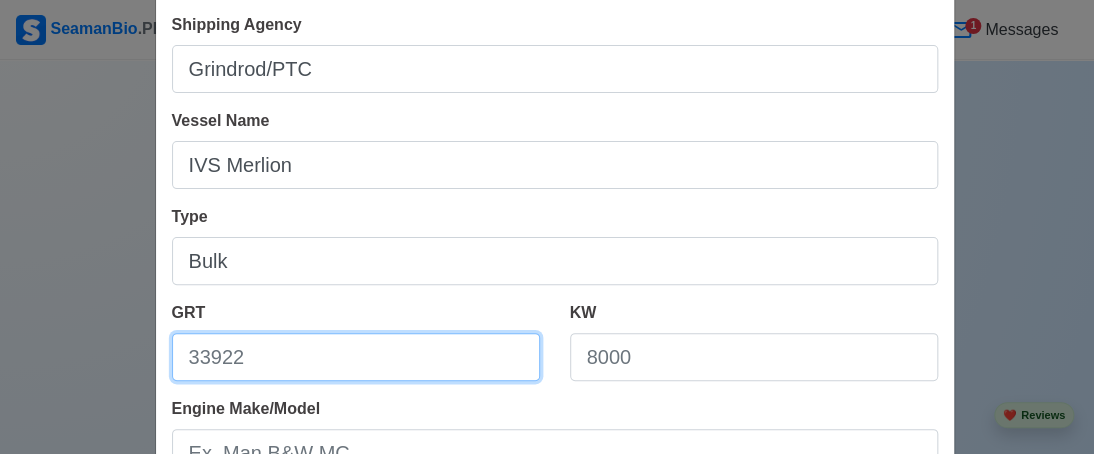 click on "GRT" at bounding box center (356, 357) 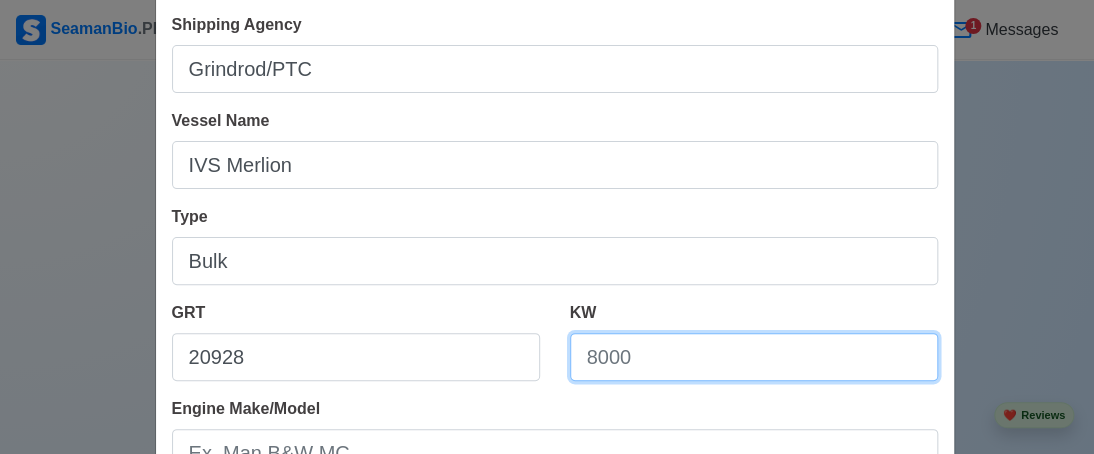 click on "KW" at bounding box center [754, 357] 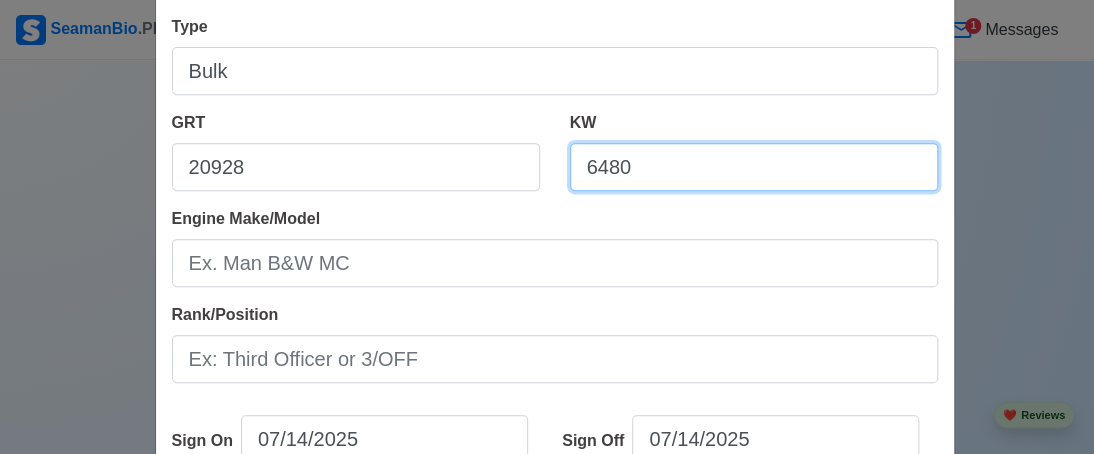 scroll, scrollTop: 300, scrollLeft: 0, axis: vertical 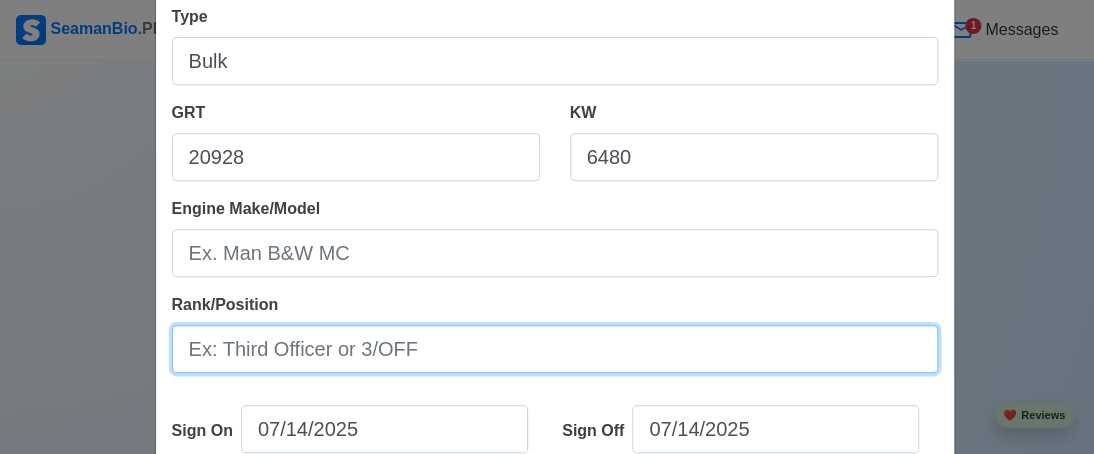 click on "Rank/Position" at bounding box center (555, 349) 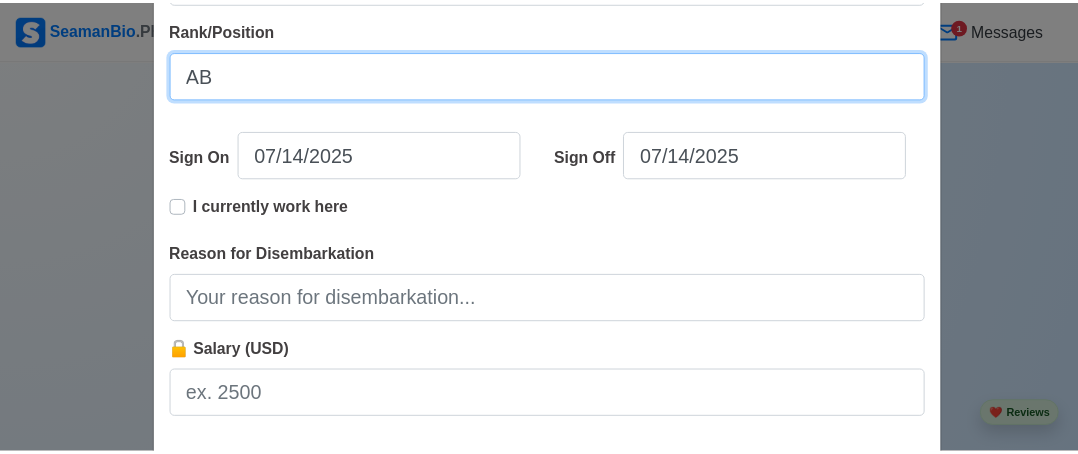 scroll, scrollTop: 684, scrollLeft: 0, axis: vertical 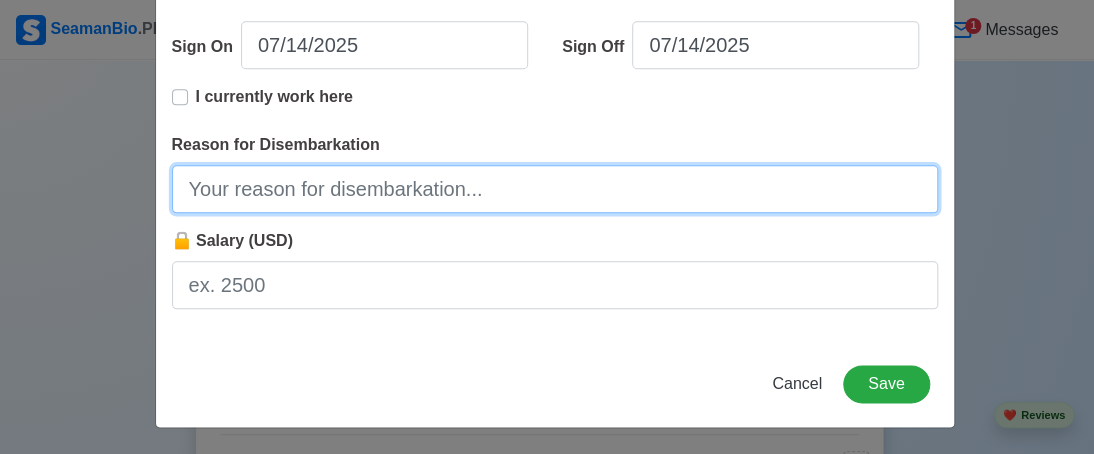 click on "Reason for Disembarkation" at bounding box center [555, 189] 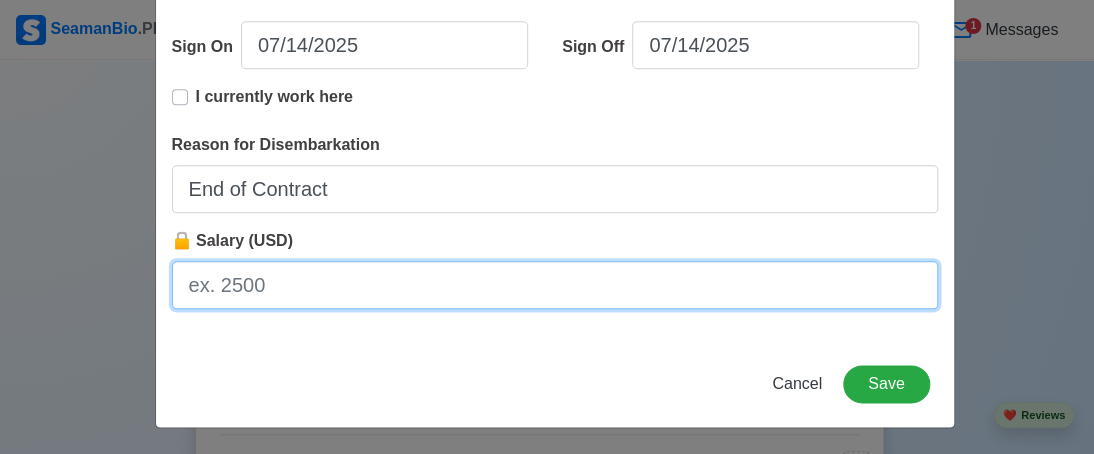 click on "🔒 Salary (USD)" at bounding box center [555, 285] 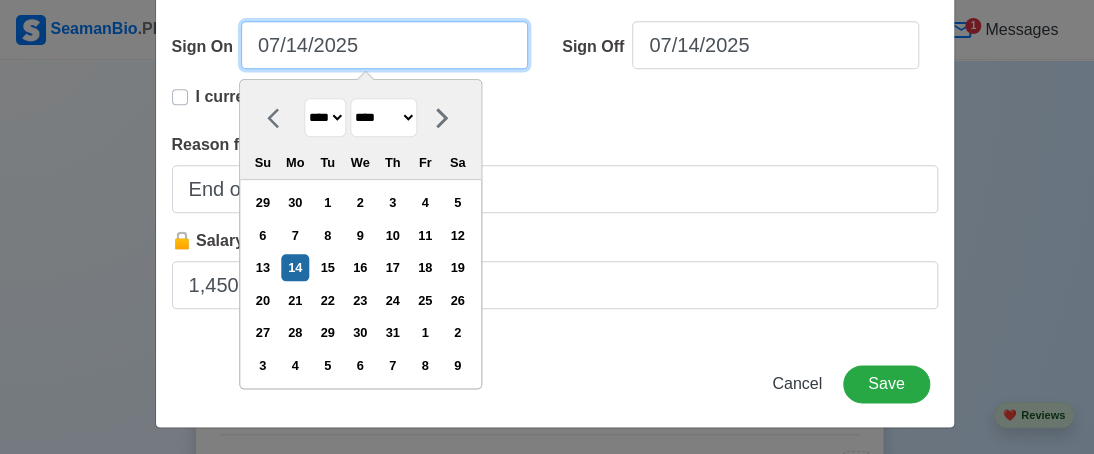 click on "07/14/2025" at bounding box center (384, 45) 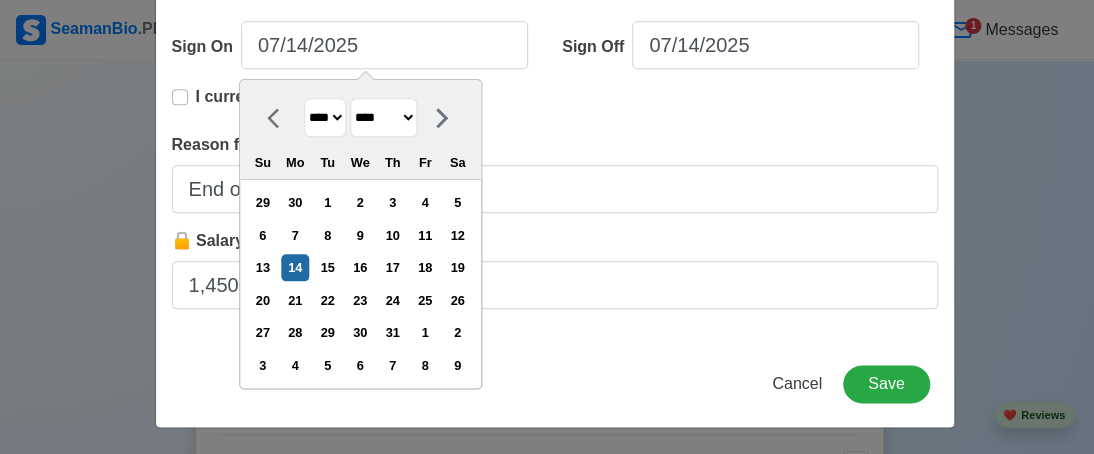 click on "**** **** **** **** **** **** **** **** **** **** **** **** **** **** **** **** **** **** **** **** **** **** **** **** **** **** **** **** **** **** **** **** **** **** **** **** **** **** **** **** **** **** **** **** **** **** **** **** **** **** **** **** **** **** **** **** **** **** **** **** **** **** **** **** **** **** **** **** **** **** **** **** **** **** **** **** **** **** **** **** **** **** **** **** **** **** **** **** **** **** **** **** **** **** **** **** **** **** **** **** **** **** **** **** **** ****" at bounding box center (325, 117) 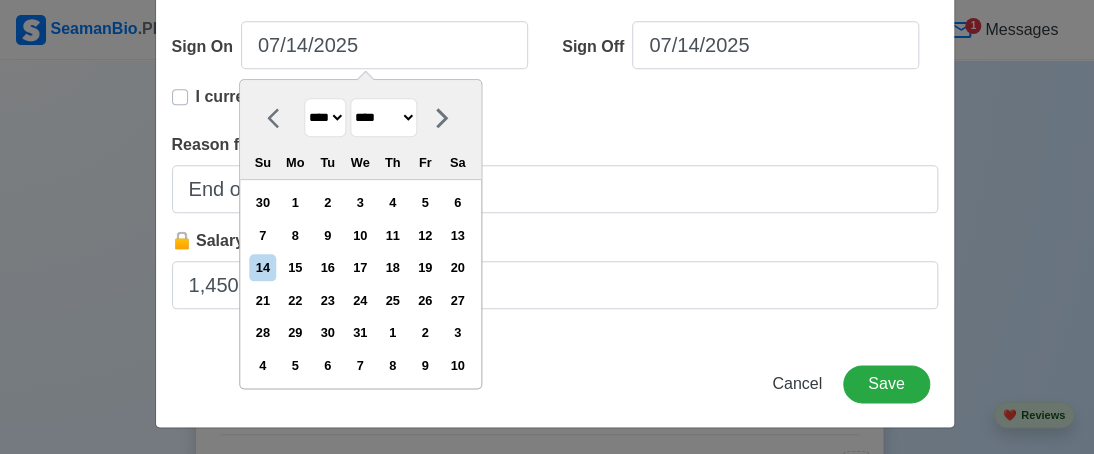 click on "******* ******** ***** ***** *** **** **** ****** ********* ******* ******** ********" at bounding box center (383, 117) 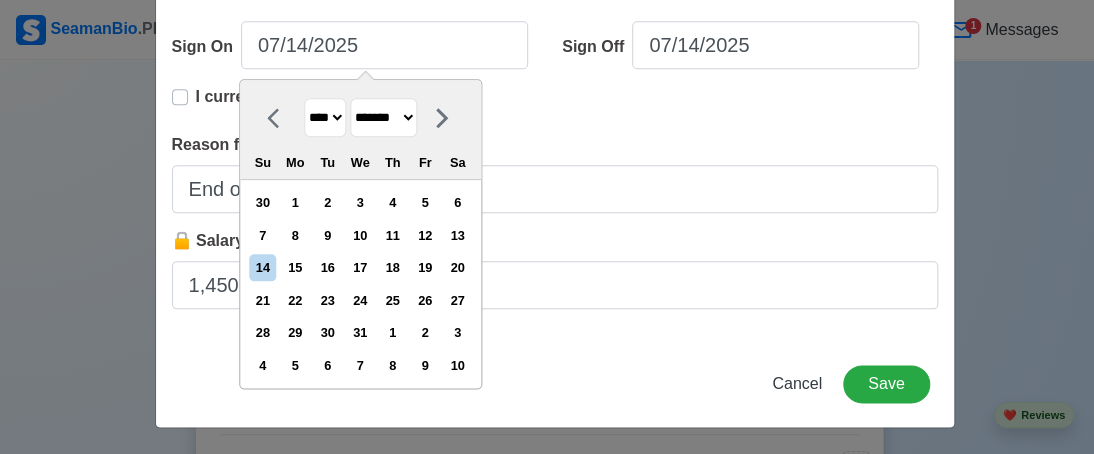 click on "******* ******** ***** ***** *** **** **** ****** ********* ******* ******** ********" at bounding box center [383, 117] 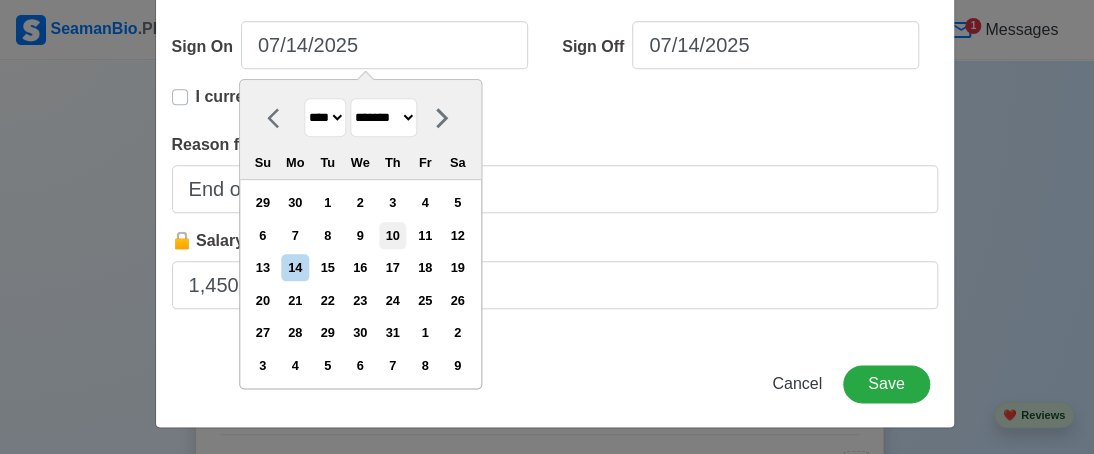 click on "10" at bounding box center (392, 235) 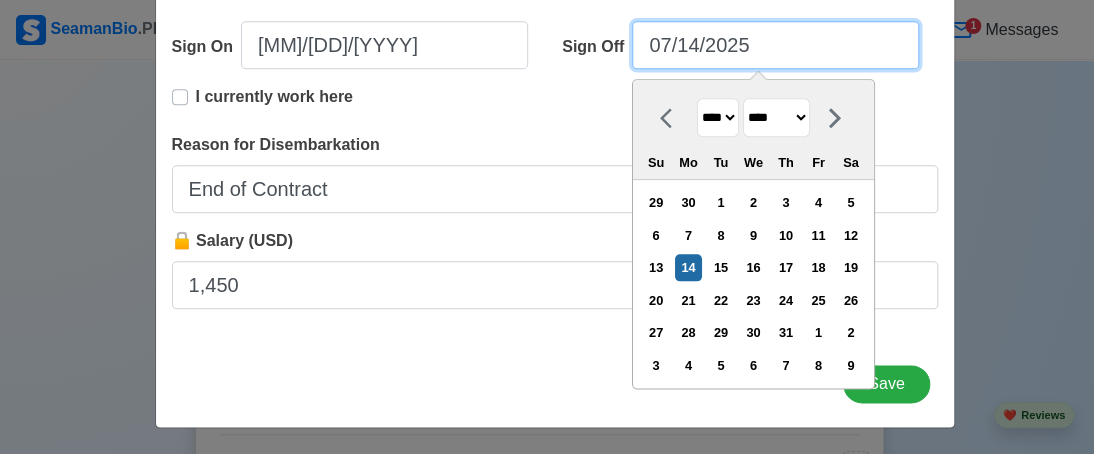 click on "07/14/2025" at bounding box center [775, 45] 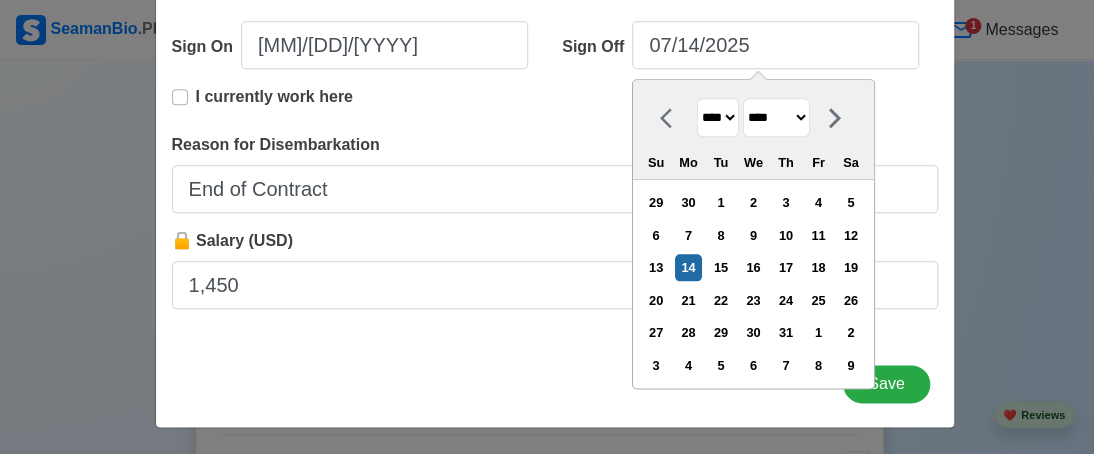 click on "**** **** **** **** **** **** **** **** **** **** **** **** **** **** **** **** **** **** **** **** **** **** **** **** **** **** **** **** **** **** **** **** **** **** **** **** **** **** **** **** **** **** **** **** **** **** **** **** **** **** **** **** **** **** **** **** **** **** **** **** **** **** **** **** **** **** **** **** **** **** **** **** **** **** **** **** **** **** **** **** **** **** **** **** **** **** **** **** **** **** **** **** **** **** **** **** **** **** **** **** **** **** **** **** **** **** **** ****" at bounding box center [718, 117] 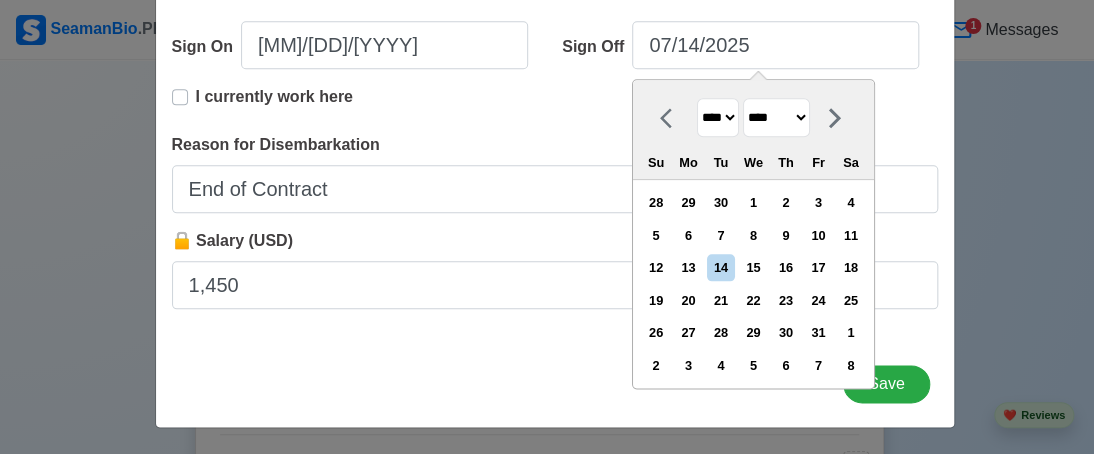 click on "******* ******** ***** ***** *** **** **** ****** ********* ******* ******** ********" at bounding box center [776, 117] 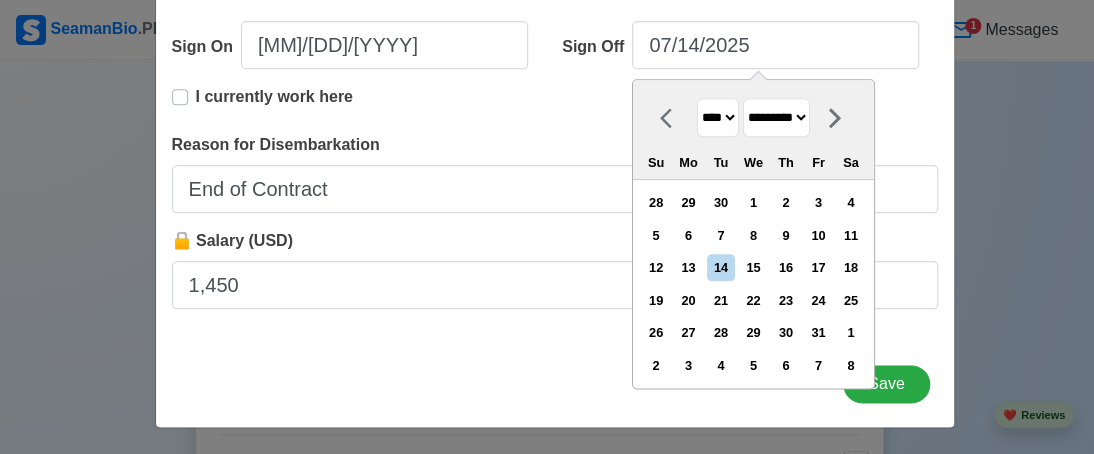 click on "******* ******** ***** ***** *** **** **** ****** ********* ******* ******** ********" at bounding box center (776, 117) 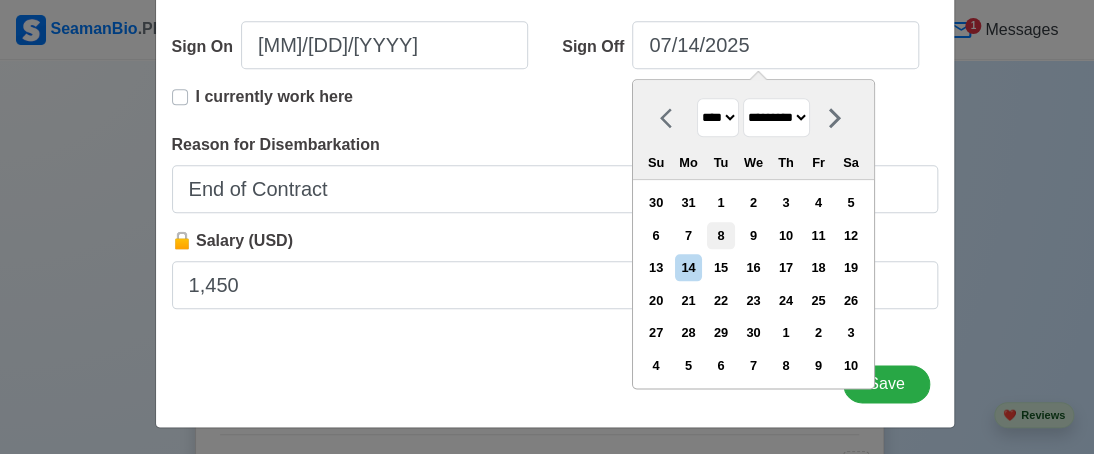 click on "8" at bounding box center (720, 235) 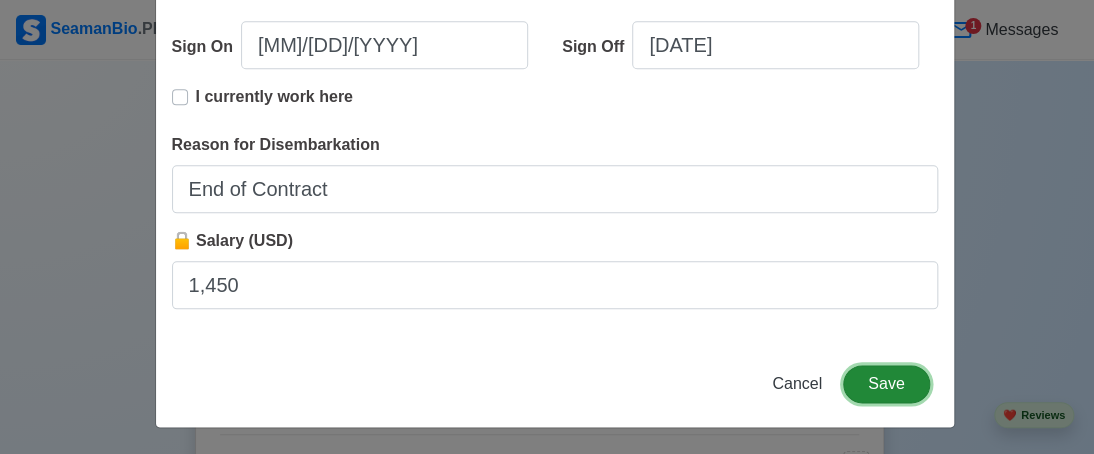 click on "Save" at bounding box center [886, 384] 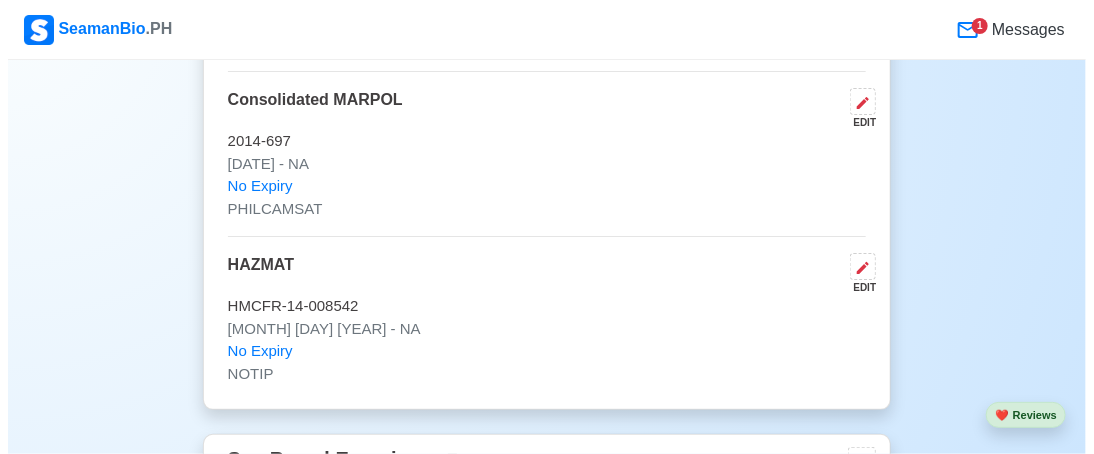 scroll, scrollTop: 5578, scrollLeft: 0, axis: vertical 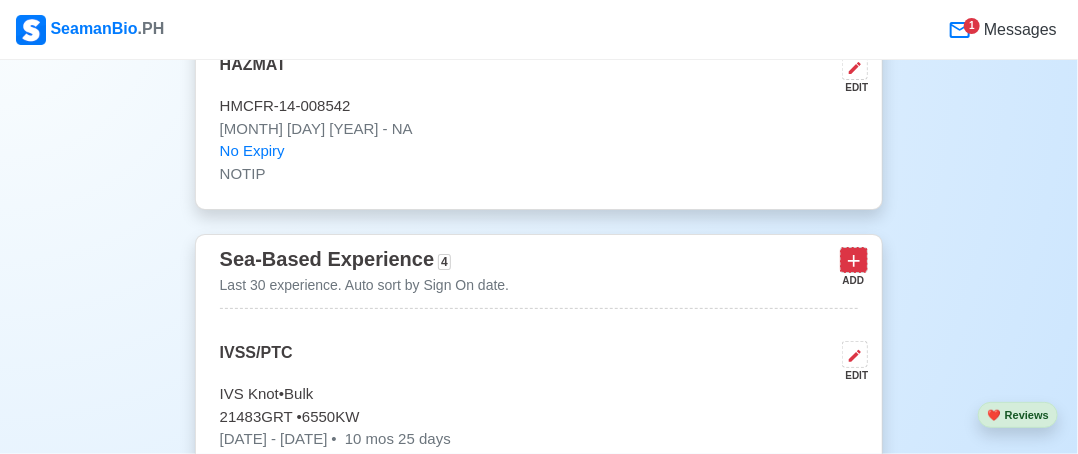 click 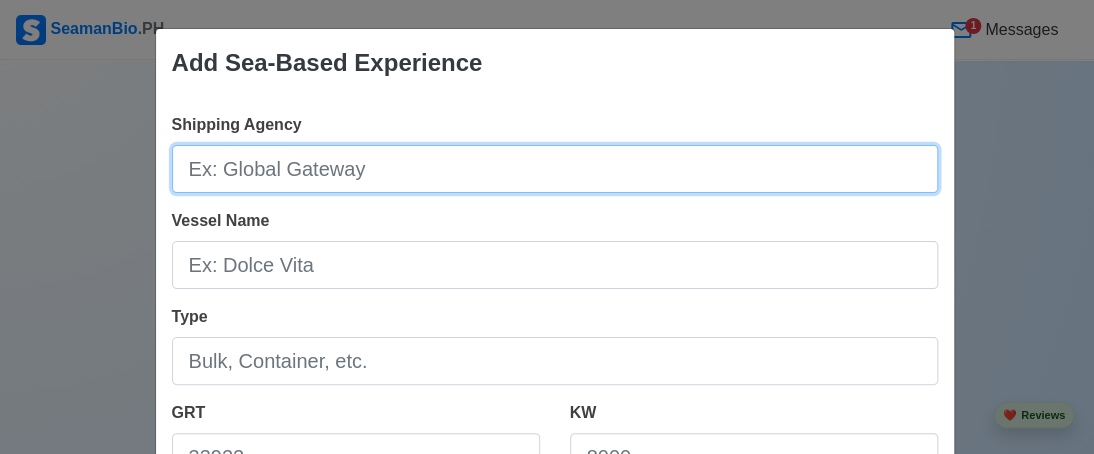 click on "Shipping Agency" at bounding box center (555, 169) 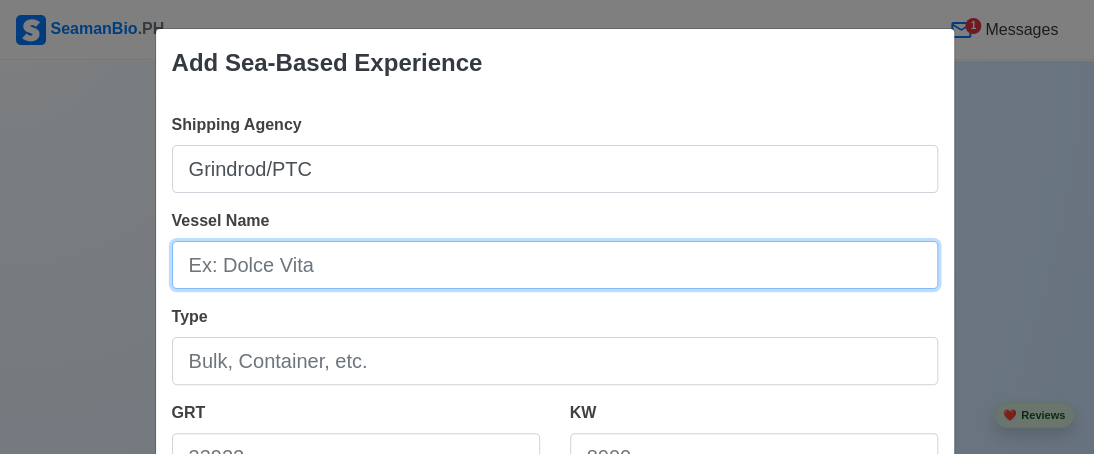 click on "Vessel Name" at bounding box center (555, 265) 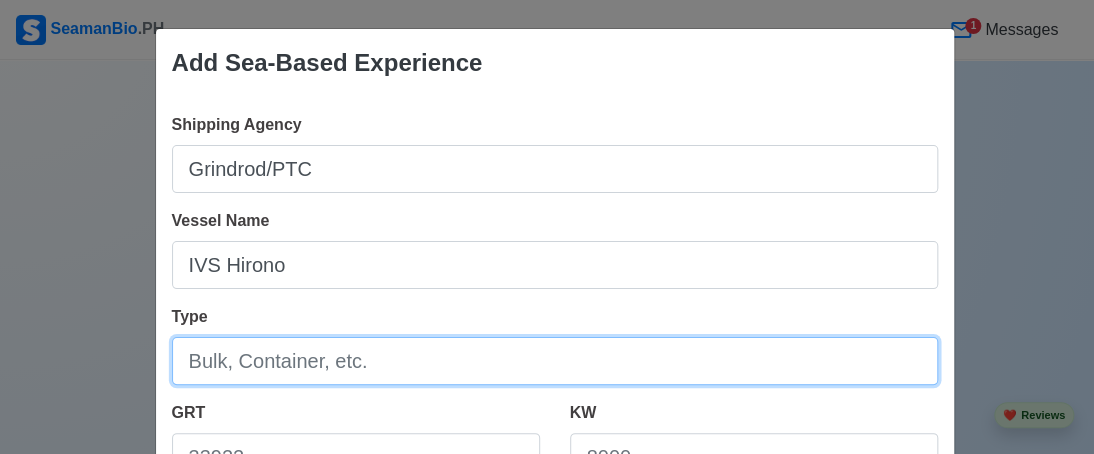 click on "Type" at bounding box center [555, 361] 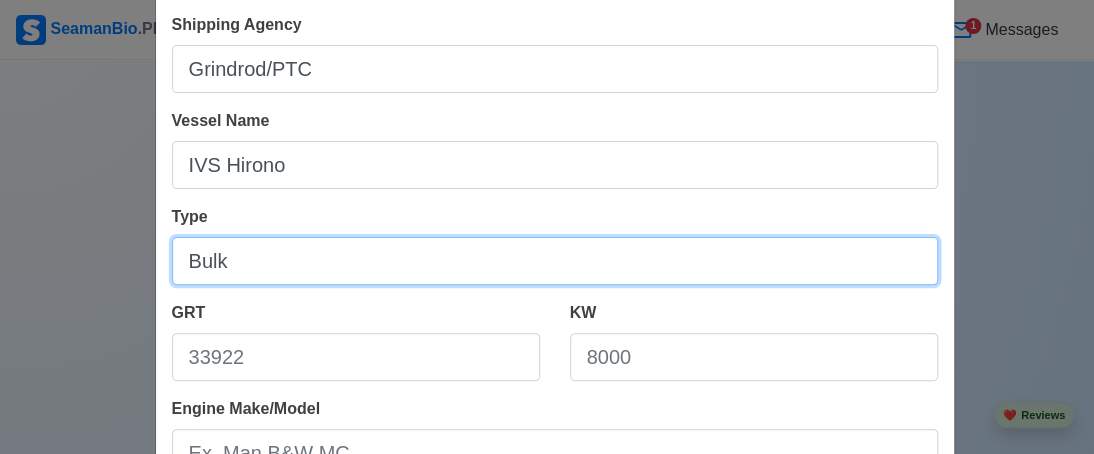 scroll, scrollTop: 200, scrollLeft: 0, axis: vertical 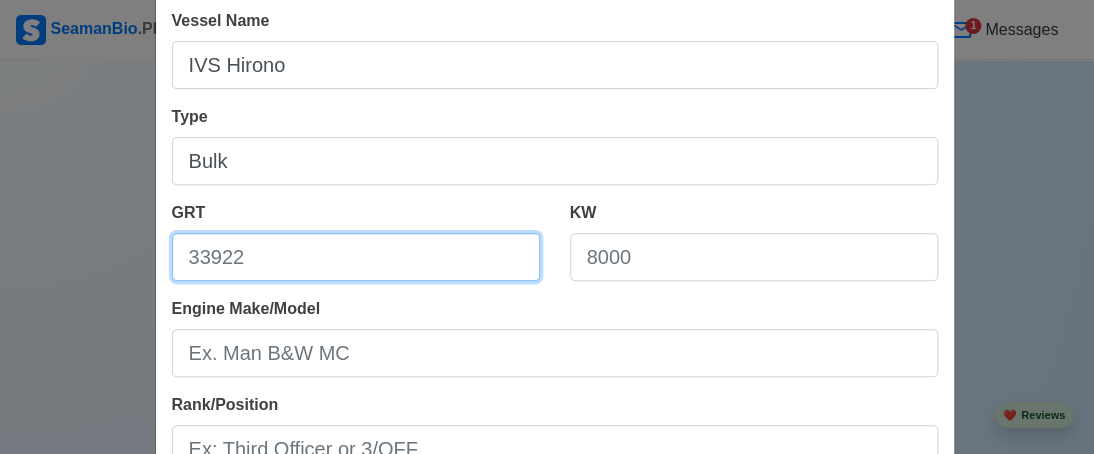 click on "GRT" at bounding box center [356, 257] 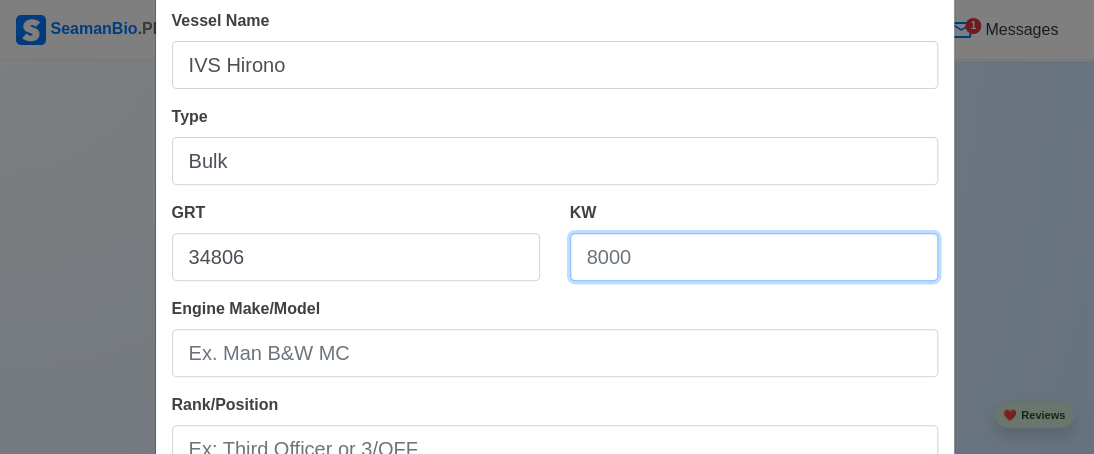 click on "KW" at bounding box center [754, 257] 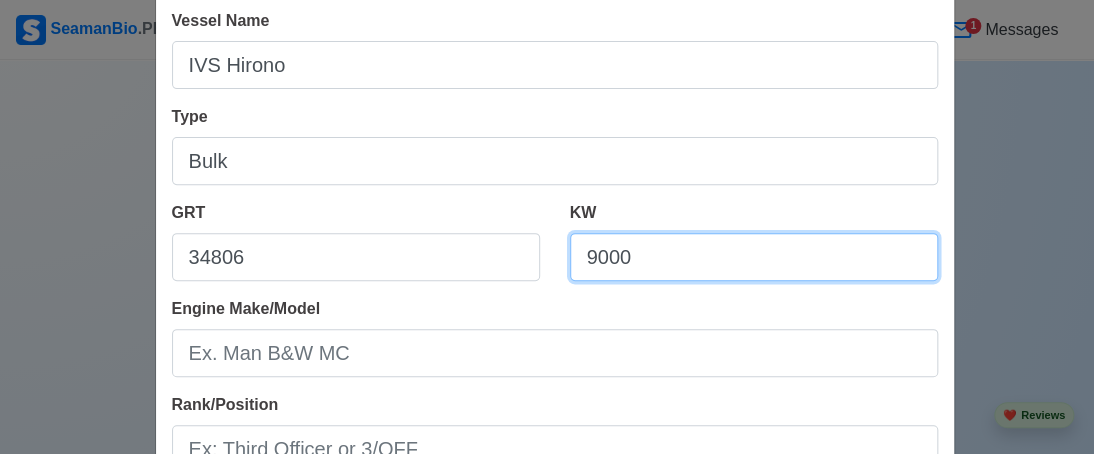 scroll, scrollTop: 400, scrollLeft: 0, axis: vertical 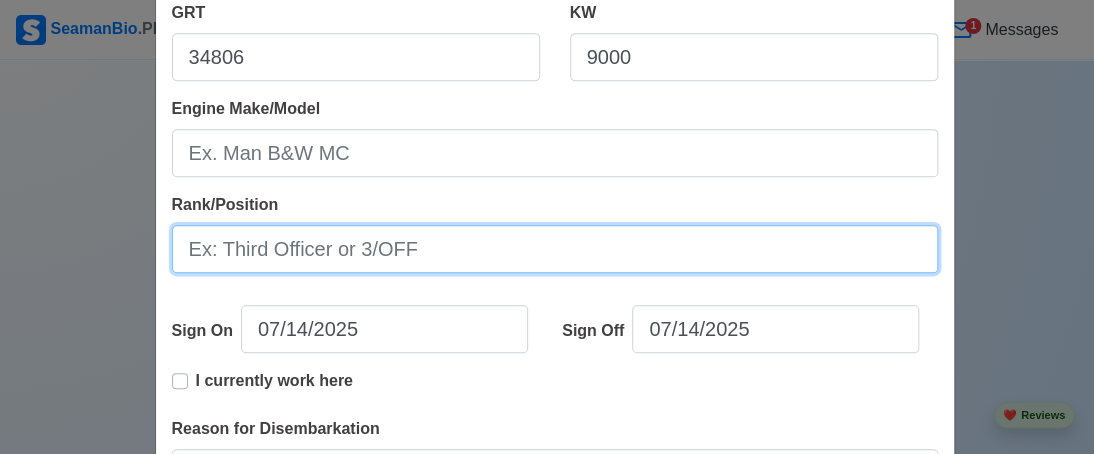 click on "Rank/Position" at bounding box center [555, 249] 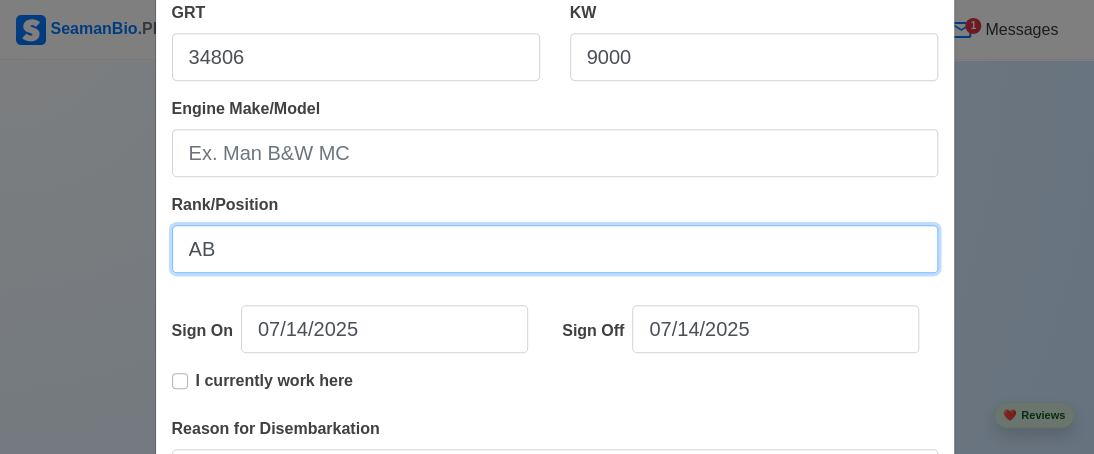 scroll, scrollTop: 600, scrollLeft: 0, axis: vertical 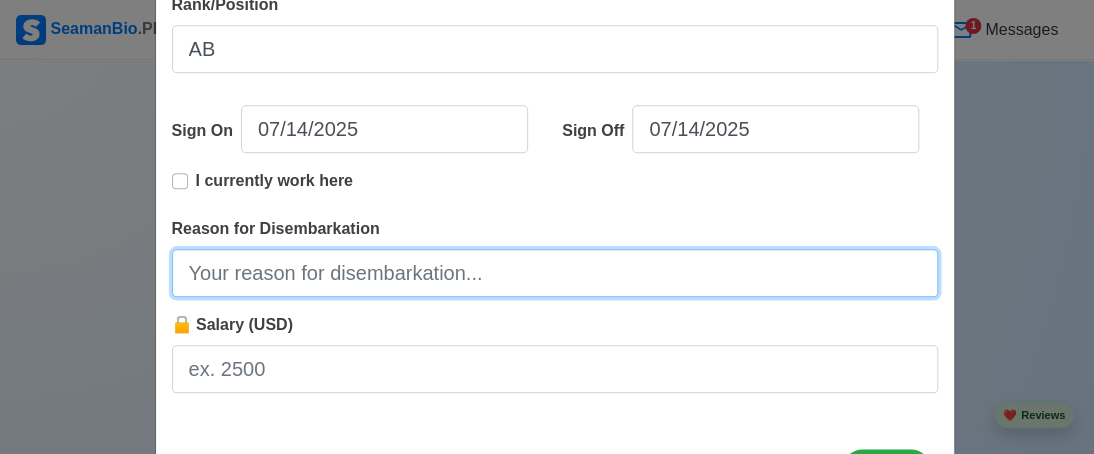 click on "Reason for Disembarkation" at bounding box center [555, 273] 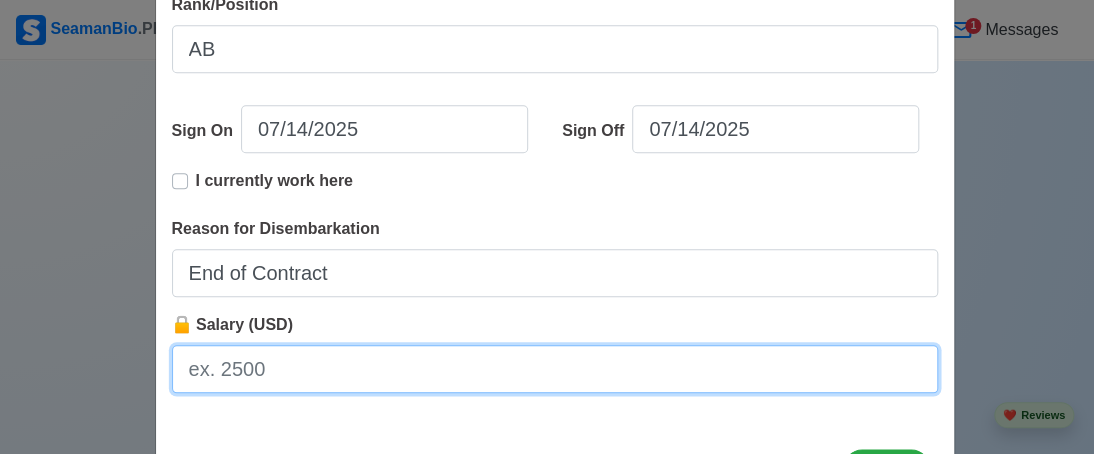 click on "🔒 Salary (USD)" at bounding box center (555, 369) 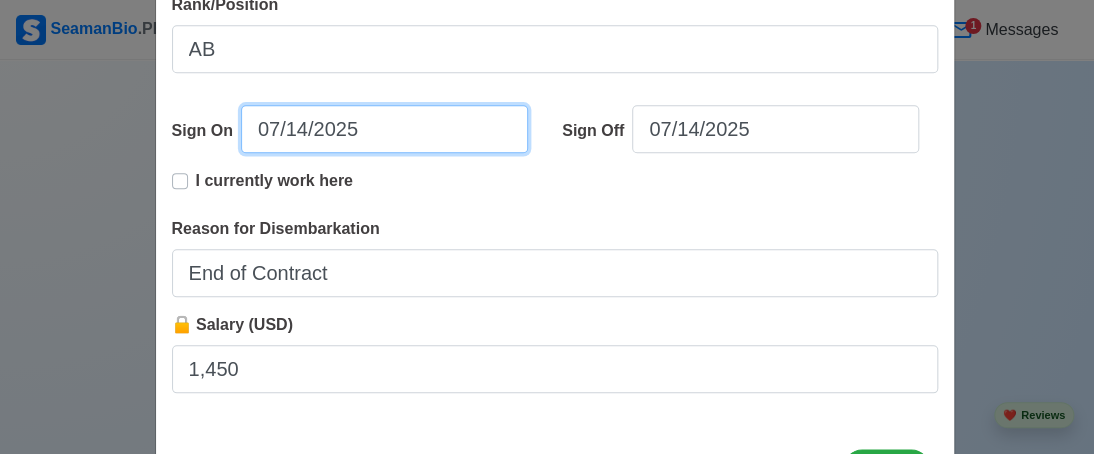 click on "07/14/2025" at bounding box center (384, 129) 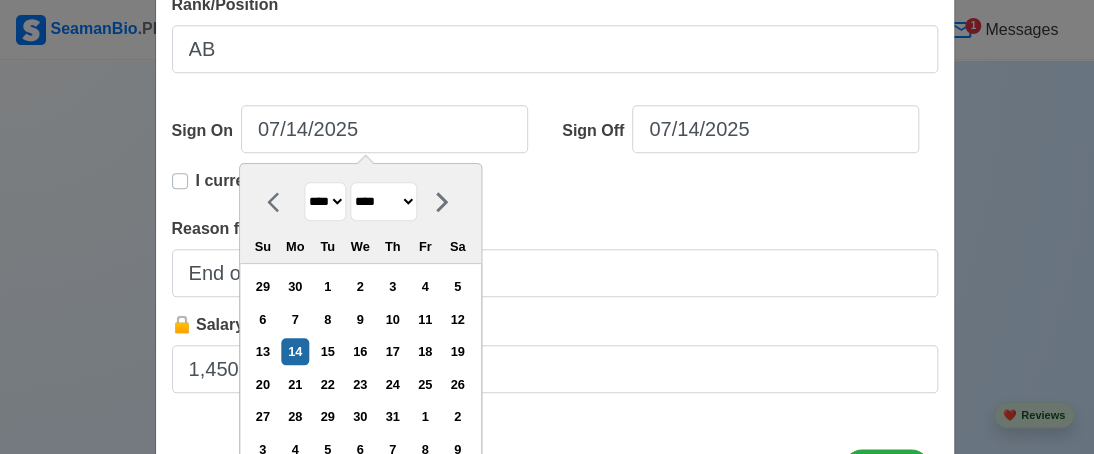 click on "**** **** **** **** **** **** **** **** **** **** **** **** **** **** **** **** **** **** **** **** **** **** **** **** **** **** **** **** **** **** **** **** **** **** **** **** **** **** **** **** **** **** **** **** **** **** **** **** **** **** **** **** **** **** **** **** **** **** **** **** **** **** **** **** **** **** **** **** **** **** **** **** **** **** **** **** **** **** **** **** **** **** **** **** **** **** **** **** **** **** **** **** **** **** **** **** **** **** **** **** **** **** **** **** **** ****" at bounding box center (325, 201) 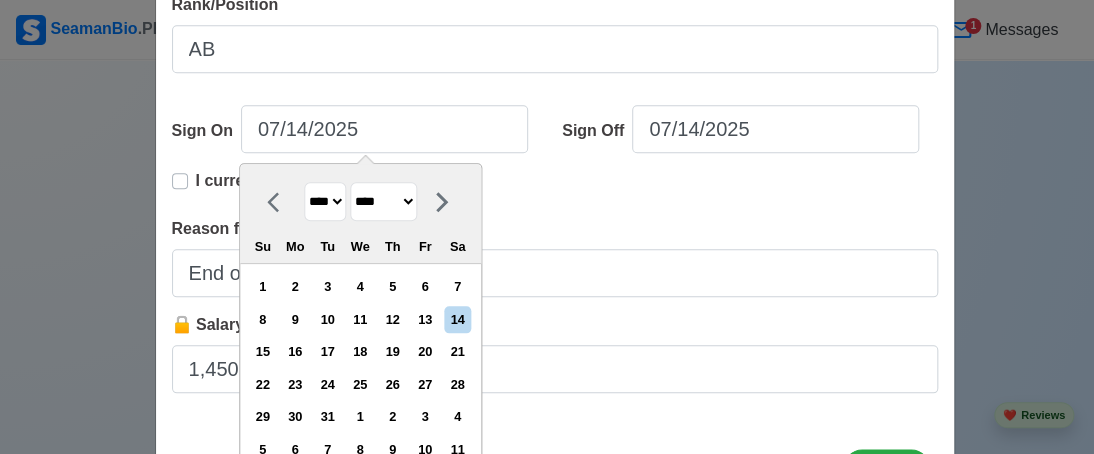 click on "******* ******** ***** ***** *** **** **** ****** ********* ******* ******** ********" at bounding box center (383, 201) 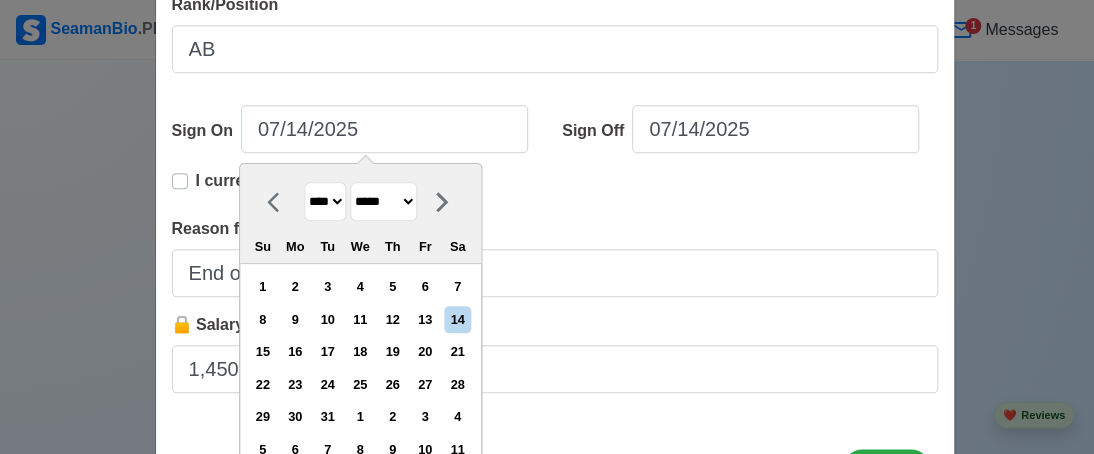 click on "******* ******** ***** ***** *** **** **** ****** ********* ******* ******** ********" at bounding box center (383, 201) 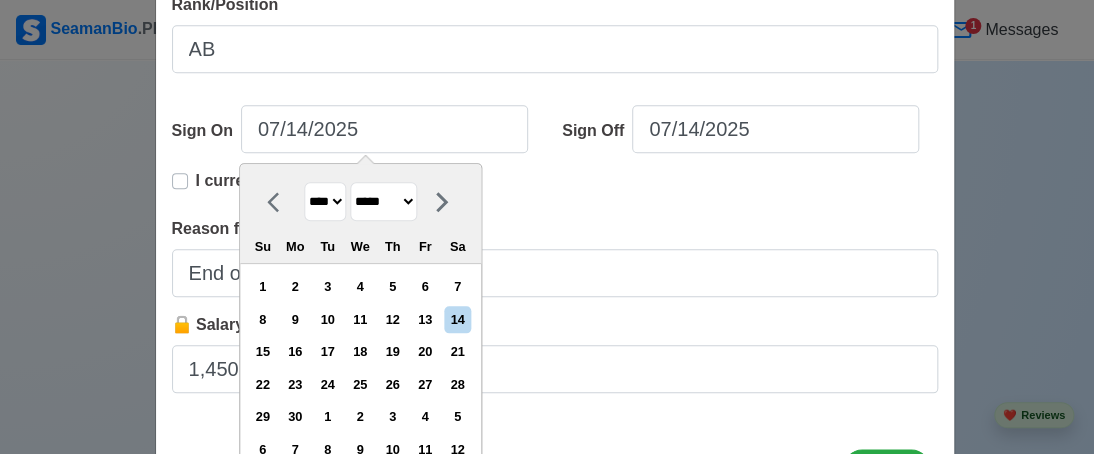 drag, startPoint x: 462, startPoint y: 388, endPoint x: 481, endPoint y: 352, distance: 40.706264 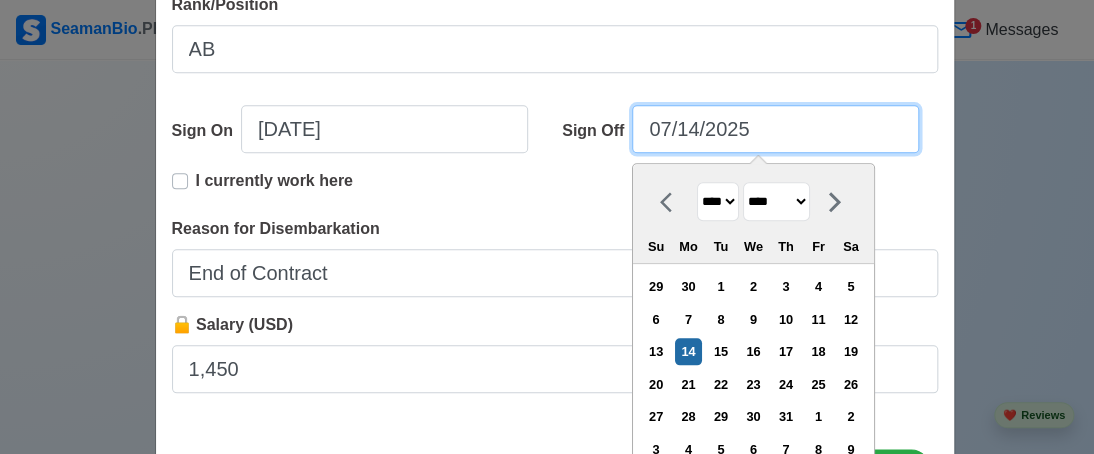 click on "07/14/2025" at bounding box center (775, 129) 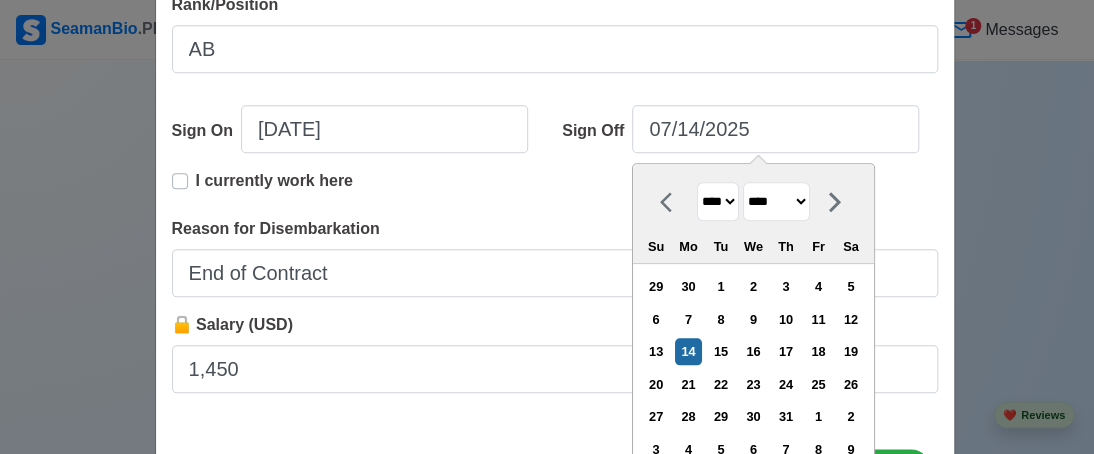 click on "**** **** **** **** **** **** **** **** **** **** **** **** **** **** **** **** **** **** **** **** **** **** **** **** **** **** **** **** **** **** **** **** **** **** **** **** **** **** **** **** **** **** **** **** **** **** **** **** **** **** **** **** **** **** **** **** **** **** **** **** **** **** **** **** **** **** **** **** **** **** **** **** **** **** **** **** **** **** **** **** **** **** **** **** **** **** **** **** **** **** **** **** **** **** **** **** **** **** **** **** **** **** **** **** **** **** **** ****" at bounding box center (718, 201) 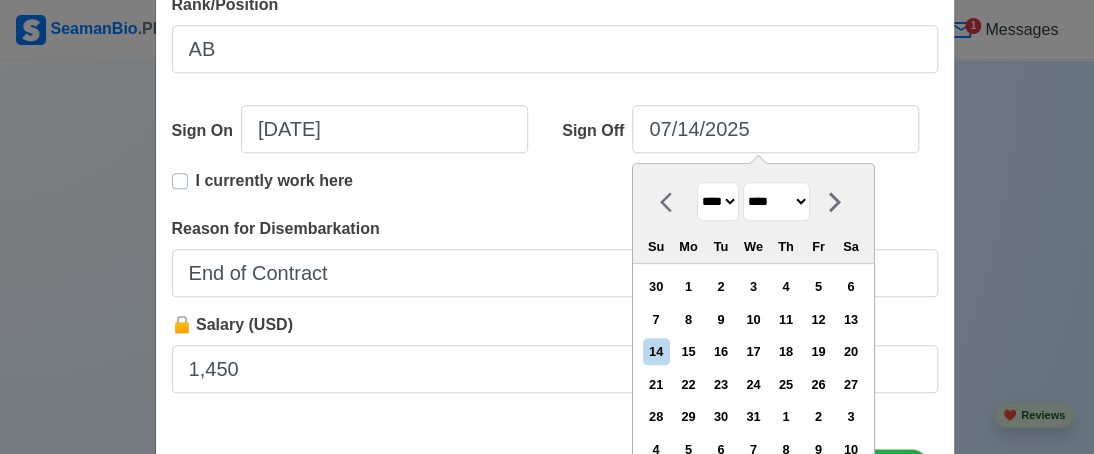 click on "******* ******** ***** ***** *** **** **** ****** ********* ******* ******** ********" at bounding box center [776, 201] 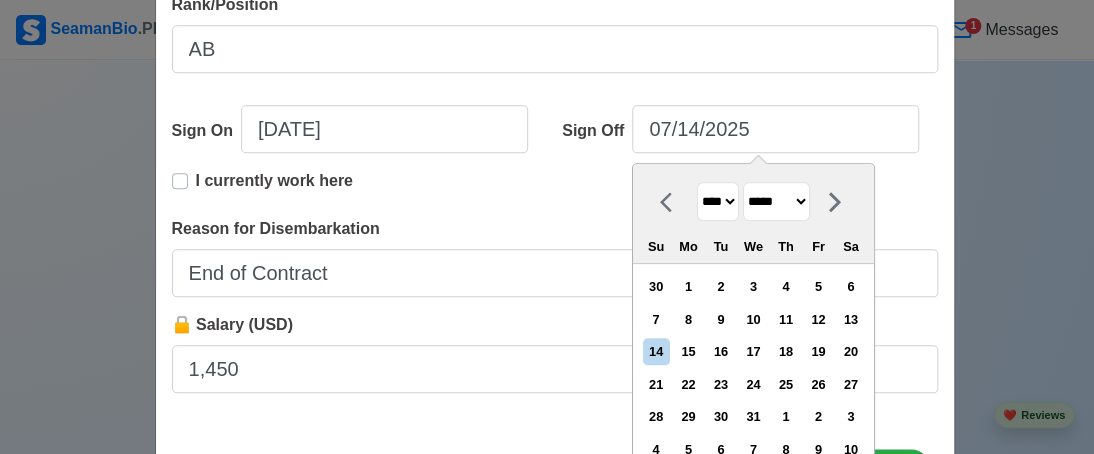 click on "******* ******** ***** ***** *** **** **** ****** ********* ******* ******** ********" at bounding box center (776, 201) 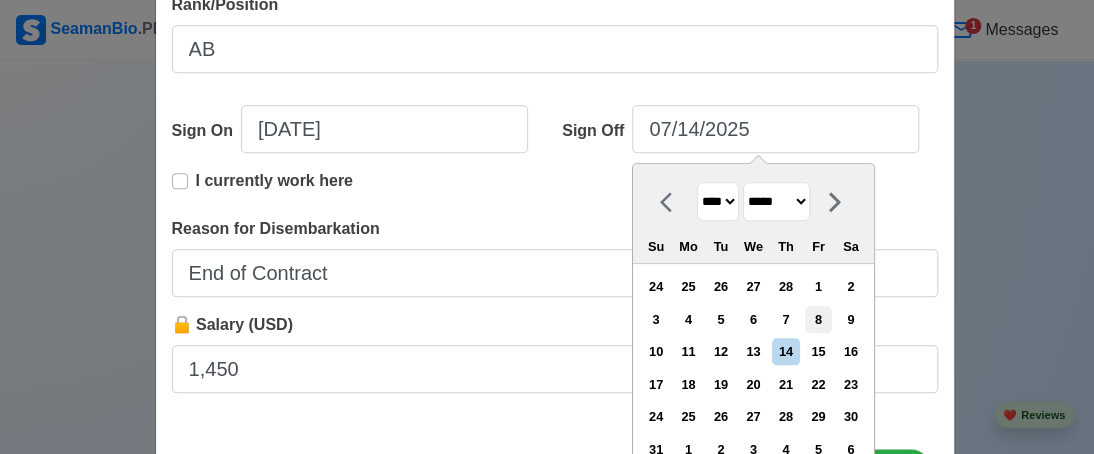 click on "8" at bounding box center (818, 319) 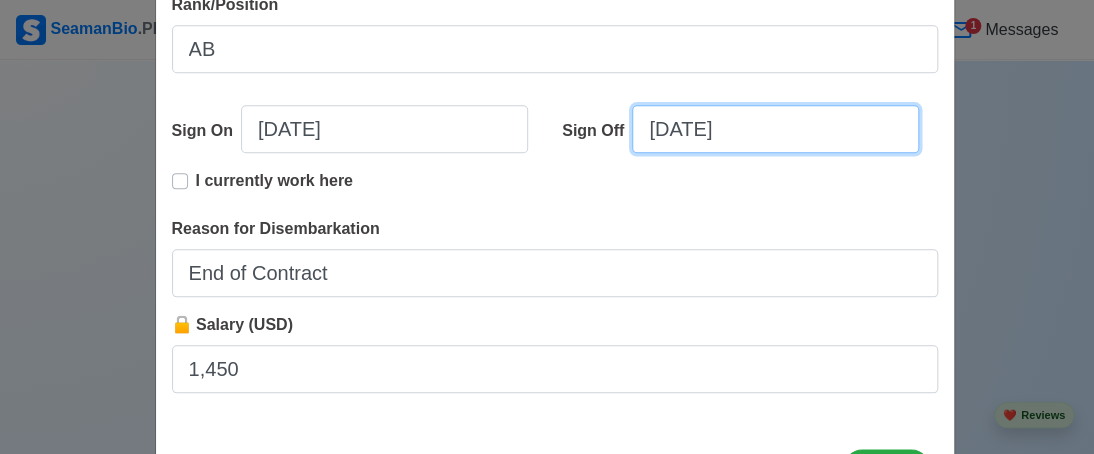 scroll, scrollTop: 684, scrollLeft: 0, axis: vertical 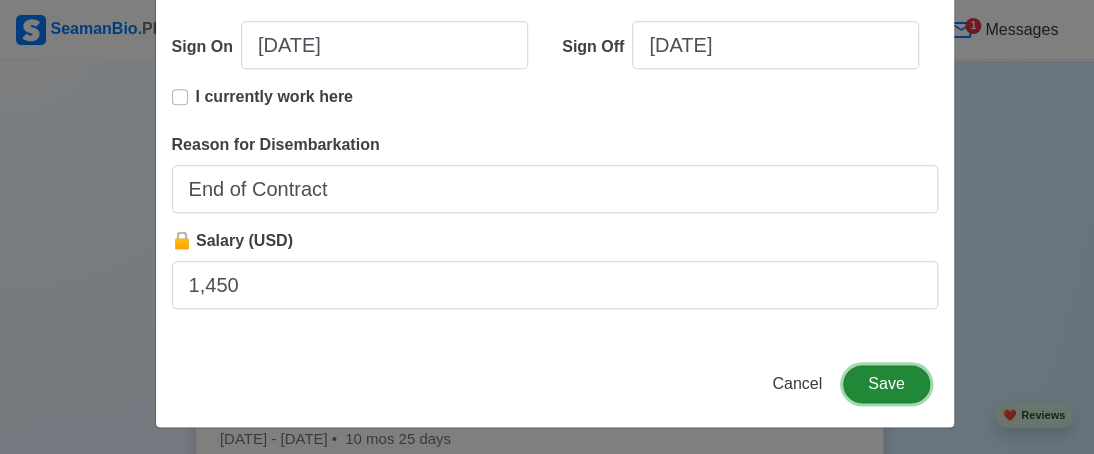 click on "Save" at bounding box center [886, 384] 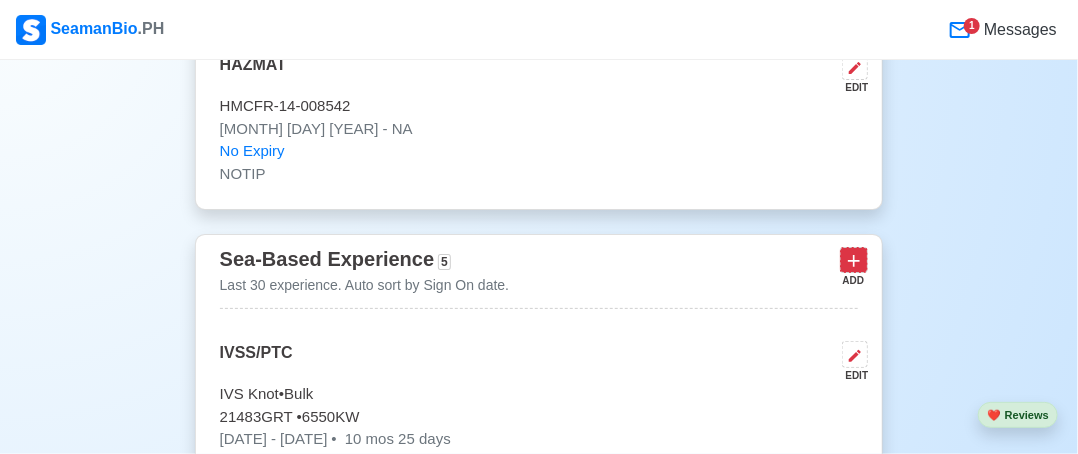 click 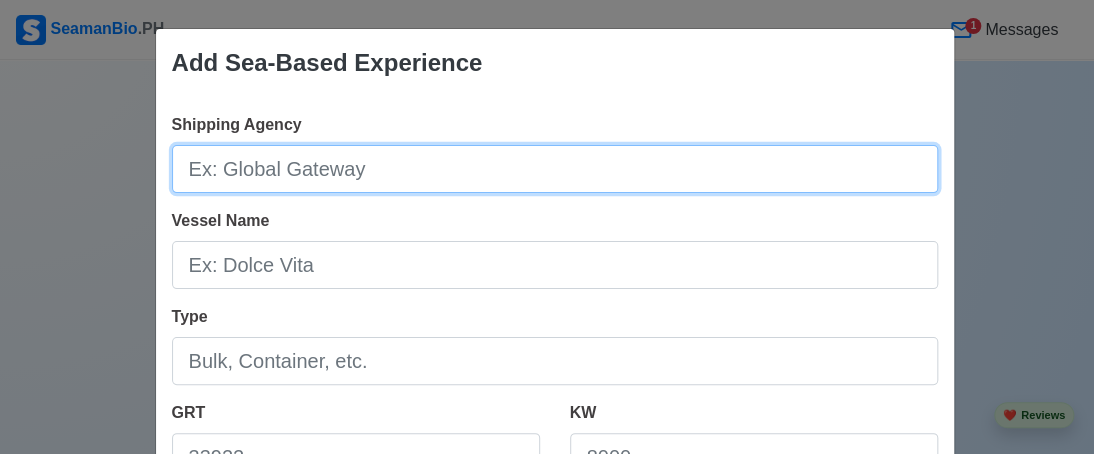 click on "Shipping Agency" at bounding box center (555, 169) 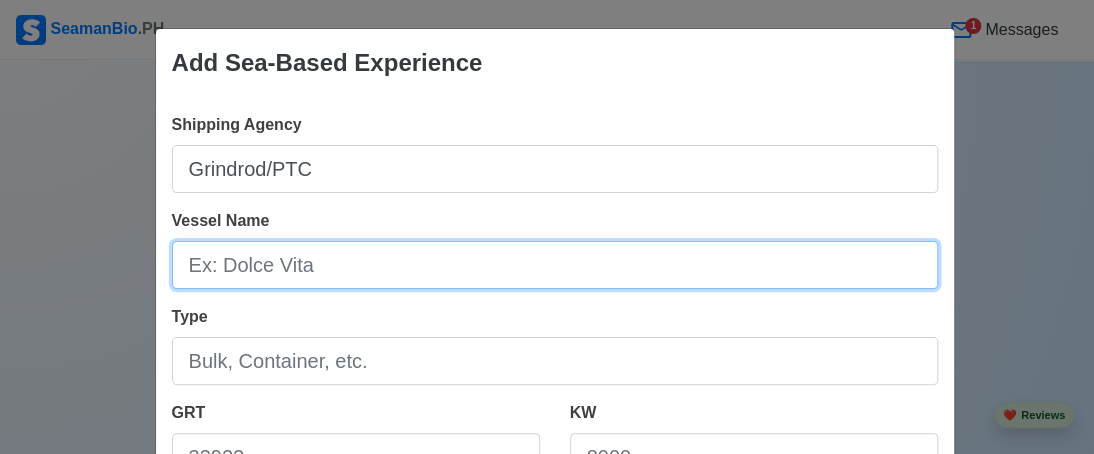 click on "Vessel Name" at bounding box center (555, 265) 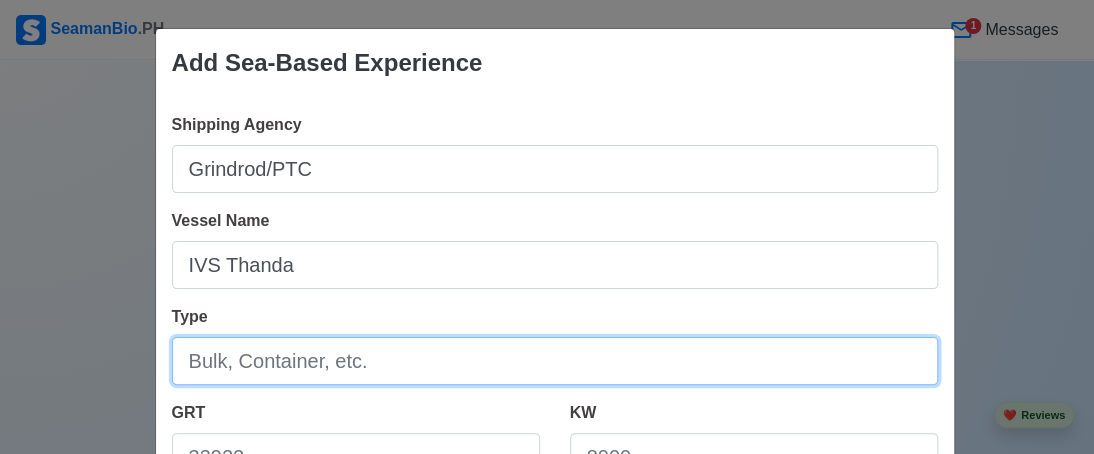 click on "Type" at bounding box center [555, 361] 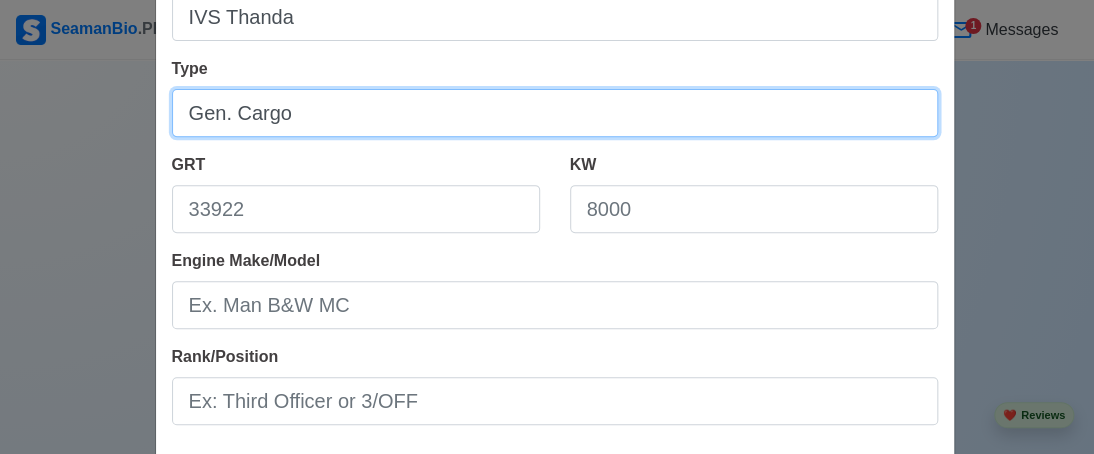 scroll, scrollTop: 300, scrollLeft: 0, axis: vertical 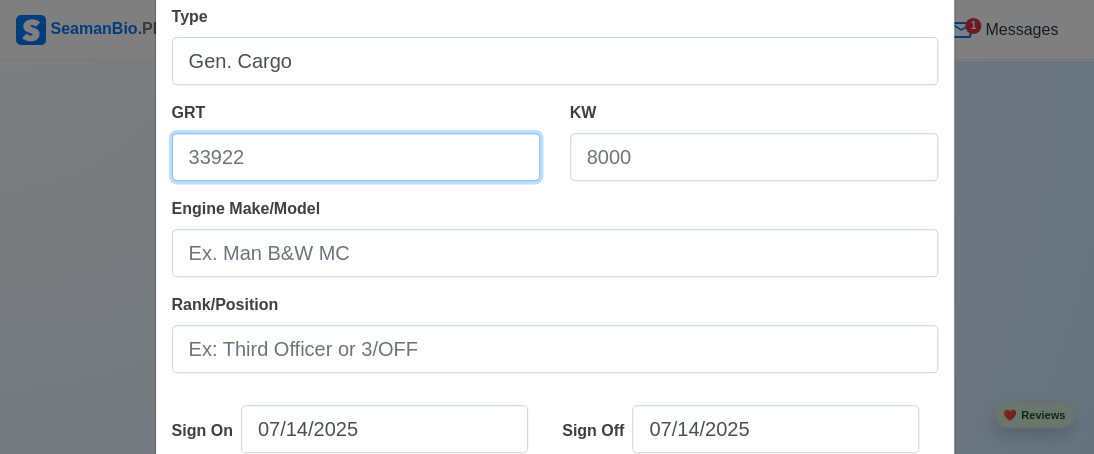 click on "GRT" at bounding box center (356, 157) 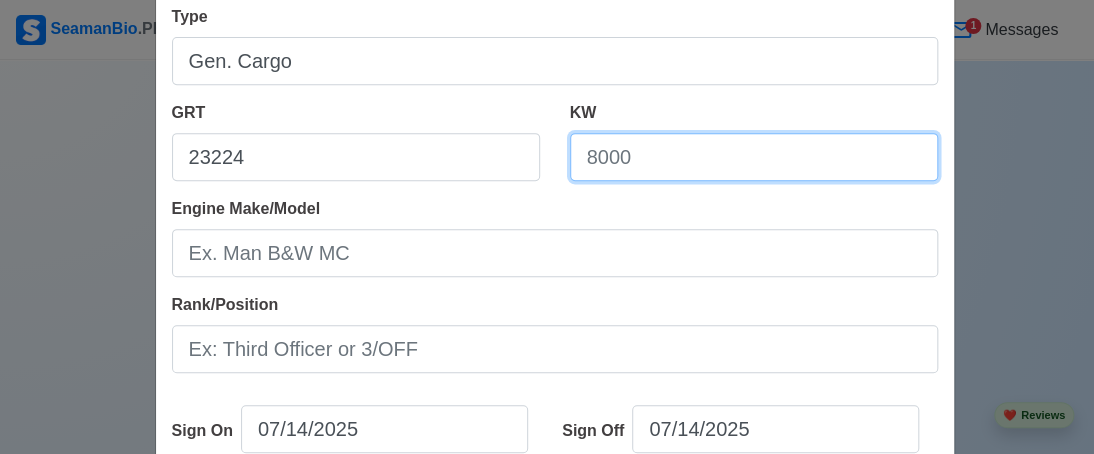 click on "KW" at bounding box center (754, 157) 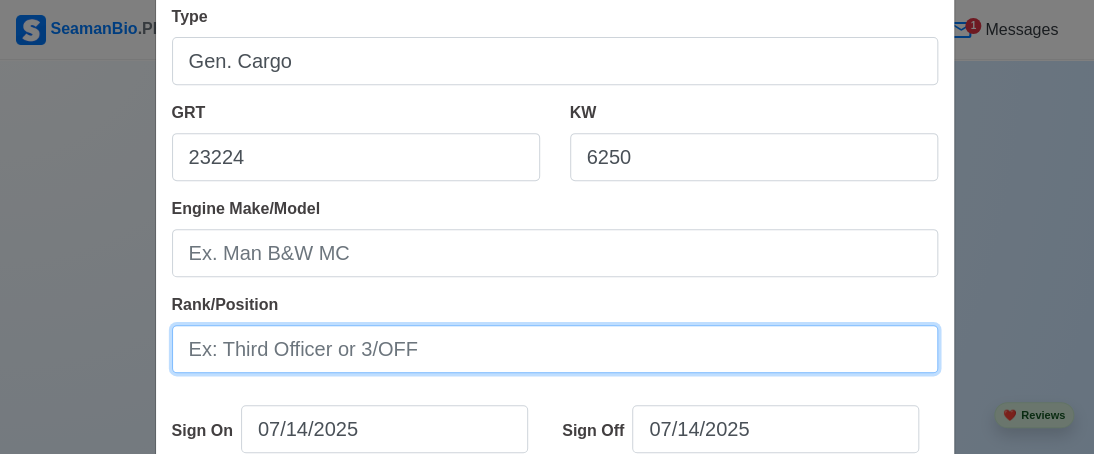 click on "Rank/Position" at bounding box center [555, 349] 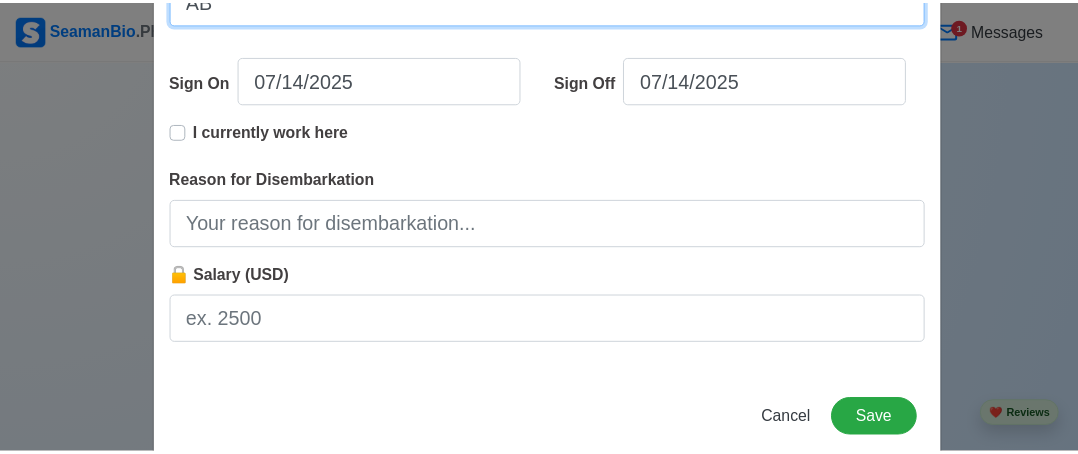 scroll, scrollTop: 684, scrollLeft: 0, axis: vertical 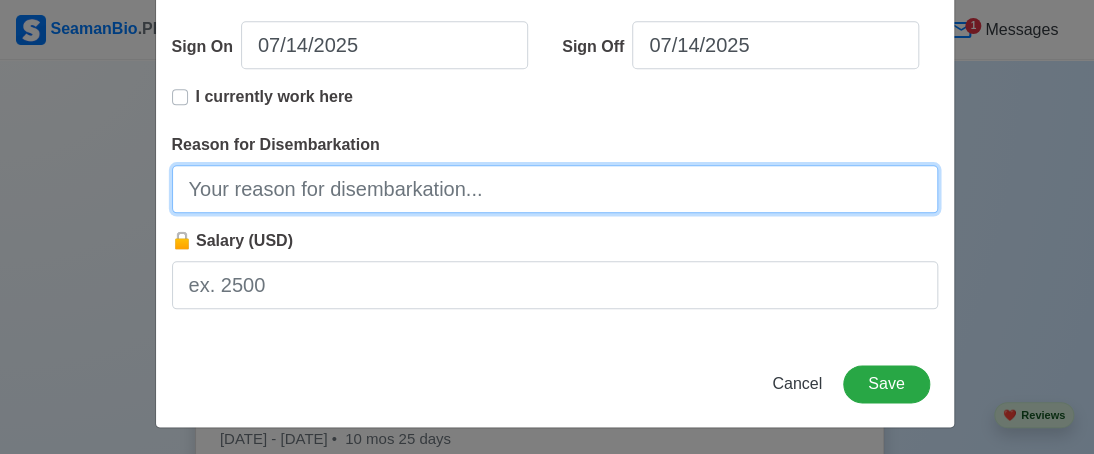 click on "Reason for Disembarkation" at bounding box center [555, 189] 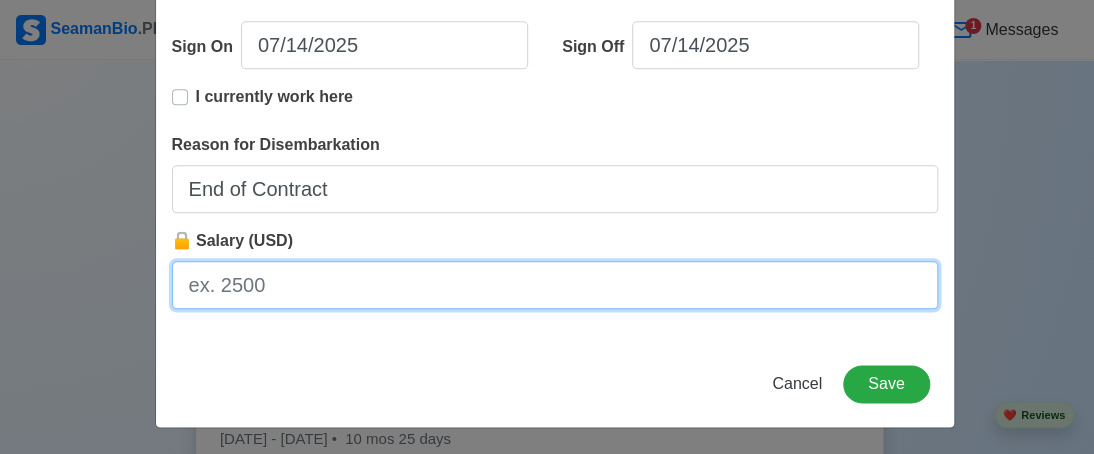 click on "🔒 Salary (USD)" at bounding box center (555, 285) 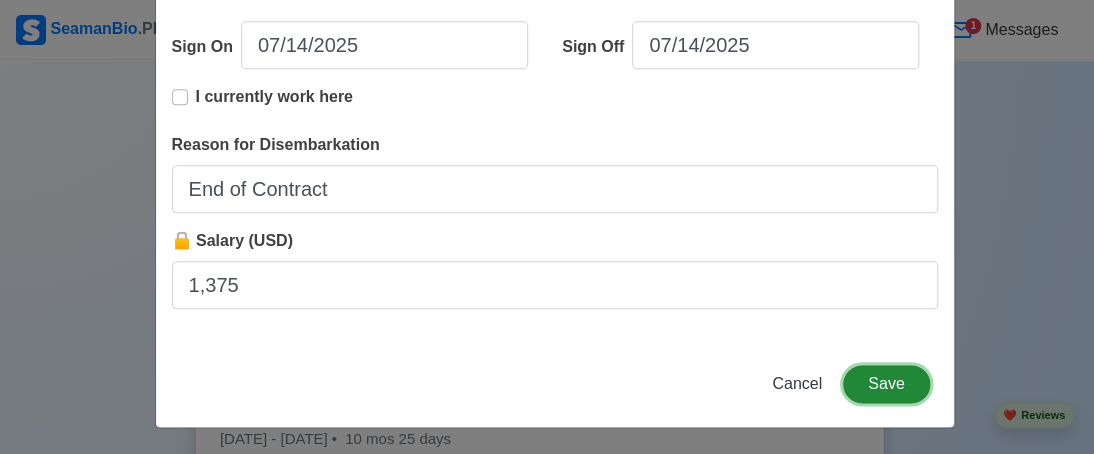 click on "Save" at bounding box center (886, 384) 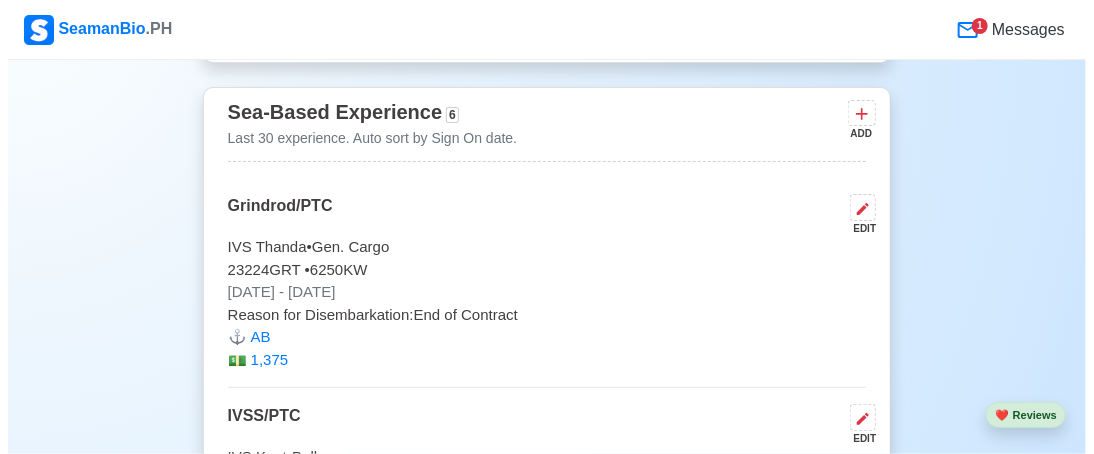 scroll, scrollTop: 5678, scrollLeft: 0, axis: vertical 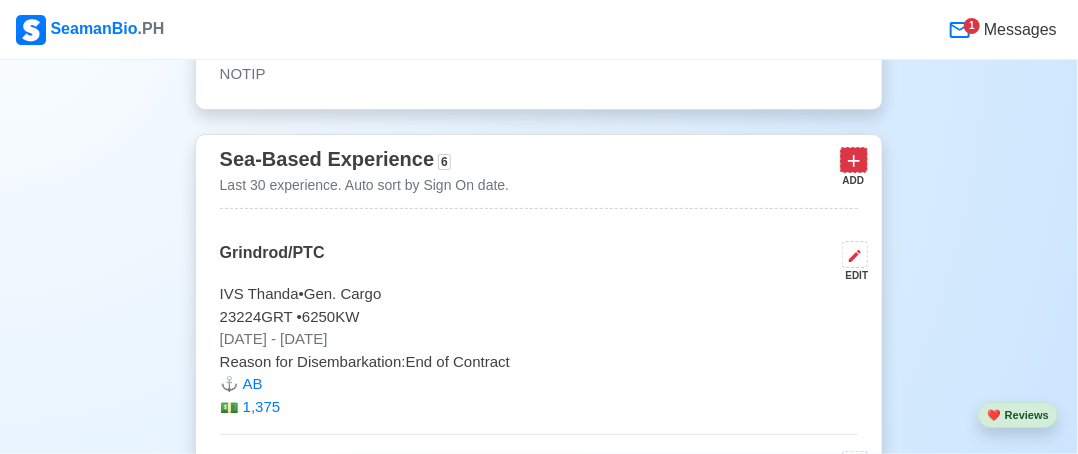 click 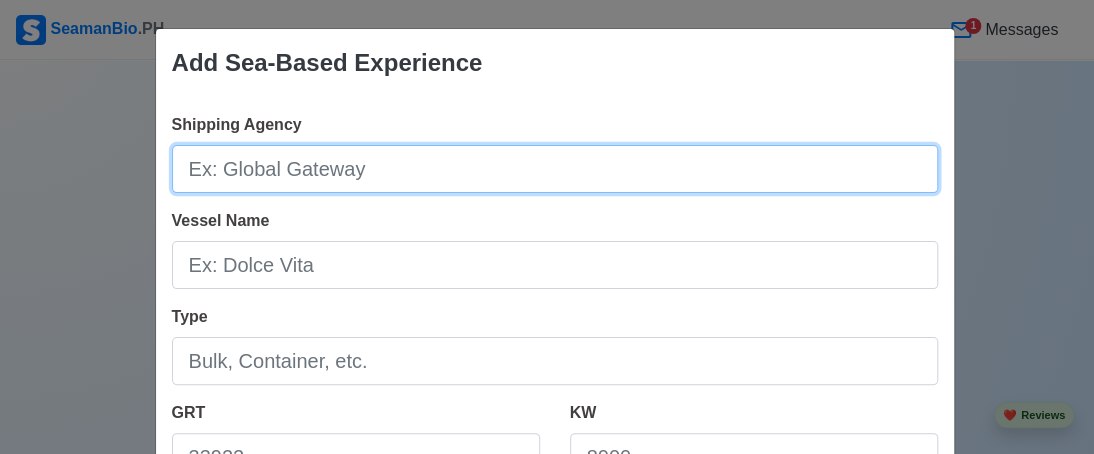 click on "Shipping Agency" at bounding box center (555, 169) 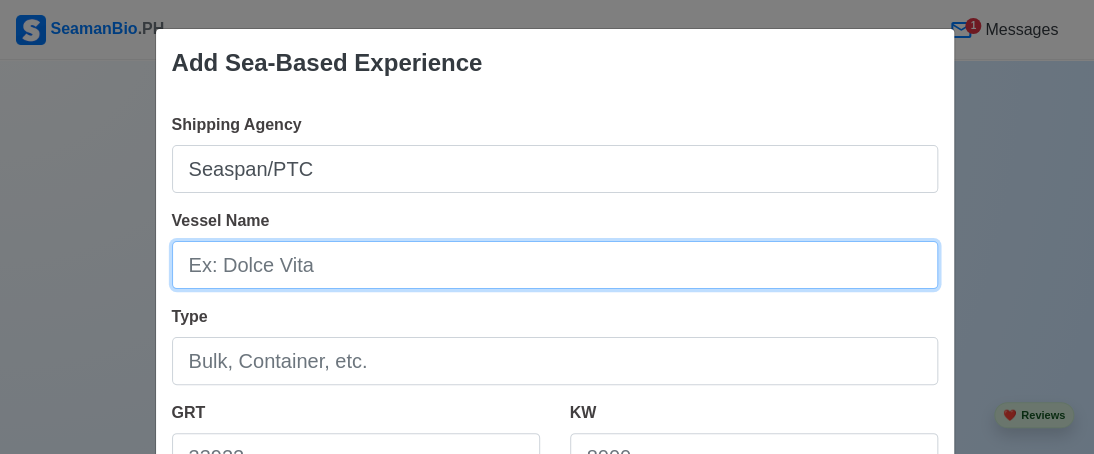 click on "Vessel Name" at bounding box center (555, 265) 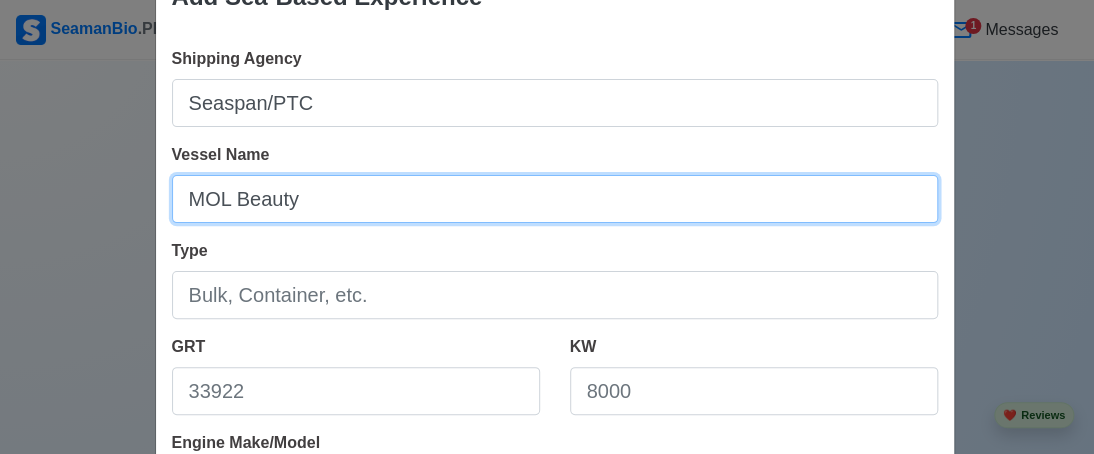 scroll, scrollTop: 100, scrollLeft: 0, axis: vertical 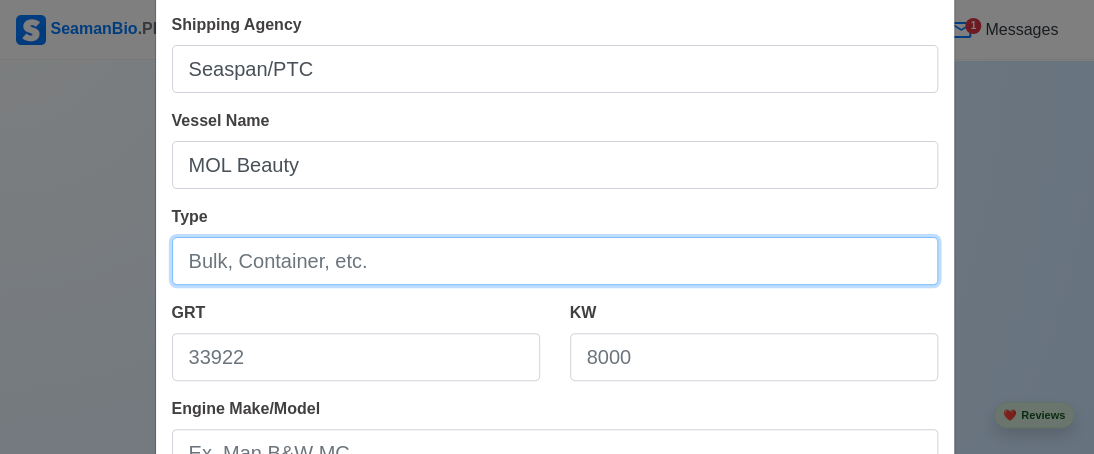click on "Type" at bounding box center (555, 261) 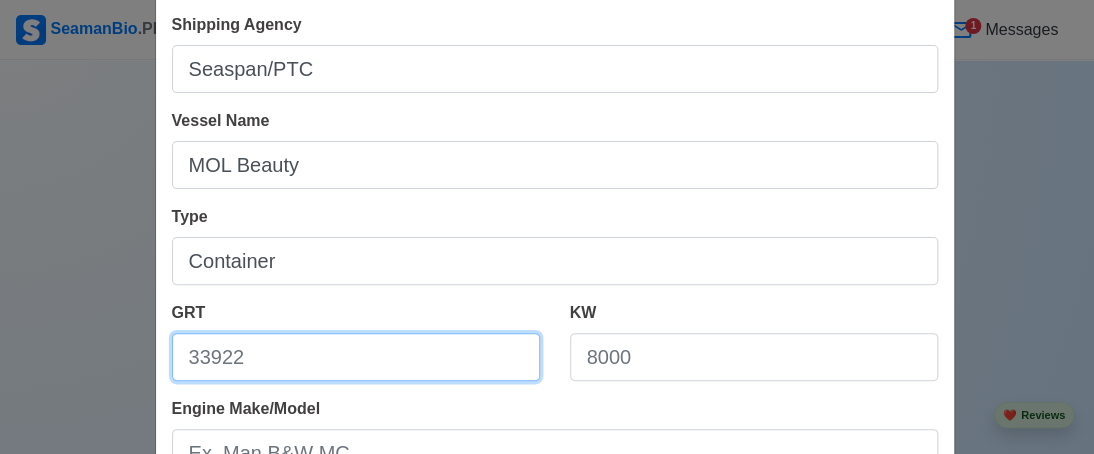 click on "GRT" at bounding box center [356, 357] 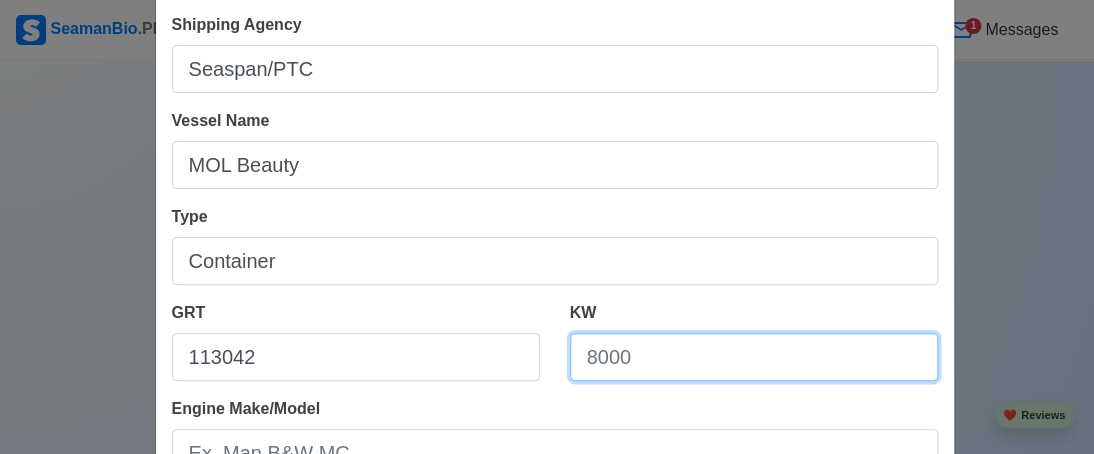 click on "KW" at bounding box center (754, 357) 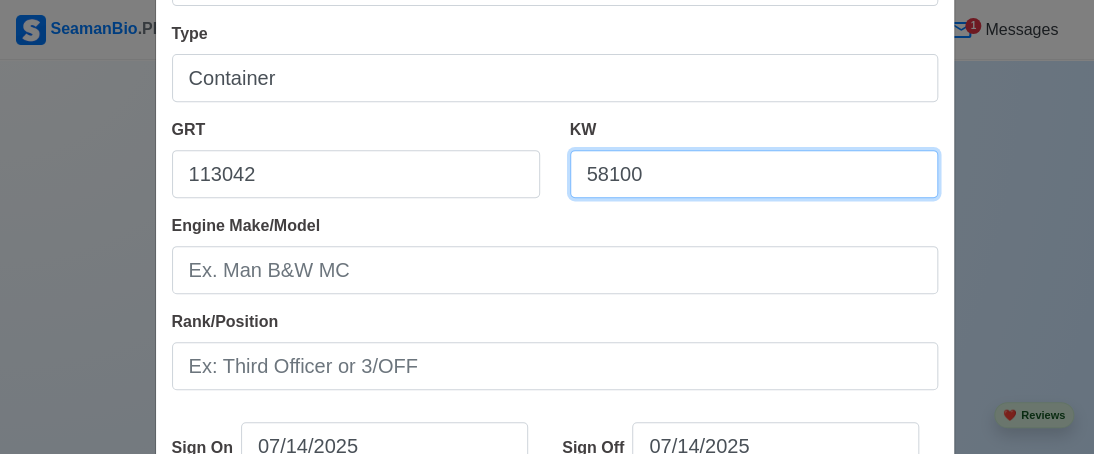 scroll, scrollTop: 300, scrollLeft: 0, axis: vertical 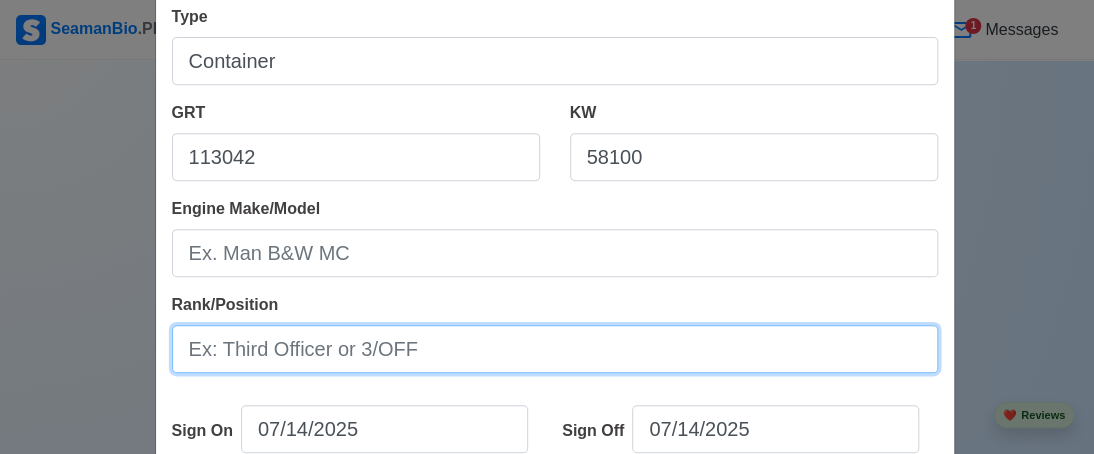 click on "Rank/Position" at bounding box center [555, 349] 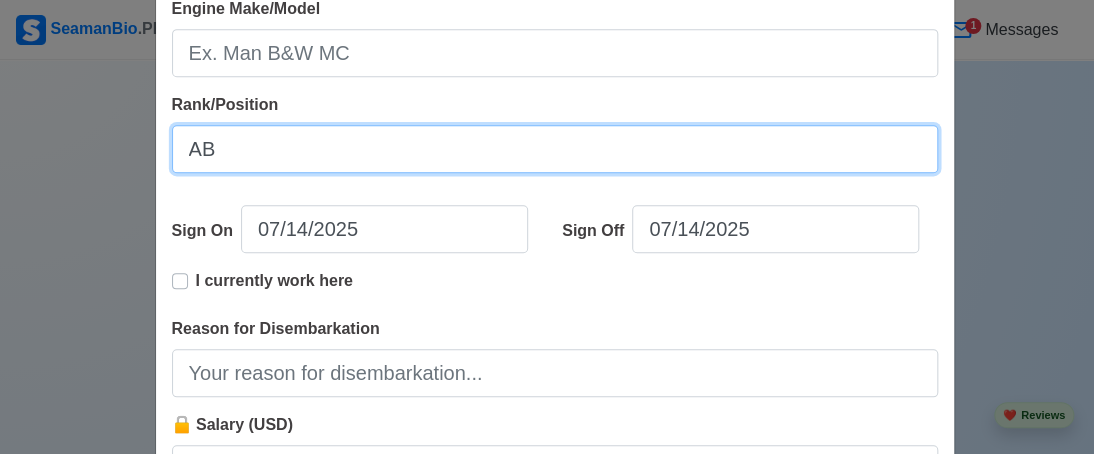 scroll, scrollTop: 600, scrollLeft: 0, axis: vertical 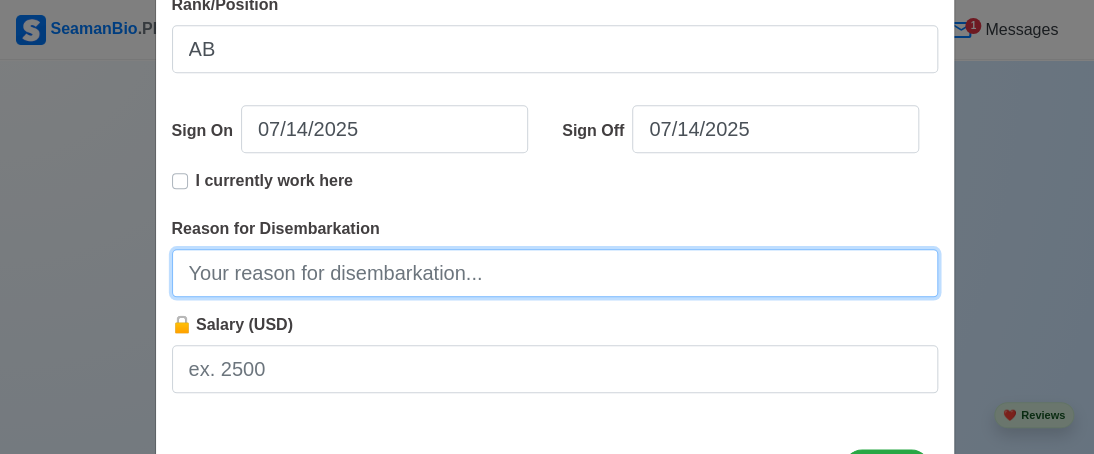 click on "Reason for Disembarkation" at bounding box center (555, 273) 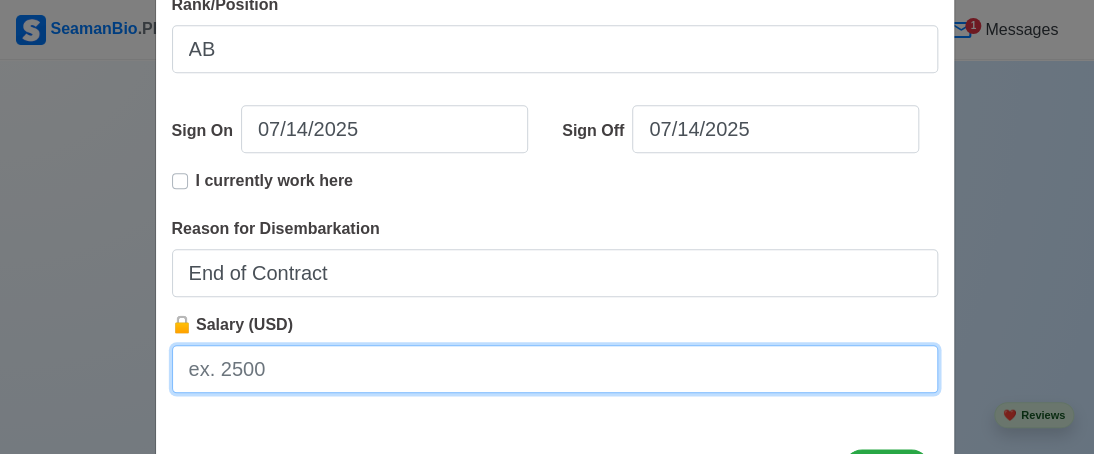 click on "🔒 Salary (USD)" at bounding box center (555, 369) 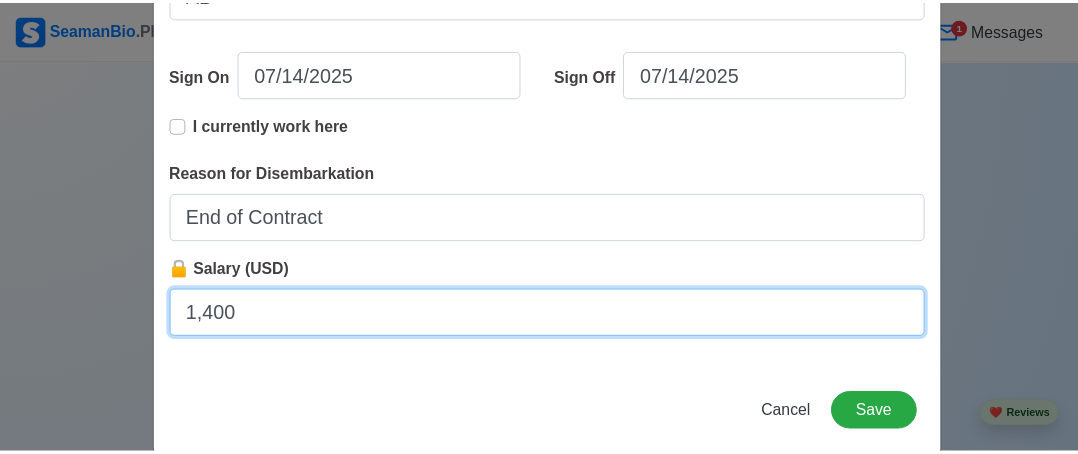 scroll, scrollTop: 684, scrollLeft: 0, axis: vertical 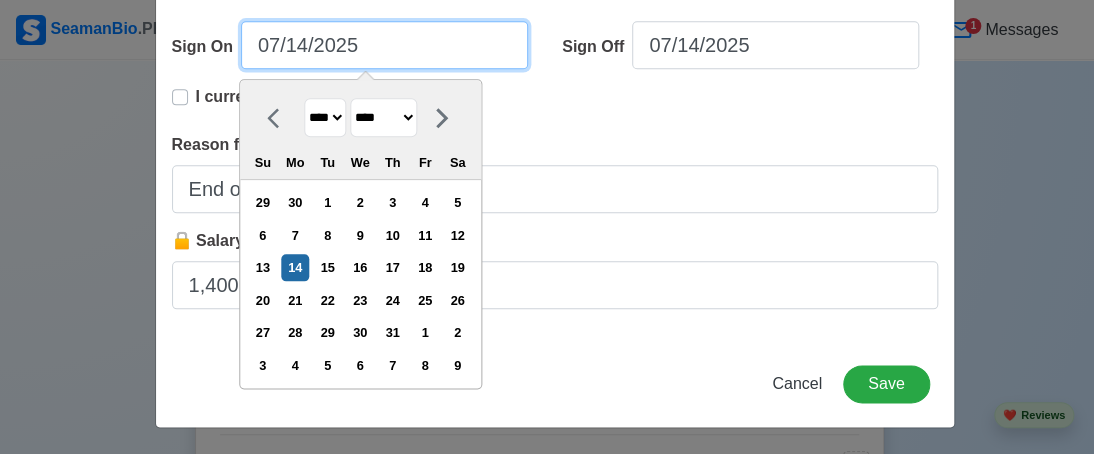 click on "07/14/2025" at bounding box center [384, 45] 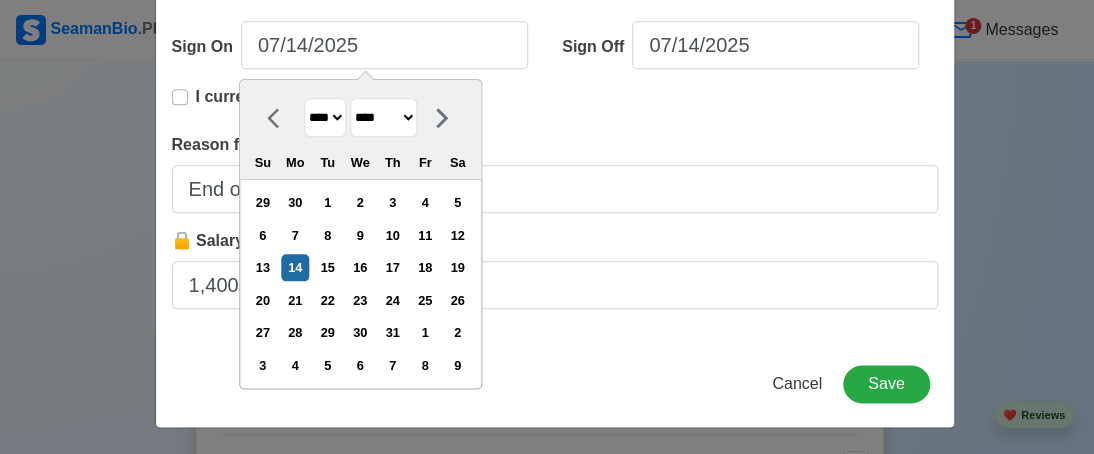 click on "**** **** **** **** **** **** **** **** **** **** **** **** **** **** **** **** **** **** **** **** **** **** **** **** **** **** **** **** **** **** **** **** **** **** **** **** **** **** **** **** **** **** **** **** **** **** **** **** **** **** **** **** **** **** **** **** **** **** **** **** **** **** **** **** **** **** **** **** **** **** **** **** **** **** **** **** **** **** **** **** **** **** **** **** **** **** **** **** **** **** **** **** **** **** **** **** **** **** **** **** **** **** **** **** **** ****" at bounding box center [325, 117] 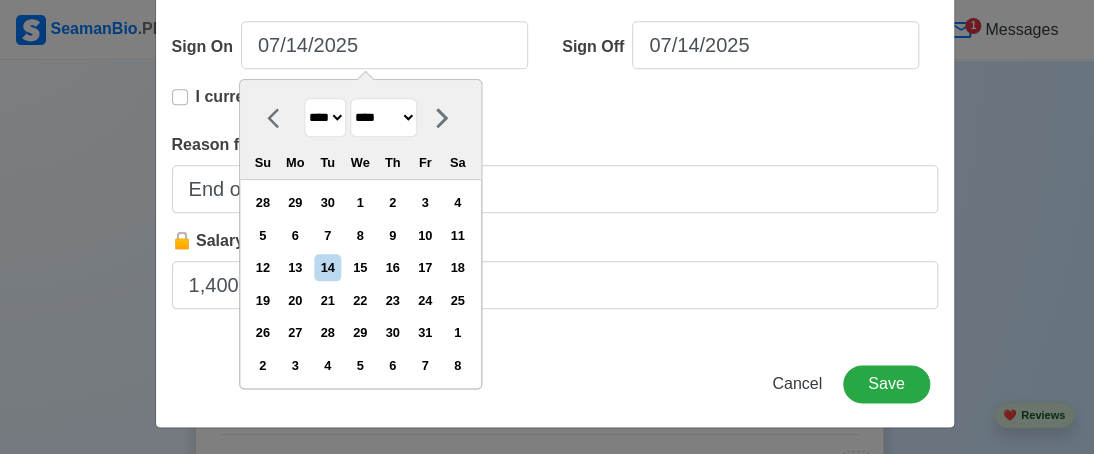 click on "******* ******** ***** ***** *** **** **** ****** ********* ******* ******** ********" at bounding box center [383, 117] 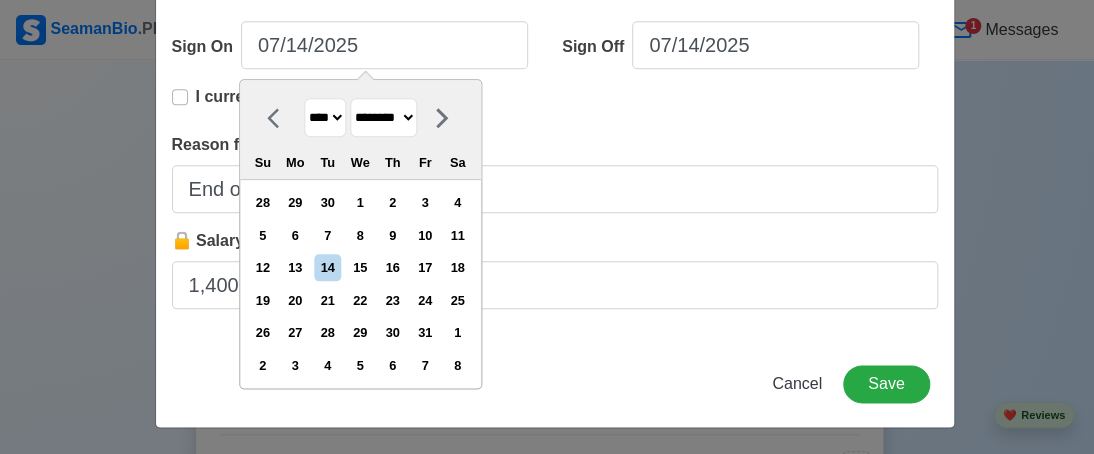 click on "******* ******** ***** ***** *** **** **** ****** ********* ******* ******** ********" at bounding box center [383, 117] 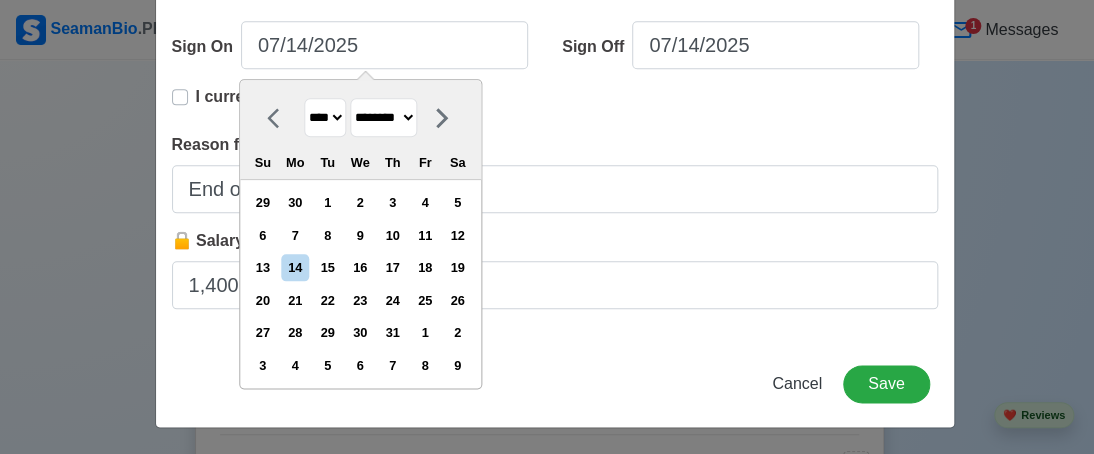 drag, startPoint x: 367, startPoint y: 269, endPoint x: 427, endPoint y: 231, distance: 71.021126 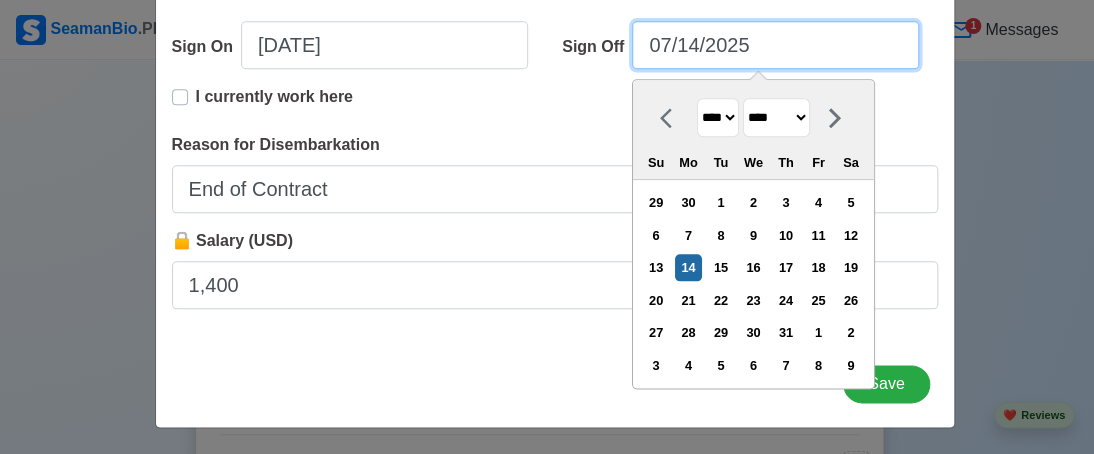 click on "07/14/2025" at bounding box center (775, 45) 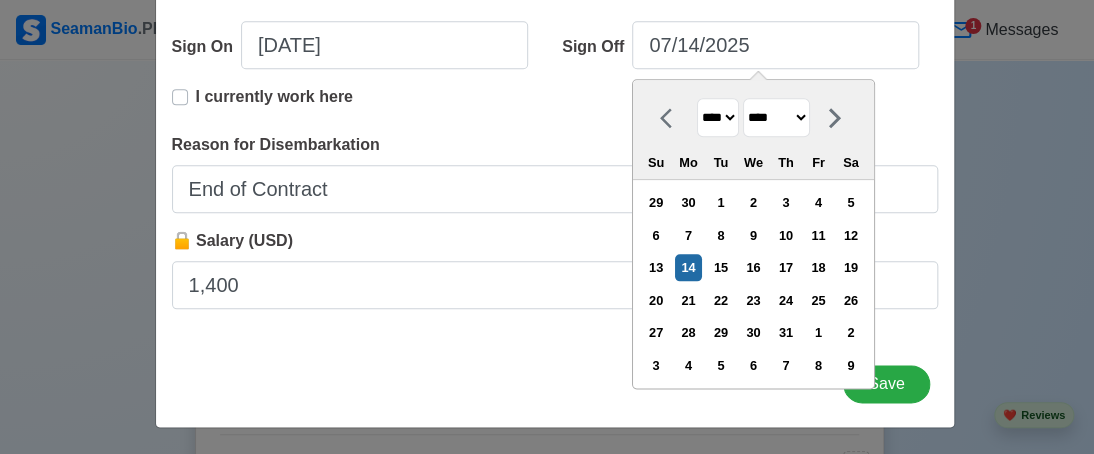 click on "**** **** **** **** **** **** **** **** **** **** **** **** **** **** **** **** **** **** **** **** **** **** **** **** **** **** **** **** **** **** **** **** **** **** **** **** **** **** **** **** **** **** **** **** **** **** **** **** **** **** **** **** **** **** **** **** **** **** **** **** **** **** **** **** **** **** **** **** **** **** **** **** **** **** **** **** **** **** **** **** **** **** **** **** **** **** **** **** **** **** **** **** **** **** **** **** **** **** **** **** **** **** **** **** **** **** **** ****" at bounding box center (718, 117) 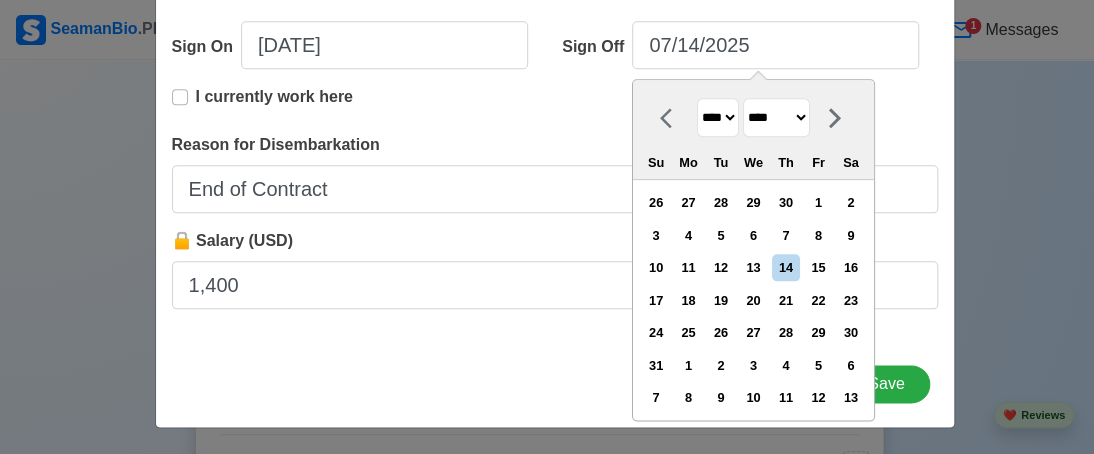 click on "******* ******** ***** ***** *** **** **** ****** ********* ******* ******** ********" at bounding box center [776, 117] 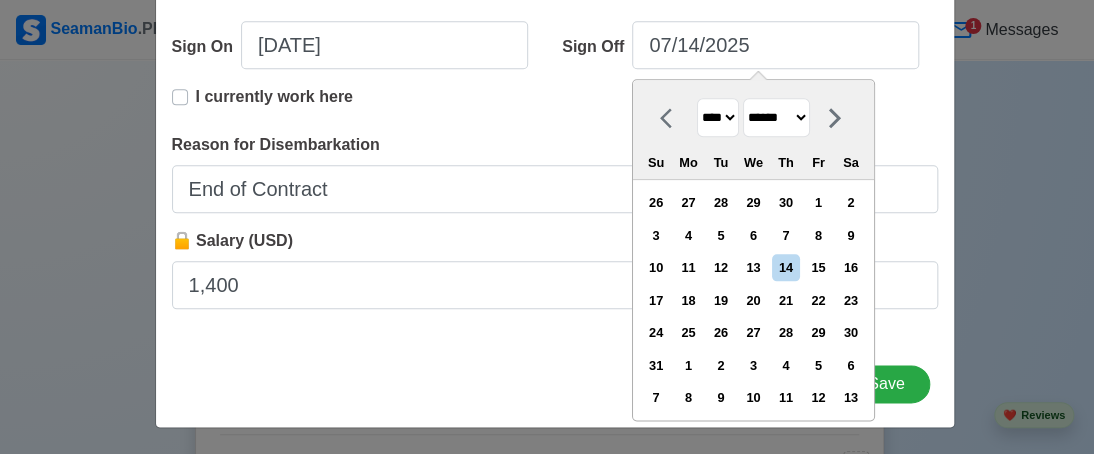 click on "******* ******** ***** ***** *** **** **** ****** ********* ******* ******** ********" at bounding box center [776, 117] 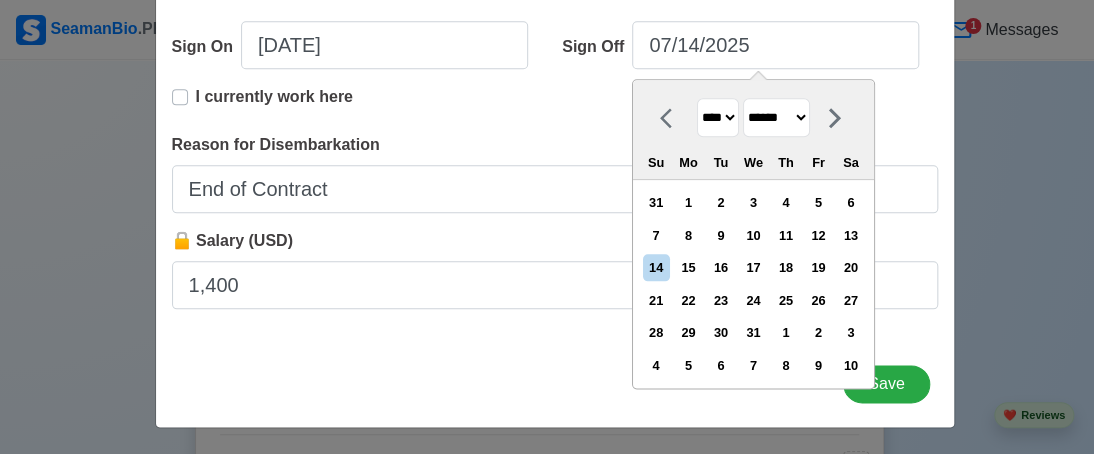 click on "23" at bounding box center [720, 300] 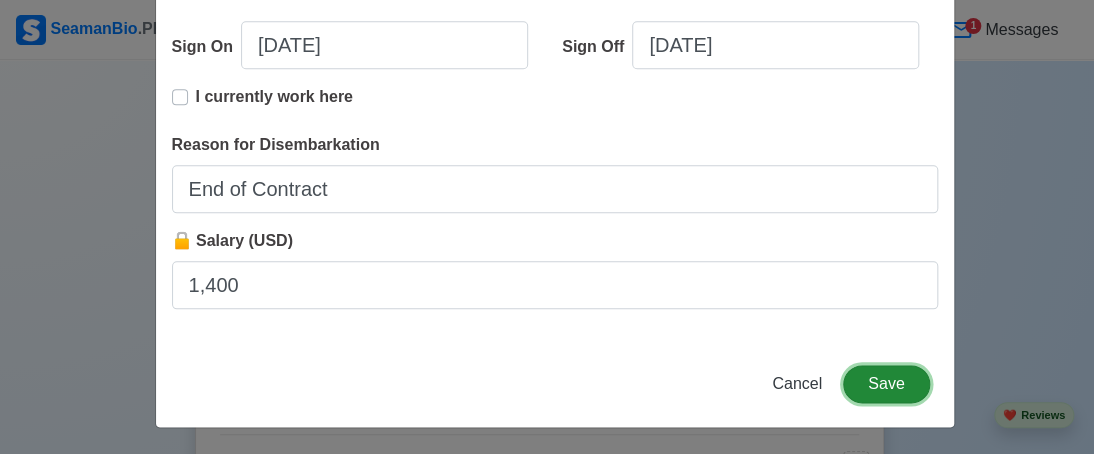 click on "Save" at bounding box center (886, 384) 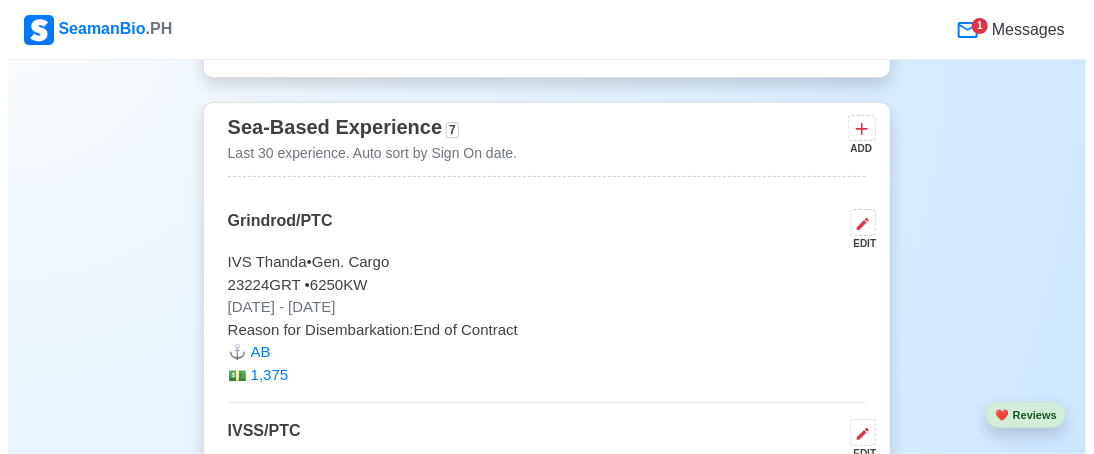 scroll, scrollTop: 5678, scrollLeft: 0, axis: vertical 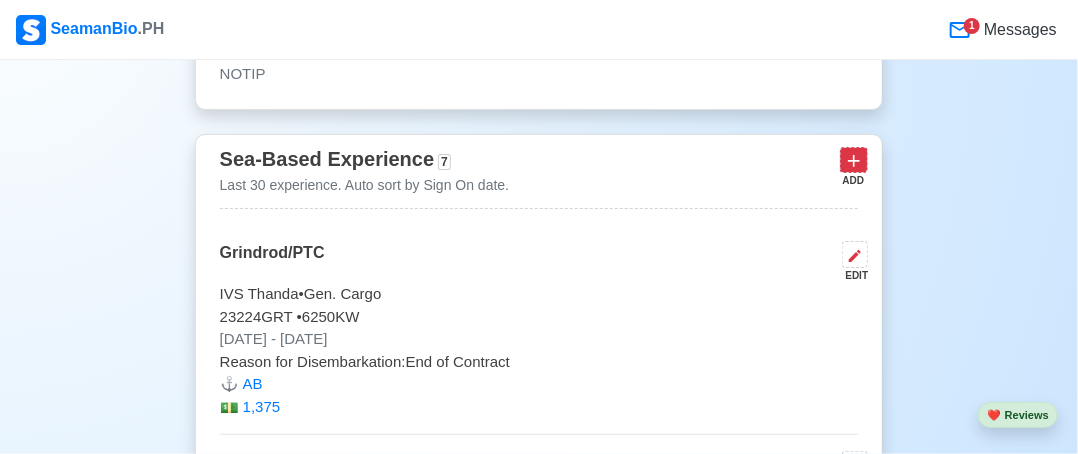 click 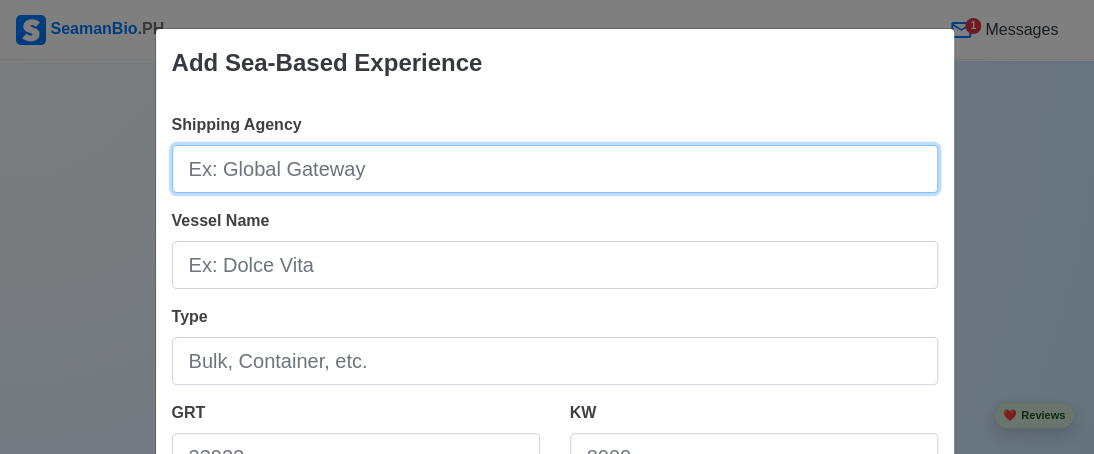 click on "Shipping Agency" at bounding box center [555, 169] 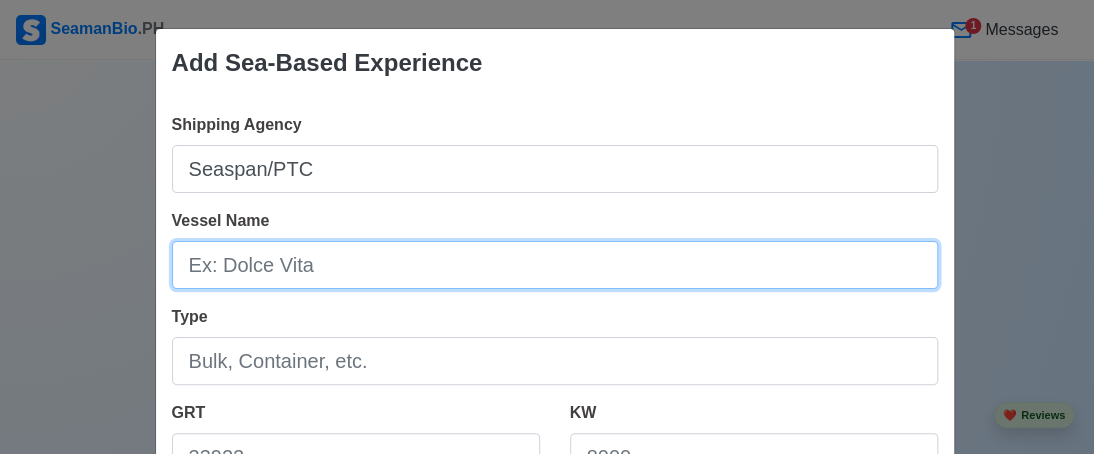 click on "Vessel Name" at bounding box center [555, 265] 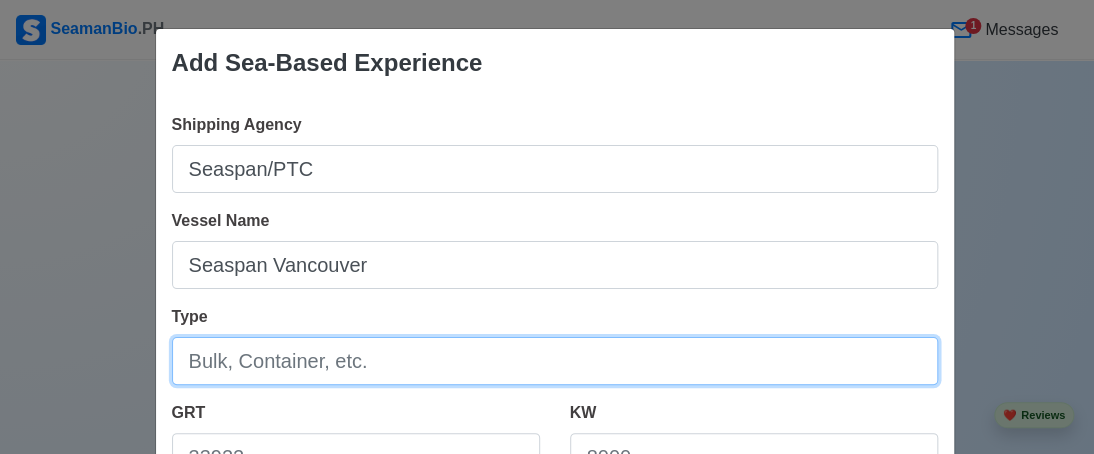 click on "Type" at bounding box center (555, 361) 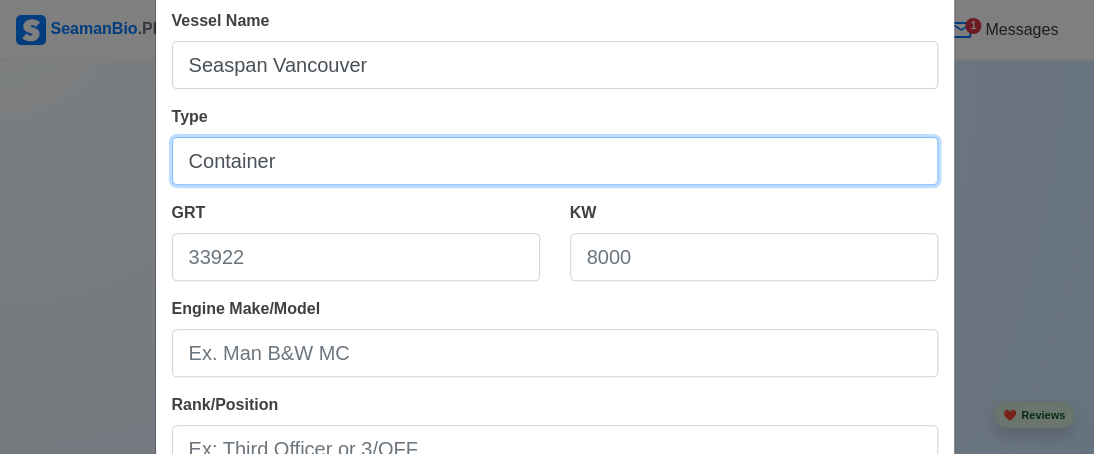 scroll, scrollTop: 300, scrollLeft: 0, axis: vertical 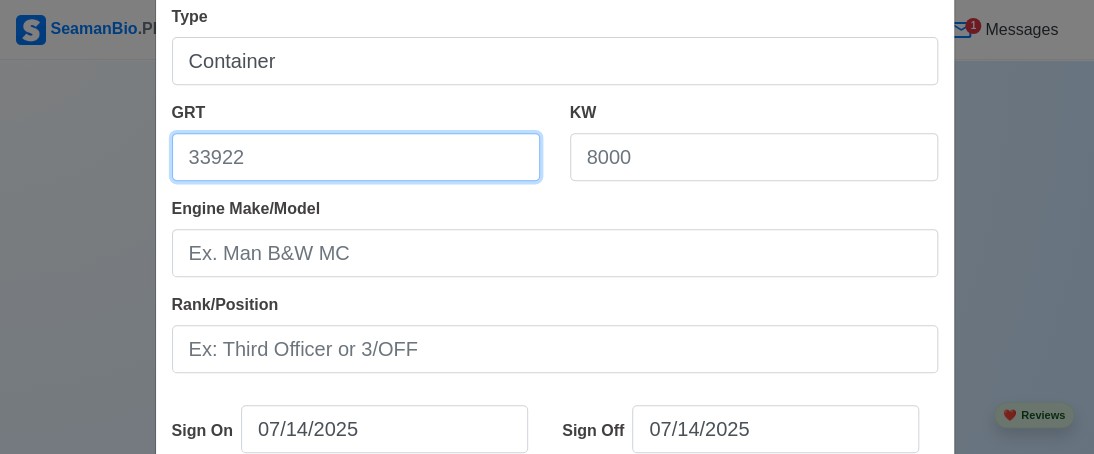 click on "GRT" at bounding box center (356, 157) 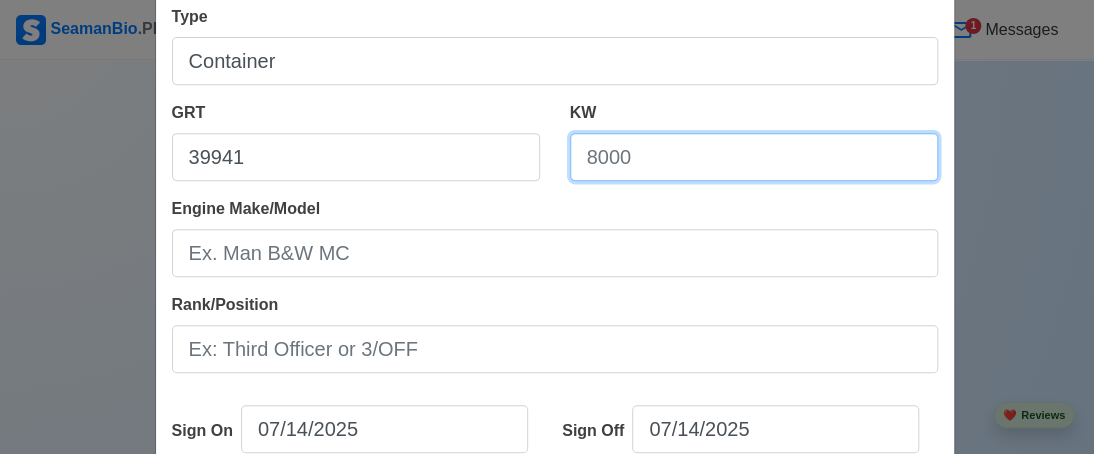 click on "KW" at bounding box center (754, 157) 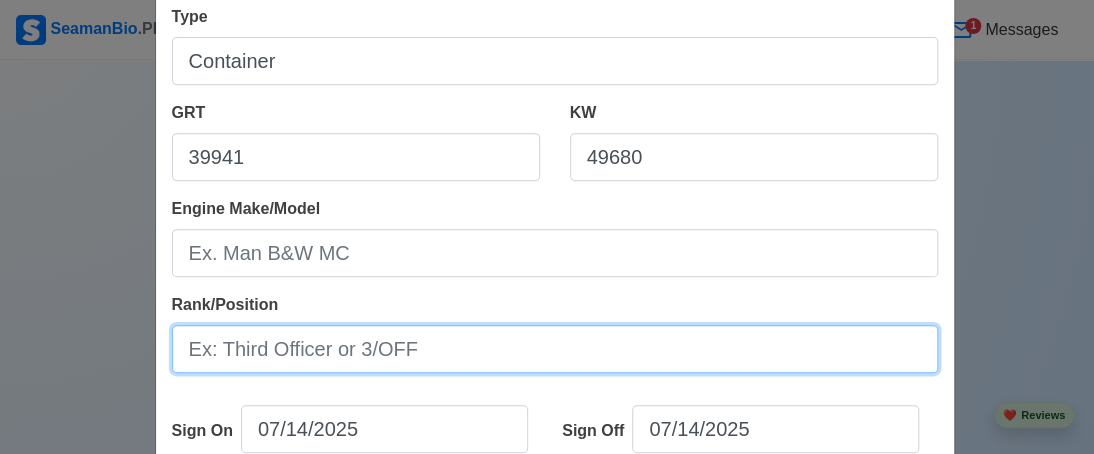 click on "Rank/Position" at bounding box center (555, 349) 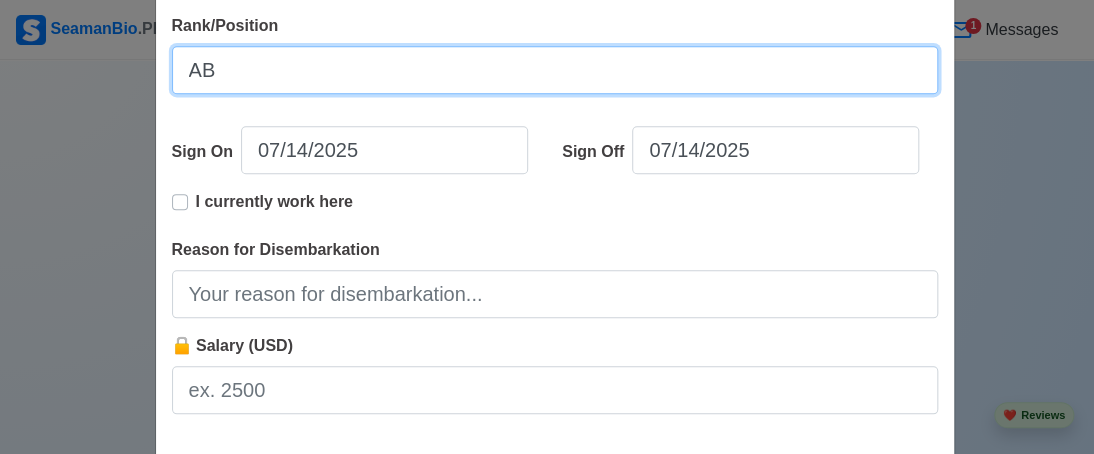 scroll, scrollTop: 600, scrollLeft: 0, axis: vertical 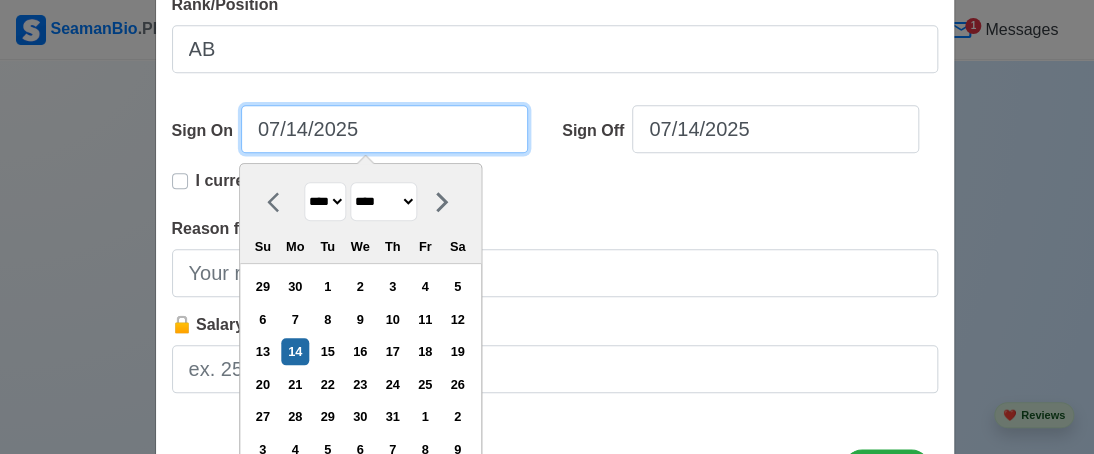 click on "07/14/2025" at bounding box center [384, 129] 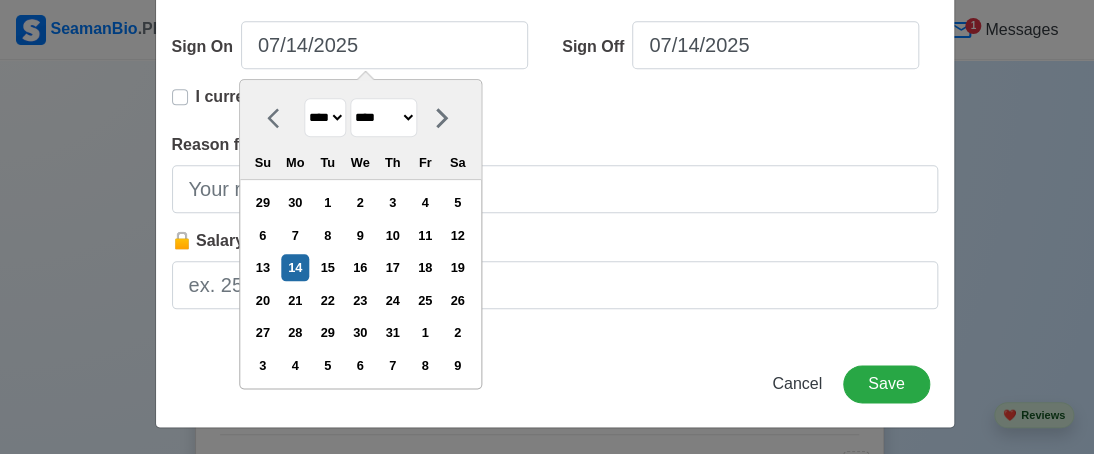 click on "**** **** **** **** **** **** **** **** **** **** **** **** **** **** **** **** **** **** **** **** **** **** **** **** **** **** **** **** **** **** **** **** **** **** **** **** **** **** **** **** **** **** **** **** **** **** **** **** **** **** **** **** **** **** **** **** **** **** **** **** **** **** **** **** **** **** **** **** **** **** **** **** **** **** **** **** **** **** **** **** **** **** **** **** **** **** **** **** **** **** **** **** **** **** **** **** **** **** **** **** **** **** **** **** **** ****" at bounding box center [325, 117] 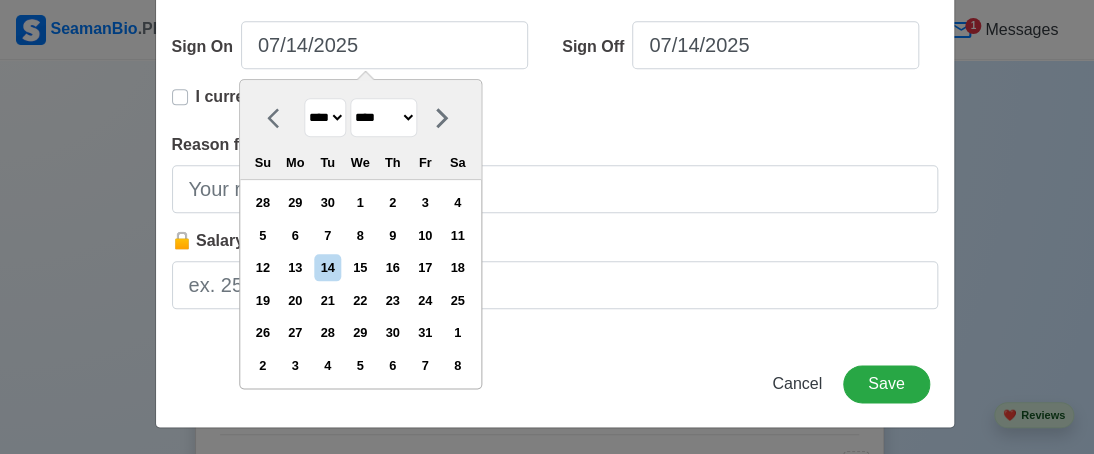 click on "******* ******** ***** ***** *** **** **** ****** ********* ******* ******** ********" at bounding box center (383, 117) 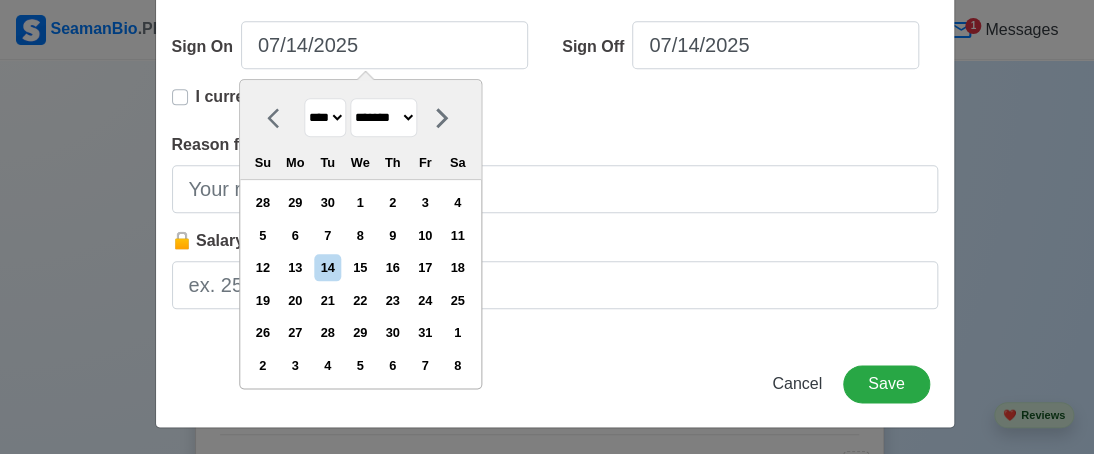 click on "******* ******** ***** ***** *** **** **** ****** ********* ******* ******** ********" at bounding box center (383, 117) 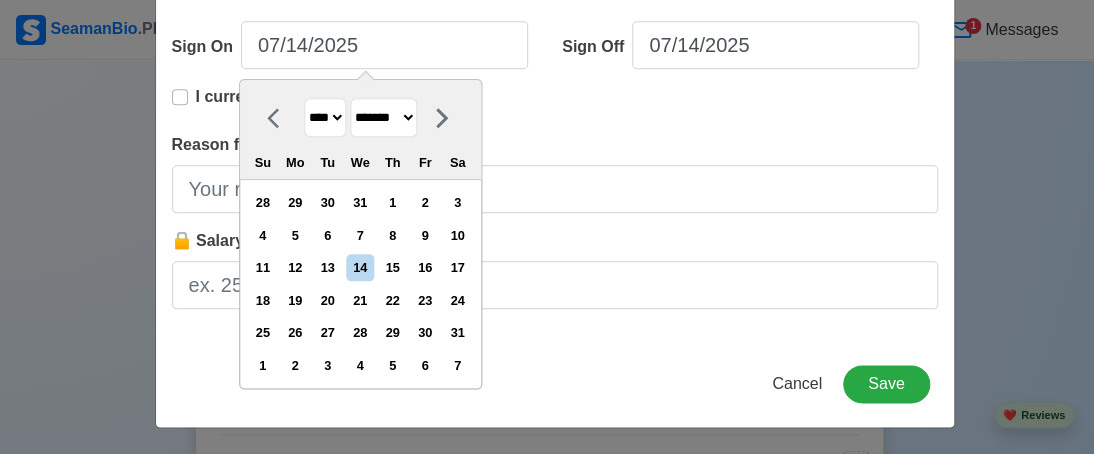drag, startPoint x: 464, startPoint y: 299, endPoint x: 524, endPoint y: 219, distance: 100 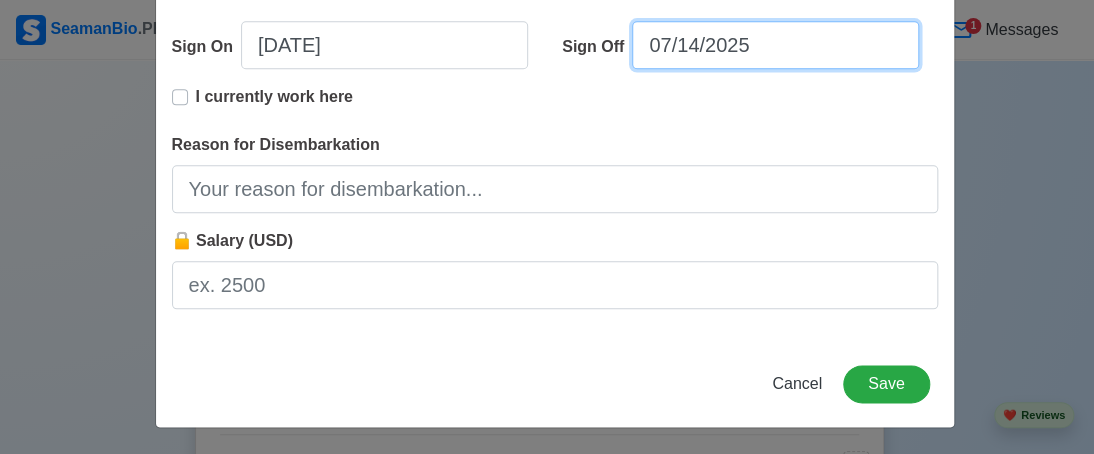 click on "07/14/2025" at bounding box center (775, 45) 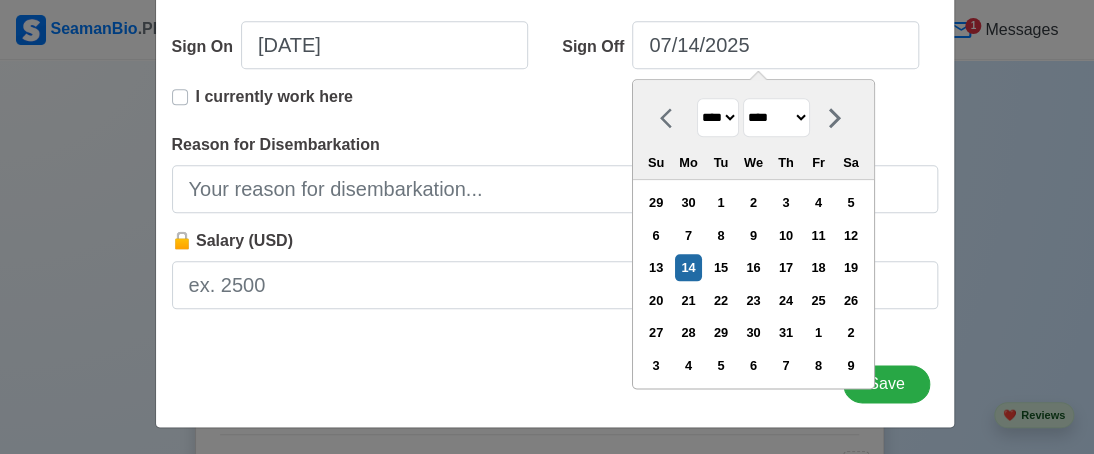 click on "**** **** **** **** **** **** **** **** **** **** **** **** **** **** **** **** **** **** **** **** **** **** **** **** **** **** **** **** **** **** **** **** **** **** **** **** **** **** **** **** **** **** **** **** **** **** **** **** **** **** **** **** **** **** **** **** **** **** **** **** **** **** **** **** **** **** **** **** **** **** **** **** **** **** **** **** **** **** **** **** **** **** **** **** **** **** **** **** **** **** **** **** **** **** **** **** **** **** **** **** **** **** **** **** **** **** **** ****" at bounding box center [718, 117] 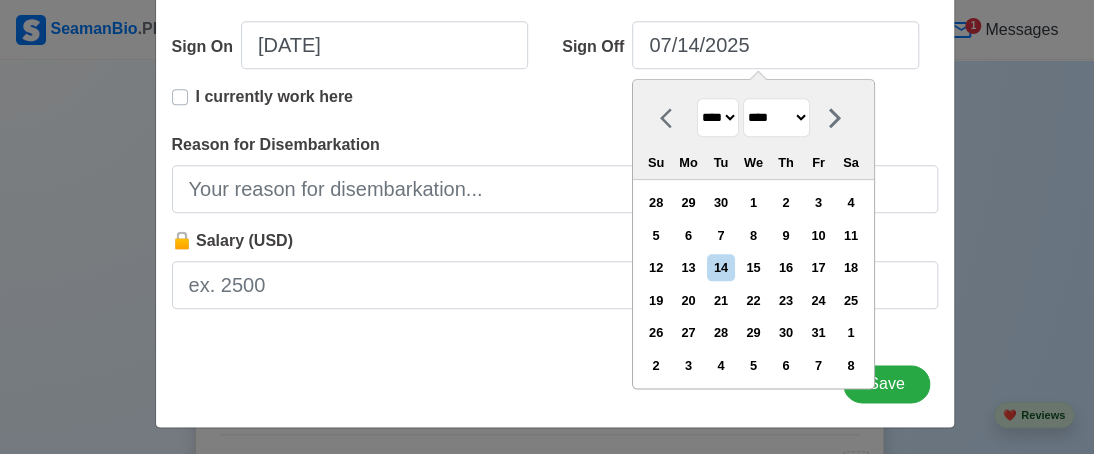 click on "******* ******** ***** ***** *** **** **** ****** ********* ******* ******** ********" at bounding box center [776, 117] 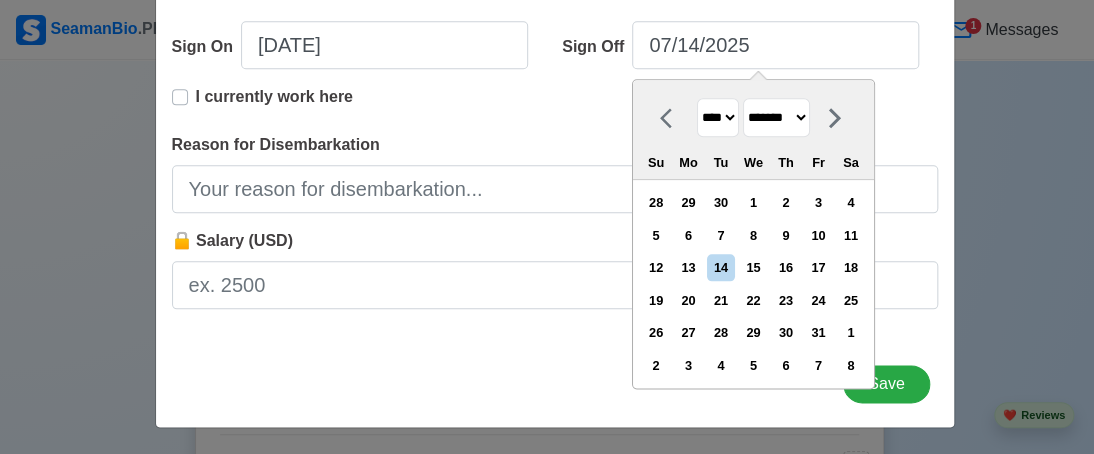 click on "******* ******** ***** ***** *** **** **** ****** ********* ******* ******** ********" at bounding box center [776, 117] 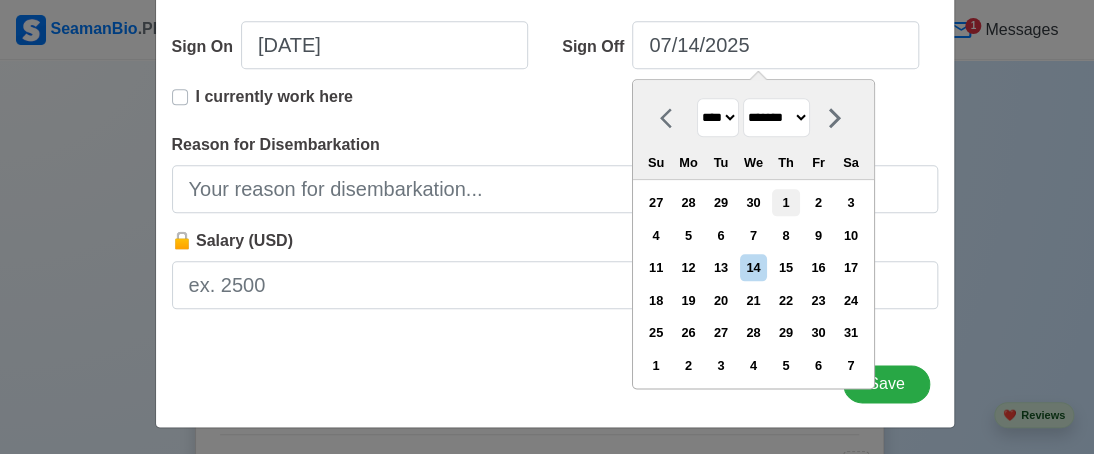 click on "1" at bounding box center (785, 202) 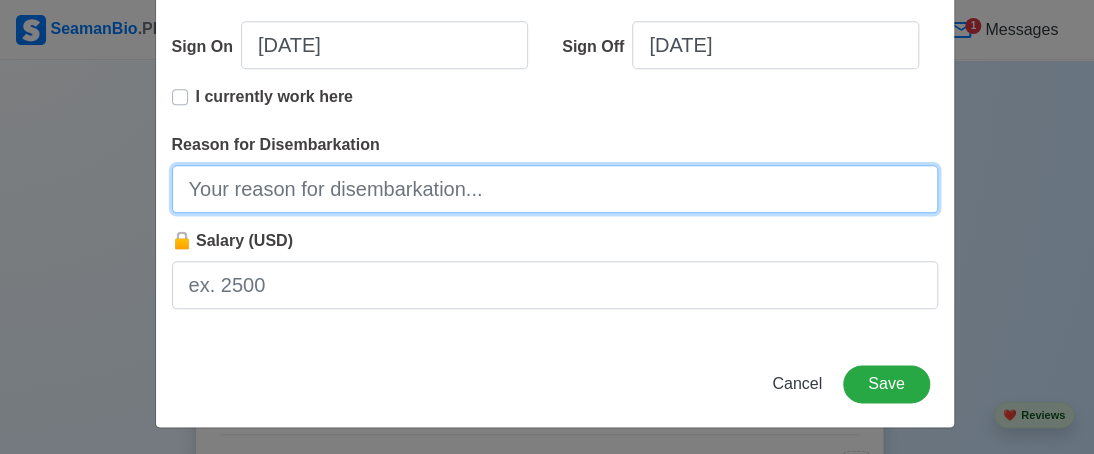 click on "Reason for Disembarkation" at bounding box center [555, 189] 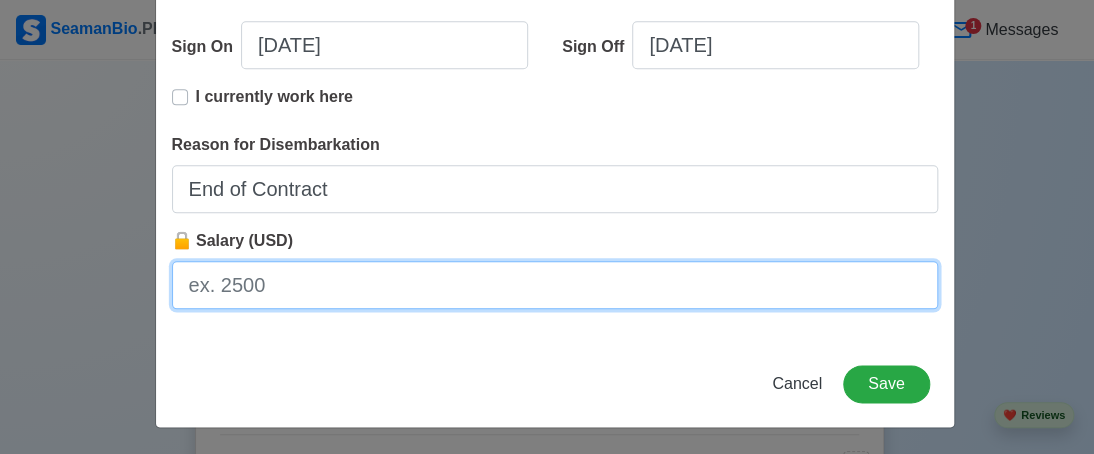 click on "🔒 Salary (USD)" at bounding box center [555, 285] 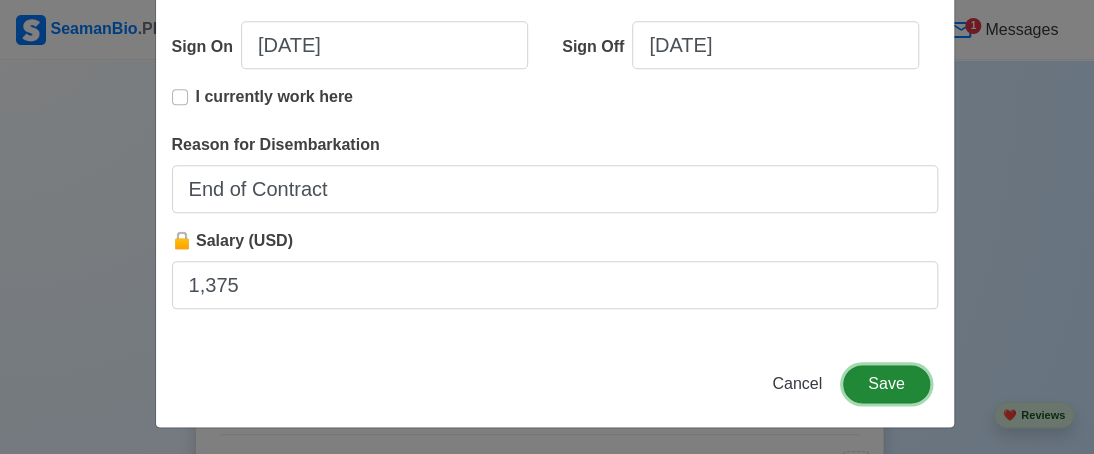 click on "Save" at bounding box center (886, 384) 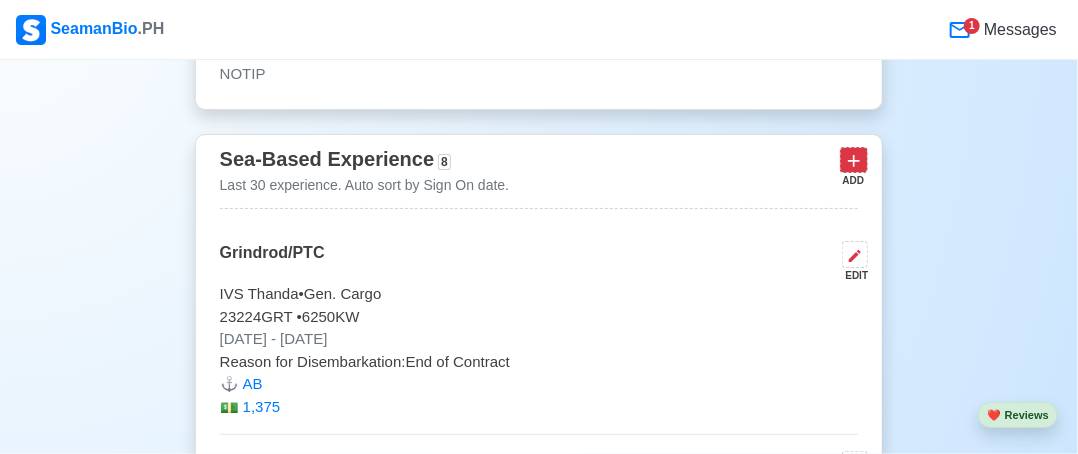 click 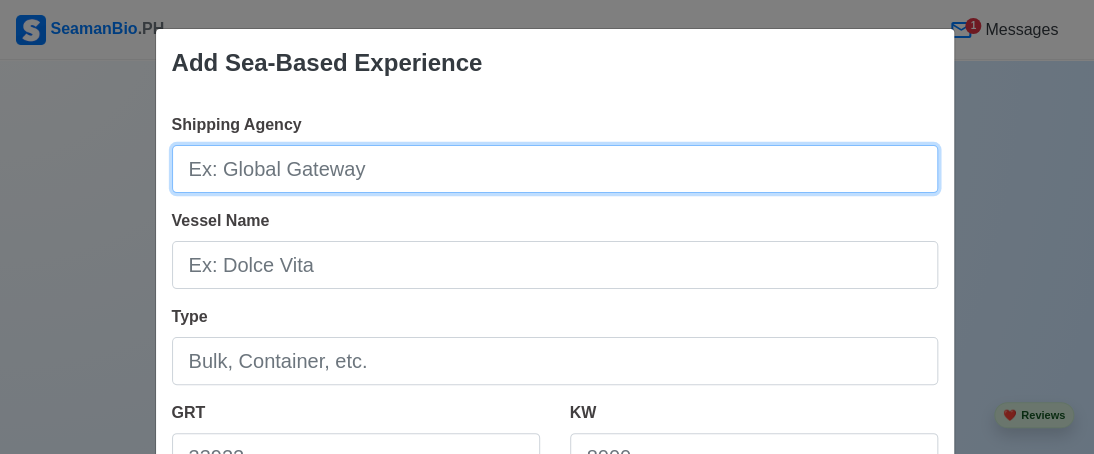 click on "Shipping Agency" at bounding box center [555, 169] 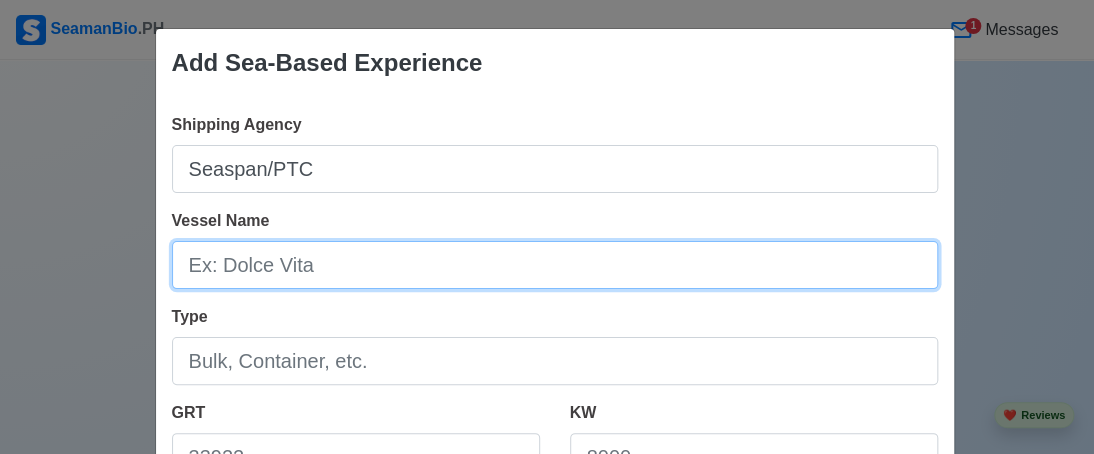 click on "Vessel Name" at bounding box center (555, 265) 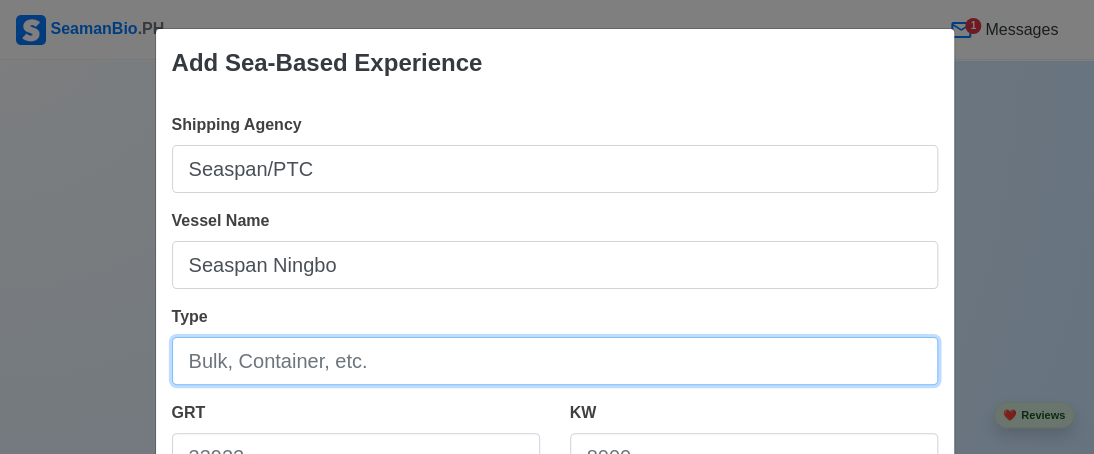 click on "Type" at bounding box center (555, 361) 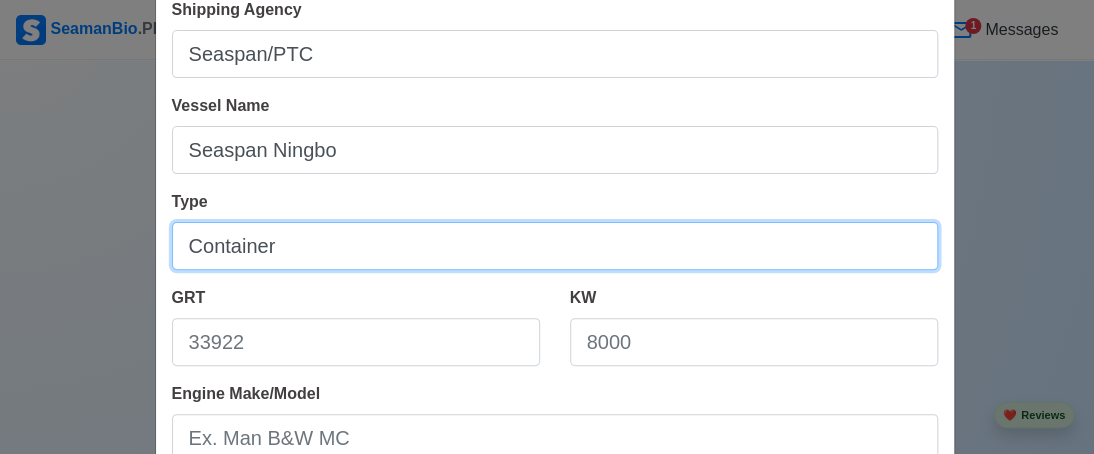 scroll, scrollTop: 200, scrollLeft: 0, axis: vertical 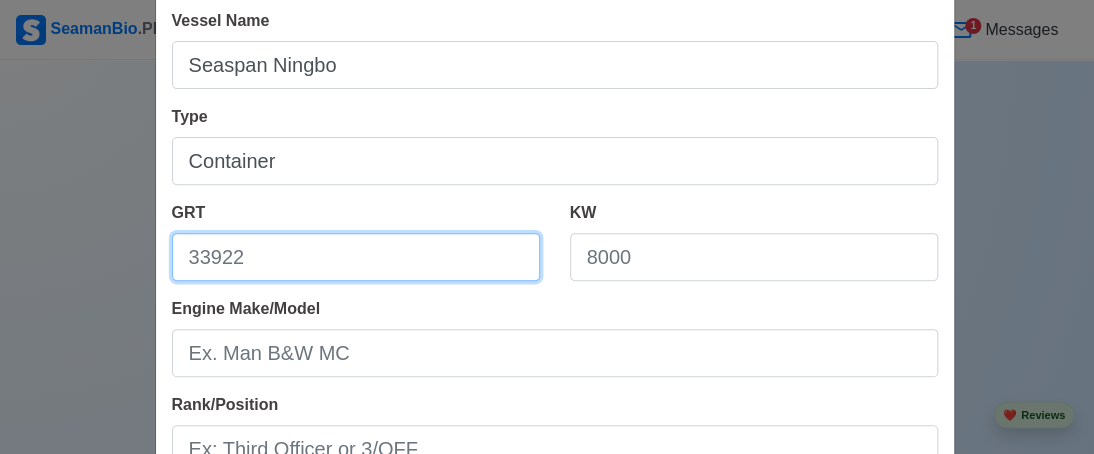 click on "GRT" at bounding box center [356, 257] 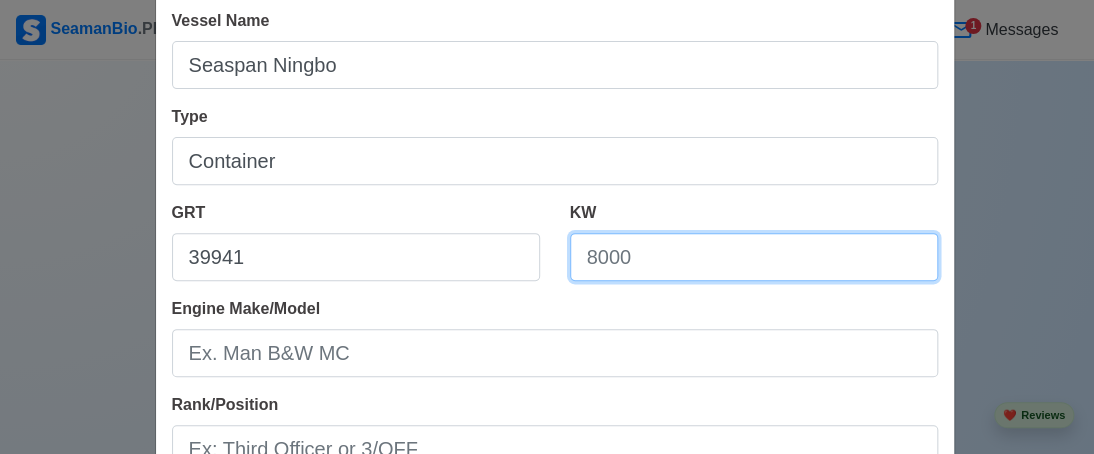 click on "KW" at bounding box center (754, 257) 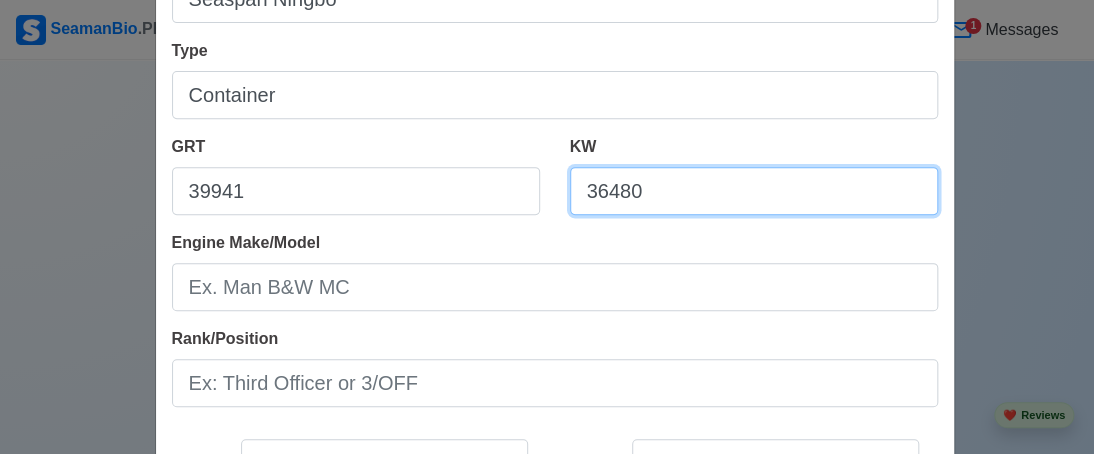 scroll, scrollTop: 400, scrollLeft: 0, axis: vertical 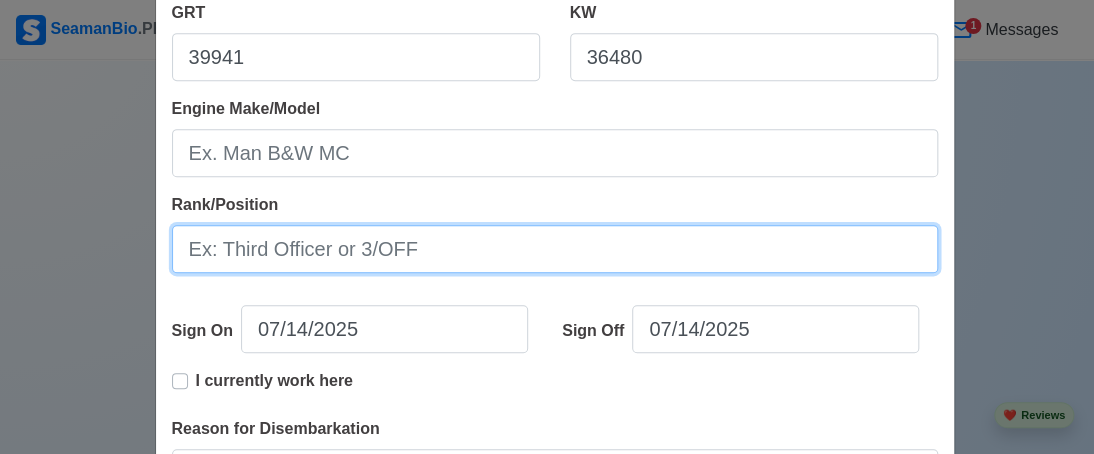 click on "Rank/Position" at bounding box center (555, 249) 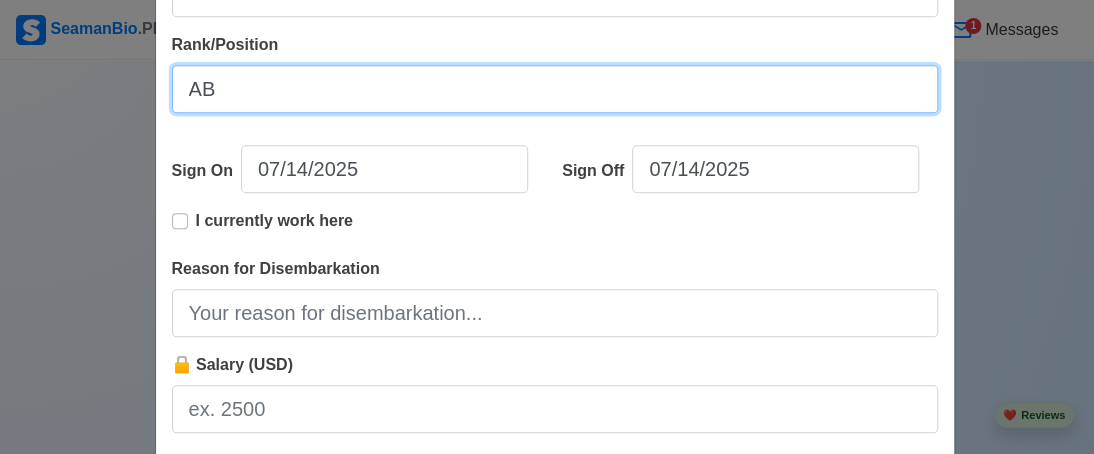 scroll, scrollTop: 600, scrollLeft: 0, axis: vertical 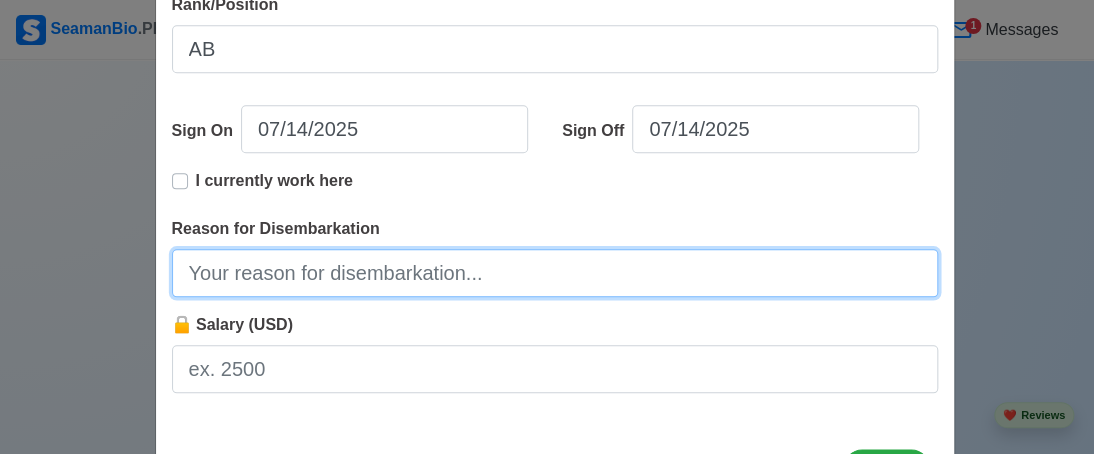 click on "Reason for Disembarkation" at bounding box center [555, 273] 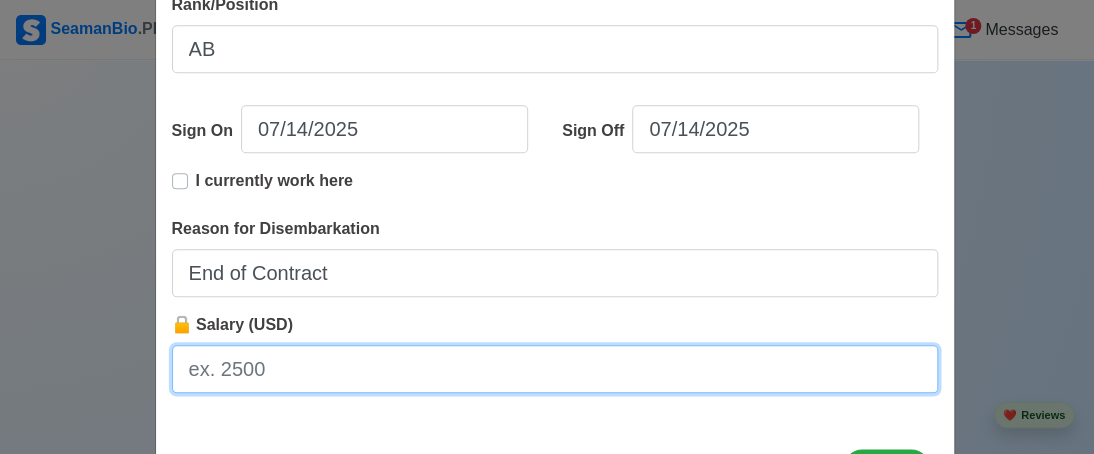 click on "🔒 Salary (USD)" at bounding box center (555, 369) 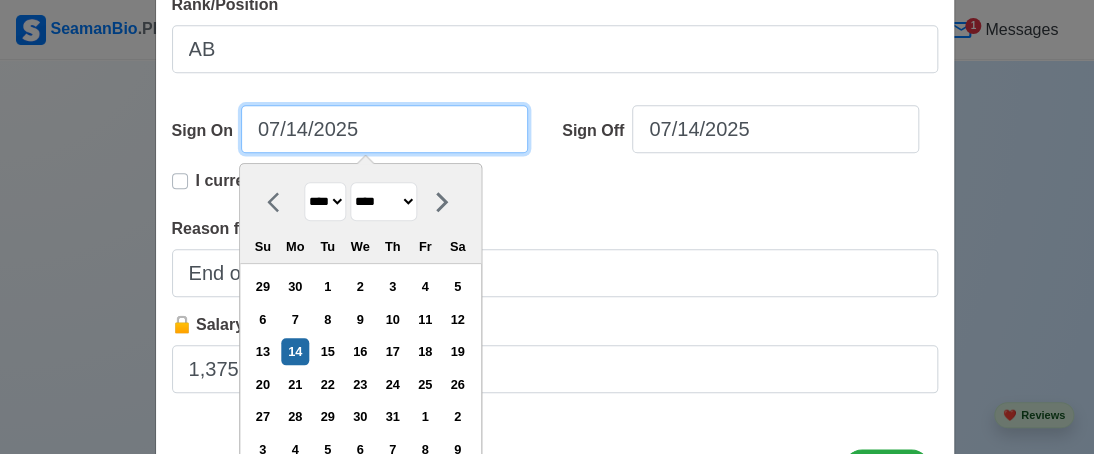 click on "07/14/2025" at bounding box center [384, 129] 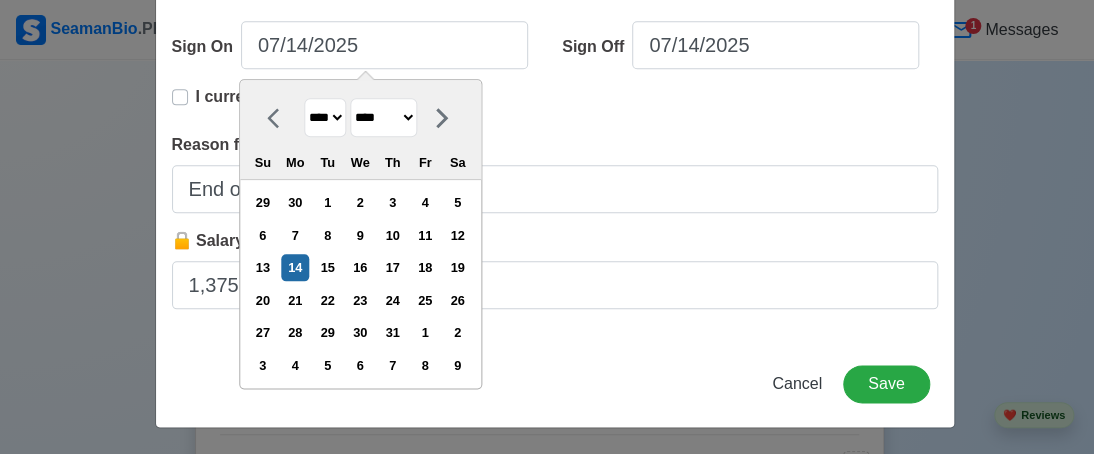 click on "**** **** **** **** **** **** **** **** **** **** **** **** **** **** **** **** **** **** **** **** **** **** **** **** **** **** **** **** **** **** **** **** **** **** **** **** **** **** **** **** **** **** **** **** **** **** **** **** **** **** **** **** **** **** **** **** **** **** **** **** **** **** **** **** **** **** **** **** **** **** **** **** **** **** **** **** **** **** **** **** **** **** **** **** **** **** **** **** **** **** **** **** **** **** **** **** **** **** **** **** **** **** **** **** **** ****" at bounding box center [325, 117] 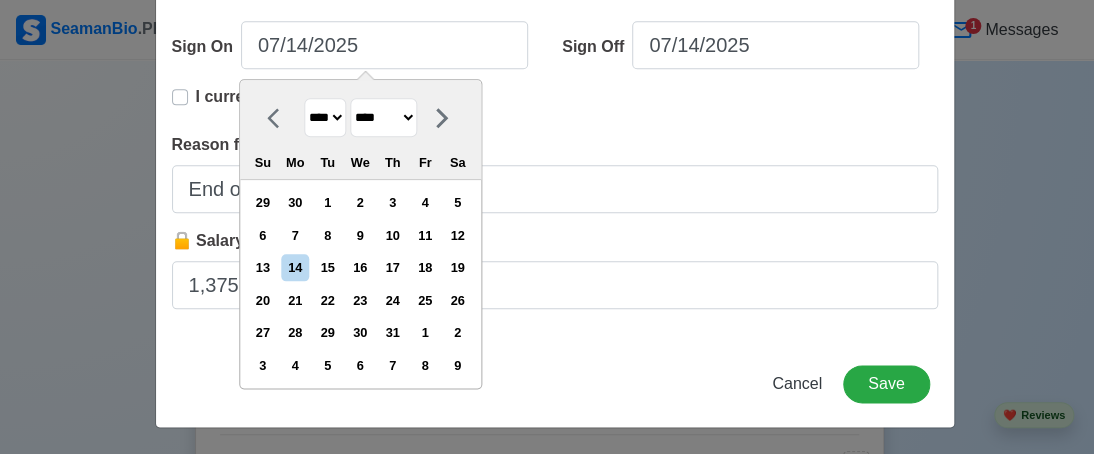 click on "******* ******** ***** ***** *** **** **** ****** ********* ******* ******** ********" at bounding box center (383, 117) 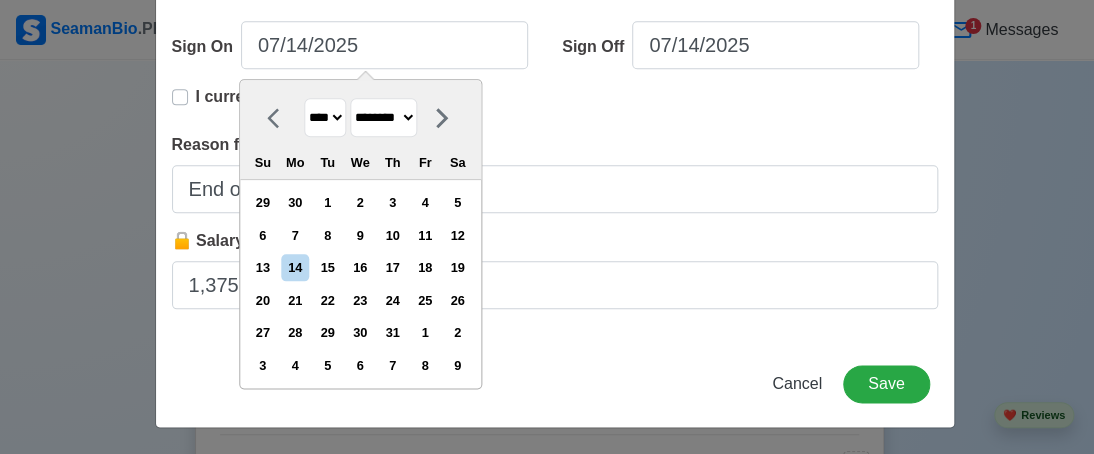 click on "******* ******** ***** ***** *** **** **** ****** ********* ******* ******** ********" at bounding box center (383, 117) 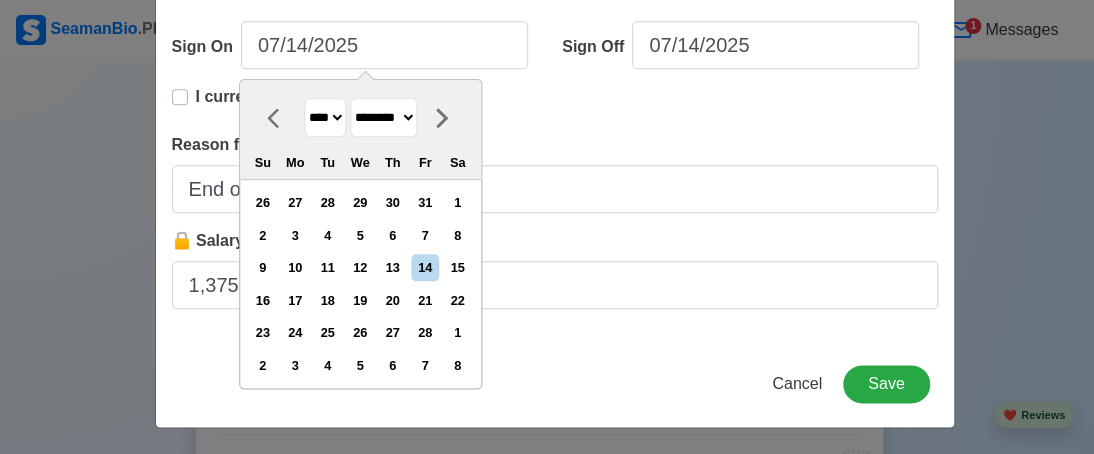 drag, startPoint x: 265, startPoint y: 271, endPoint x: 624, endPoint y: 153, distance: 377.89548 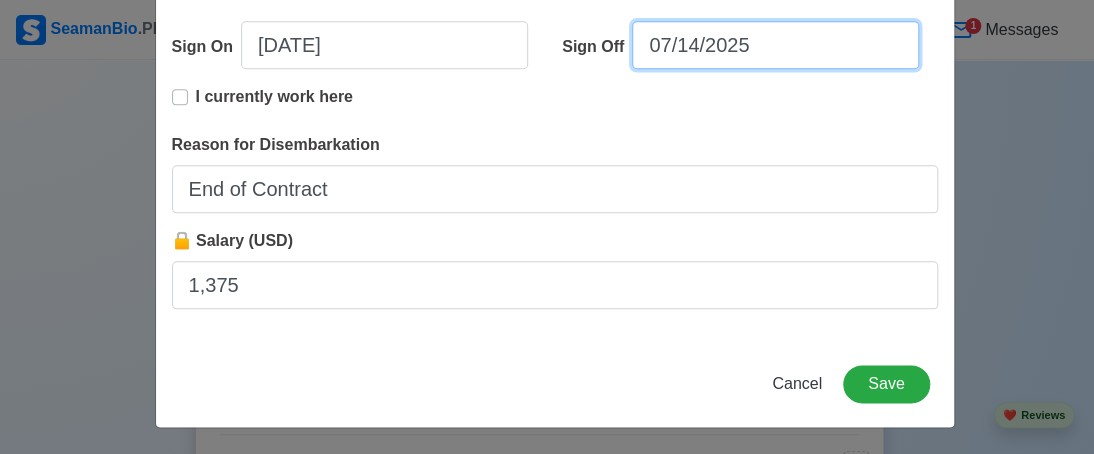click on "07/14/2025" at bounding box center [775, 45] 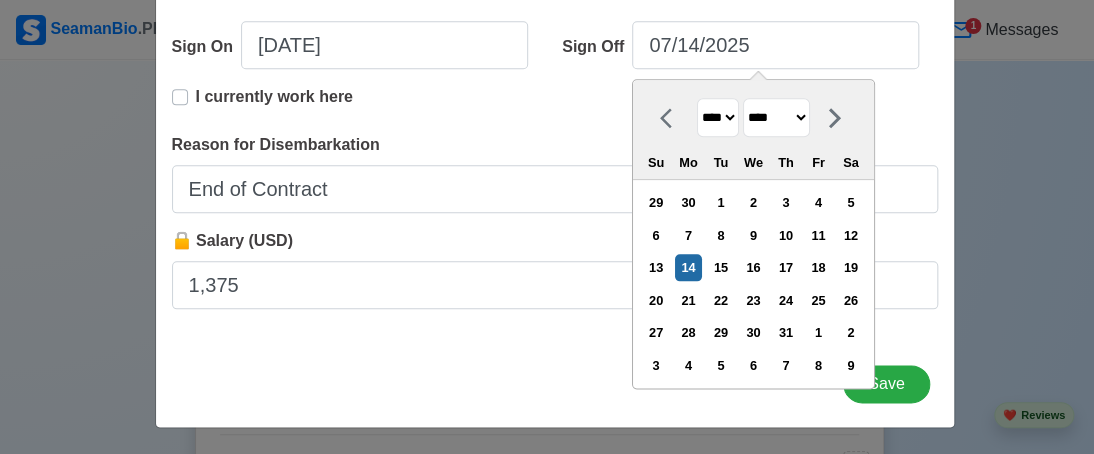 click on "**** **** **** **** **** **** **** **** **** **** **** **** **** **** **** **** **** **** **** **** **** **** **** **** **** **** **** **** **** **** **** **** **** **** **** **** **** **** **** **** **** **** **** **** **** **** **** **** **** **** **** **** **** **** **** **** **** **** **** **** **** **** **** **** **** **** **** **** **** **** **** **** **** **** **** **** **** **** **** **** **** **** **** **** **** **** **** **** **** **** **** **** **** **** **** **** **** **** **** **** **** **** **** **** **** **** **** ****" at bounding box center (718, 117) 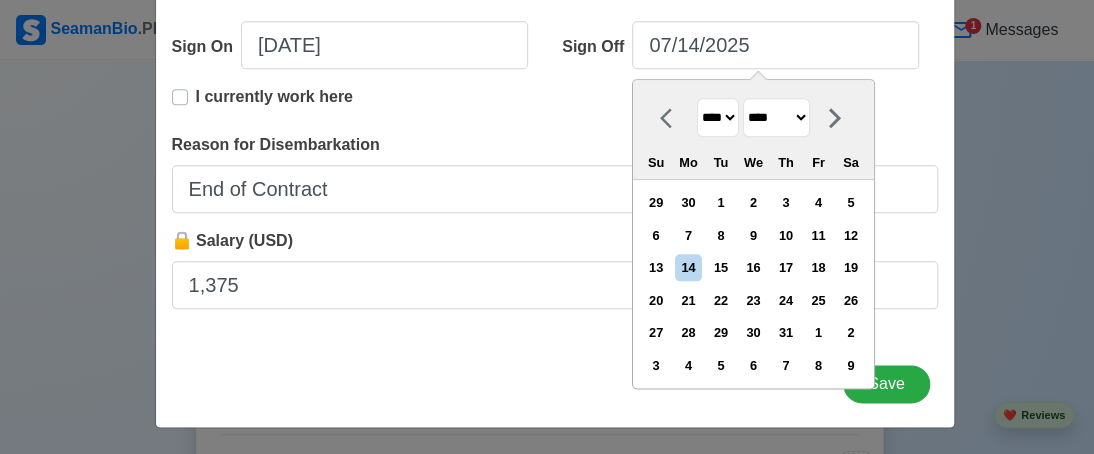 click on "******* ******** ***** ***** *** **** **** ****** ********* ******* ******** ********" at bounding box center [776, 117] 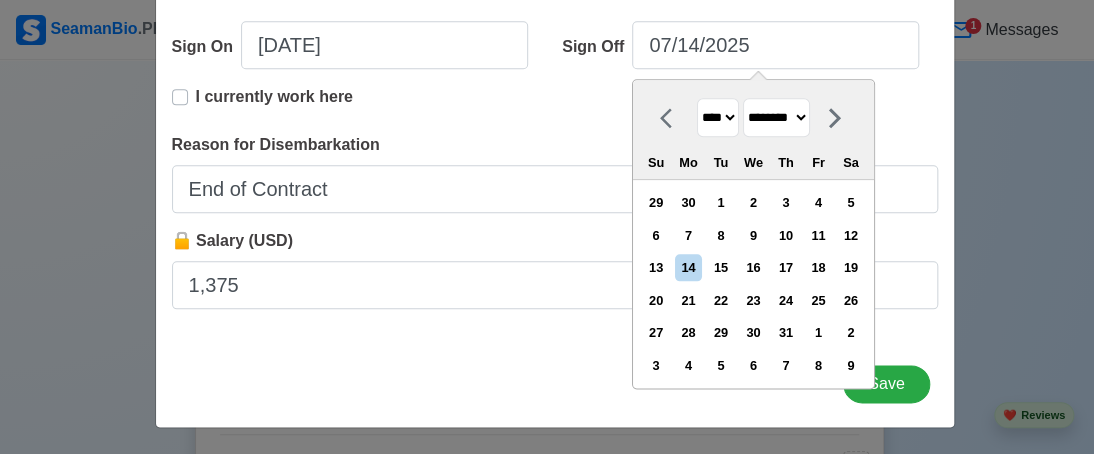 click on "******* ******** ***** ***** *** **** **** ****** ********* ******* ******** ********" at bounding box center [776, 117] 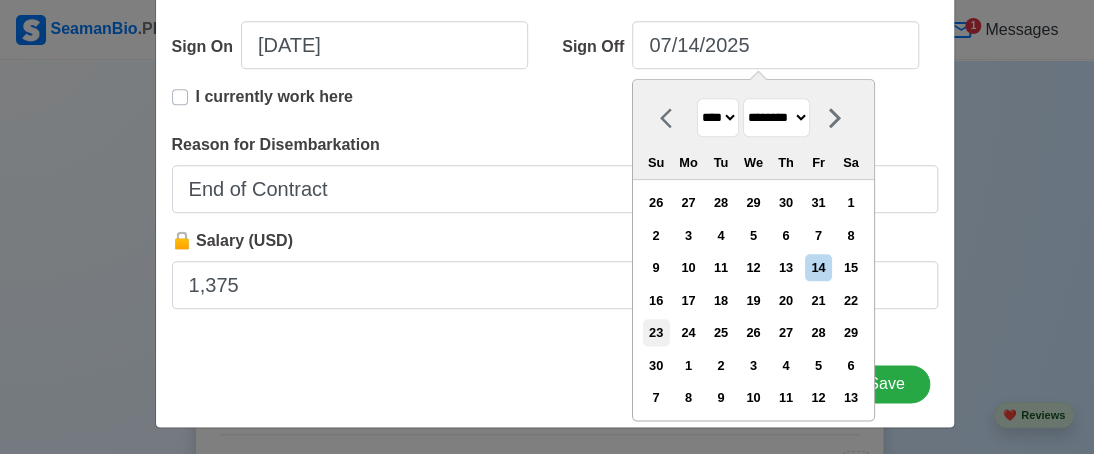 click on "23" at bounding box center (655, 332) 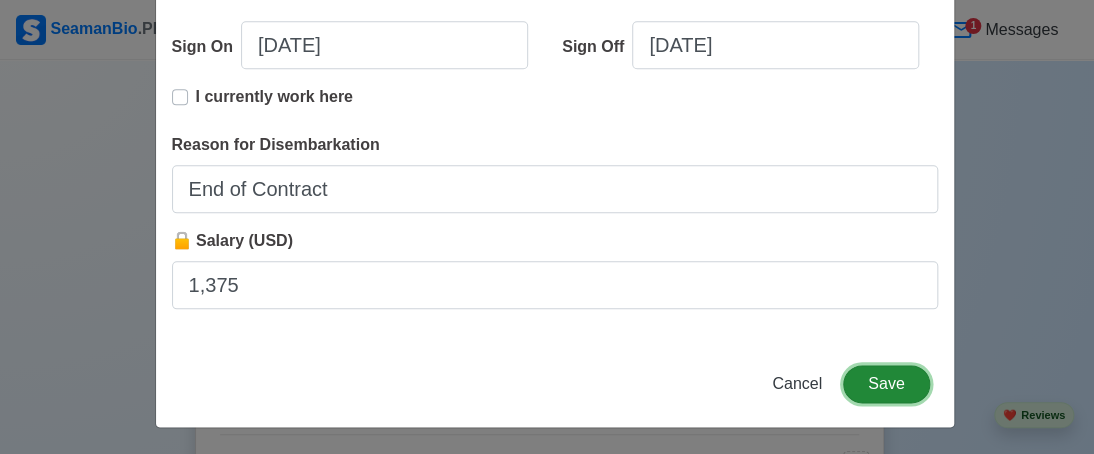 click on "Save" at bounding box center [886, 384] 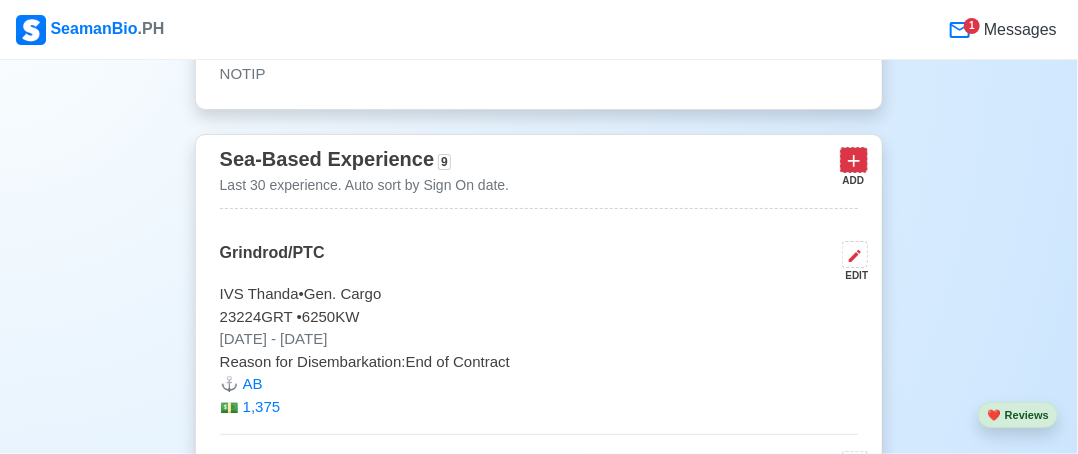 click 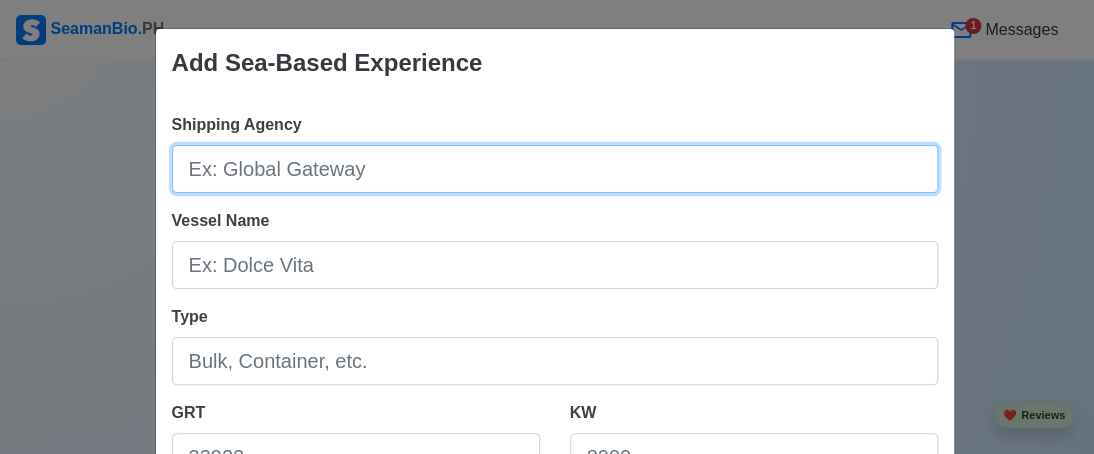 click on "Shipping Agency" at bounding box center (555, 169) 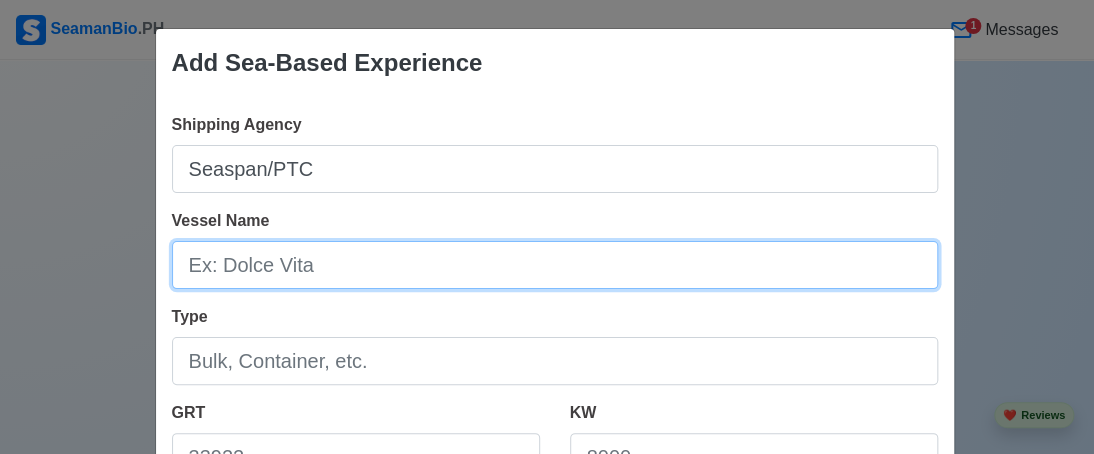 click on "Vessel Name" at bounding box center (555, 265) 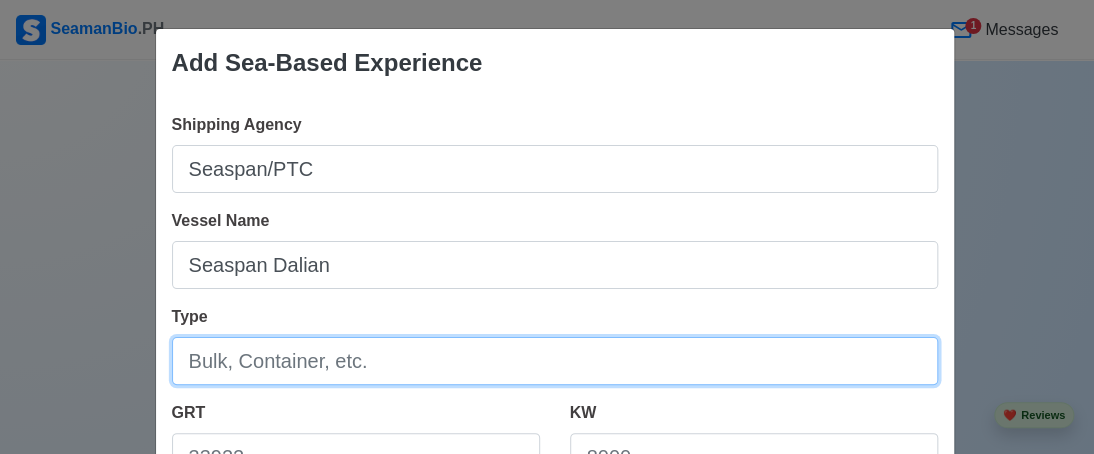 click on "Type" at bounding box center (555, 361) 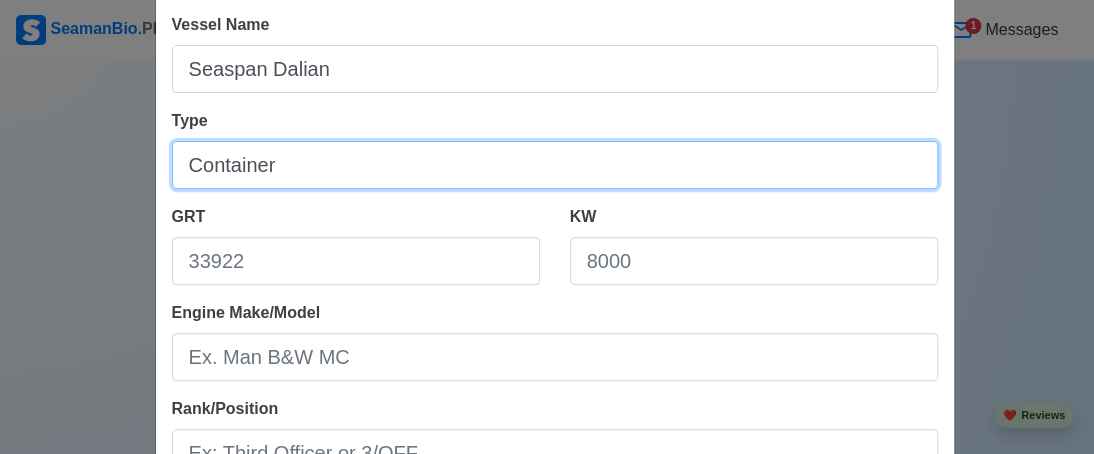 scroll, scrollTop: 200, scrollLeft: 0, axis: vertical 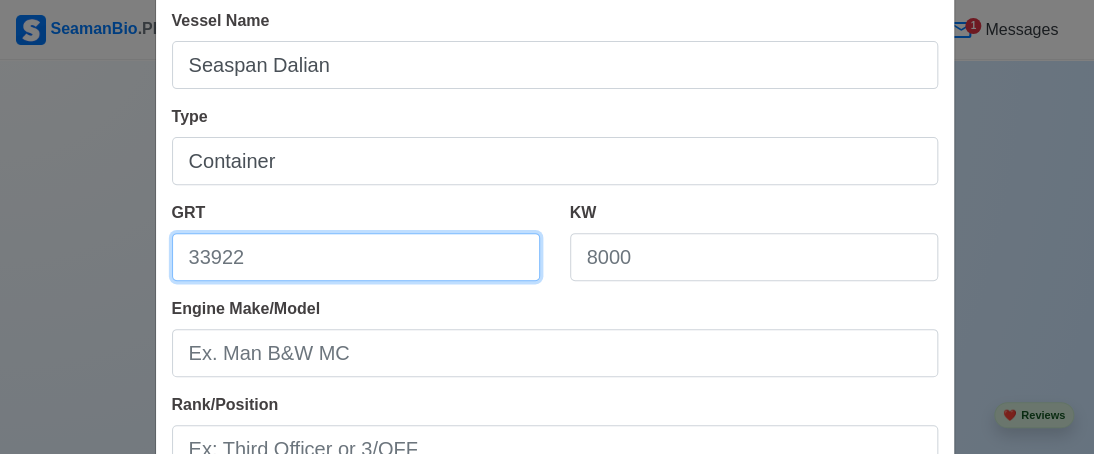 click on "GRT" at bounding box center (356, 257) 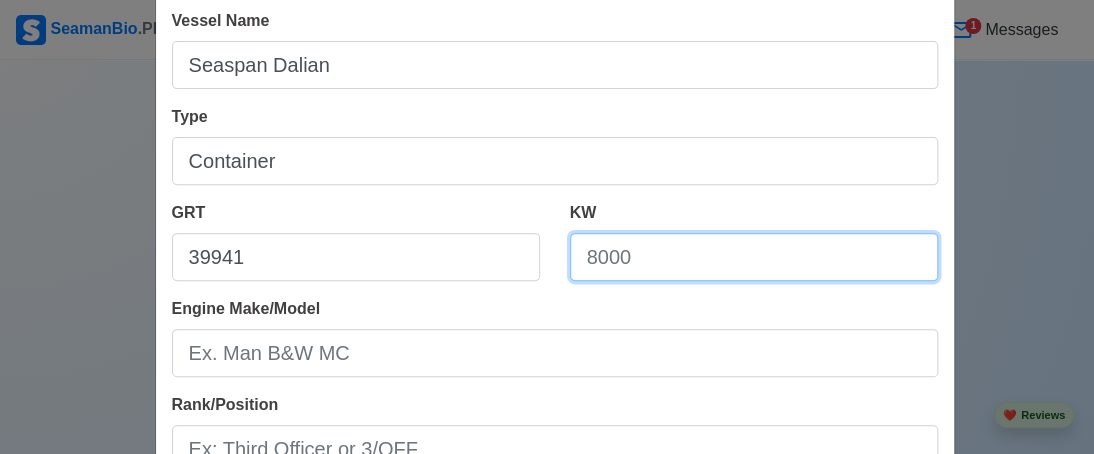 click on "KW" at bounding box center [754, 257] 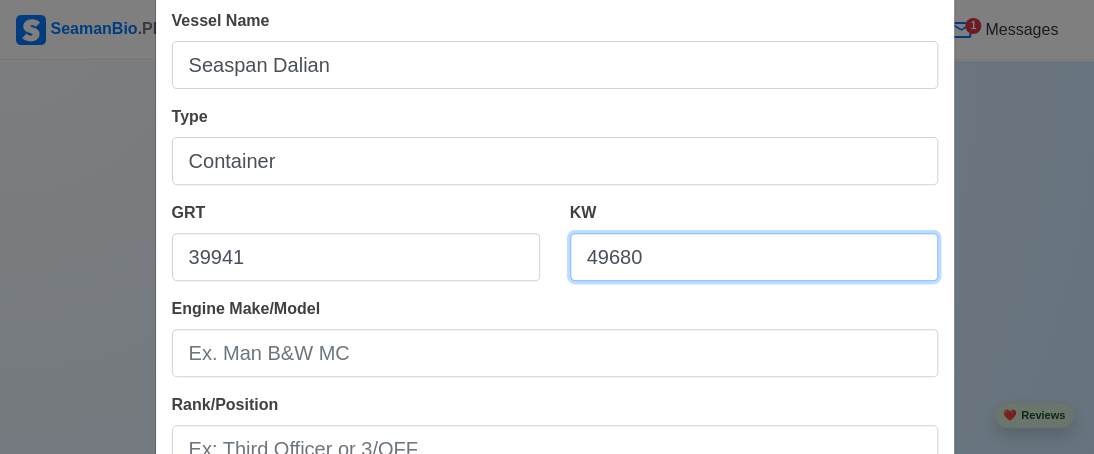 scroll, scrollTop: 300, scrollLeft: 0, axis: vertical 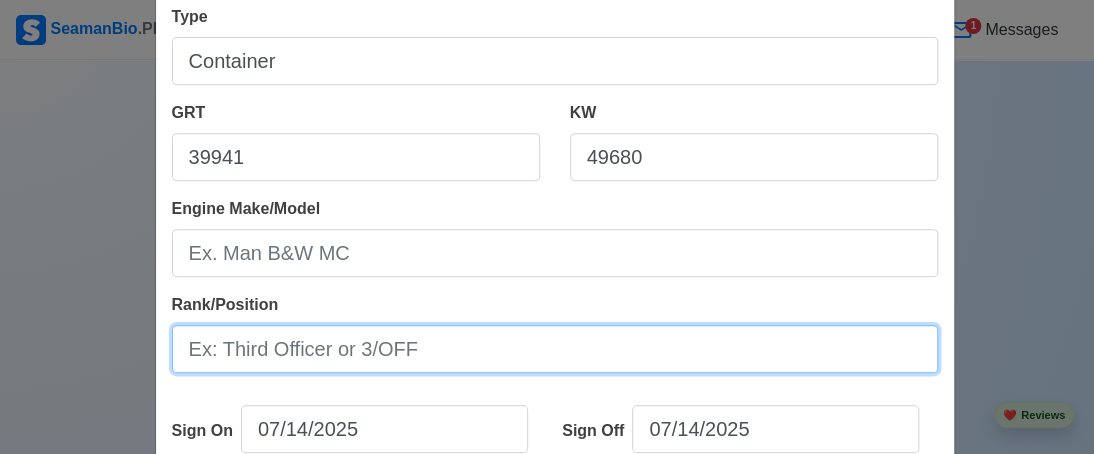 click on "Rank/Position" at bounding box center (555, 349) 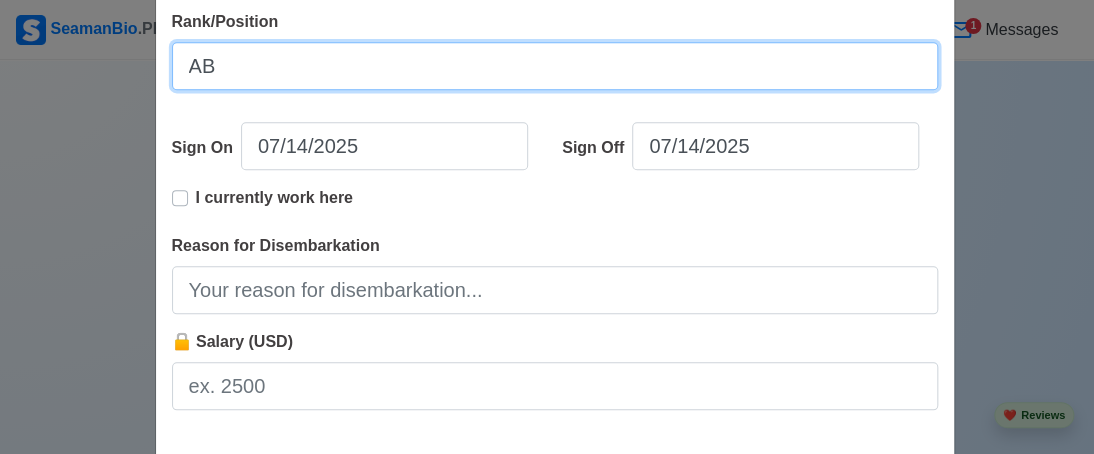 scroll, scrollTop: 600, scrollLeft: 0, axis: vertical 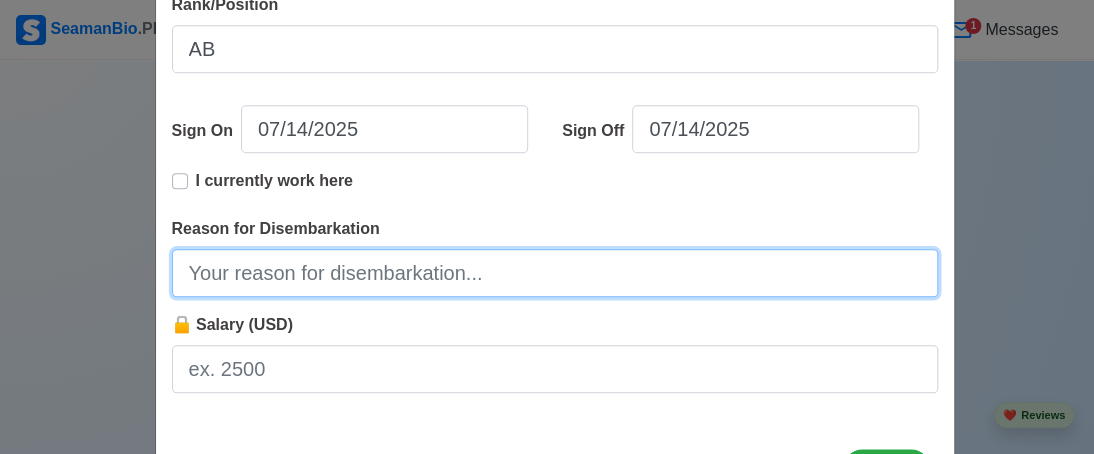 click on "Reason for Disembarkation" at bounding box center [555, 273] 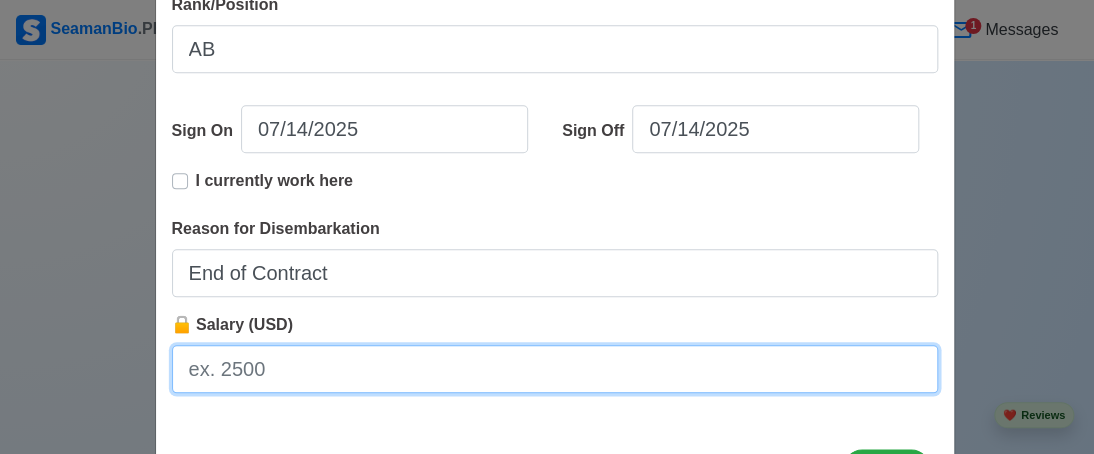 click on "🔒 Salary (USD)" at bounding box center [555, 369] 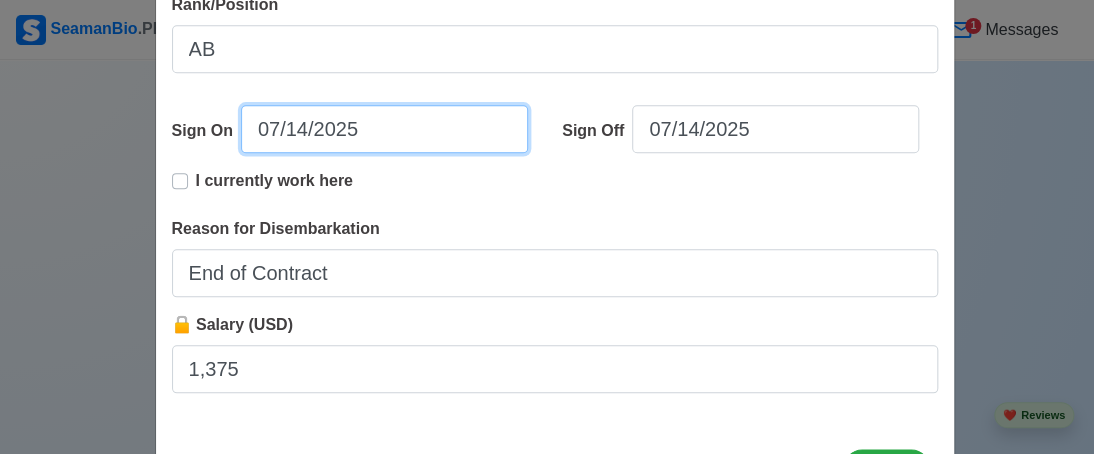 click on "07/14/2025" at bounding box center (384, 129) 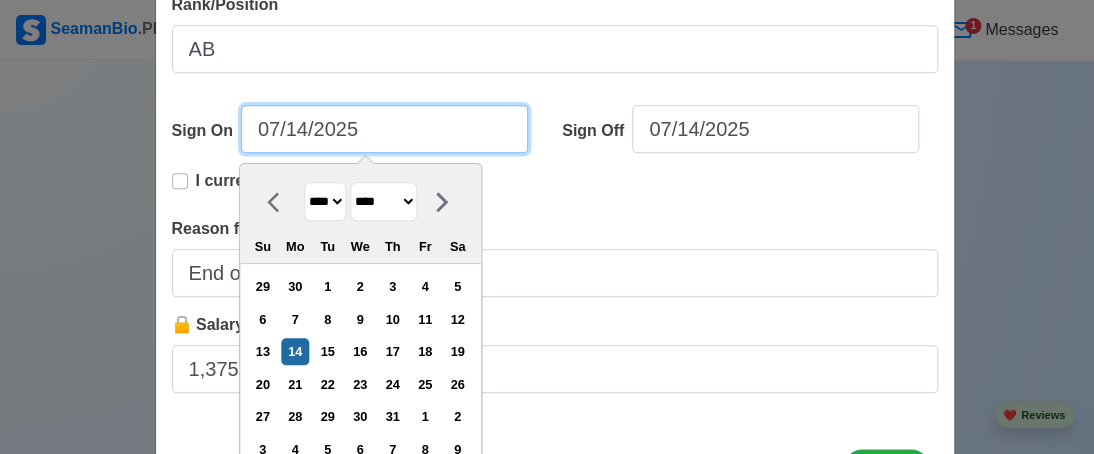 scroll, scrollTop: 684, scrollLeft: 0, axis: vertical 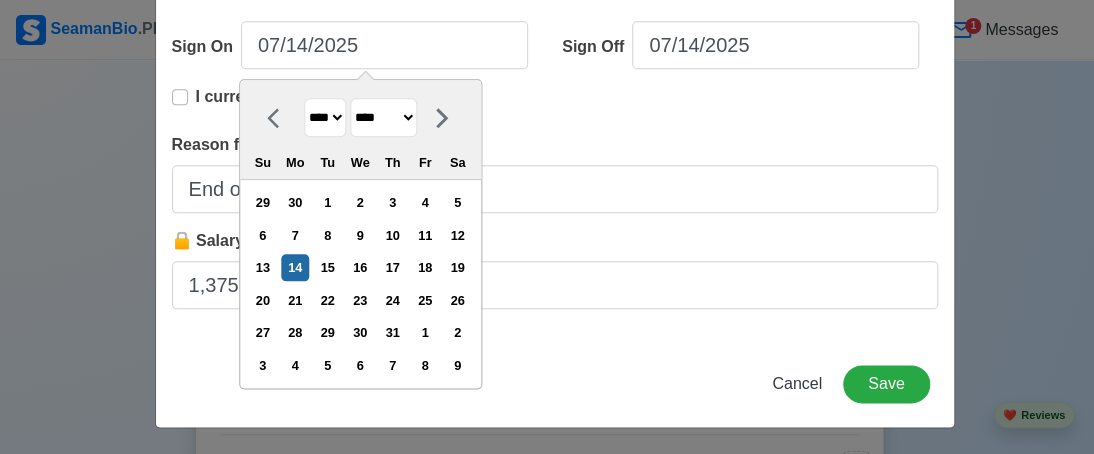 click on "**** **** **** **** **** **** **** **** **** **** **** **** **** **** **** **** **** **** **** **** **** **** **** **** **** **** **** **** **** **** **** **** **** **** **** **** **** **** **** **** **** **** **** **** **** **** **** **** **** **** **** **** **** **** **** **** **** **** **** **** **** **** **** **** **** **** **** **** **** **** **** **** **** **** **** **** **** **** **** **** **** **** **** **** **** **** **** **** **** **** **** **** **** **** **** **** **** **** **** **** **** **** **** **** **** ****" at bounding box center [325, 117] 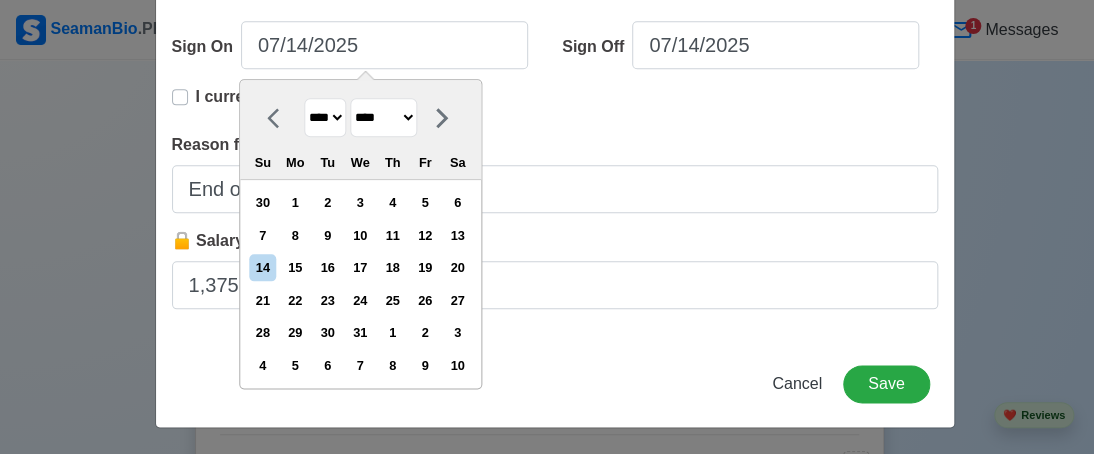 click on "******* ******** ***** ***** *** **** **** ****** ********* ******* ******** ********" at bounding box center [383, 117] 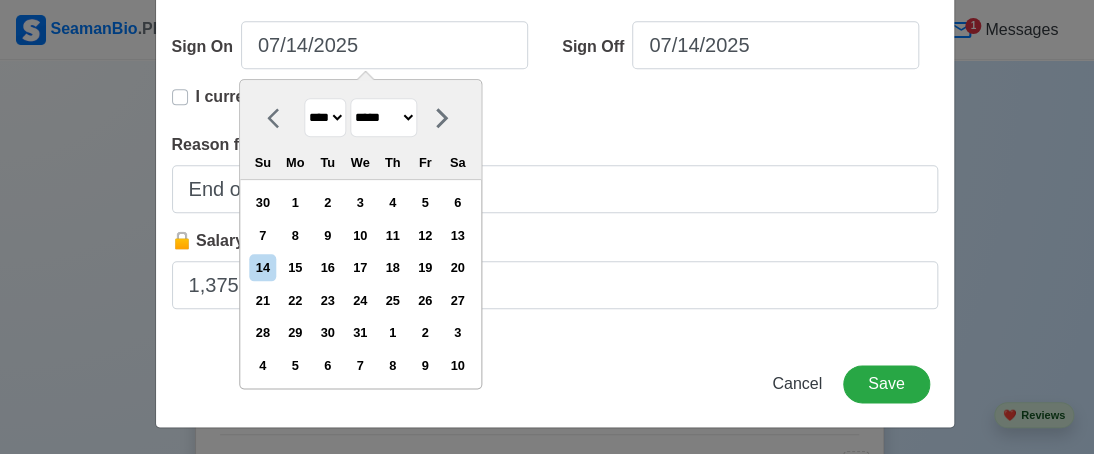 click on "******* ******** ***** ***** *** **** **** ****** ********* ******* ******** ********" at bounding box center (383, 117) 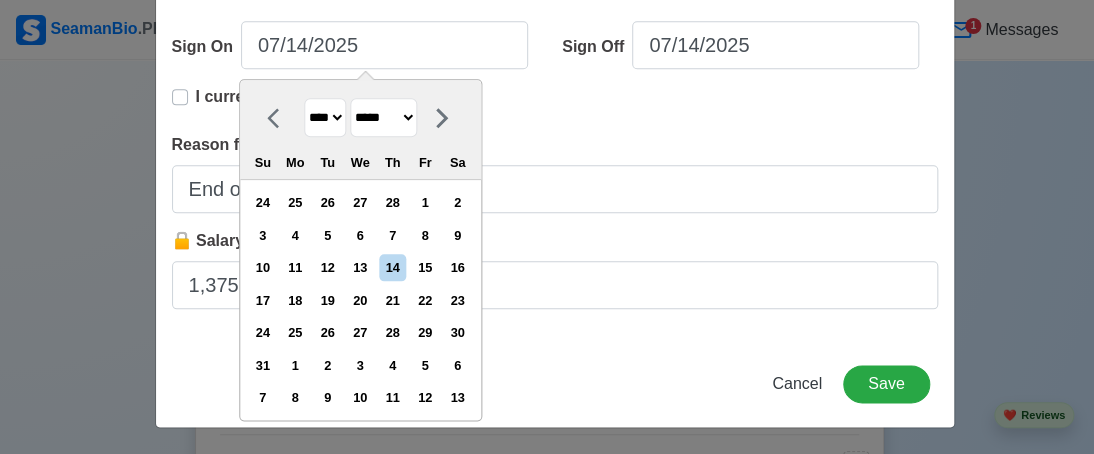 drag, startPoint x: 460, startPoint y: 333, endPoint x: 508, endPoint y: 288, distance: 65.795135 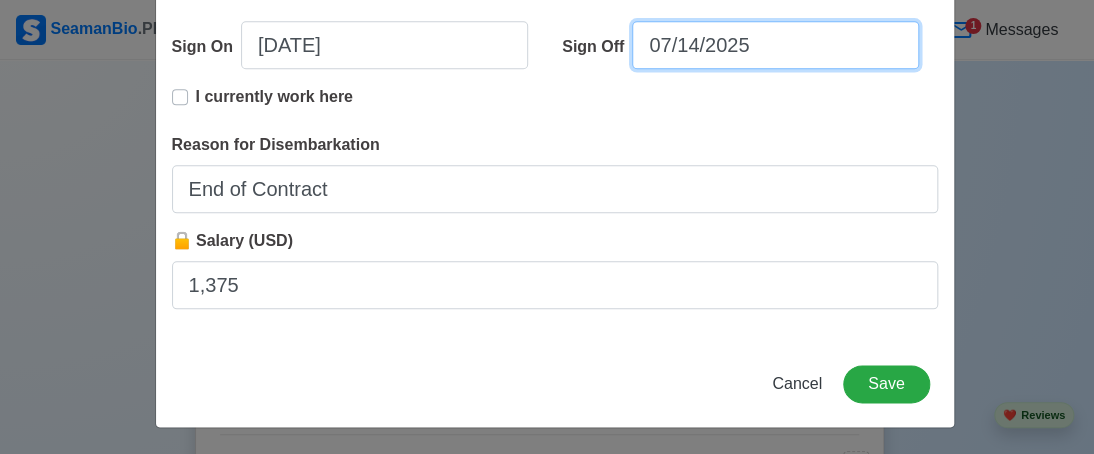click on "07/14/2025" at bounding box center (775, 45) 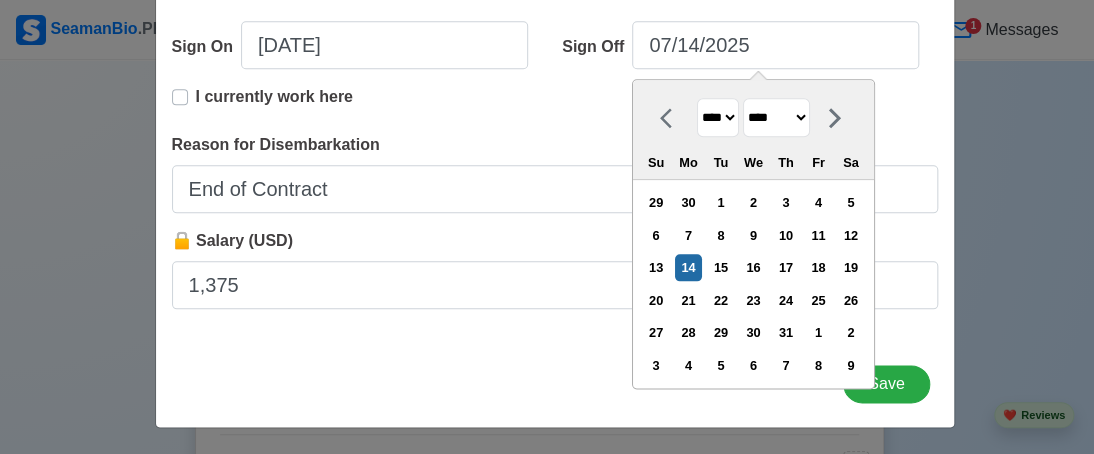 click on "**** **** **** **** **** **** **** **** **** **** **** **** **** **** **** **** **** **** **** **** **** **** **** **** **** **** **** **** **** **** **** **** **** **** **** **** **** **** **** **** **** **** **** **** **** **** **** **** **** **** **** **** **** **** **** **** **** **** **** **** **** **** **** **** **** **** **** **** **** **** **** **** **** **** **** **** **** **** **** **** **** **** **** **** **** **** **** **** **** **** **** **** **** **** **** **** **** **** **** **** **** **** **** **** **** **** **** ****" at bounding box center [718, 117] 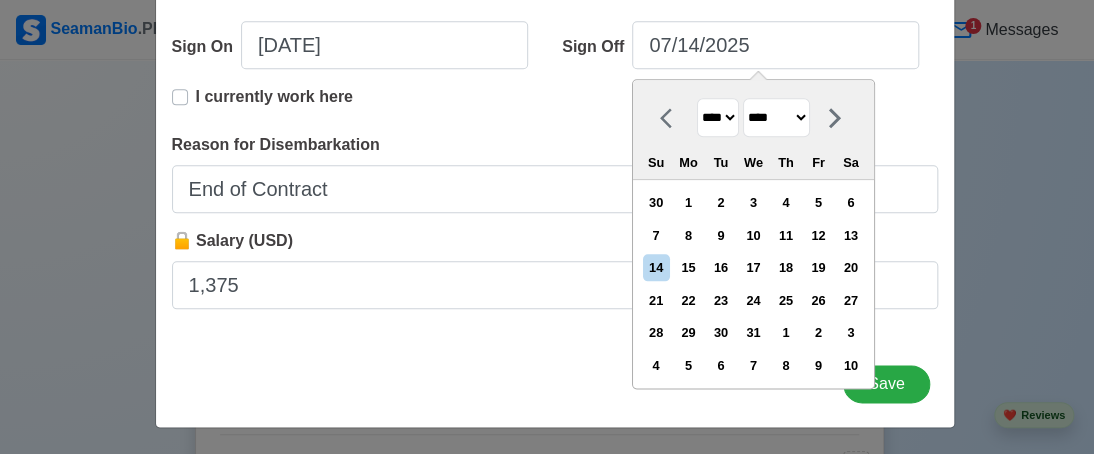 click on "******* ******** ***** ***** *** **** **** ****** ********* ******* ******** ********" at bounding box center [776, 117] 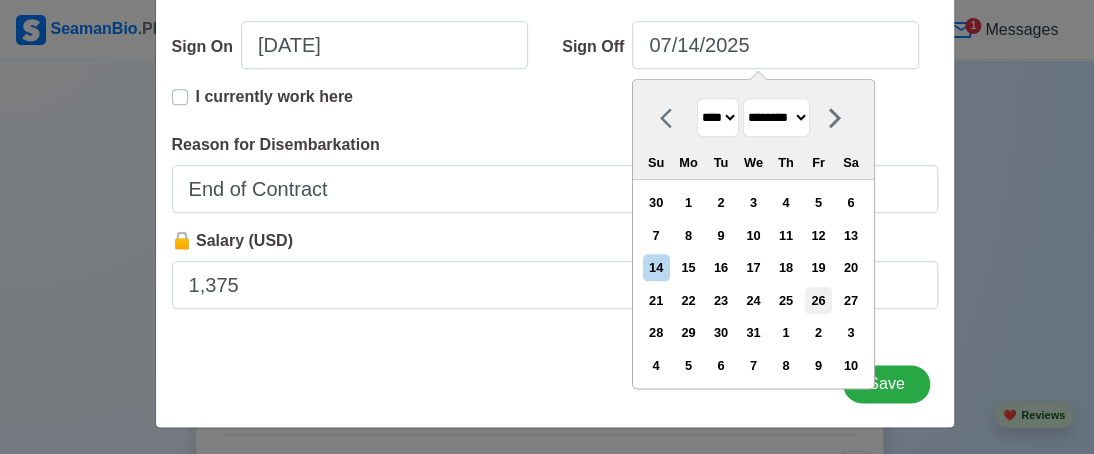 click on "******* ******** ***** ***** *** **** **** ****** ********* ******* ******** ********" at bounding box center (776, 117) 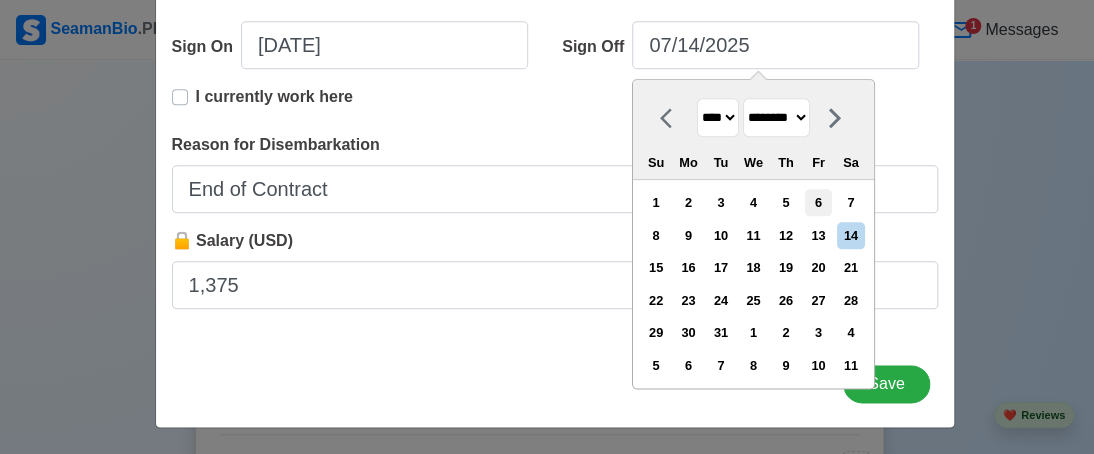 click on "6" at bounding box center (818, 202) 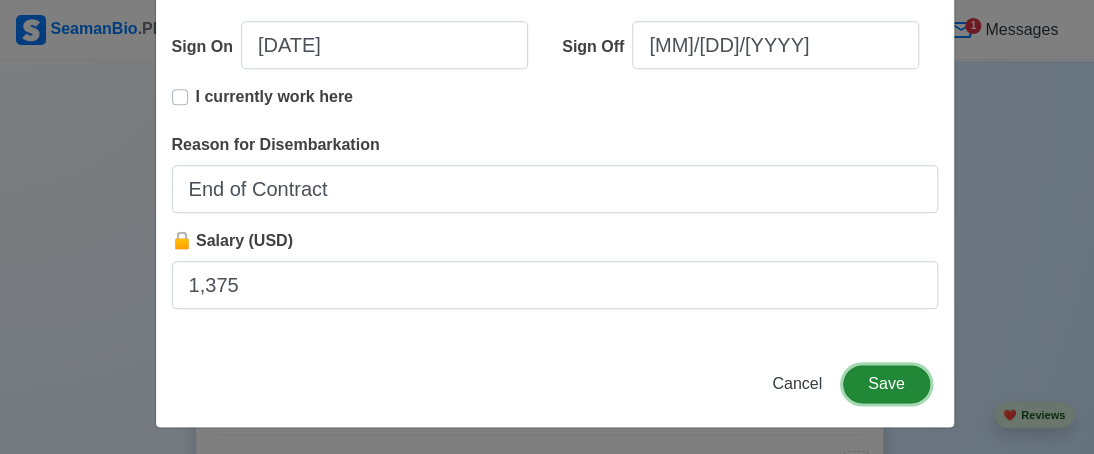 click on "Save" at bounding box center (886, 384) 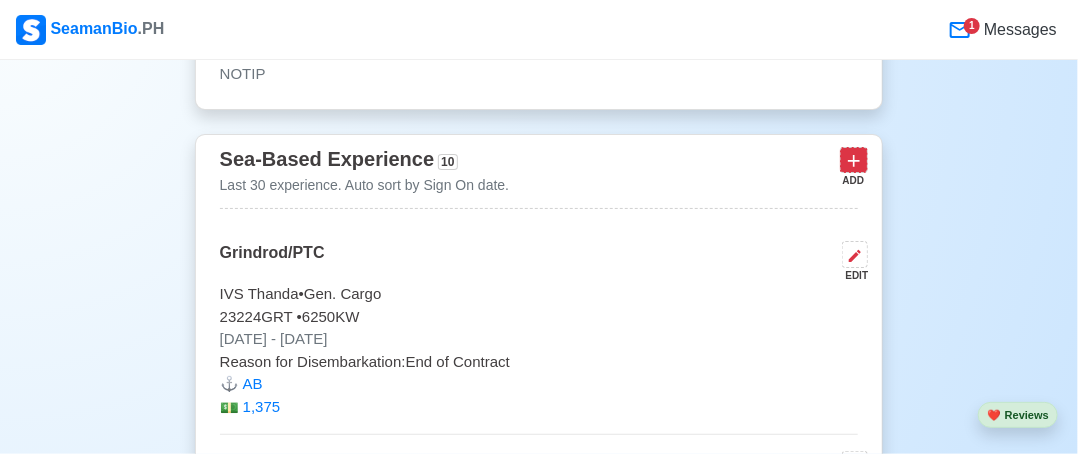 click 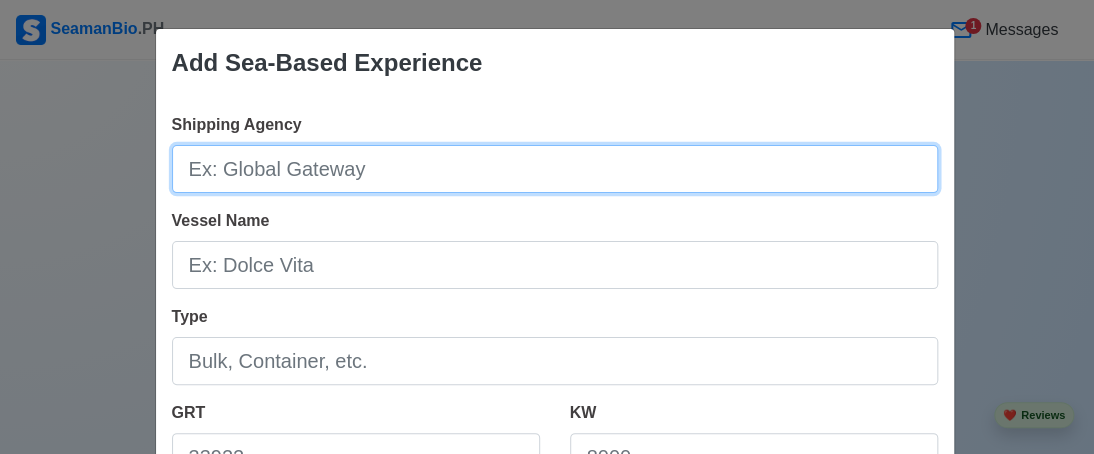 click on "Shipping Agency" at bounding box center [555, 169] 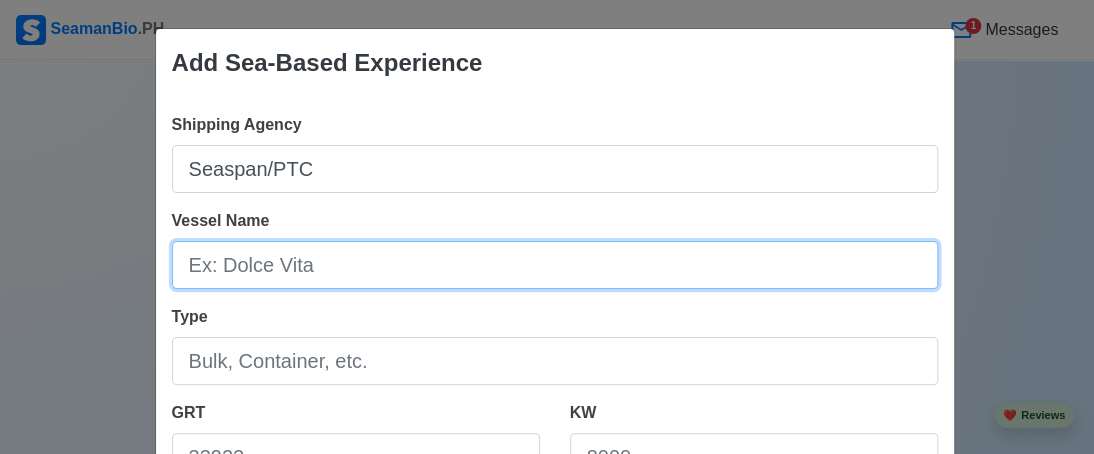 click on "Vessel Name" at bounding box center [555, 265] 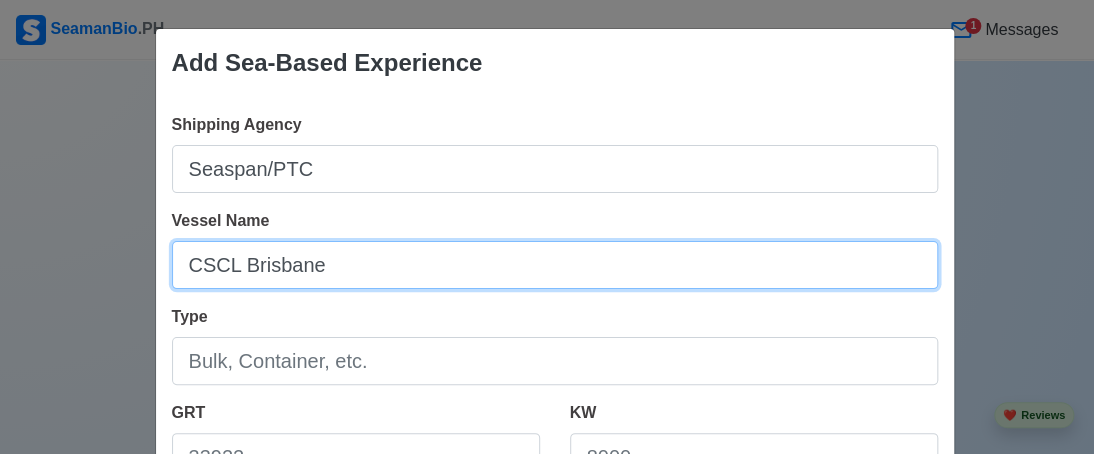 scroll, scrollTop: 100, scrollLeft: 0, axis: vertical 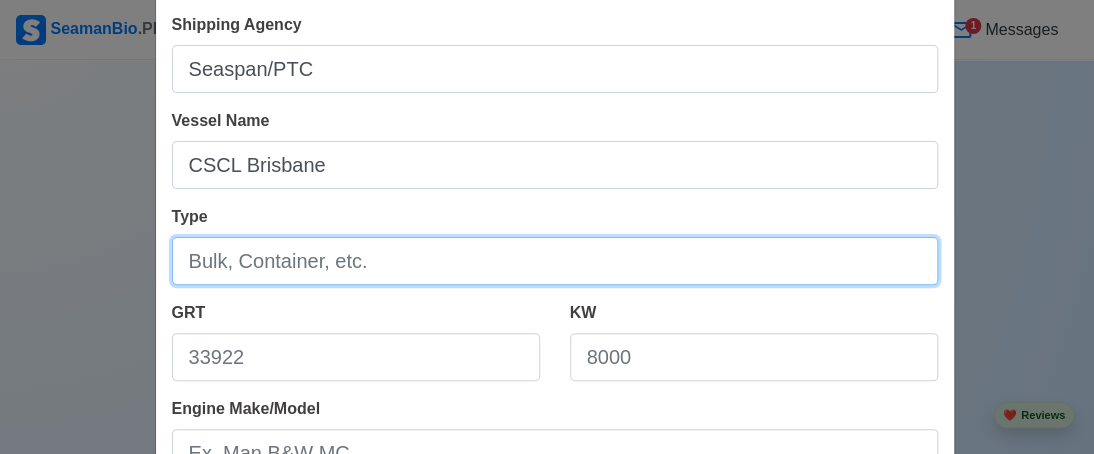 click on "Type" at bounding box center [555, 261] 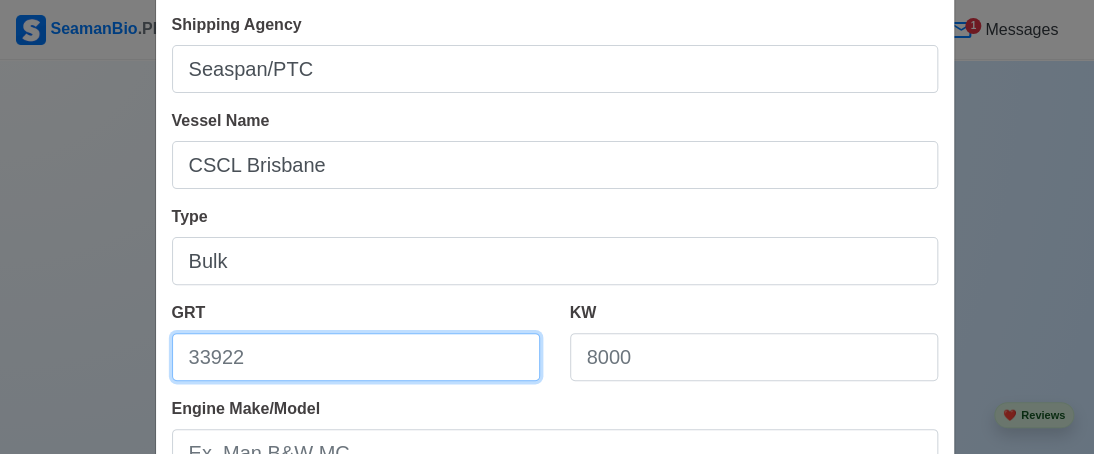click on "GRT" at bounding box center (356, 357) 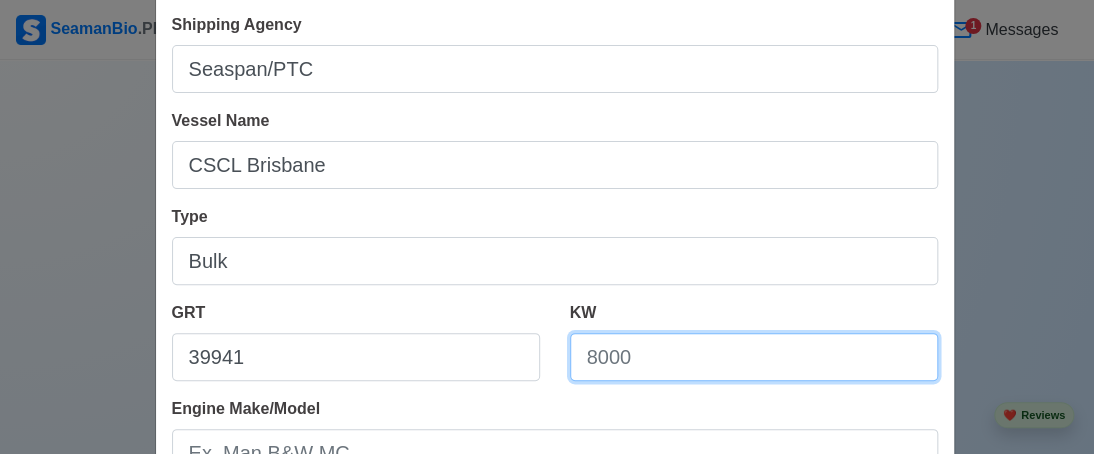 click on "KW" at bounding box center (754, 357) 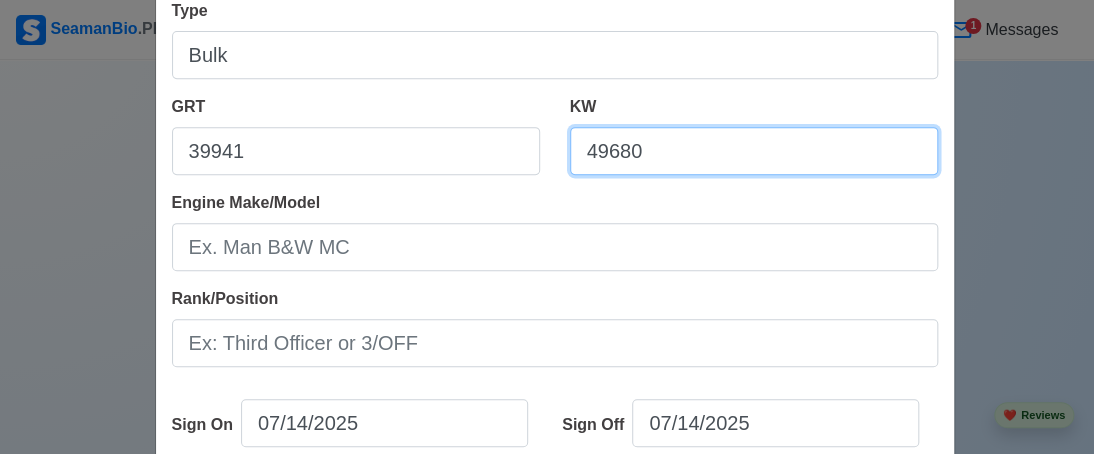 scroll, scrollTop: 400, scrollLeft: 0, axis: vertical 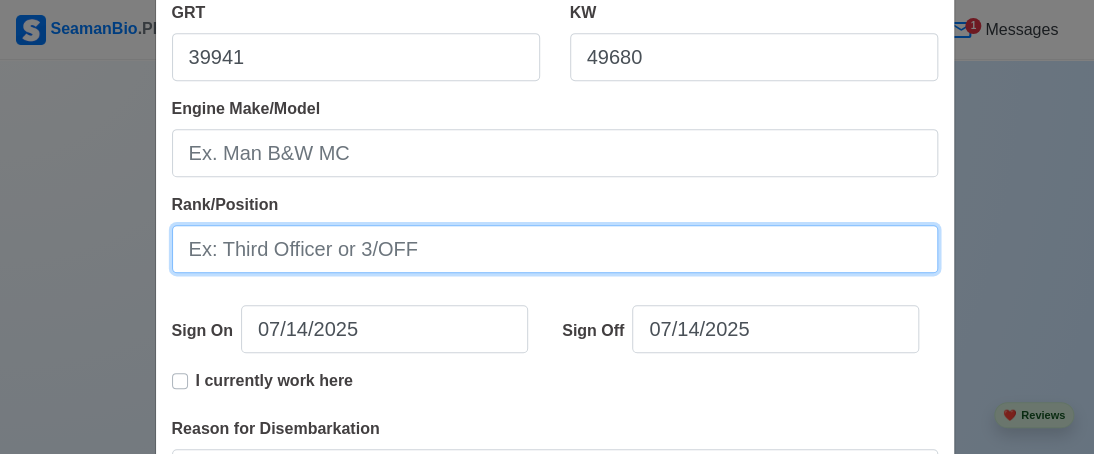 click on "Rank/Position" at bounding box center (555, 249) 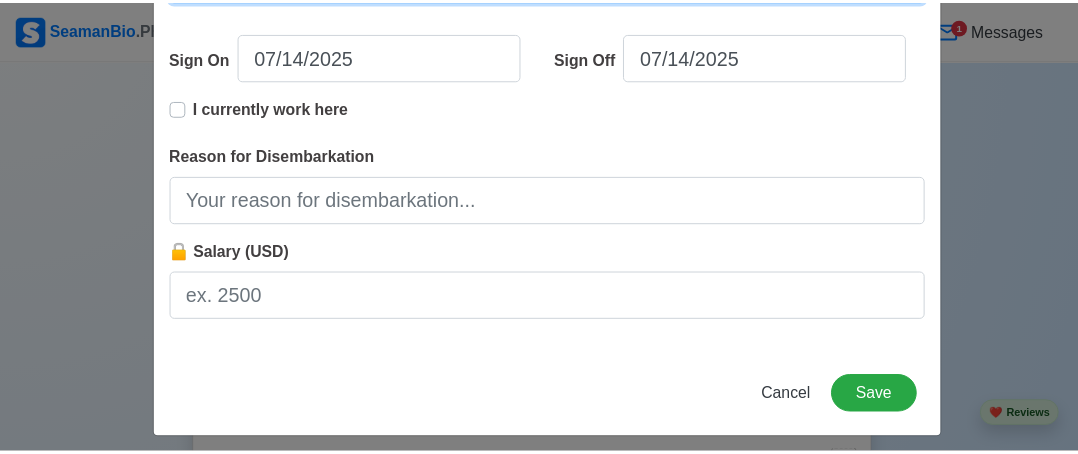 scroll, scrollTop: 684, scrollLeft: 0, axis: vertical 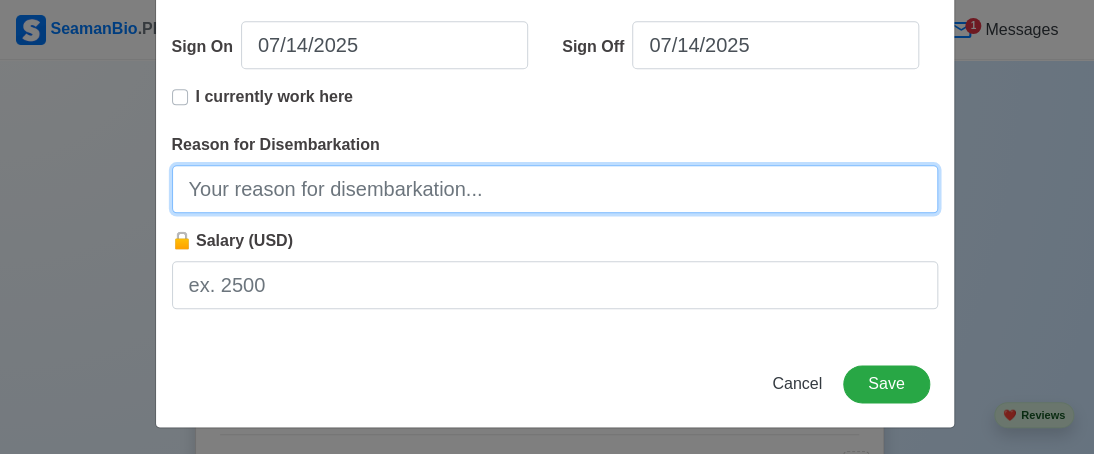click on "Reason for Disembarkation" at bounding box center [555, 189] 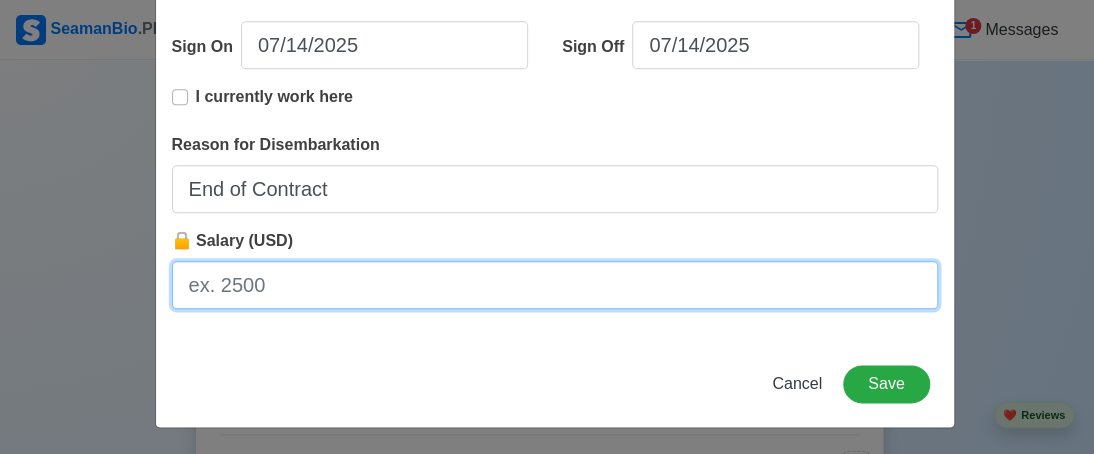 click on "🔒 Salary (USD)" at bounding box center (555, 285) 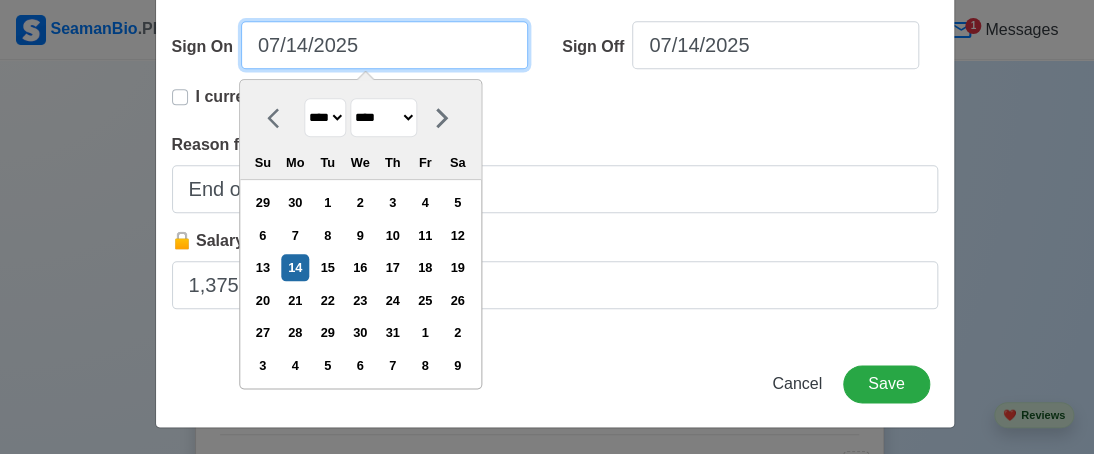 click on "07/14/2025" at bounding box center (384, 45) 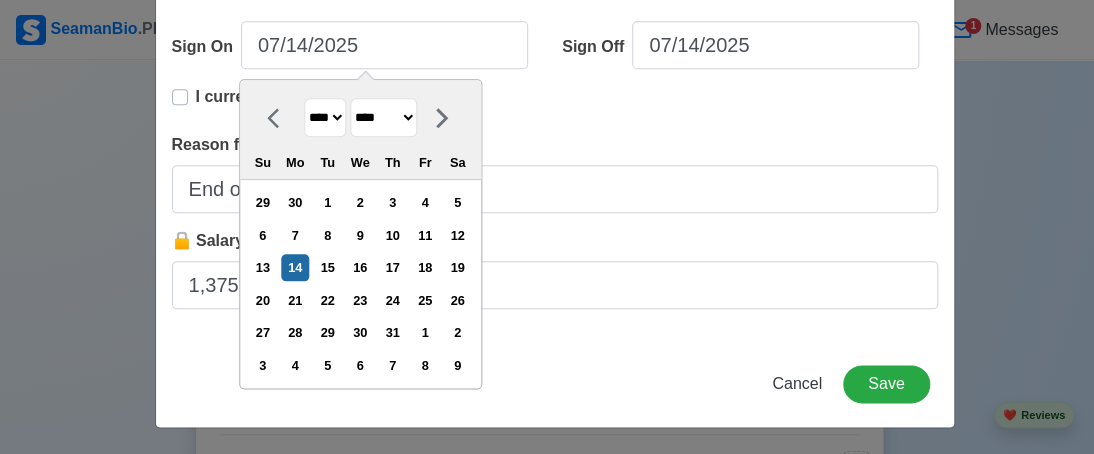 click on "**** **** **** **** **** **** **** **** **** **** **** **** **** **** **** **** **** **** **** **** **** **** **** **** **** **** **** **** **** **** **** **** **** **** **** **** **** **** **** **** **** **** **** **** **** **** **** **** **** **** **** **** **** **** **** **** **** **** **** **** **** **** **** **** **** **** **** **** **** **** **** **** **** **** **** **** **** **** **** **** **** **** **** **** **** **** **** **** **** **** **** **** **** **** **** **** **** **** **** **** **** **** **** **** **** ****" at bounding box center [325, 117] 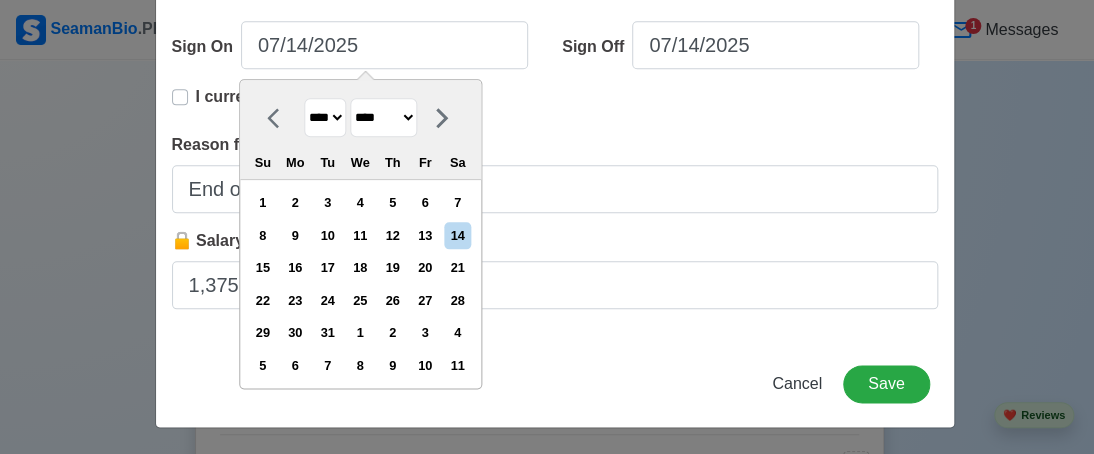 click on "******* ******** ***** ***** *** **** **** ****** ********* ******* ******** ********" at bounding box center (383, 117) 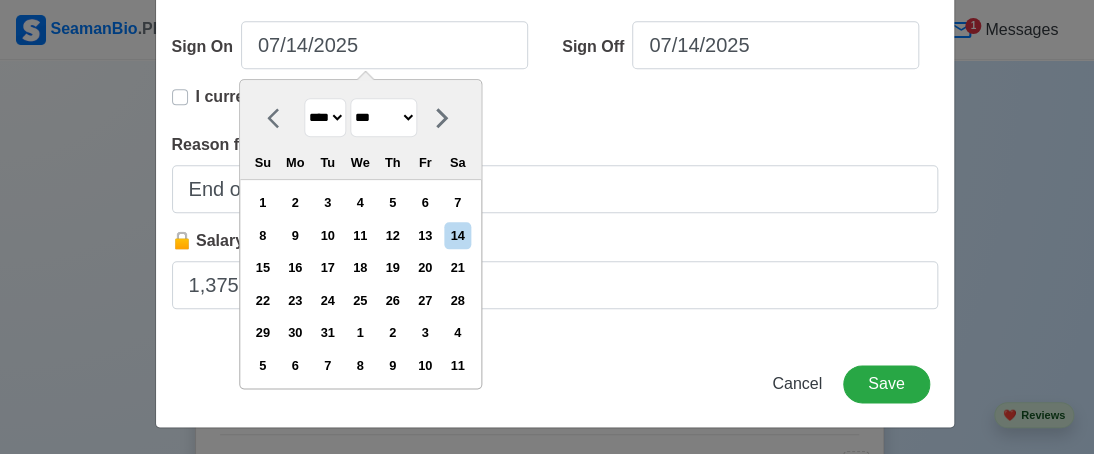 click on "******* ******** ***** ***** *** **** **** ****** ********* ******* ******** ********" at bounding box center [383, 117] 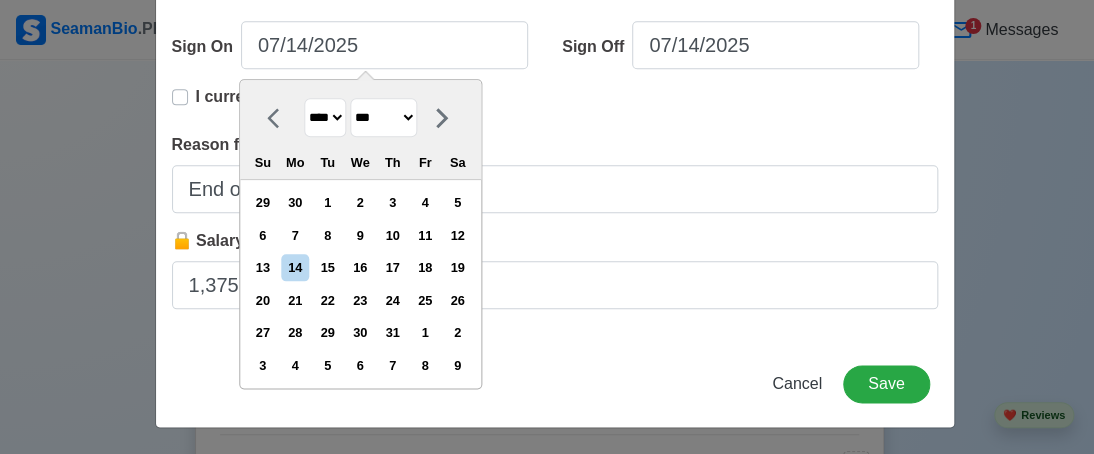 drag, startPoint x: 399, startPoint y: 261, endPoint x: 468, endPoint y: 217, distance: 81.8352 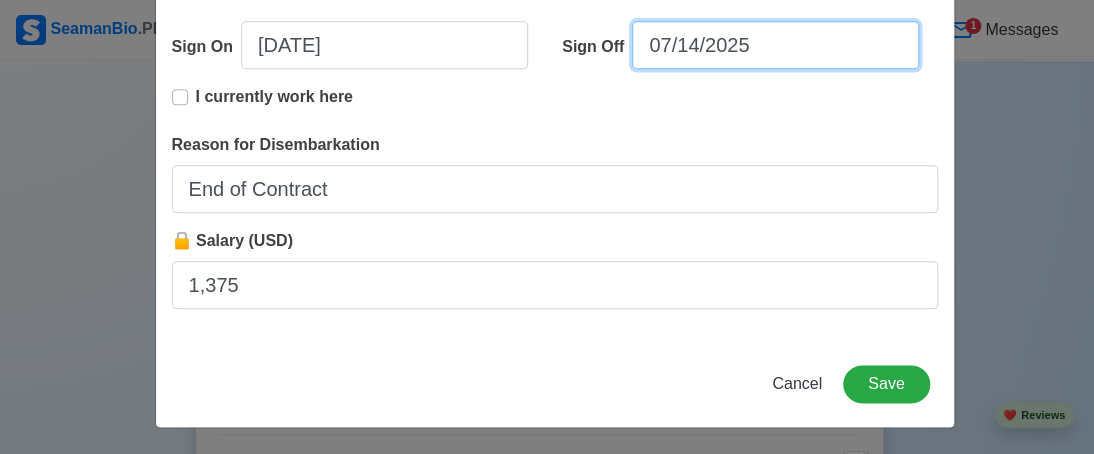 click on "07/14/2025" at bounding box center (775, 45) 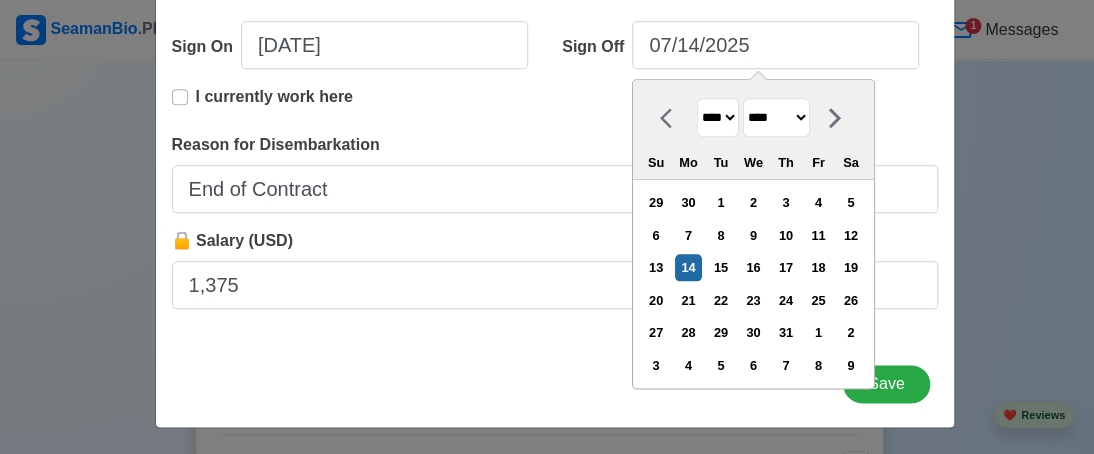 click on "**** **** **** **** **** **** **** **** **** **** **** **** **** **** **** **** **** **** **** **** **** **** **** **** **** **** **** **** **** **** **** **** **** **** **** **** **** **** **** **** **** **** **** **** **** **** **** **** **** **** **** **** **** **** **** **** **** **** **** **** **** **** **** **** **** **** **** **** **** **** **** **** **** **** **** **** **** **** **** **** **** **** **** **** **** **** **** **** **** **** **** **** **** **** **** **** **** **** **** **** **** **** **** **** **** **** **** ****" at bounding box center [718, 117] 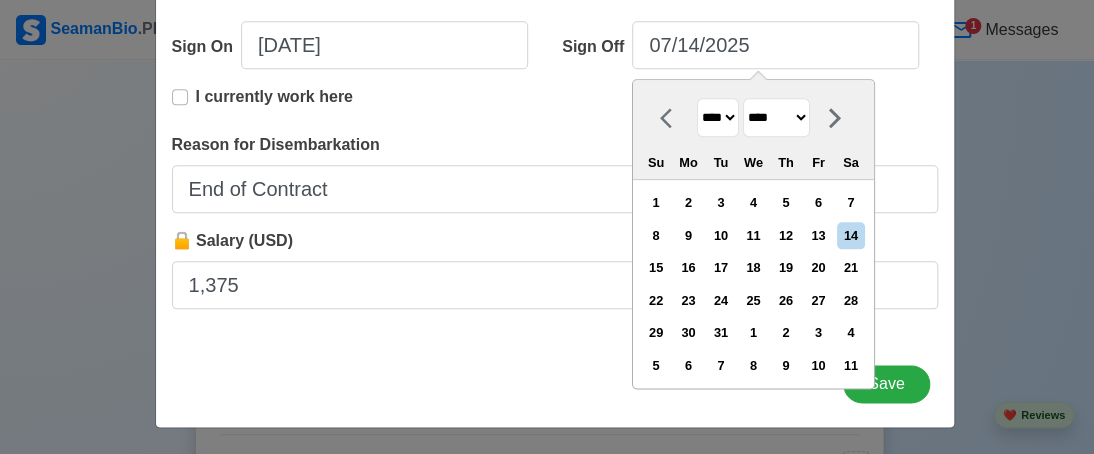 click on "******* ******** ***** ***** *** **** **** ****** ********* ******* ******** ********" at bounding box center (776, 117) 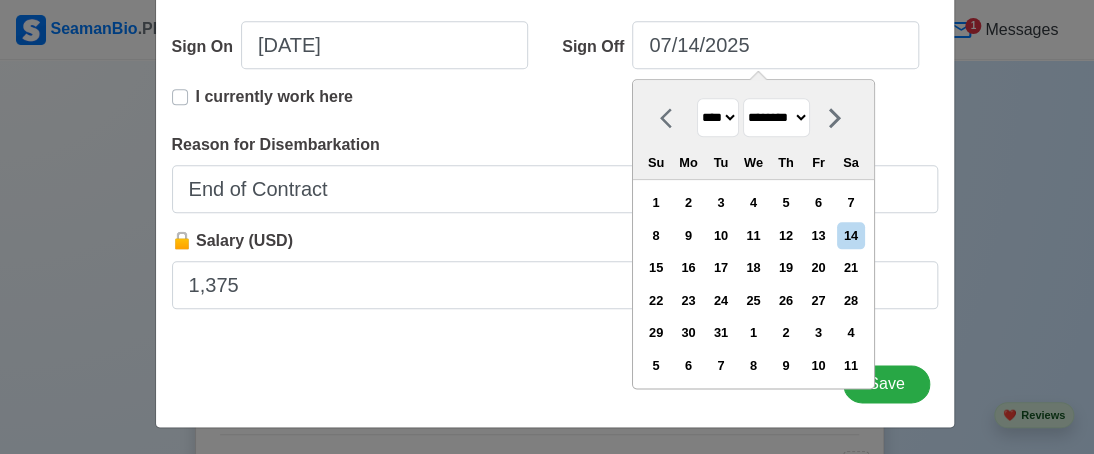 click on "******* ******** ***** ***** *** **** **** ****** ********* ******* ******** ********" at bounding box center (776, 117) 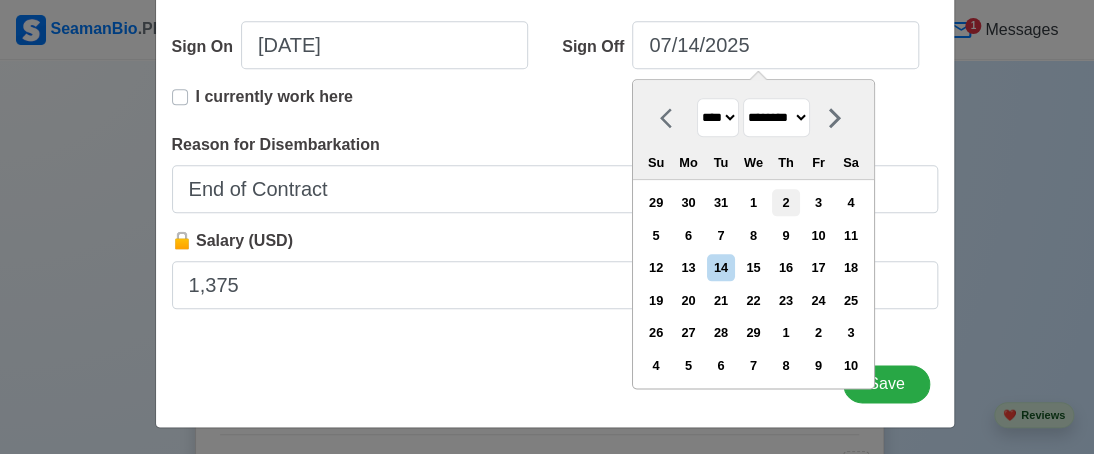 click on "2" at bounding box center [785, 202] 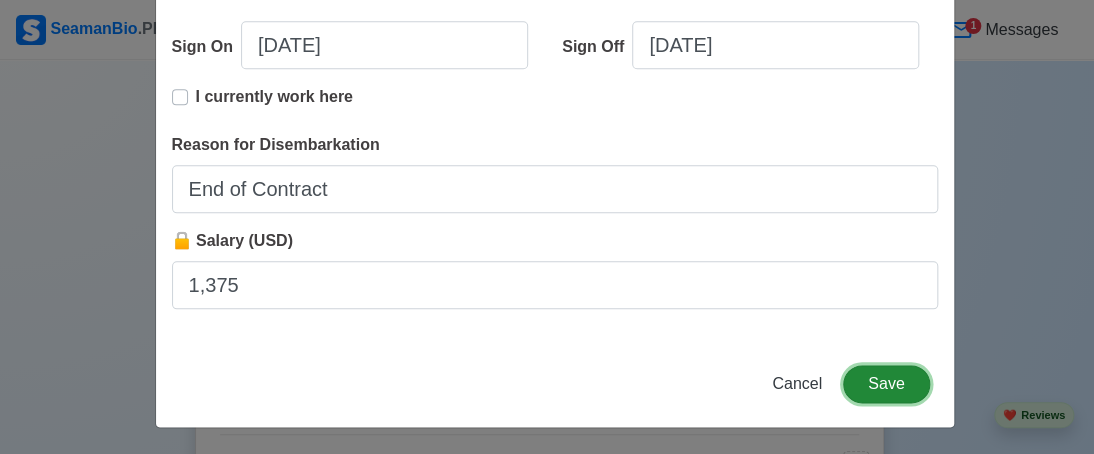 click on "Save" at bounding box center (886, 384) 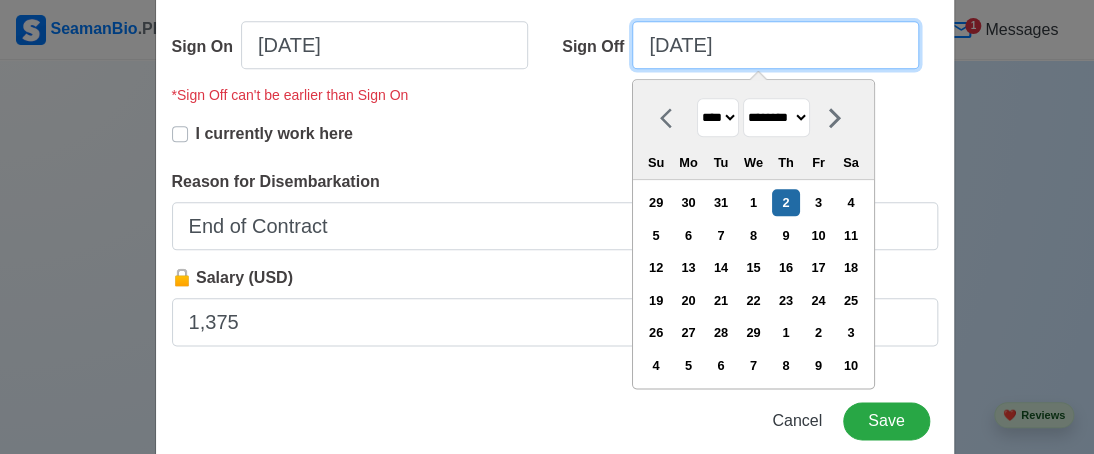 click on "[DATE]" at bounding box center (775, 45) 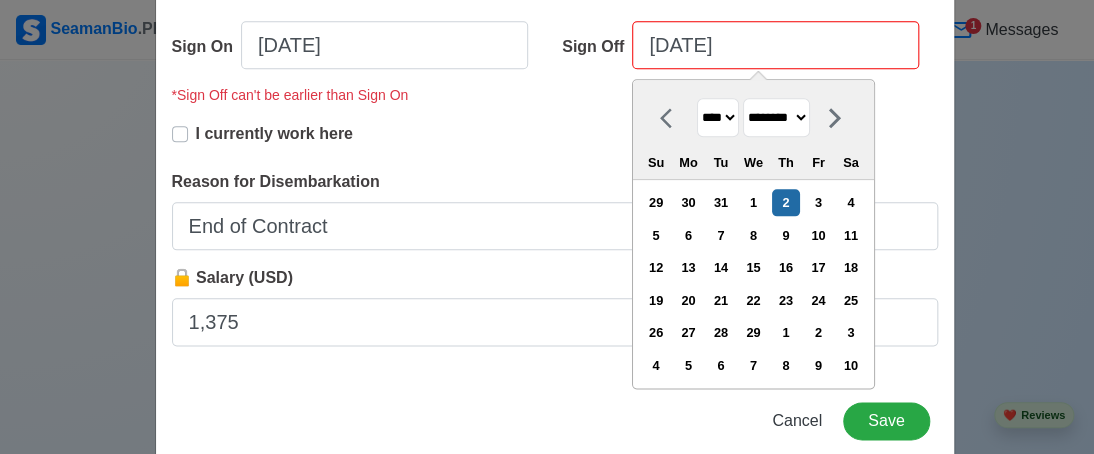 click on "**** **** **** **** **** **** **** **** **** **** **** **** **** **** **** **** **** **** **** **** **** **** **** **** **** **** **** **** **** **** **** **** **** **** **** **** **** **** **** **** **** **** **** **** **** **** **** **** **** **** **** **** **** **** **** **** **** **** **** **** **** **** **** **** **** **** **** **** **** **** **** **** **** **** **** **** **** **** **** **** **** **** **** **** **** **** **** **** **** **** **** **** **** **** **** **** **** **** **** **** **** **** **** **** **** **** **** ****" at bounding box center [718, 117] 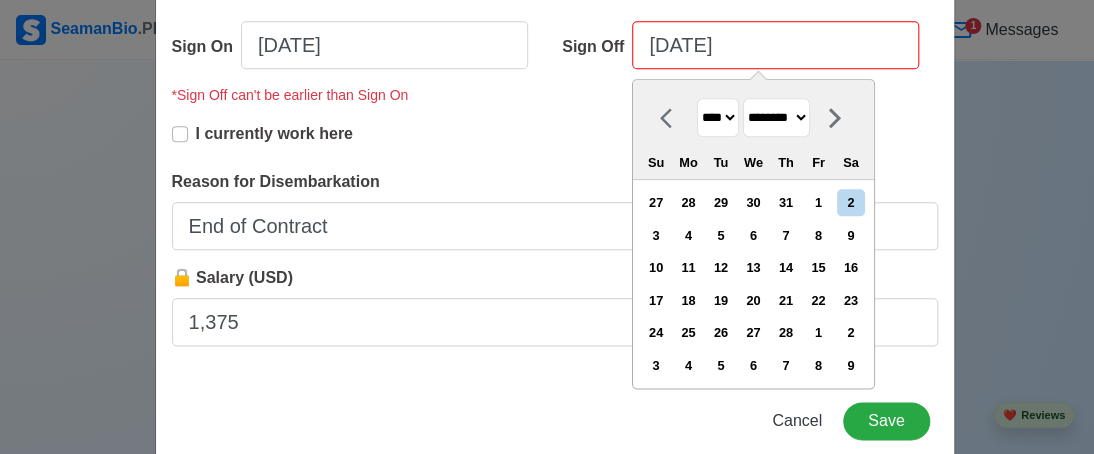 click on "******* ******** ***** ***** *** **** **** ****** ********* ******* ******** ********" at bounding box center (776, 117) 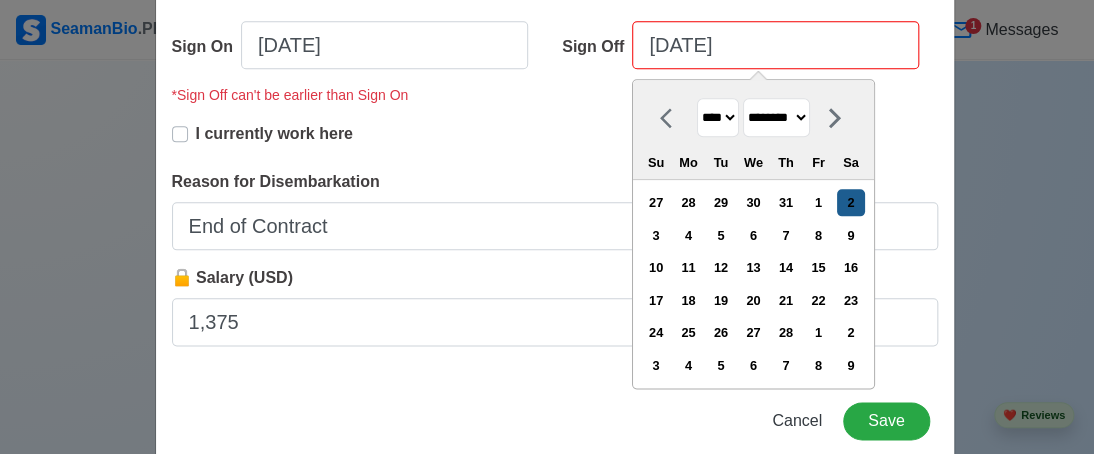 click on "2" at bounding box center [850, 202] 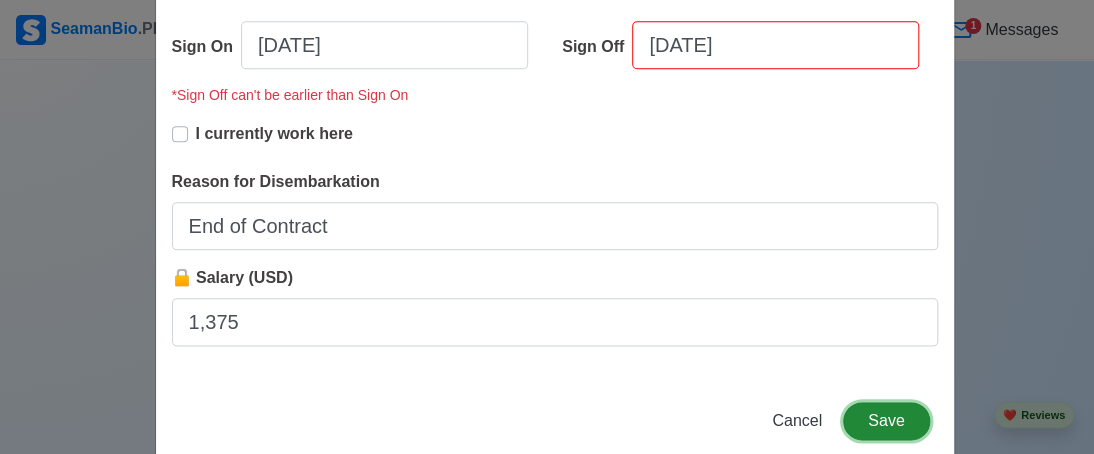 click on "Save" at bounding box center (886, 421) 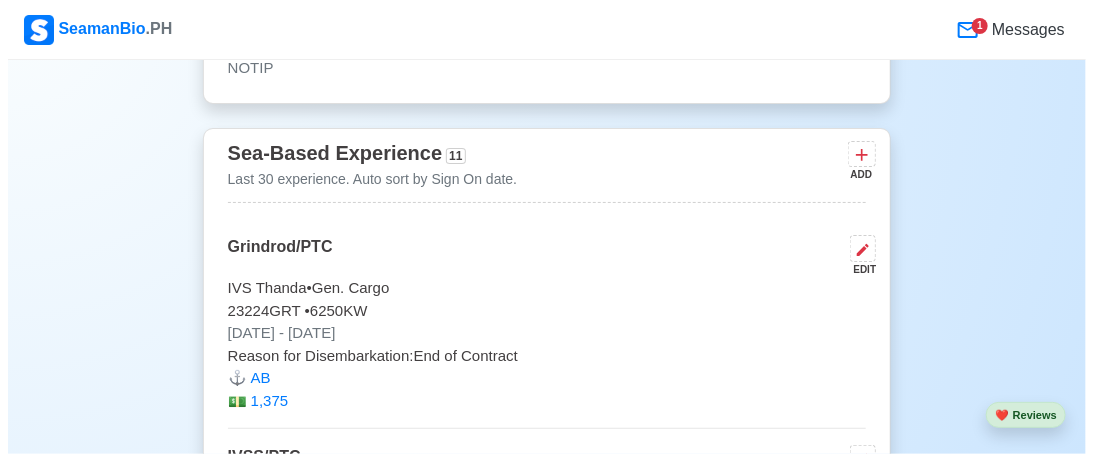 scroll, scrollTop: 5578, scrollLeft: 0, axis: vertical 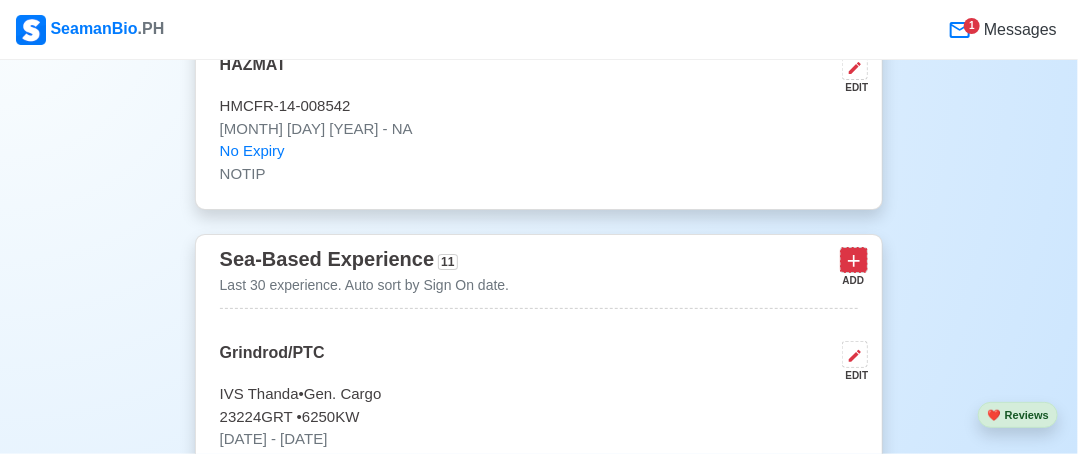 click 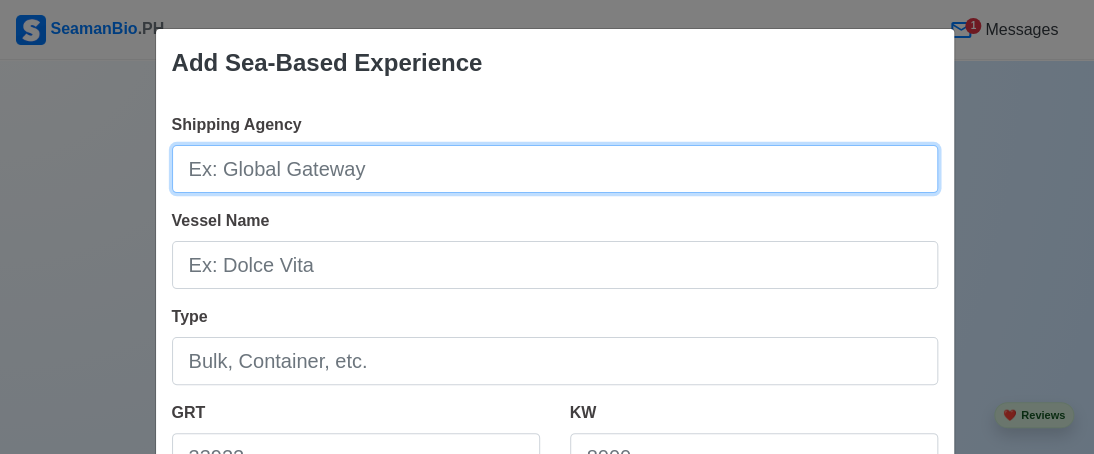click on "Shipping Agency" at bounding box center [555, 169] 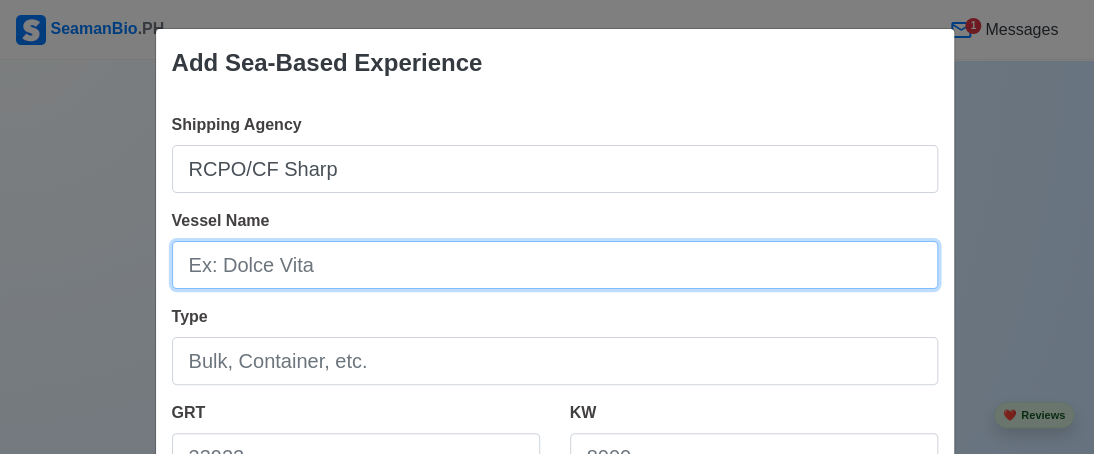 click on "Vessel Name" at bounding box center [555, 265] 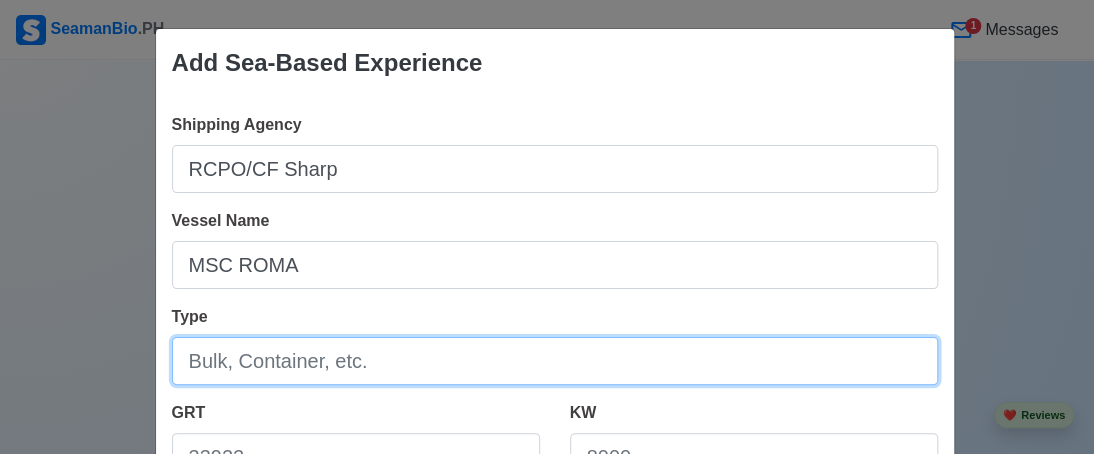 click on "Type" at bounding box center (555, 361) 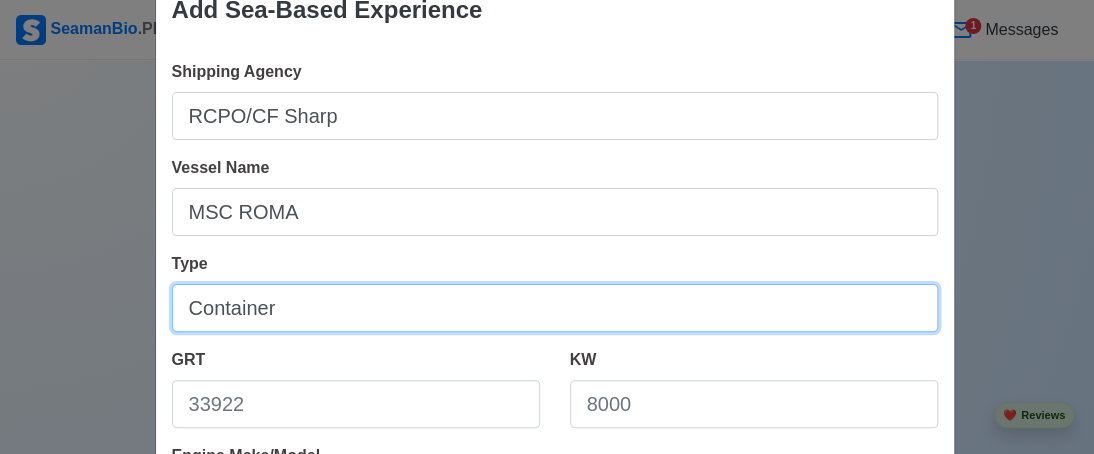 scroll, scrollTop: 100, scrollLeft: 0, axis: vertical 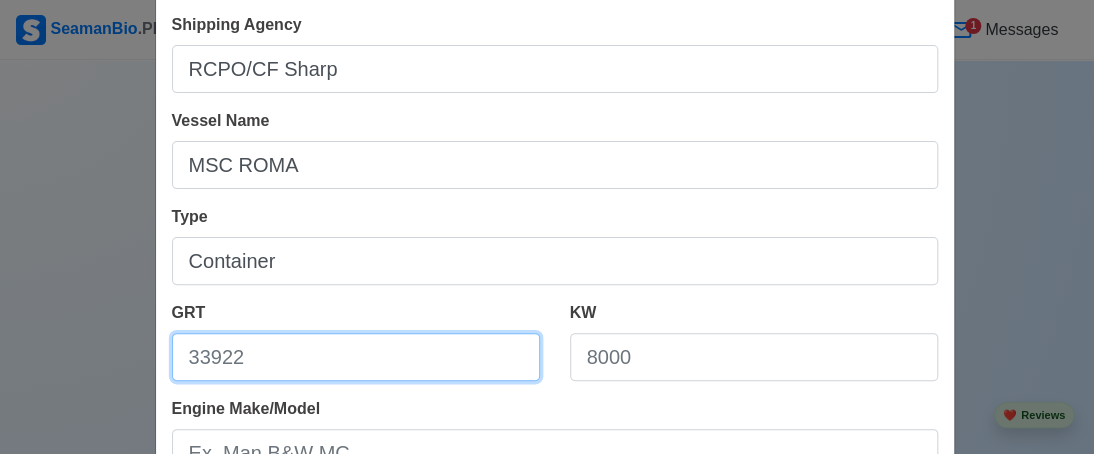 click on "GRT" at bounding box center (356, 357) 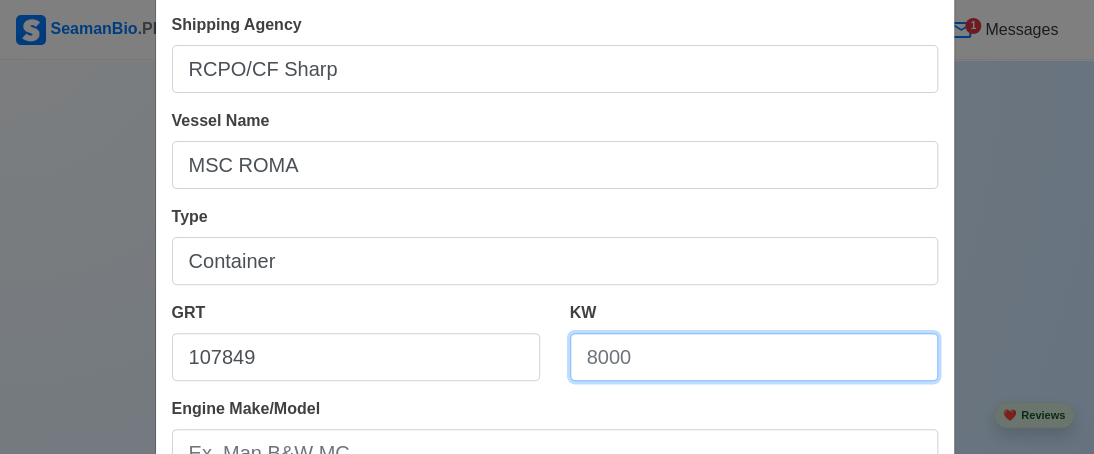 click on "KW" at bounding box center [754, 357] 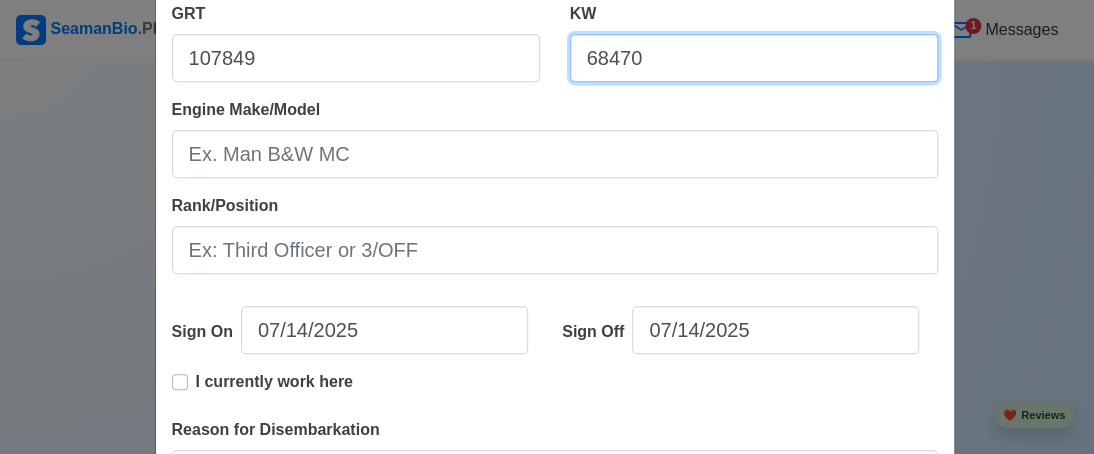 scroll, scrollTop: 400, scrollLeft: 0, axis: vertical 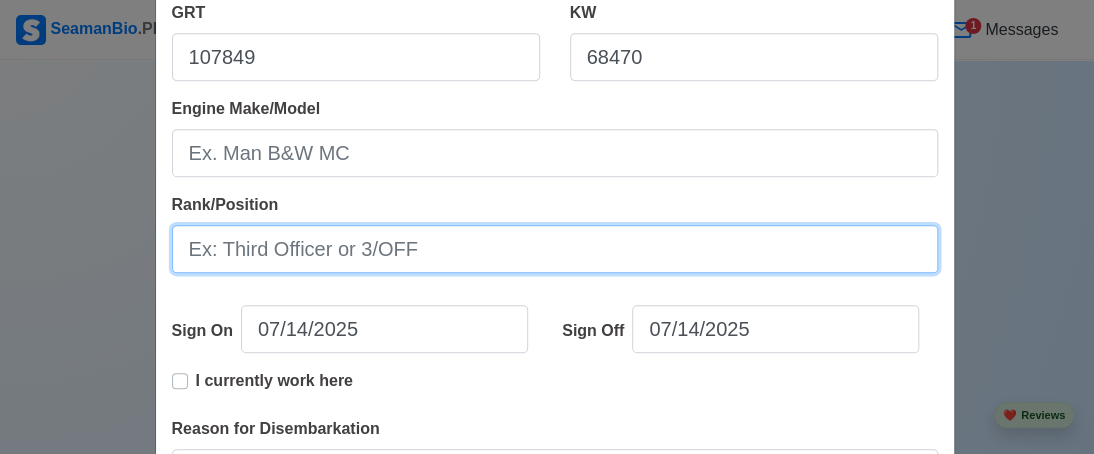 click on "Rank/Position" at bounding box center [555, 249] 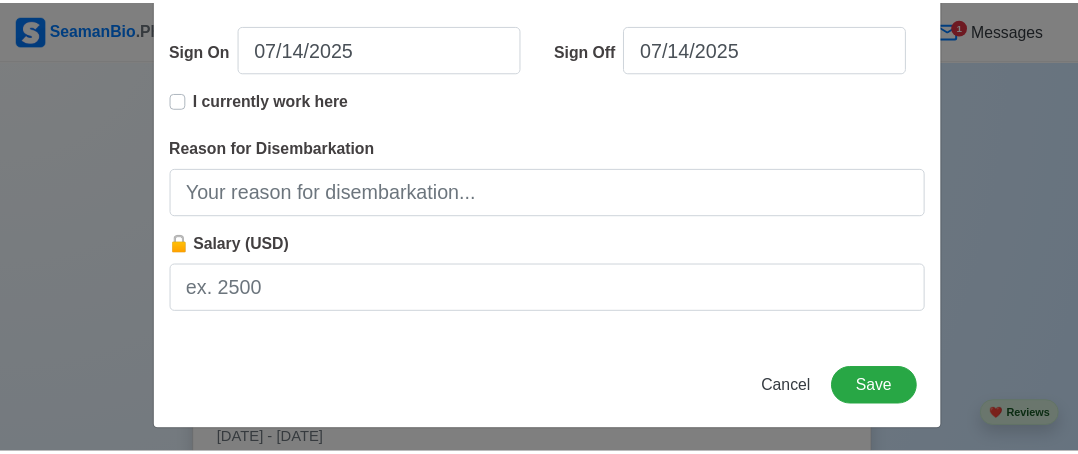 scroll, scrollTop: 684, scrollLeft: 0, axis: vertical 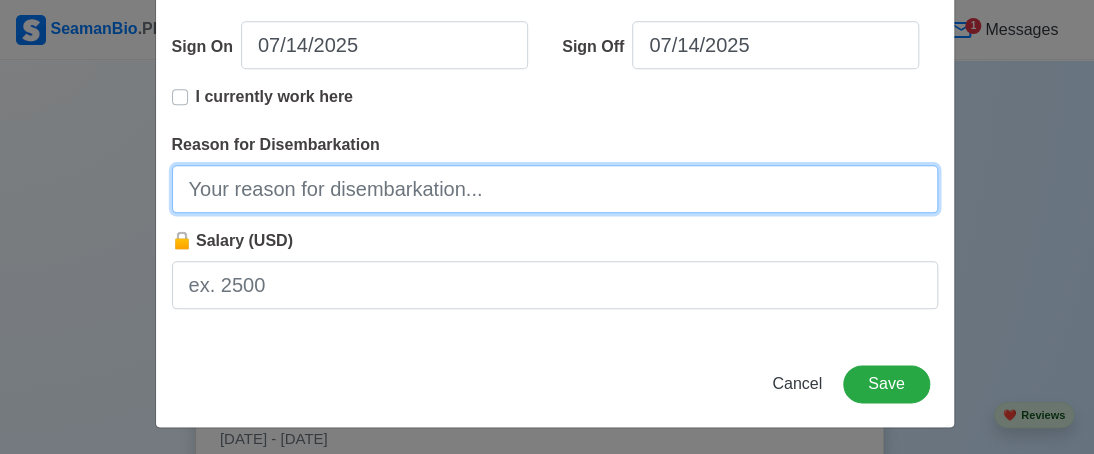 click on "Reason for Disembarkation" at bounding box center [555, 189] 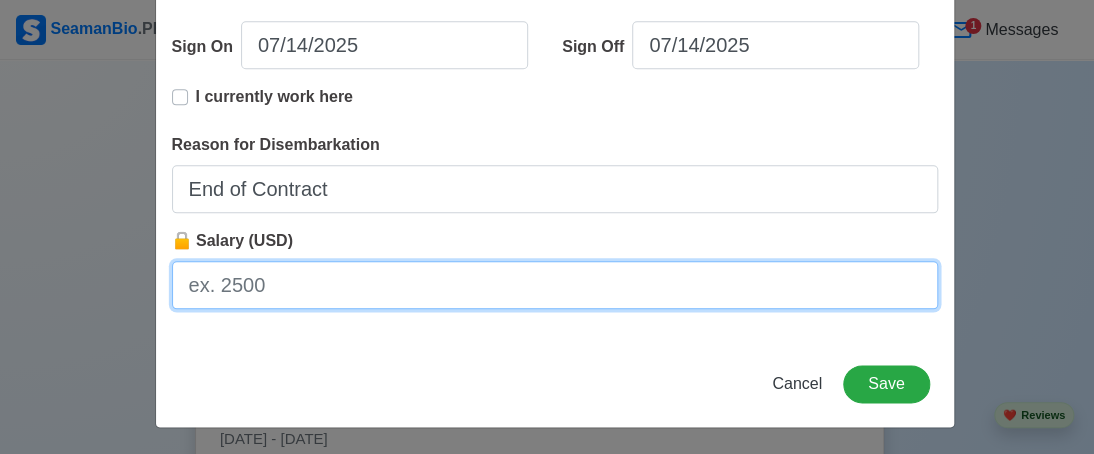 click on "🔒 Salary (USD)" at bounding box center [555, 285] 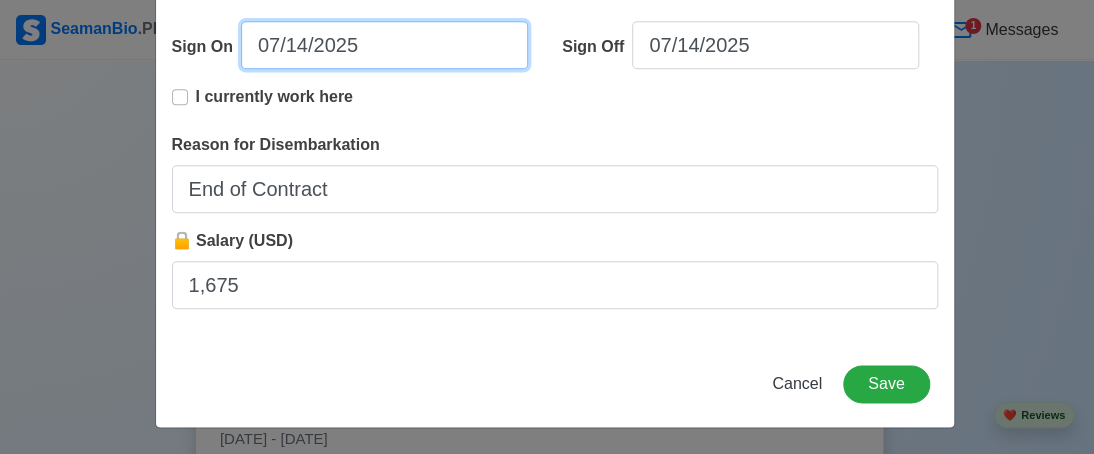 click on "07/14/2025" at bounding box center [384, 45] 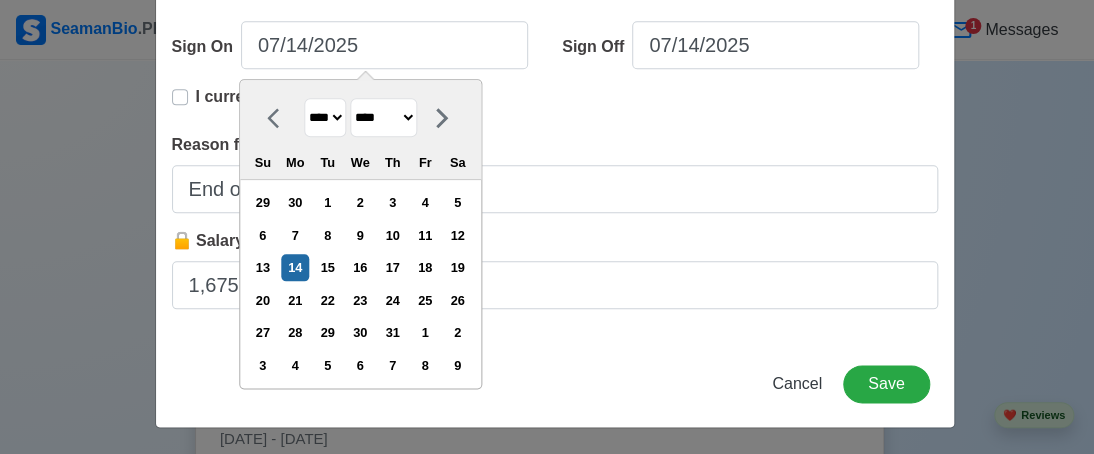 click on "**** **** **** **** **** **** **** **** **** **** **** **** **** **** **** **** **** **** **** **** **** **** **** **** **** **** **** **** **** **** **** **** **** **** **** **** **** **** **** **** **** **** **** **** **** **** **** **** **** **** **** **** **** **** **** **** **** **** **** **** **** **** **** **** **** **** **** **** **** **** **** **** **** **** **** **** **** **** **** **** **** **** **** **** **** **** **** **** **** **** **** **** **** **** **** **** **** **** **** **** **** **** **** **** **** ****" at bounding box center [325, 117] 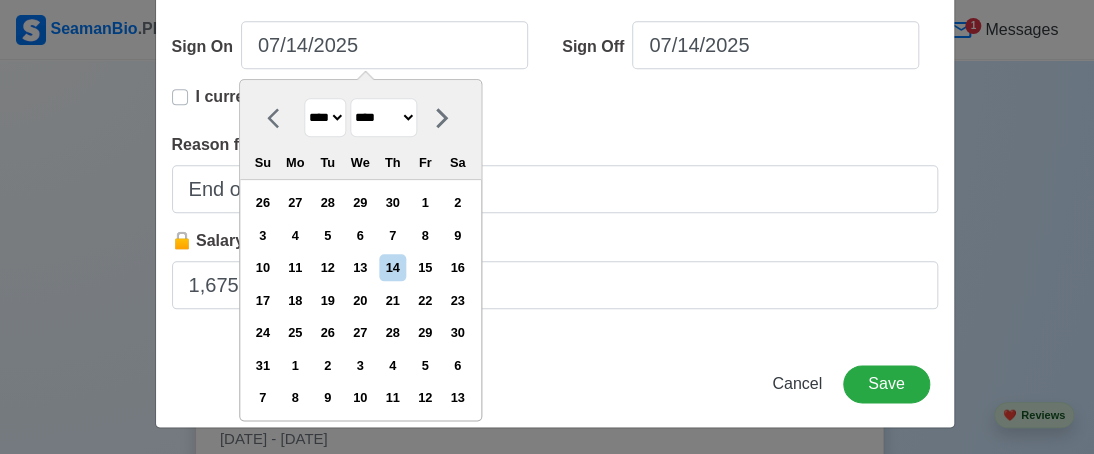 click on "******* ******** ***** ***** *** **** **** ****** ********* ******* ******** ********" at bounding box center [383, 117] 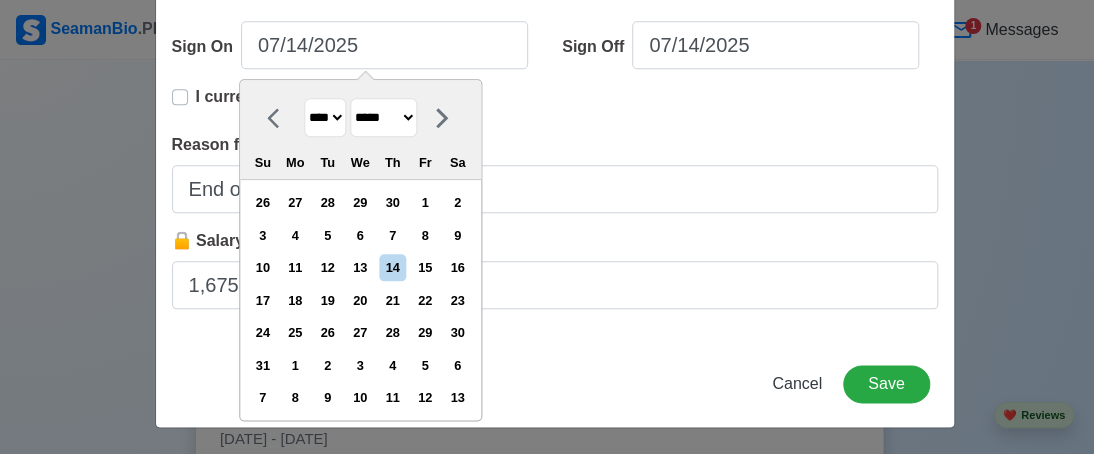 click on "******* ******** ***** ***** *** **** **** ****** ********* ******* ******** ********" at bounding box center [383, 117] 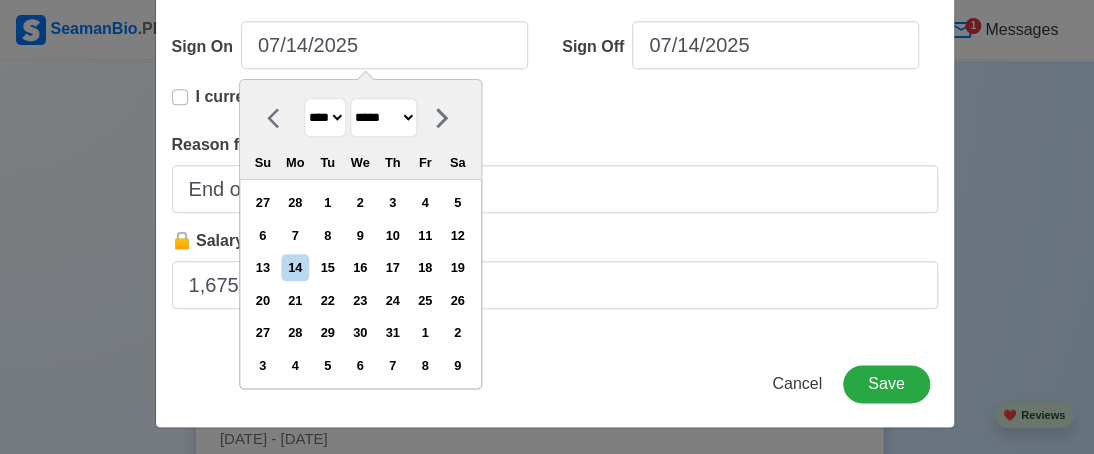 drag, startPoint x: 271, startPoint y: 327, endPoint x: 279, endPoint y: 311, distance: 17.888544 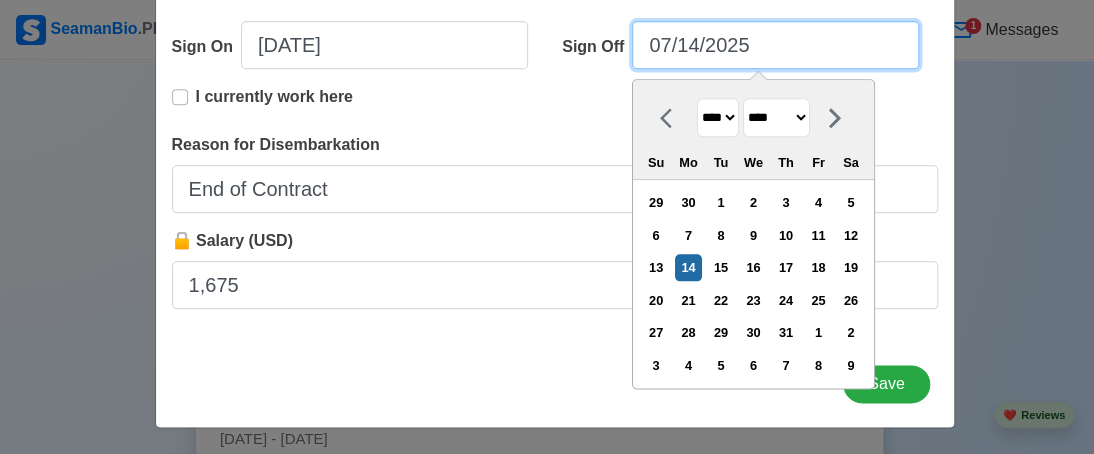 click on "07/14/2025" at bounding box center [775, 45] 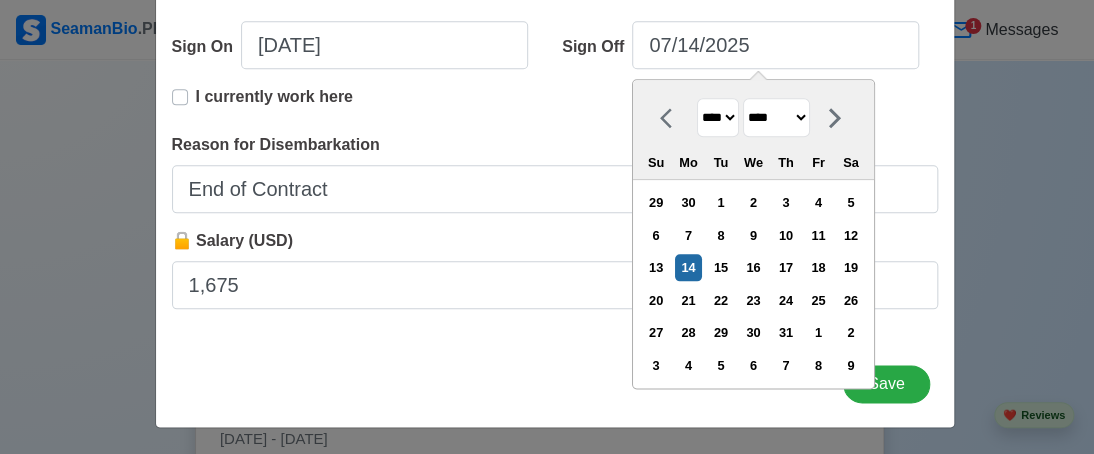 click on "**** **** **** **** **** **** **** **** **** **** **** **** **** **** **** **** **** **** **** **** **** **** **** **** **** **** **** **** **** **** **** **** **** **** **** **** **** **** **** **** **** **** **** **** **** **** **** **** **** **** **** **** **** **** **** **** **** **** **** **** **** **** **** **** **** **** **** **** **** **** **** **** **** **** **** **** **** **** **** **** **** **** **** **** **** **** **** **** **** **** **** **** **** **** **** **** **** **** **** **** **** **** **** **** **** **** **** ****" at bounding box center (718, 117) 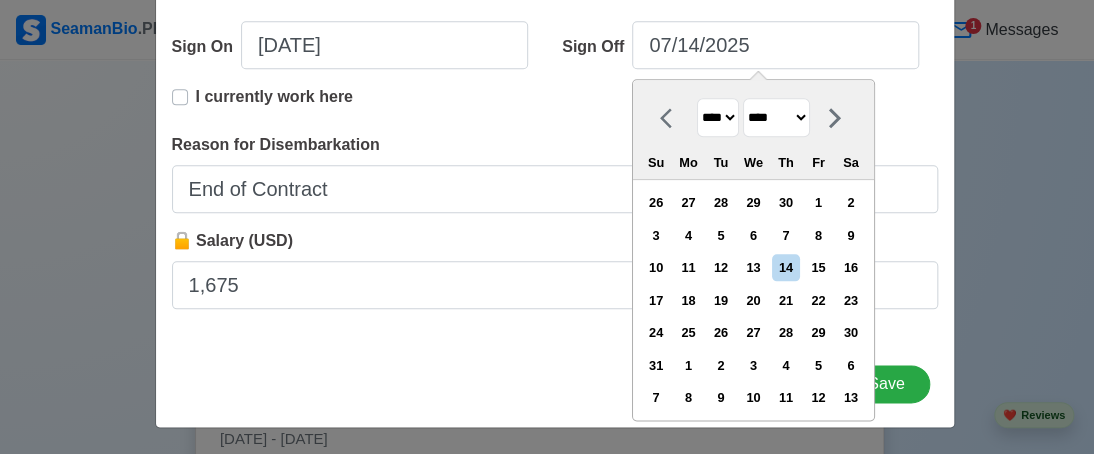 click on "******* ******** ***** ***** *** **** **** ****** ********* ******* ******** ********" at bounding box center [776, 117] 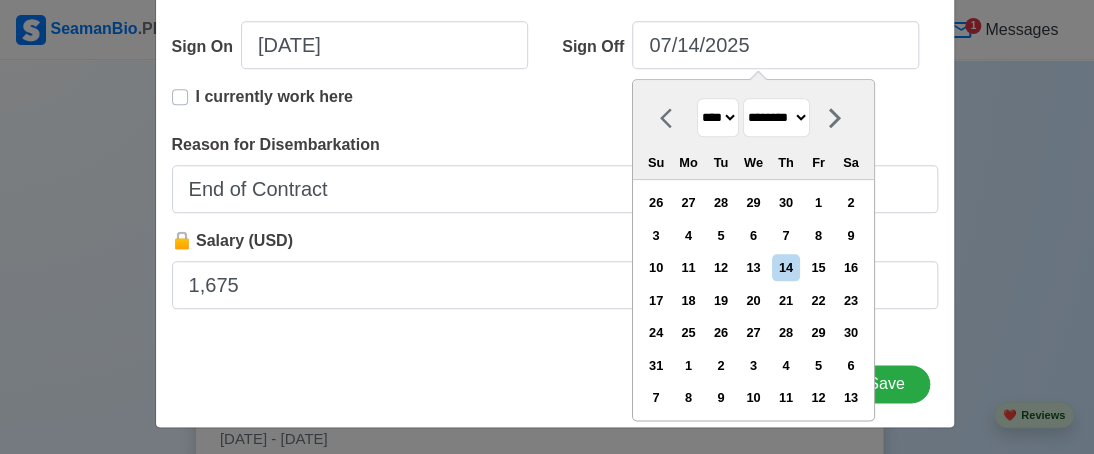 click on "******* ******** ***** ***** *** **** **** ****** ********* ******* ******** ********" at bounding box center (776, 117) 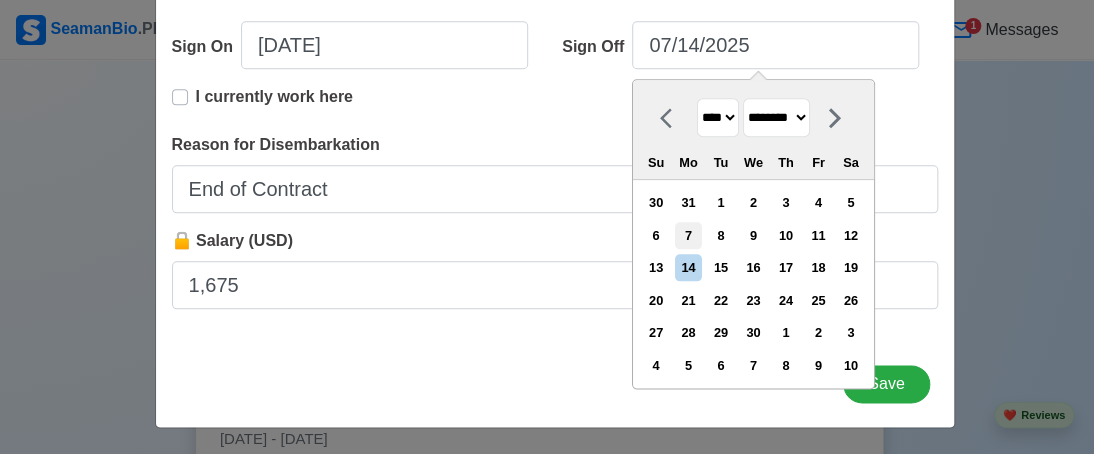 click on "7" at bounding box center [688, 235] 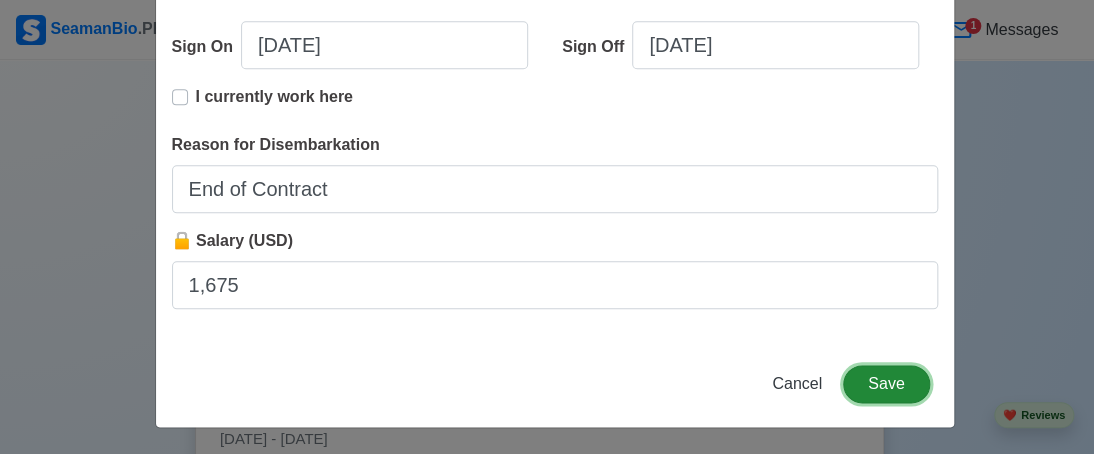 click on "Save" at bounding box center (886, 384) 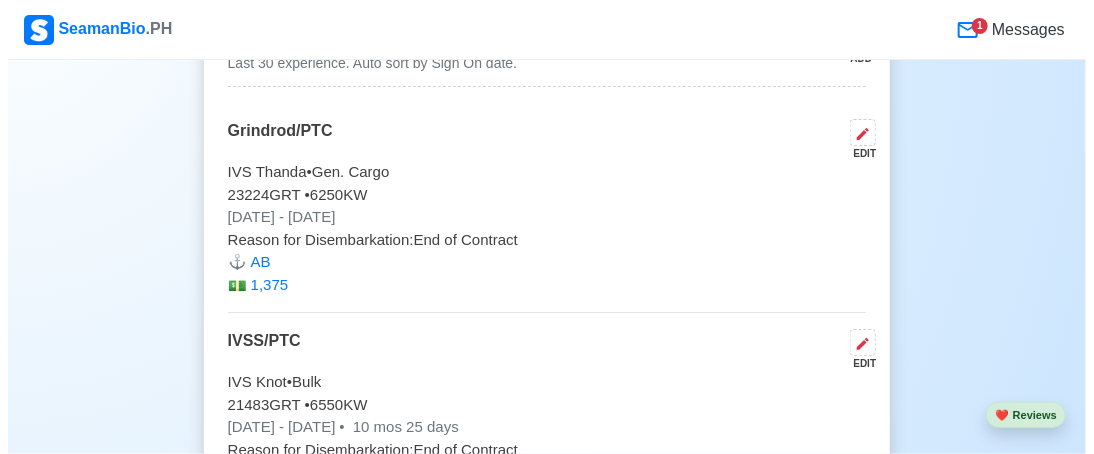 scroll, scrollTop: 5778, scrollLeft: 0, axis: vertical 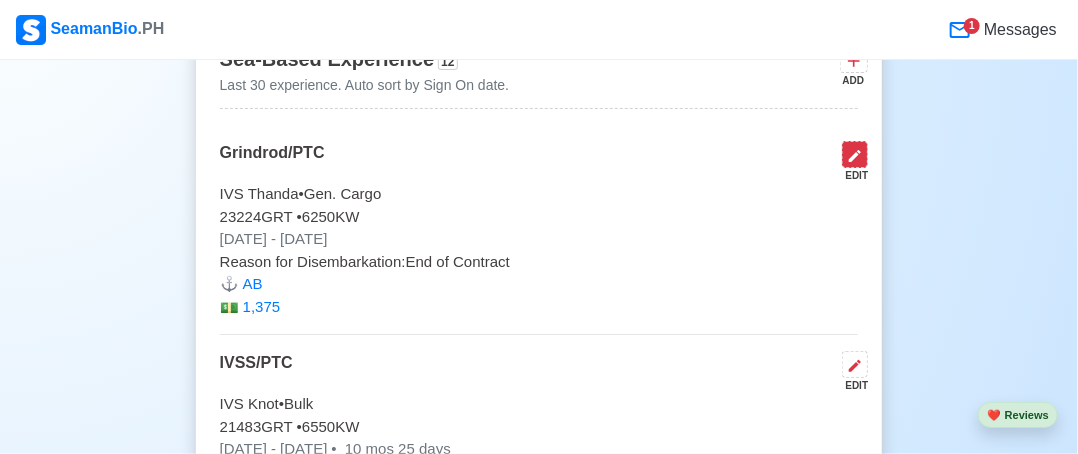 click 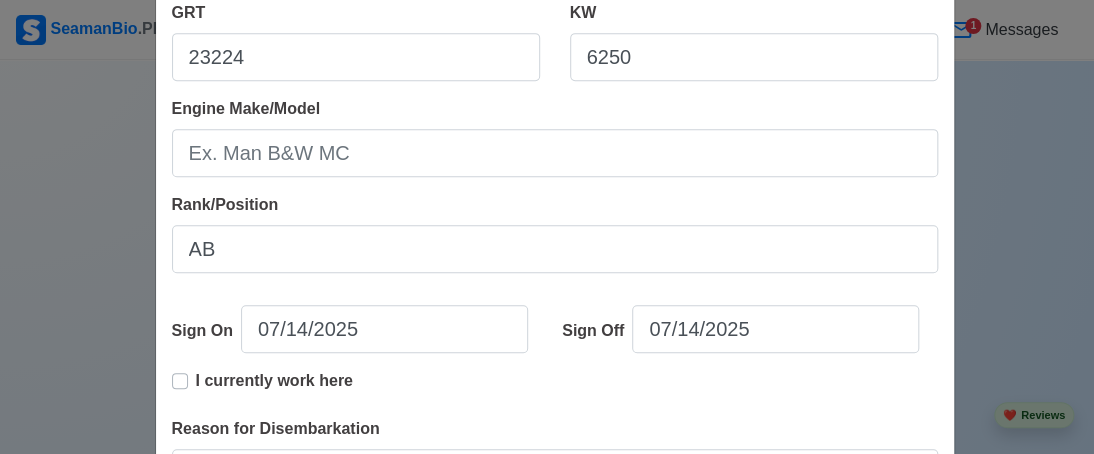 scroll, scrollTop: 500, scrollLeft: 0, axis: vertical 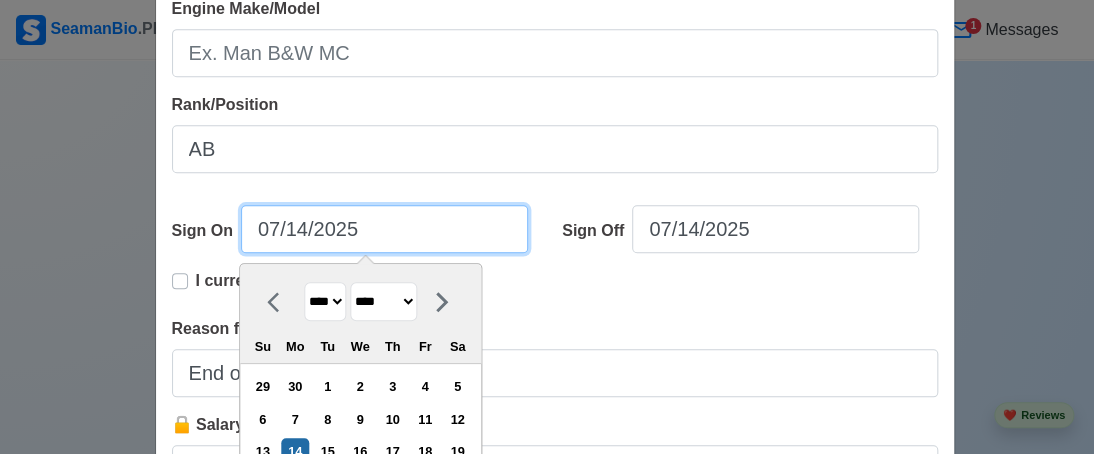 click on "07/14/2025" at bounding box center (384, 229) 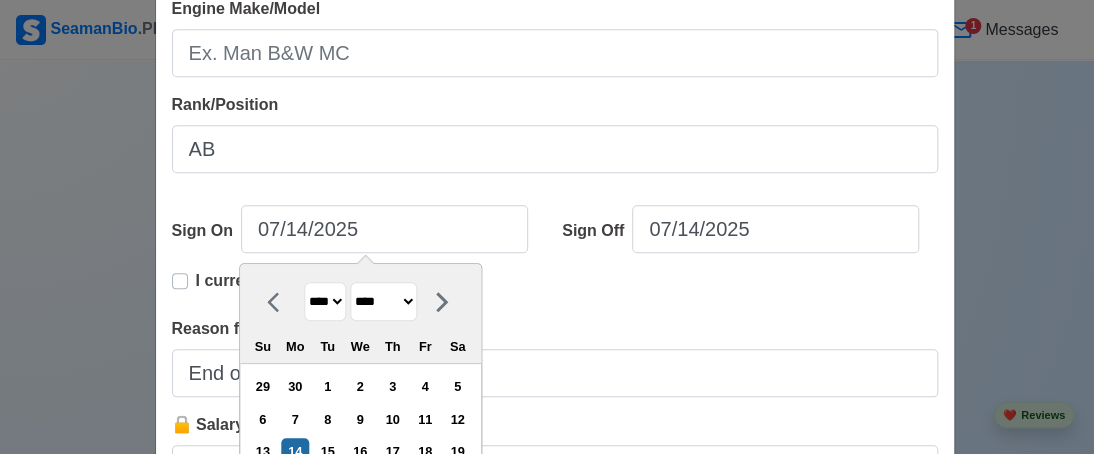 click on "**** **** **** **** **** **** **** **** **** **** **** **** **** **** **** **** **** **** **** **** **** **** **** **** **** **** **** **** **** **** **** **** **** **** **** **** **** **** **** **** **** **** **** **** **** **** **** **** **** **** **** **** **** **** **** **** **** **** **** **** **** **** **** **** **** **** **** **** **** **** **** **** **** **** **** **** **** **** **** **** **** **** **** **** **** **** **** **** **** **** **** **** **** **** **** **** **** **** **** **** **** **** **** **** **** ****" at bounding box center [325, 301] 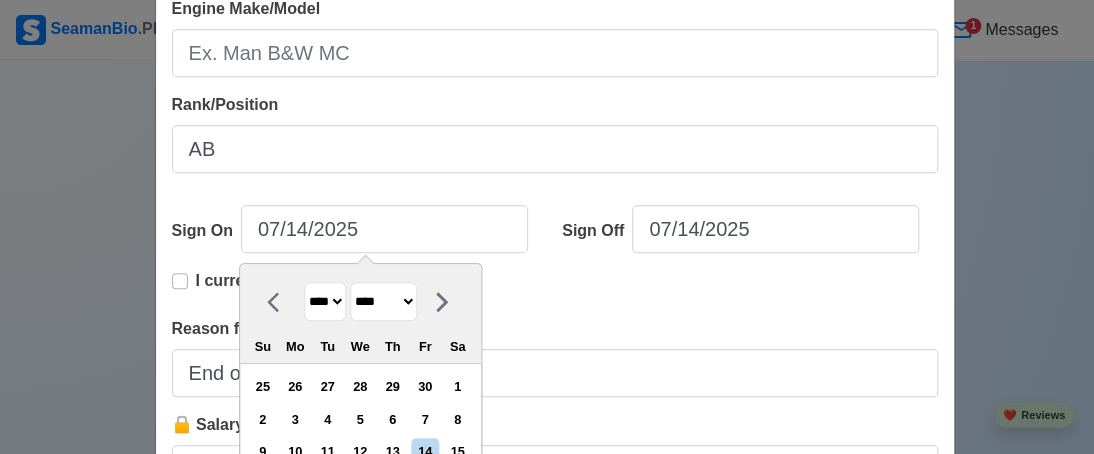 click on "******* ******** ***** ***** *** **** **** ****** ********* ******* ******** ********" at bounding box center (383, 301) 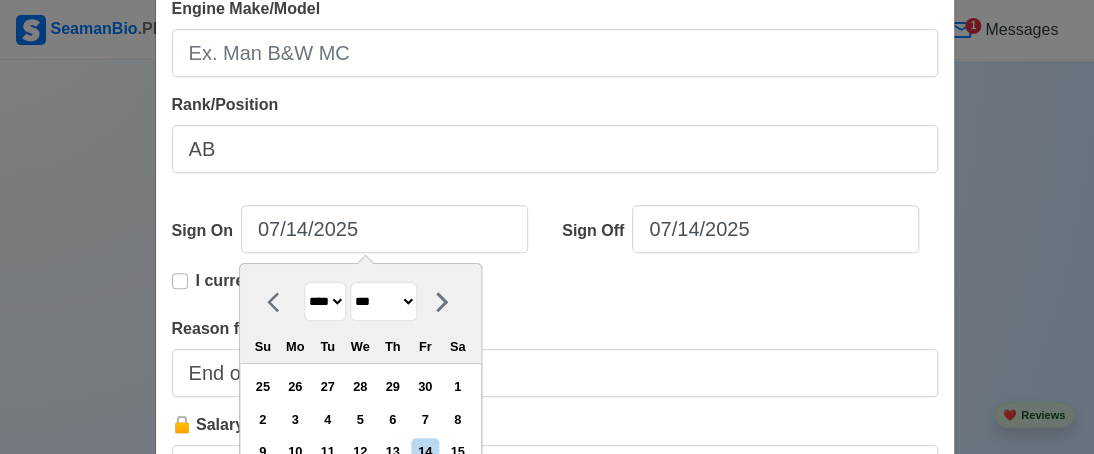 click on "******* ******** ***** ***** *** **** **** ****** ********* ******* ******** ********" at bounding box center (383, 301) 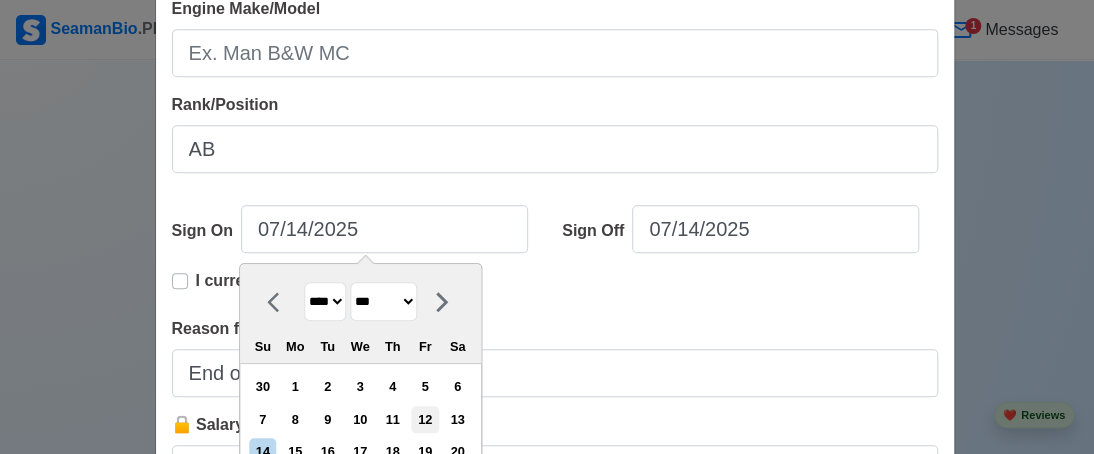 click on "12" at bounding box center (425, 419) 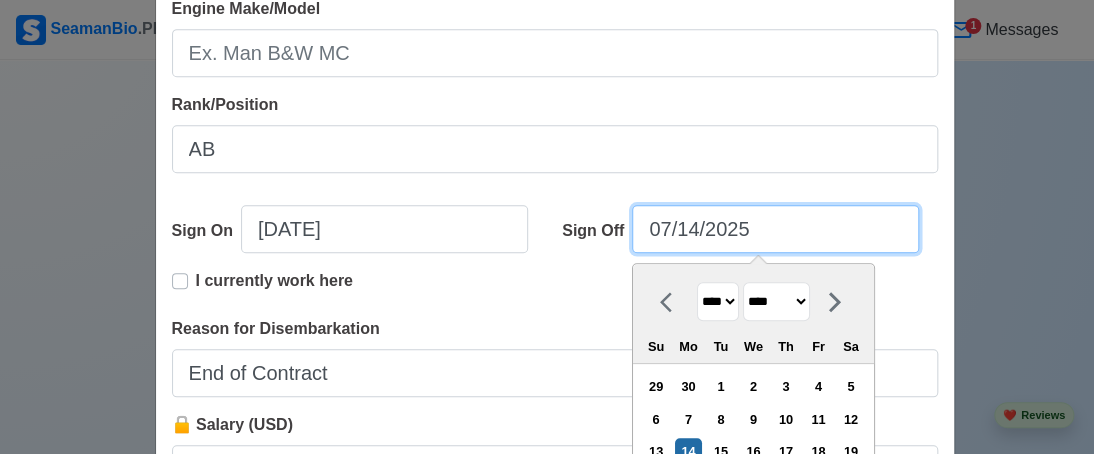click on "07/14/2025" at bounding box center [775, 229] 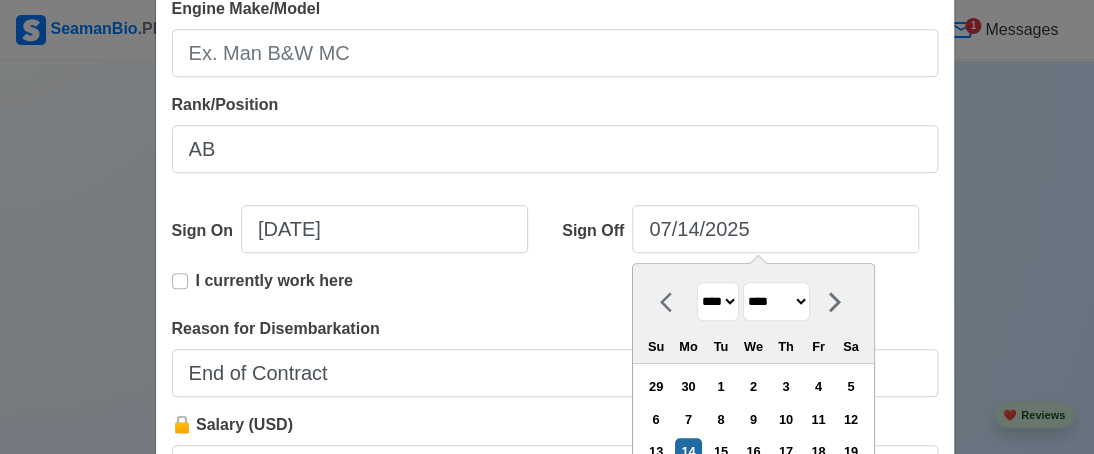 click on "**** **** **** **** **** **** **** **** **** **** **** **** **** **** **** **** **** **** **** **** **** **** **** **** **** **** **** **** **** **** **** **** **** **** **** **** **** **** **** **** **** **** **** **** **** **** **** **** **** **** **** **** **** **** **** **** **** **** **** **** **** **** **** **** **** **** **** **** **** **** **** **** **** **** **** **** **** **** **** **** **** **** **** **** **** **** **** **** **** **** **** **** **** **** **** **** **** **** **** **** **** **** **** **** **** **** **** ****" at bounding box center (718, 301) 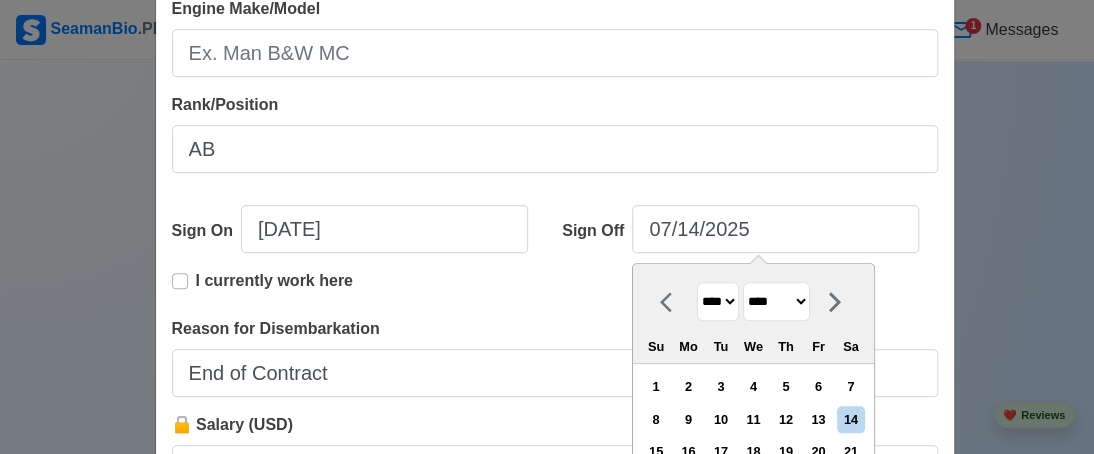 click on "******* ******** ***** ***** *** **** **** ****** ********* ******* ******** ********" at bounding box center (776, 301) 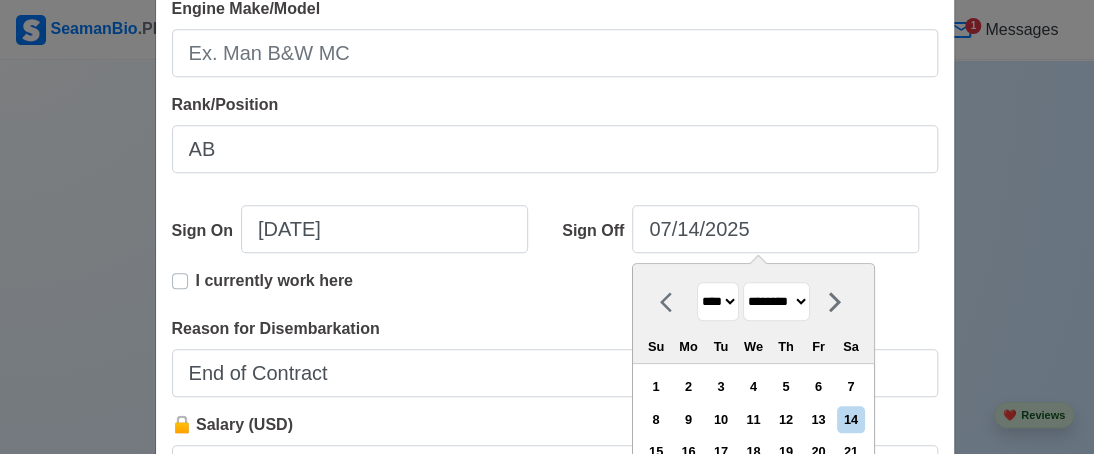 click on "******* ******** ***** ***** *** **** **** ****** ********* ******* ******** ********" at bounding box center (776, 301) 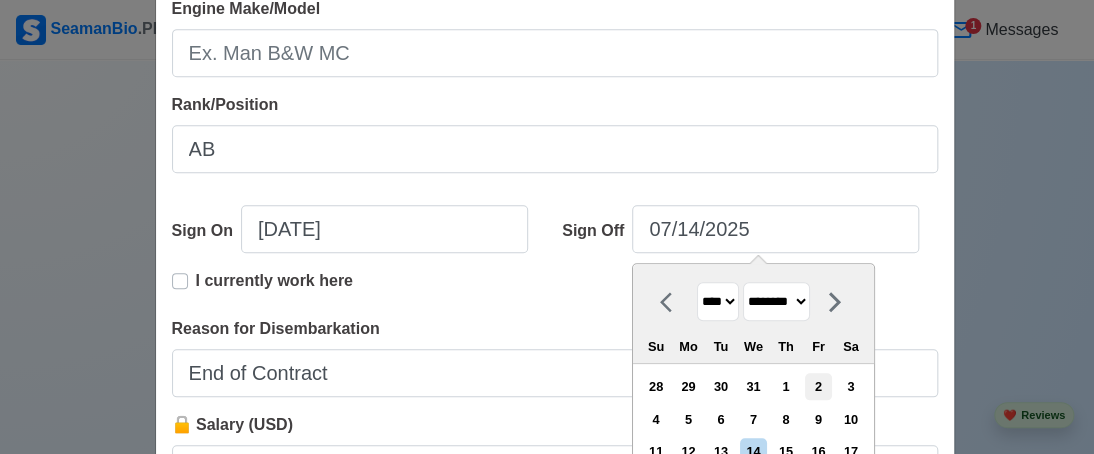 click on "2" at bounding box center (818, 386) 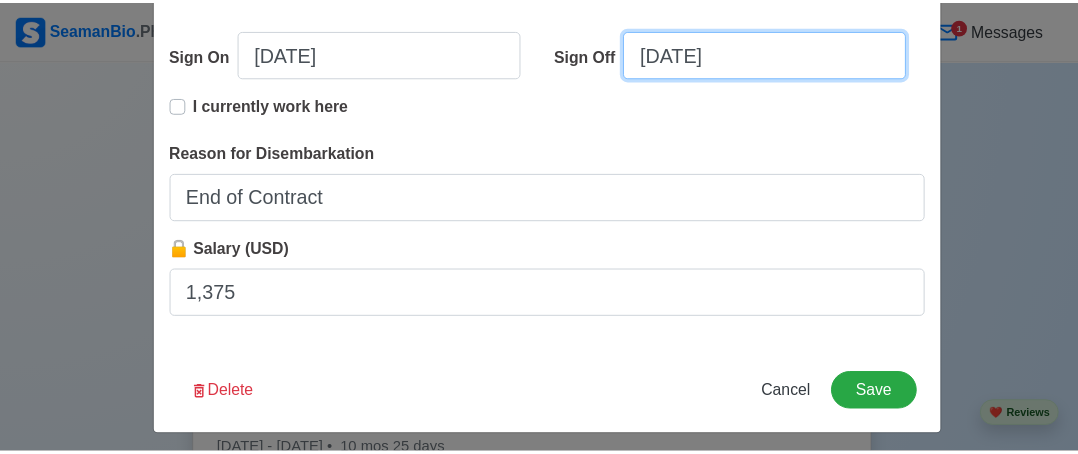 scroll, scrollTop: 684, scrollLeft: 0, axis: vertical 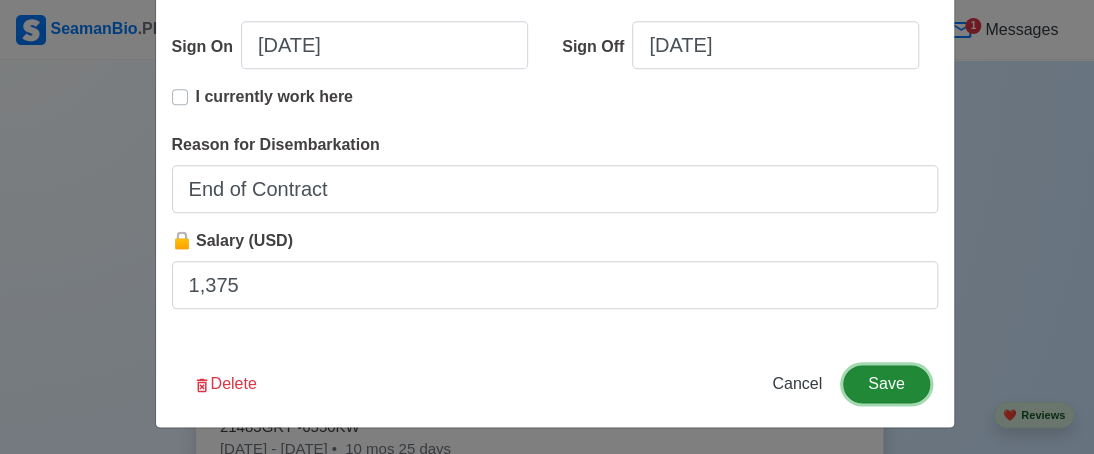click on "Save" at bounding box center [886, 384] 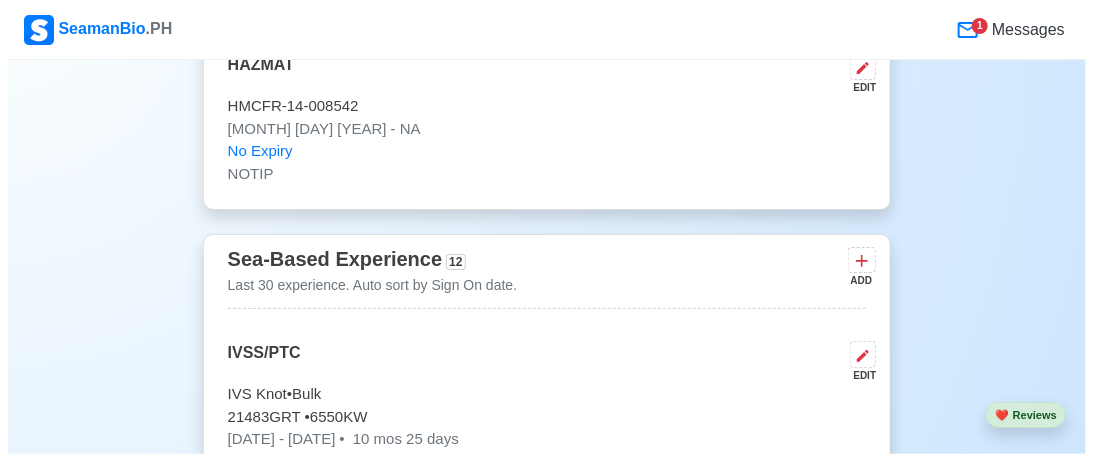 scroll, scrollTop: 5678, scrollLeft: 0, axis: vertical 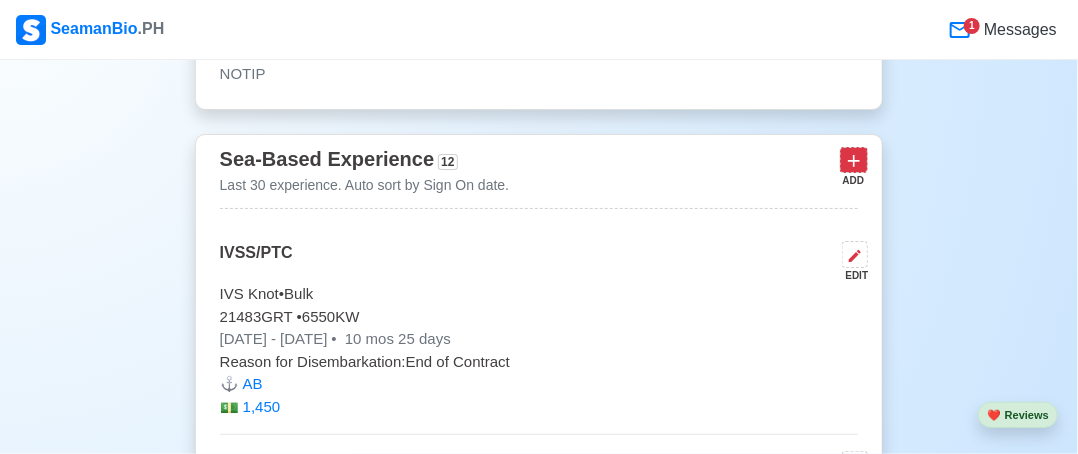 click 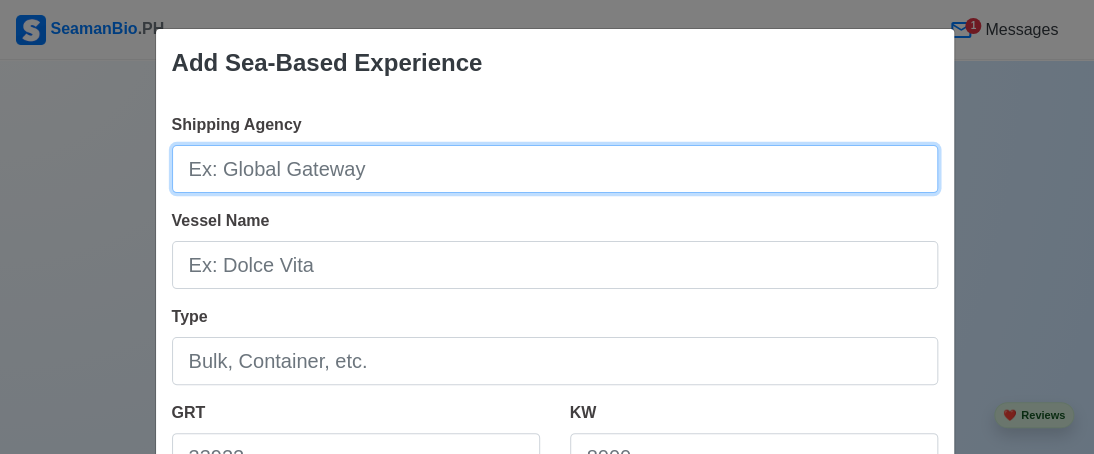 click on "Shipping Agency" at bounding box center [555, 169] 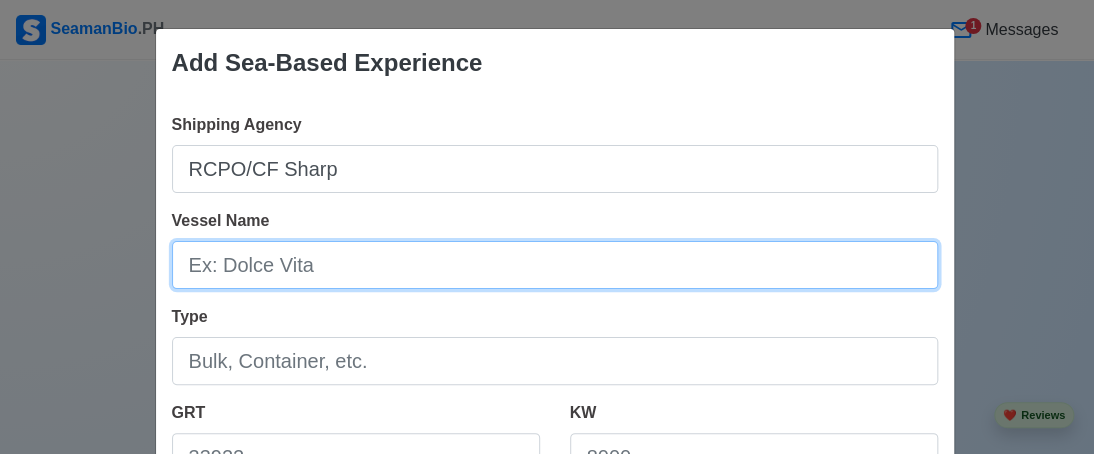 click on "Vessel Name" at bounding box center [555, 265] 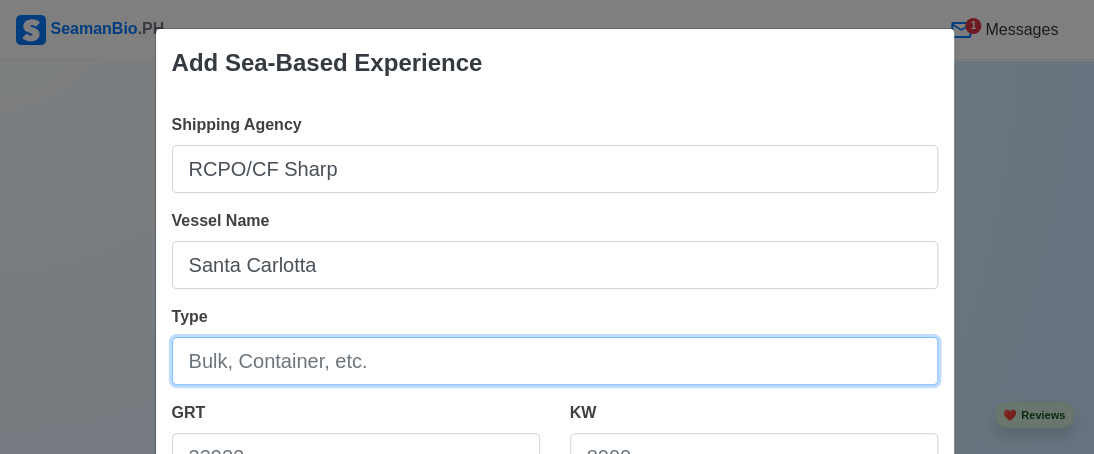 click on "Type" at bounding box center (555, 361) 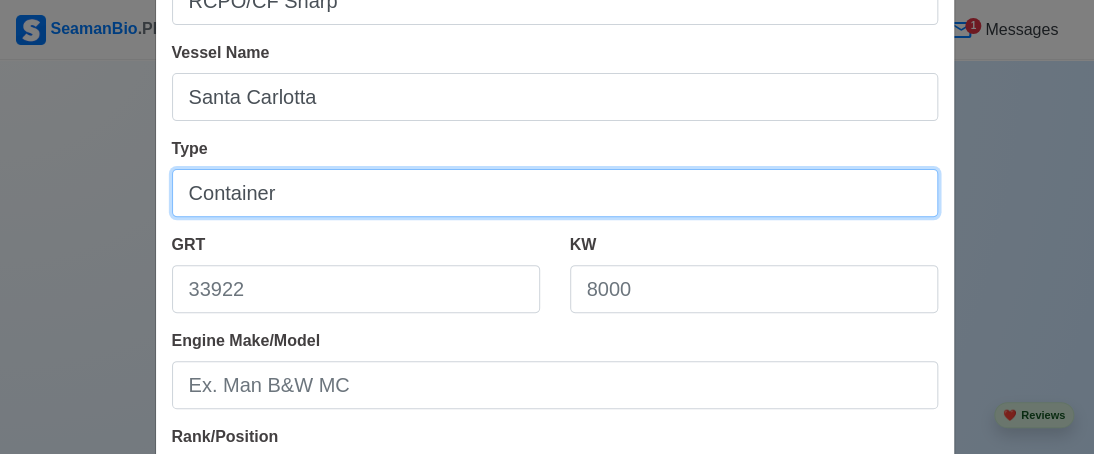 scroll, scrollTop: 200, scrollLeft: 0, axis: vertical 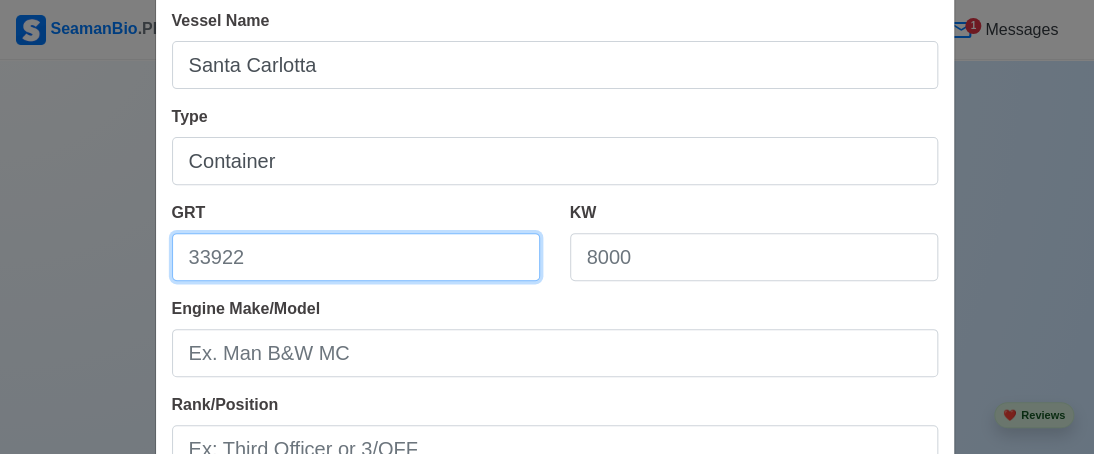 click on "GRT" at bounding box center [356, 257] 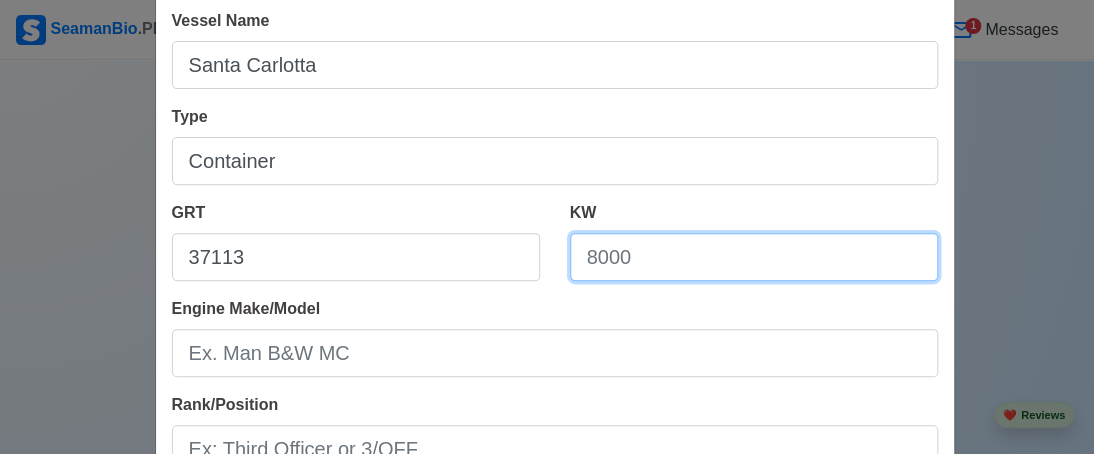 click on "KW" at bounding box center [754, 257] 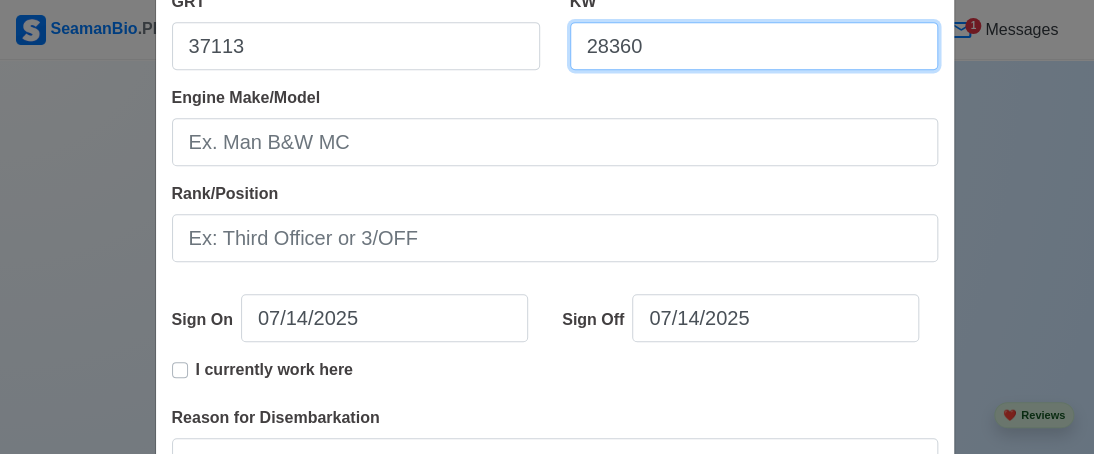 scroll, scrollTop: 500, scrollLeft: 0, axis: vertical 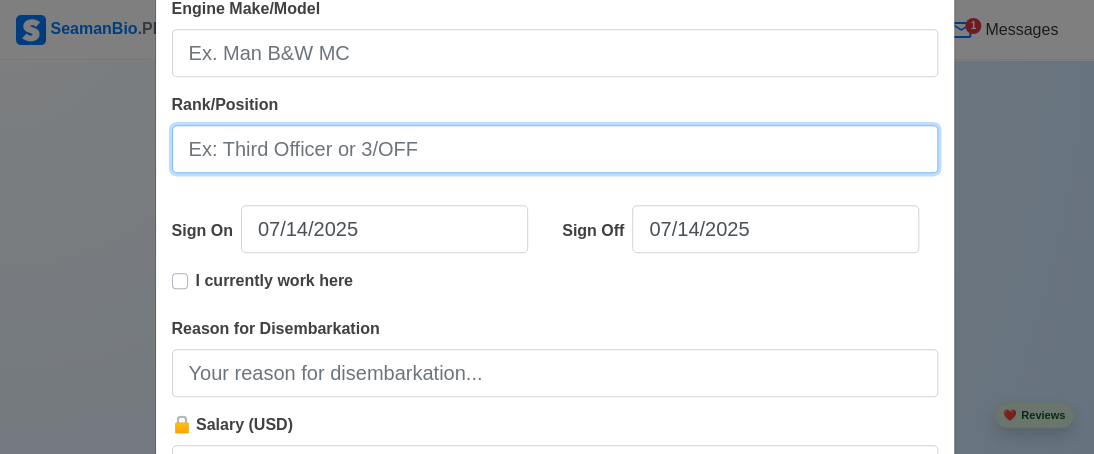 click on "Rank/Position" at bounding box center [555, 149] 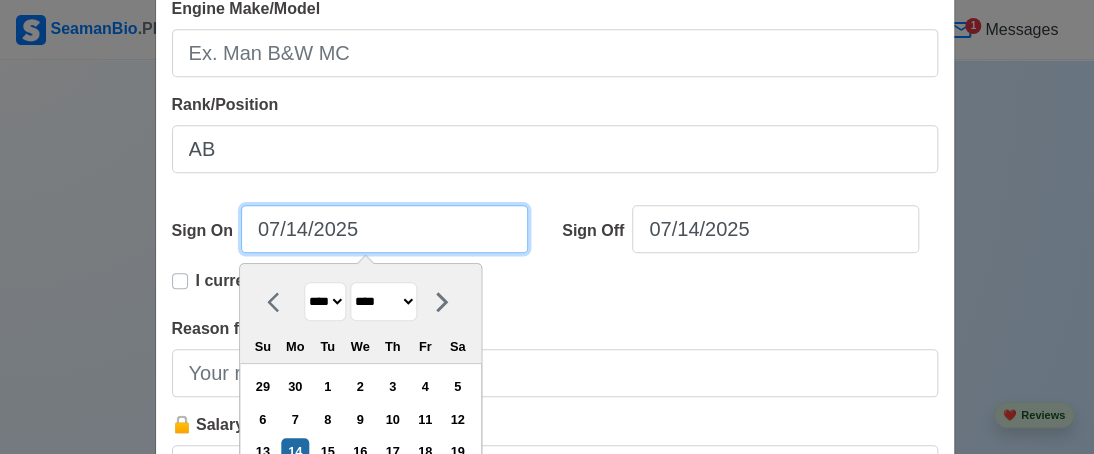 click on "07/14/2025" at bounding box center [384, 229] 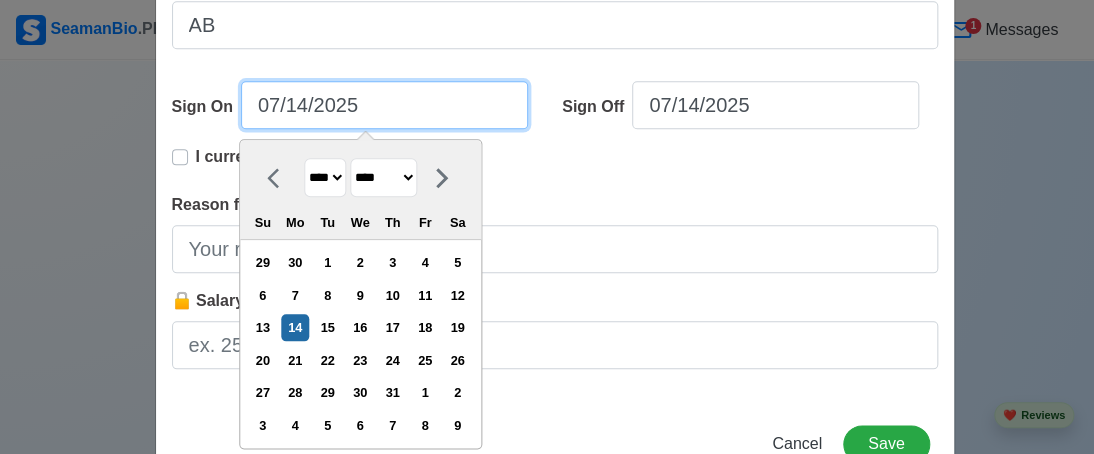 scroll, scrollTop: 684, scrollLeft: 0, axis: vertical 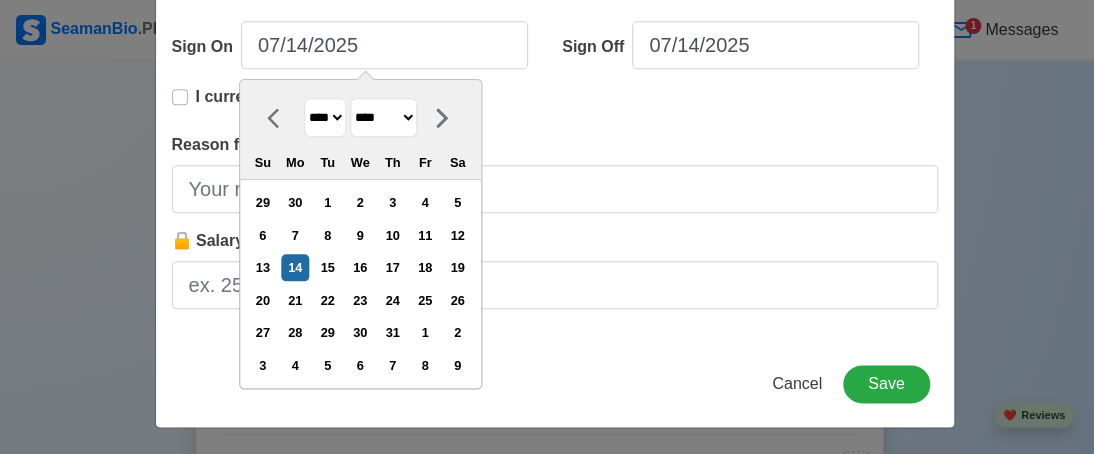 click on "**** **** **** **** **** **** **** **** **** **** **** **** **** **** **** **** **** **** **** **** **** **** **** **** **** **** **** **** **** **** **** **** **** **** **** **** **** **** **** **** **** **** **** **** **** **** **** **** **** **** **** **** **** **** **** **** **** **** **** **** **** **** **** **** **** **** **** **** **** **** **** **** **** **** **** **** **** **** **** **** **** **** **** **** **** **** **** **** **** **** **** **** **** **** **** **** **** **** **** **** **** **** **** **** **** ****" at bounding box center (325, 117) 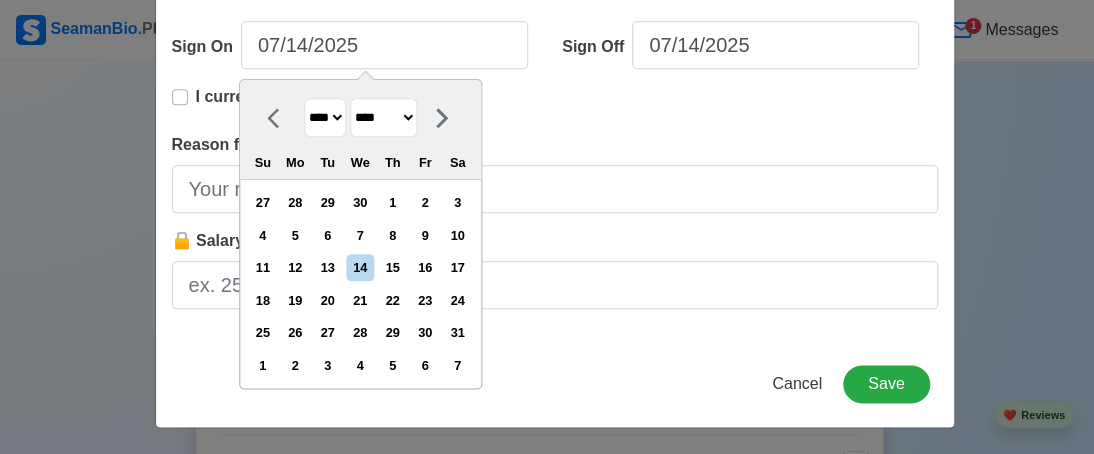 click on "******* ******** ***** ***** *** **** **** ****** ********* ******* ******** ********" at bounding box center [383, 117] 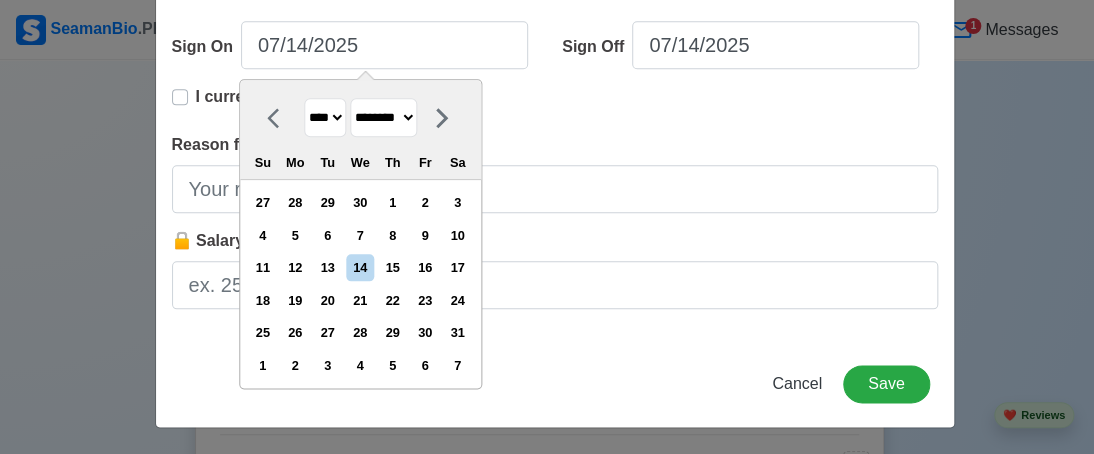 click on "******* ******** ***** ***** *** **** **** ****** ********* ******* ******** ********" at bounding box center [383, 117] 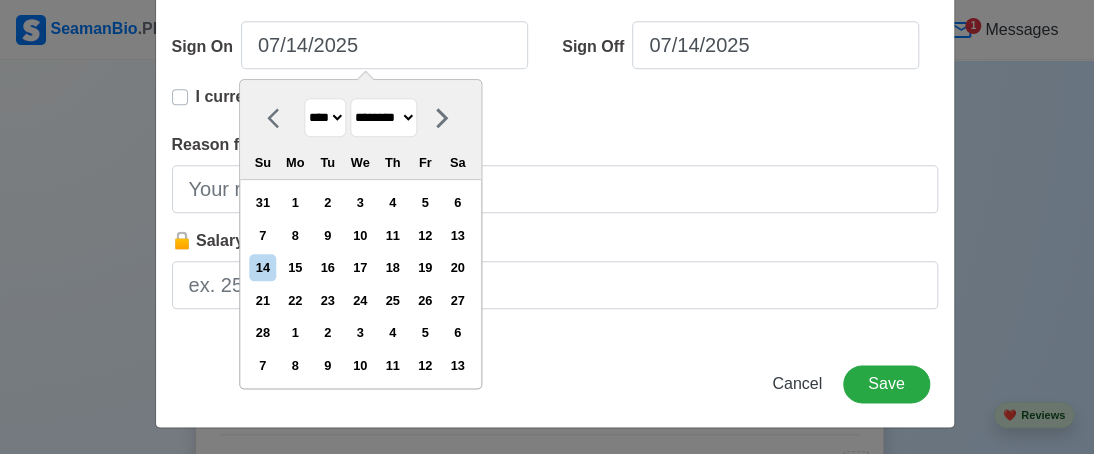 drag, startPoint x: 370, startPoint y: 260, endPoint x: 376, endPoint y: 250, distance: 11.661903 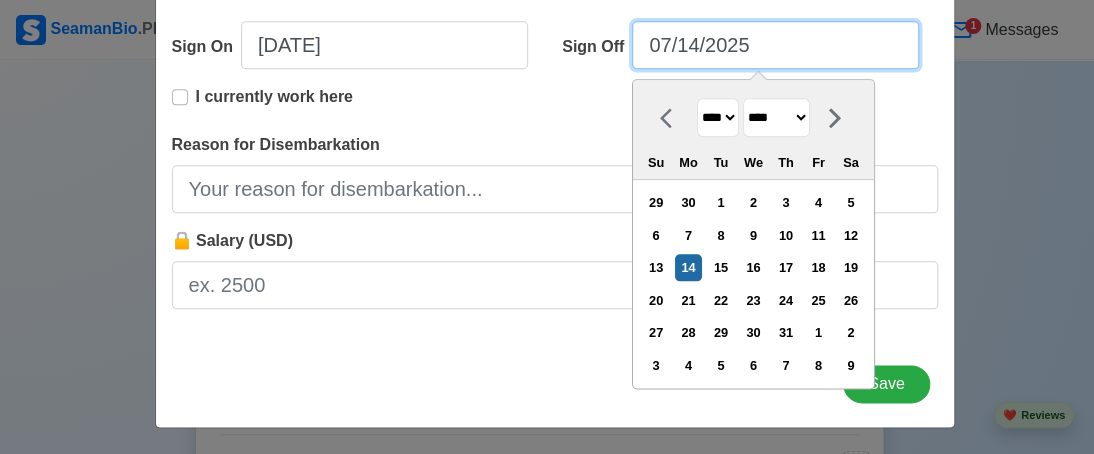 click on "07/14/2025" at bounding box center [775, 45] 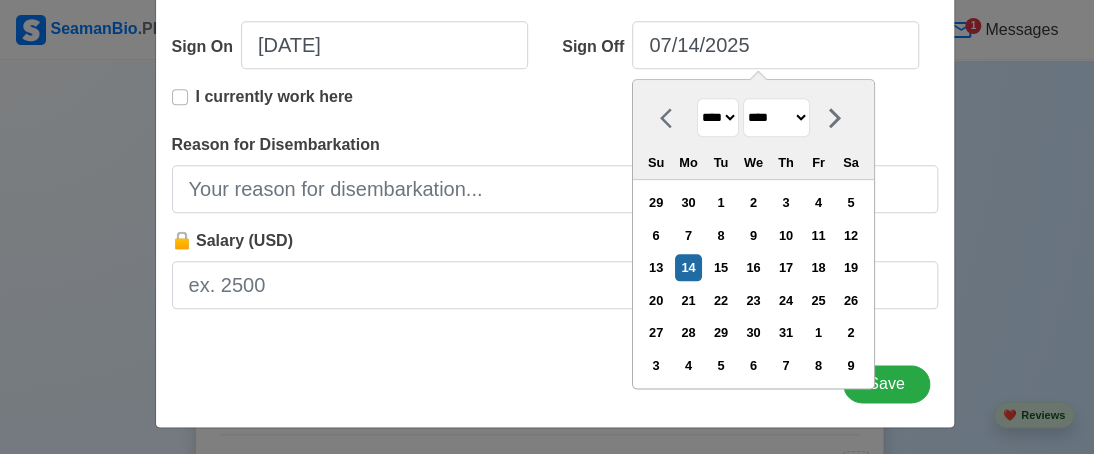 click on "**** **** **** **** **** **** **** **** **** **** **** **** **** **** **** **** **** **** **** **** **** **** **** **** **** **** **** **** **** **** **** **** **** **** **** **** **** **** **** **** **** **** **** **** **** **** **** **** **** **** **** **** **** **** **** **** **** **** **** **** **** **** **** **** **** **** **** **** **** **** **** **** **** **** **** **** **** **** **** **** **** **** **** **** **** **** **** **** **** **** **** **** **** **** **** **** **** **** **** **** **** **** **** **** **** **** **** ****" at bounding box center (718, 117) 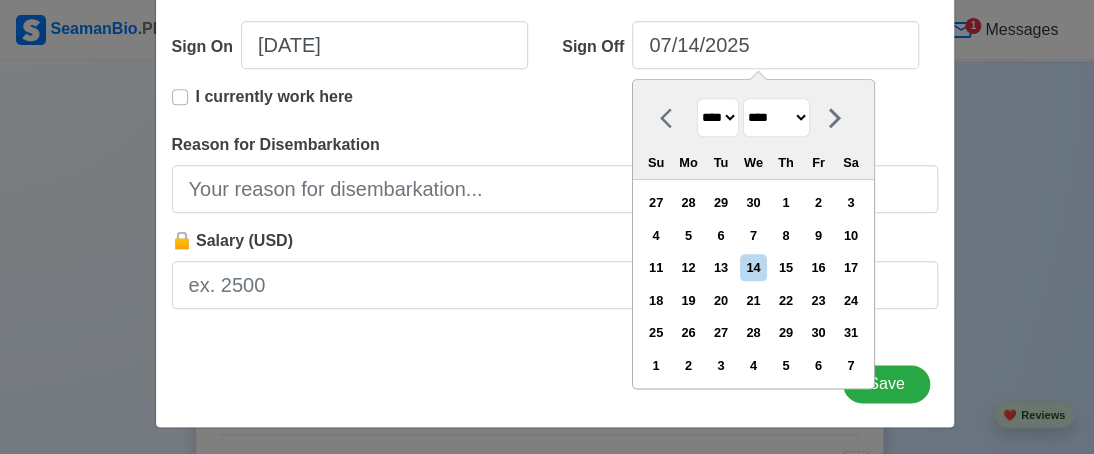 click on "******* ******** ***** ***** *** **** **** ****** ********* ******* ******** ********" at bounding box center (776, 117) 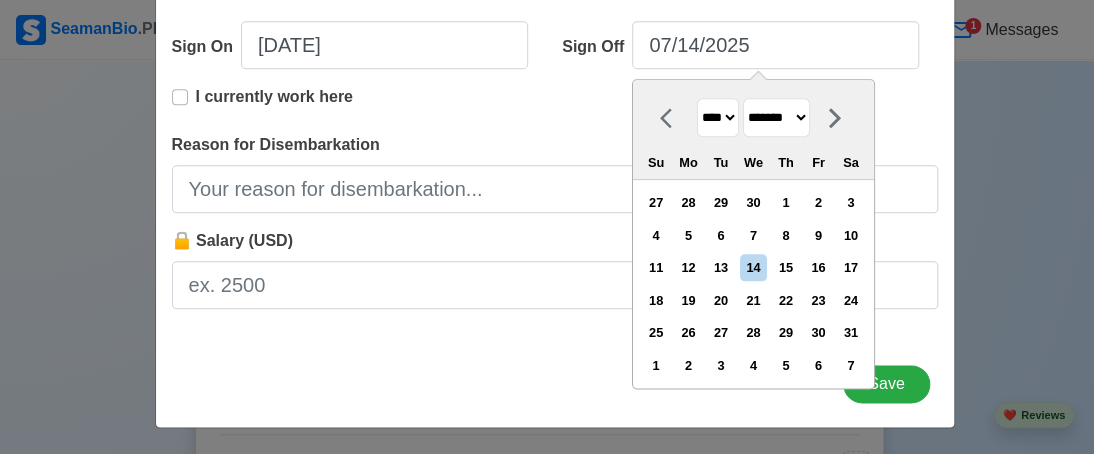 click on "******* ******** ***** ***** *** **** **** ****** ********* ******* ******** ********" at bounding box center [776, 117] 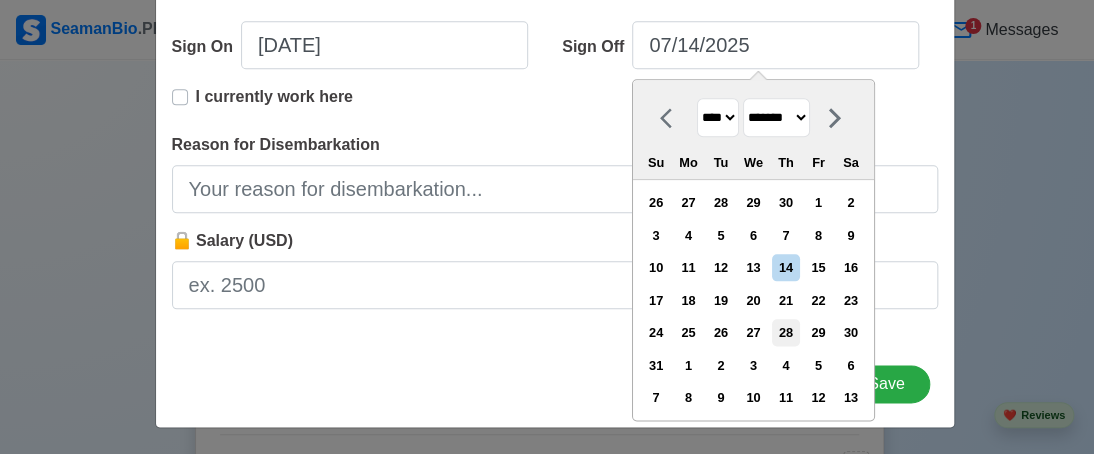 click on "28" at bounding box center (785, 332) 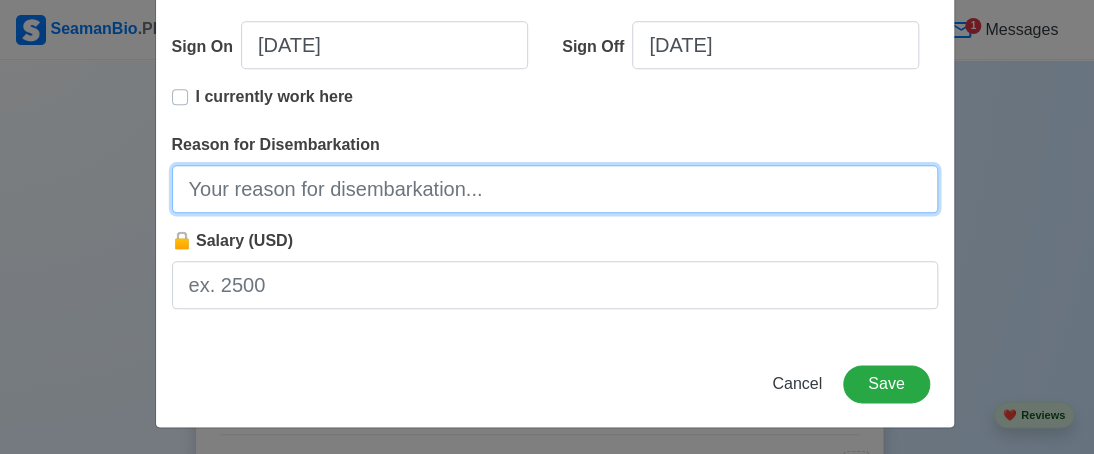 click on "Reason for Disembarkation" at bounding box center (555, 189) 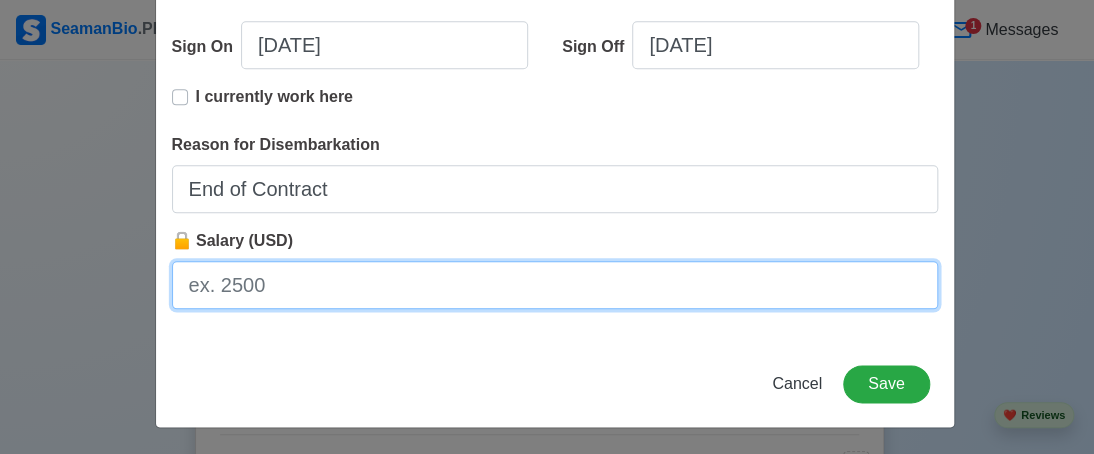 click on "🔒 Salary (USD)" at bounding box center [555, 285] 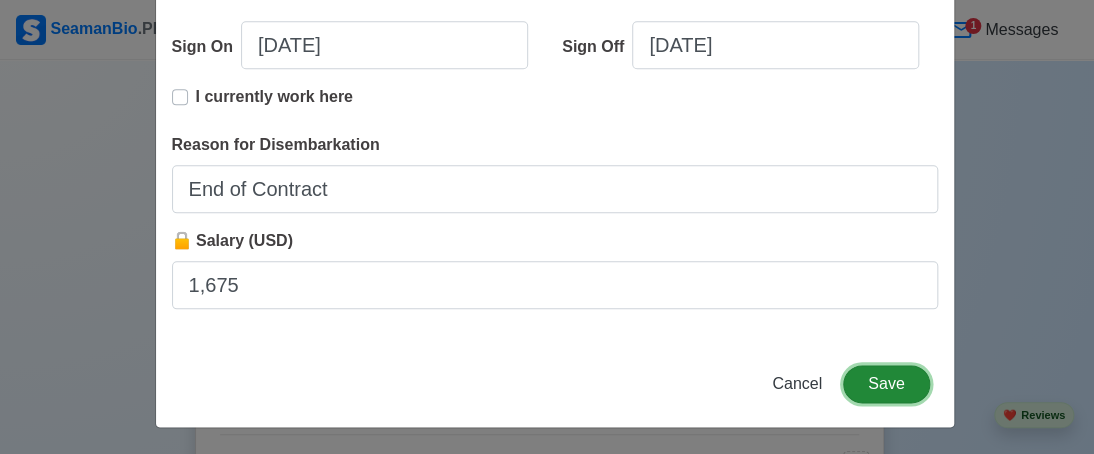 click on "Save" at bounding box center [886, 384] 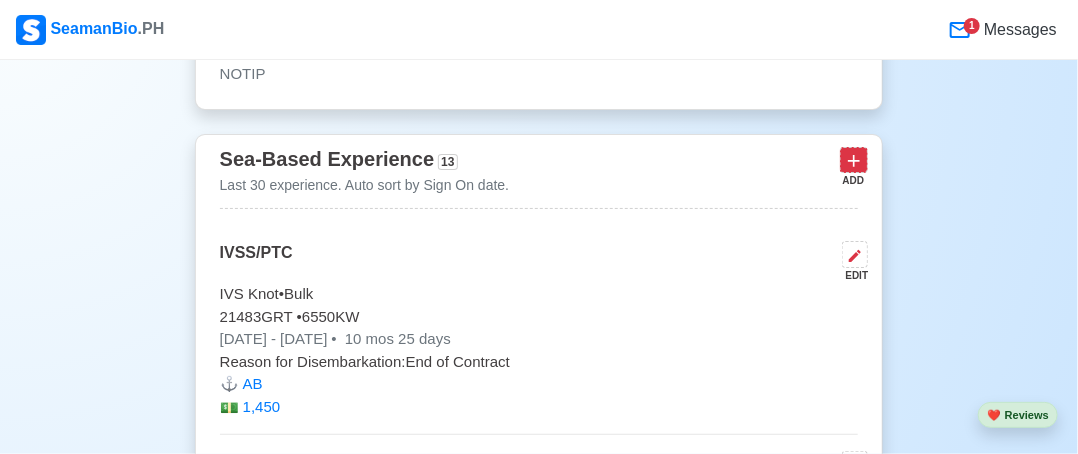 click 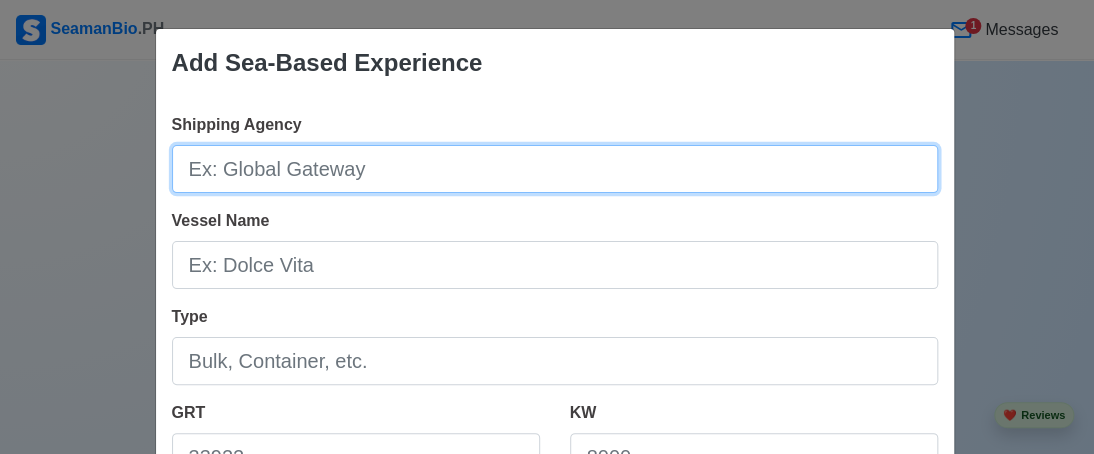 click on "Shipping Agency" at bounding box center (555, 169) 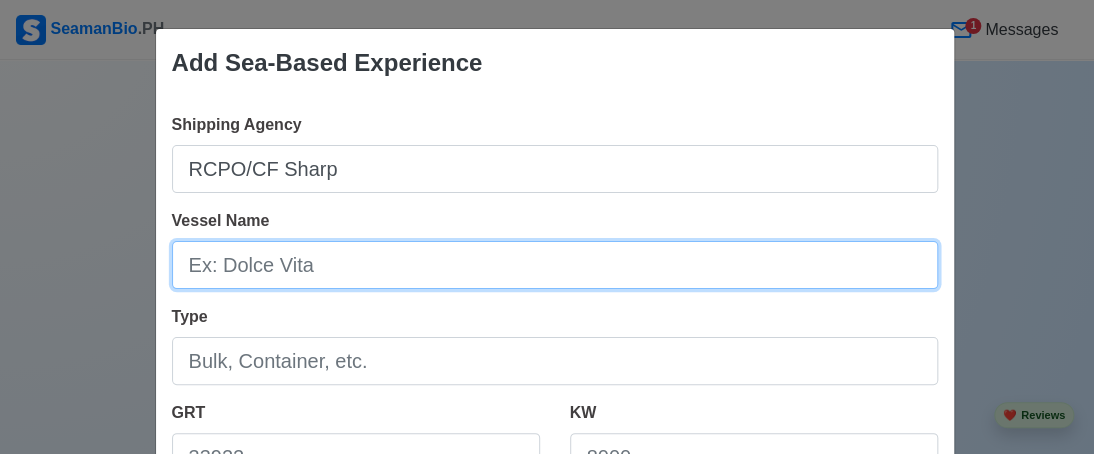 click on "Vessel Name" at bounding box center (555, 265) 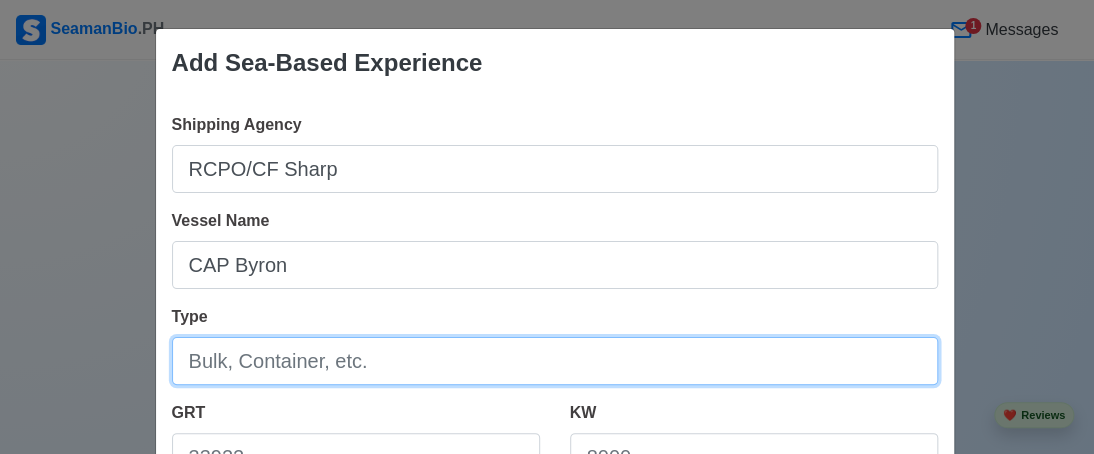 click on "Type" at bounding box center [555, 361] 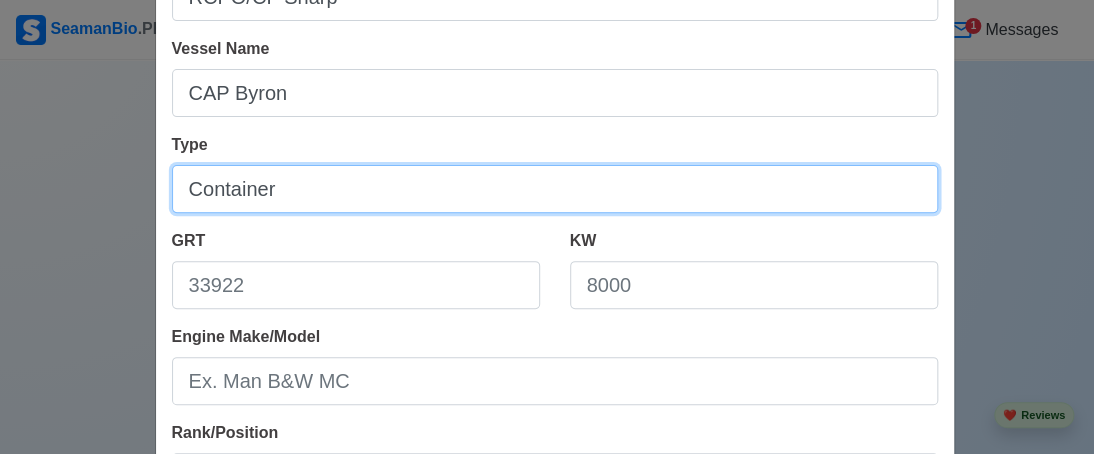 scroll, scrollTop: 200, scrollLeft: 0, axis: vertical 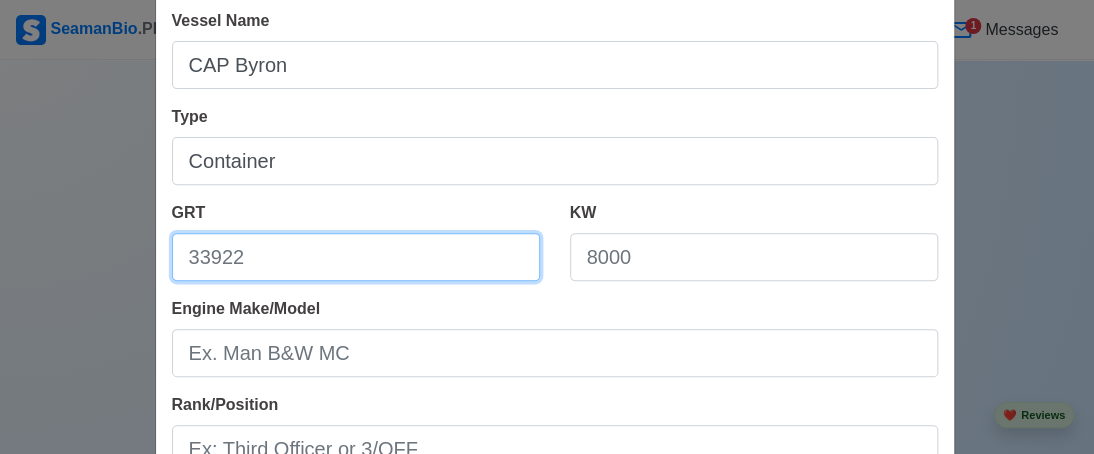 click on "GRT" at bounding box center (356, 257) 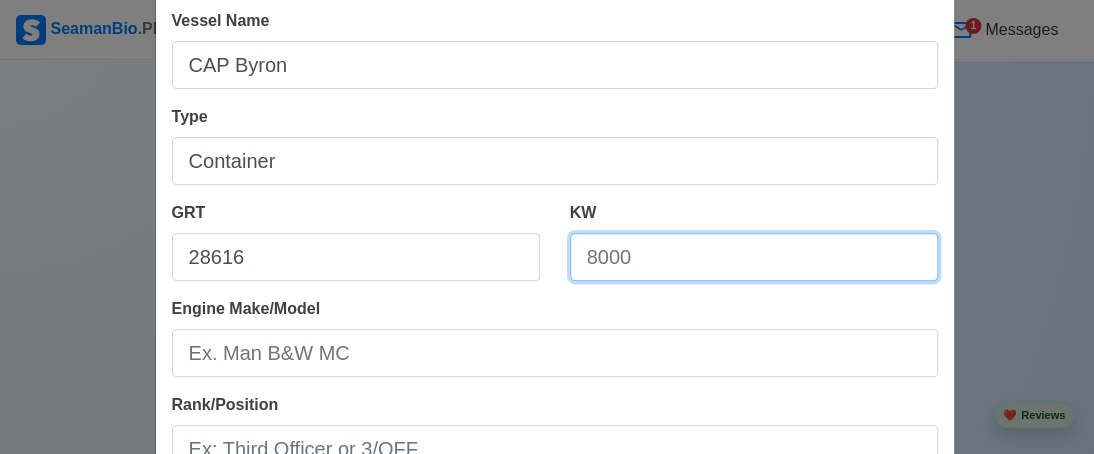 click on "KW" at bounding box center [754, 257] 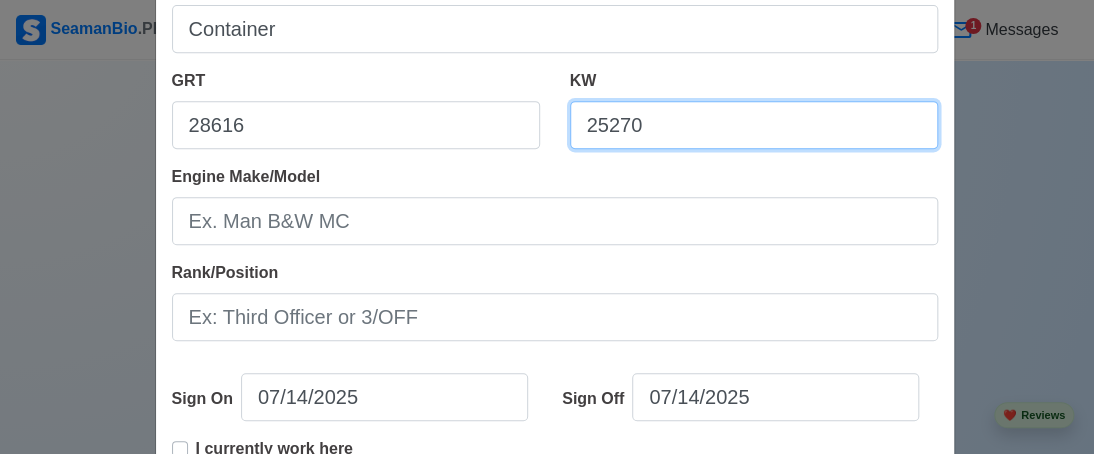 scroll, scrollTop: 400, scrollLeft: 0, axis: vertical 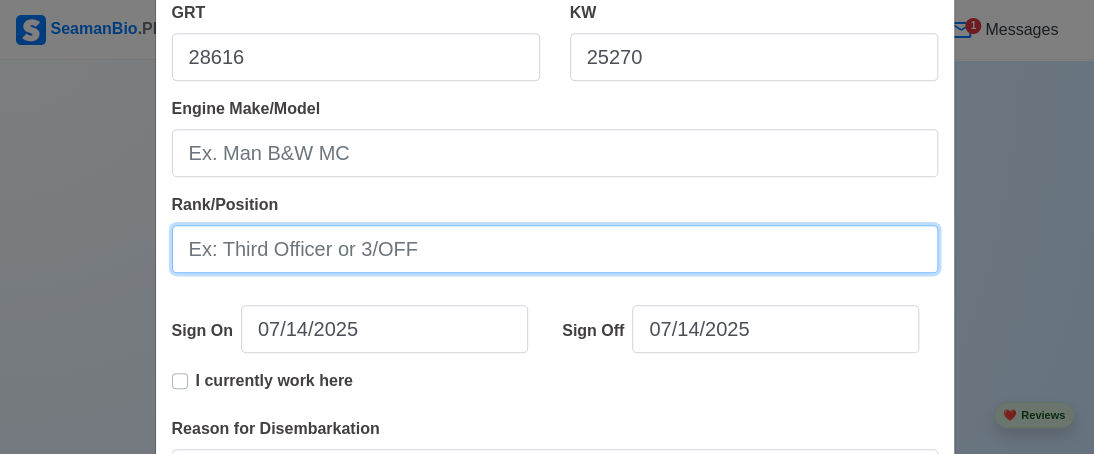 click on "Rank/Position" at bounding box center [555, 249] 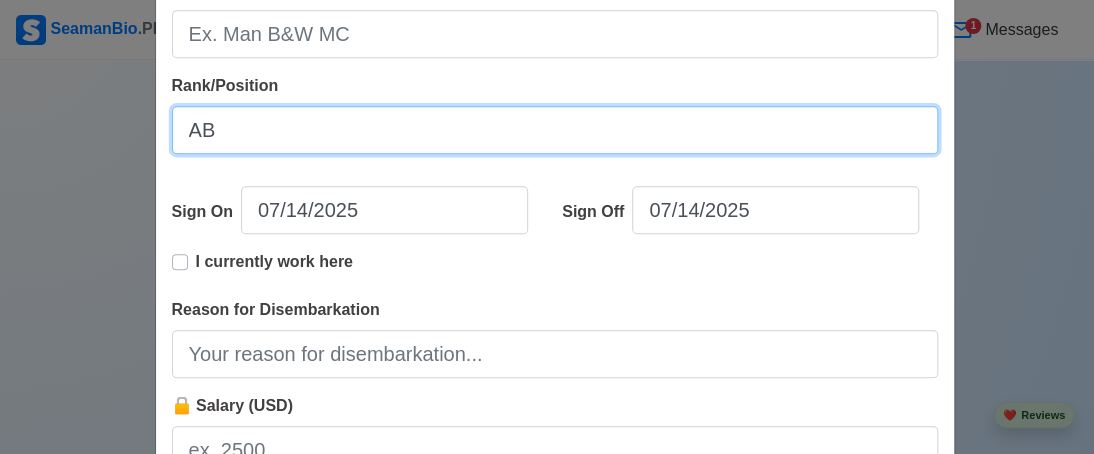 scroll, scrollTop: 600, scrollLeft: 0, axis: vertical 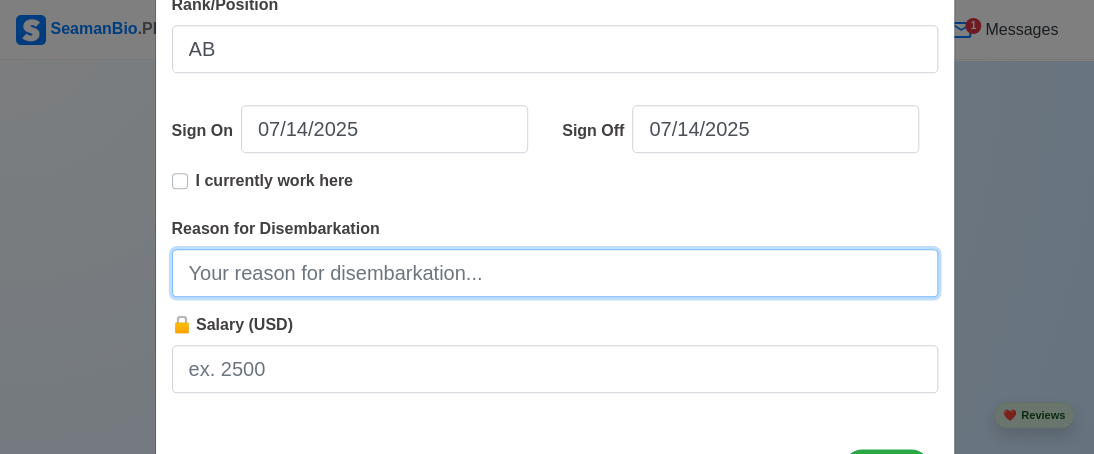 click on "Reason for Disembarkation" at bounding box center (555, 273) 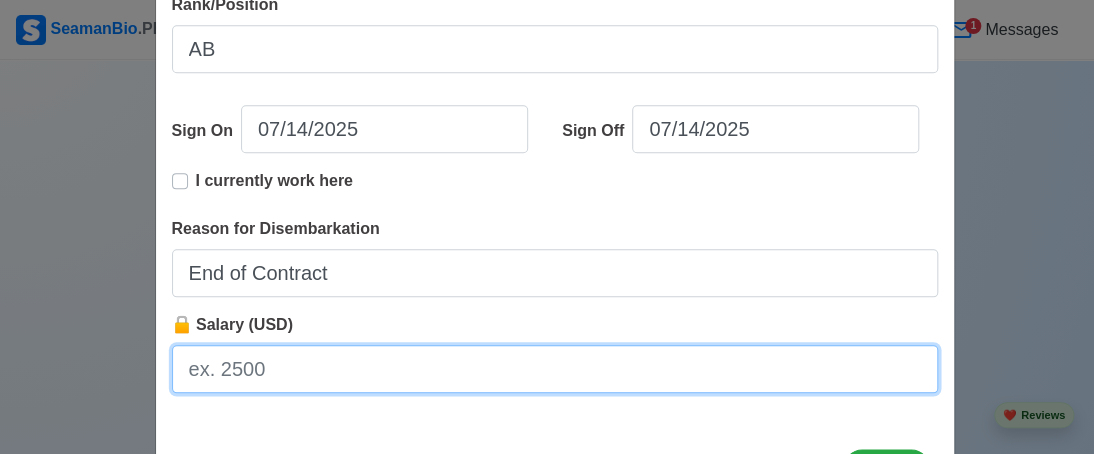 click on "🔒 Salary (USD)" at bounding box center (555, 369) 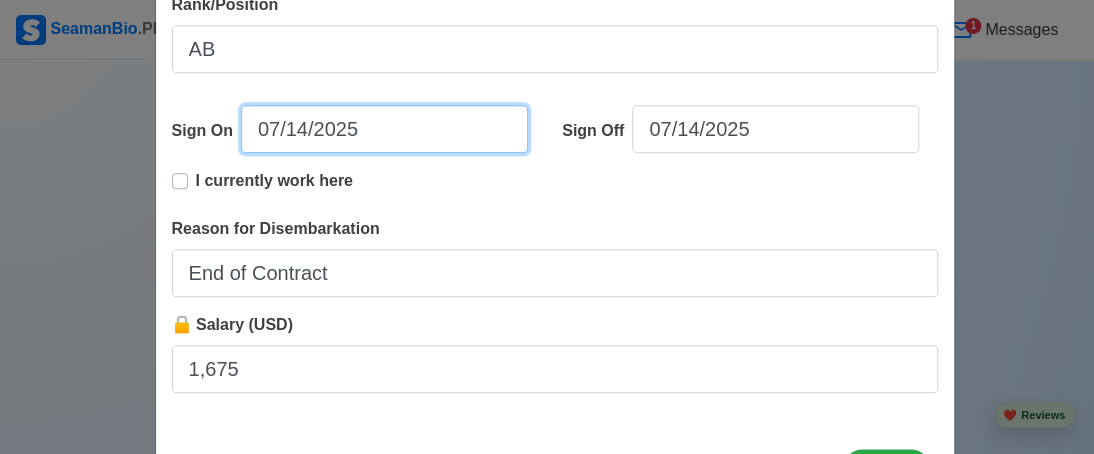 click on "07/14/2025" at bounding box center (384, 129) 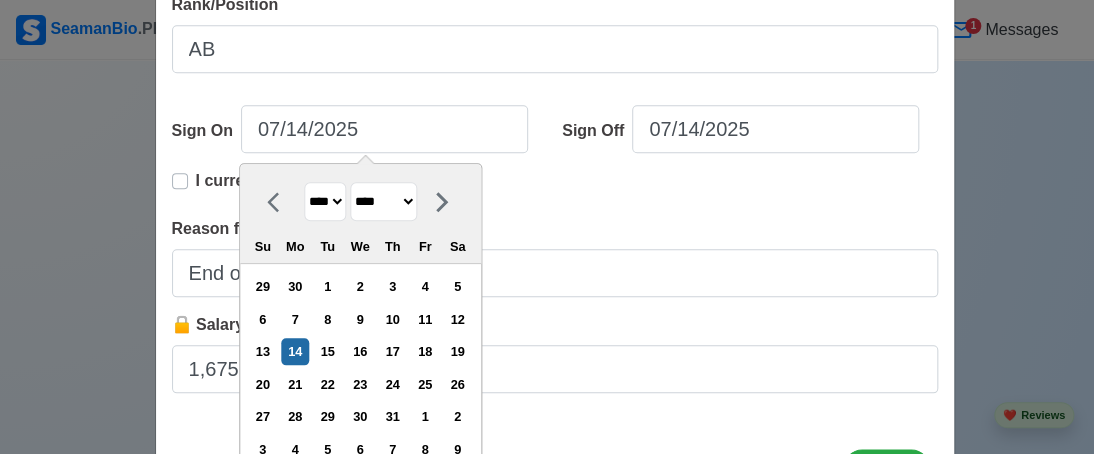 click on "**** **** **** **** **** **** **** **** **** **** **** **** **** **** **** **** **** **** **** **** **** **** **** **** **** **** **** **** **** **** **** **** **** **** **** **** **** **** **** **** **** **** **** **** **** **** **** **** **** **** **** **** **** **** **** **** **** **** **** **** **** **** **** **** **** **** **** **** **** **** **** **** **** **** **** **** **** **** **** **** **** **** **** **** **** **** **** **** **** **** **** **** **** **** **** **** **** **** **** **** **** **** **** **** **** ****" at bounding box center (325, 201) 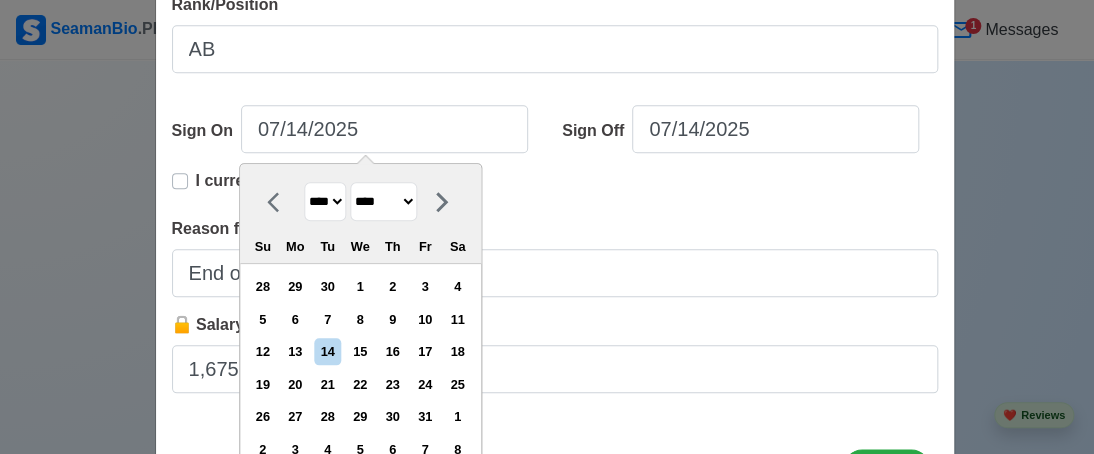 click on "******* ******** ***** ***** *** **** **** ****** ********* ******* ******** ********" at bounding box center [383, 201] 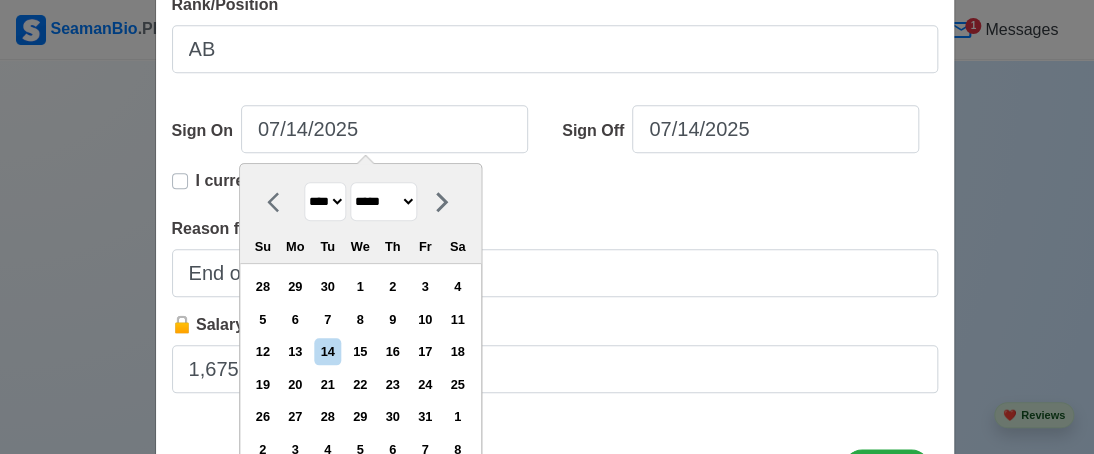 click on "******* ******** ***** ***** *** **** **** ****** ********* ******* ******** ********" at bounding box center [383, 201] 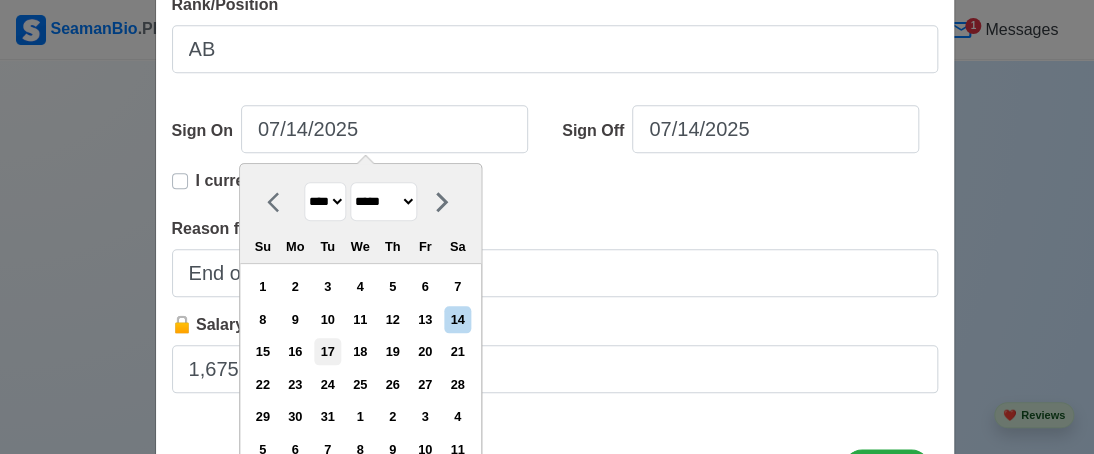 click on "17" at bounding box center [327, 351] 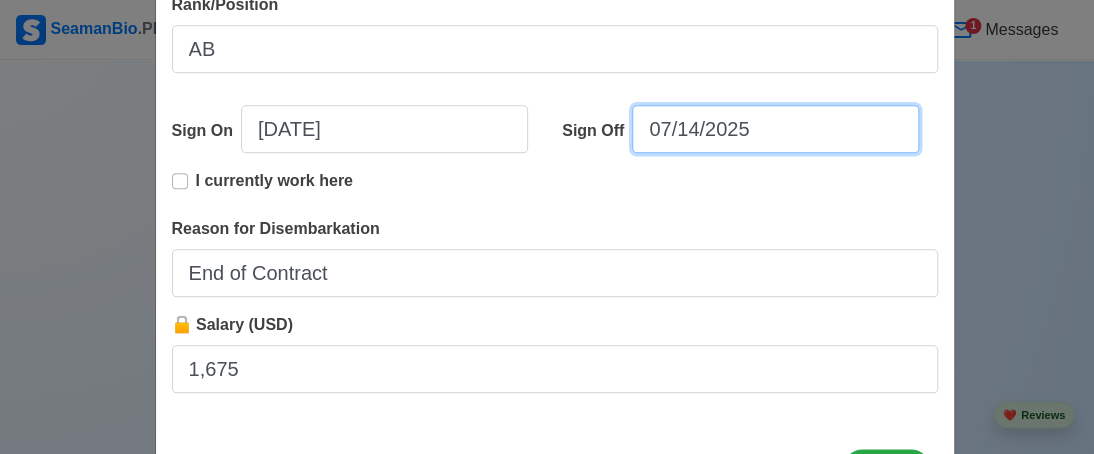 click on "07/14/2025" at bounding box center [775, 129] 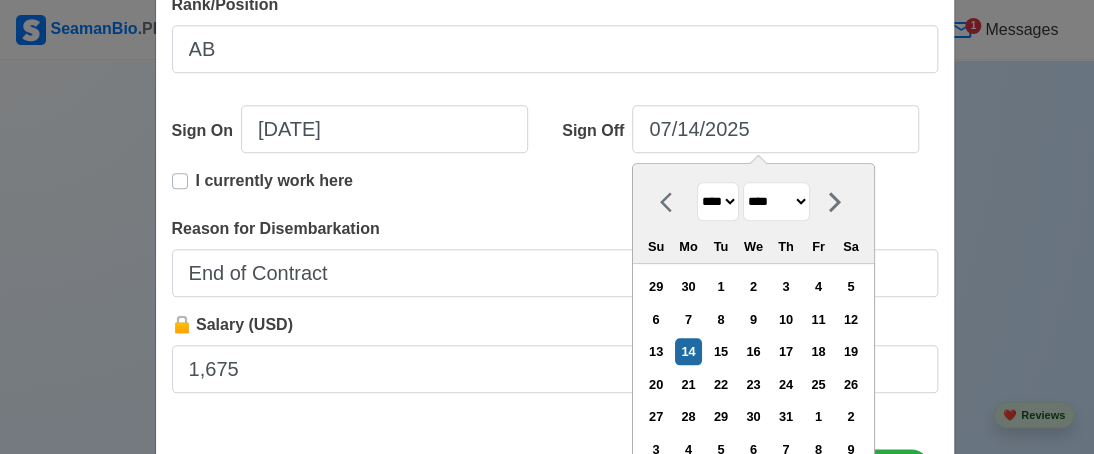 click on "**** **** **** **** **** **** **** **** **** **** **** **** **** **** **** **** **** **** **** **** **** **** **** **** **** **** **** **** **** **** **** **** **** **** **** **** **** **** **** **** **** **** **** **** **** **** **** **** **** **** **** **** **** **** **** **** **** **** **** **** **** **** **** **** **** **** **** **** **** **** **** **** **** **** **** **** **** **** **** **** **** **** **** **** **** **** **** **** **** **** **** **** **** **** **** **** **** **** **** **** **** **** **** **** **** **** **** ****" at bounding box center (718, 201) 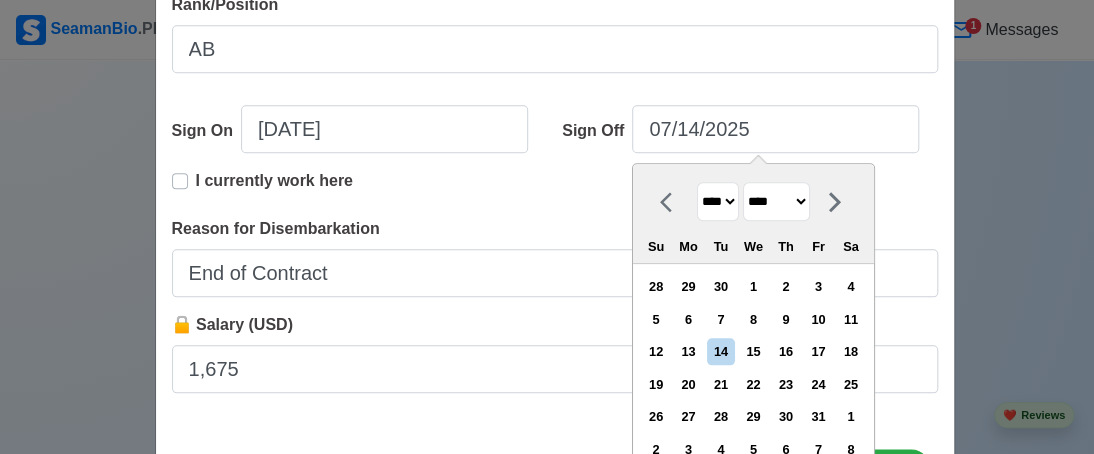 click on "******* ******** ***** ***** *** **** **** ****** ********* ******* ******** ********" at bounding box center [776, 201] 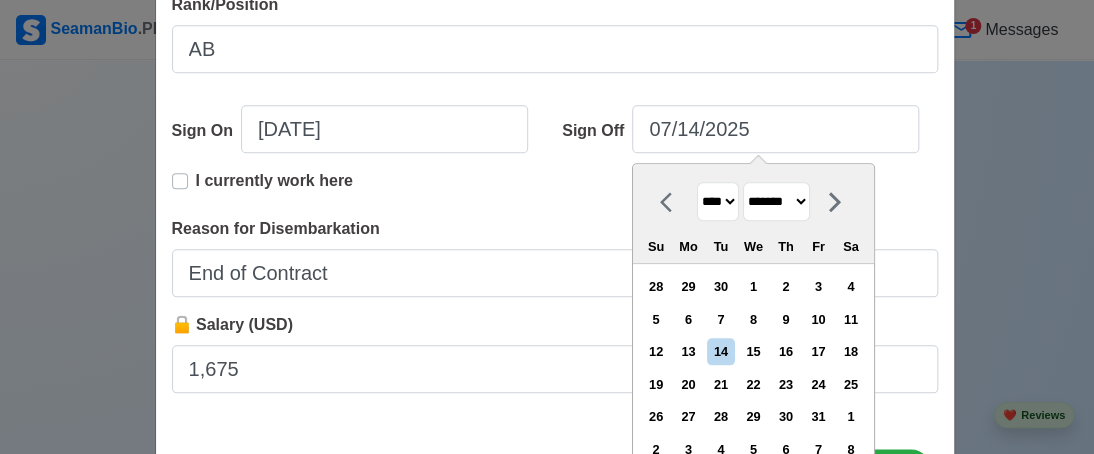 click on "******* ******** ***** ***** *** **** **** ****** ********* ******* ******** ********" at bounding box center [776, 201] 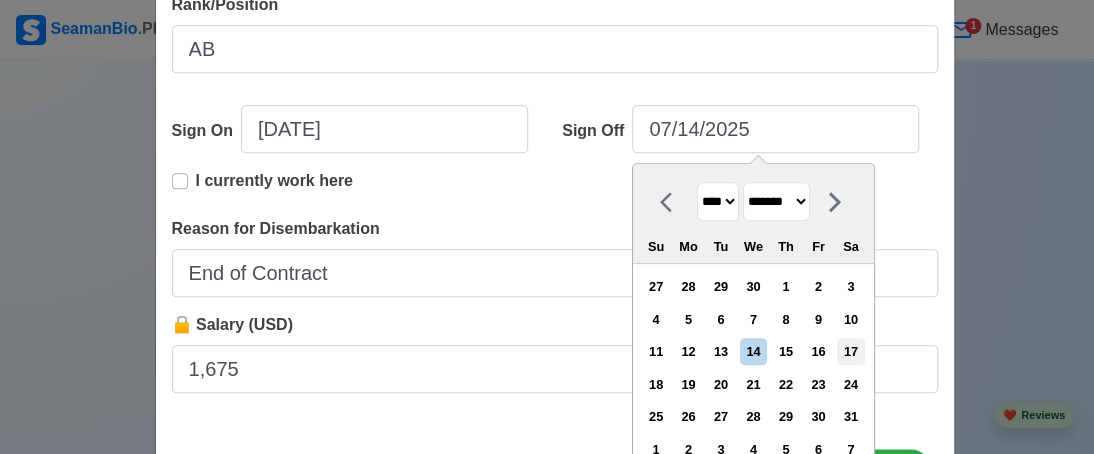 click on "17" at bounding box center [850, 351] 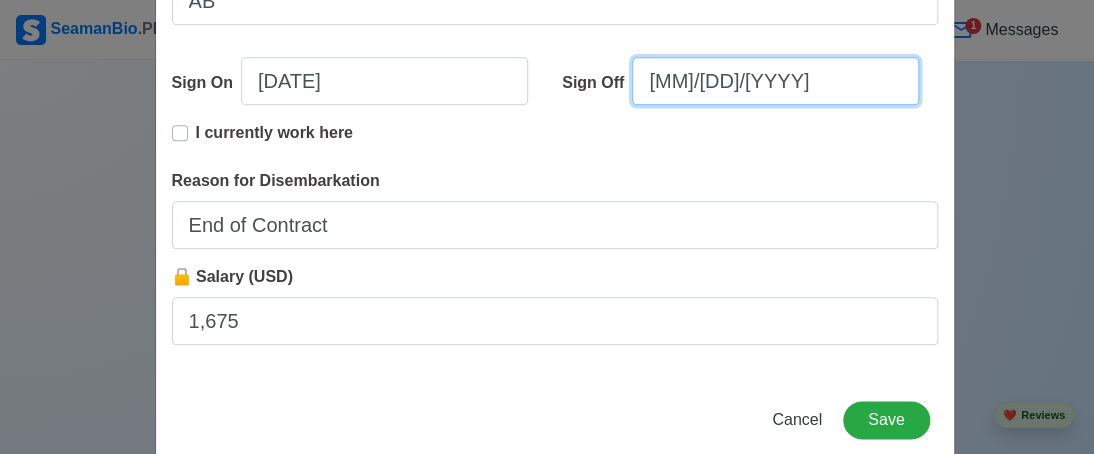 scroll, scrollTop: 684, scrollLeft: 0, axis: vertical 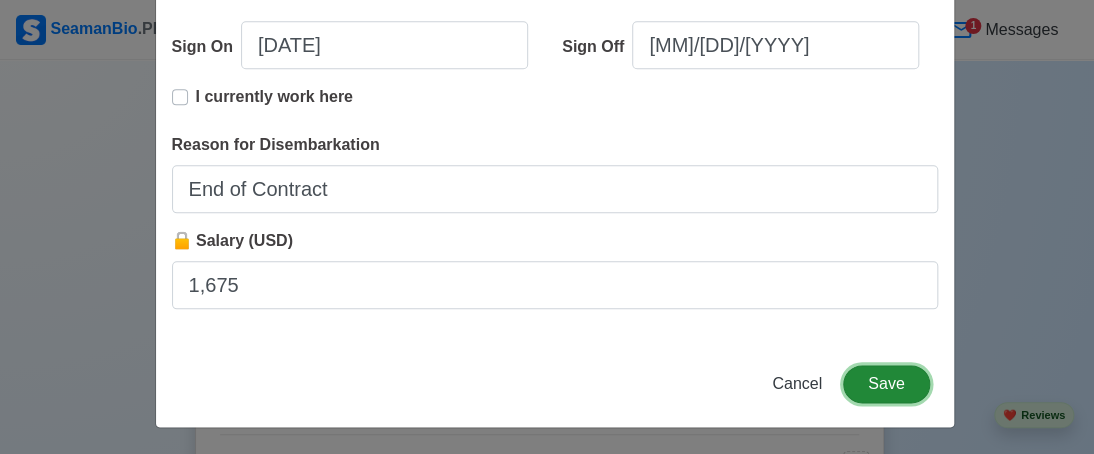click on "Save" at bounding box center [886, 384] 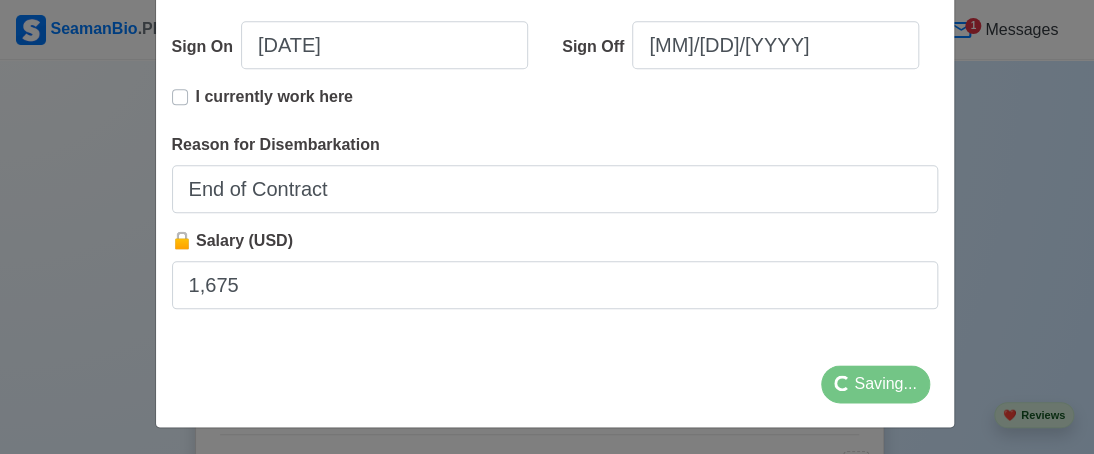 click on "Reason for Disembarkation End of Contract" at bounding box center (555, 173) 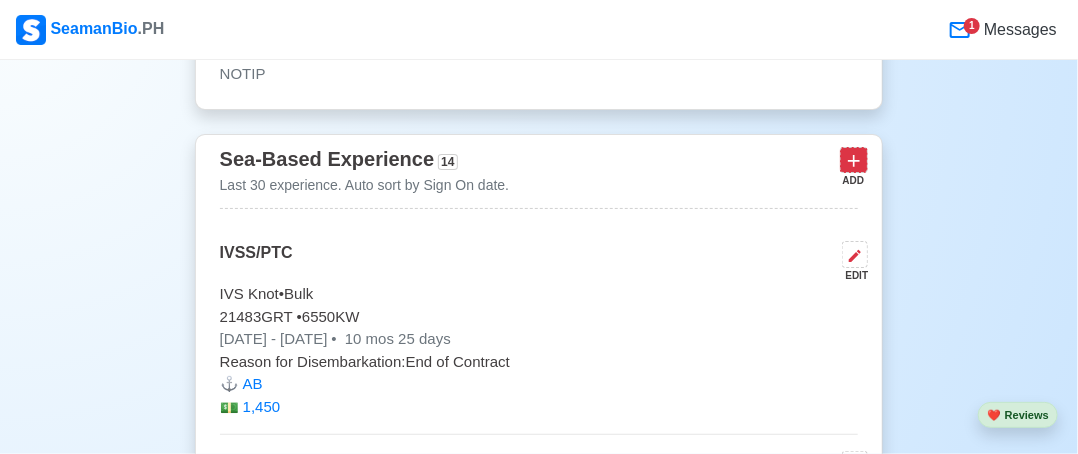 click 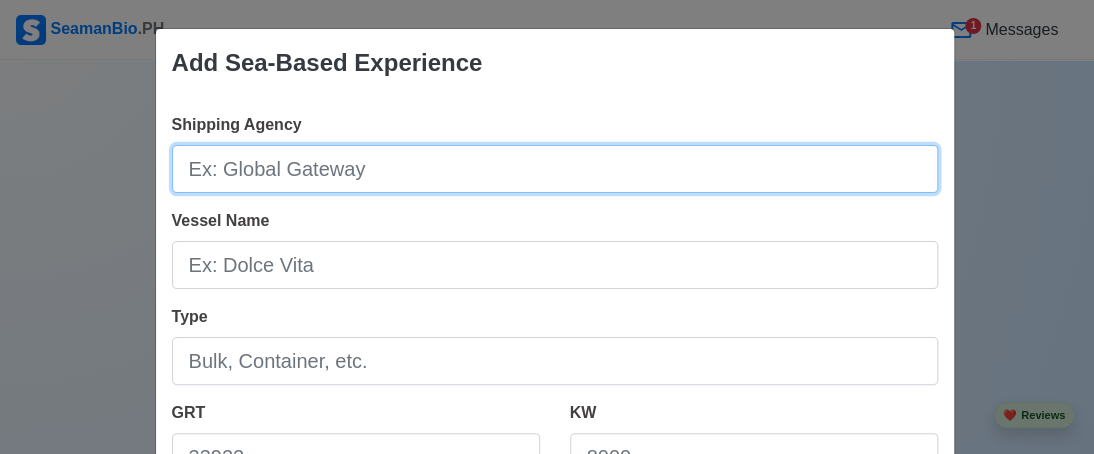 click on "Shipping Agency" at bounding box center [555, 169] 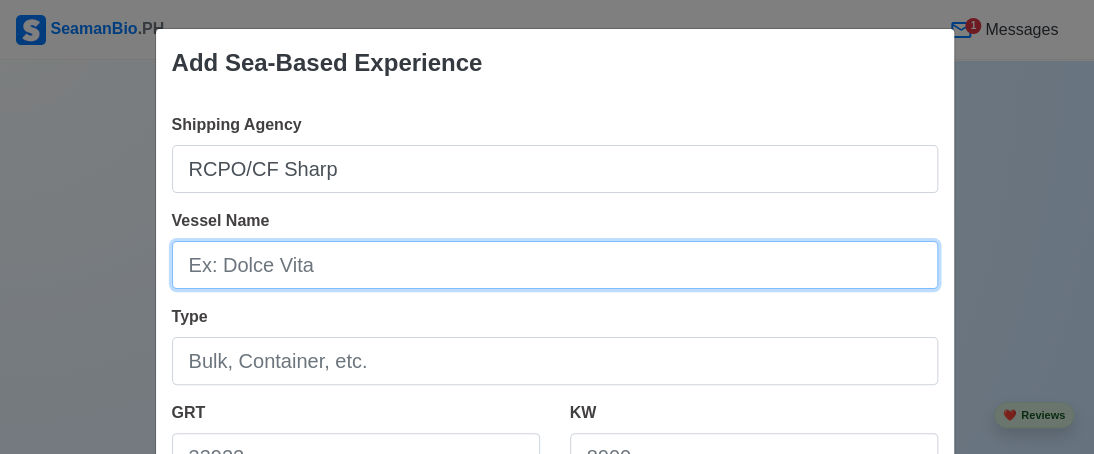 click on "Vessel Name" at bounding box center (555, 265) 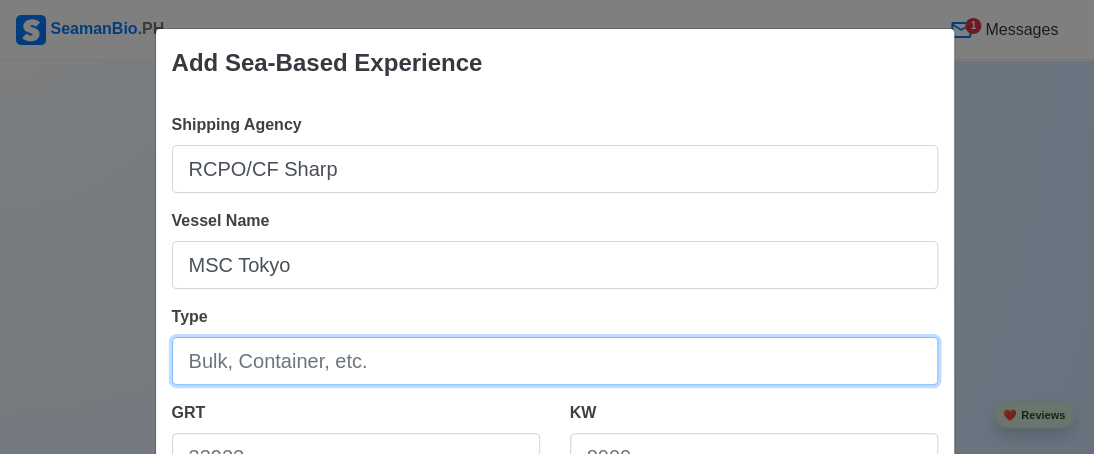 click on "Type" at bounding box center [555, 361] 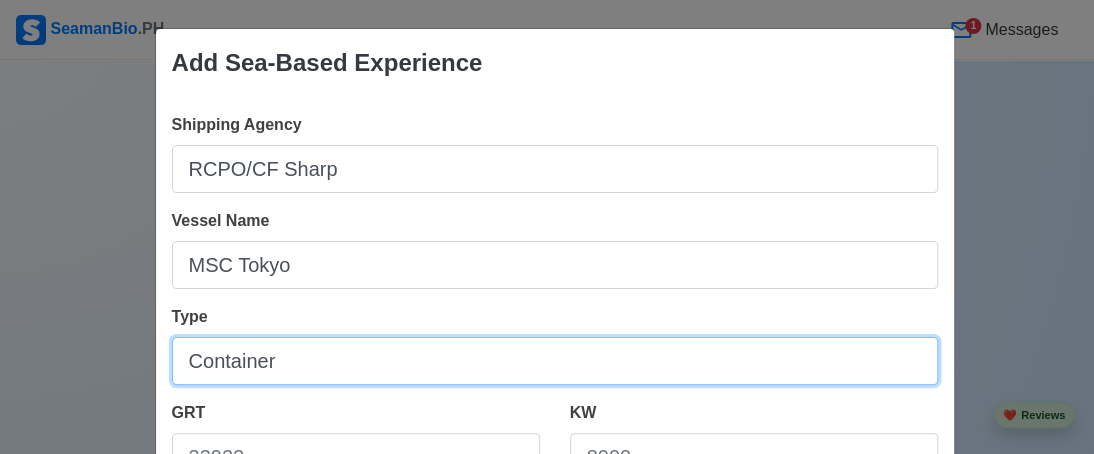 scroll, scrollTop: 100, scrollLeft: 0, axis: vertical 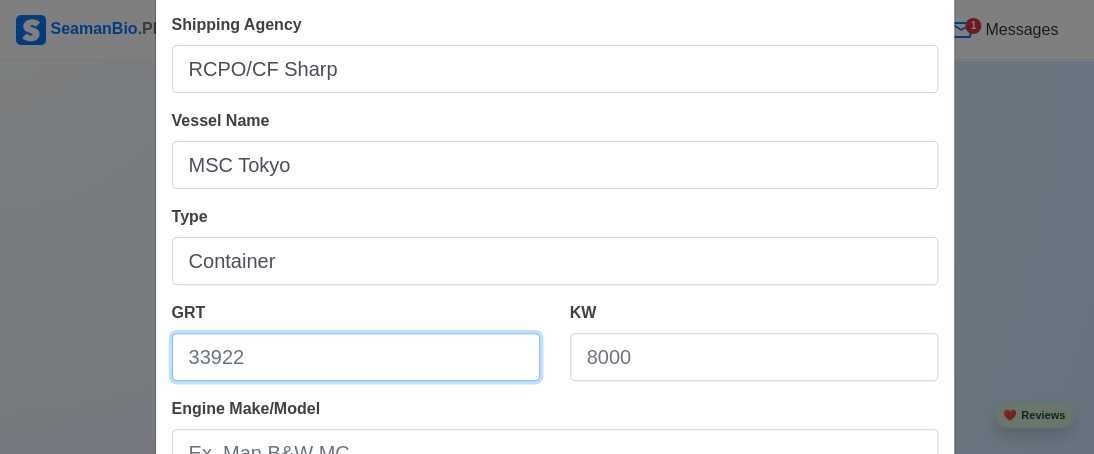click on "GRT" at bounding box center [356, 357] 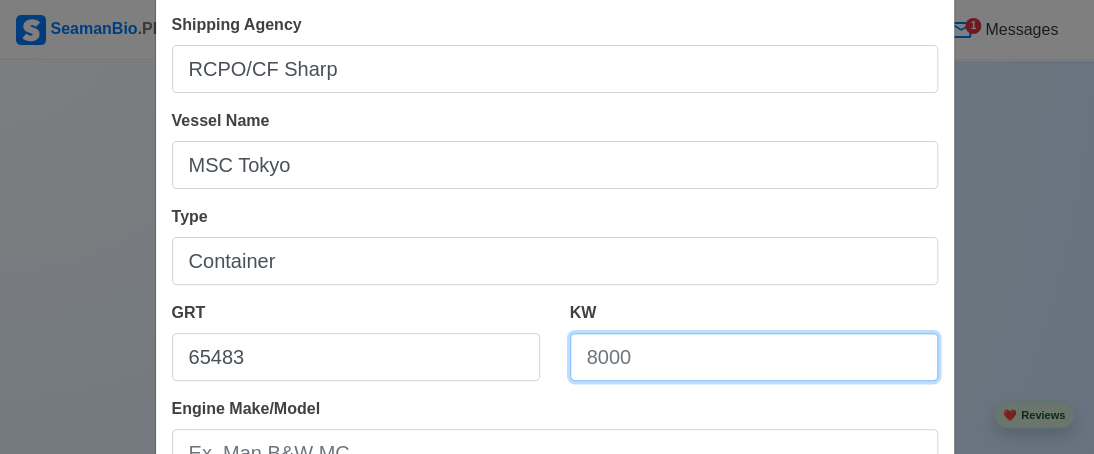click on "KW" at bounding box center (754, 357) 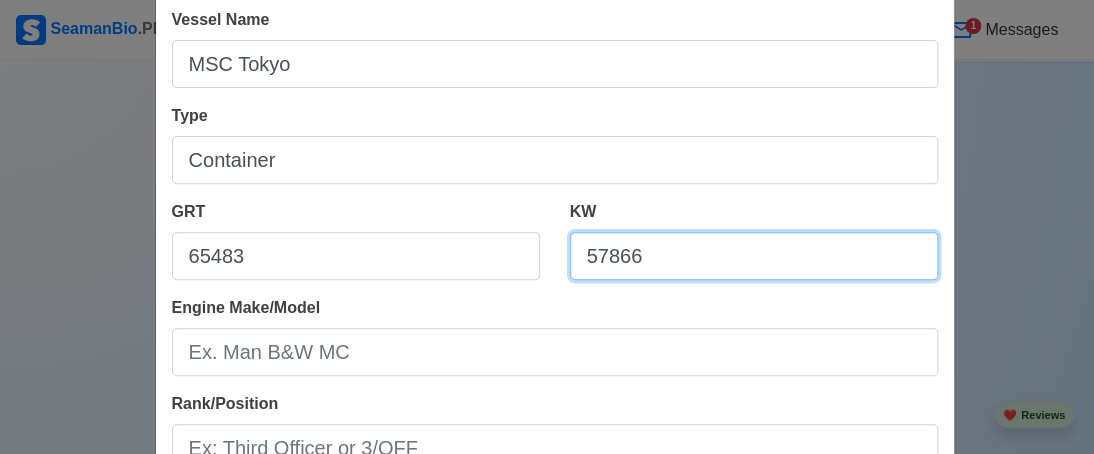 scroll, scrollTop: 300, scrollLeft: 0, axis: vertical 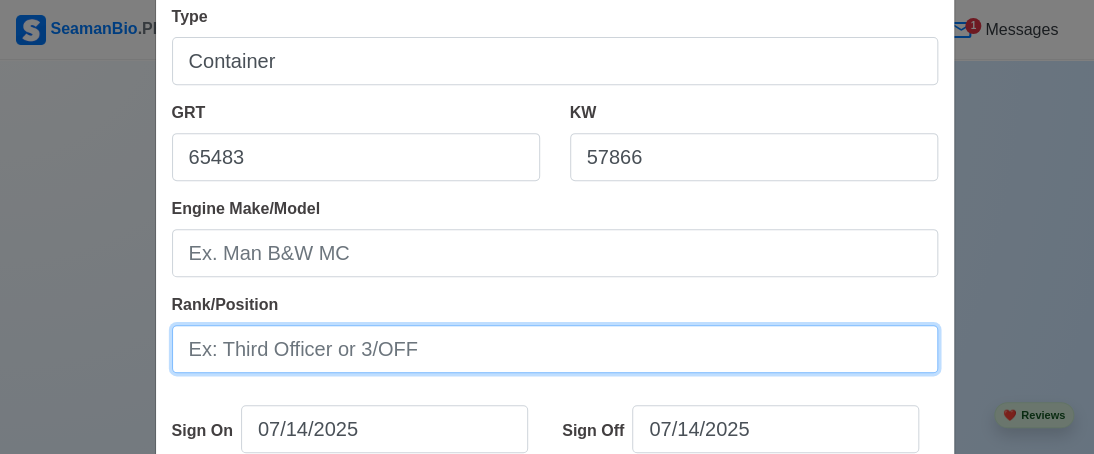 click on "Rank/Position" at bounding box center [555, 349] 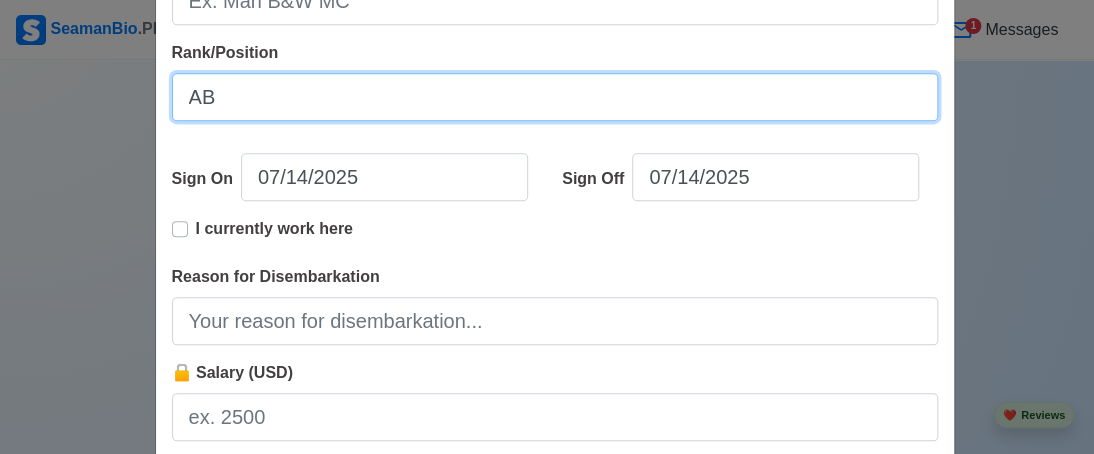 scroll, scrollTop: 600, scrollLeft: 0, axis: vertical 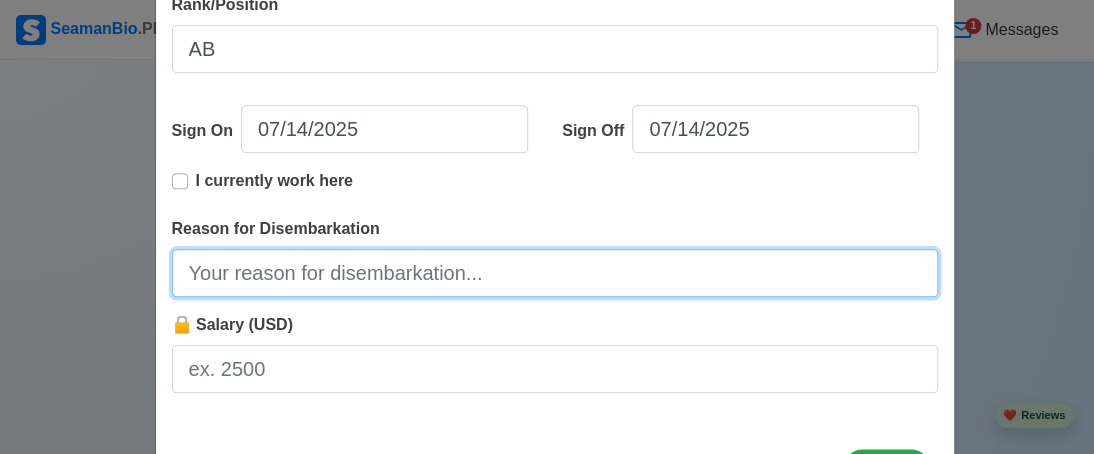 click on "Reason for Disembarkation" at bounding box center [555, 273] 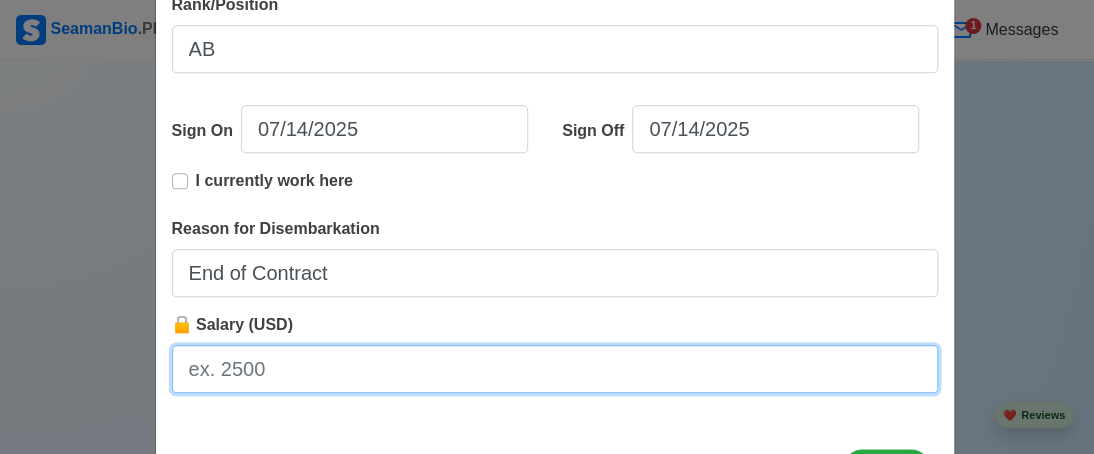 click on "🔒 Salary (USD)" at bounding box center [555, 369] 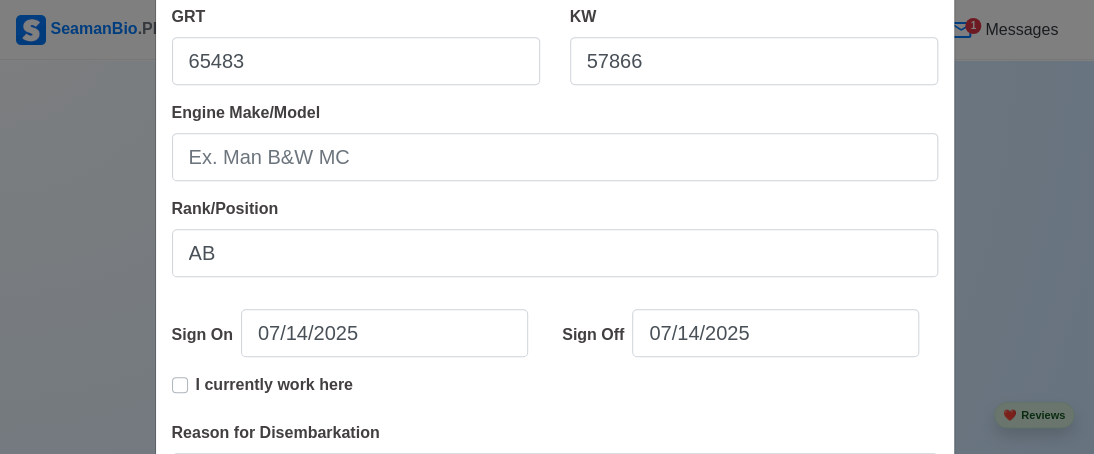 scroll, scrollTop: 400, scrollLeft: 0, axis: vertical 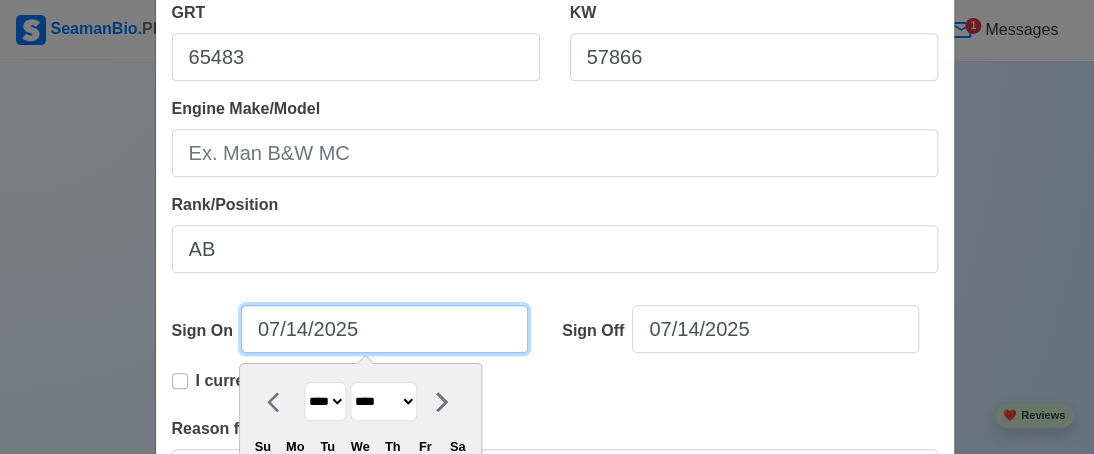 click on "07/14/2025" at bounding box center (384, 329) 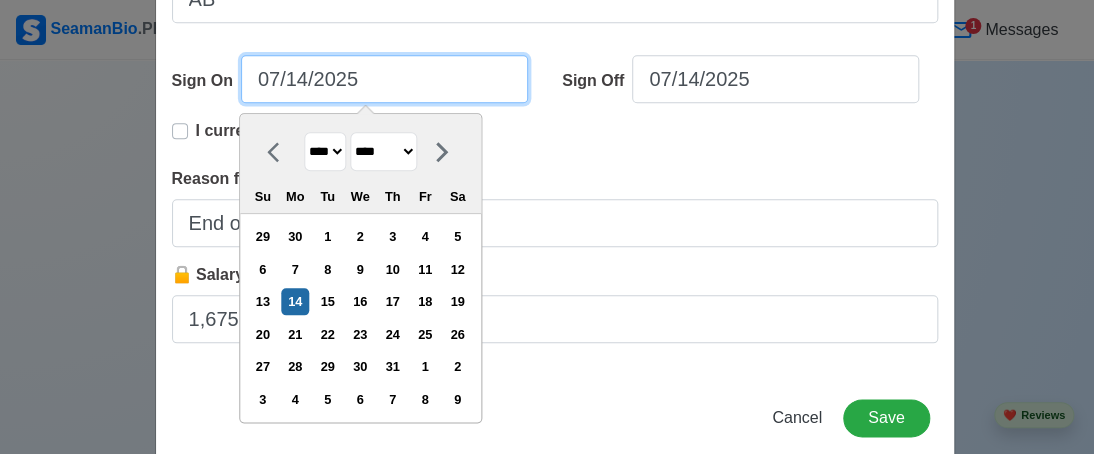 scroll, scrollTop: 684, scrollLeft: 0, axis: vertical 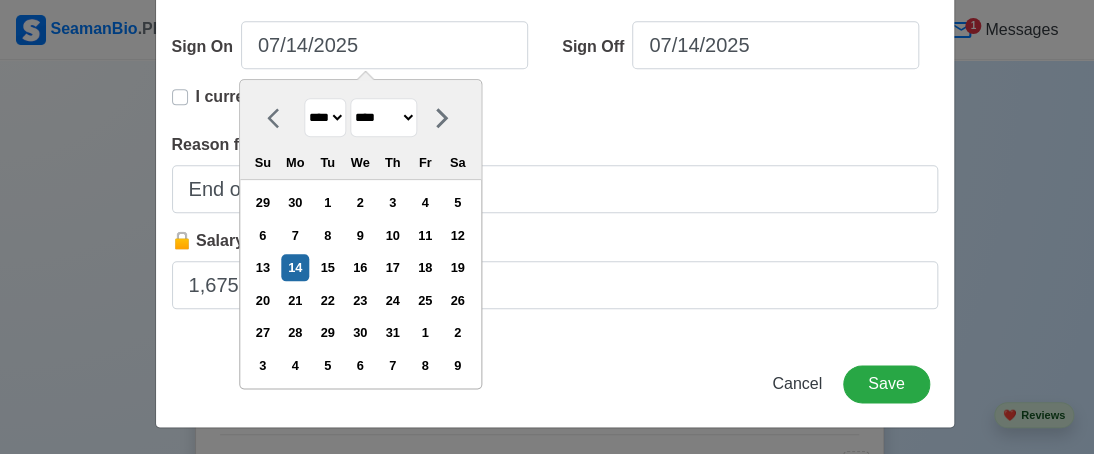 click on "**** **** **** **** **** **** **** **** **** **** **** **** **** **** **** **** **** **** **** **** **** **** **** **** **** **** **** **** **** **** **** **** **** **** **** **** **** **** **** **** **** **** **** **** **** **** **** **** **** **** **** **** **** **** **** **** **** **** **** **** **** **** **** **** **** **** **** **** **** **** **** **** **** **** **** **** **** **** **** **** **** **** **** **** **** **** **** **** **** **** **** **** **** **** **** **** **** **** **** **** **** **** **** **** **** ****" at bounding box center (325, 117) 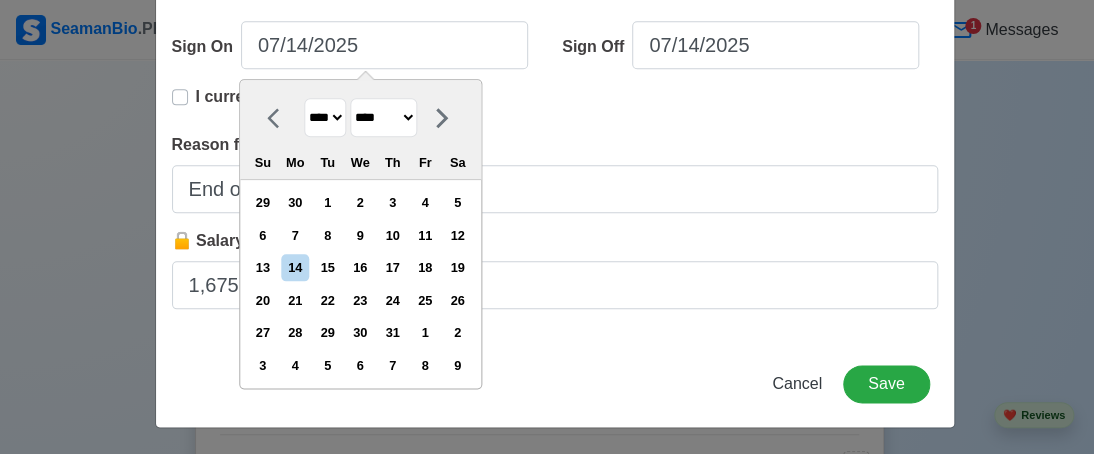 click on "******* ******** ***** ***** *** **** **** ****** ********* ******* ******** ********" at bounding box center (383, 117) 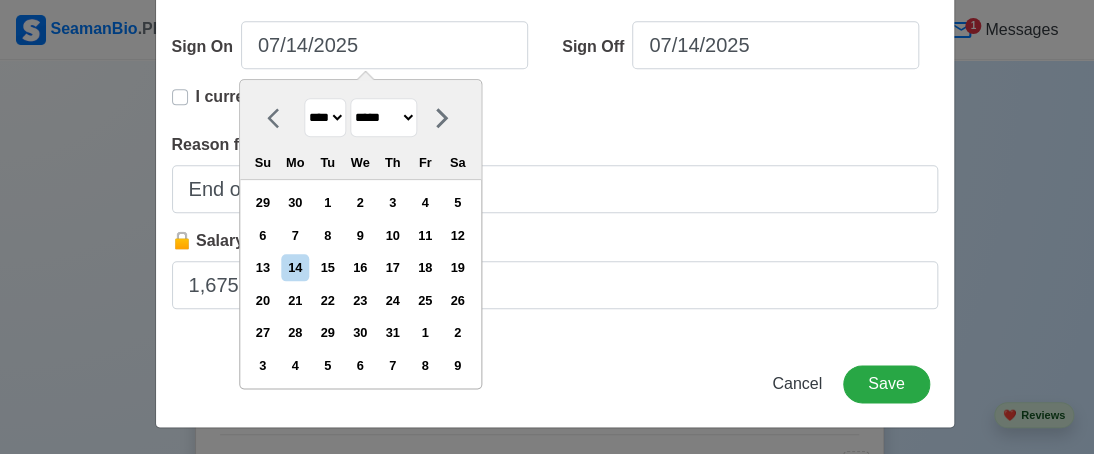 click on "******* ******** ***** ***** *** **** **** ****** ********* ******* ******** ********" at bounding box center [383, 117] 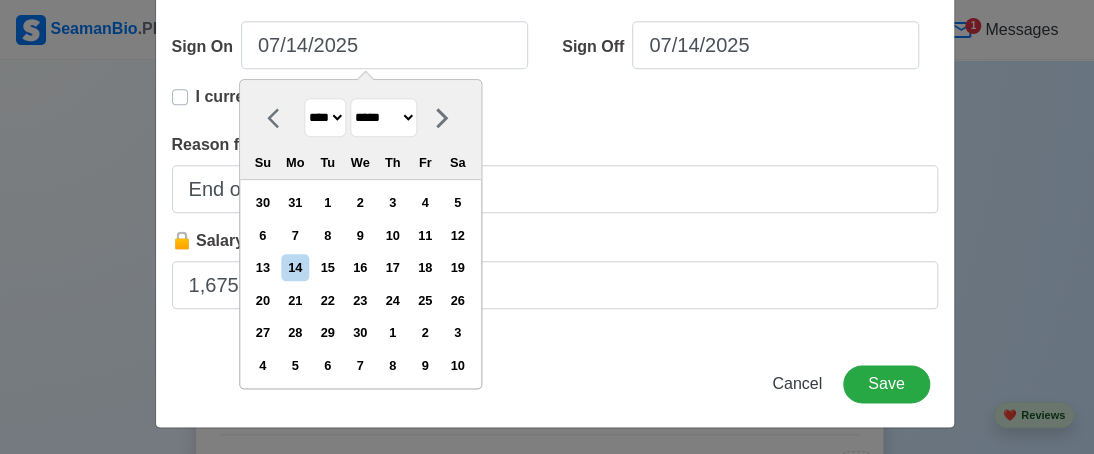 drag, startPoint x: 271, startPoint y: 326, endPoint x: 322, endPoint y: 295, distance: 59.682495 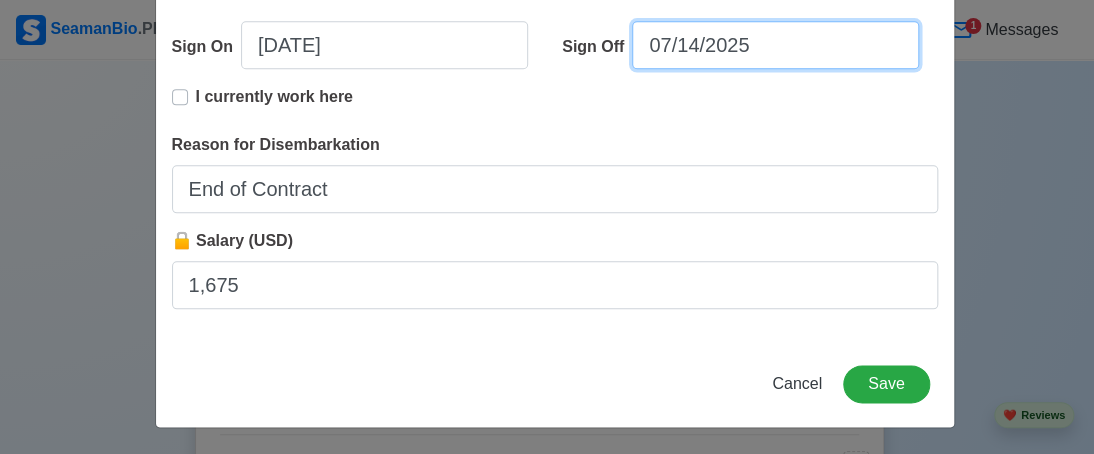 click on "07/14/2025" at bounding box center (775, 45) 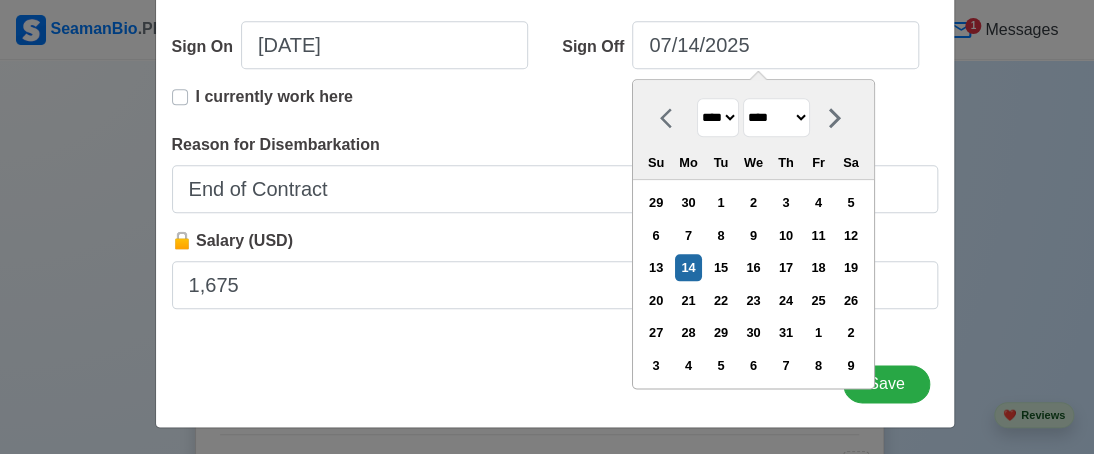 click on "**** **** **** **** **** **** **** **** **** **** **** **** **** **** **** **** **** **** **** **** **** **** **** **** **** **** **** **** **** **** **** **** **** **** **** **** **** **** **** **** **** **** **** **** **** **** **** **** **** **** **** **** **** **** **** **** **** **** **** **** **** **** **** **** **** **** **** **** **** **** **** **** **** **** **** **** **** **** **** **** **** **** **** **** **** **** **** **** **** **** **** **** **** **** **** **** **** **** **** **** **** **** **** **** **** **** **** ****" at bounding box center [718, 117] 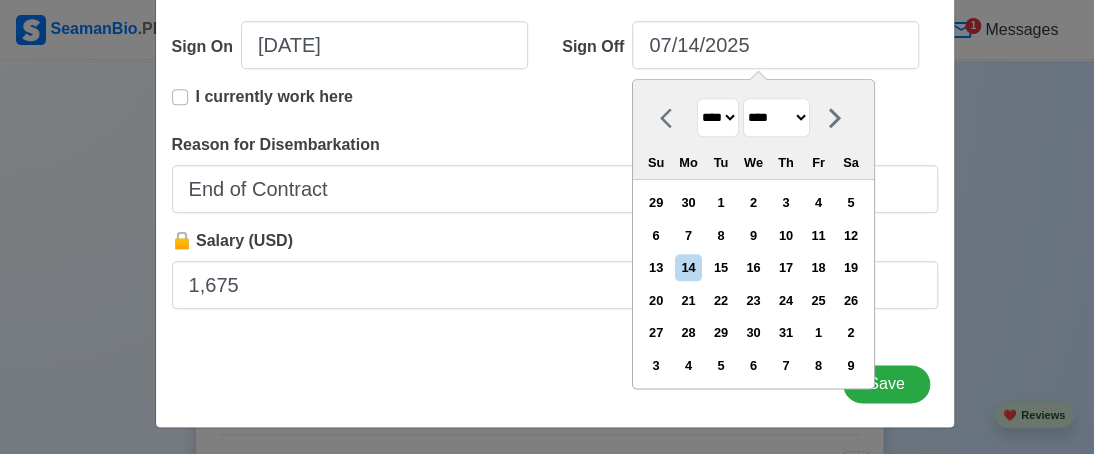 click on "******* ******** ***** ***** *** **** **** ****** ********* ******* ******** ********" at bounding box center [776, 117] 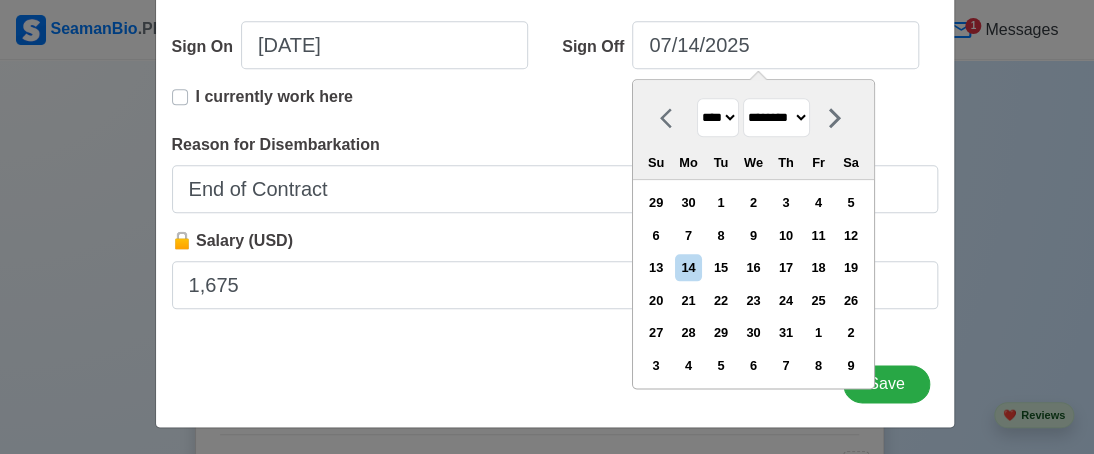 click on "******* ******** ***** ***** *** **** **** ****** ********* ******* ******** ********" at bounding box center (776, 117) 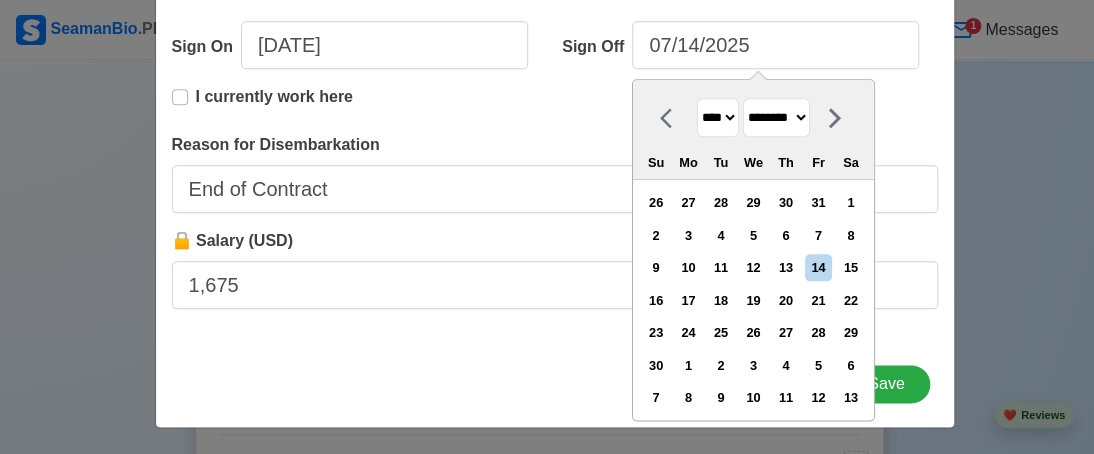 drag, startPoint x: 726, startPoint y: 331, endPoint x: 708, endPoint y: 310, distance: 27.658634 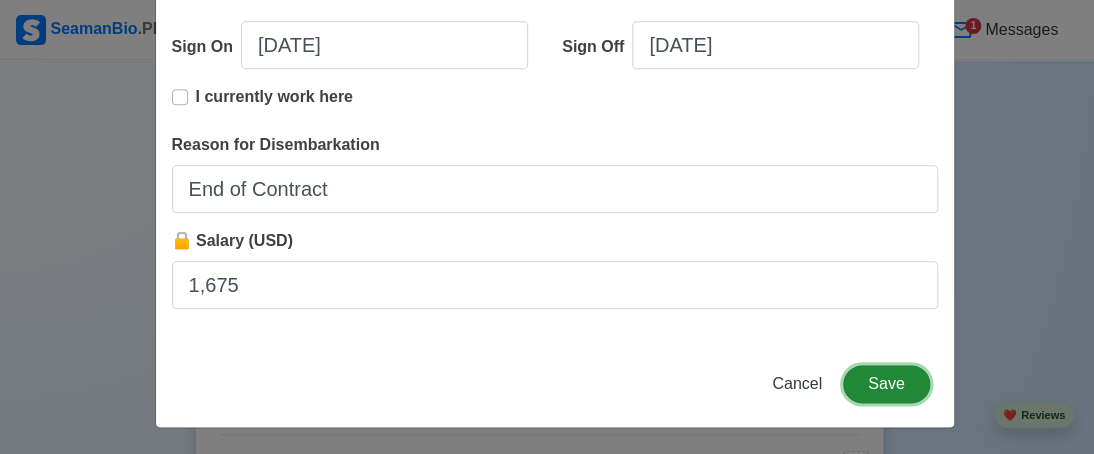 click on "Save" at bounding box center [886, 384] 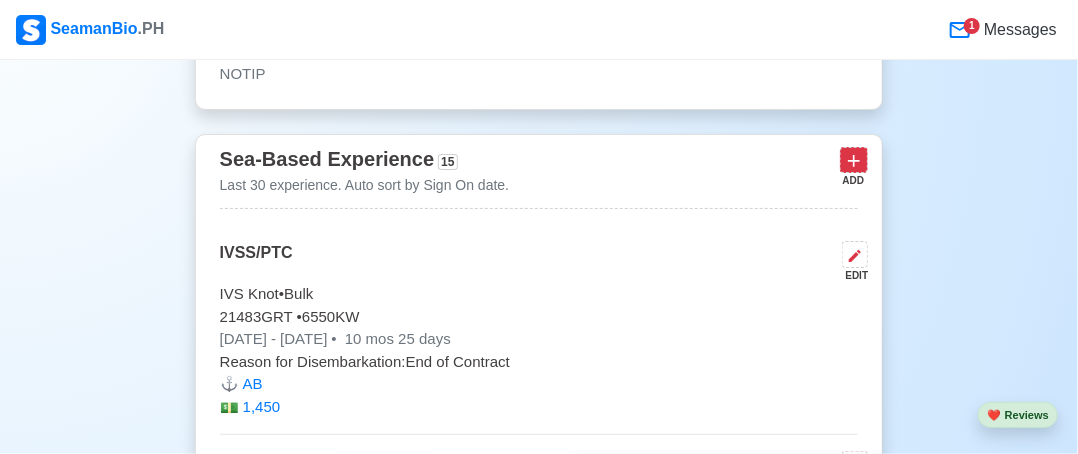 click 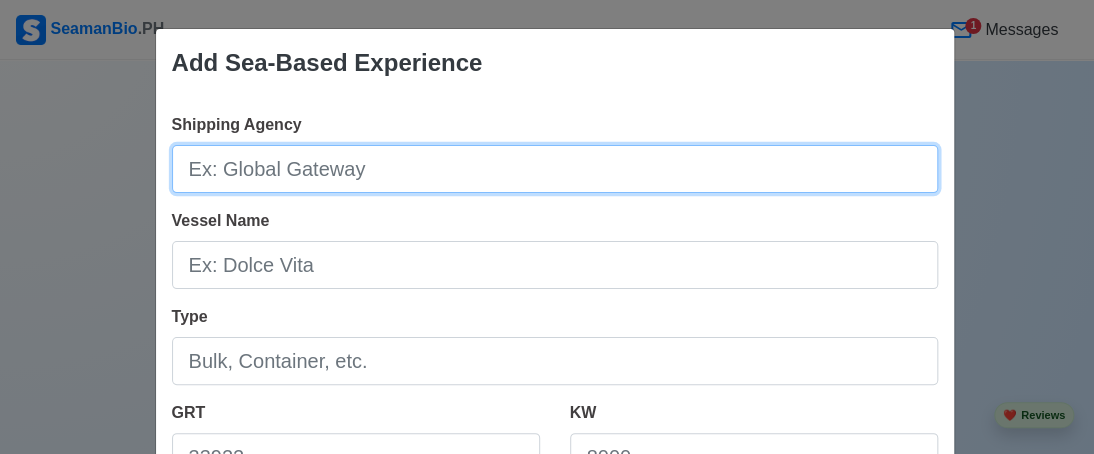 click on "Shipping Agency" at bounding box center [555, 169] 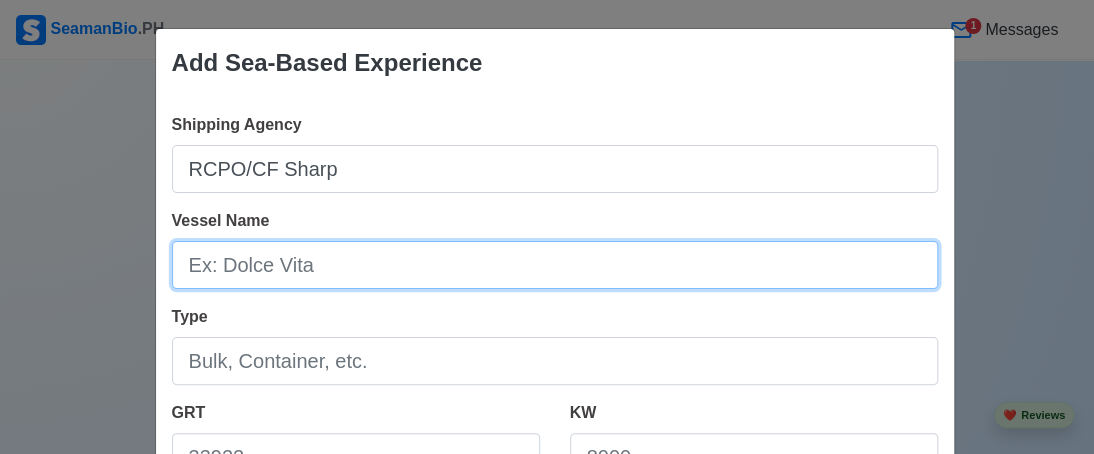 click on "Vessel Name" at bounding box center [555, 265] 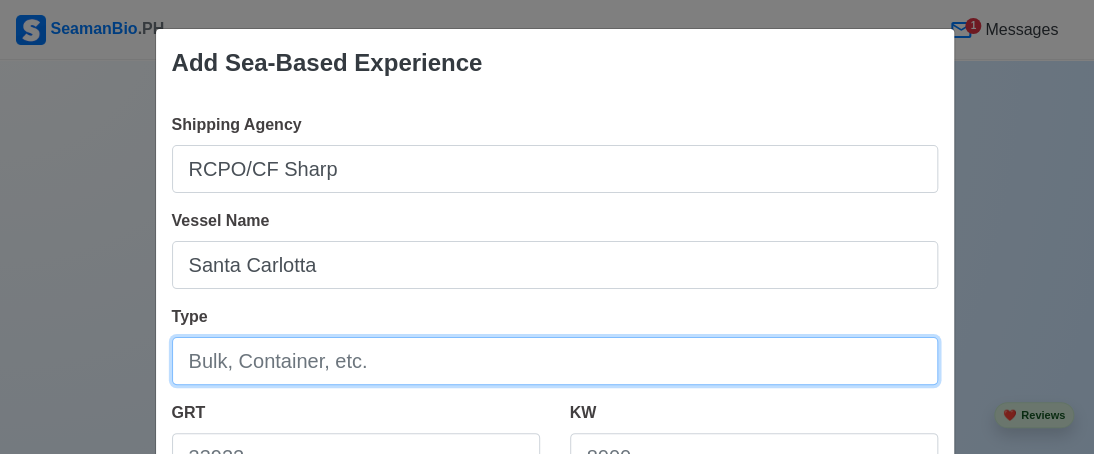 click on "Type" at bounding box center (555, 361) 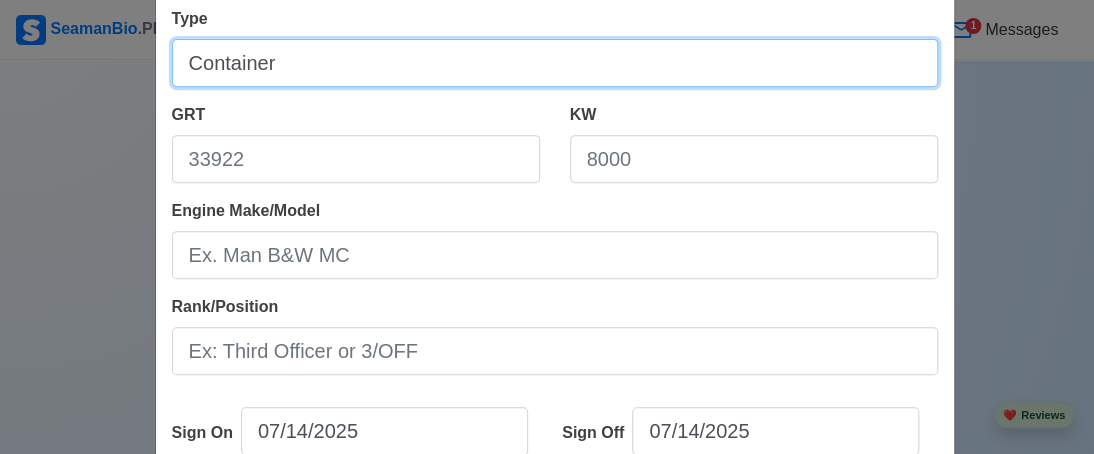 scroll, scrollTop: 300, scrollLeft: 0, axis: vertical 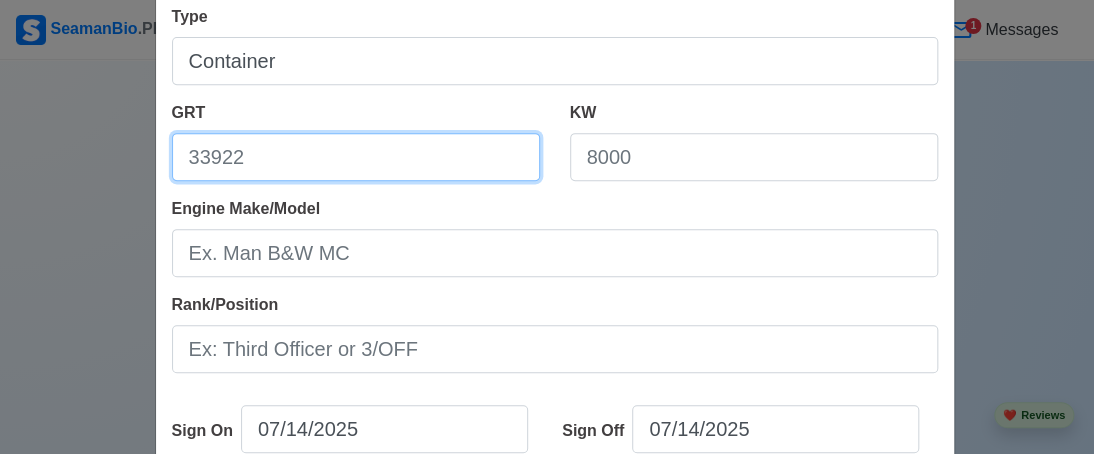 click on "GRT" at bounding box center (356, 157) 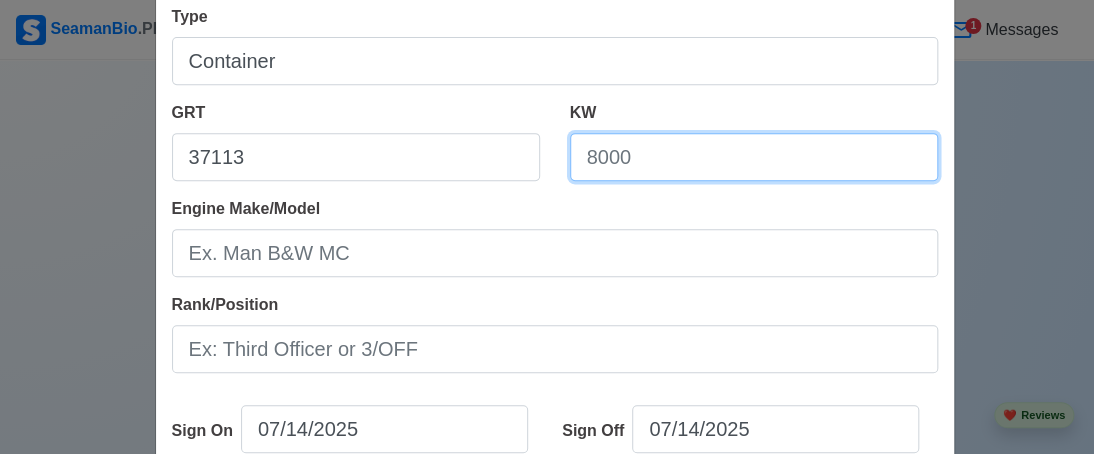 click on "KW" at bounding box center (754, 157) 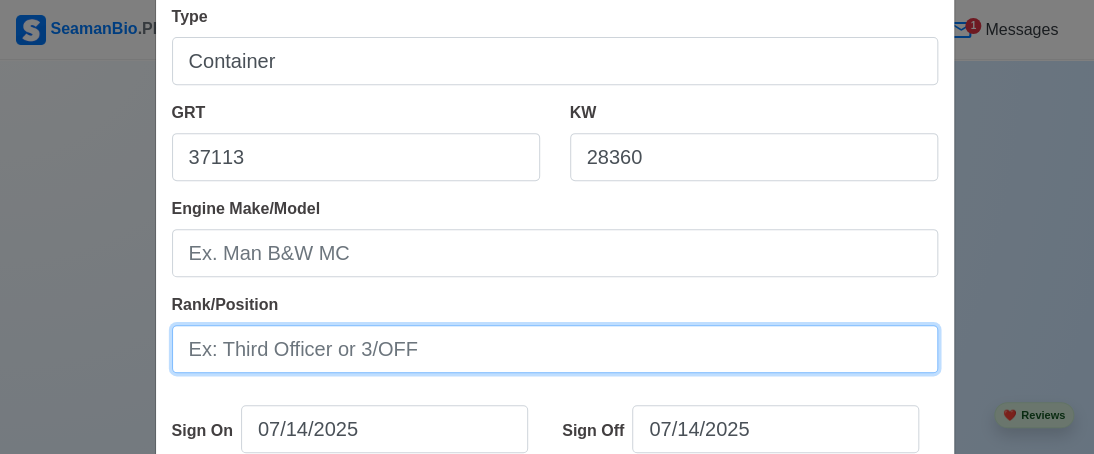 click on "Rank/Position" at bounding box center (555, 349) 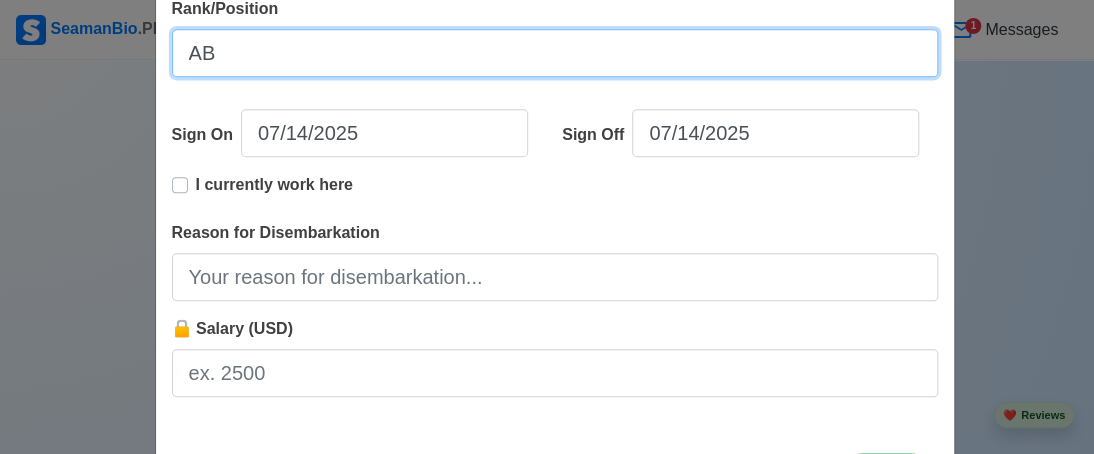 scroll, scrollTop: 600, scrollLeft: 0, axis: vertical 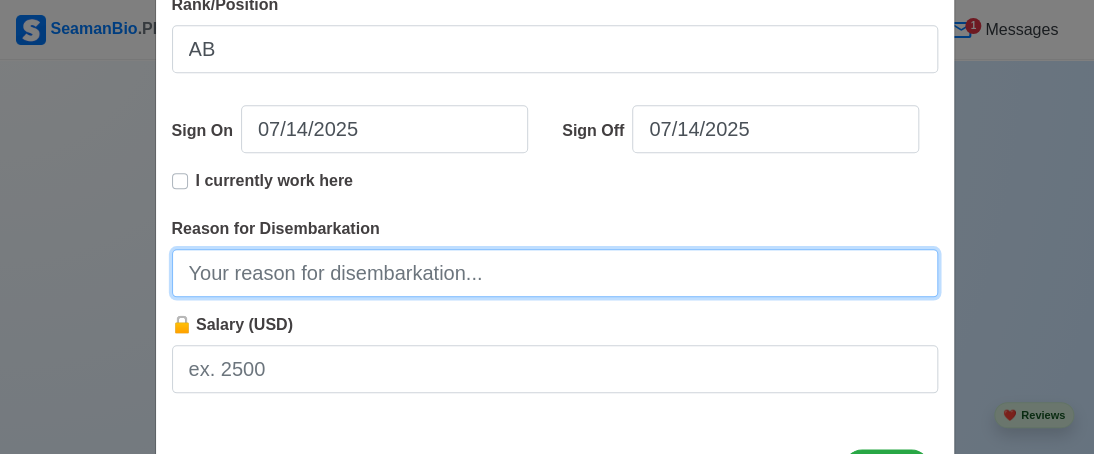 click on "Reason for Disembarkation" at bounding box center (555, 273) 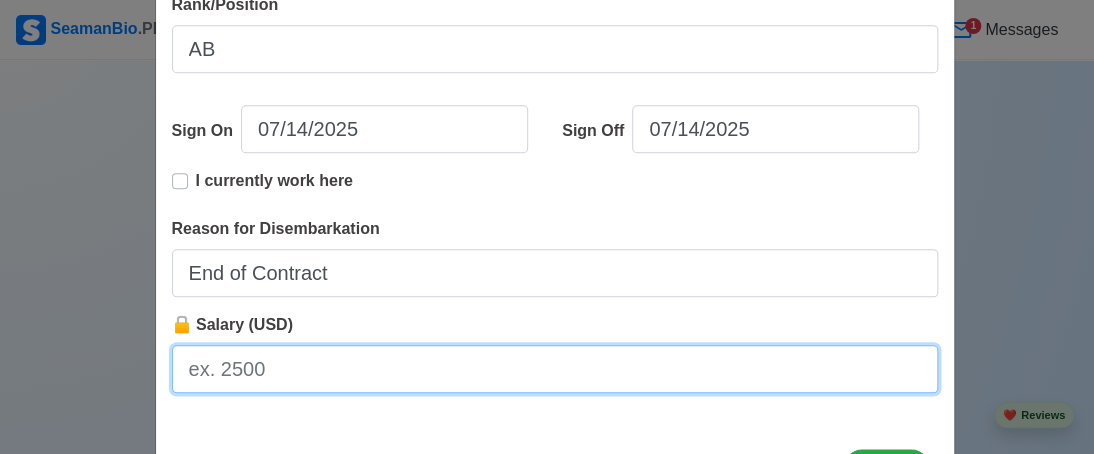 click on "🔒 Salary (USD)" at bounding box center (555, 369) 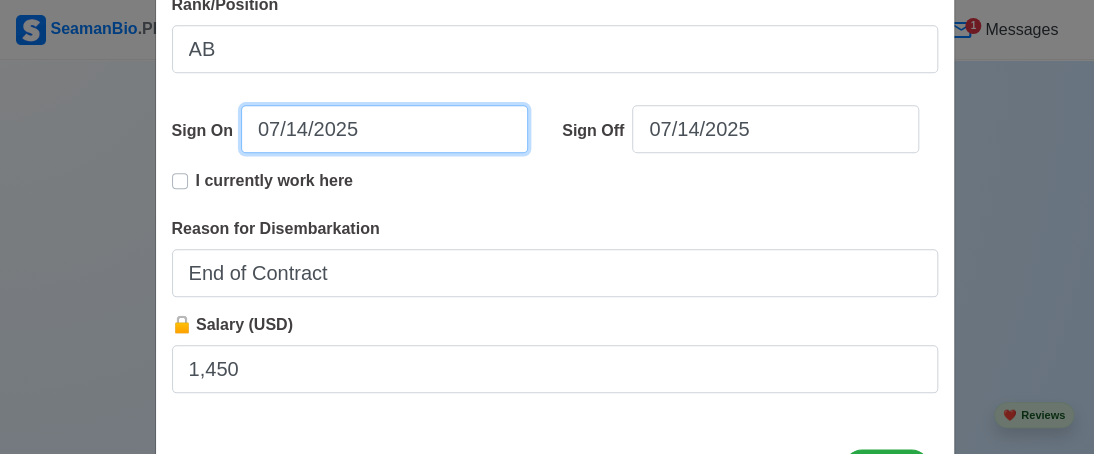 click on "07/14/2025" at bounding box center [384, 129] 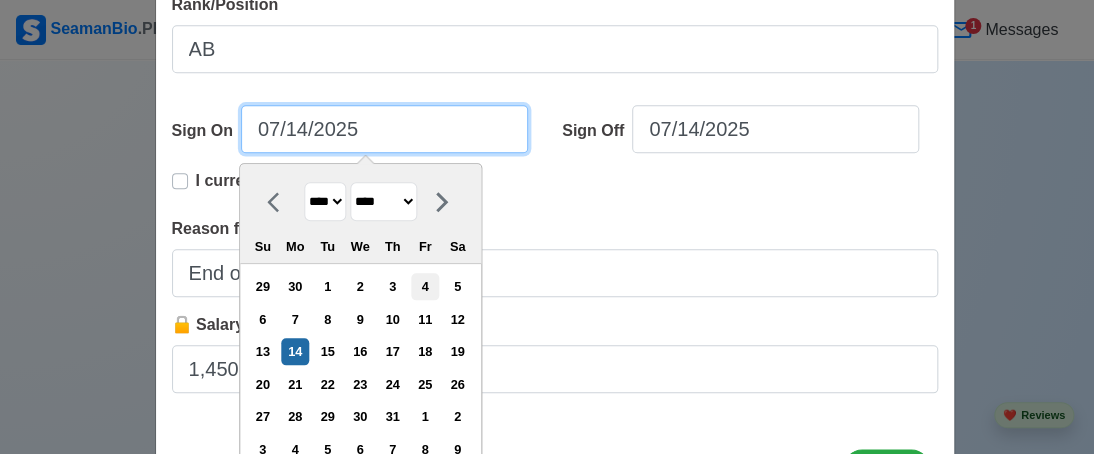 scroll, scrollTop: 684, scrollLeft: 0, axis: vertical 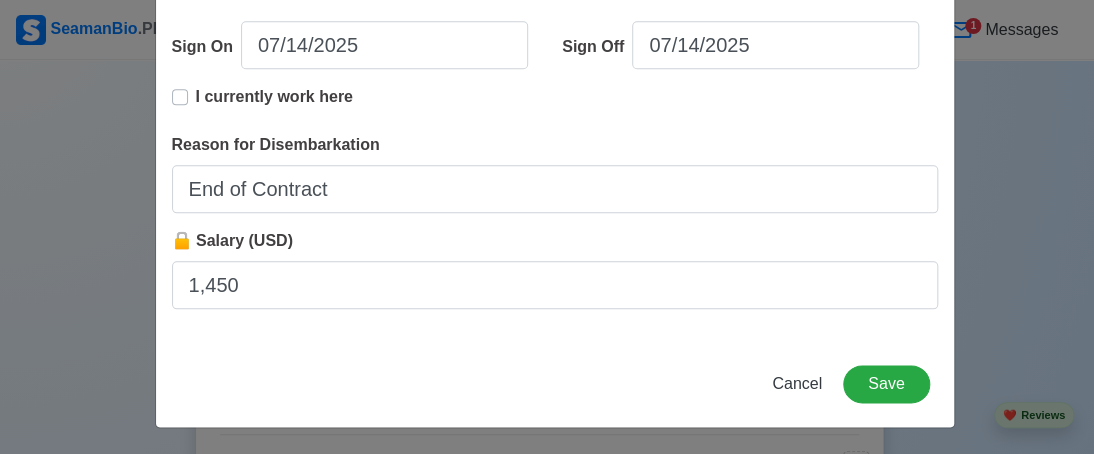 drag, startPoint x: 603, startPoint y: 396, endPoint x: 544, endPoint y: 376, distance: 62.297672 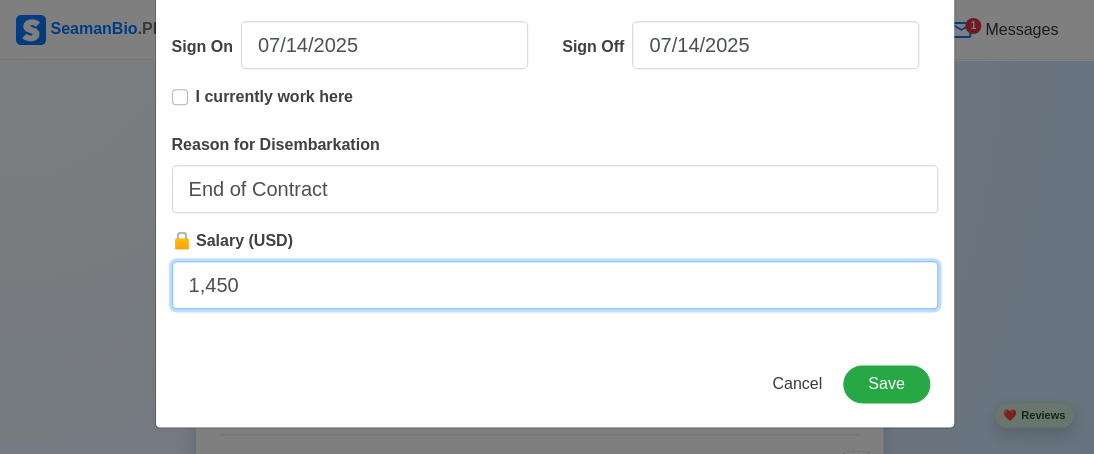 click on "1,450" at bounding box center [555, 285] 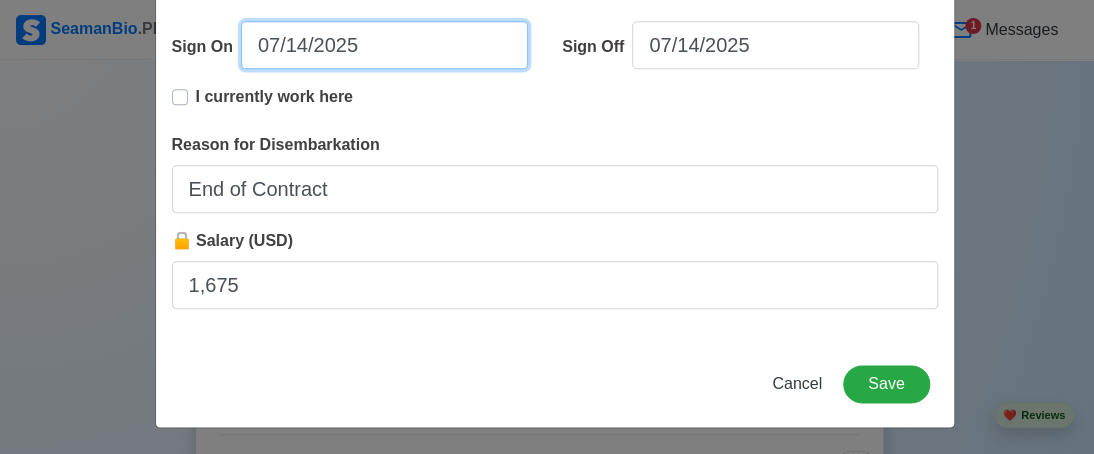 click on "07/14/2025" at bounding box center (384, 45) 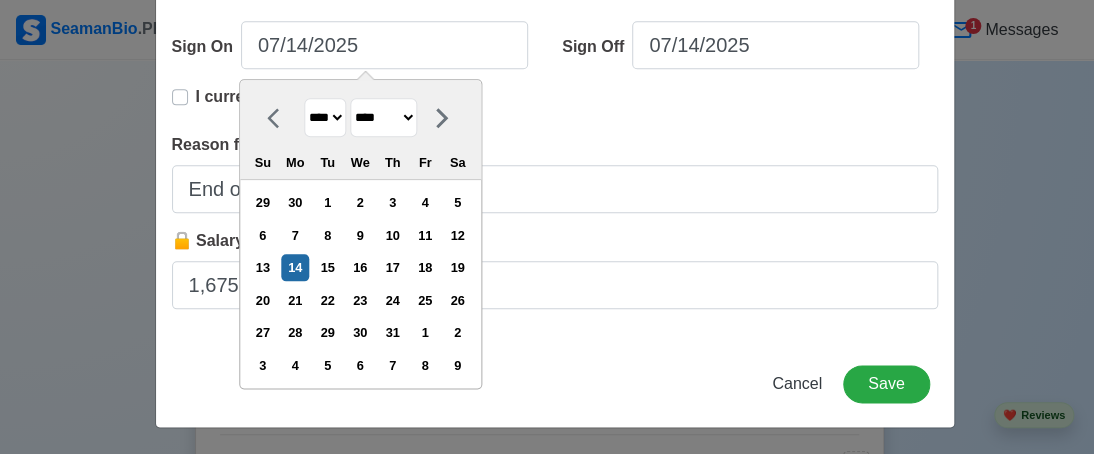 click on "**** **** **** **** **** **** **** **** **** **** **** **** **** **** **** **** **** **** **** **** **** **** **** **** **** **** **** **** **** **** **** **** **** **** **** **** **** **** **** **** **** **** **** **** **** **** **** **** **** **** **** **** **** **** **** **** **** **** **** **** **** **** **** **** **** **** **** **** **** **** **** **** **** **** **** **** **** **** **** **** **** **** **** **** **** **** **** **** **** **** **** **** **** **** **** **** **** **** **** **** **** **** **** **** **** ****" at bounding box center [325, 117] 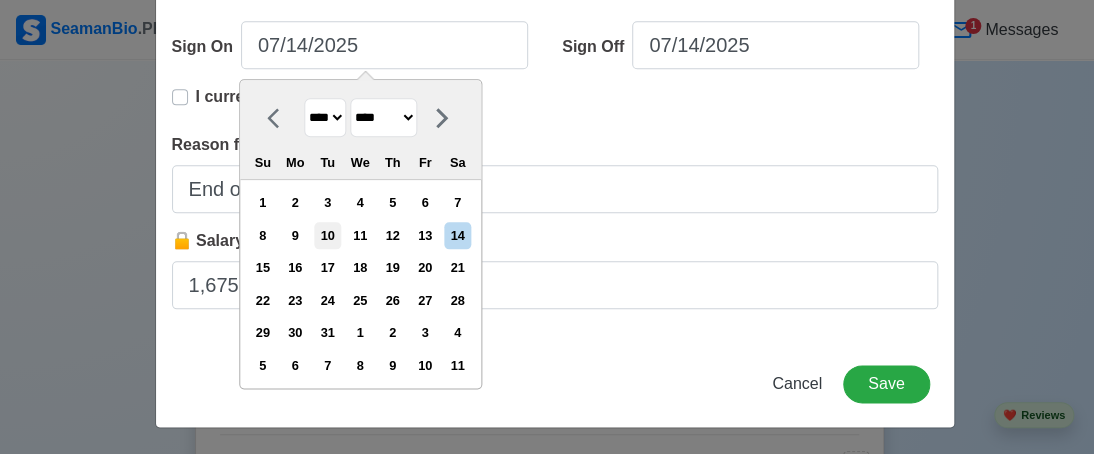 click on "10" at bounding box center (327, 235) 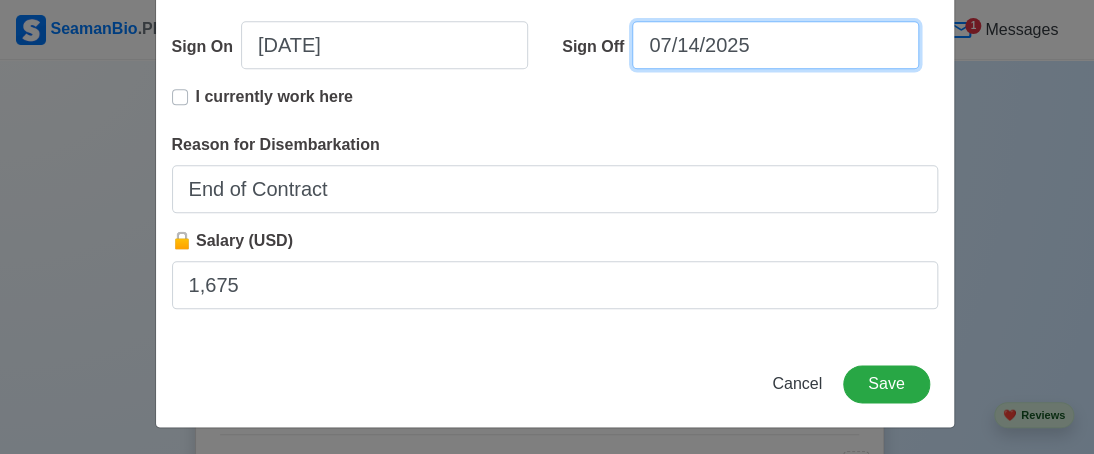 click on "07/14/2025" at bounding box center (775, 45) 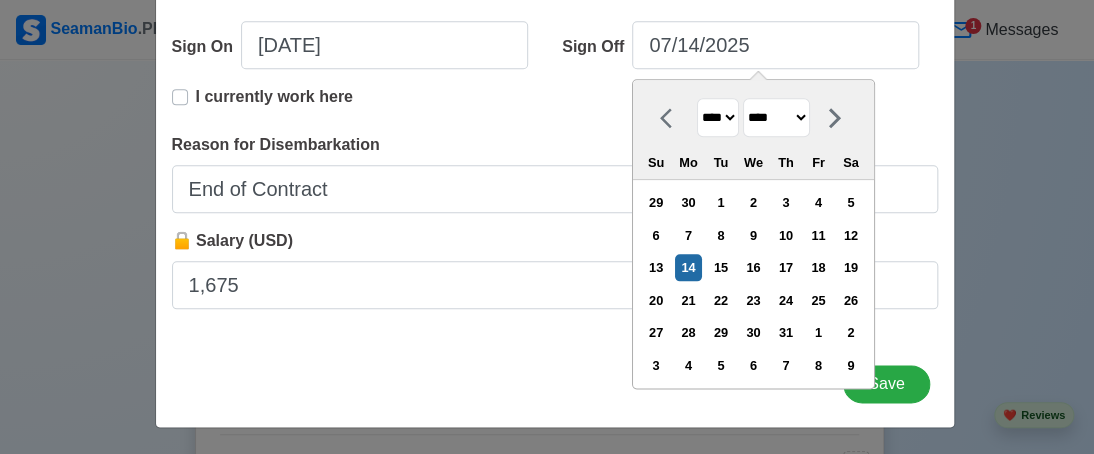 click on "**** **** **** **** **** **** **** **** **** **** **** **** **** **** **** **** **** **** **** **** **** **** **** **** **** **** **** **** **** **** **** **** **** **** **** **** **** **** **** **** **** **** **** **** **** **** **** **** **** **** **** **** **** **** **** **** **** **** **** **** **** **** **** **** **** **** **** **** **** **** **** **** **** **** **** **** **** **** **** **** **** **** **** **** **** **** **** **** **** **** **** **** **** **** **** **** **** **** **** **** **** **** **** **** **** **** **** ****" at bounding box center (718, 117) 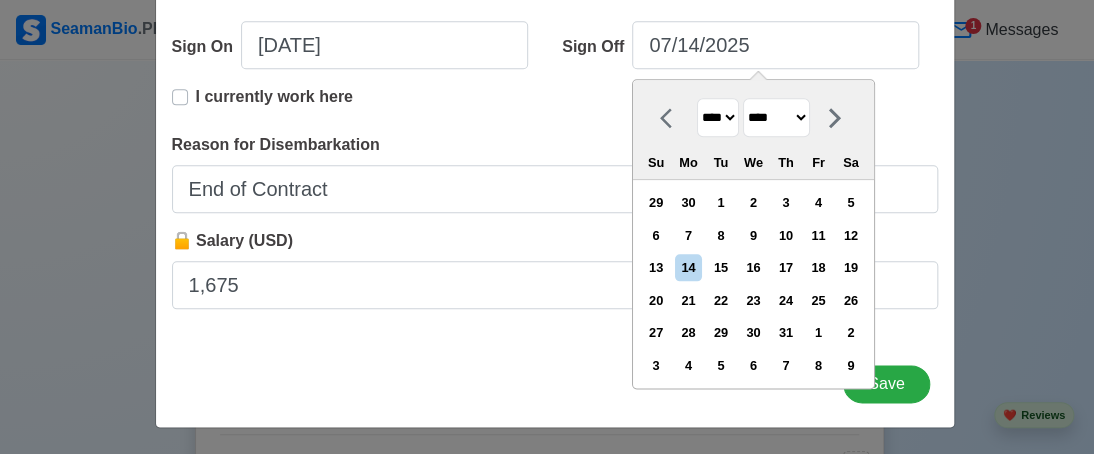 click on "******* ******** ***** ***** *** **** **** ****** ********* ******* ******** ********" at bounding box center (776, 117) 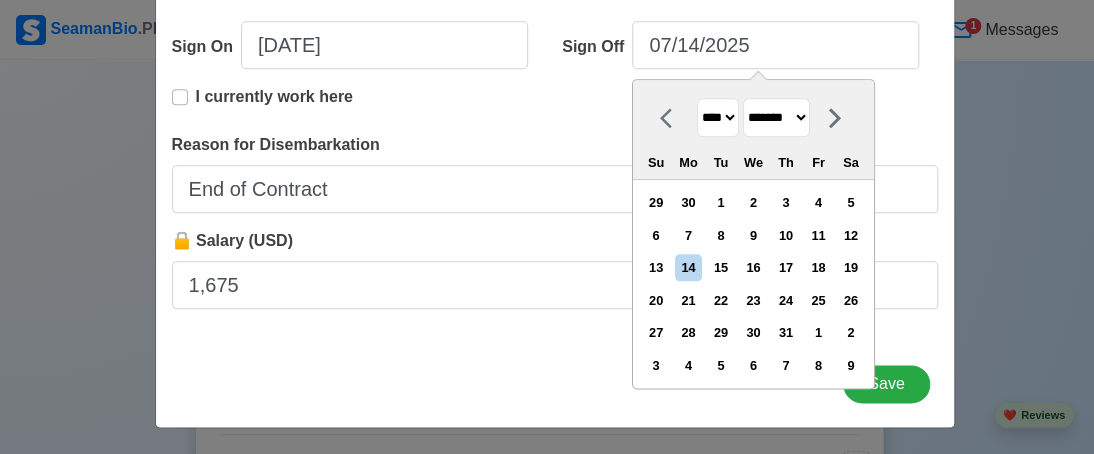 click on "******* ******** ***** ***** *** **** **** ****** ********* ******* ******** ********" at bounding box center (776, 117) 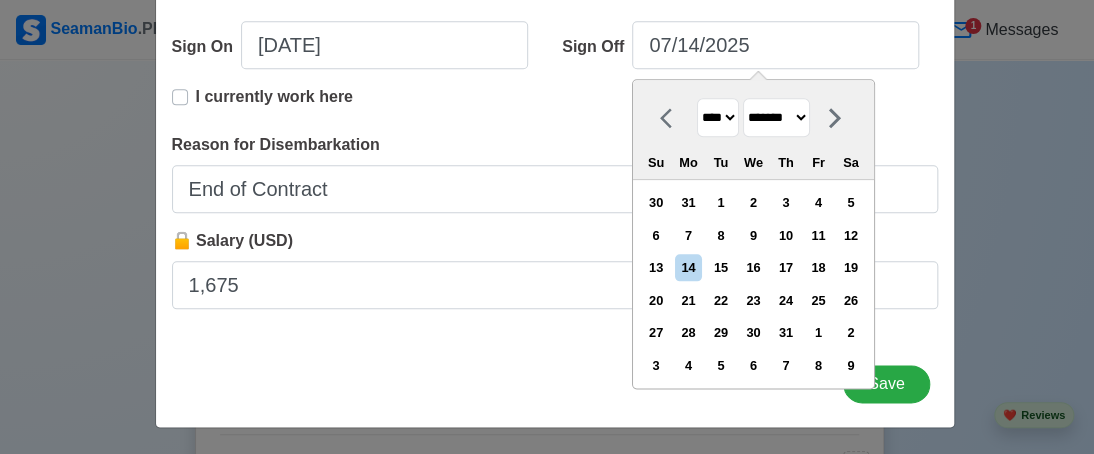 click on "******* ******** ***** ***** *** **** **** ****** ********* ******* ******** ********" at bounding box center (776, 117) 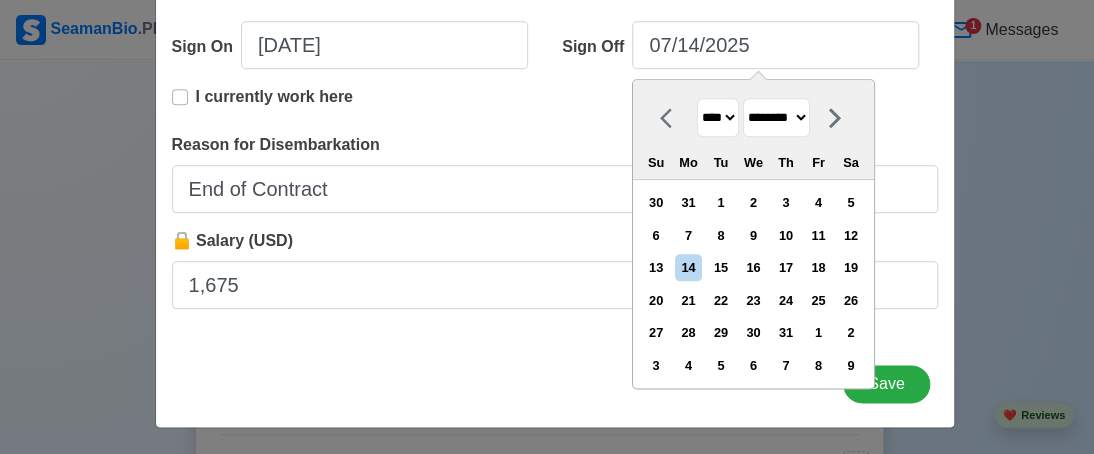 click on "******* ******** ***** ***** *** **** **** ****** ********* ******* ******** ********" at bounding box center (776, 117) 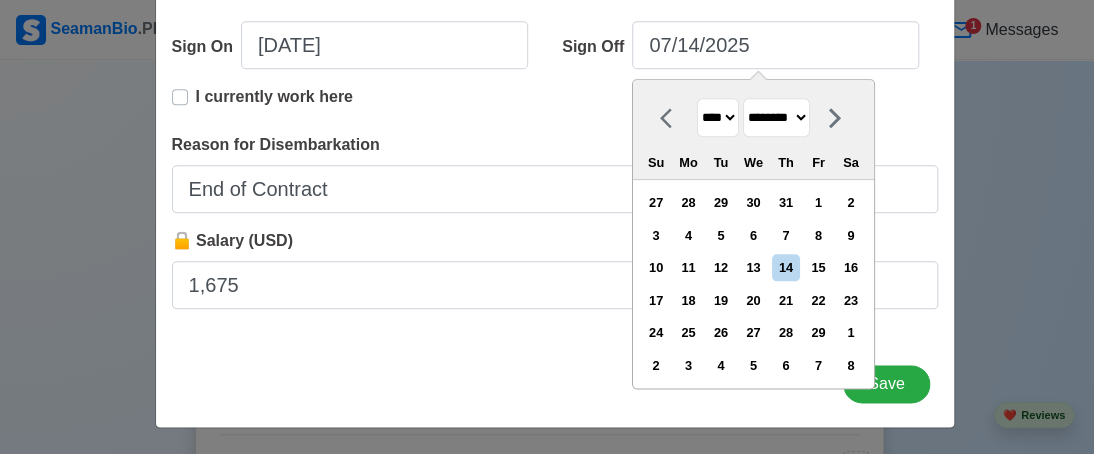 click on "27" at bounding box center (753, 332) 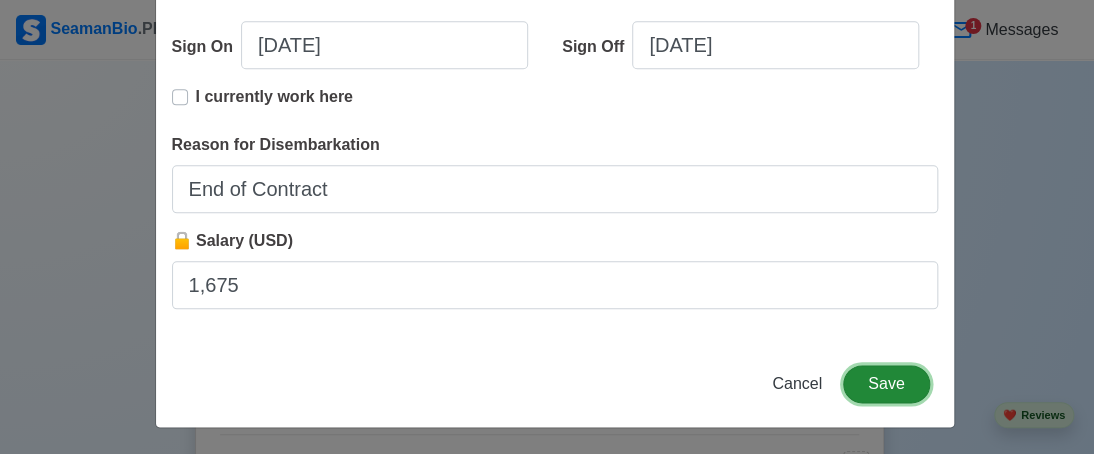 click on "Save" at bounding box center (886, 384) 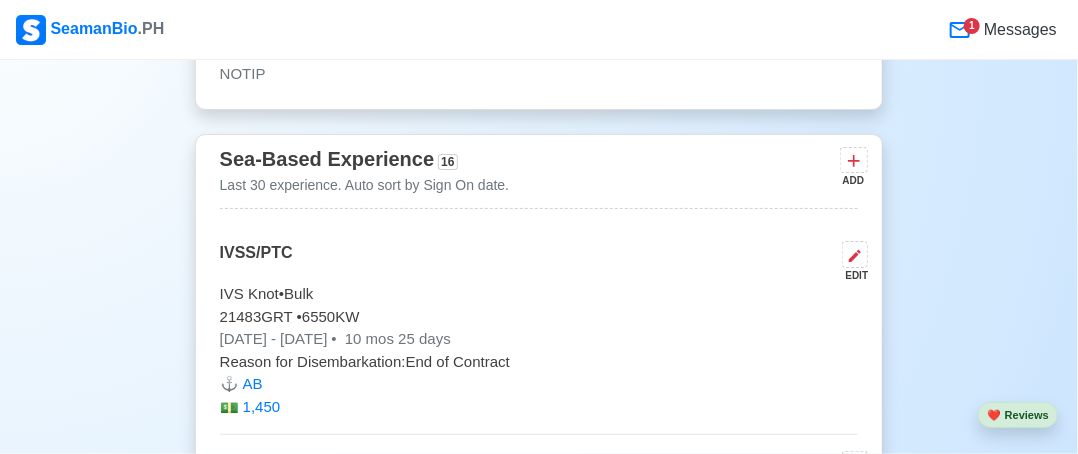click 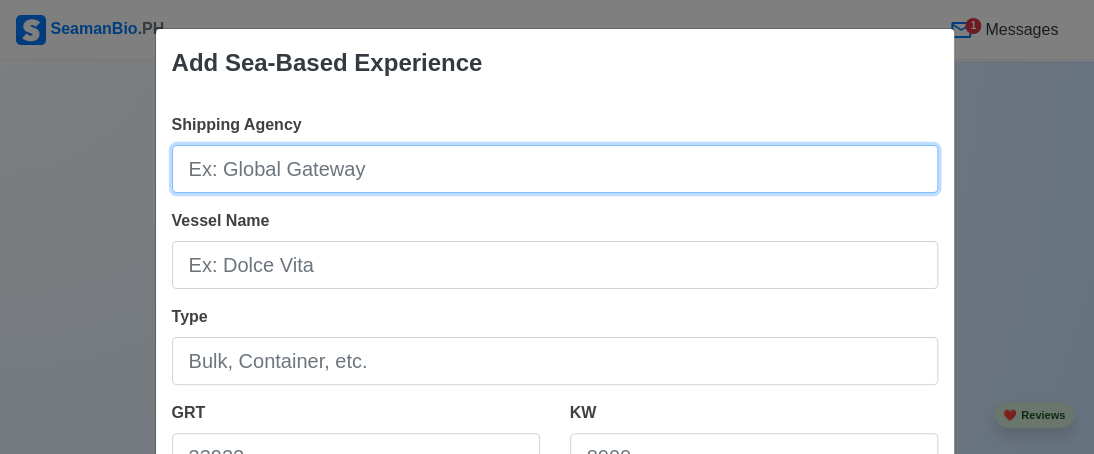 click on "Shipping Agency" at bounding box center (555, 169) 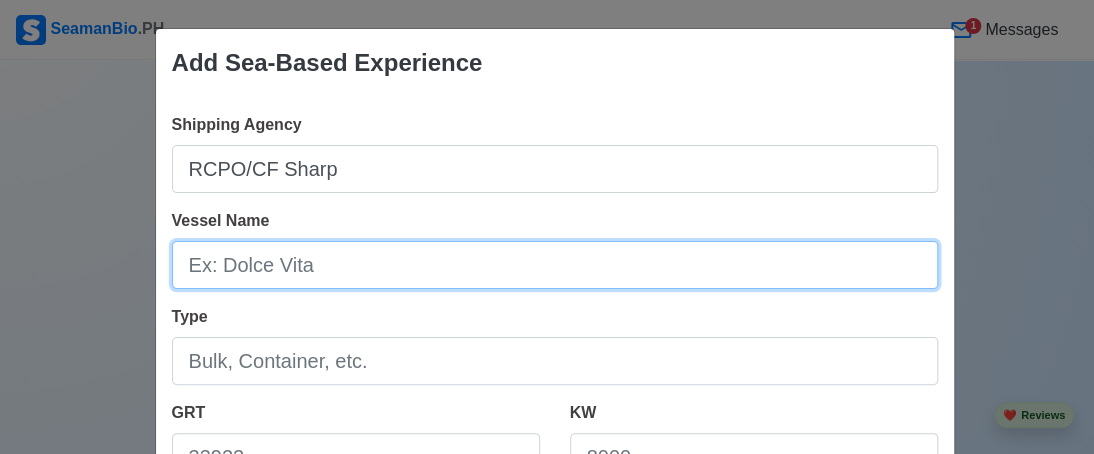 click on "Vessel Name" at bounding box center [555, 265] 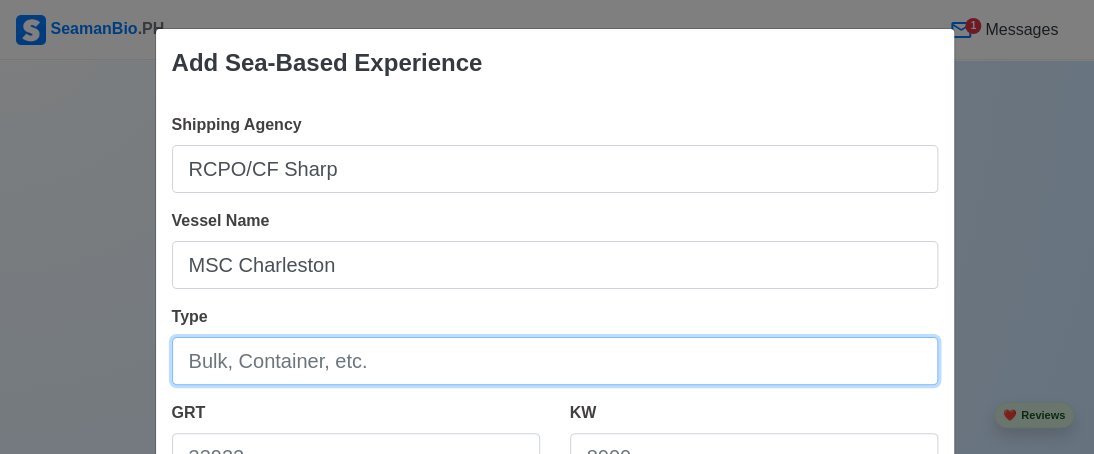 click on "Type" at bounding box center [555, 361] 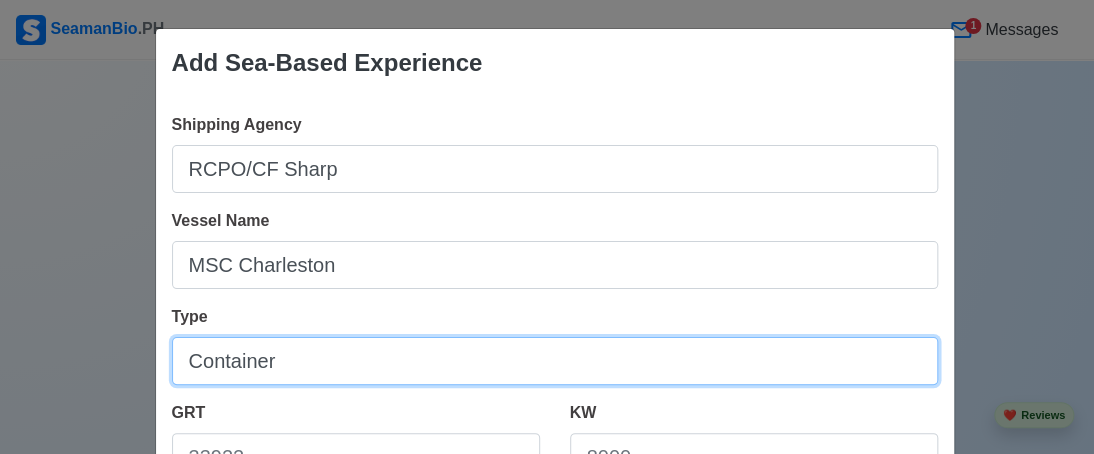 scroll, scrollTop: 400, scrollLeft: 0, axis: vertical 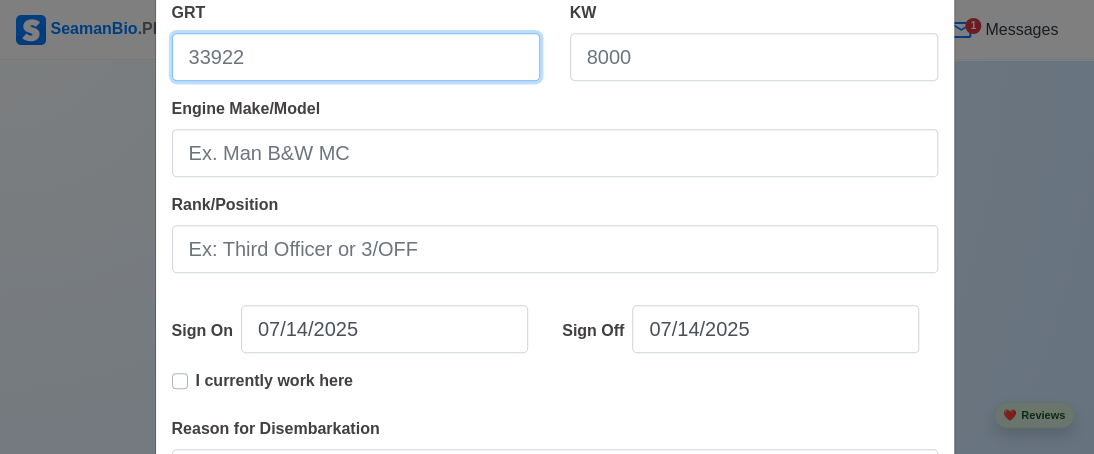 click on "GRT" at bounding box center (356, 57) 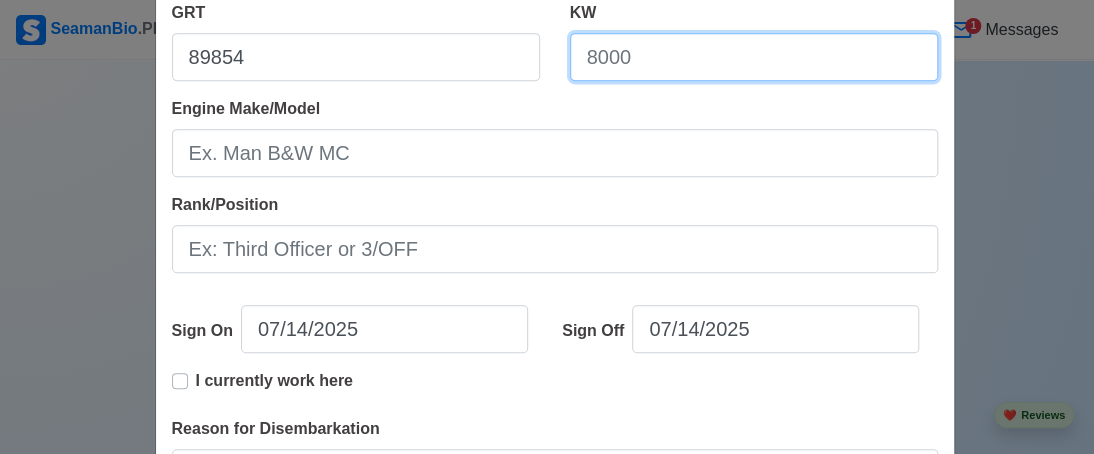 click on "KW" at bounding box center [754, 57] 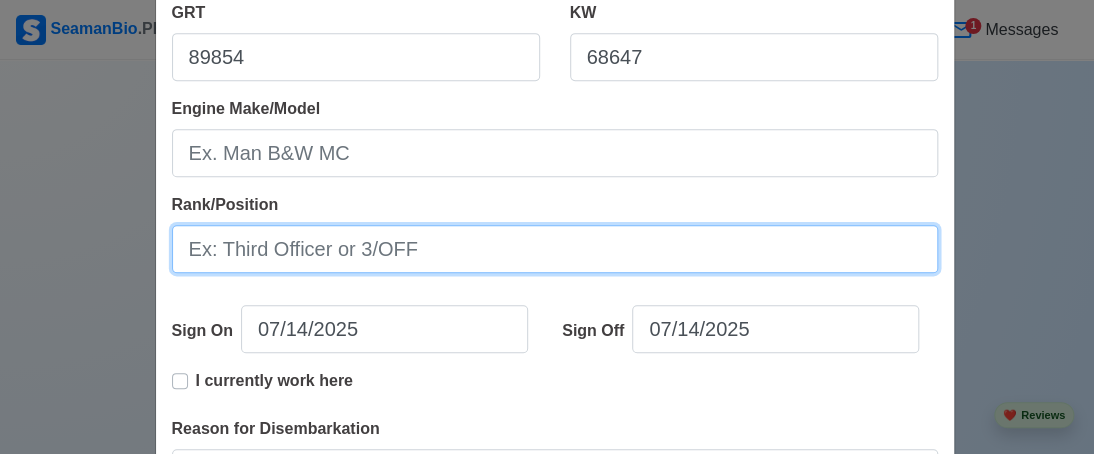 click on "Rank/Position" at bounding box center (555, 249) 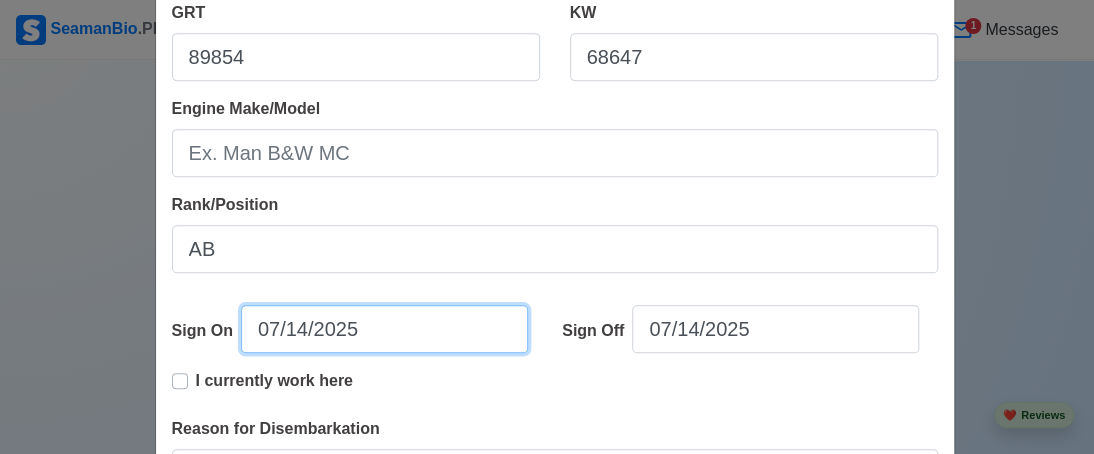 click on "07/14/2025" at bounding box center [384, 329] 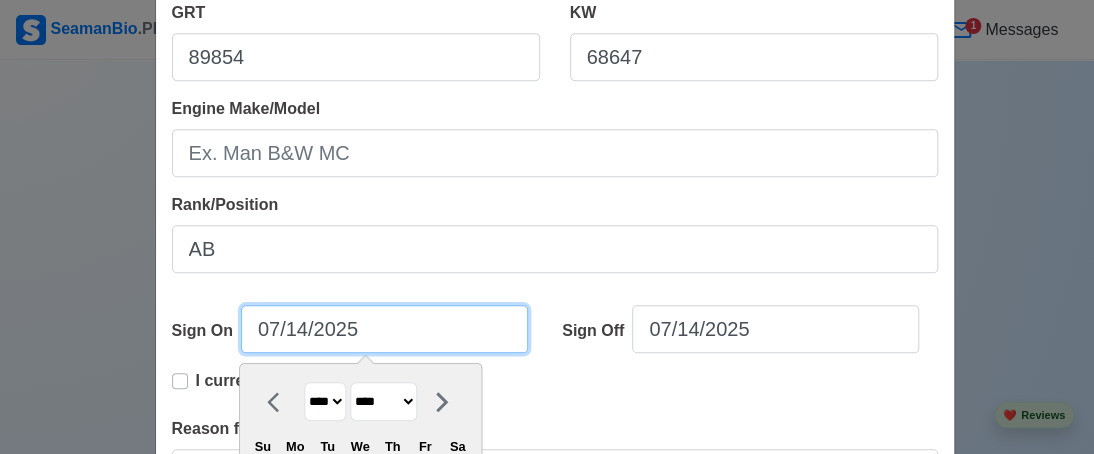 scroll, scrollTop: 684, scrollLeft: 0, axis: vertical 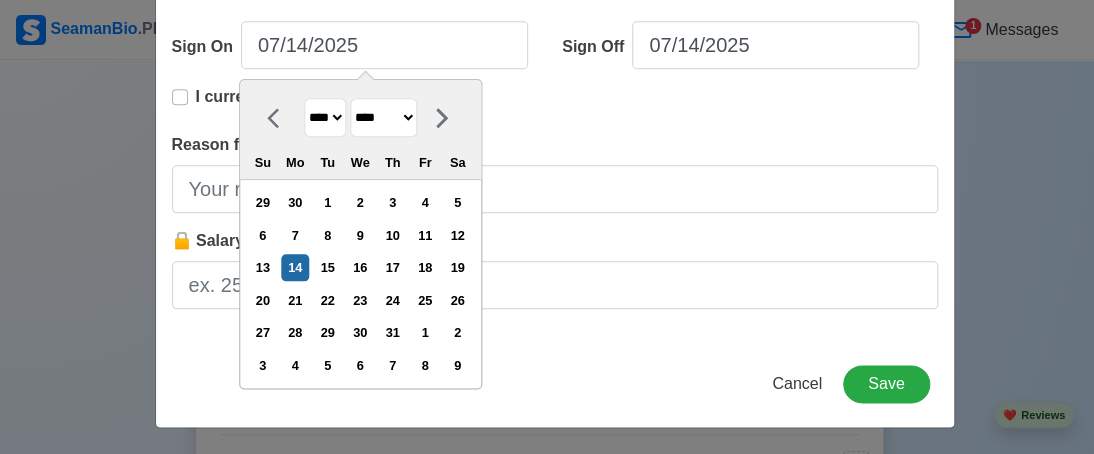 click on "**** **** **** **** **** **** **** **** **** **** **** **** **** **** **** **** **** **** **** **** **** **** **** **** **** **** **** **** **** **** **** **** **** **** **** **** **** **** **** **** **** **** **** **** **** **** **** **** **** **** **** **** **** **** **** **** **** **** **** **** **** **** **** **** **** **** **** **** **** **** **** **** **** **** **** **** **** **** **** **** **** **** **** **** **** **** **** **** **** **** **** **** **** **** **** **** **** **** **** **** **** **** **** **** **** ****" at bounding box center (325, 117) 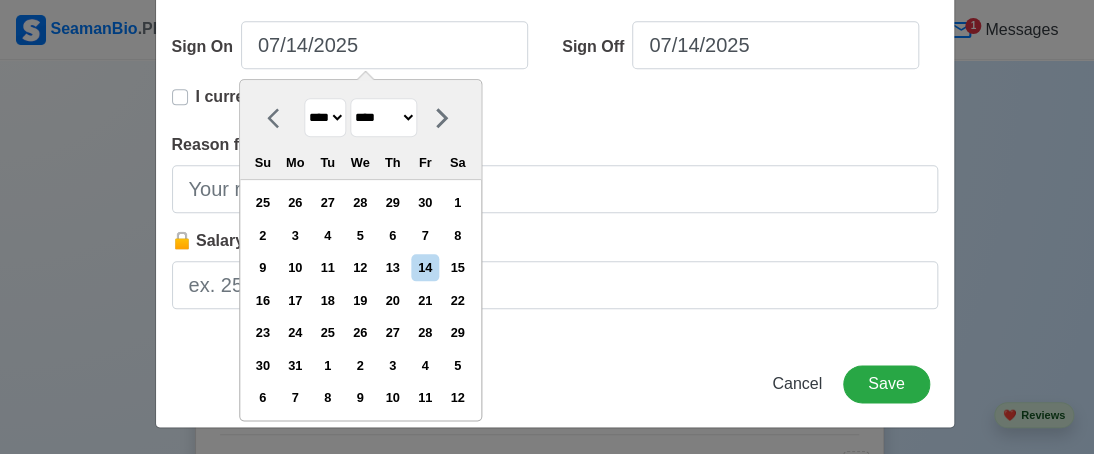 click on "******* ******** ***** ***** *** **** **** ****** ********* ******* ******** ********" at bounding box center (383, 117) 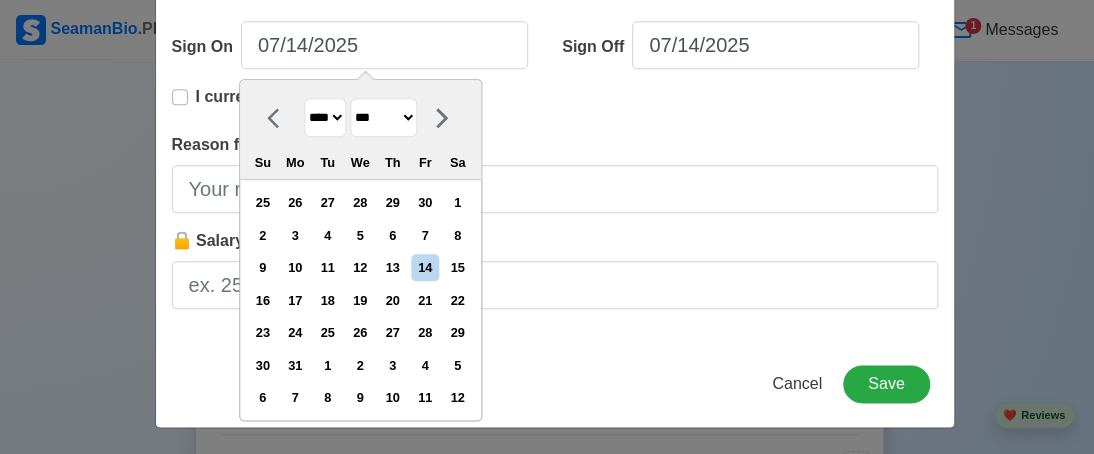 click on "******* ******** ***** ***** *** **** **** ****** ********* ******* ******** ********" at bounding box center [383, 117] 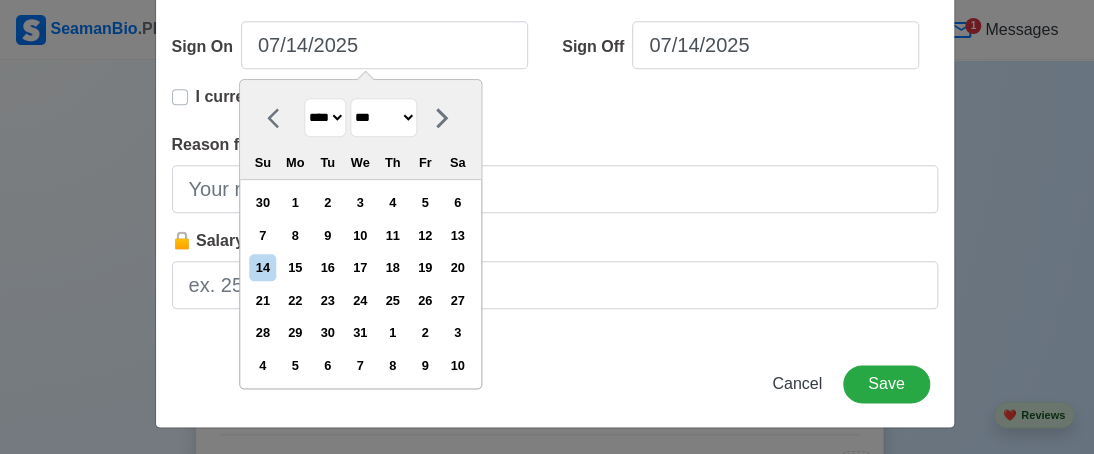 drag, startPoint x: 427, startPoint y: 229, endPoint x: 503, endPoint y: 175, distance: 93.230896 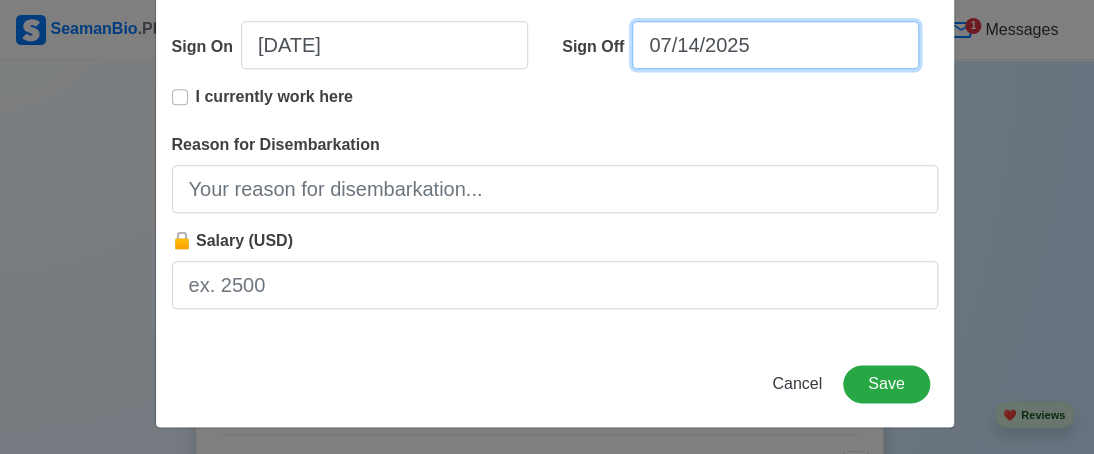 click on "07/14/2025" at bounding box center (775, 45) 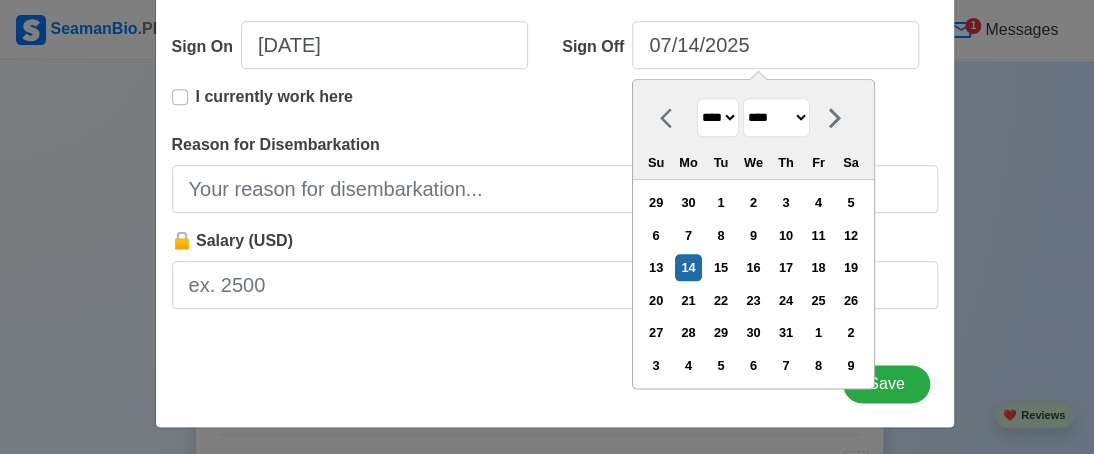 click on "**** **** **** **** **** **** **** **** **** **** **** **** **** **** **** **** **** **** **** **** **** **** **** **** **** **** **** **** **** **** **** **** **** **** **** **** **** **** **** **** **** **** **** **** **** **** **** **** **** **** **** **** **** **** **** **** **** **** **** **** **** **** **** **** **** **** **** **** **** **** **** **** **** **** **** **** **** **** **** **** **** **** **** **** **** **** **** **** **** **** **** **** **** **** **** **** **** **** **** **** **** **** **** **** **** **** **** ****" at bounding box center [718, 117] 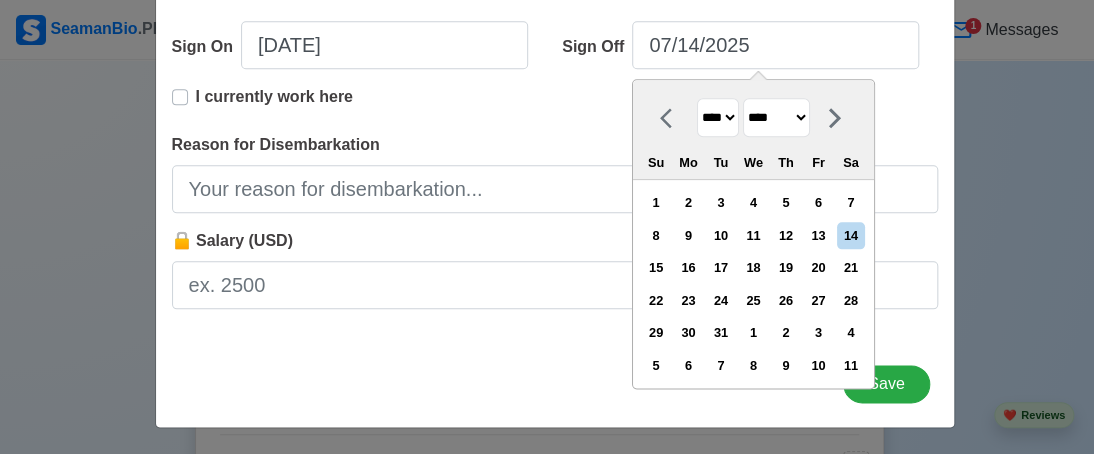 click on "******* ******** ***** ***** *** **** **** ****** ********* ******* ******** ********" at bounding box center (776, 117) 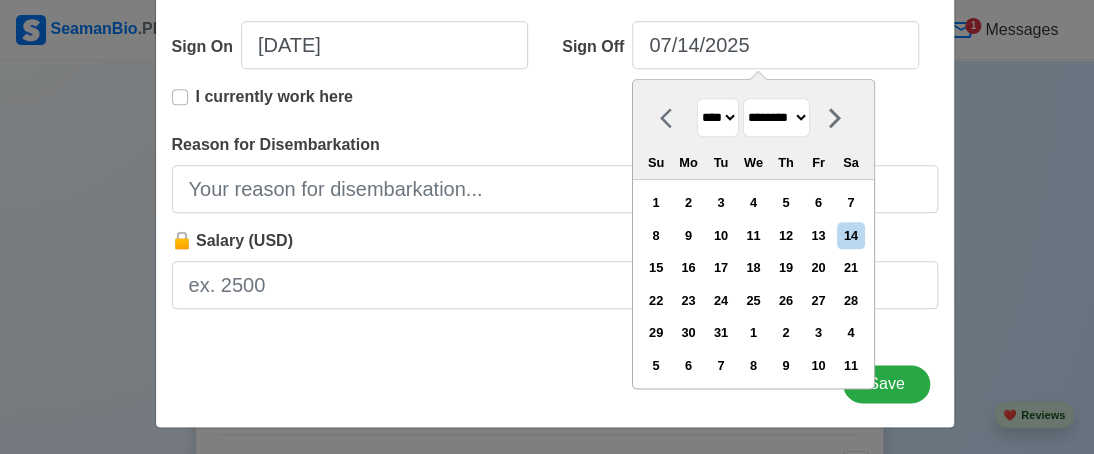 click on "******* ******** ***** ***** *** **** **** ****** ********* ******* ******** ********" at bounding box center (776, 117) 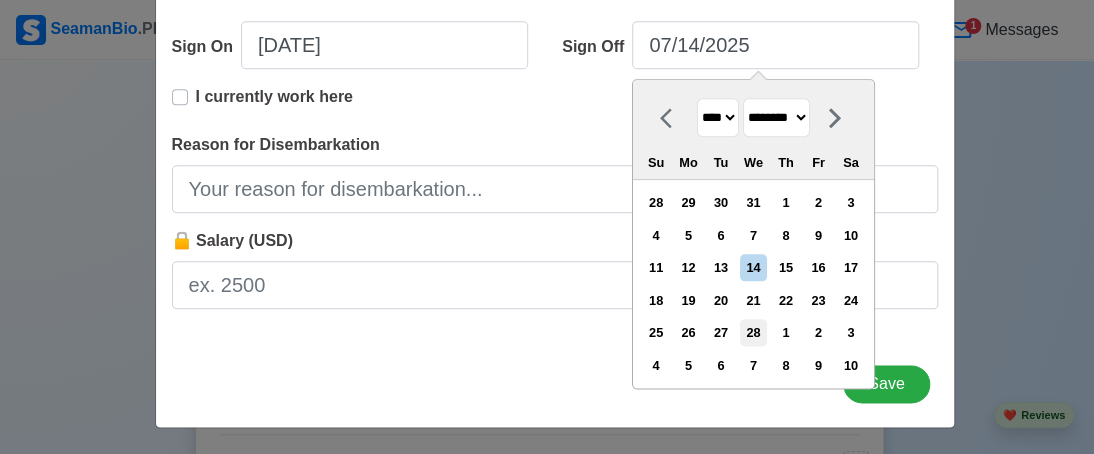 click on "28" at bounding box center (753, 332) 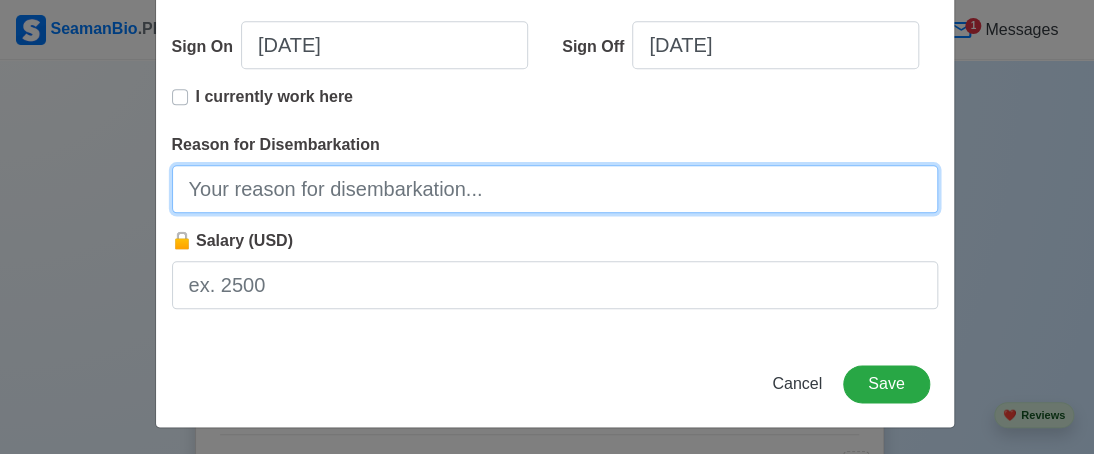 click on "Reason for Disembarkation" at bounding box center [555, 189] 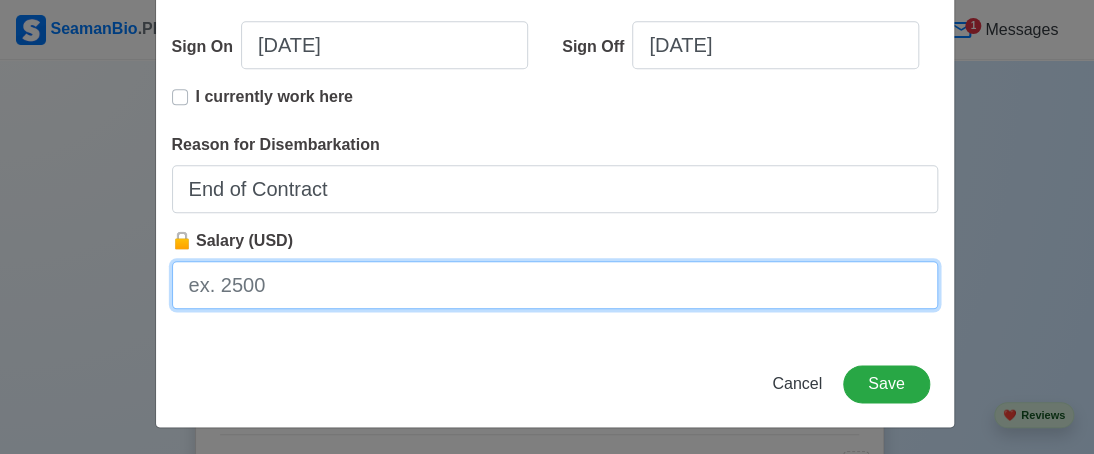click on "🔒 Salary (USD)" at bounding box center (555, 285) 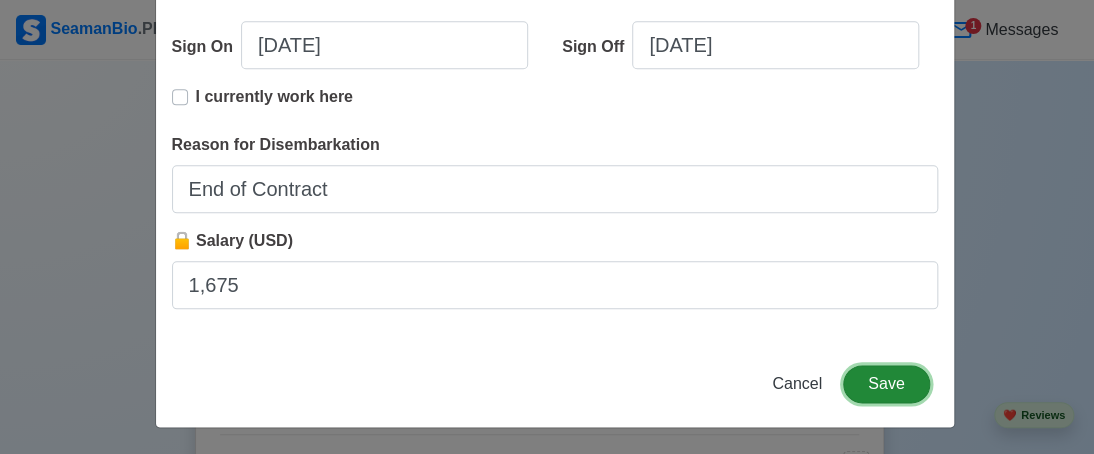 click on "Save" at bounding box center [886, 384] 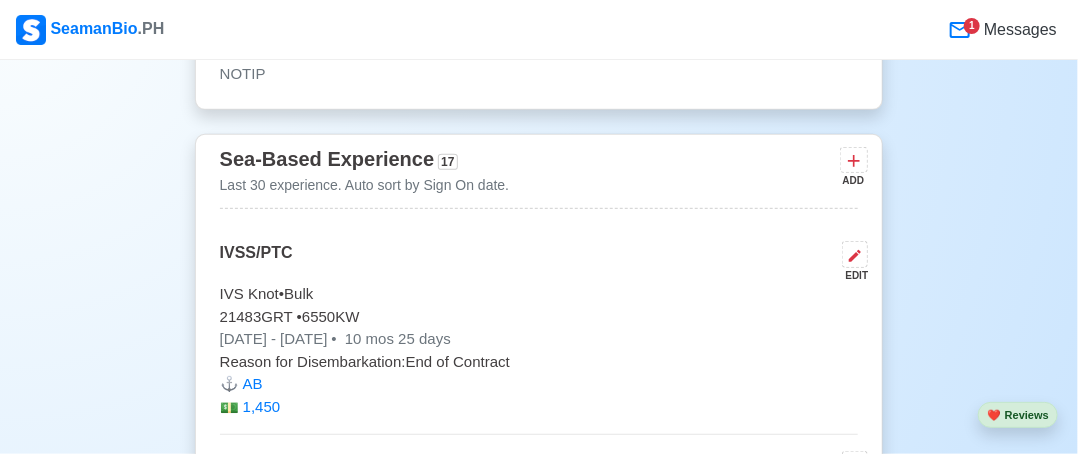 click 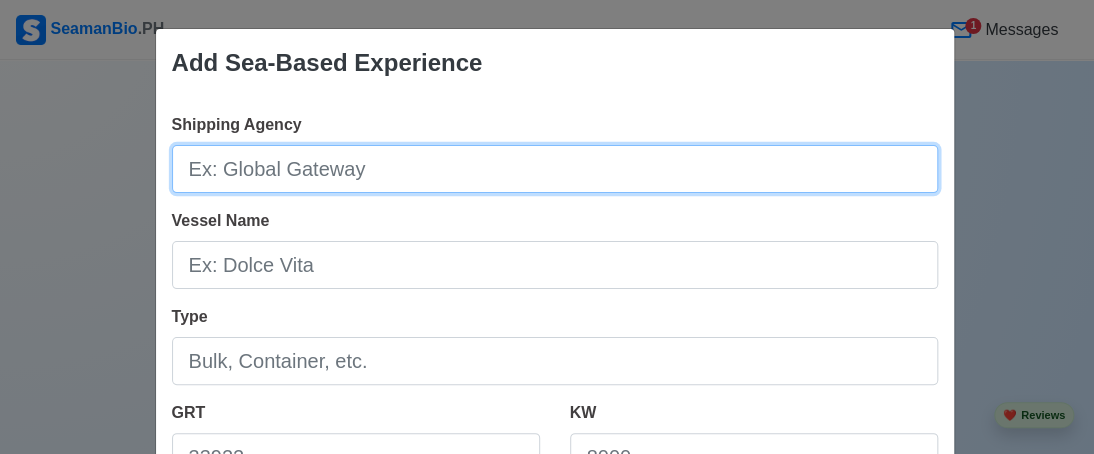 click on "Shipping Agency" at bounding box center [555, 169] 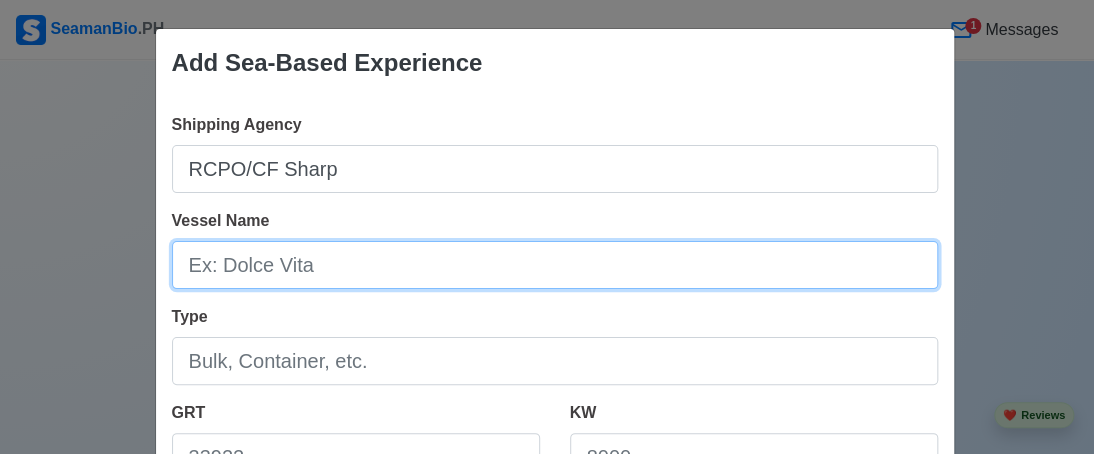 click on "Vessel Name" at bounding box center [555, 265] 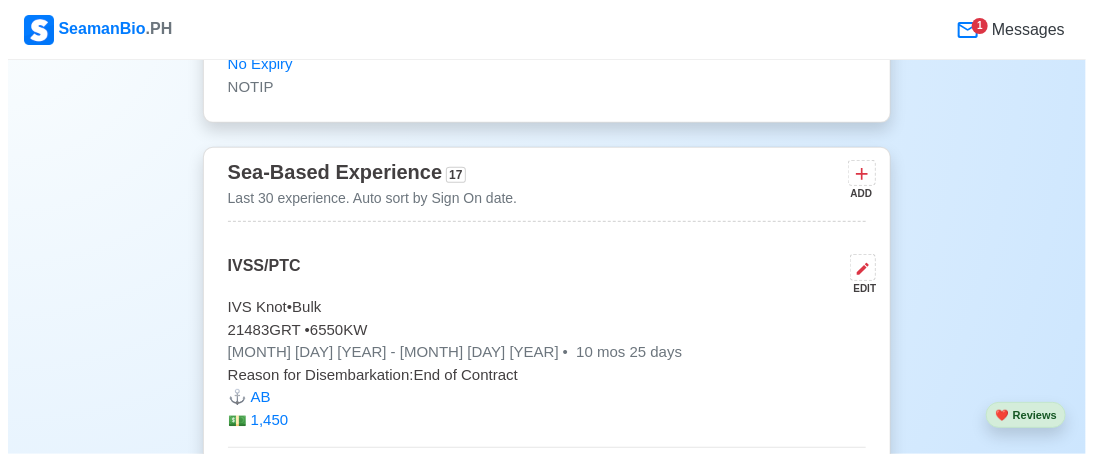 scroll, scrollTop: 5700, scrollLeft: 0, axis: vertical 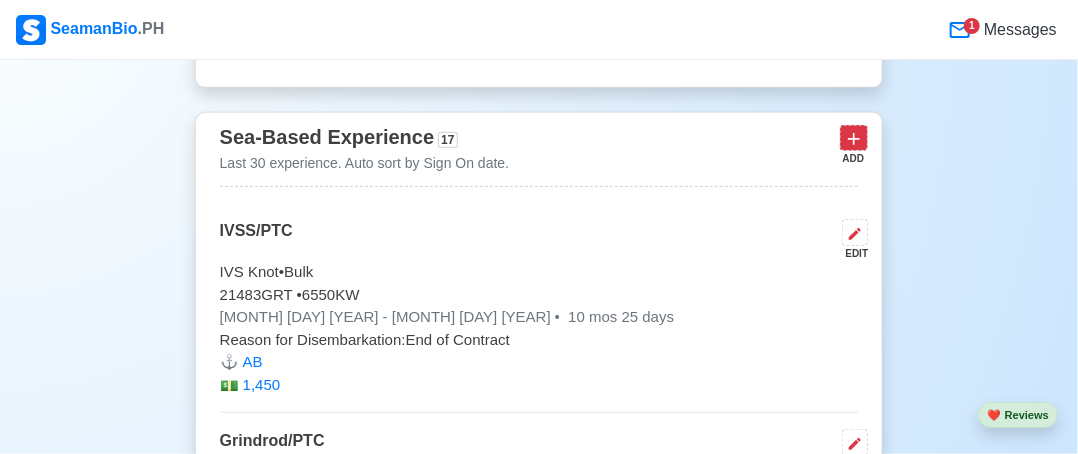 click 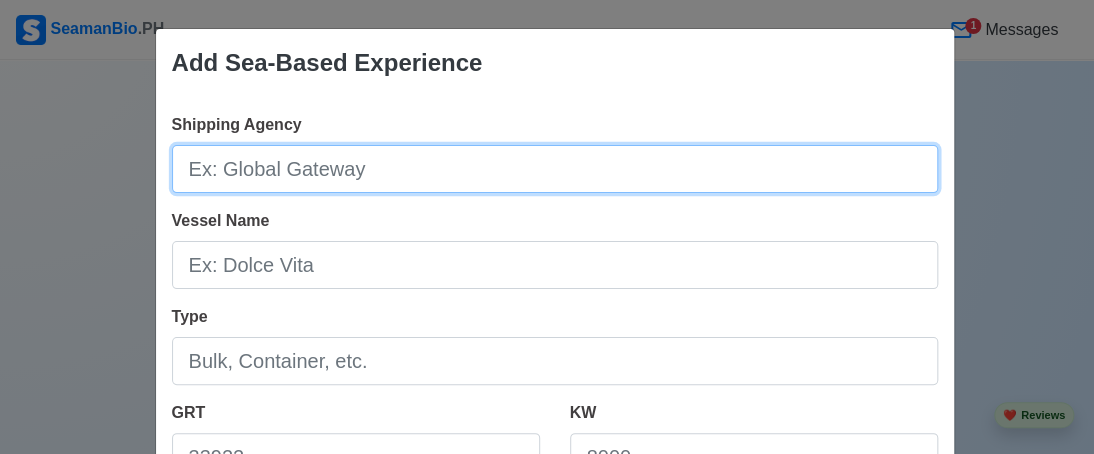 click on "Shipping Agency" at bounding box center [555, 169] 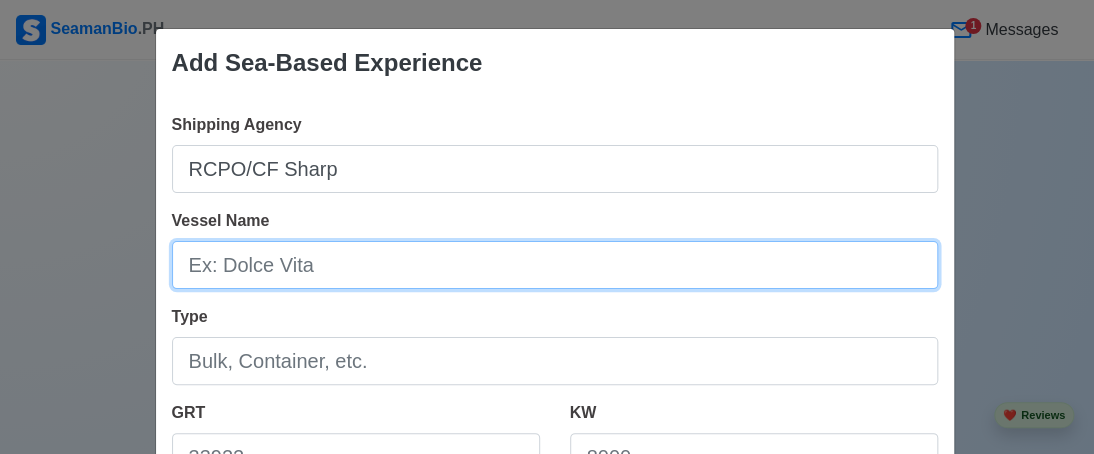 click on "Vessel Name" at bounding box center [555, 265] 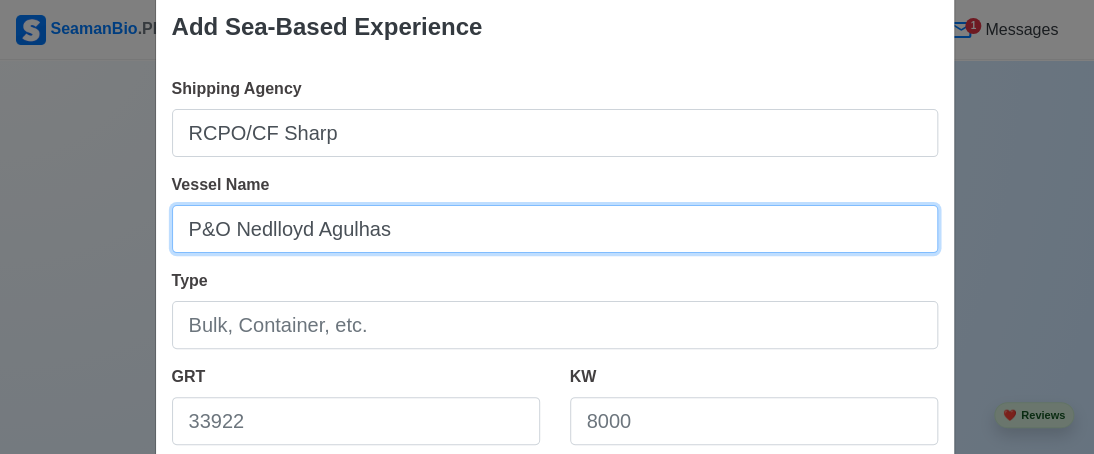 scroll, scrollTop: 100, scrollLeft: 0, axis: vertical 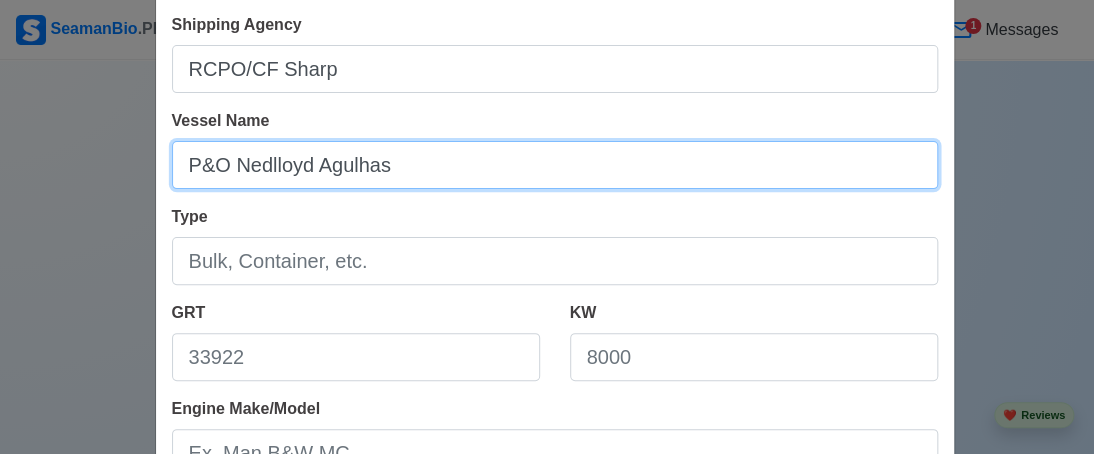 type on "P&O Nedlloyd Agulhas" 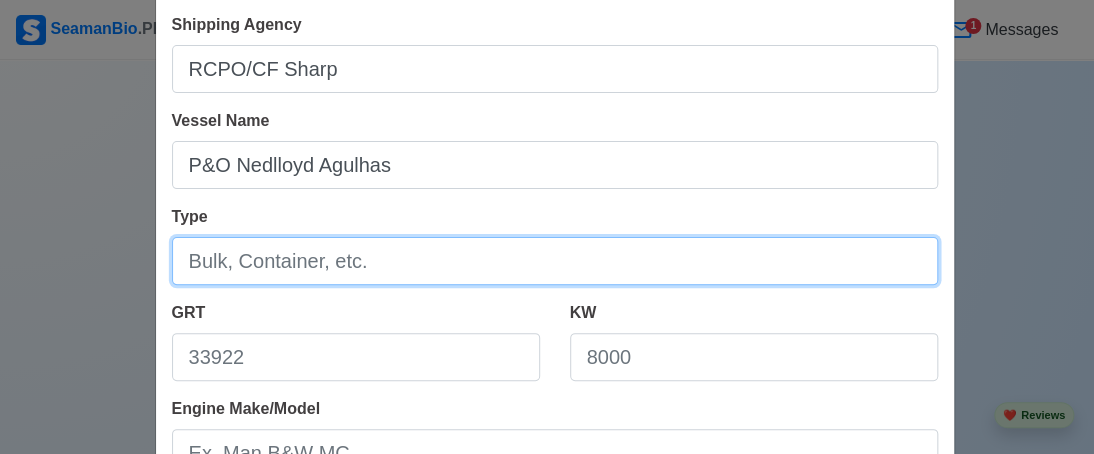 click on "Type" at bounding box center (555, 261) 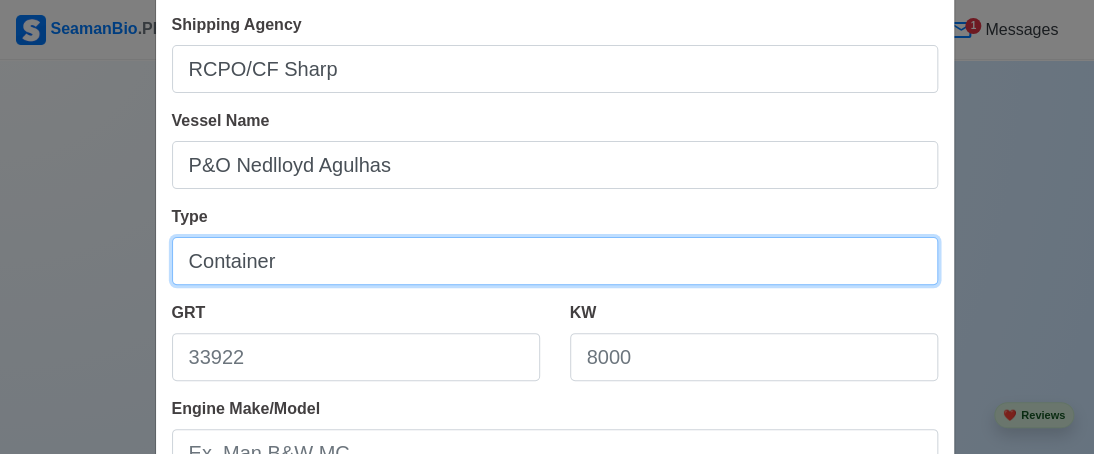 scroll, scrollTop: 200, scrollLeft: 0, axis: vertical 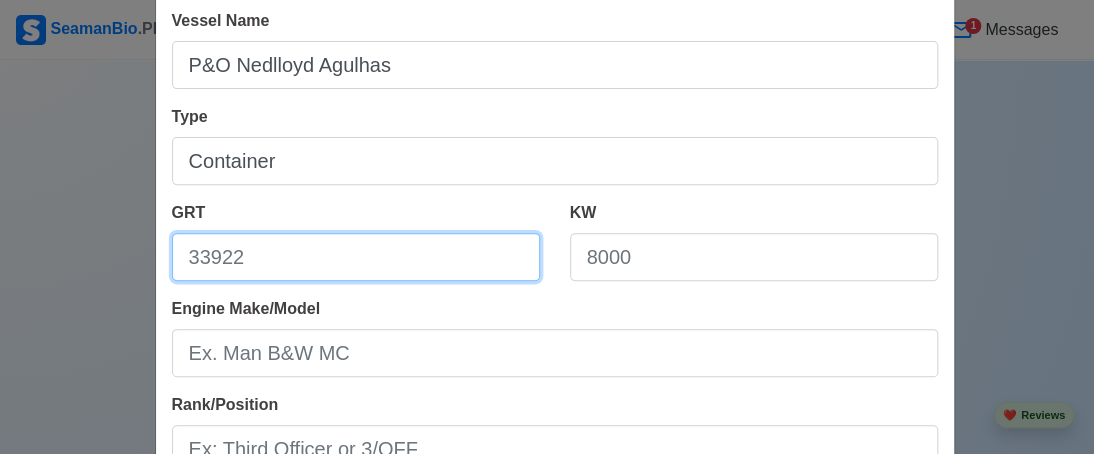 click on "GRT" at bounding box center (356, 257) 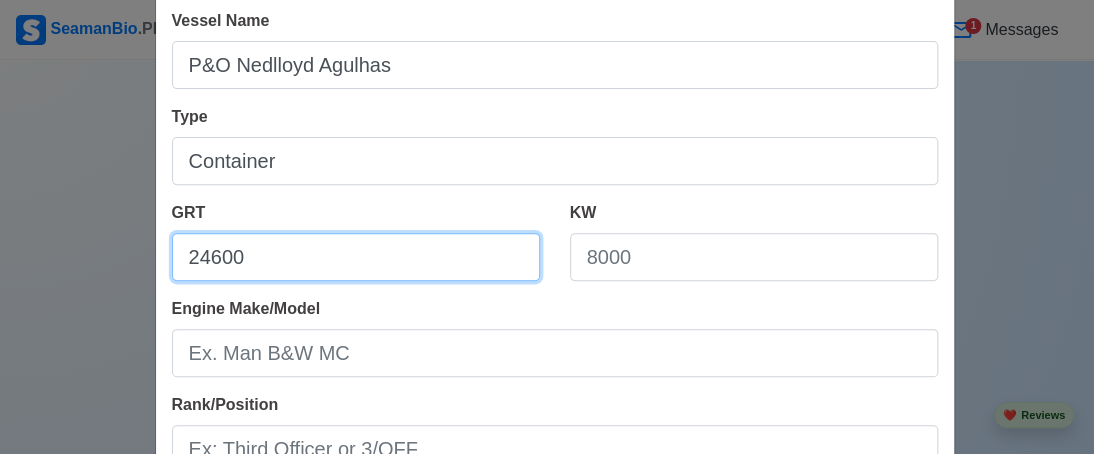 type on "24600" 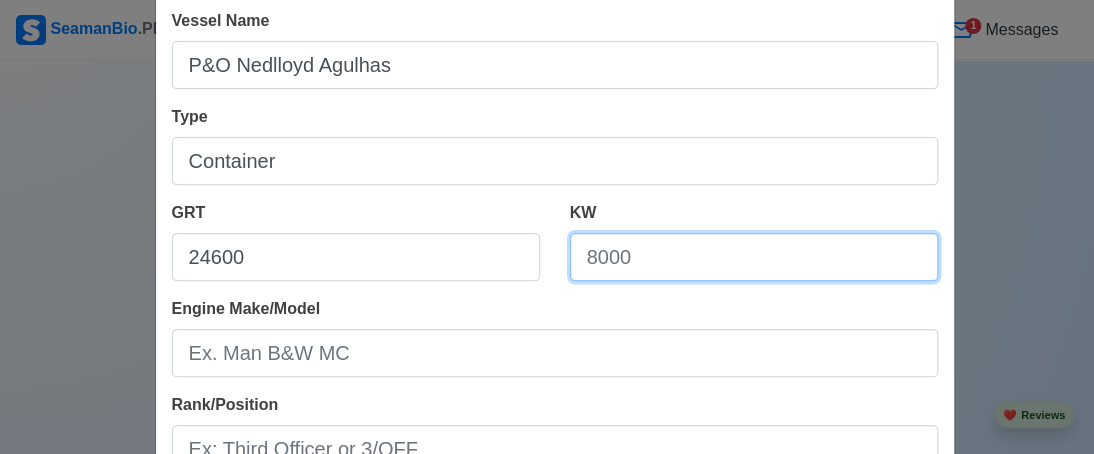 click on "KW" at bounding box center (754, 257) 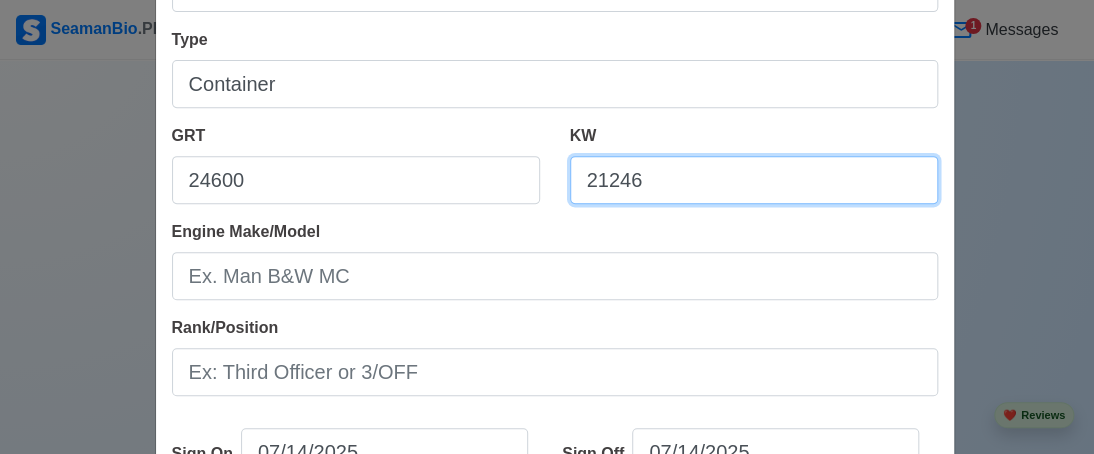 scroll, scrollTop: 300, scrollLeft: 0, axis: vertical 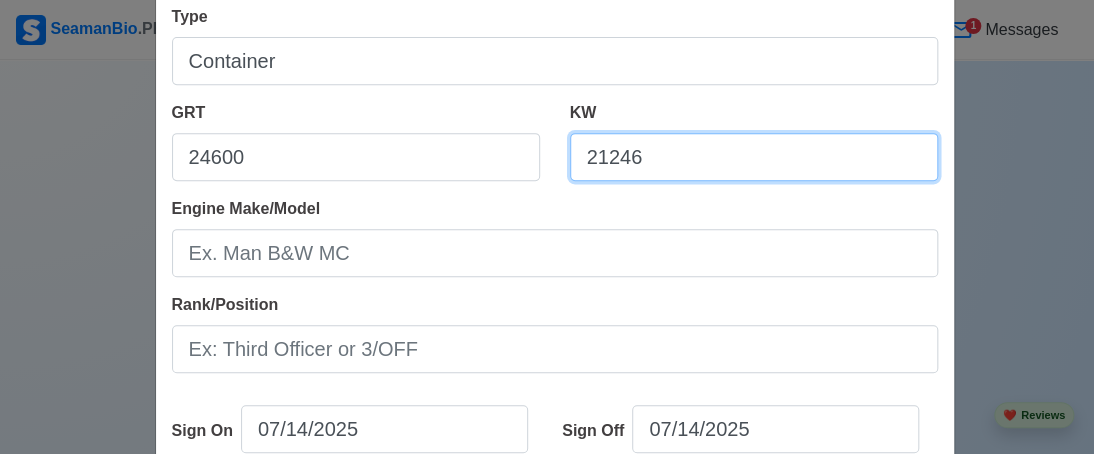 type on "21246" 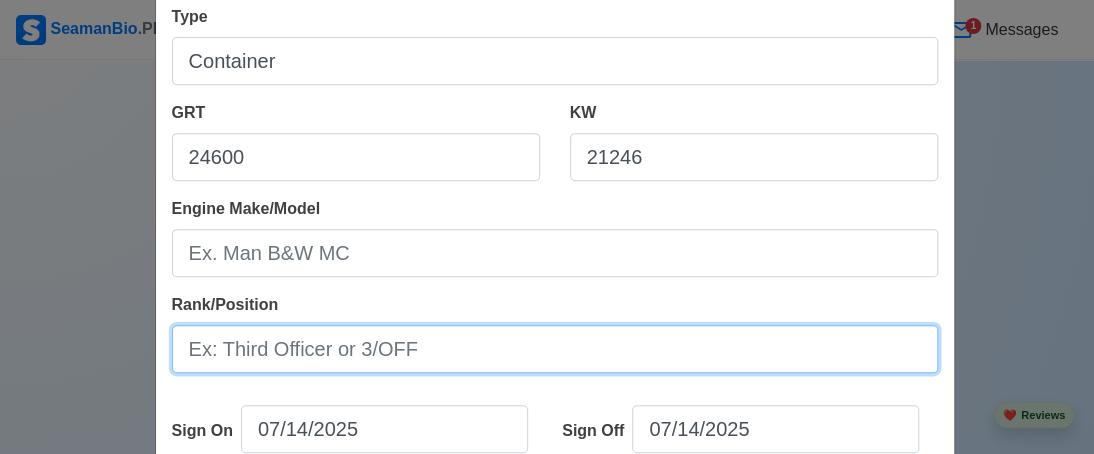 click on "Rank/Position" at bounding box center [555, 349] 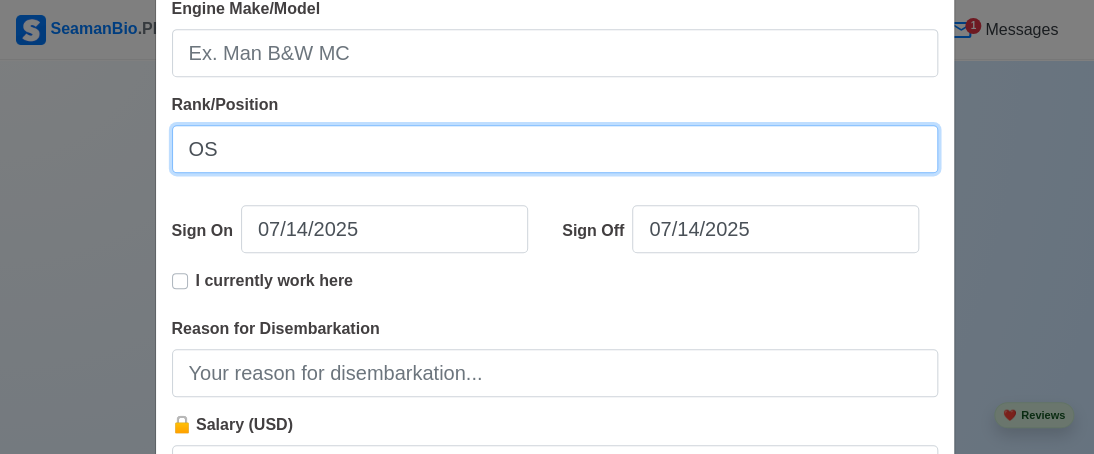 scroll, scrollTop: 600, scrollLeft: 0, axis: vertical 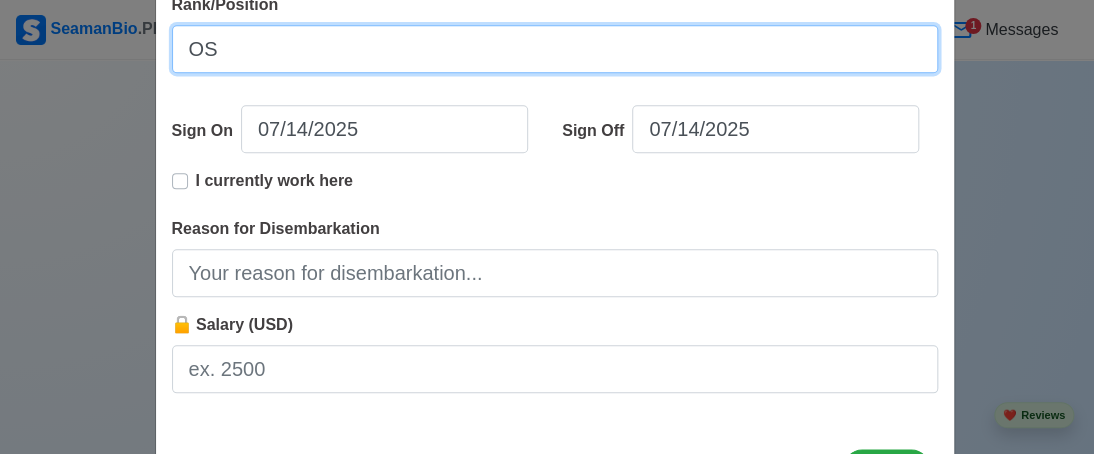 type on "OS" 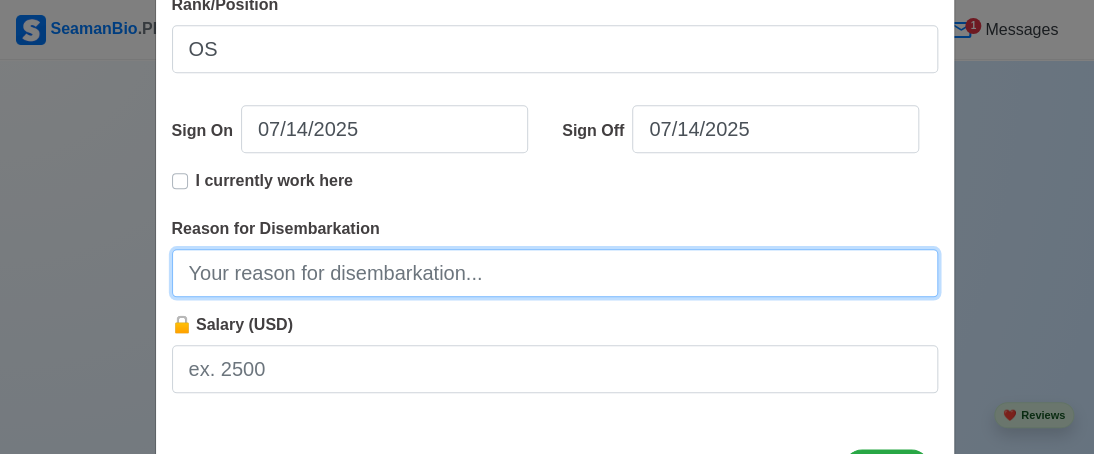 click on "Reason for Disembarkation" at bounding box center [555, 273] 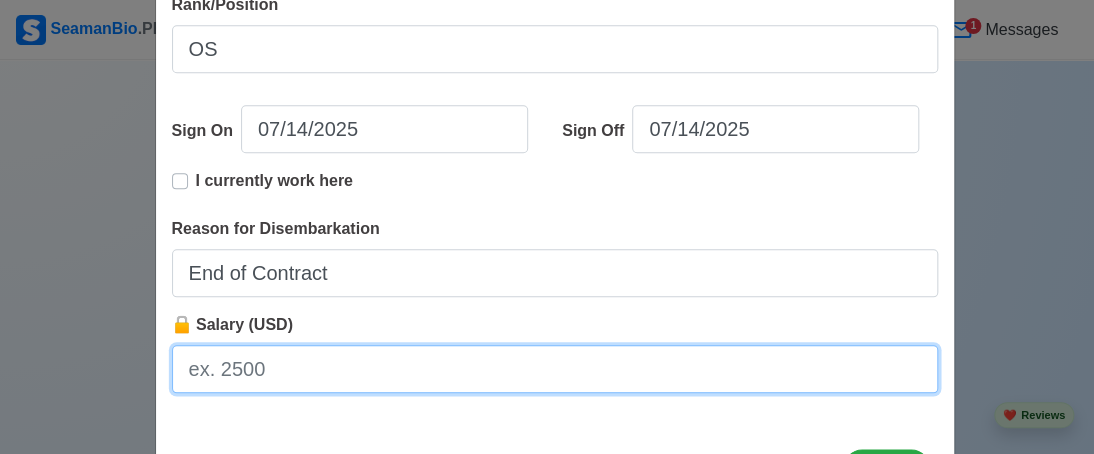 click on "🔒 Salary (USD)" at bounding box center (555, 369) 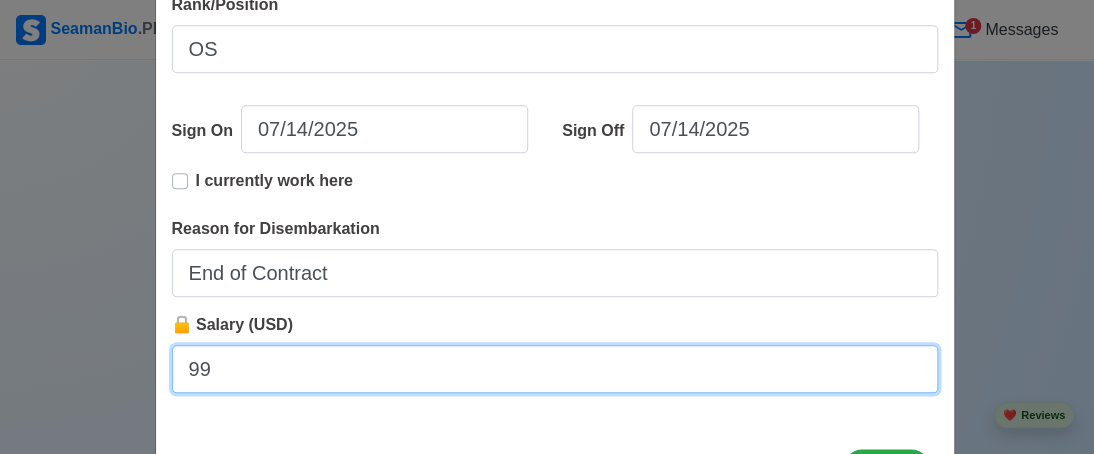 type on "9" 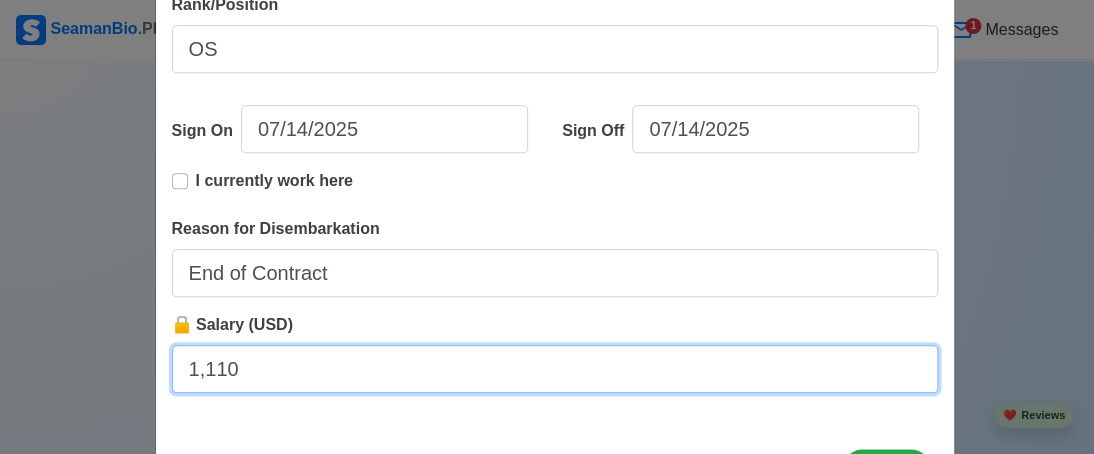 type on "1,110" 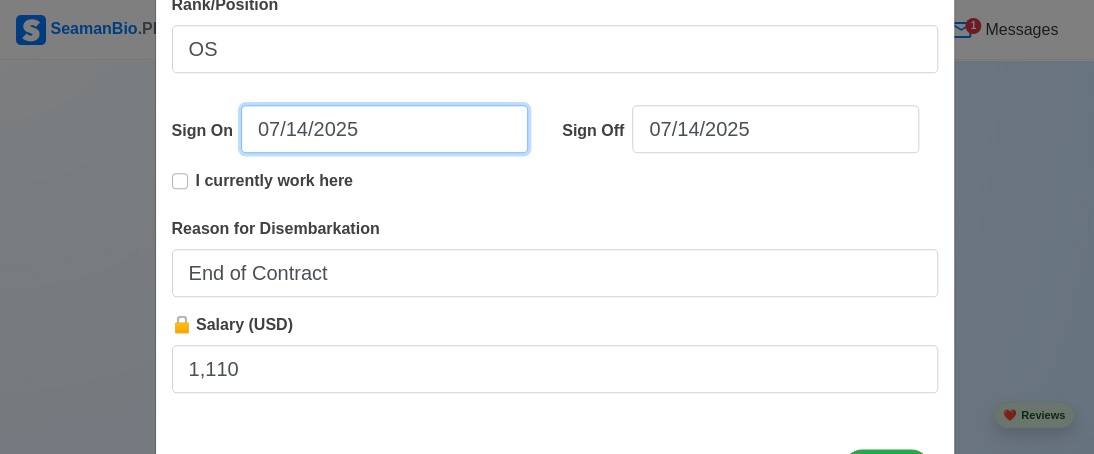 select on "****" 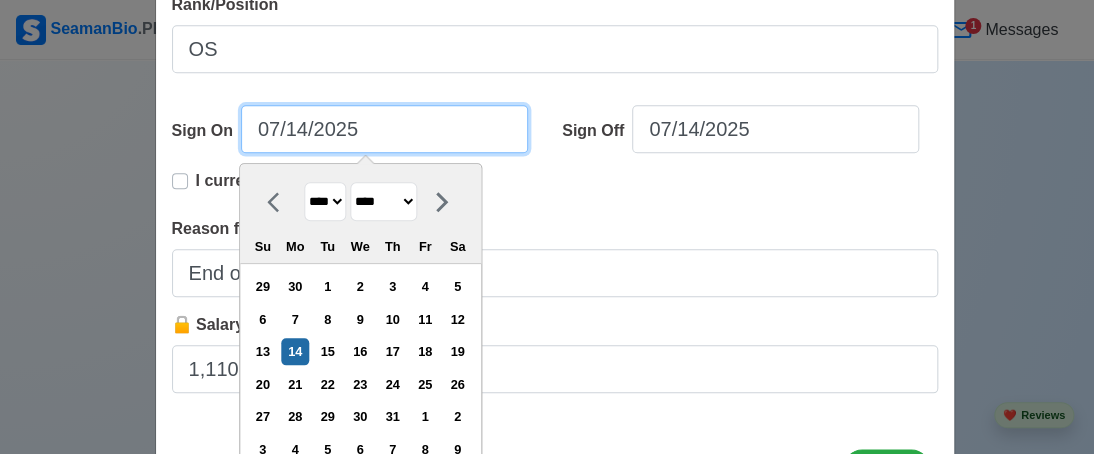 click on "07/14/2025" at bounding box center (384, 129) 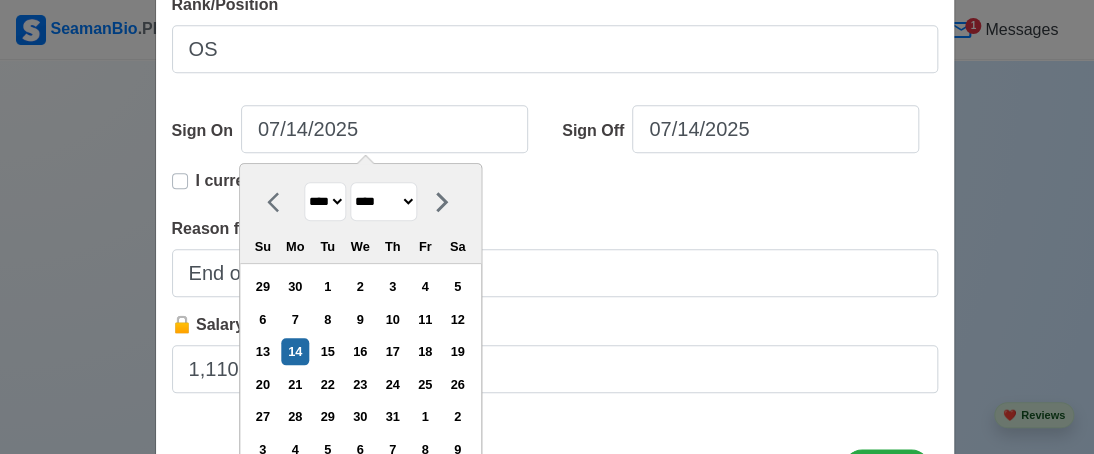 click on "**** **** **** **** **** **** **** **** **** **** **** **** **** **** **** **** **** **** **** **** **** **** **** **** **** **** **** **** **** **** **** **** **** **** **** **** **** **** **** **** **** **** **** **** **** **** **** **** **** **** **** **** **** **** **** **** **** **** **** **** **** **** **** **** **** **** **** **** **** **** **** **** **** **** **** **** **** **** **** **** **** **** **** **** **** **** **** **** **** **** **** **** **** **** **** **** **** **** **** **** **** **** **** **** **** ****" at bounding box center (325, 201) 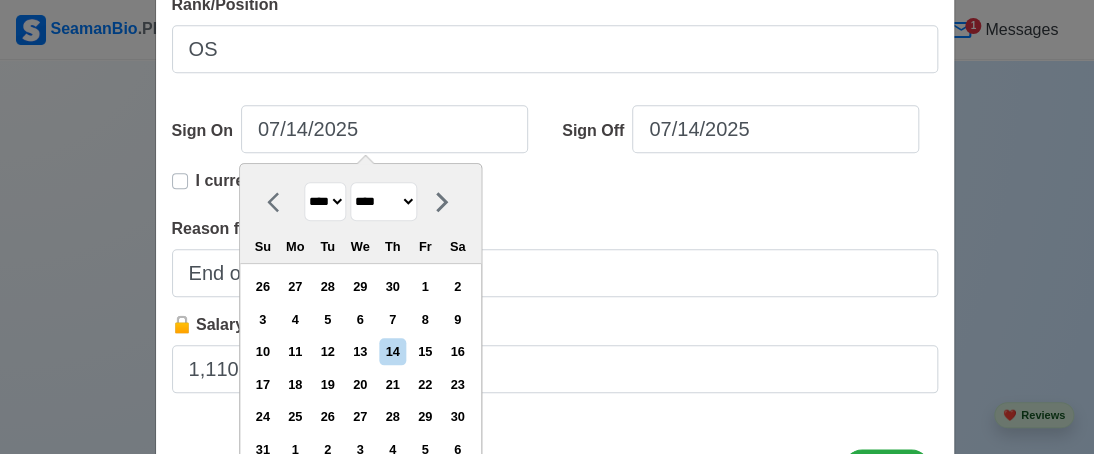 click on "******* ******** ***** ***** *** **** **** ****** ********* ******* ******** ********" at bounding box center [383, 201] 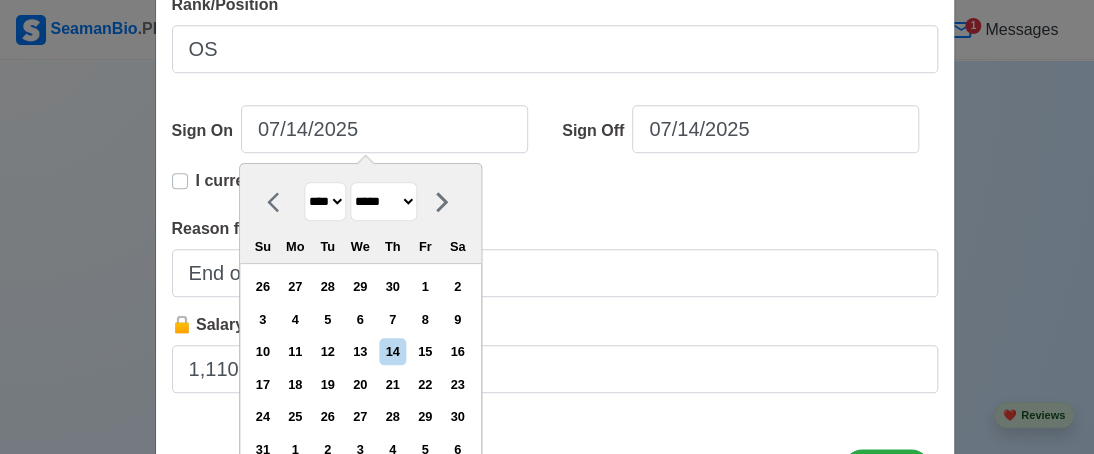 click on "******* ******** ***** ***** *** **** **** ****** ********* ******* ******** ********" at bounding box center (383, 201) 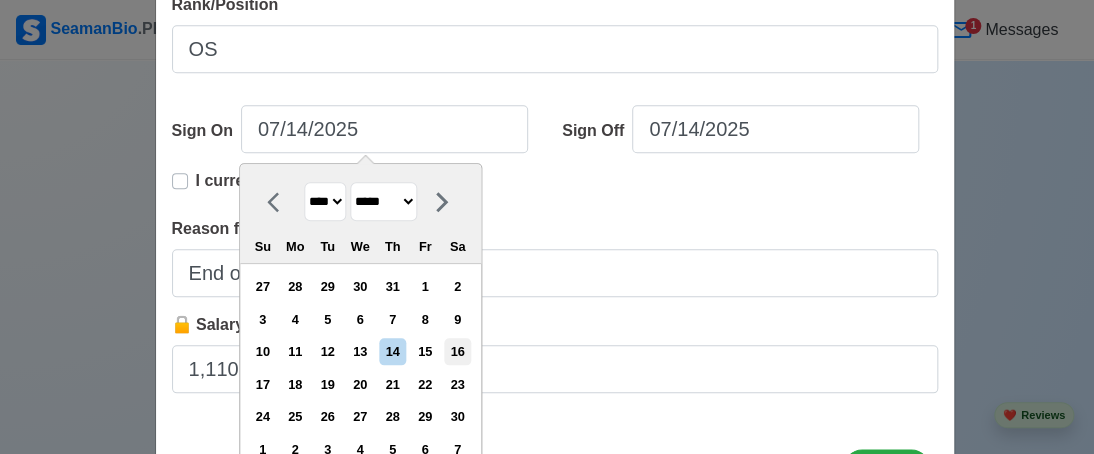 click on "16" at bounding box center [457, 351] 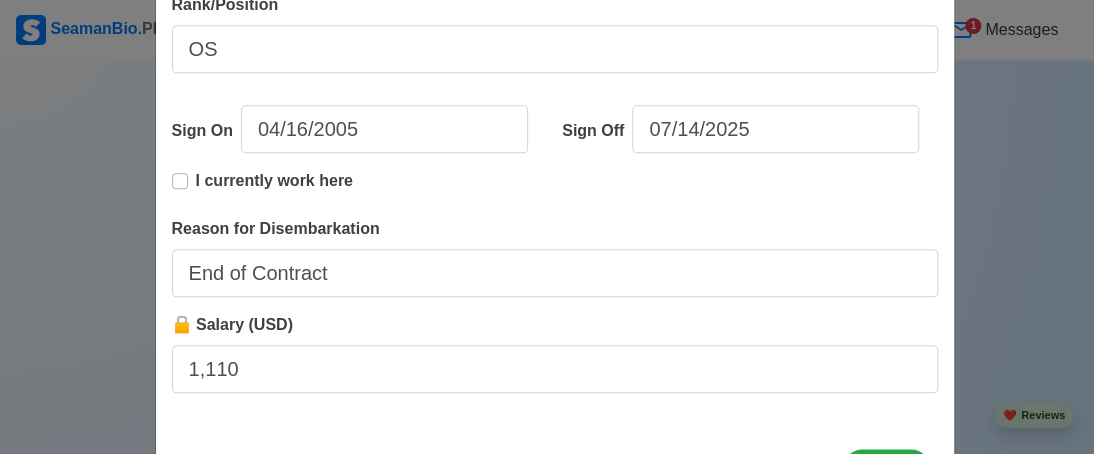 type on "04/16/2005" 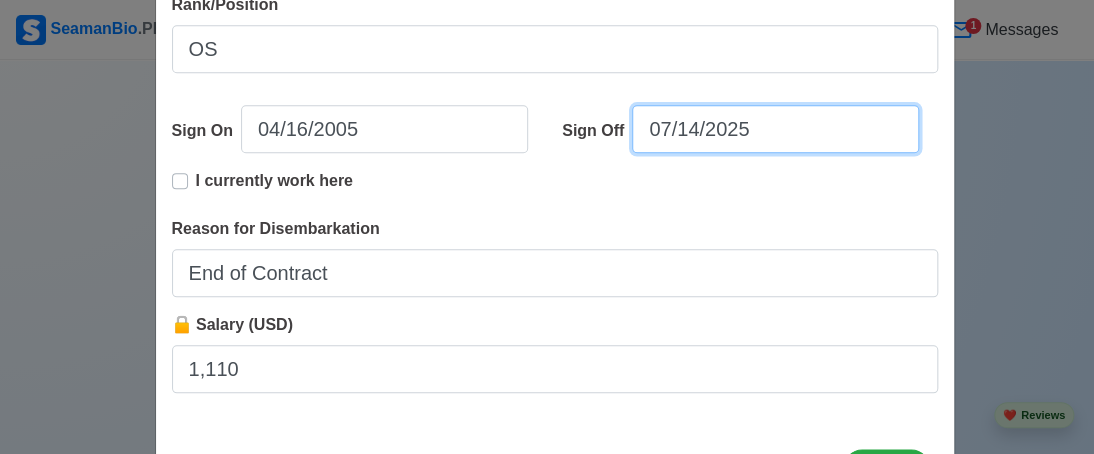 click on "07/14/2025" at bounding box center (775, 129) 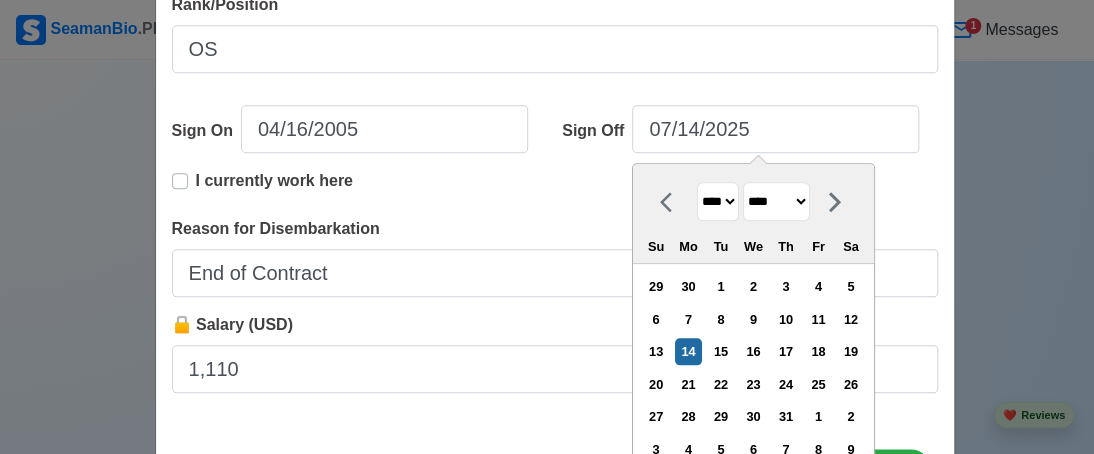 click on "**** **** **** **** **** **** **** **** **** **** **** **** **** **** **** **** **** **** **** **** **** **** **** **** **** **** **** **** **** **** **** **** **** **** **** **** **** **** **** **** **** **** **** **** **** **** **** **** **** **** **** **** **** **** **** **** **** **** **** **** **** **** **** **** **** **** **** **** **** **** **** **** **** **** **** **** **** **** **** **** **** **** **** **** **** **** **** **** **** **** **** **** **** **** **** **** **** **** **** **** **** **** **** **** **** **** **** ****" at bounding box center [718, 201] 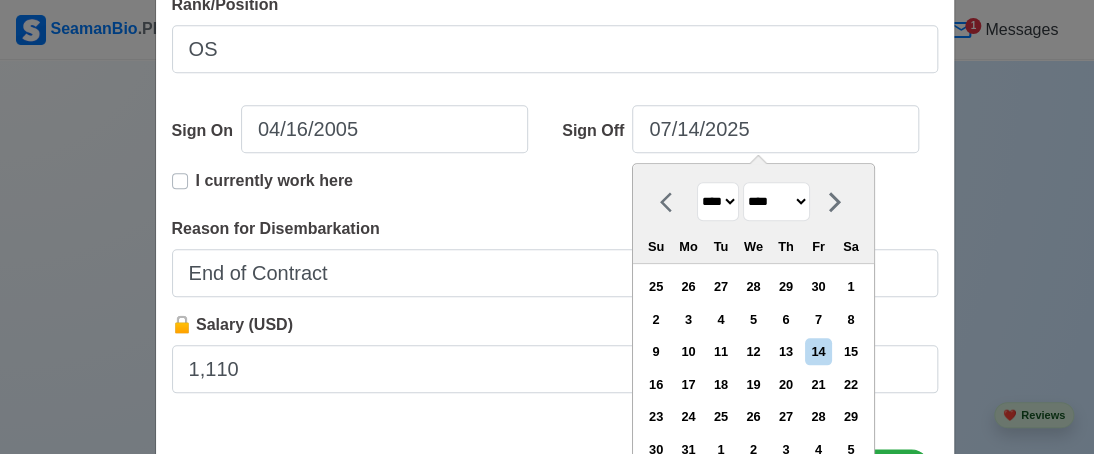 click on "******* ******** ***** ***** *** **** **** ****** ********* ******* ******** ********" at bounding box center [776, 201] 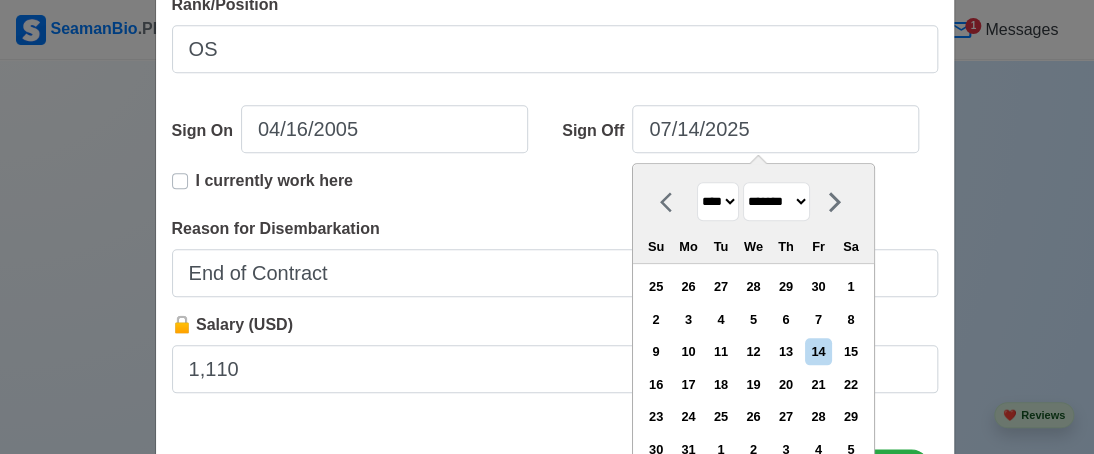 click on "******* ******** ***** ***** *** **** **** ****** ********* ******* ******** ********" at bounding box center (776, 201) 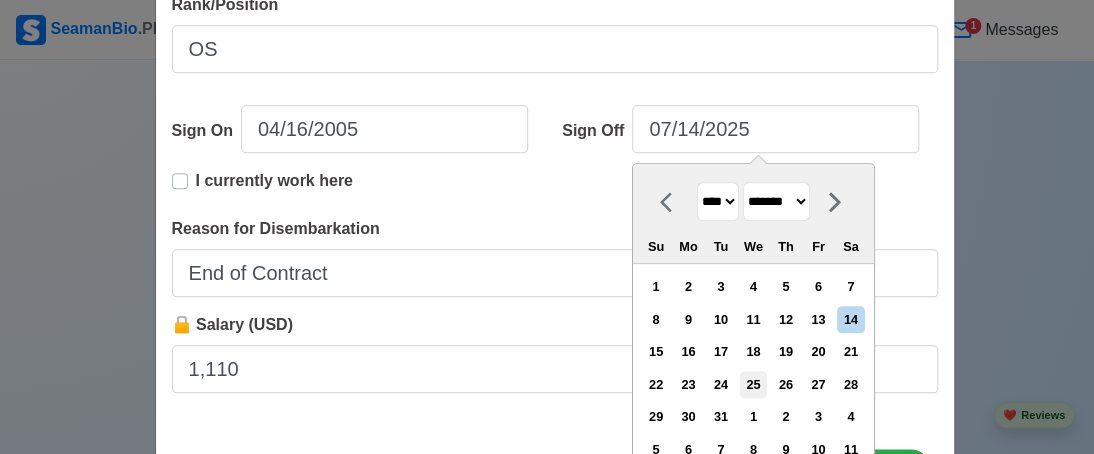 click on "25" at bounding box center [753, 384] 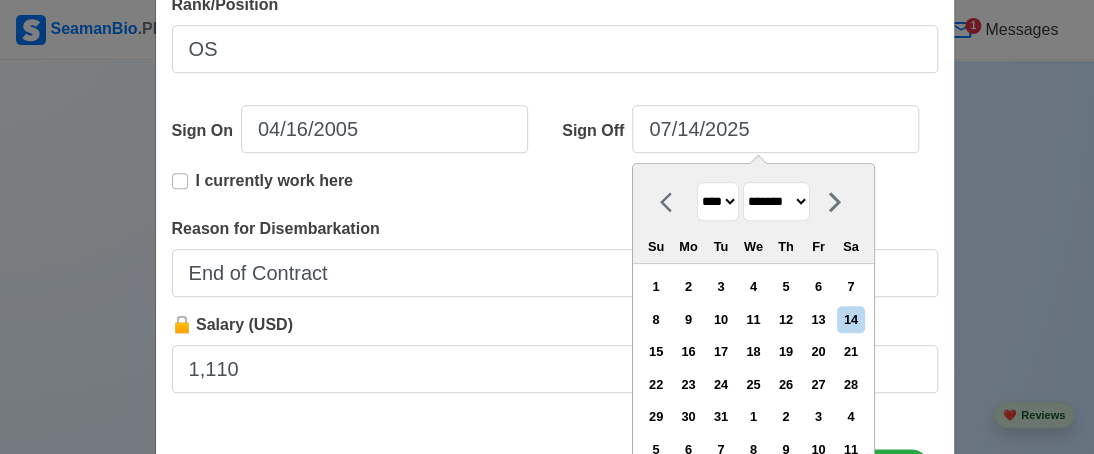 type on "01/25/2006" 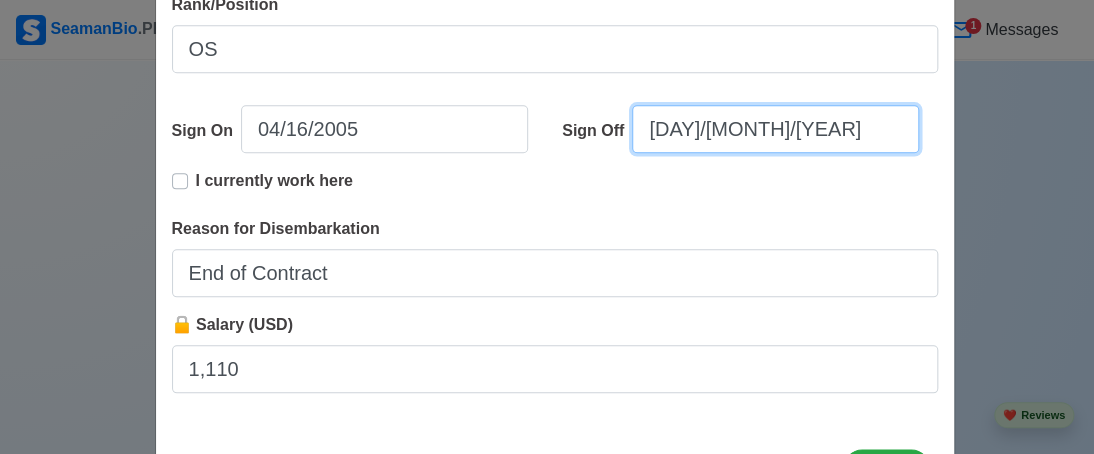scroll, scrollTop: 684, scrollLeft: 0, axis: vertical 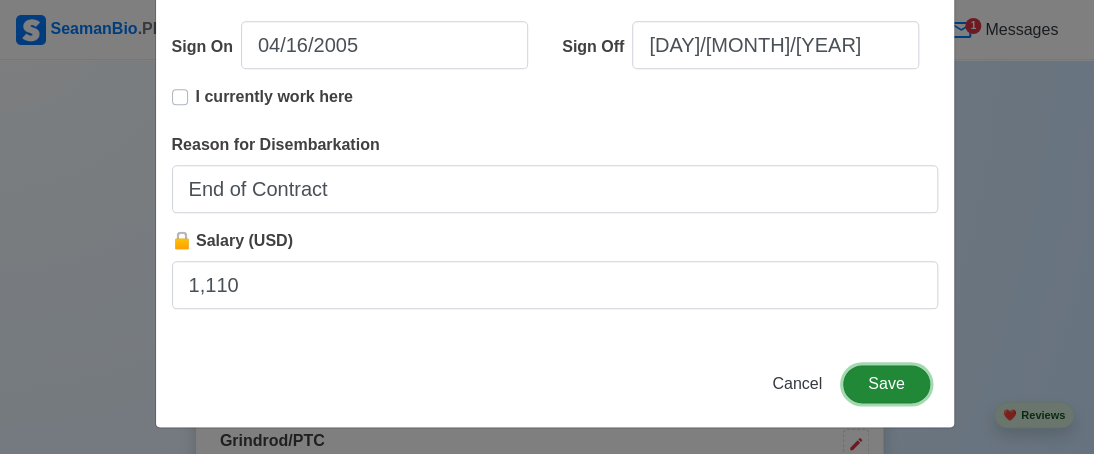 click on "Save" at bounding box center [886, 384] 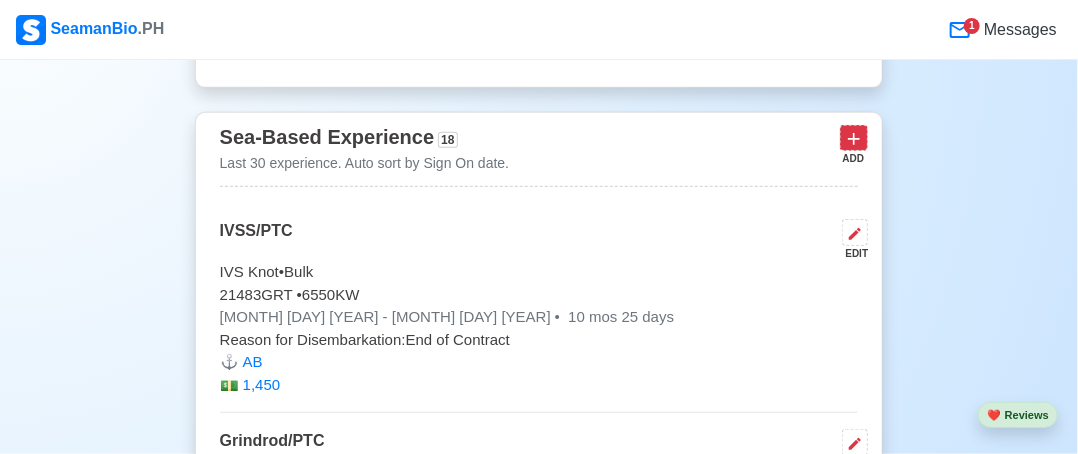 click 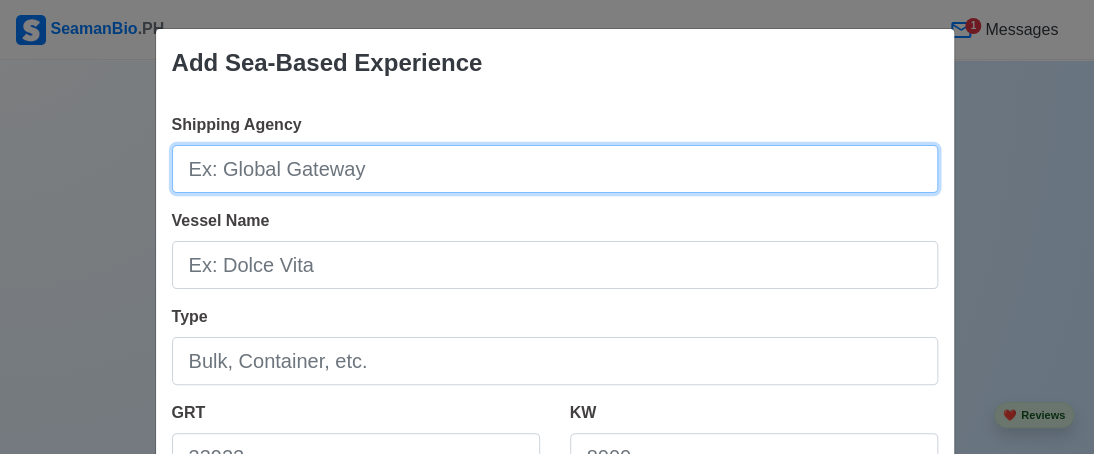 click on "Shipping Agency" at bounding box center [555, 169] 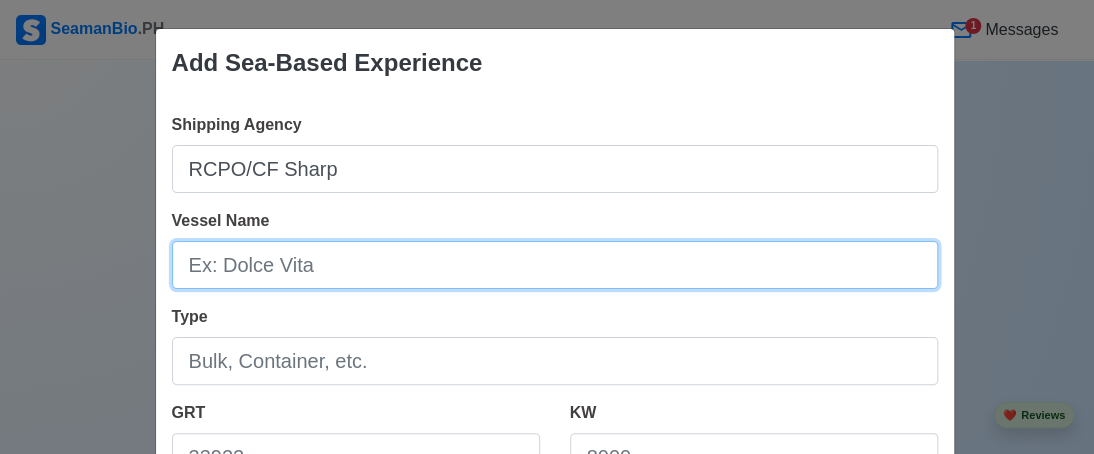 click on "Vessel Name" at bounding box center (555, 265) 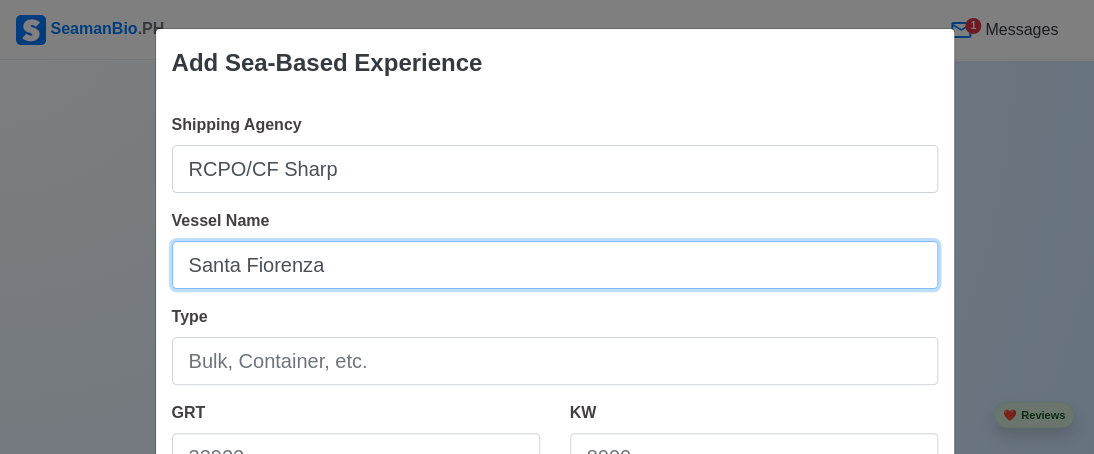 type on "Santa Fiorenza" 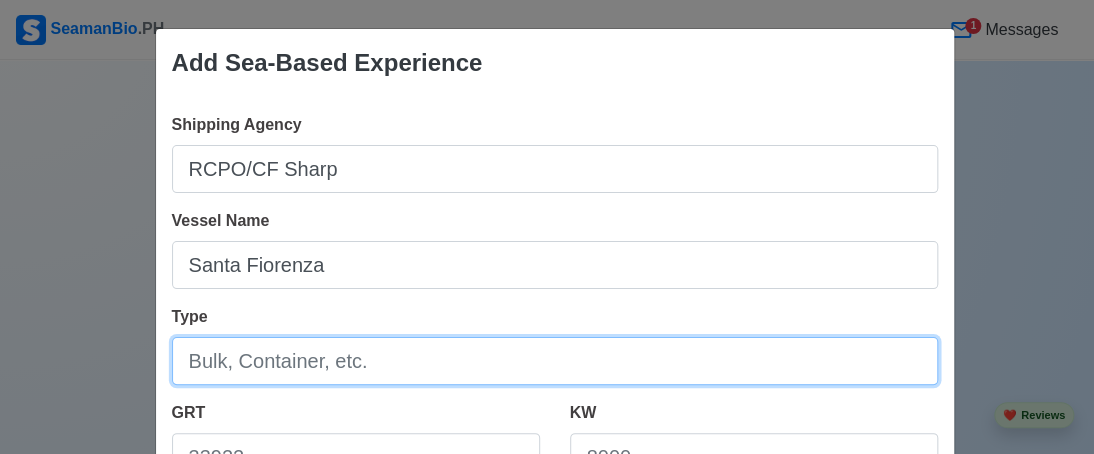 click on "Type" at bounding box center (555, 361) 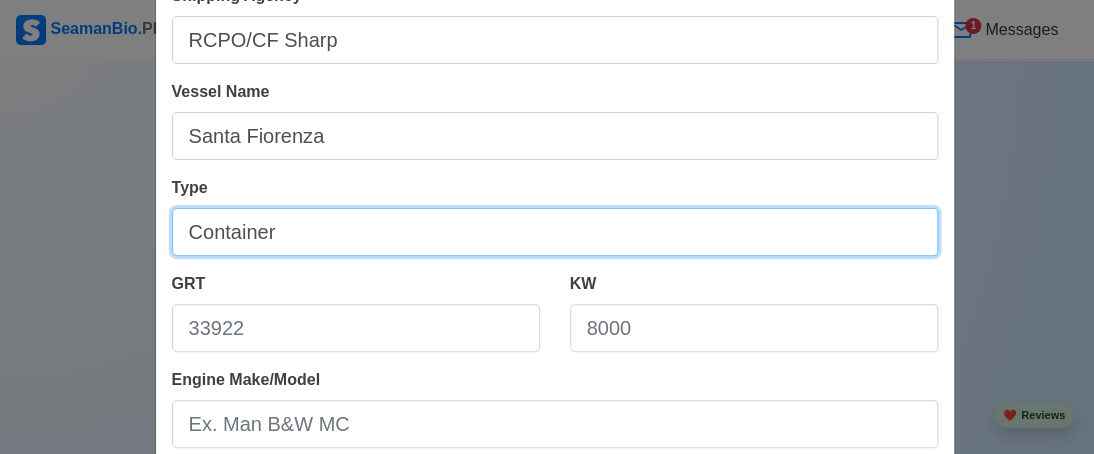 scroll, scrollTop: 200, scrollLeft: 0, axis: vertical 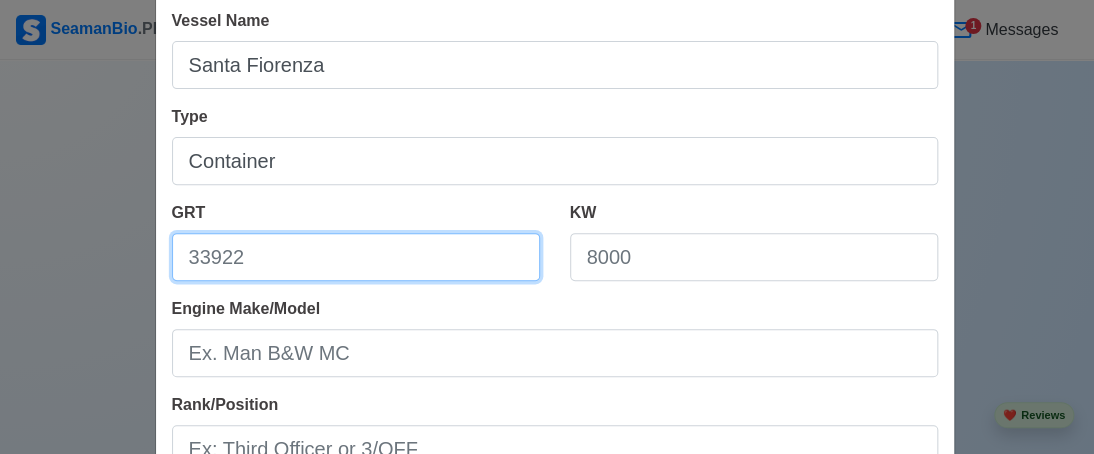 click on "GRT" at bounding box center (356, 257) 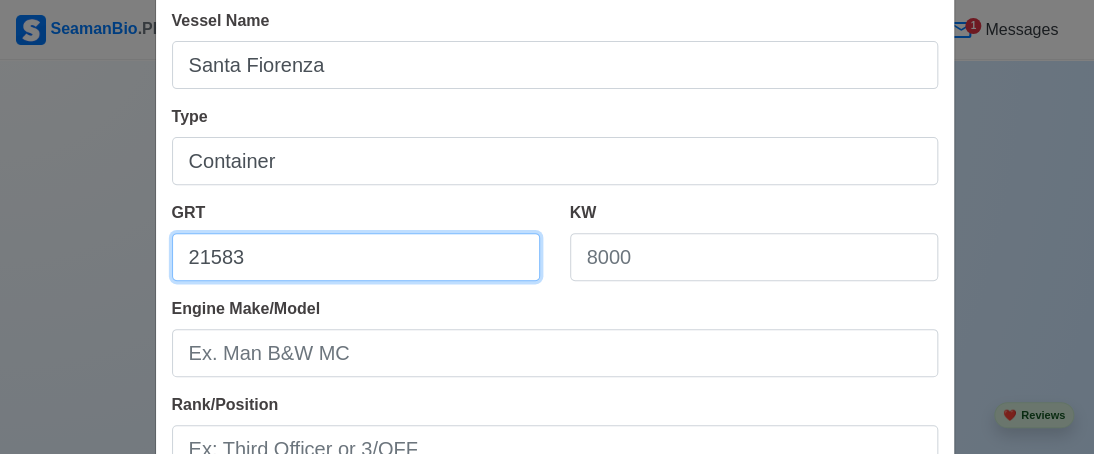 type on "21583" 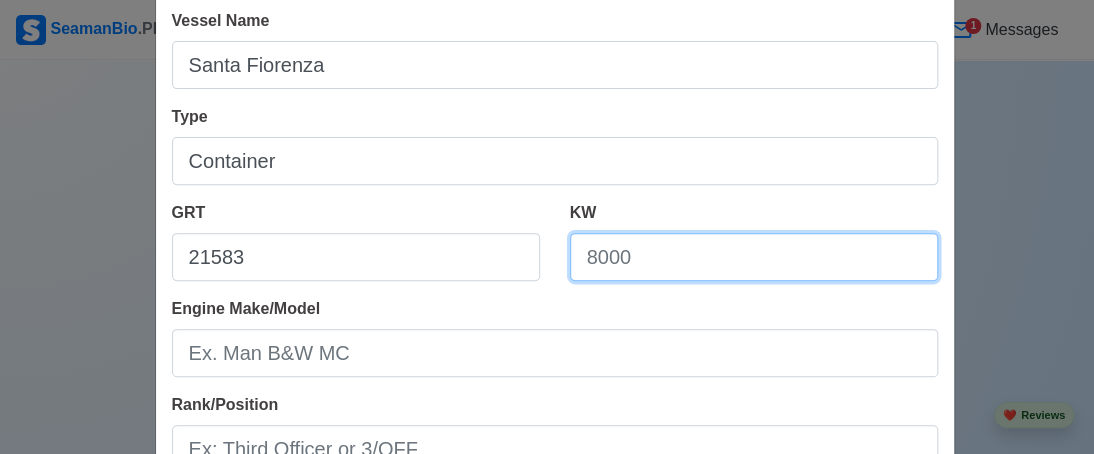 click on "KW" at bounding box center (754, 257) 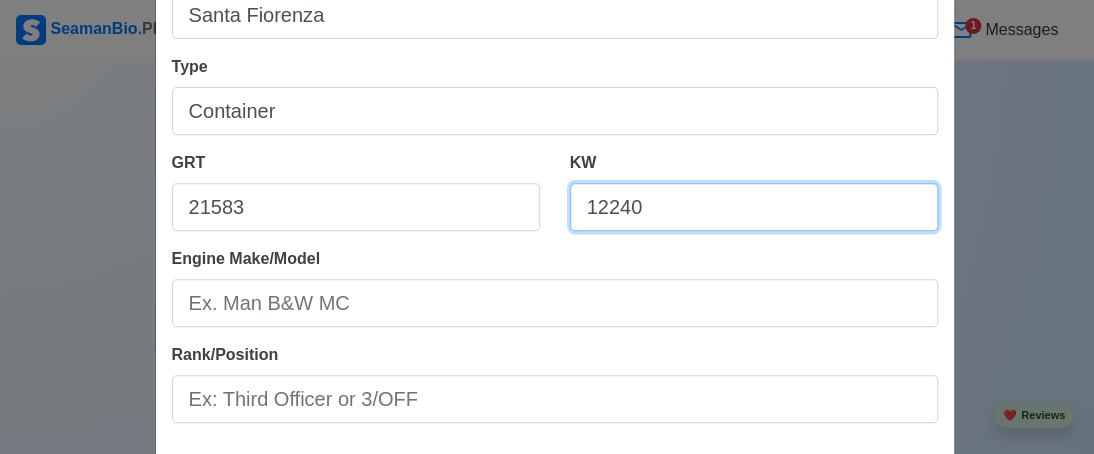 scroll, scrollTop: 300, scrollLeft: 0, axis: vertical 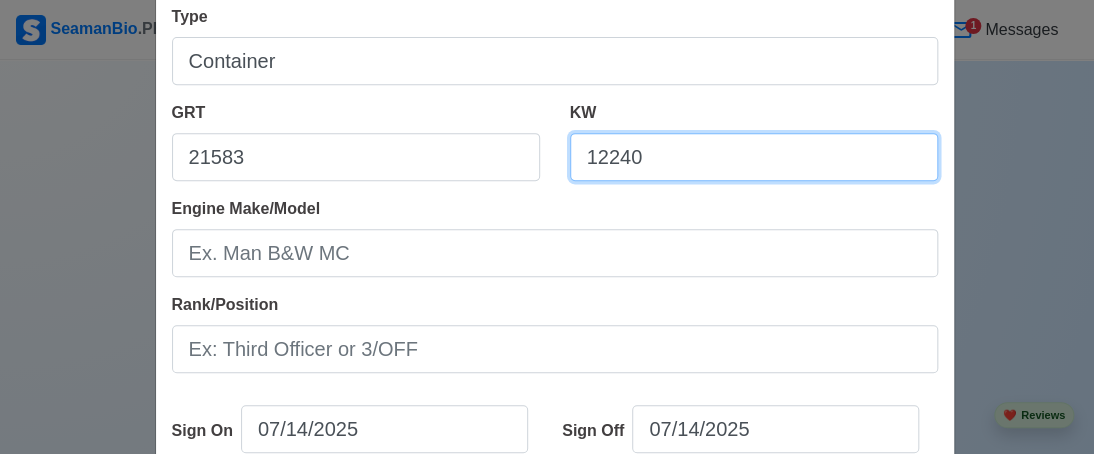 type on "12240" 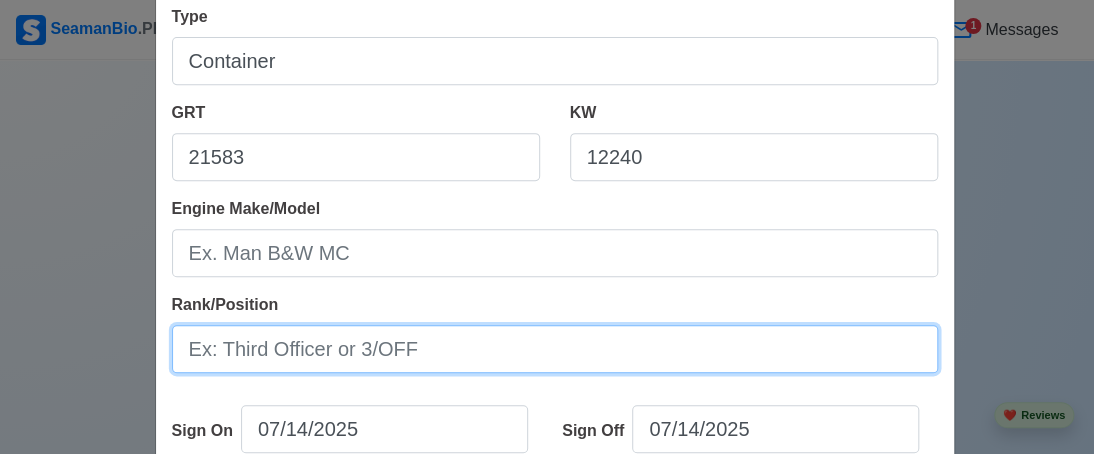 click on "Rank/Position" at bounding box center [555, 349] 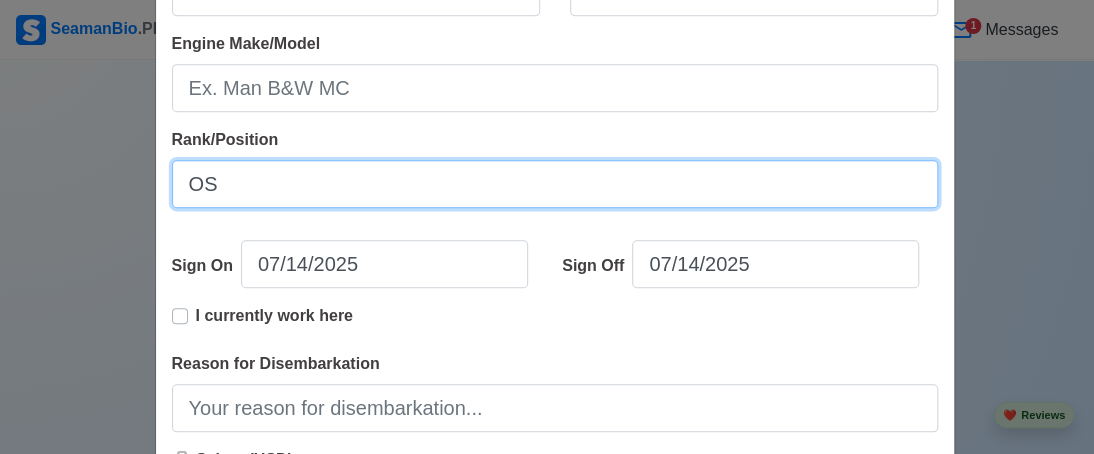scroll, scrollTop: 600, scrollLeft: 0, axis: vertical 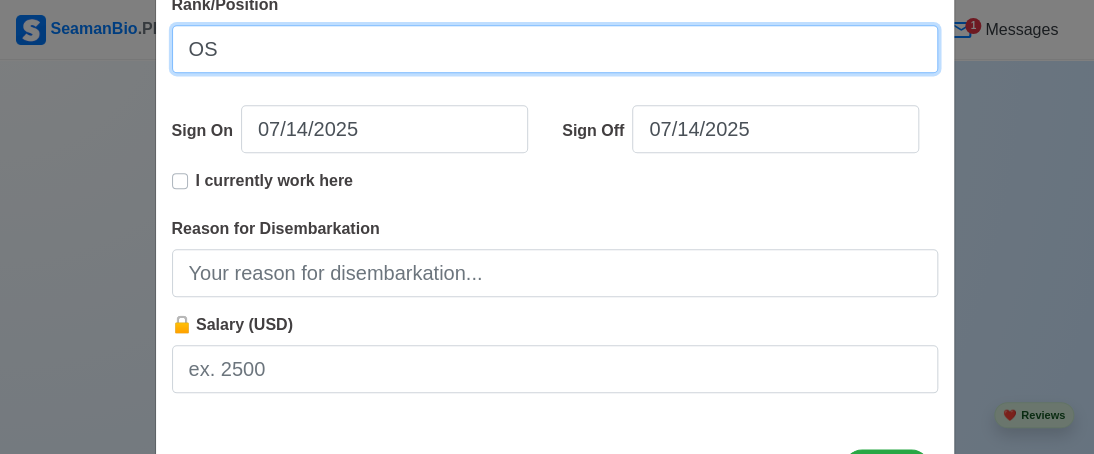 type on "OS" 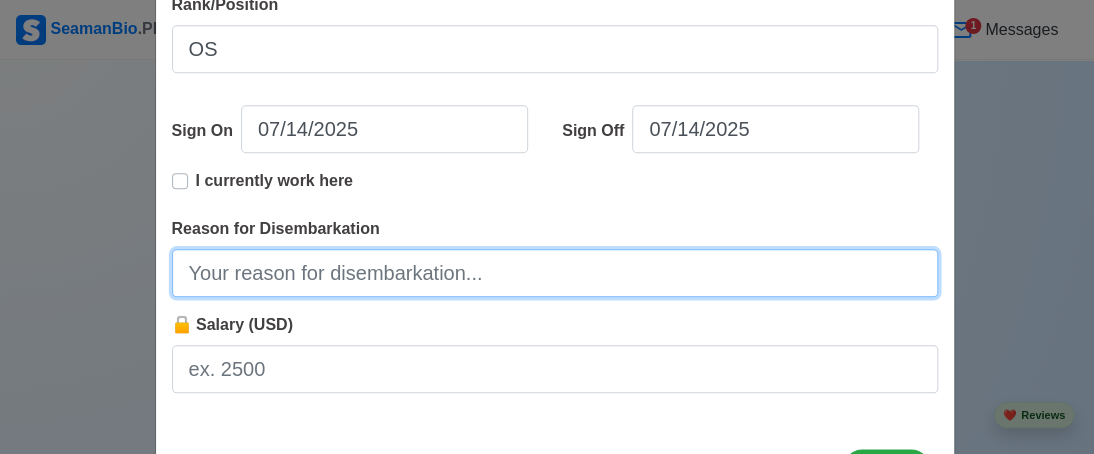 click on "Reason for Disembarkation" at bounding box center (555, 273) 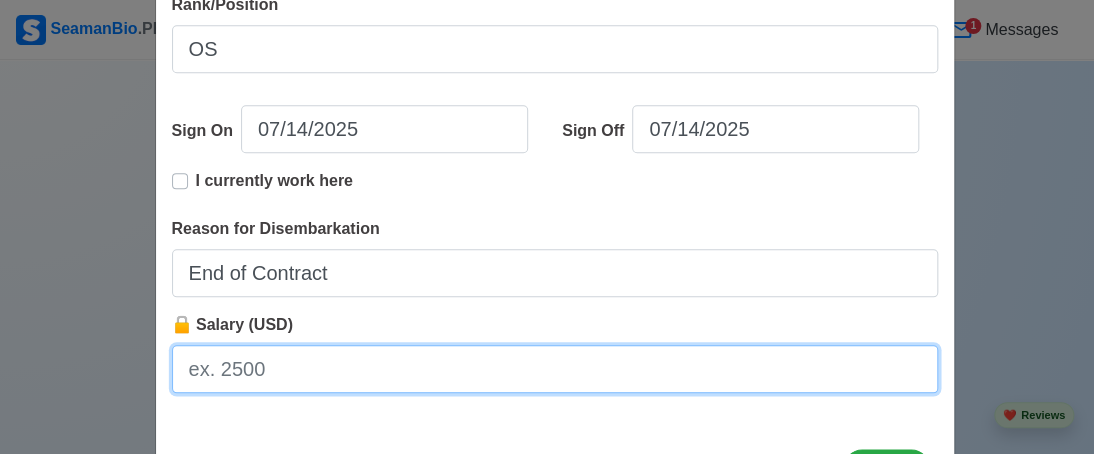 click on "🔒 Salary (USD)" at bounding box center [555, 369] 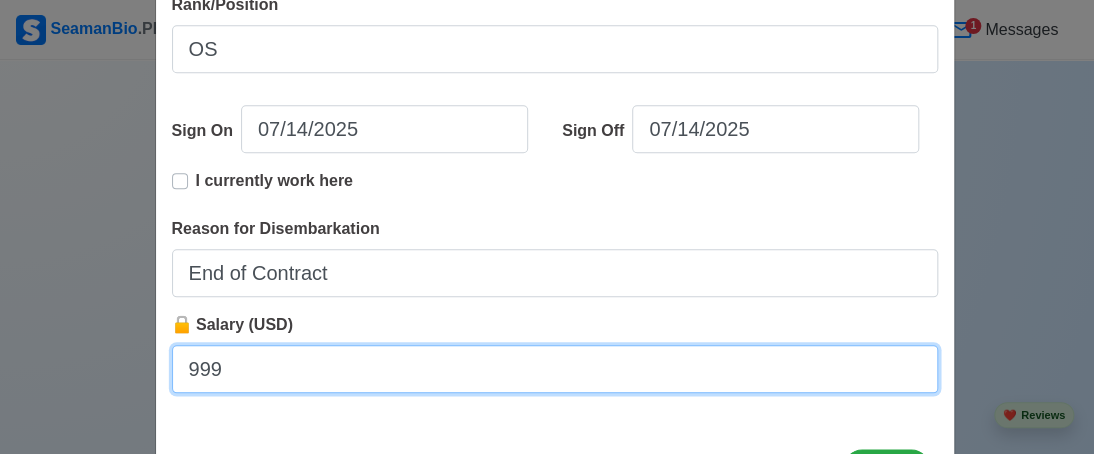type on "999" 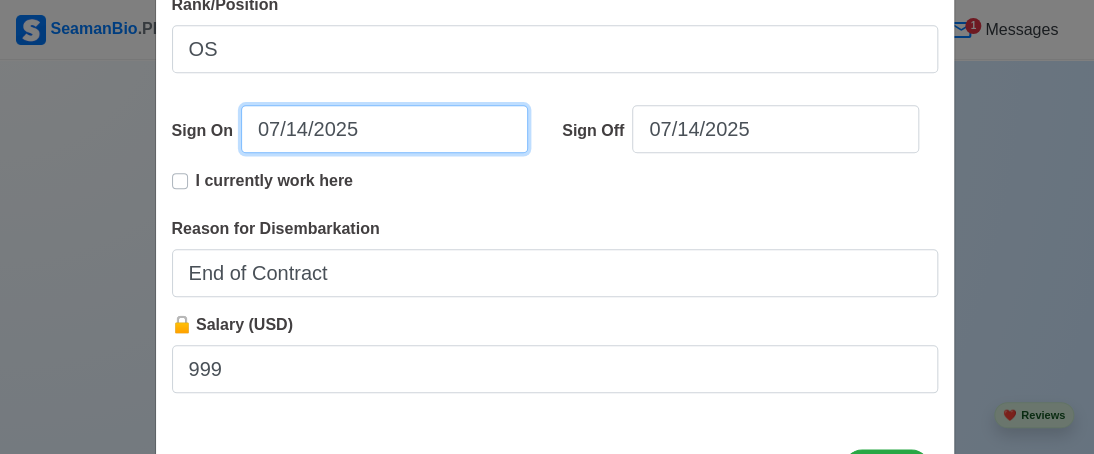 click on "07/14/2025" at bounding box center (384, 129) 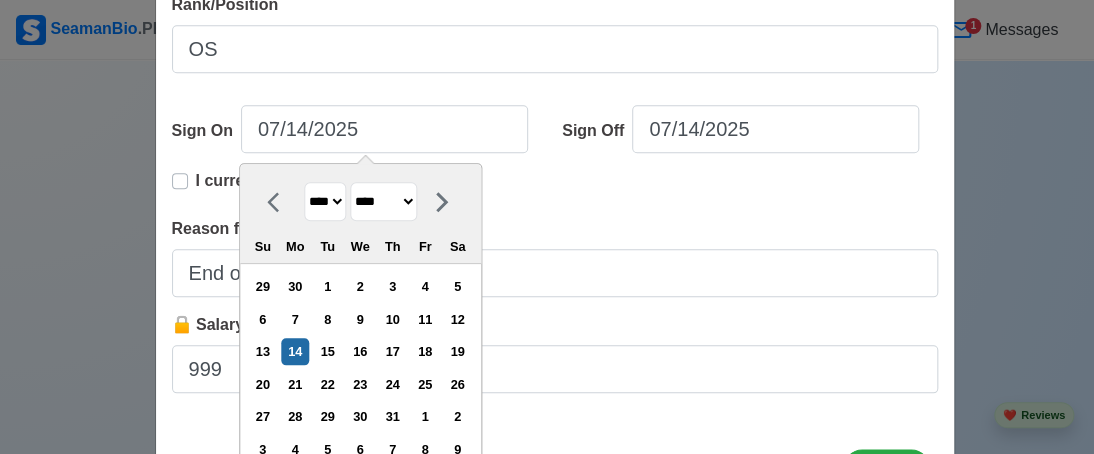 click on "**** **** **** **** **** **** **** **** **** **** **** **** **** **** **** **** **** **** **** **** **** **** **** **** **** **** **** **** **** **** **** **** **** **** **** **** **** **** **** **** **** **** **** **** **** **** **** **** **** **** **** **** **** **** **** **** **** **** **** **** **** **** **** **** **** **** **** **** **** **** **** **** **** **** **** **** **** **** **** **** **** **** **** **** **** **** **** **** **** **** **** **** **** **** **** **** **** **** **** **** **** **** **** **** **** ****" at bounding box center [325, 201] 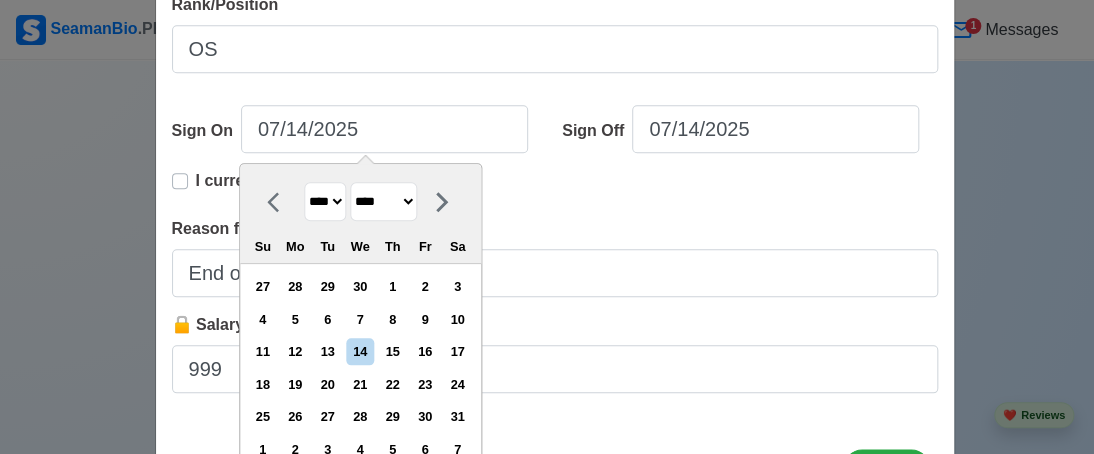 click on "******* ******** ***** ***** *** **** **** ****** ********* ******* ******** ********" at bounding box center (383, 201) 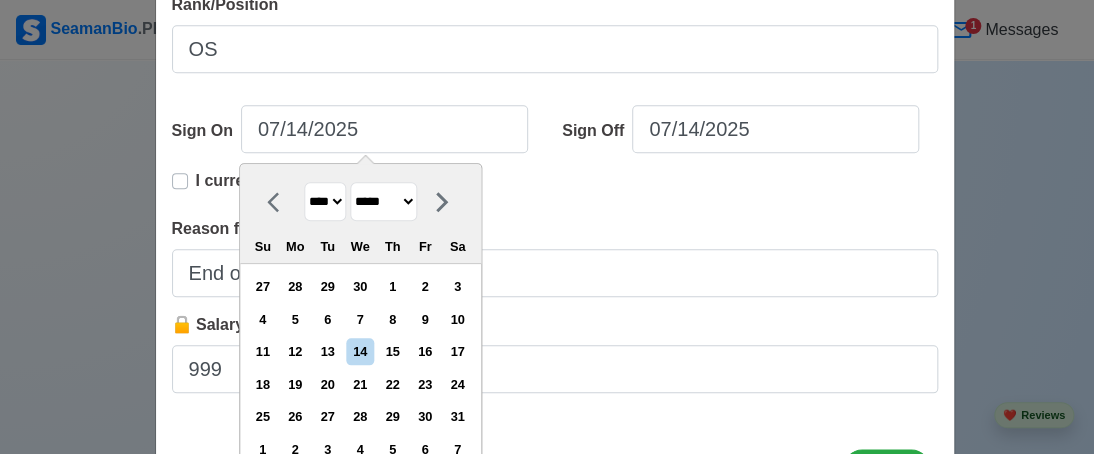 click on "******* ******** ***** ***** *** **** **** ****** ********* ******* ******** ********" at bounding box center [383, 201] 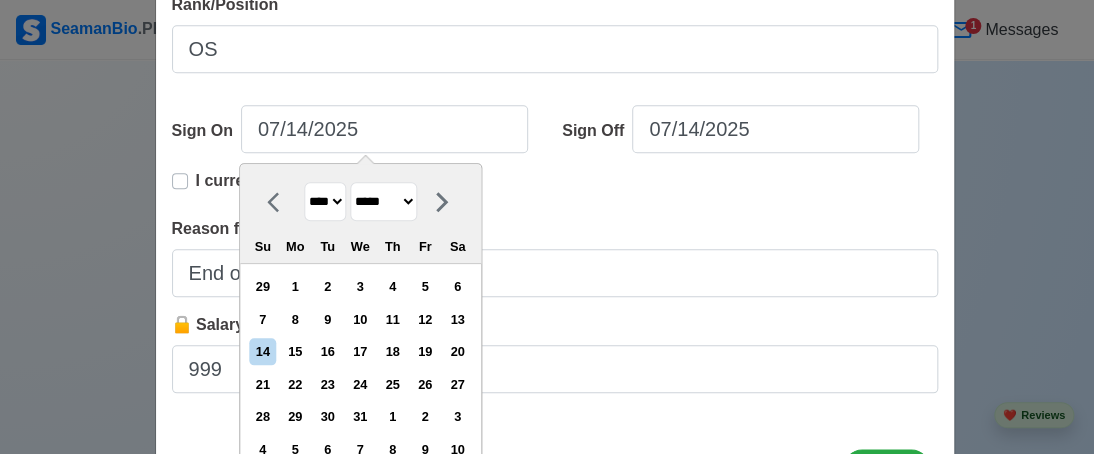drag, startPoint x: 424, startPoint y: 351, endPoint x: 486, endPoint y: 299, distance: 80.919716 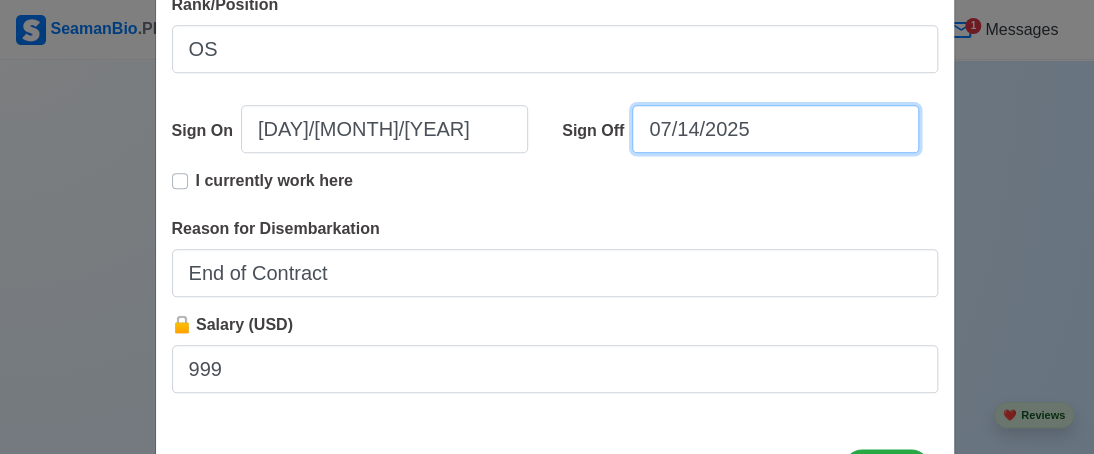 select on "****" 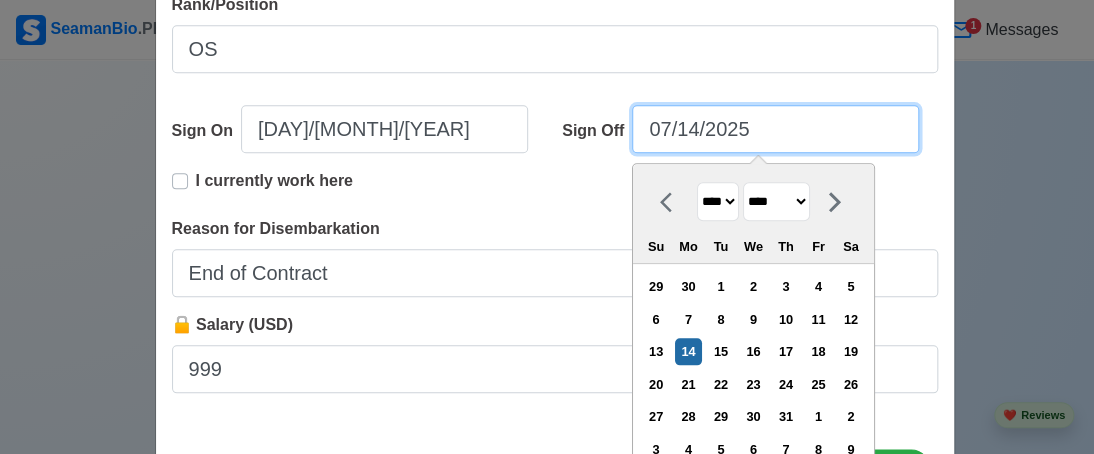 click on "07/14/2025" at bounding box center [775, 129] 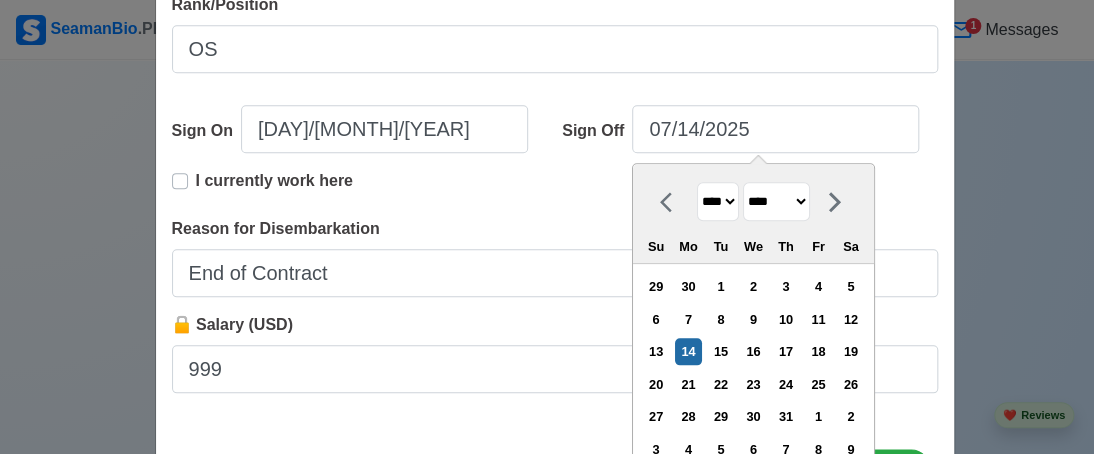 click on "**** **** **** **** **** **** **** **** **** **** **** **** **** **** **** **** **** **** **** **** **** **** **** **** **** **** **** **** **** **** **** **** **** **** **** **** **** **** **** **** **** **** **** **** **** **** **** **** **** **** **** **** **** **** **** **** **** **** **** **** **** **** **** **** **** **** **** **** **** **** **** **** **** **** **** **** **** **** **** **** **** **** **** **** **** **** **** **** **** **** **** **** **** **** **** **** **** **** **** **** **** **** **** **** **** **** **** ****" at bounding box center [718, 201] 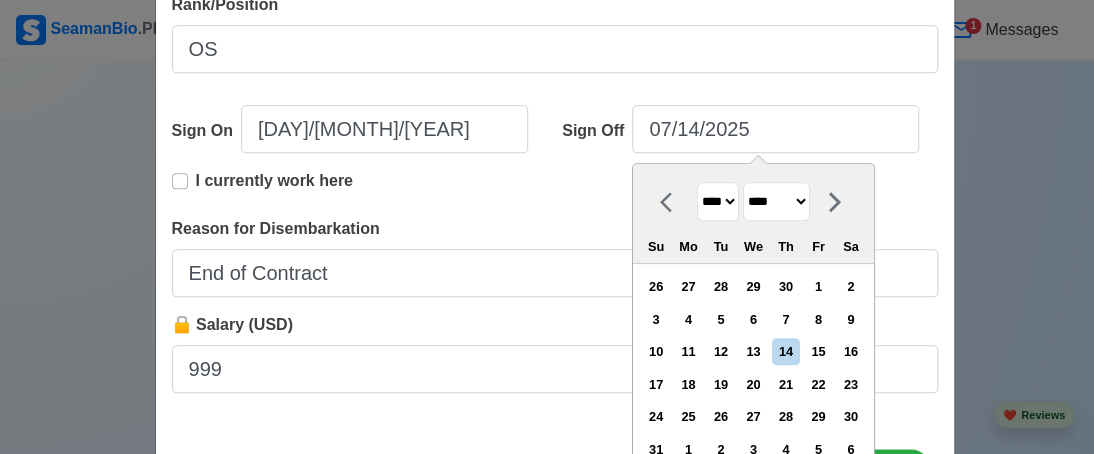 click on "******* ******** ***** ***** *** **** **** ****** ********* ******* ******** ********" at bounding box center (776, 201) 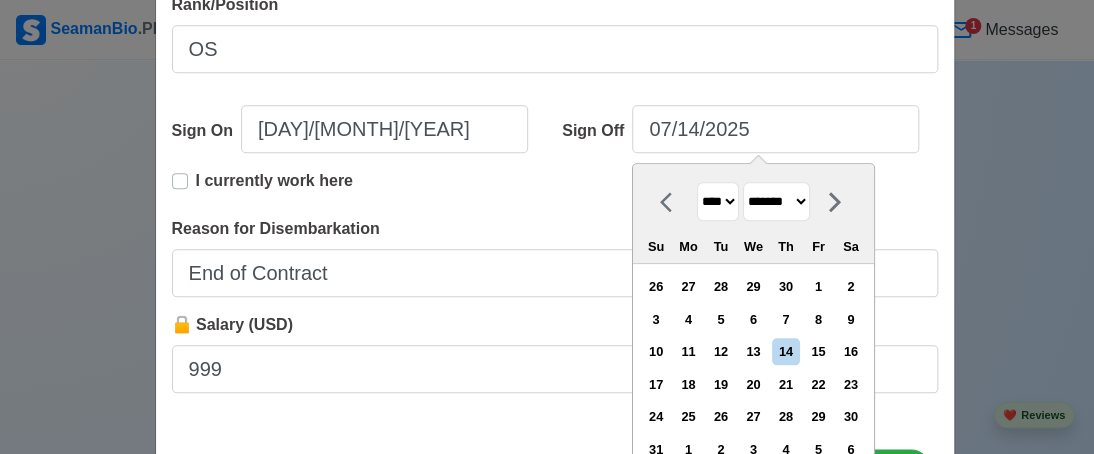 click on "******* ******** ***** ***** *** **** **** ****** ********* ******* ******** ********" at bounding box center [776, 201] 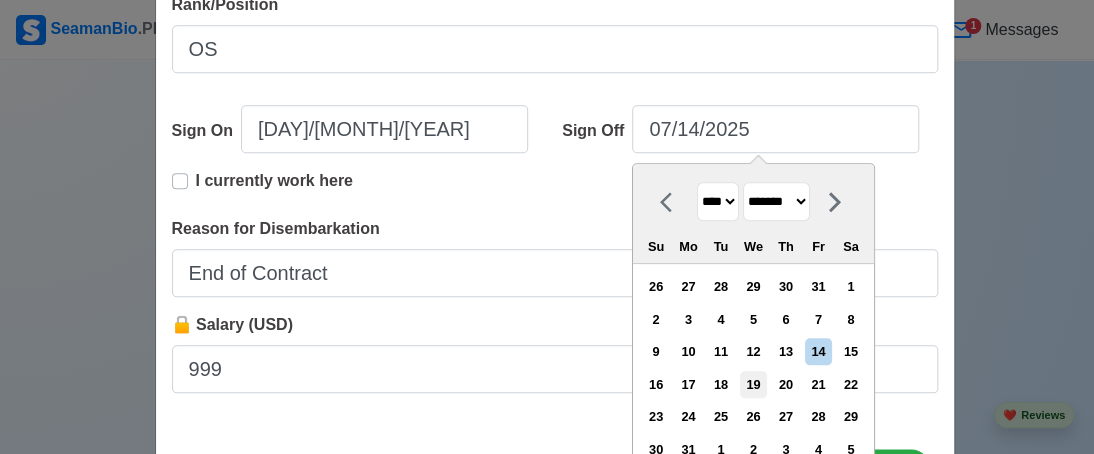 click on "19" at bounding box center [753, 384] 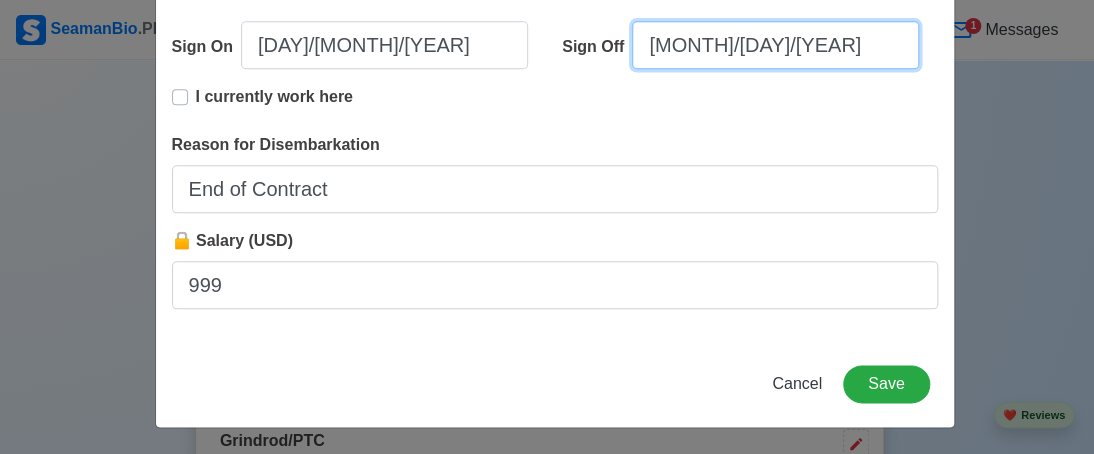 scroll, scrollTop: 684, scrollLeft: 0, axis: vertical 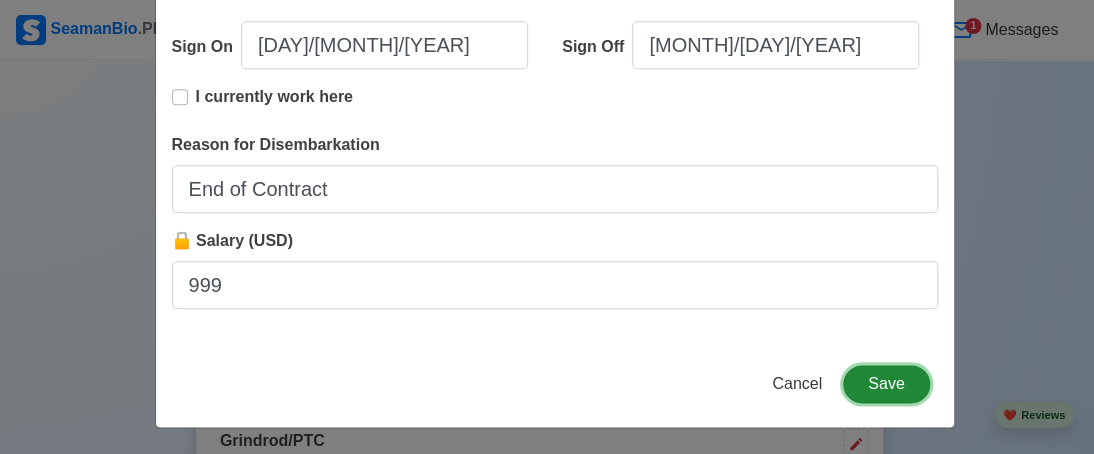 click on "Save" at bounding box center [886, 384] 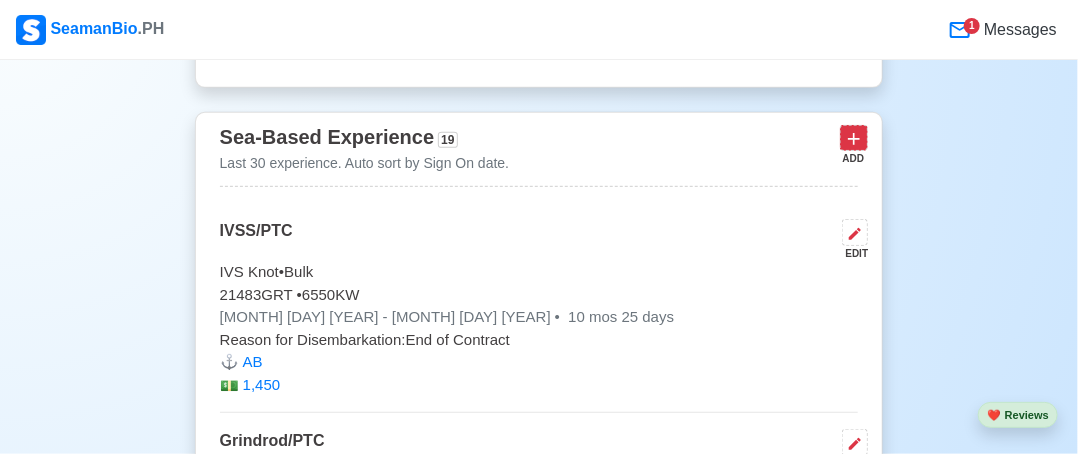 click 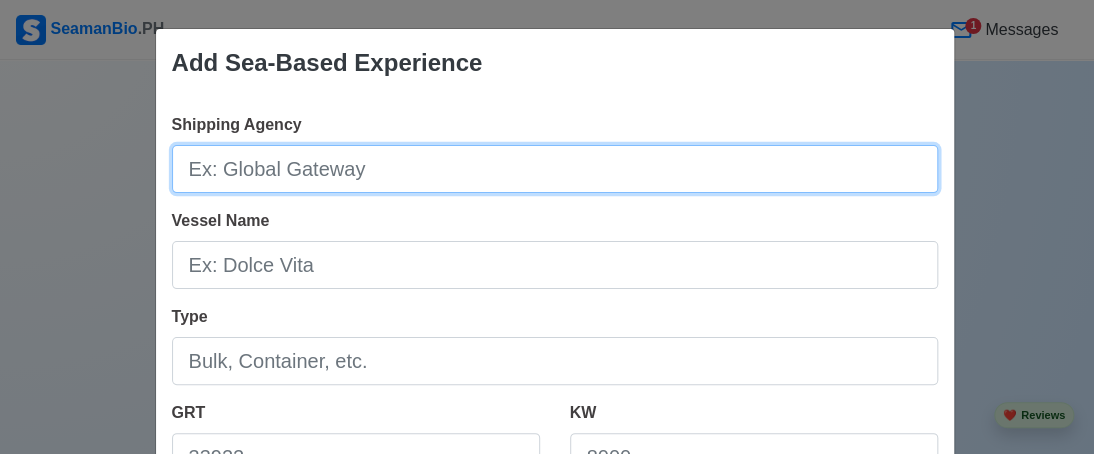 click on "Shipping Agency" at bounding box center [555, 169] 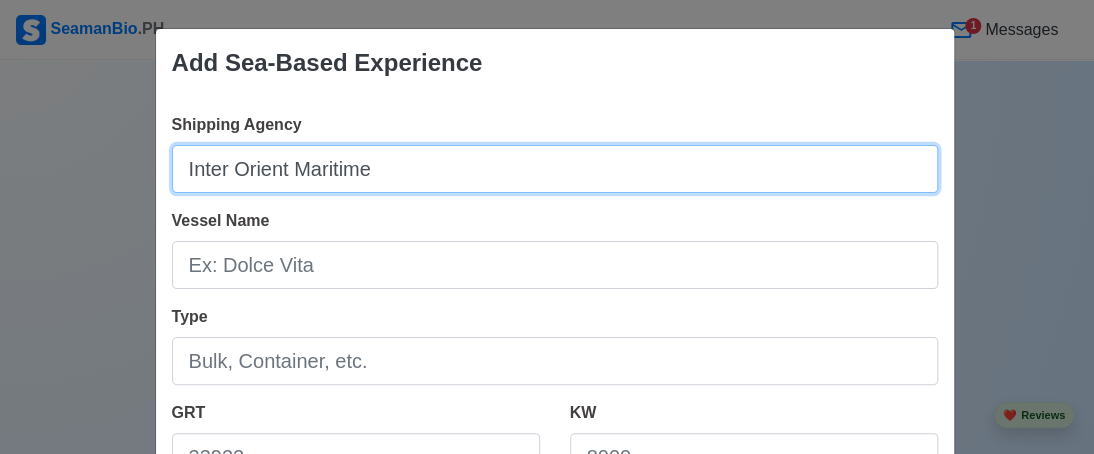 type on "Inter Orient Maritime" 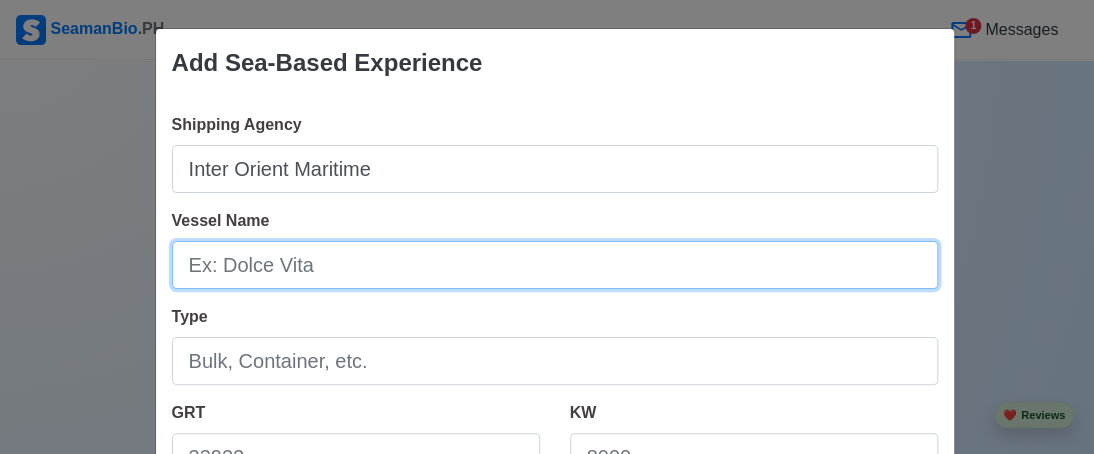 click on "Vessel Name" at bounding box center (555, 265) 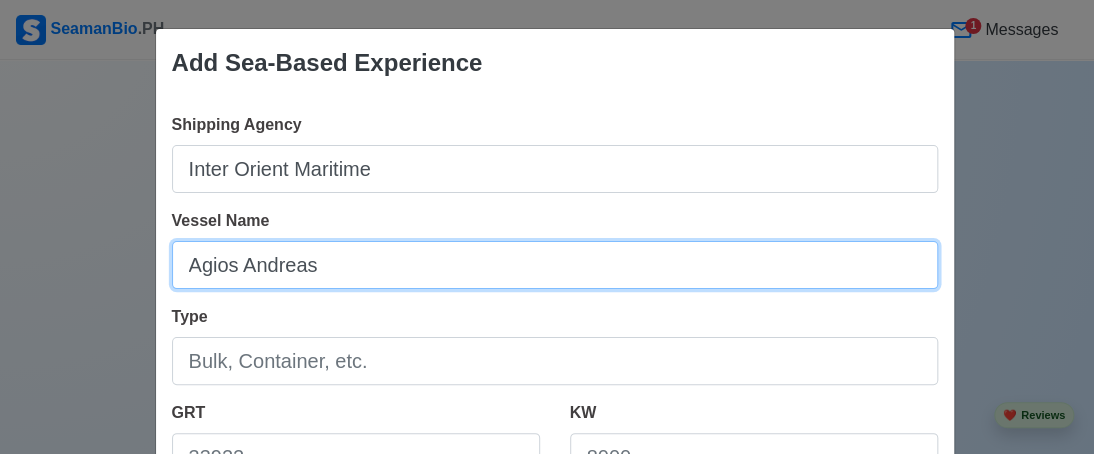 type on "Agios Andreas" 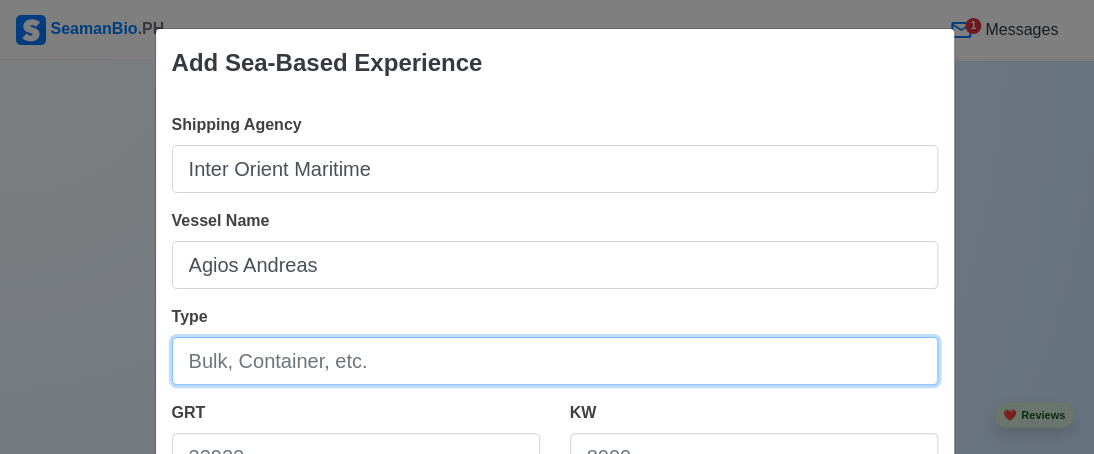click on "Type" at bounding box center (555, 361) 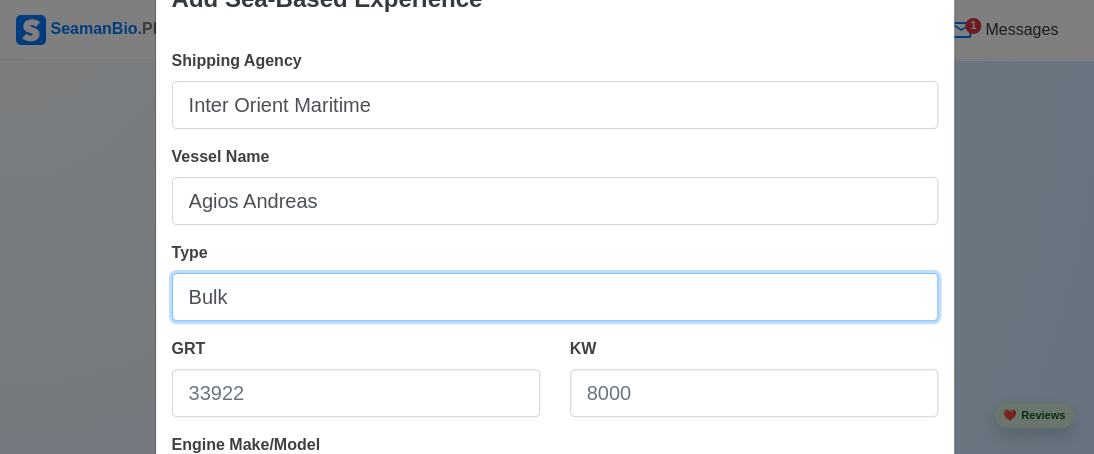scroll, scrollTop: 100, scrollLeft: 0, axis: vertical 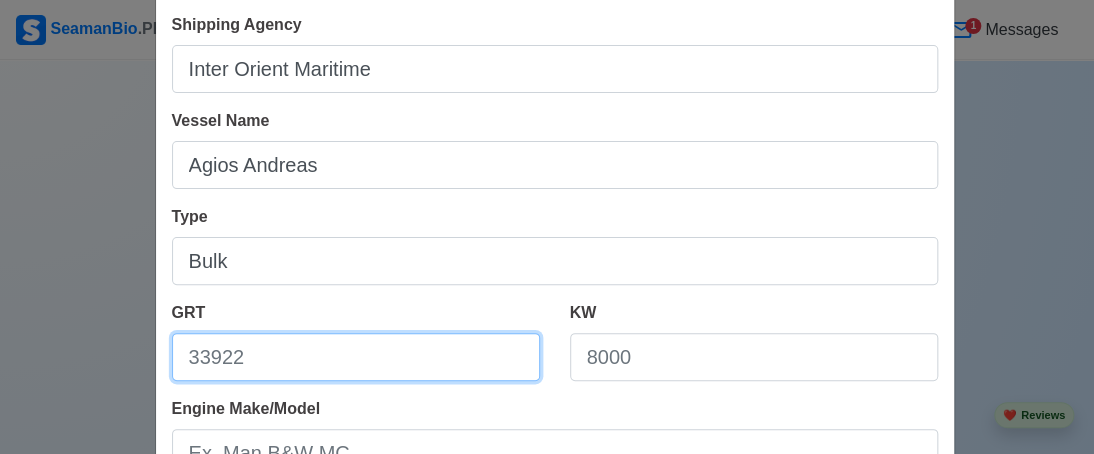 click on "GRT" at bounding box center (356, 357) 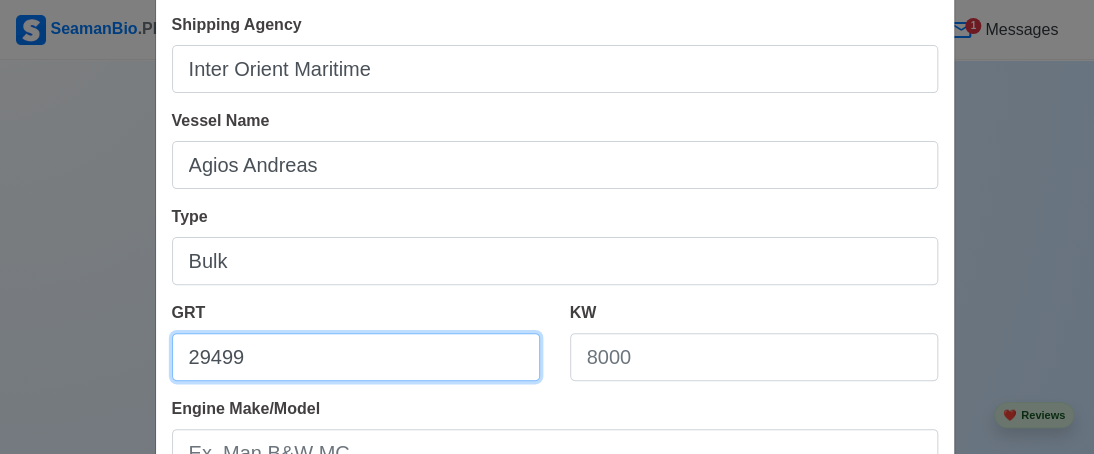 type on "29499" 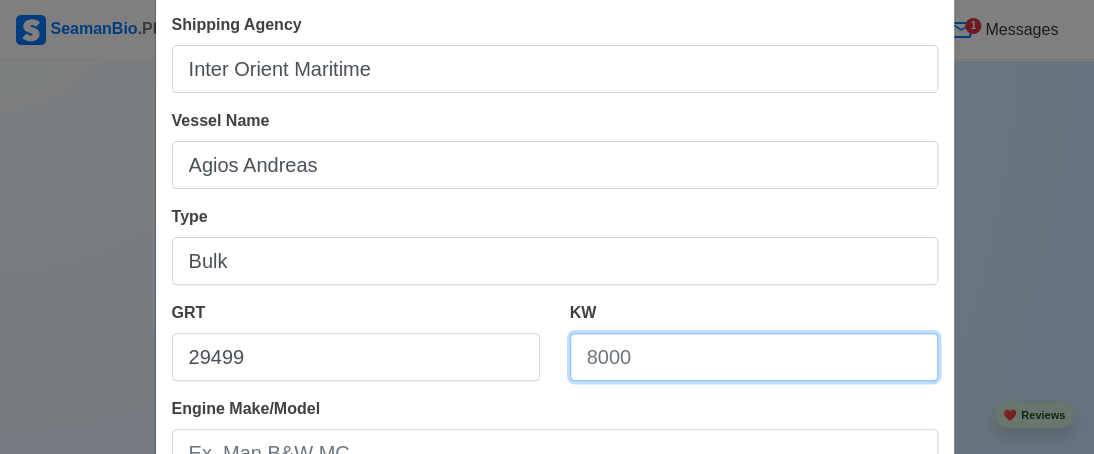 click on "KW" at bounding box center (754, 357) 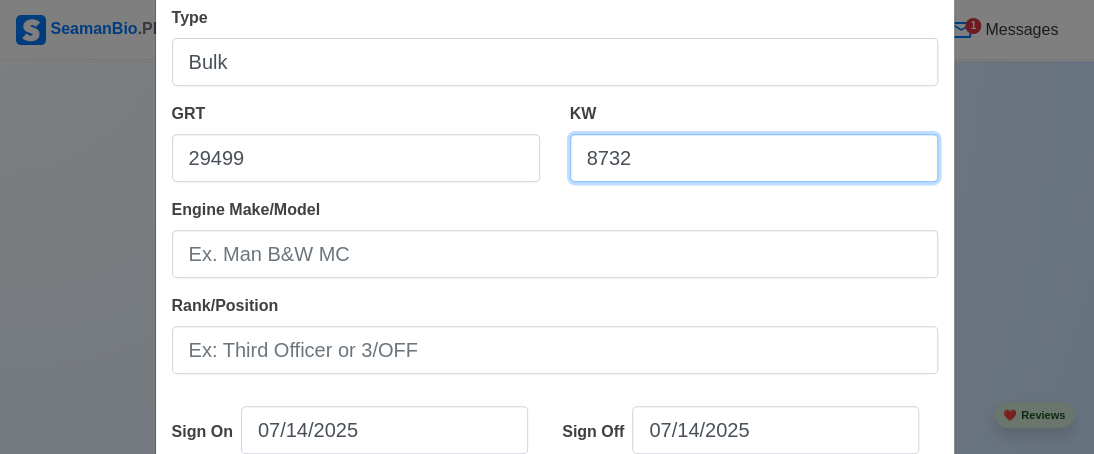 scroll, scrollTop: 300, scrollLeft: 0, axis: vertical 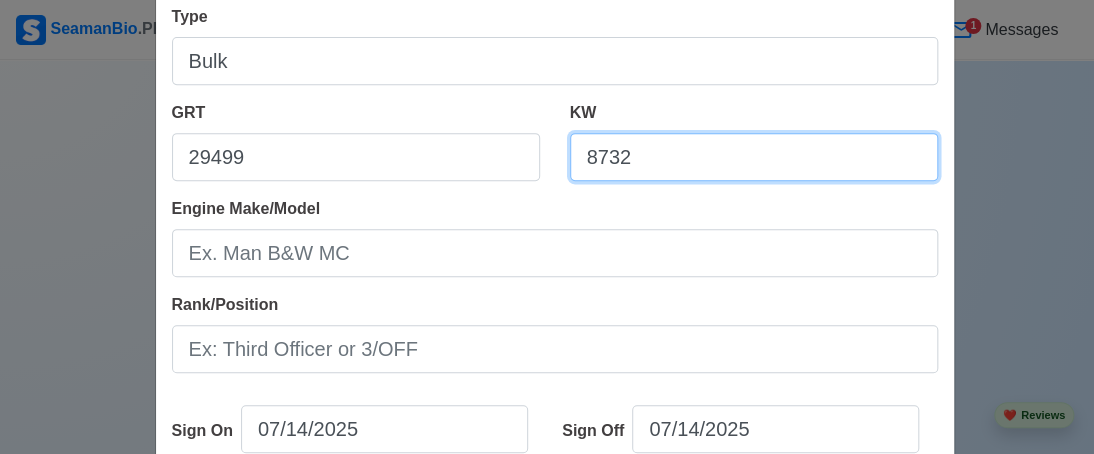 type on "8732" 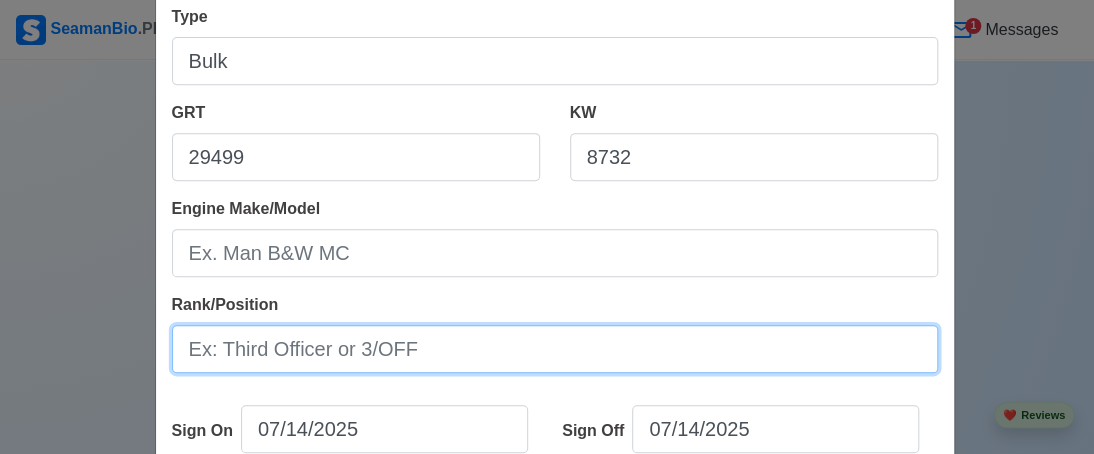 click on "Rank/Position" at bounding box center [555, 349] 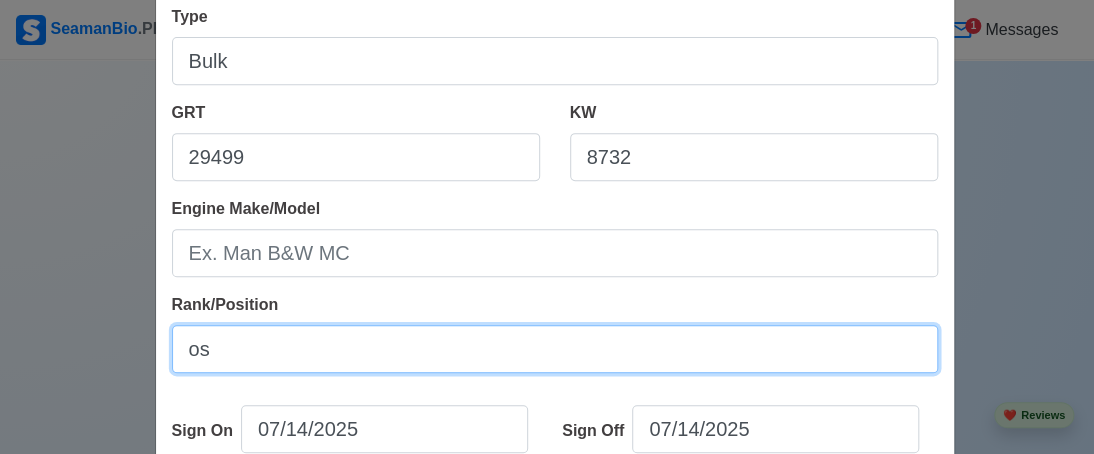 type on "o" 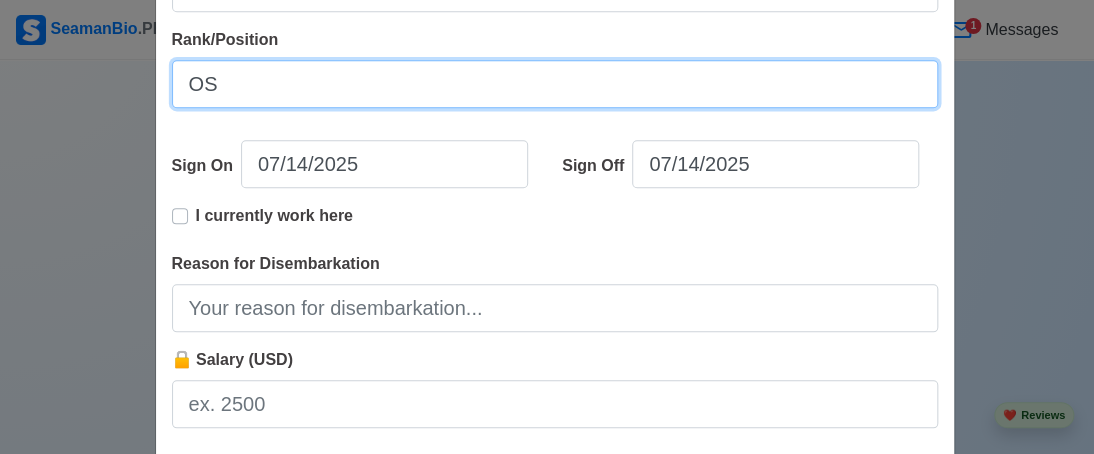scroll, scrollTop: 600, scrollLeft: 0, axis: vertical 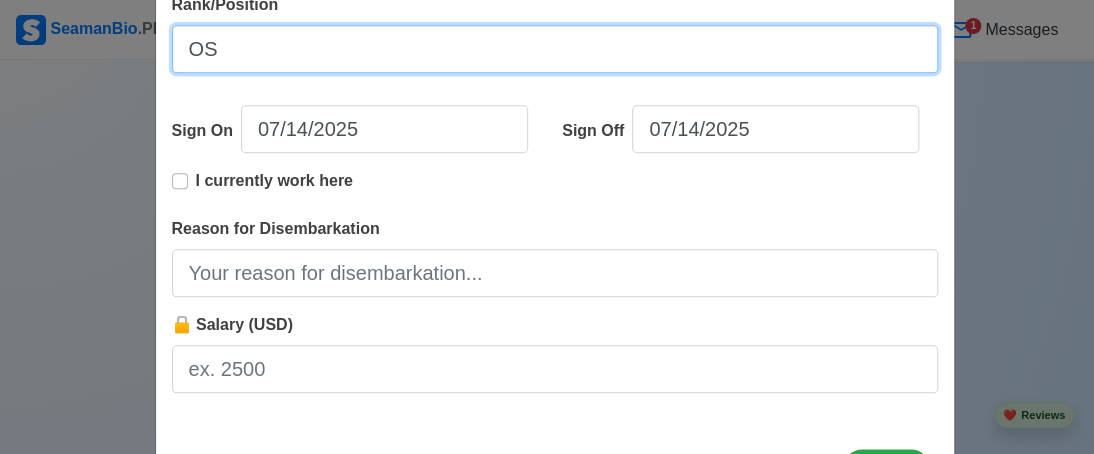 type on "OS" 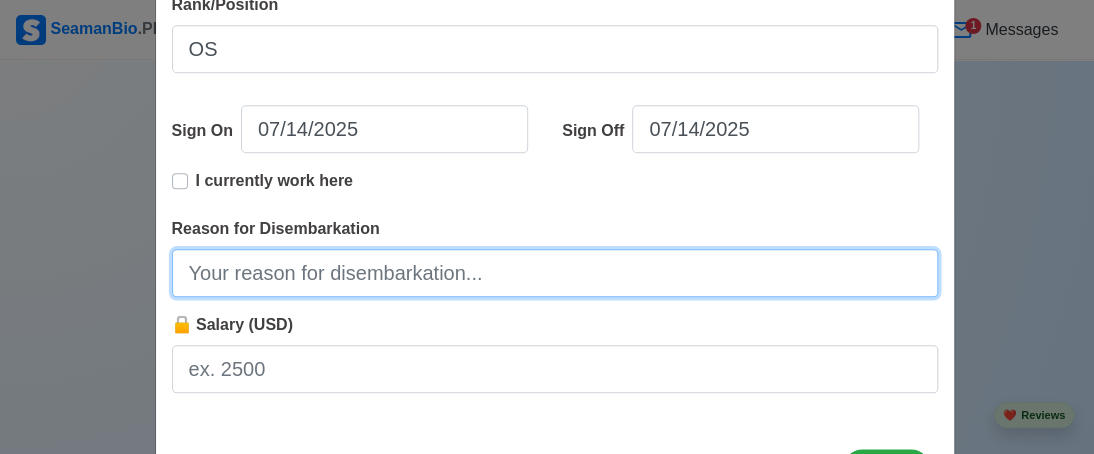 click on "Reason for Disembarkation" at bounding box center (555, 273) 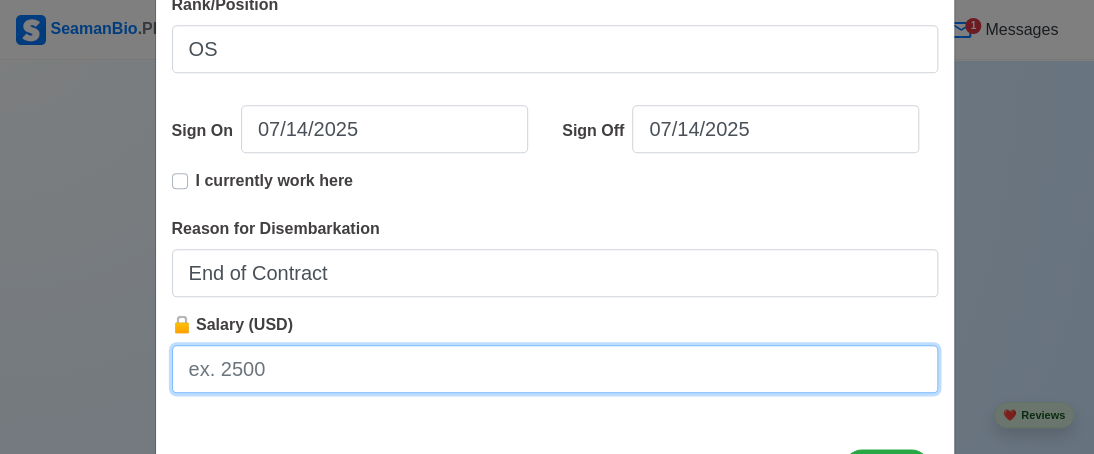 click on "🔒 Salary (USD)" at bounding box center (555, 369) 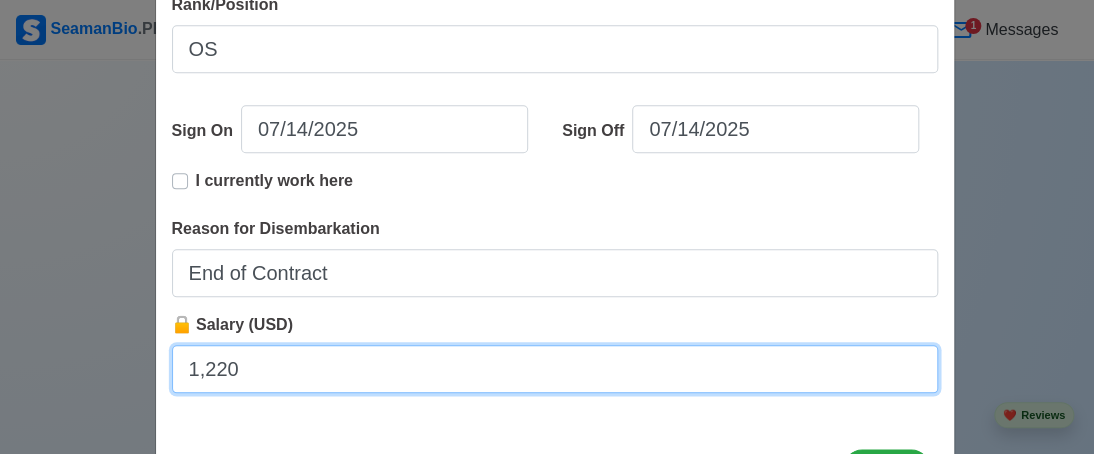 type on "1,220" 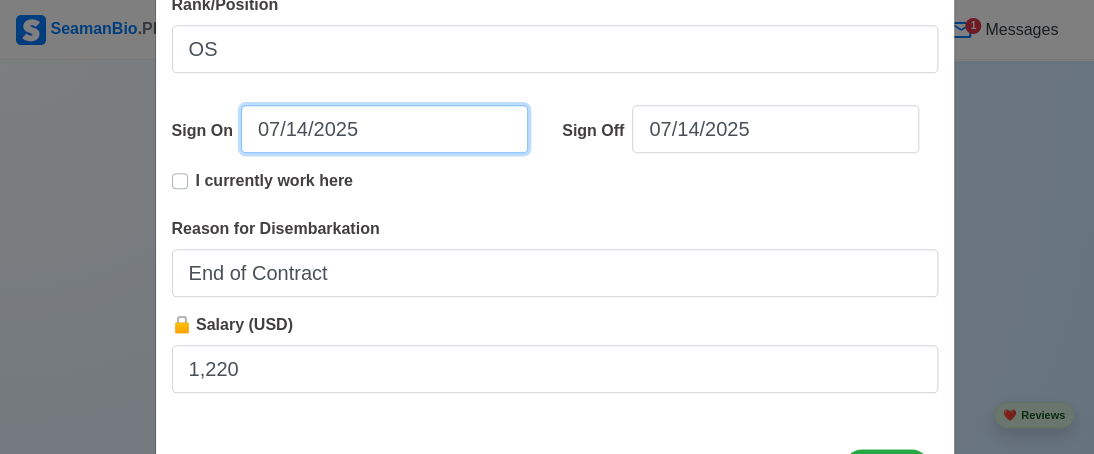click on "07/14/2025" at bounding box center (384, 129) 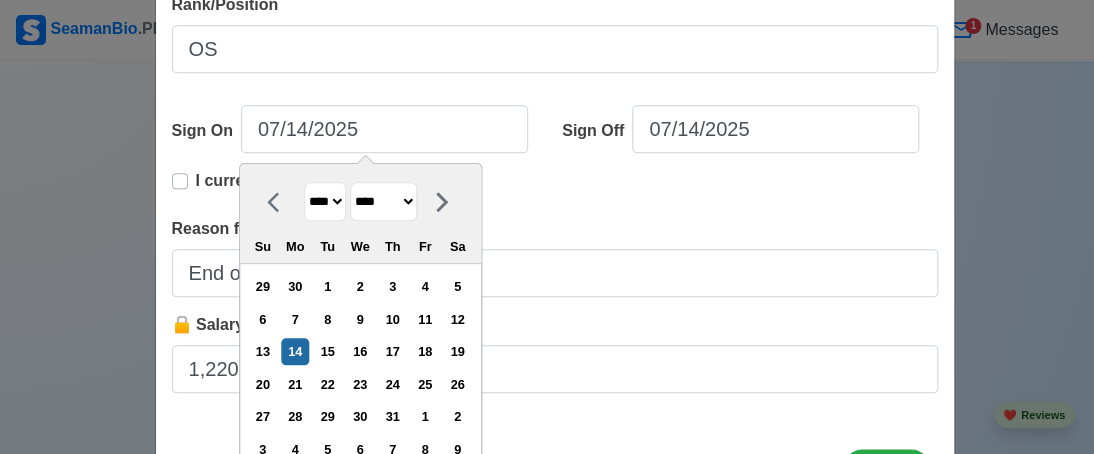 click on "**** **** **** **** **** **** **** **** **** **** **** **** **** **** **** **** **** **** **** **** **** **** **** **** **** **** **** **** **** **** **** **** **** **** **** **** **** **** **** **** **** **** **** **** **** **** **** **** **** **** **** **** **** **** **** **** **** **** **** **** **** **** **** **** **** **** **** **** **** **** **** **** **** **** **** **** **** **** **** **** **** **** **** **** **** **** **** **** **** **** **** **** **** **** **** **** **** **** **** **** **** **** **** **** **** ****" at bounding box center (325, 201) 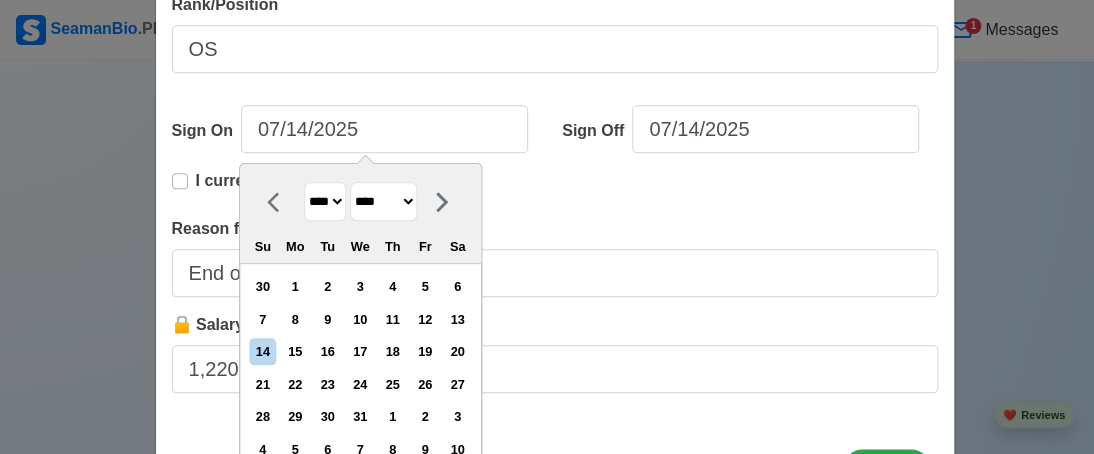 click on "******* ******** ***** ***** *** **** **** ****** ********* ******* ******** ********" at bounding box center [383, 201] 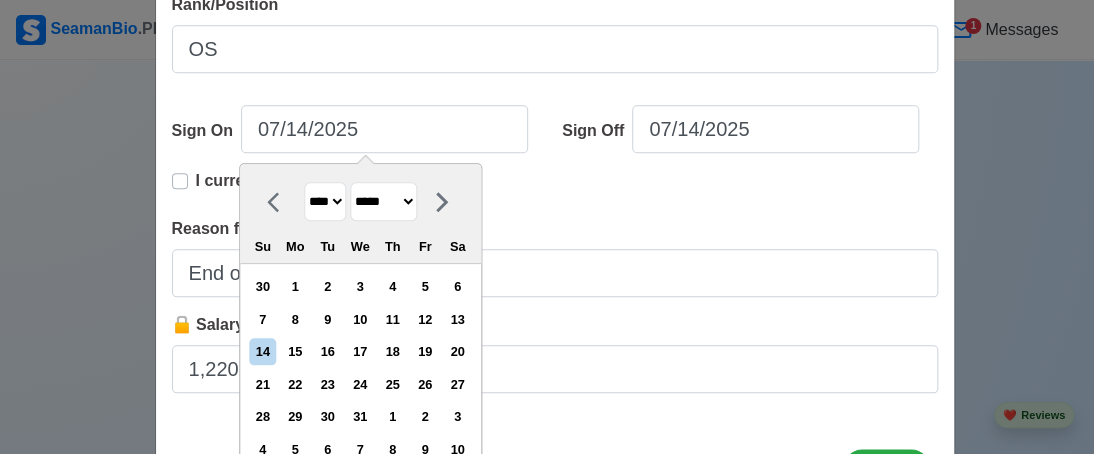 click on "******* ******** ***** ***** *** **** **** ****** ********* ******* ******** ********" at bounding box center [383, 201] 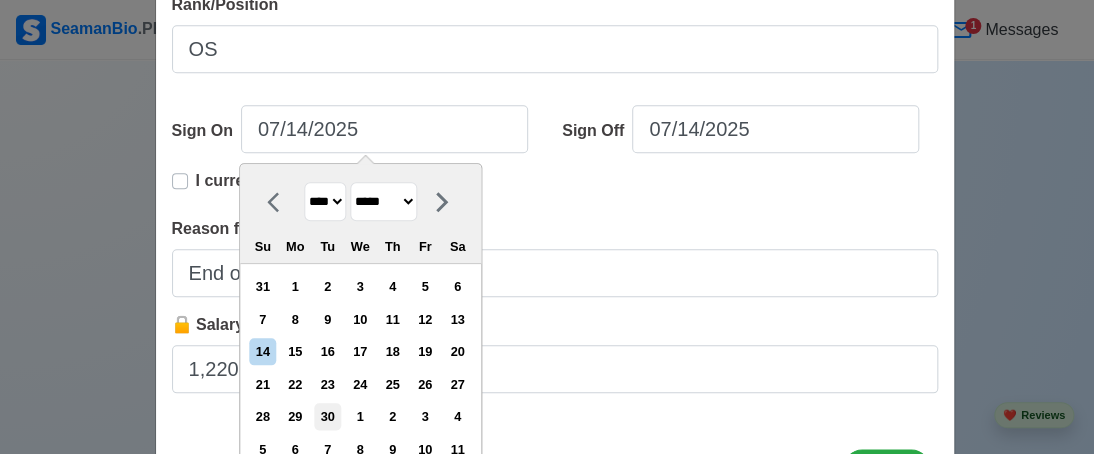 click on "30" at bounding box center (327, 416) 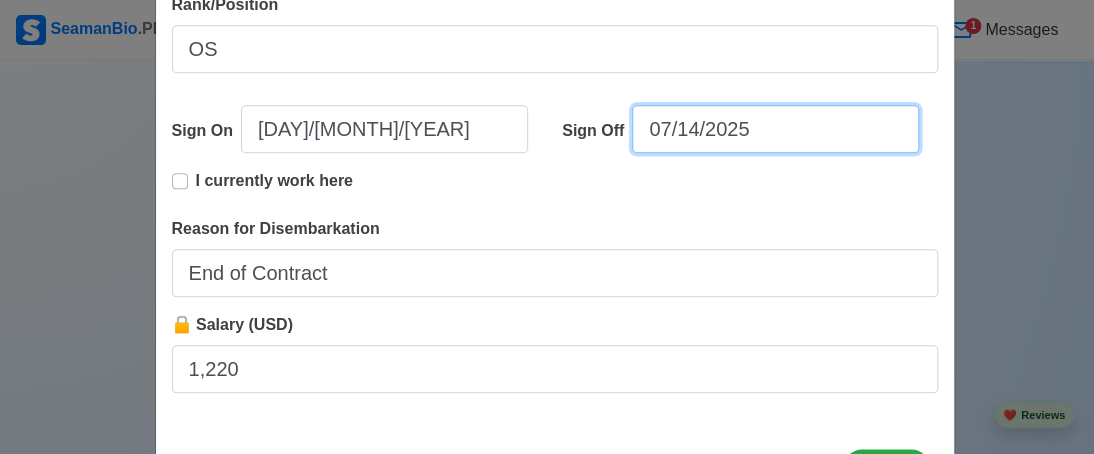 click on "07/14/2025" at bounding box center [775, 129] 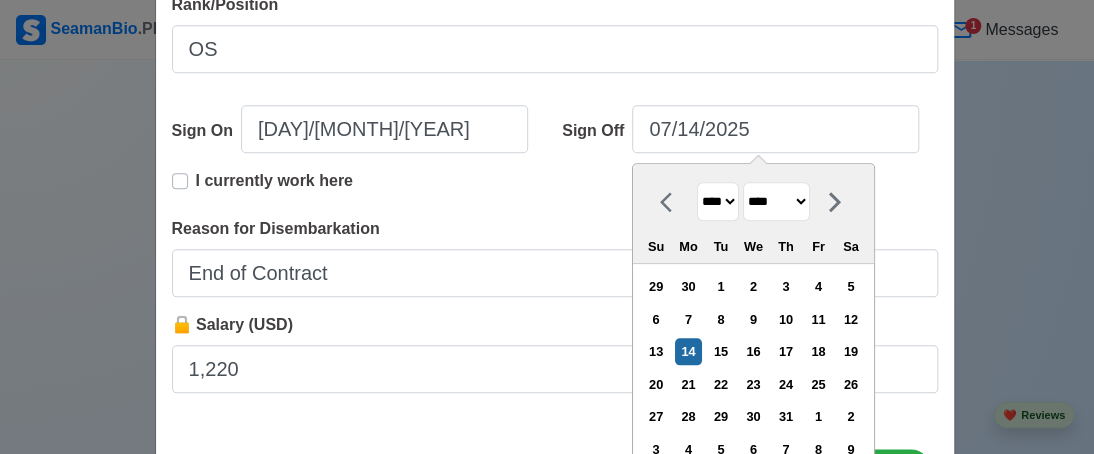 click on "**** **** **** **** **** **** **** **** **** **** **** **** **** **** **** **** **** **** **** **** **** **** **** **** **** **** **** **** **** **** **** **** **** **** **** **** **** **** **** **** **** **** **** **** **** **** **** **** **** **** **** **** **** **** **** **** **** **** **** **** **** **** **** **** **** **** **** **** **** **** **** **** **** **** **** **** **** **** **** **** **** **** **** **** **** **** **** **** **** **** **** **** **** **** **** **** **** **** **** **** **** **** **** **** **** **** **** ****" at bounding box center [718, 201] 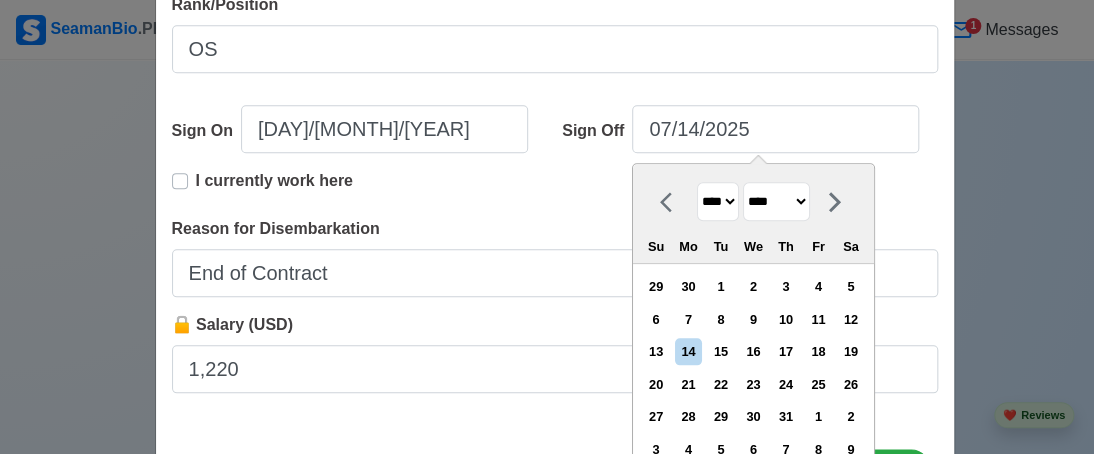 click on "******* ******** ***** ***** *** **** **** ****** ********* ******* ******** ********" at bounding box center (776, 201) 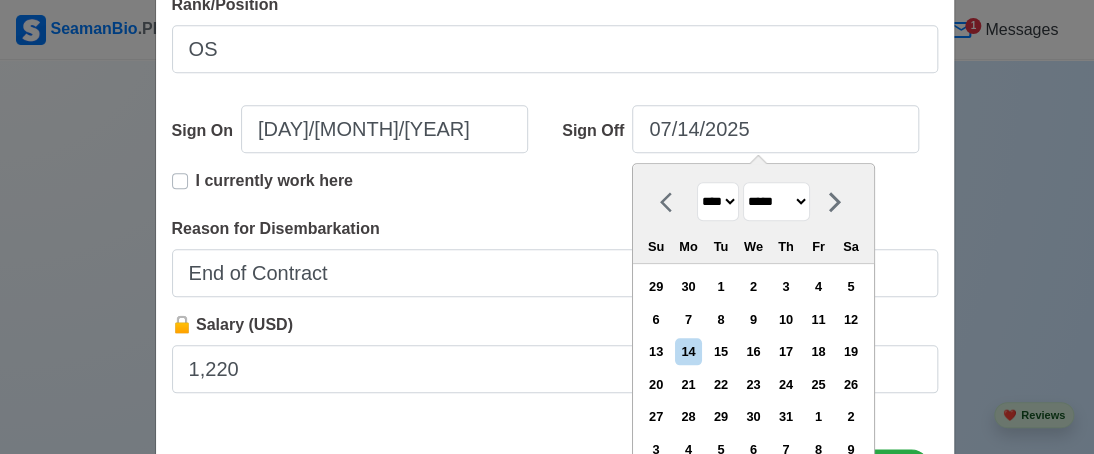 click on "******* ******** ***** ***** *** **** **** ****** ********* ******* ******** ********" at bounding box center (776, 201) 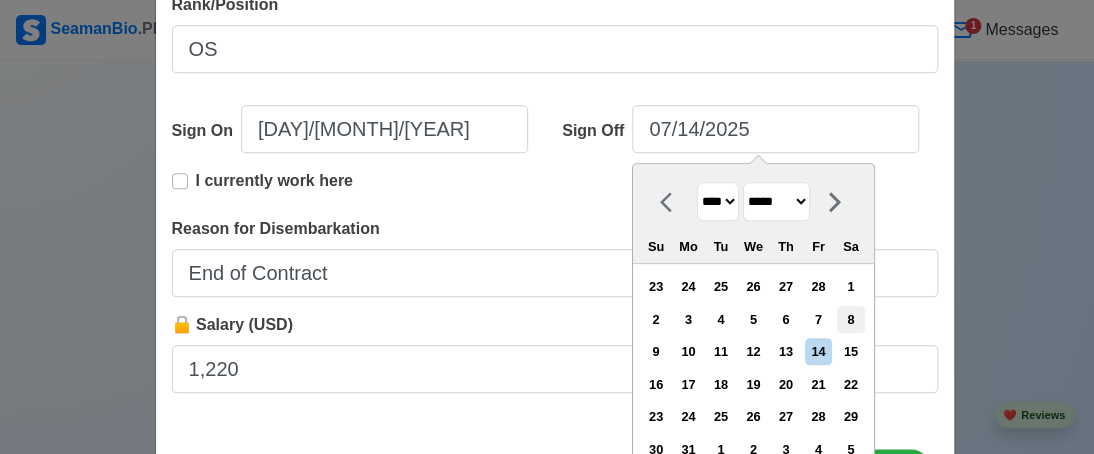 click on "8" at bounding box center [850, 319] 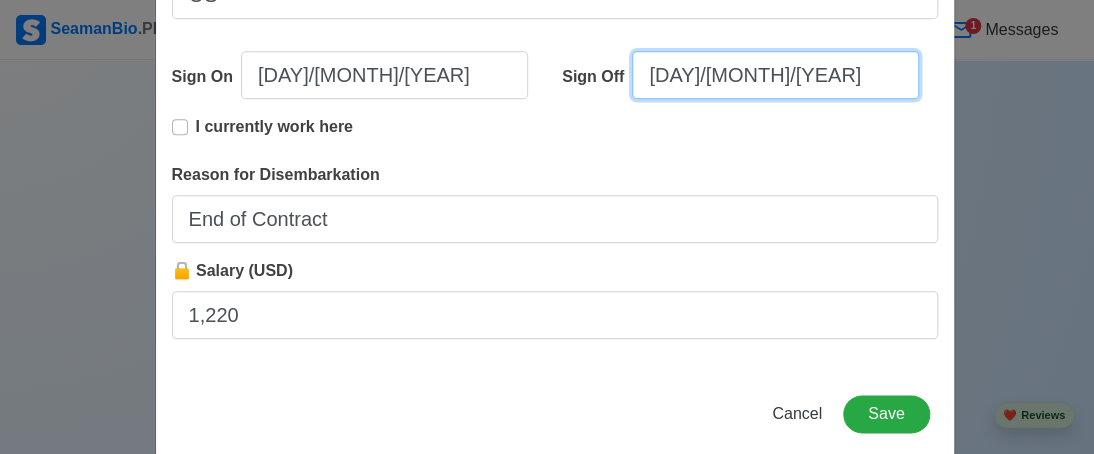 scroll, scrollTop: 684, scrollLeft: 0, axis: vertical 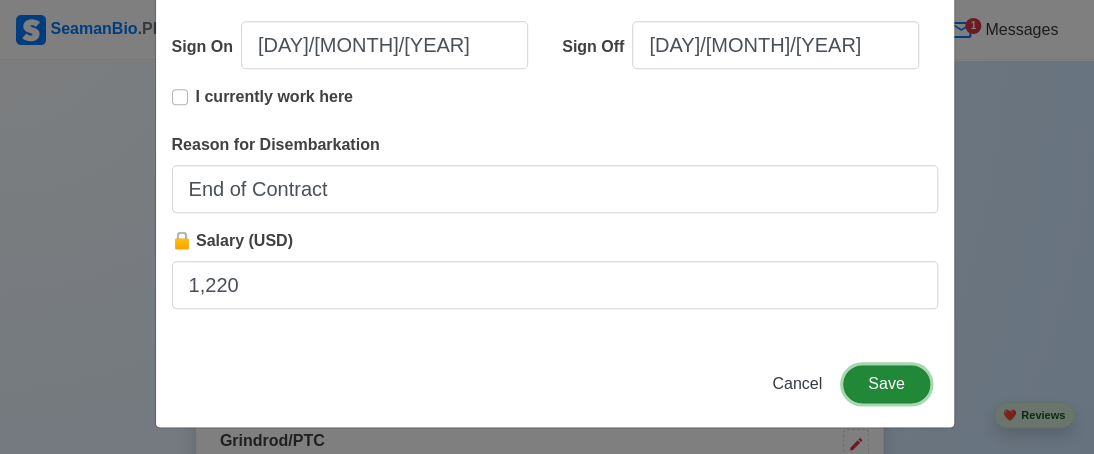 click on "Save" at bounding box center (886, 384) 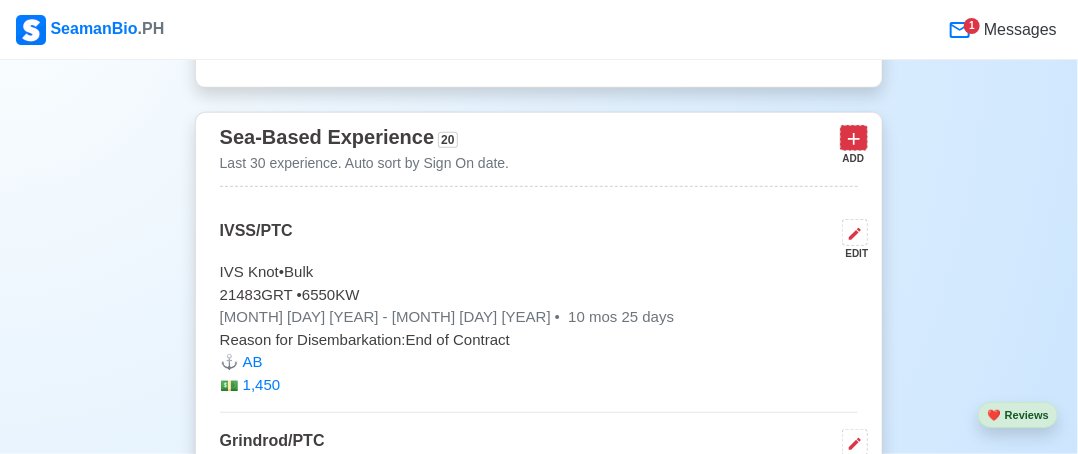 click 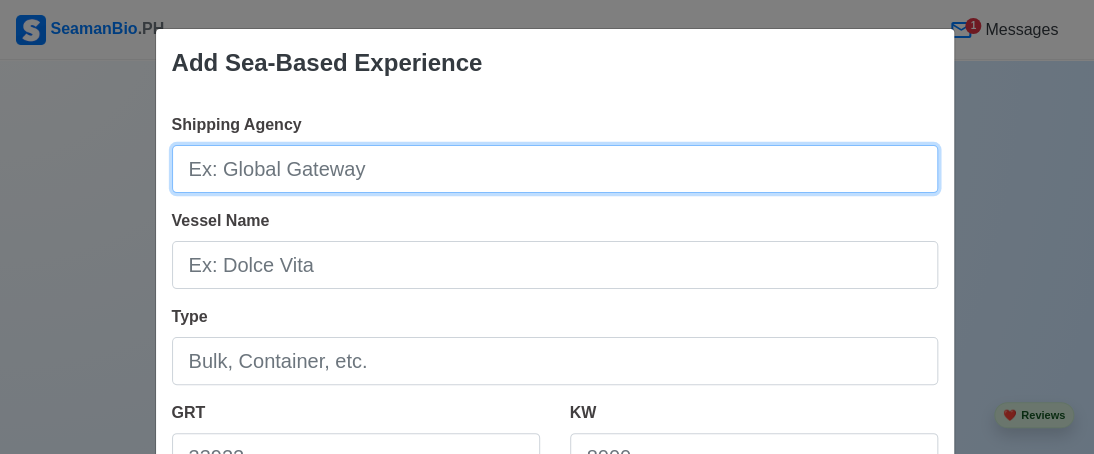 click on "Shipping Agency" at bounding box center [555, 169] 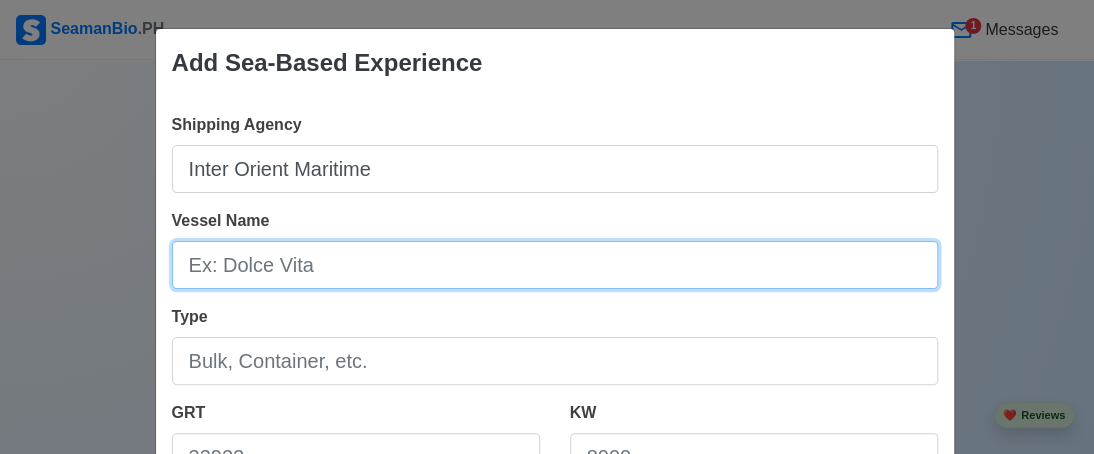 click on "Vessel Name" at bounding box center [555, 265] 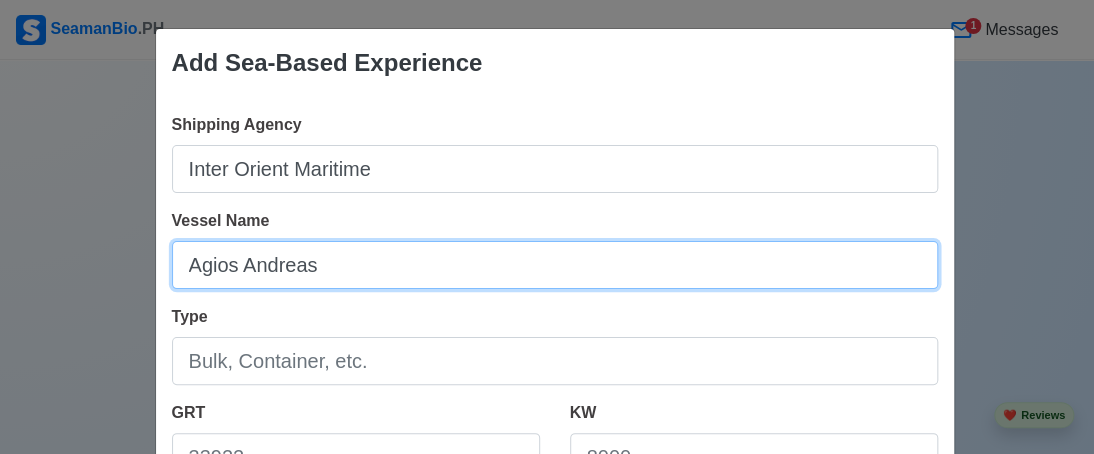 type on "Agios Andreas" 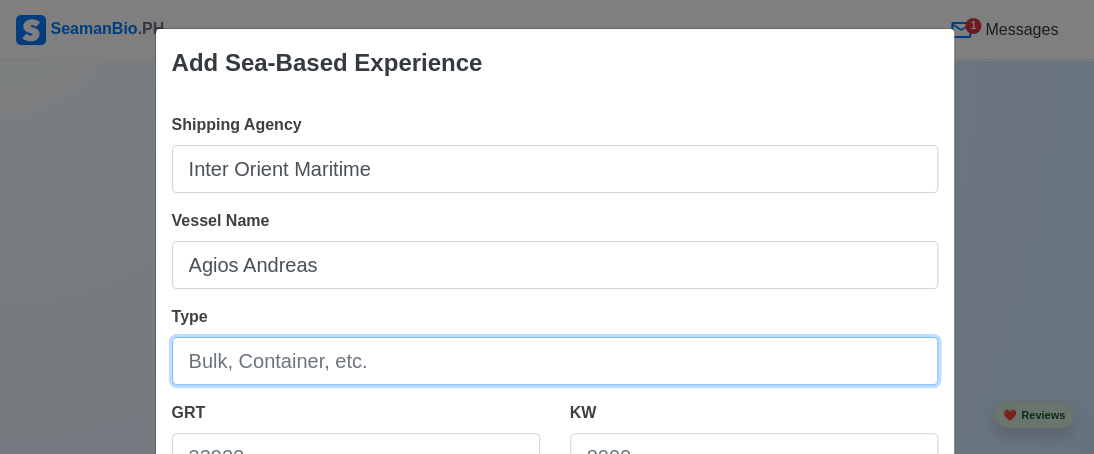 click on "Type" at bounding box center (555, 361) 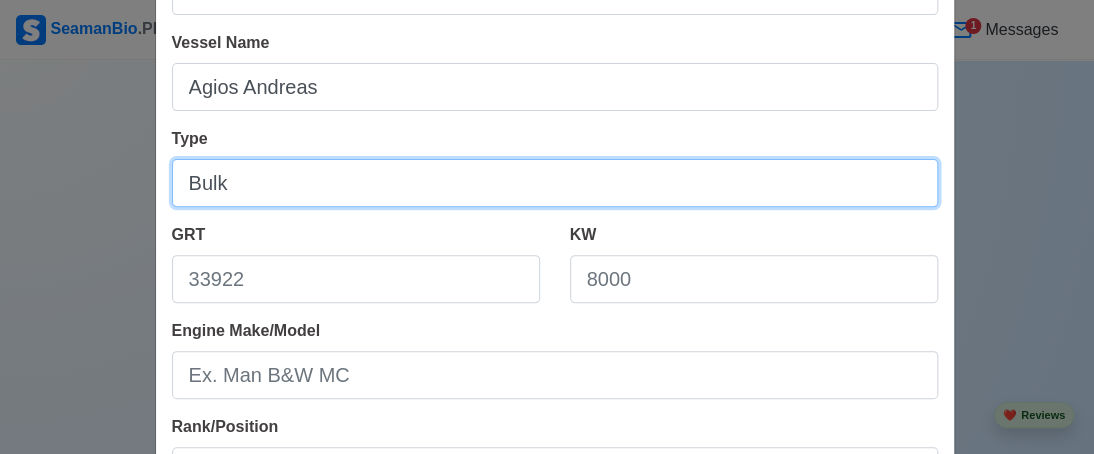 scroll, scrollTop: 200, scrollLeft: 0, axis: vertical 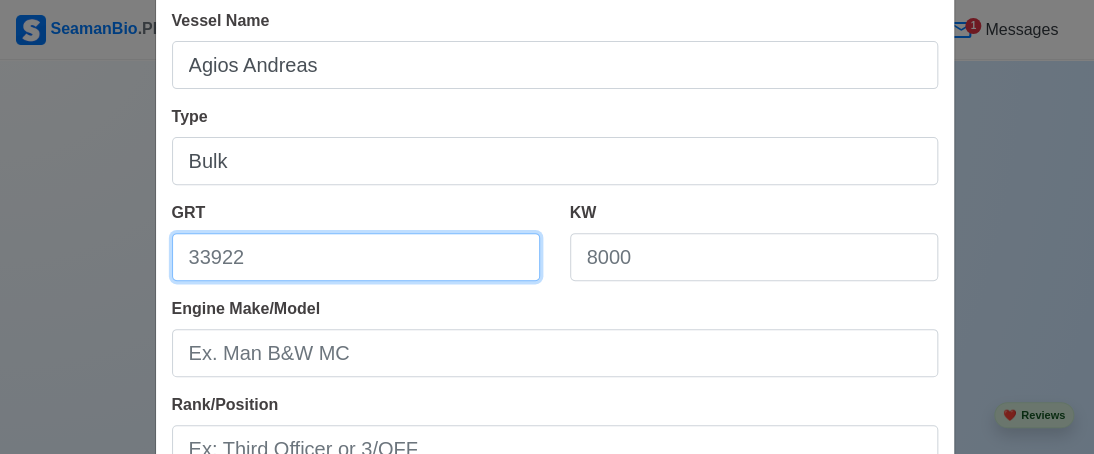 click on "GRT" at bounding box center (356, 257) 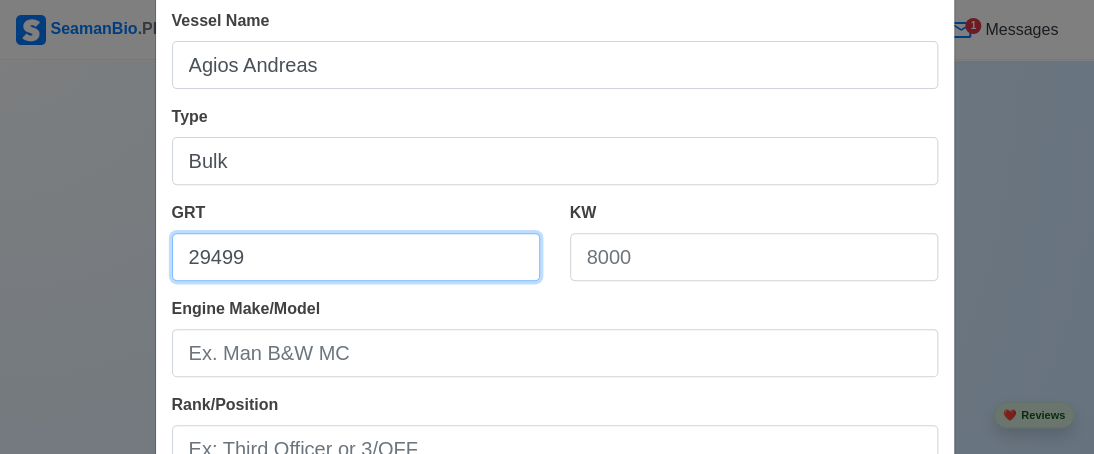 type on "29499" 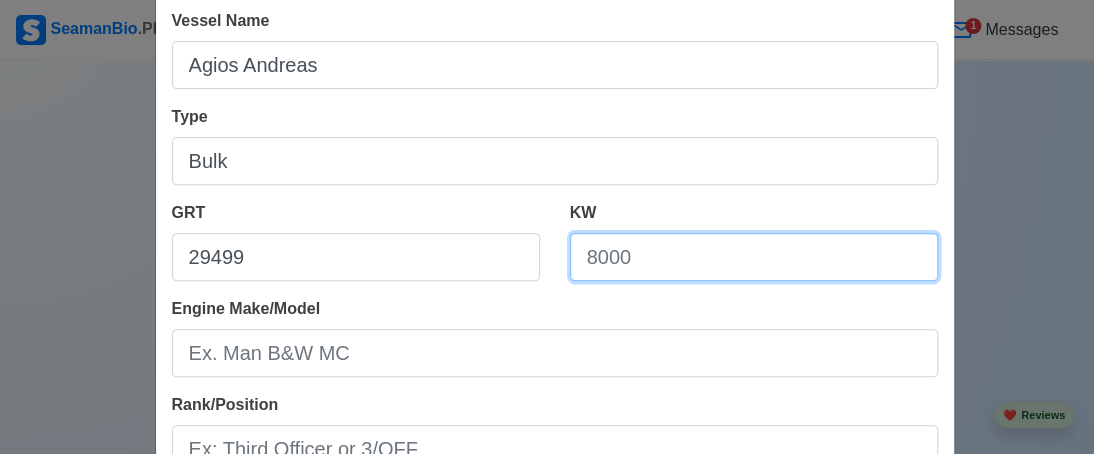 click on "KW" at bounding box center [754, 257] 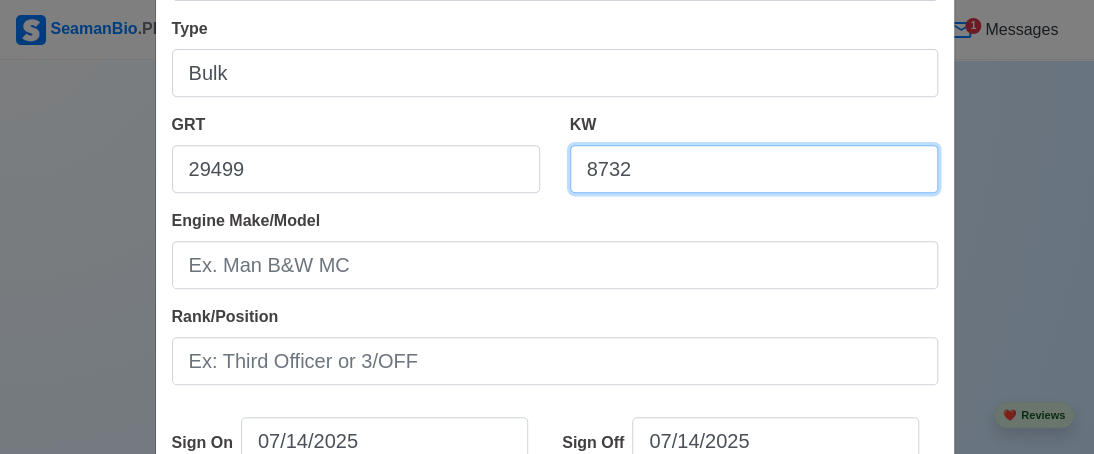 scroll, scrollTop: 300, scrollLeft: 0, axis: vertical 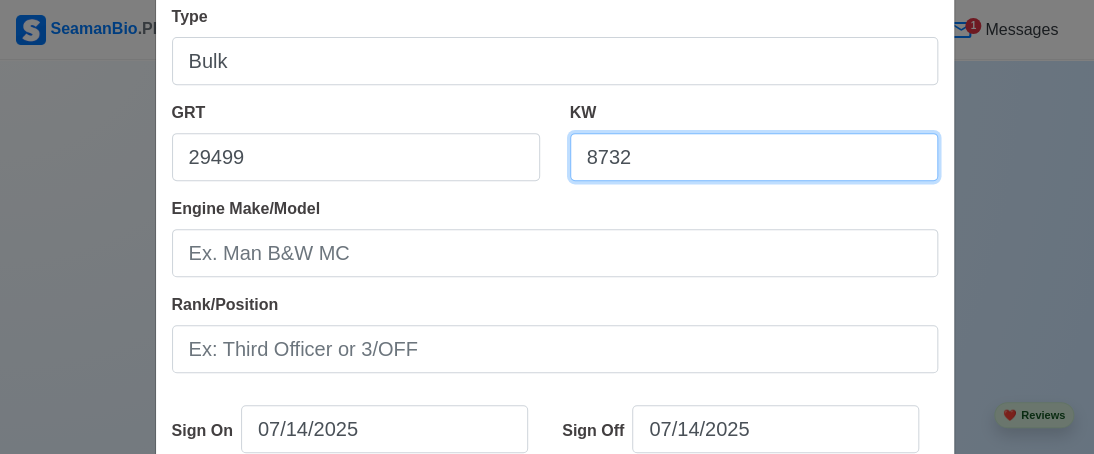 type on "8732" 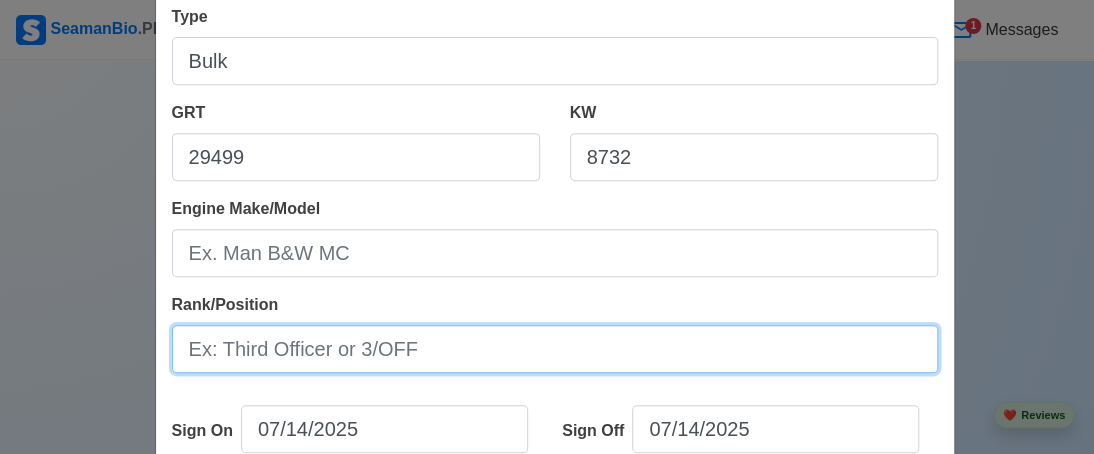 click on "Rank/Position" at bounding box center (555, 349) 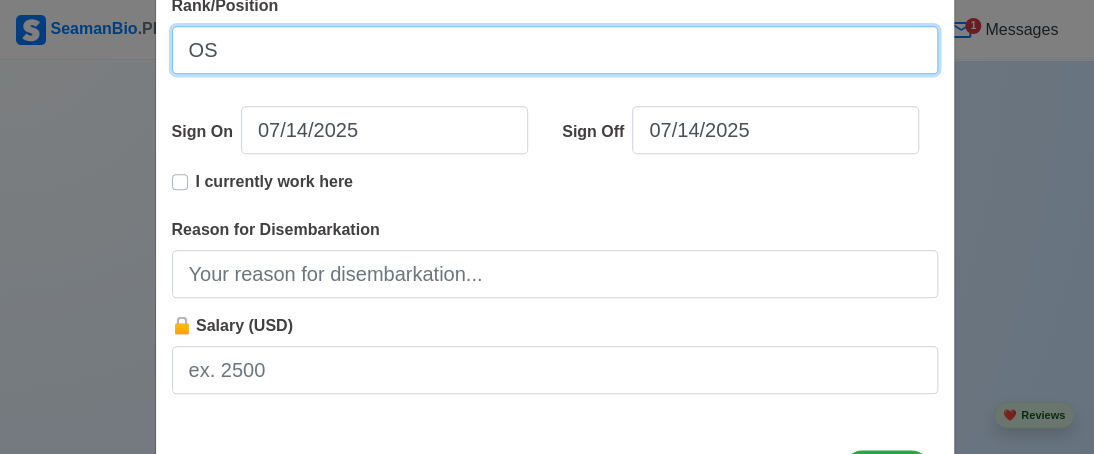 scroll, scrollTop: 600, scrollLeft: 0, axis: vertical 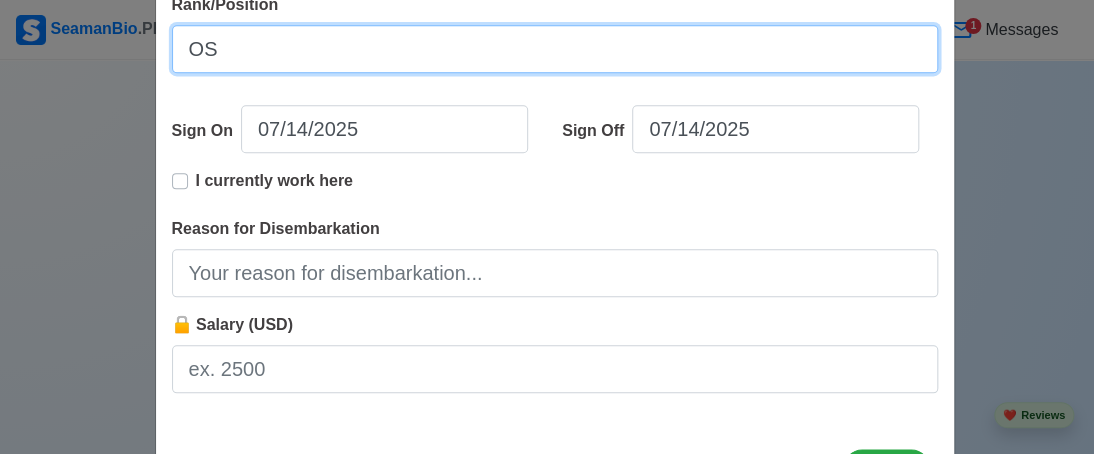 type on "OS" 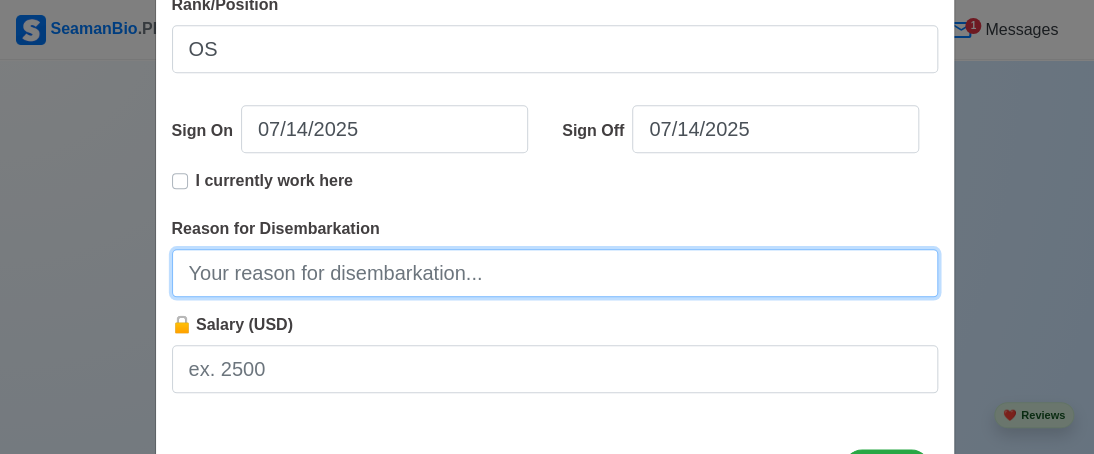 click on "Reason for Disembarkation" at bounding box center [555, 273] 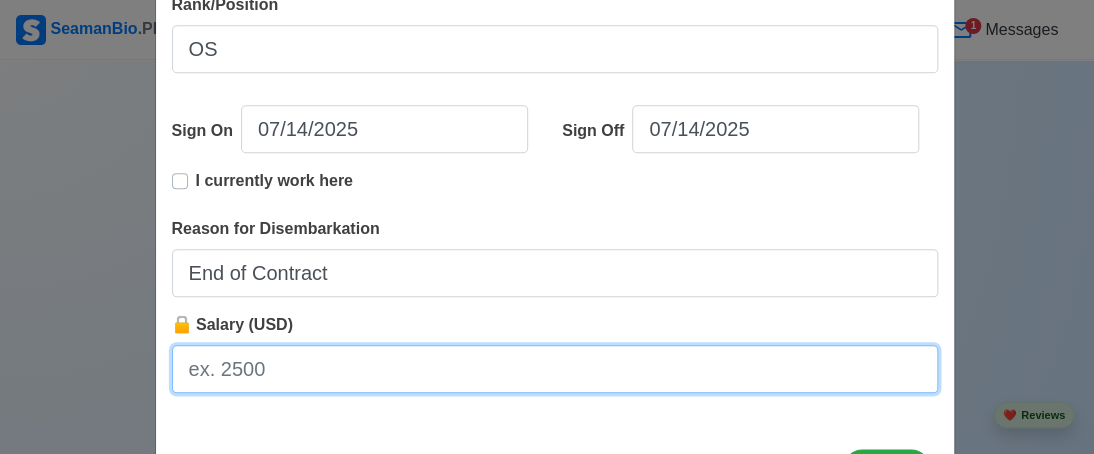 click on "🔒 Salary (USD)" at bounding box center (555, 369) 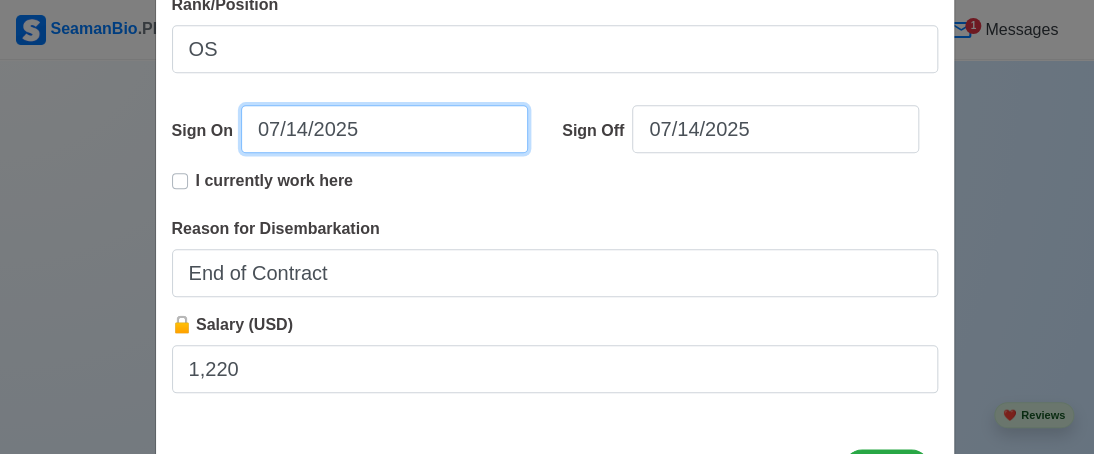 click on "07/14/2025" at bounding box center [384, 129] 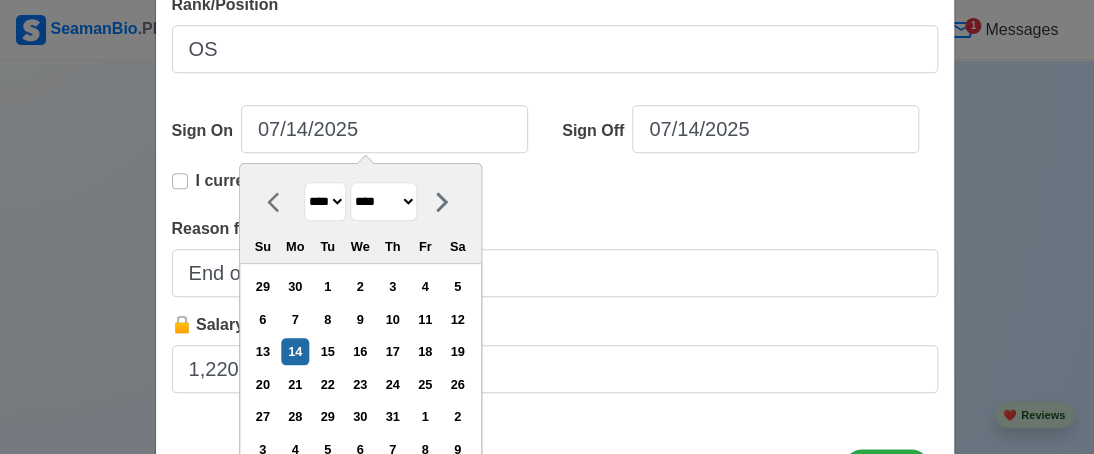 click on "**** **** **** **** **** **** **** **** **** **** **** **** **** **** **** **** **** **** **** **** **** **** **** **** **** **** **** **** **** **** **** **** **** **** **** **** **** **** **** **** **** **** **** **** **** **** **** **** **** **** **** **** **** **** **** **** **** **** **** **** **** **** **** **** **** **** **** **** **** **** **** **** **** **** **** **** **** **** **** **** **** **** **** **** **** **** **** **** **** **** **** **** **** **** **** **** **** **** **** **** **** **** **** **** **** ****" at bounding box center (325, 201) 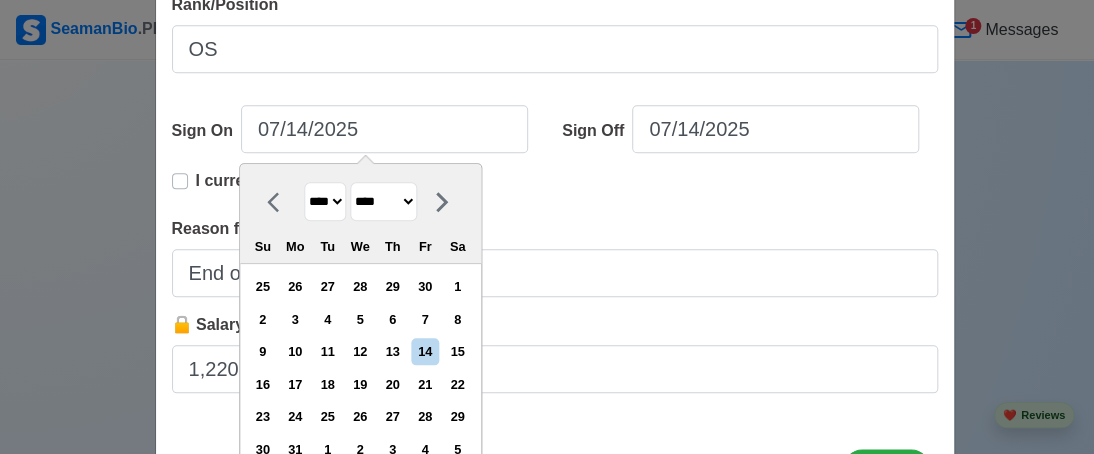click on "******* ******** ***** ***** *** **** **** ****** ********* ******* ******** ********" at bounding box center (383, 201) 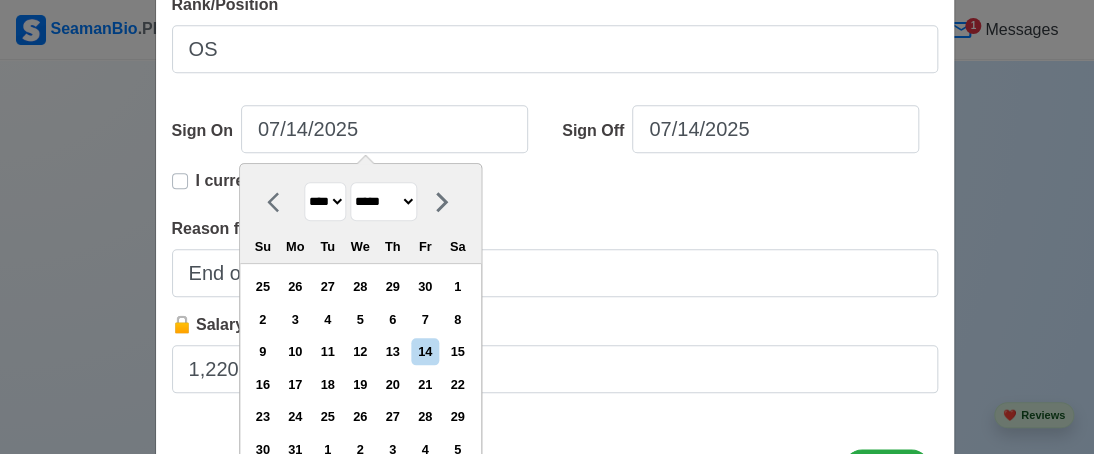 click on "******* ******** ***** ***** *** **** **** ****** ********* ******* ******** ********" at bounding box center [383, 201] 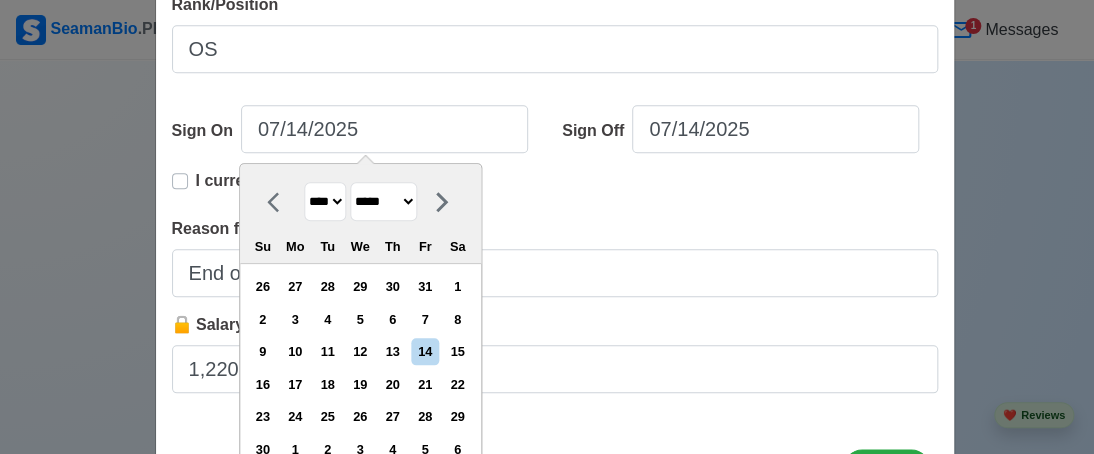 drag, startPoint x: 268, startPoint y: 443, endPoint x: 398, endPoint y: 355, distance: 156.98407 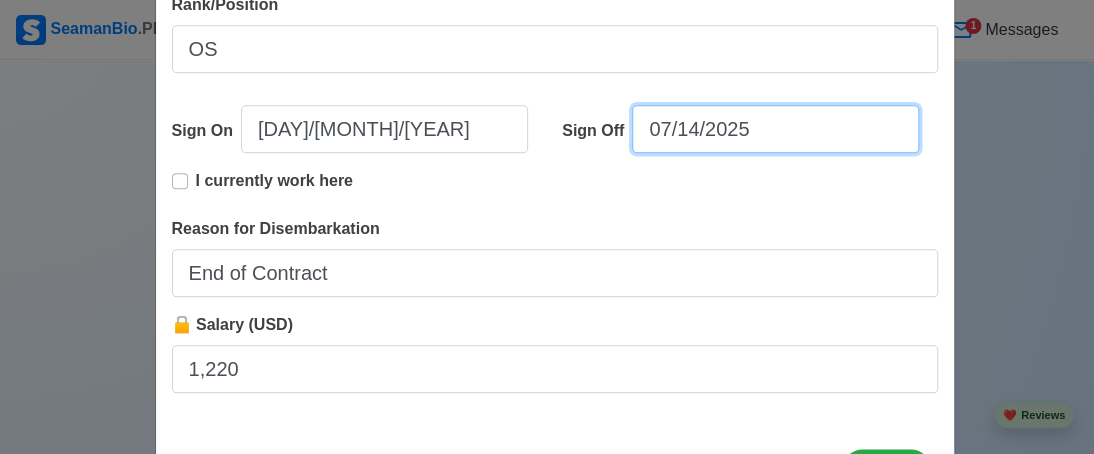 select on "****" 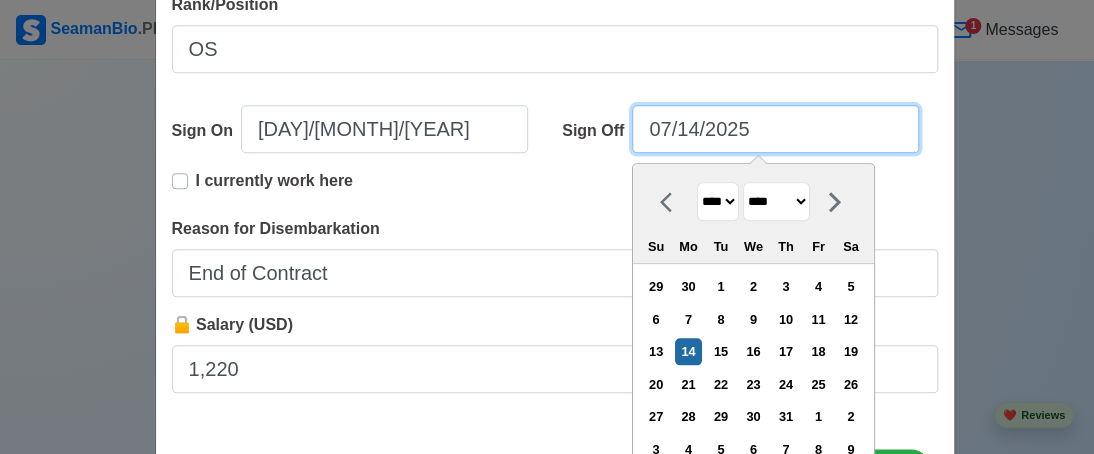 click on "07/14/2025" at bounding box center [775, 129] 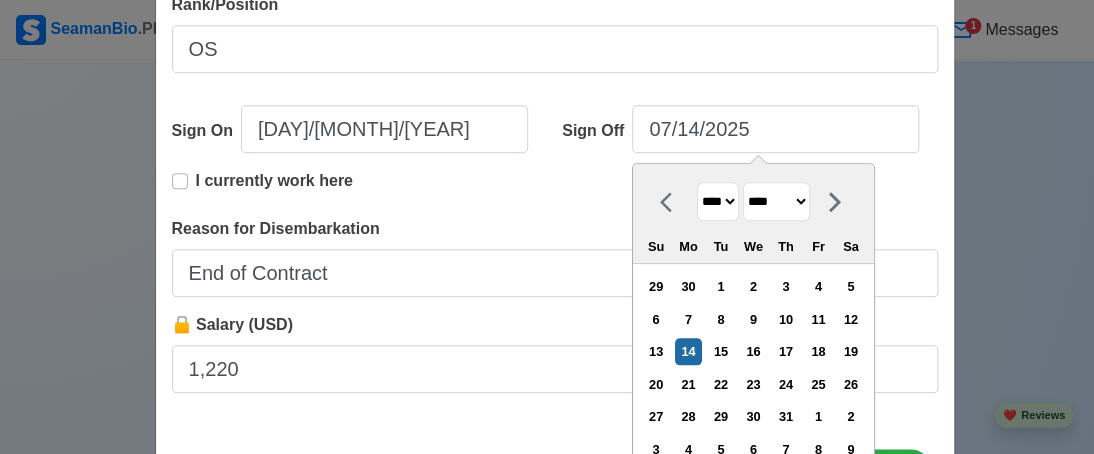 click on "**** **** **** **** **** **** **** **** **** **** **** **** **** **** **** **** **** **** **** **** **** **** **** **** **** **** **** **** **** **** **** **** **** **** **** **** **** **** **** **** **** **** **** **** **** **** **** **** **** **** **** **** **** **** **** **** **** **** **** **** **** **** **** **** **** **** **** **** **** **** **** **** **** **** **** **** **** **** **** **** **** **** **** **** **** **** **** **** **** **** **** **** **** **** **** **** **** **** **** **** **** **** **** **** **** **** **** ****" at bounding box center (718, 201) 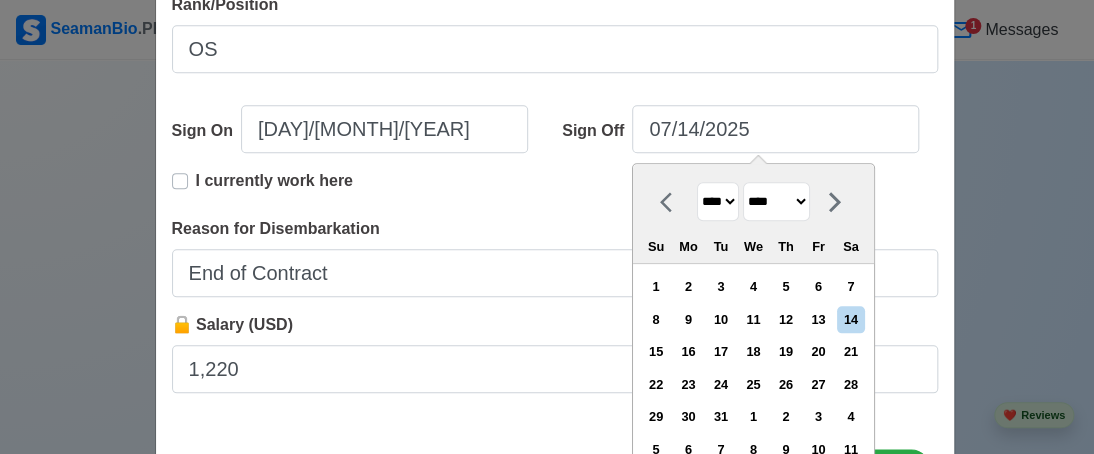 click on "******* ******** ***** ***** *** **** **** ****** ********* ******* ******** ********" at bounding box center (776, 201) 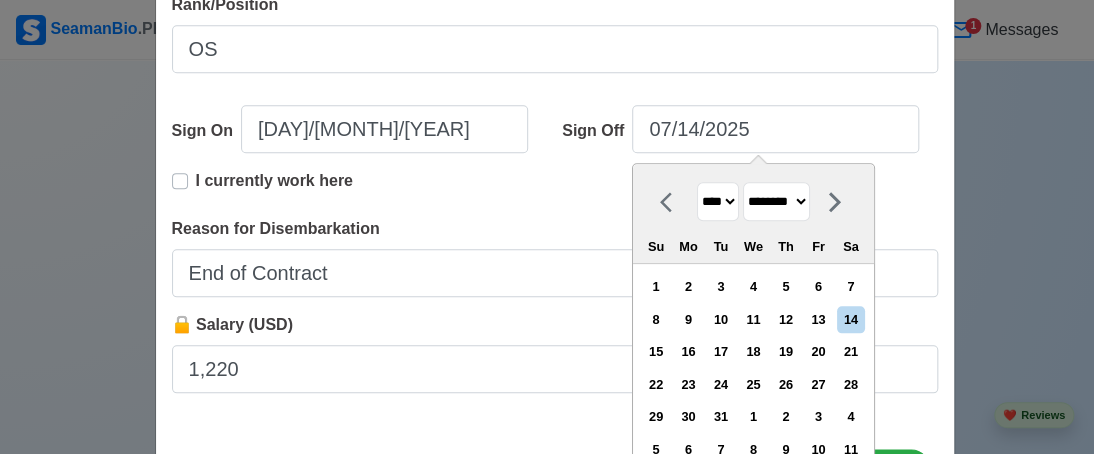 click on "******* ******** ***** ***** *** **** **** ****** ********* ******* ******** ********" at bounding box center [776, 201] 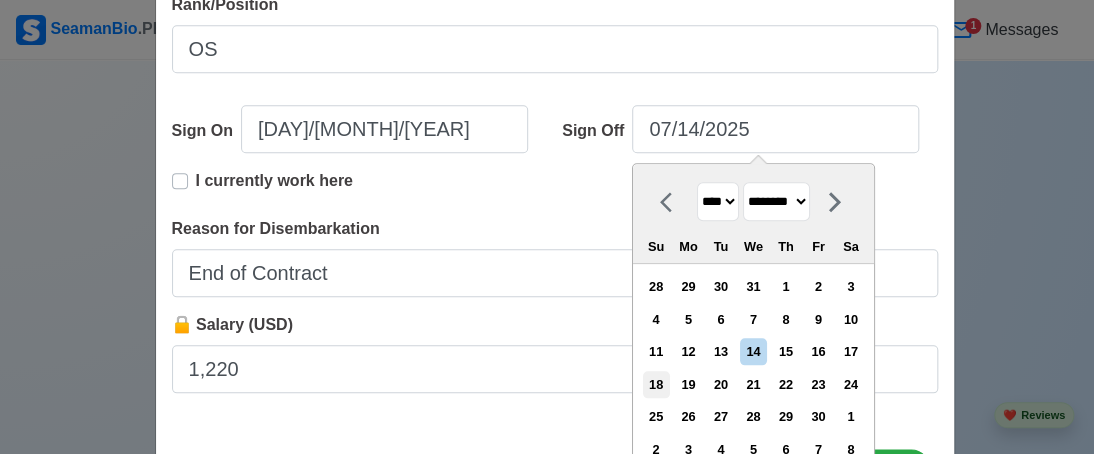 click on "18" at bounding box center [655, 384] 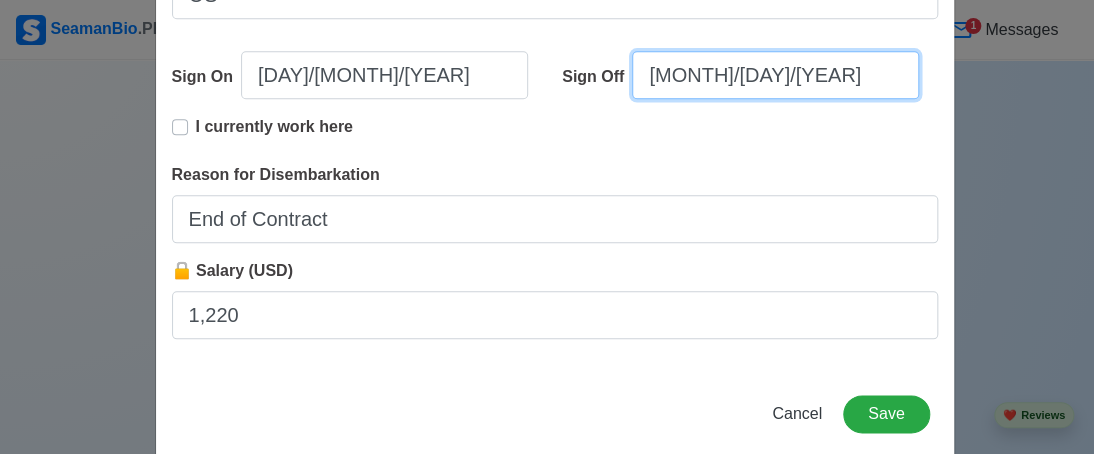 scroll, scrollTop: 684, scrollLeft: 0, axis: vertical 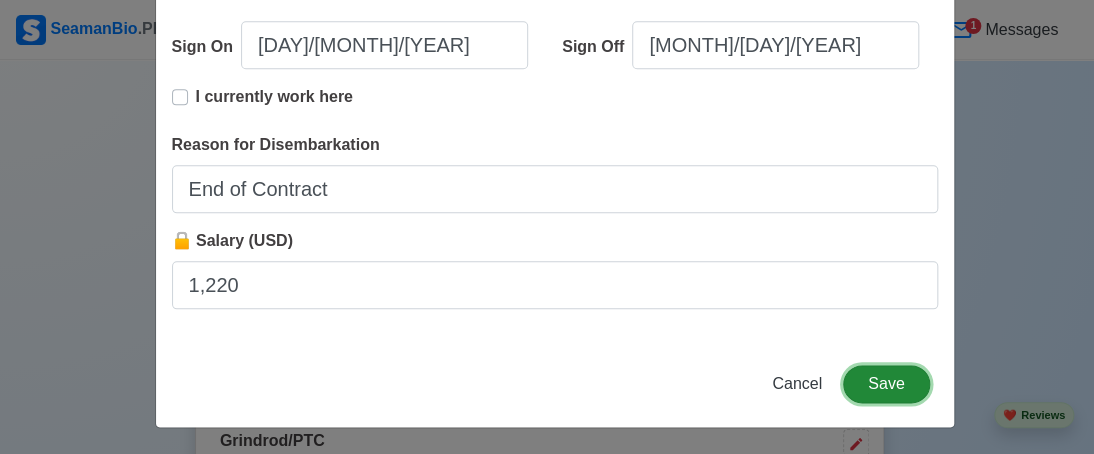 click on "Save" at bounding box center [886, 384] 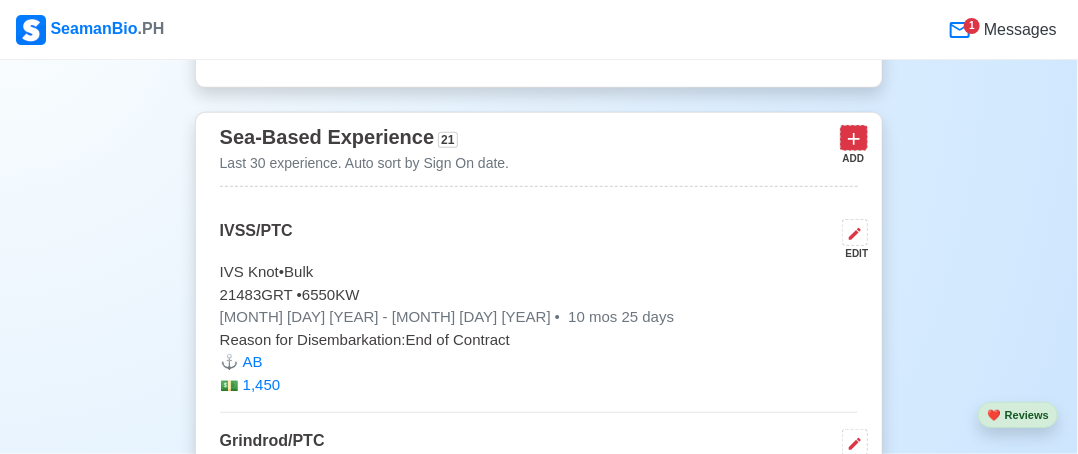 click 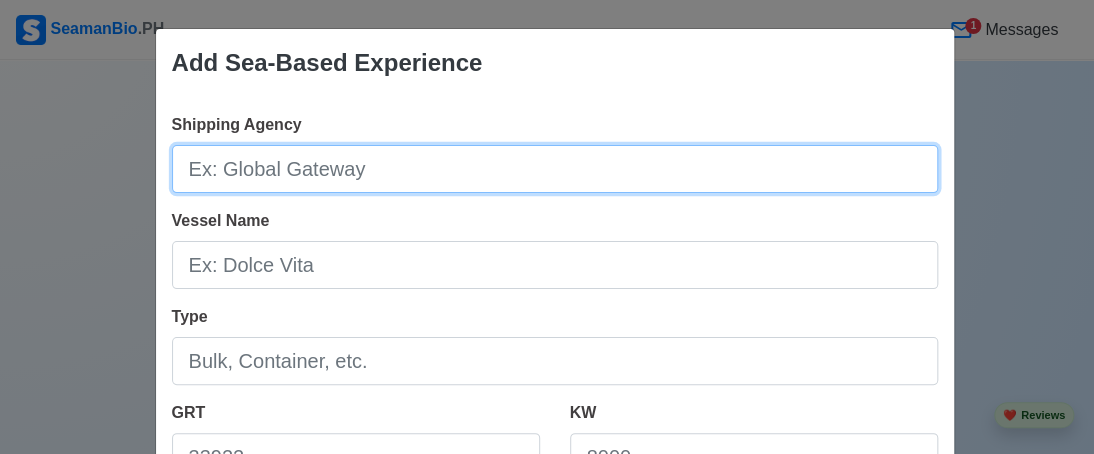 click on "Shipping Agency" at bounding box center [555, 169] 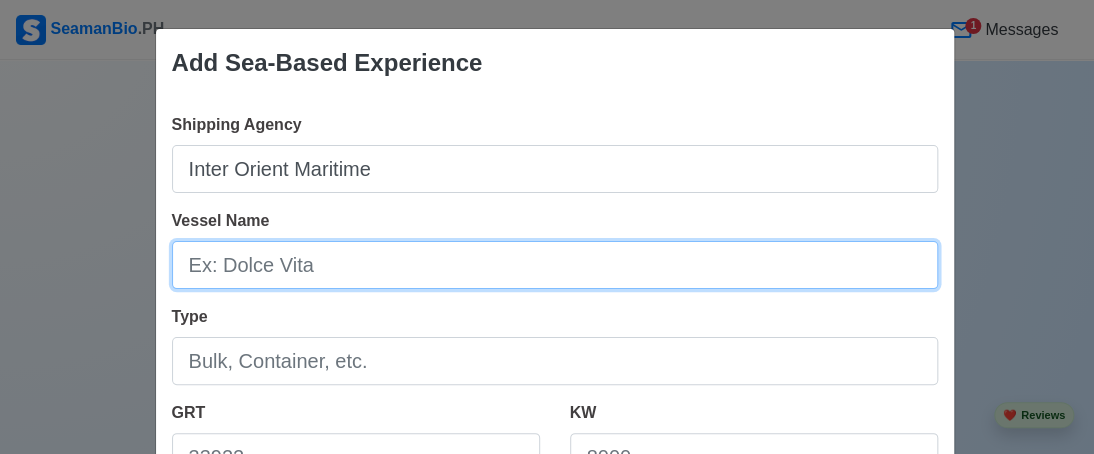 click on "Vessel Name" at bounding box center [555, 265] 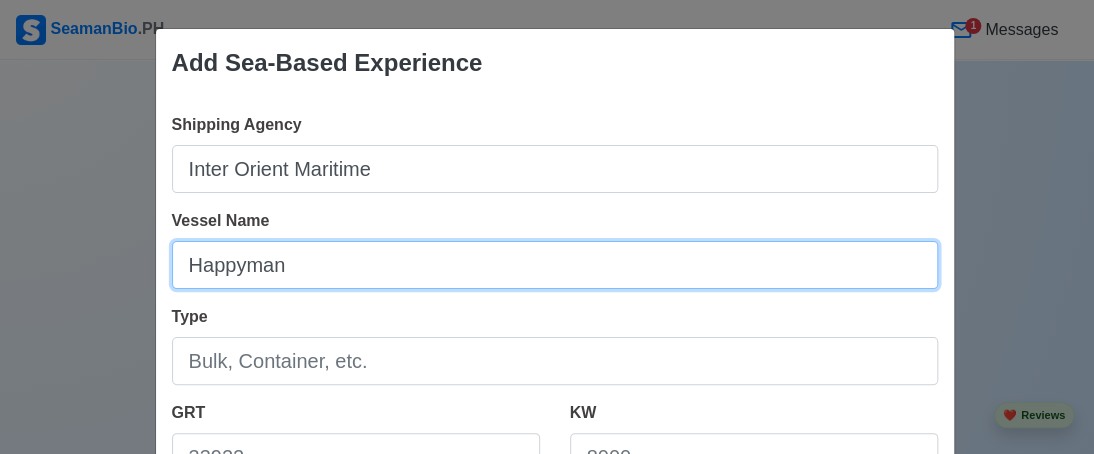 type on "Happyman" 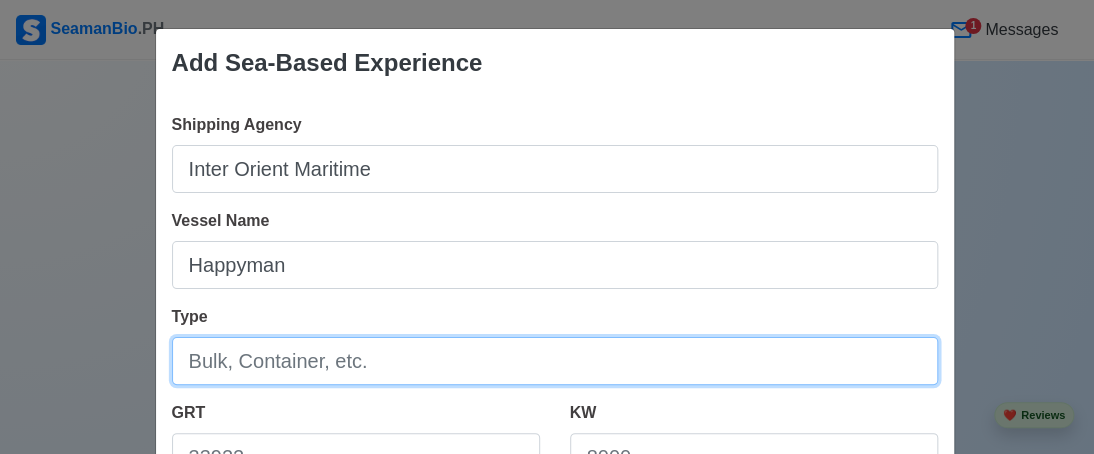 click on "Type" at bounding box center (555, 361) 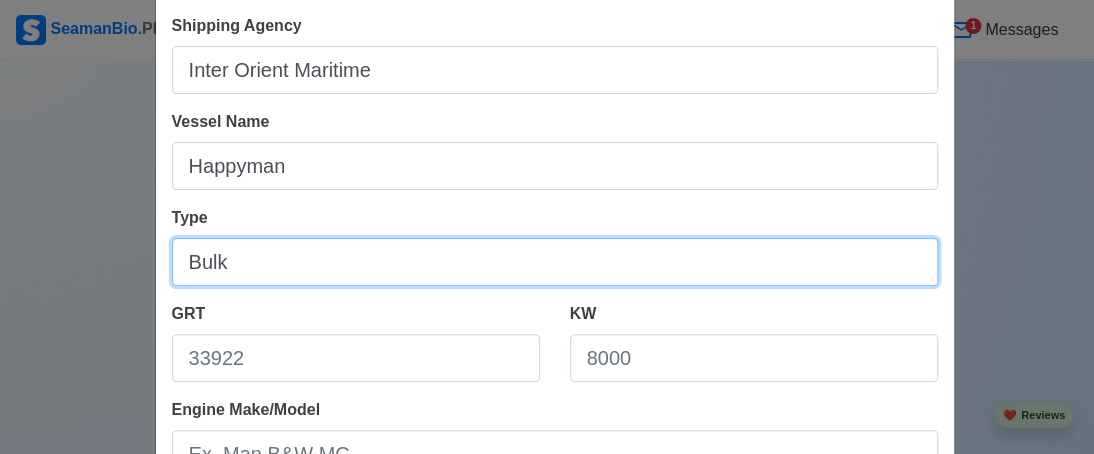 scroll, scrollTop: 100, scrollLeft: 0, axis: vertical 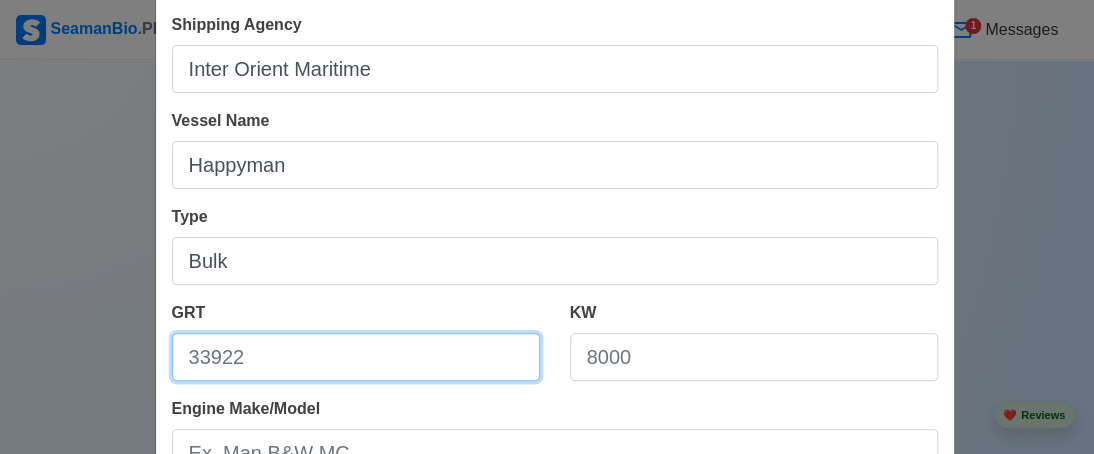 click on "GRT" at bounding box center (356, 357) 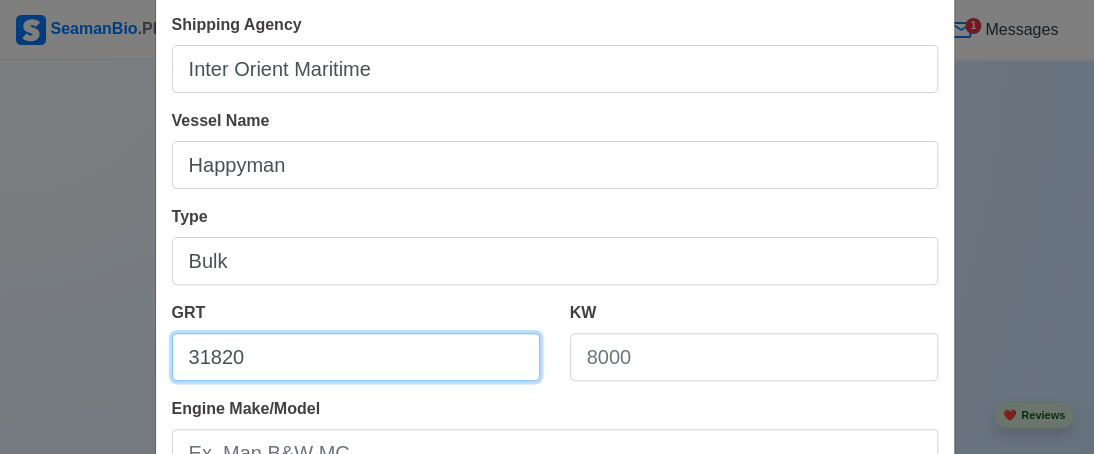 type on "31820" 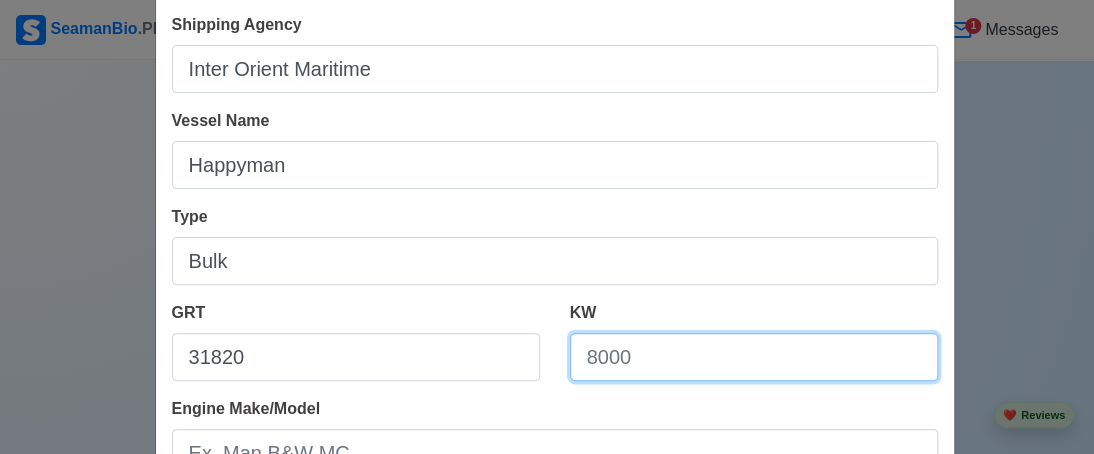 click on "KW" at bounding box center [754, 357] 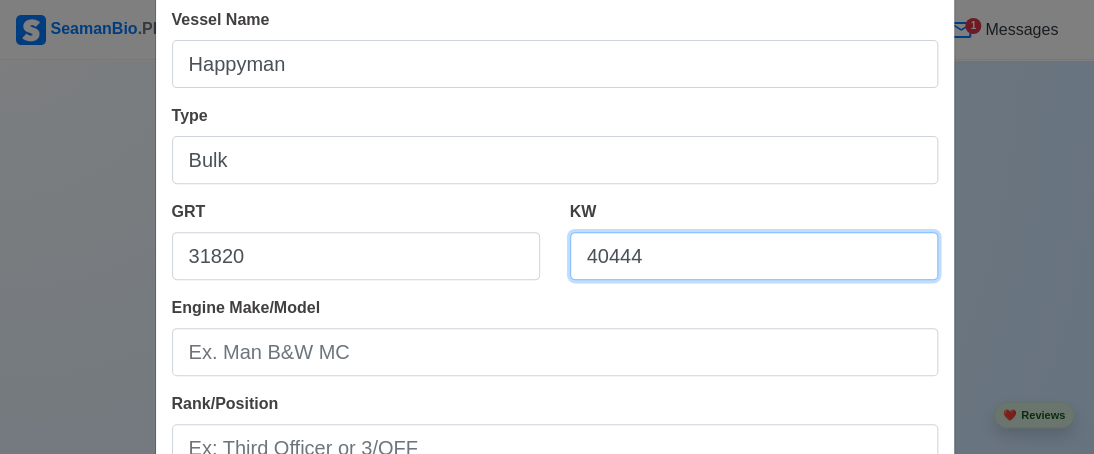 scroll, scrollTop: 300, scrollLeft: 0, axis: vertical 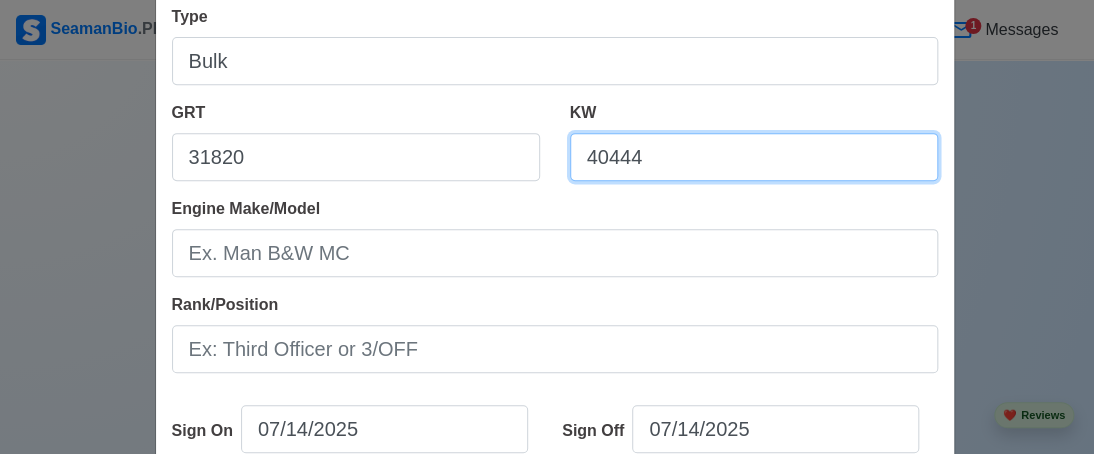 type on "40444" 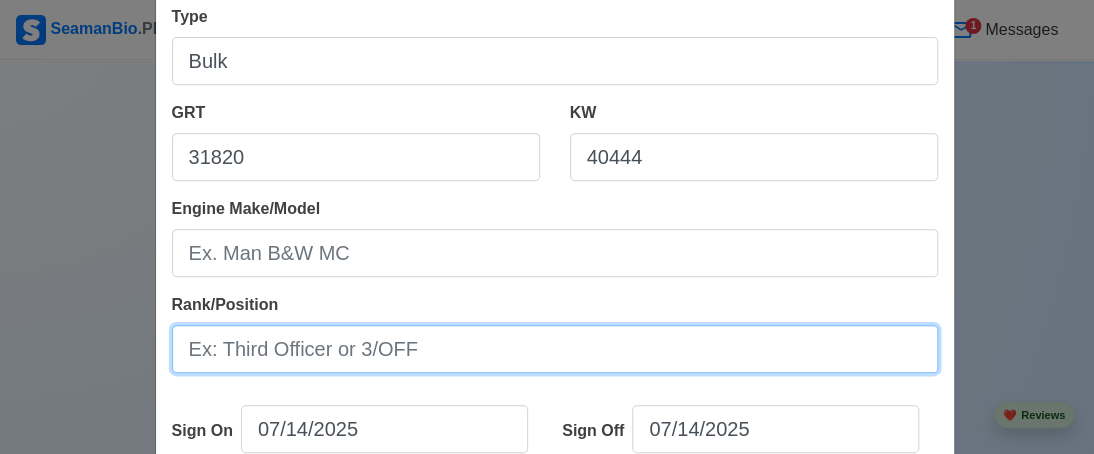 click on "Rank/Position" at bounding box center [555, 349] 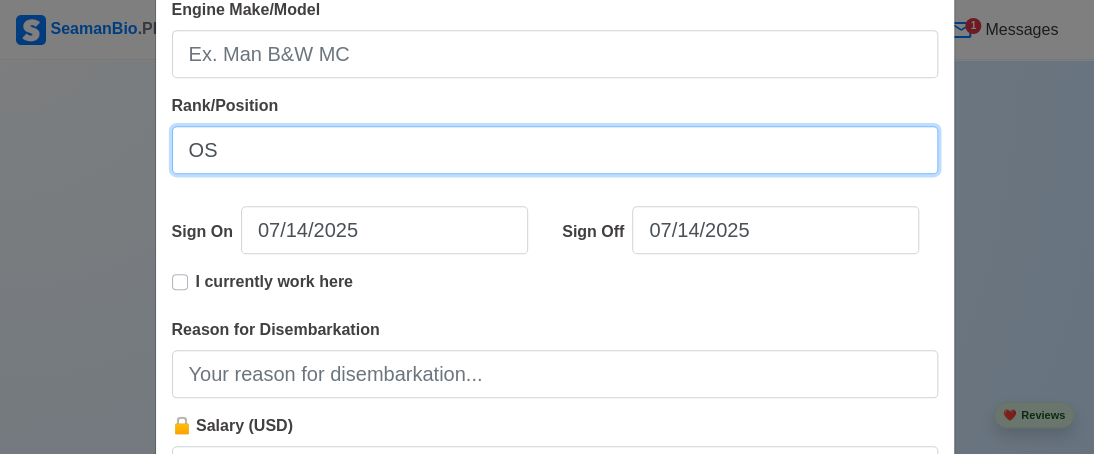 scroll, scrollTop: 500, scrollLeft: 0, axis: vertical 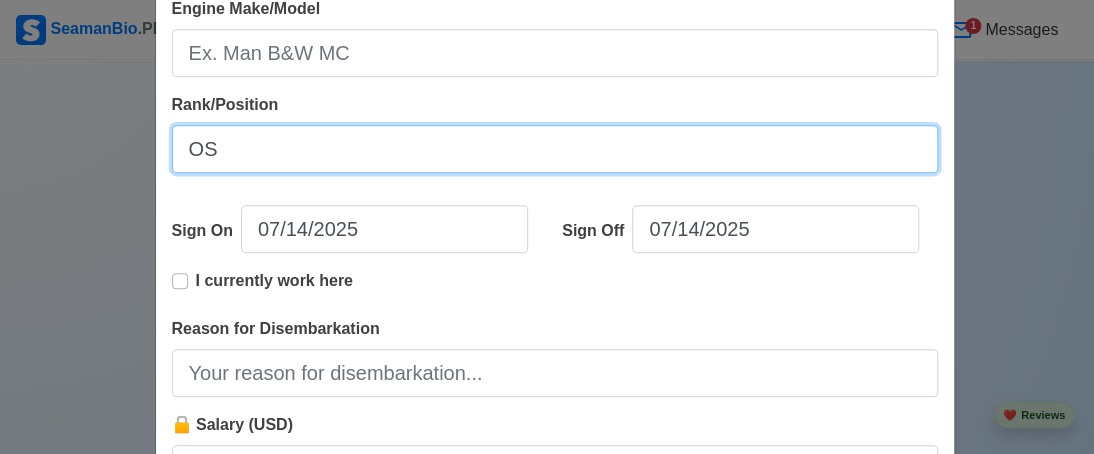 type on "OS" 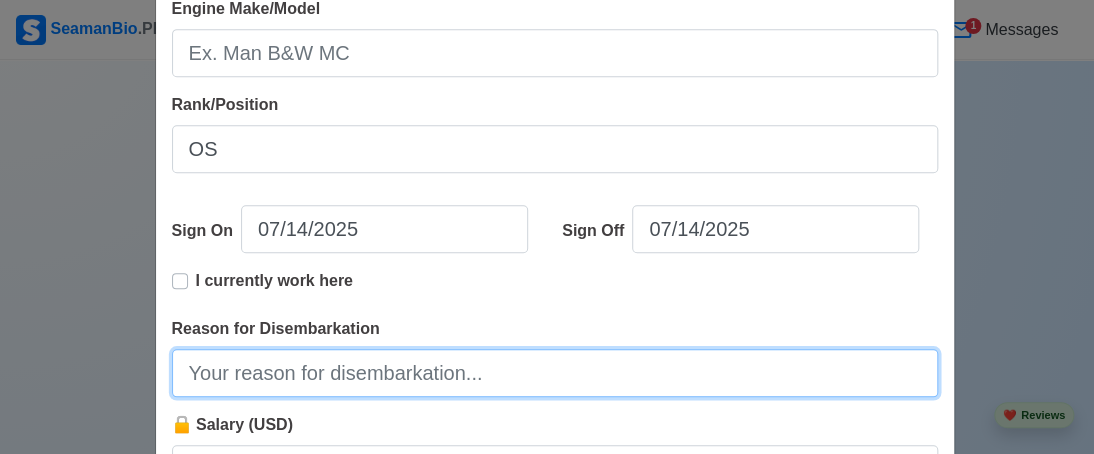 click on "Reason for Disembarkation" at bounding box center (555, 373) 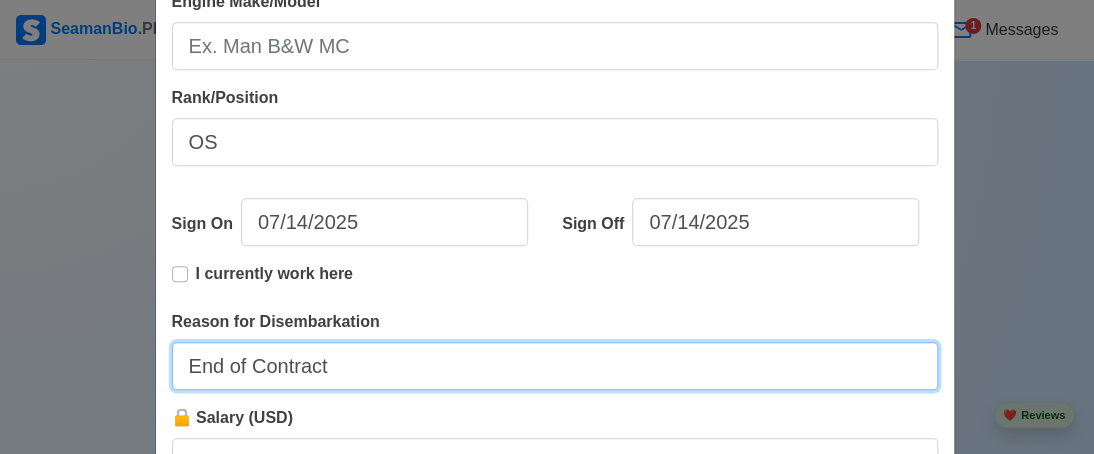 scroll, scrollTop: 484, scrollLeft: 0, axis: vertical 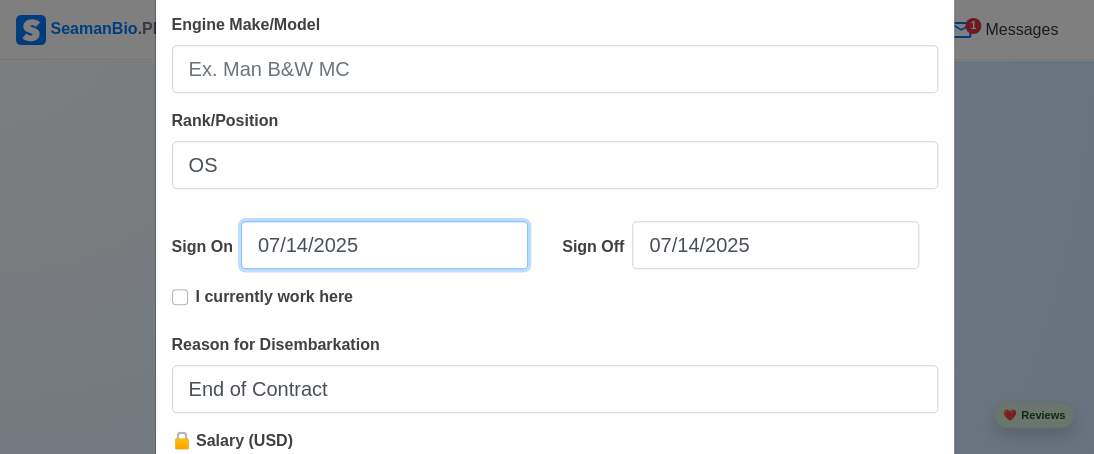 click on "07/14/2025" at bounding box center [384, 245] 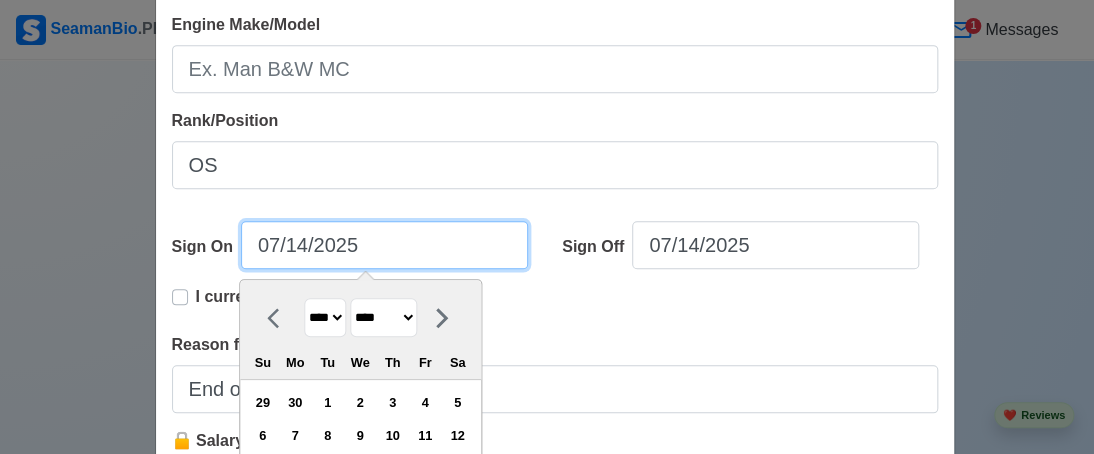 scroll, scrollTop: 684, scrollLeft: 0, axis: vertical 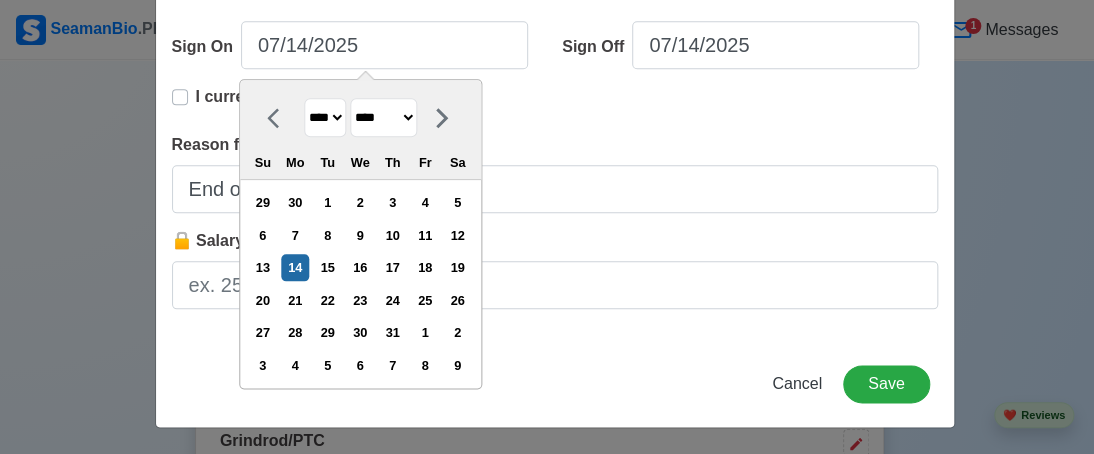 click on "**** **** **** **** **** **** **** **** **** **** **** **** **** **** **** **** **** **** **** **** **** **** **** **** **** **** **** **** **** **** **** **** **** **** **** **** **** **** **** **** **** **** **** **** **** **** **** **** **** **** **** **** **** **** **** **** **** **** **** **** **** **** **** **** **** **** **** **** **** **** **** **** **** **** **** **** **** **** **** **** **** **** **** **** **** **** **** **** **** **** **** **** **** **** **** **** **** **** **** **** **** **** **** **** **** ****" at bounding box center (325, 117) 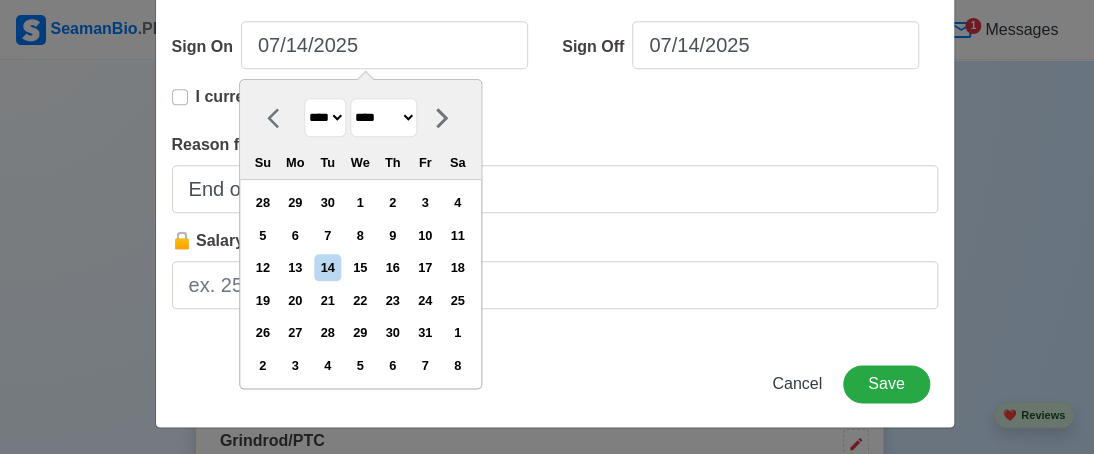click on "******* ******** ***** ***** *** **** **** ****** ********* ******* ******** ********" at bounding box center (383, 117) 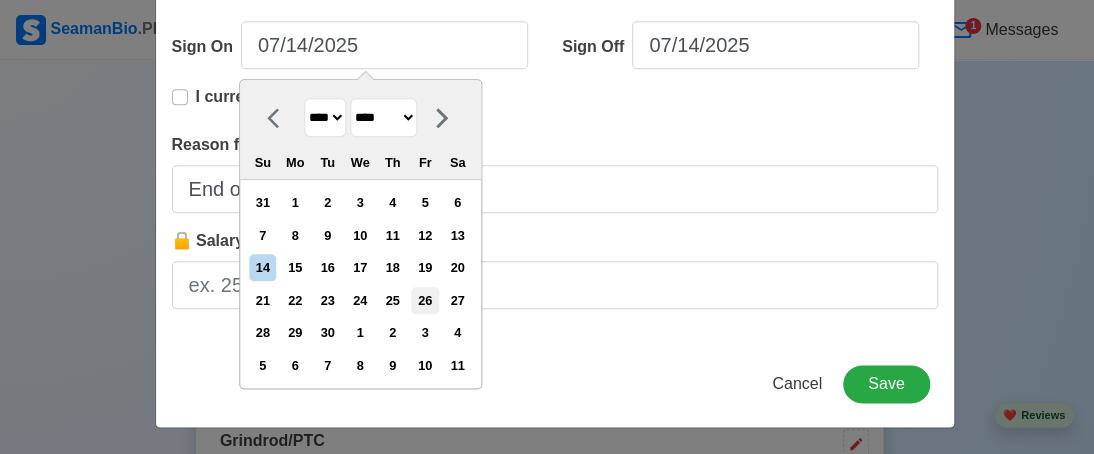 click on "26" at bounding box center (425, 300) 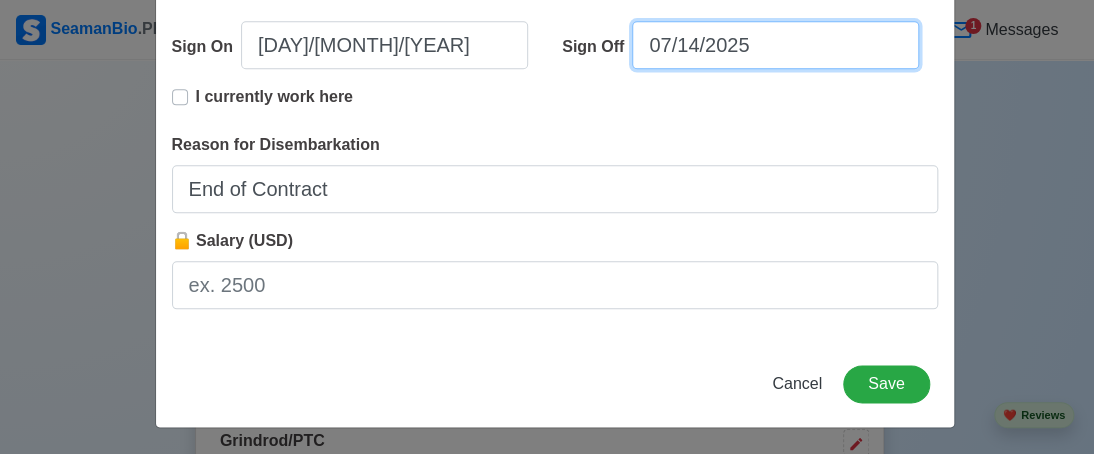 select on "****" 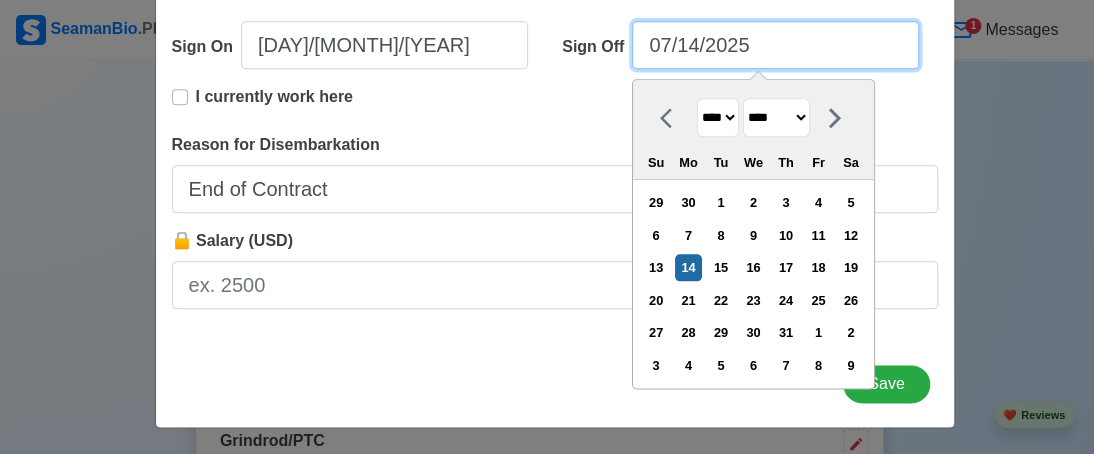 click on "07/14/2025" at bounding box center [775, 45] 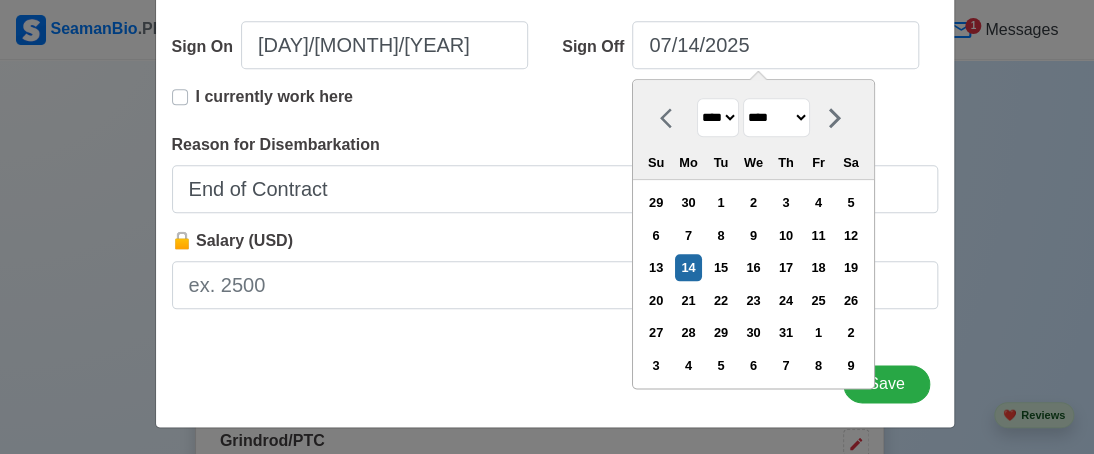 click on "**** **** **** **** **** **** **** **** **** **** **** **** **** **** **** **** **** **** **** **** **** **** **** **** **** **** **** **** **** **** **** **** **** **** **** **** **** **** **** **** **** **** **** **** **** **** **** **** **** **** **** **** **** **** **** **** **** **** **** **** **** **** **** **** **** **** **** **** **** **** **** **** **** **** **** **** **** **** **** **** **** **** **** **** **** **** **** **** **** **** **** **** **** **** **** **** **** **** **** **** **** **** **** **** **** **** **** ****" at bounding box center [718, 117] 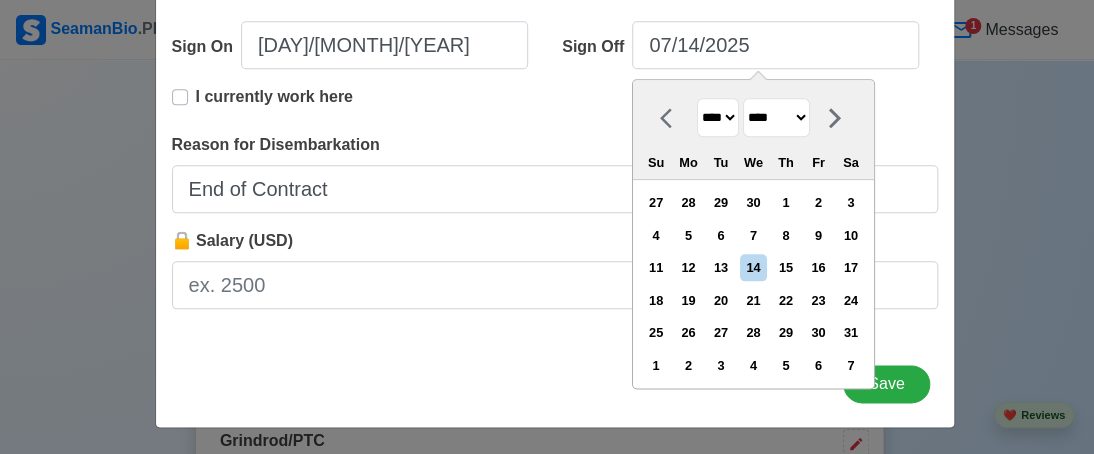 click on "******* ******** ***** ***** *** **** **** ****** ********* ******* ******** ********" at bounding box center [776, 117] 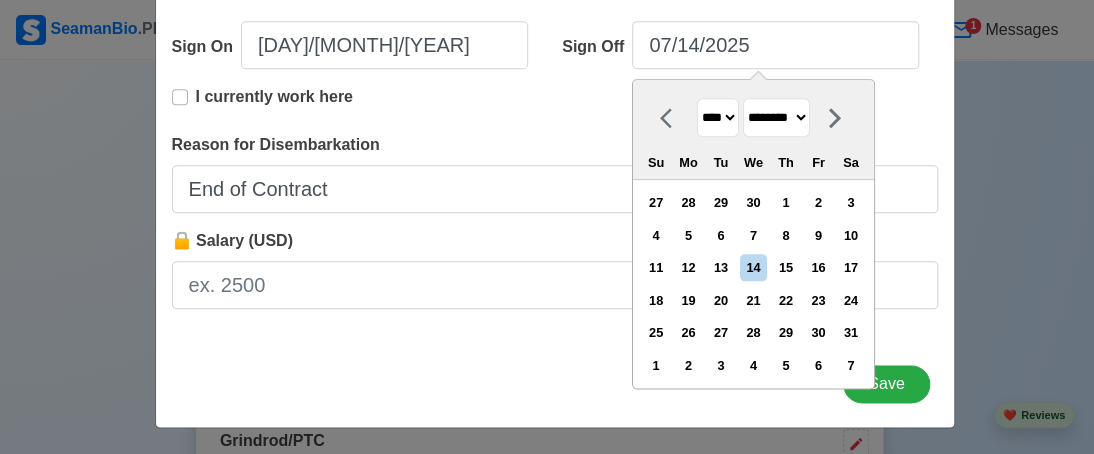 click on "******* ******** ***** ***** *** **** **** ****** ********* ******* ******** ********" at bounding box center (776, 117) 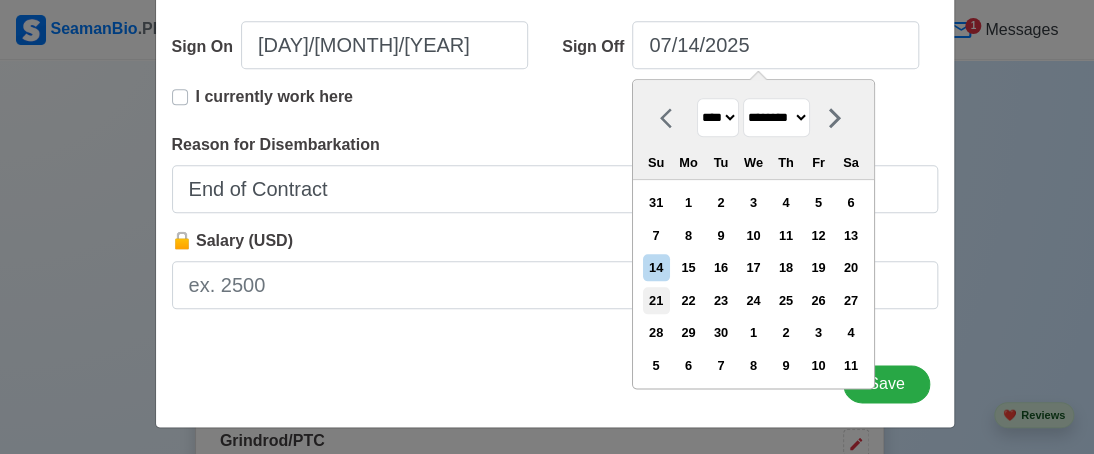 click on "21" at bounding box center [655, 300] 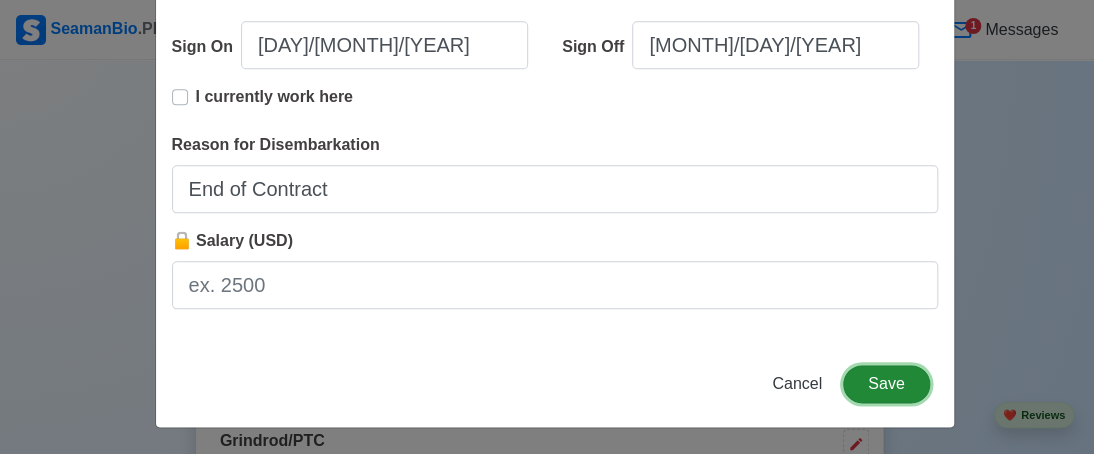 click on "Save" at bounding box center [886, 384] 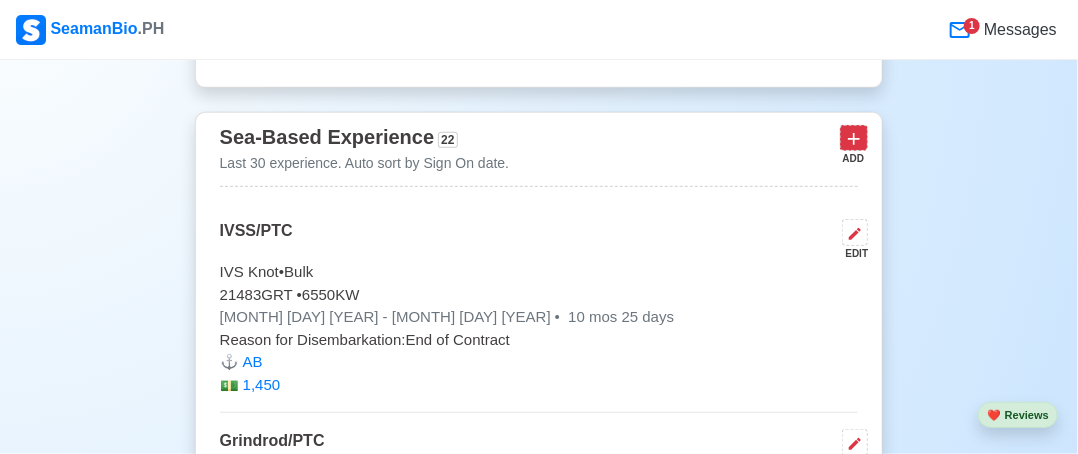 click 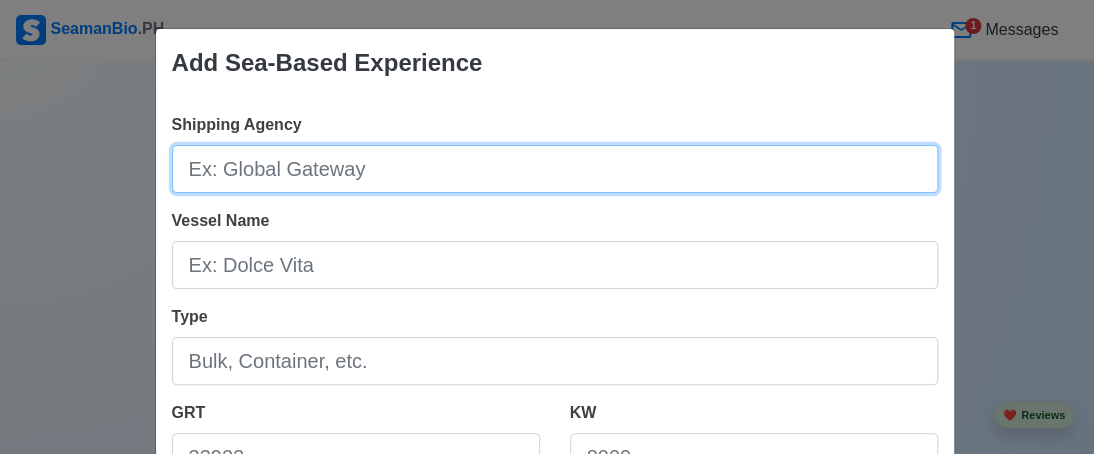 click on "Shipping Agency" at bounding box center [555, 169] 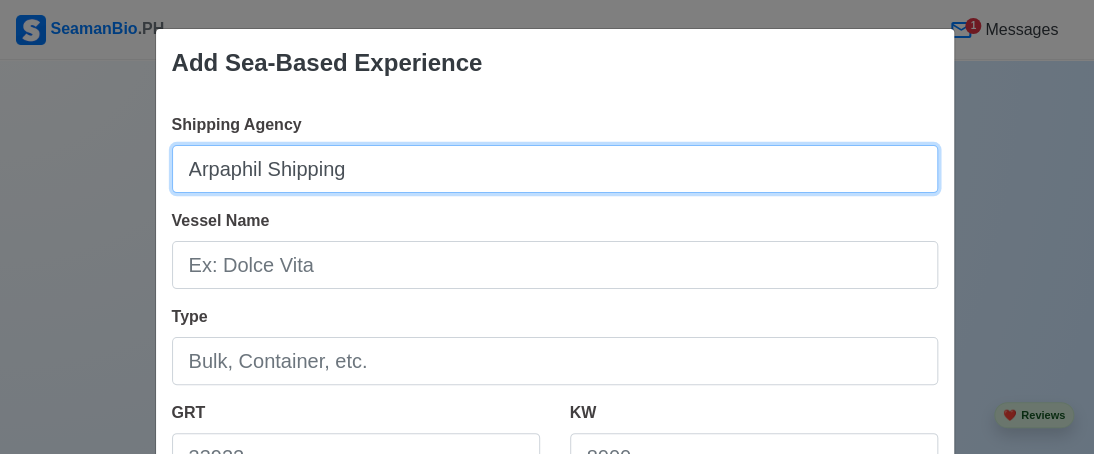 type on "Arpaphil Shipping" 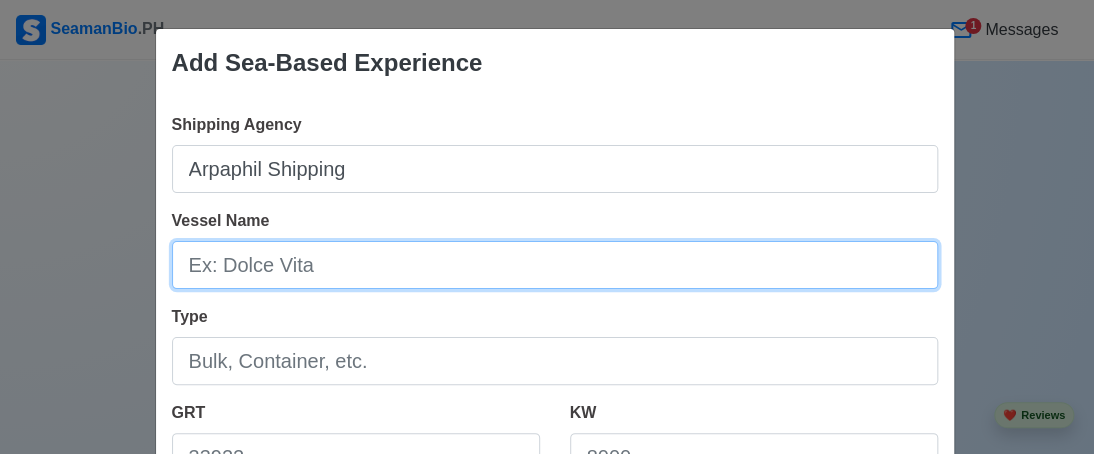 click on "Vessel Name" at bounding box center (555, 265) 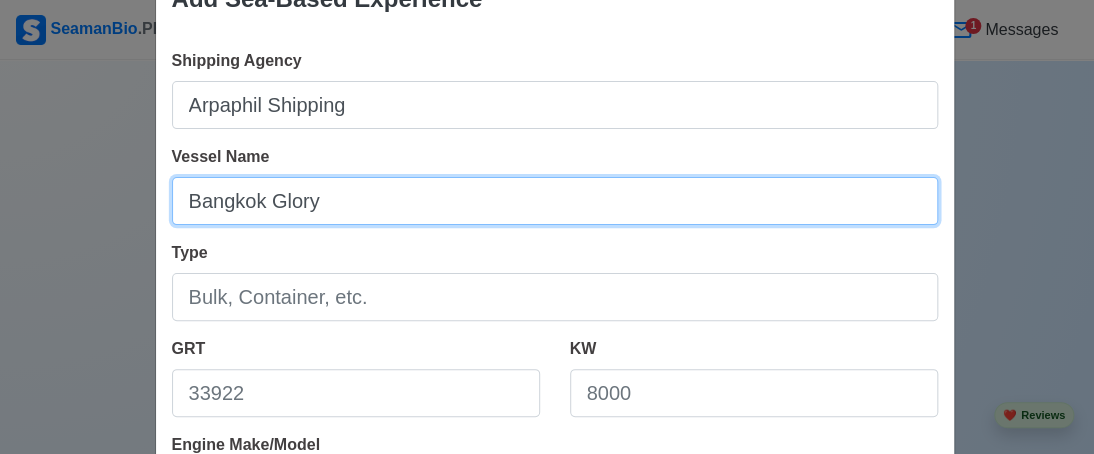 scroll, scrollTop: 100, scrollLeft: 0, axis: vertical 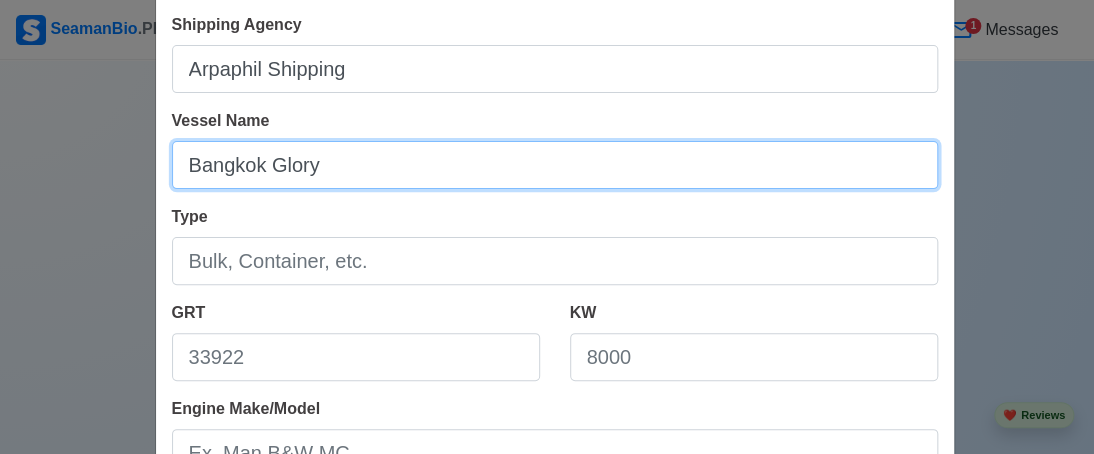 type on "Bangkok Glory" 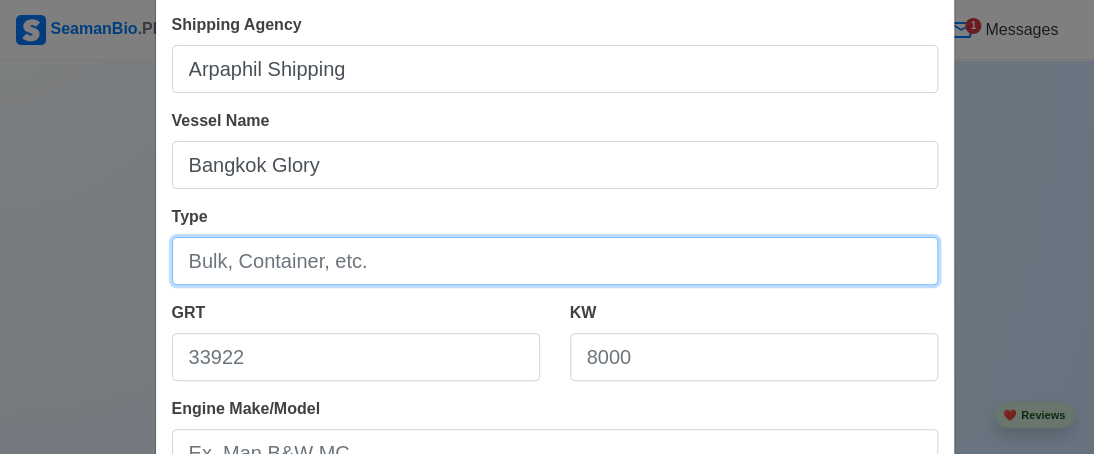 click on "Type" at bounding box center (555, 261) 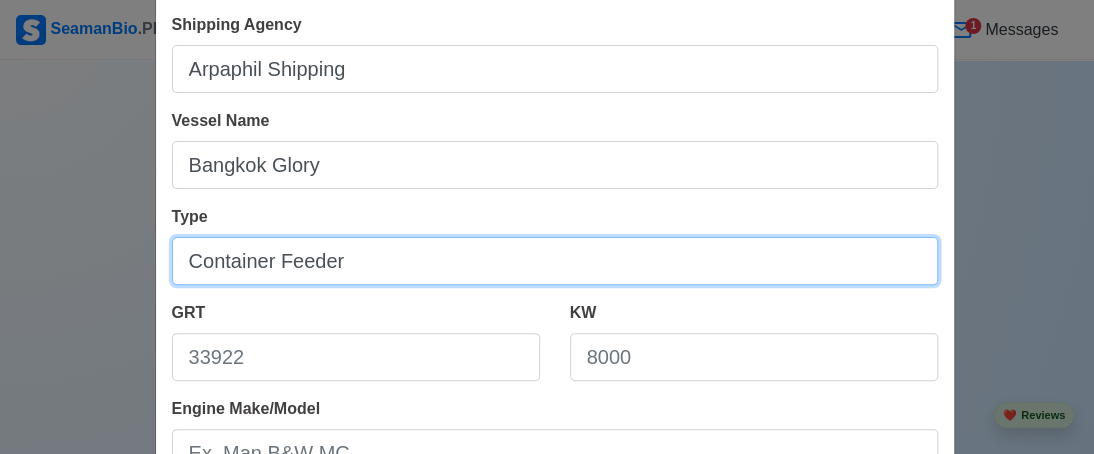 type on "Container Feeder" 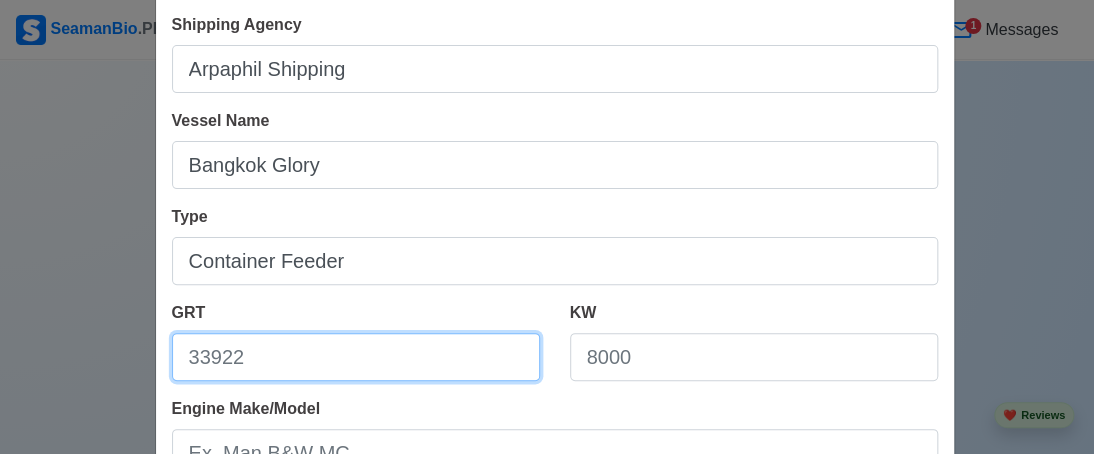 click on "GRT" at bounding box center [356, 357] 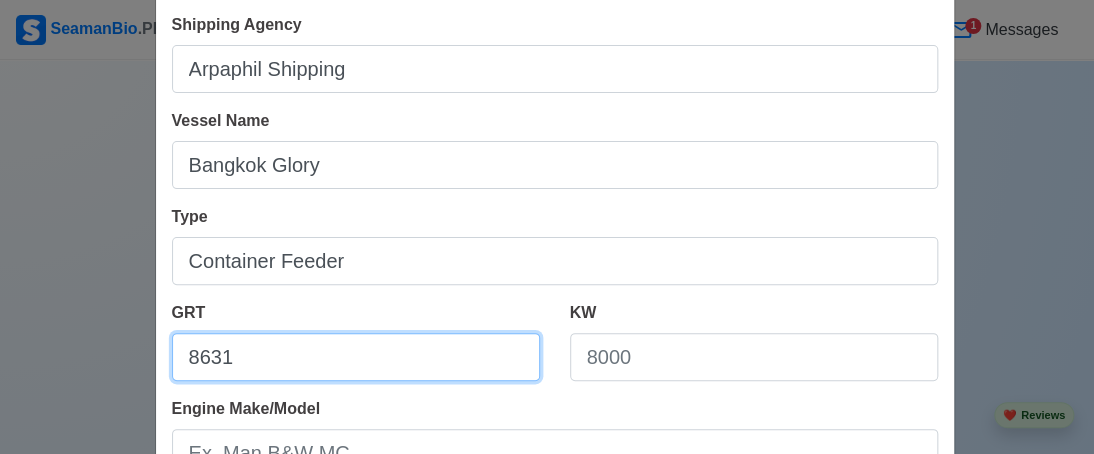 type on "8631" 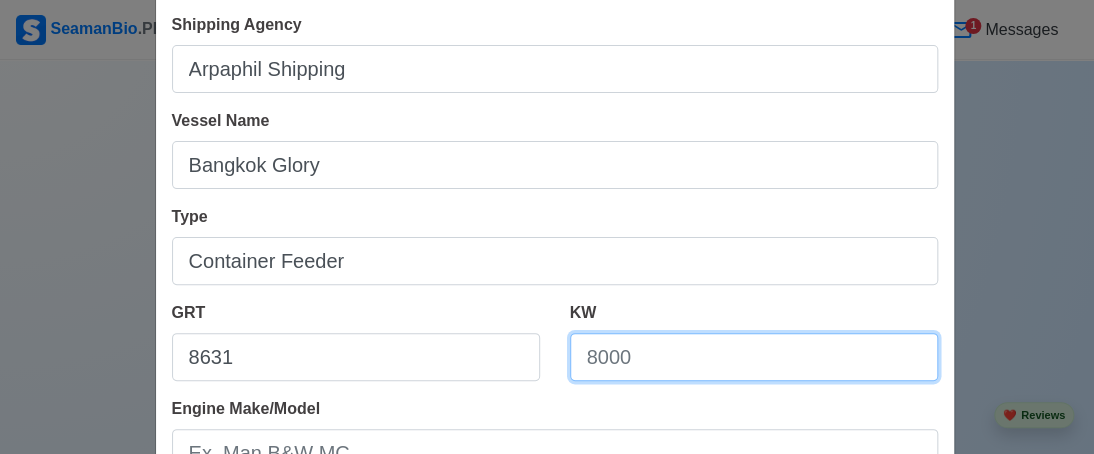 click on "KW" at bounding box center [754, 357] 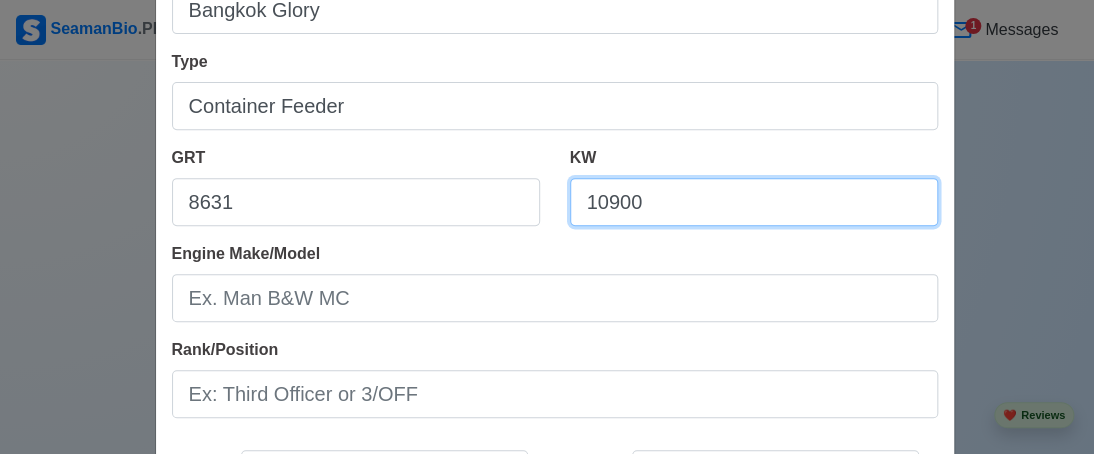 scroll, scrollTop: 300, scrollLeft: 0, axis: vertical 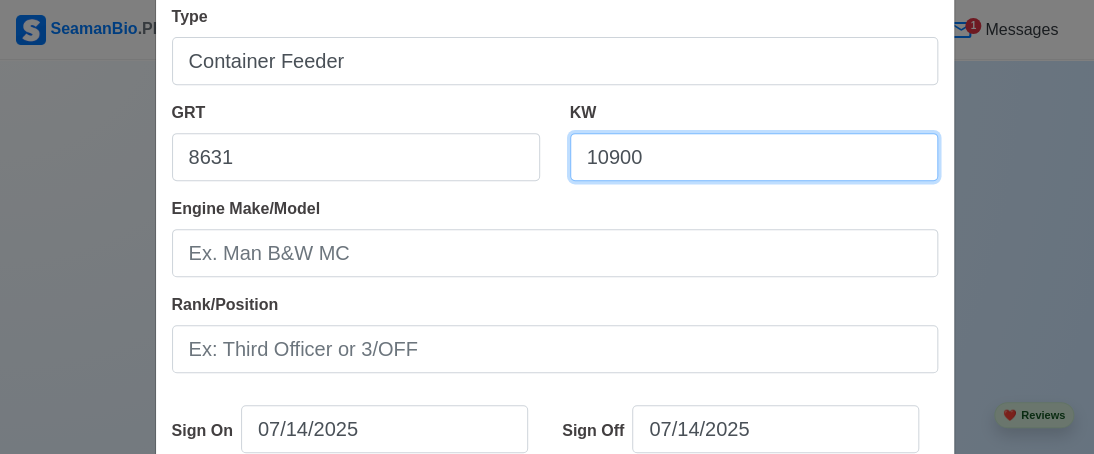 type on "10900" 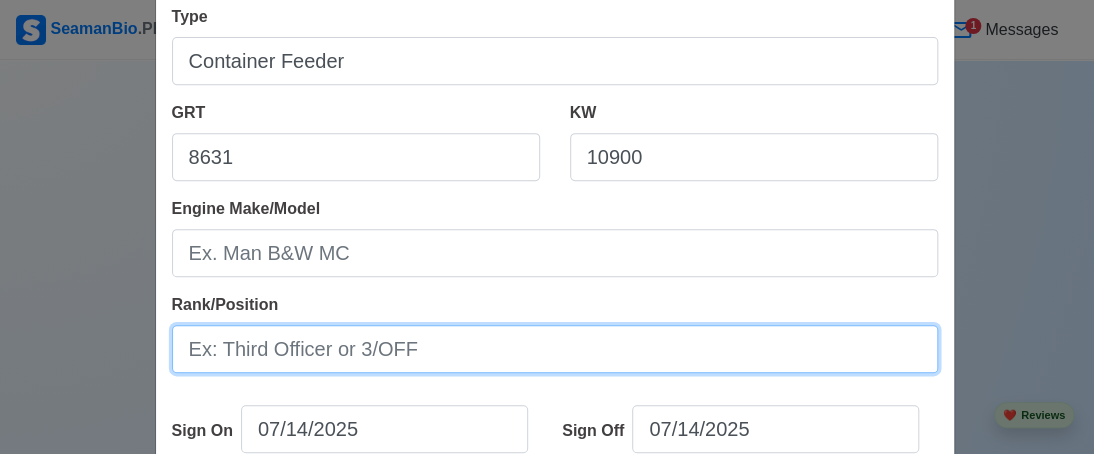 click on "Rank/Position" at bounding box center [555, 349] 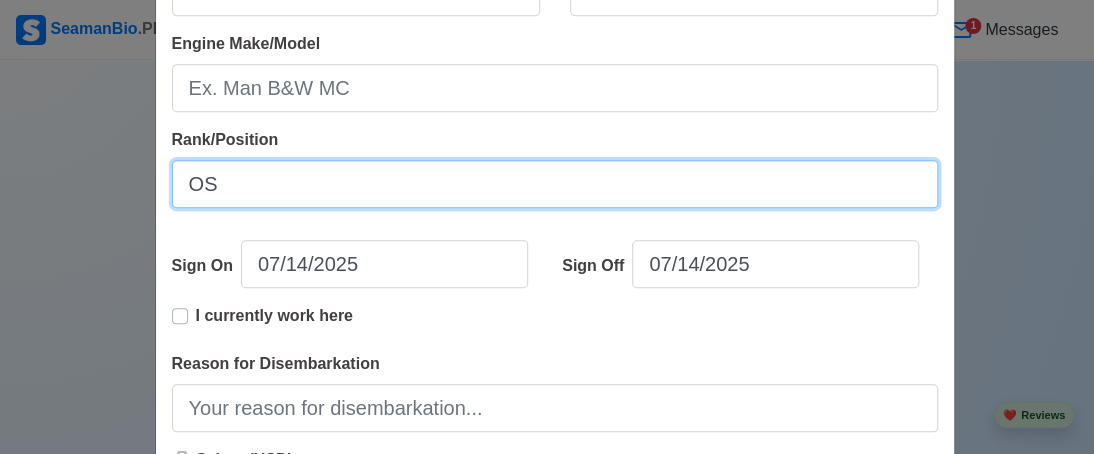 scroll, scrollTop: 500, scrollLeft: 0, axis: vertical 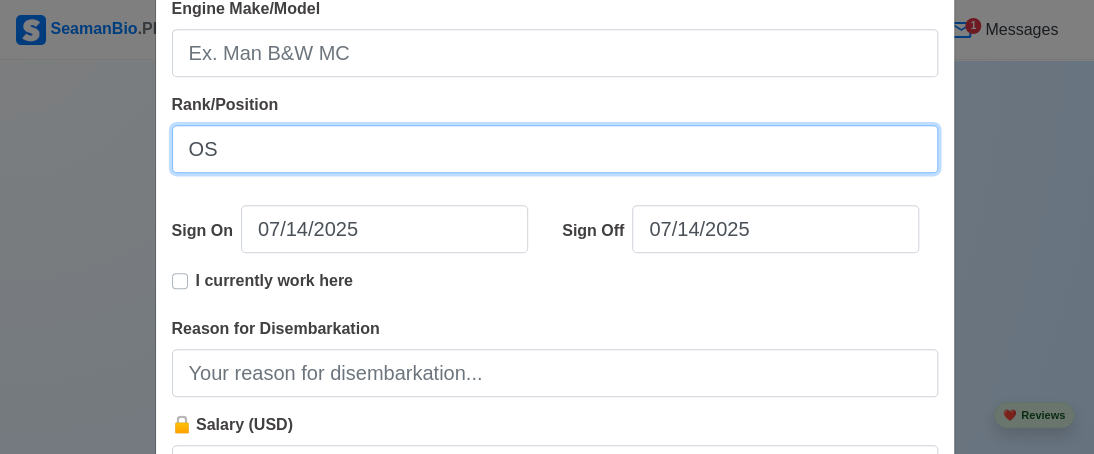 type on "OS" 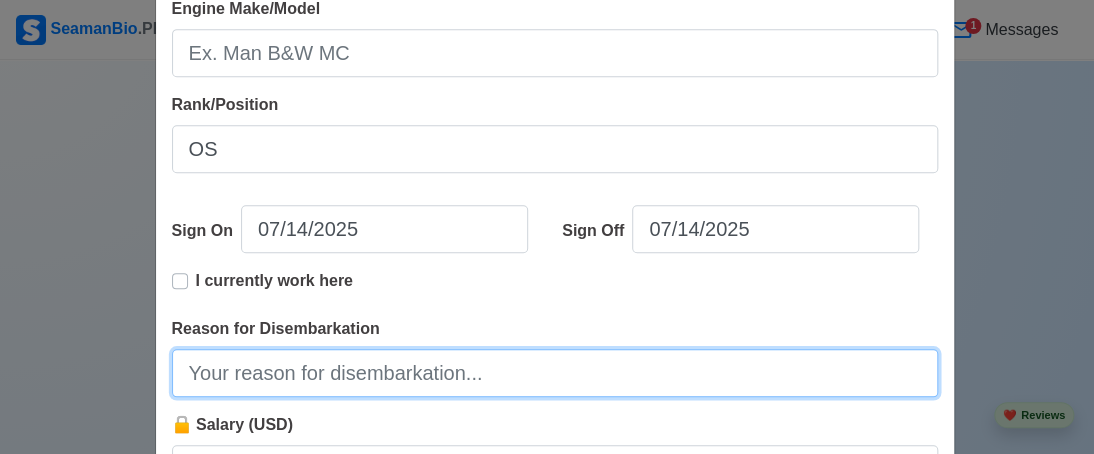 click on "Reason for Disembarkation" at bounding box center [555, 373] 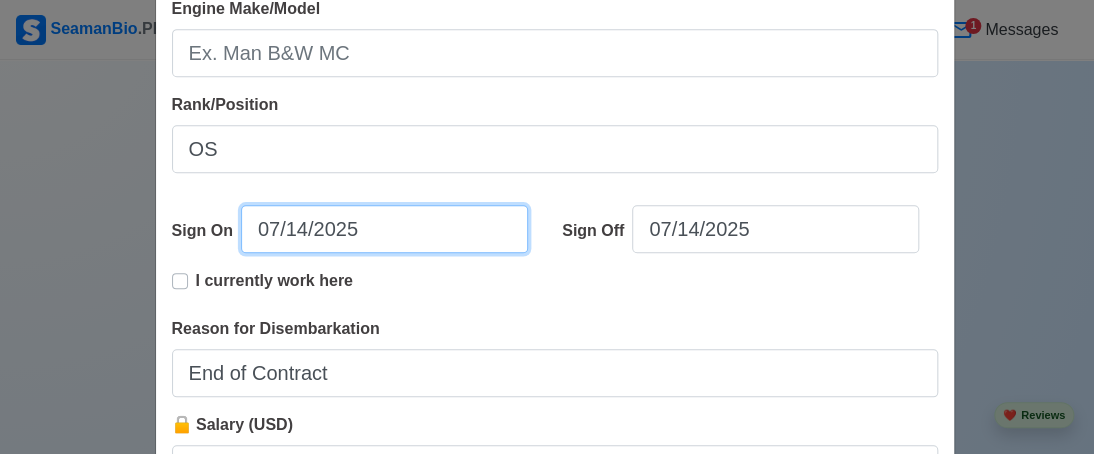 click on "07/14/2025" at bounding box center [384, 229] 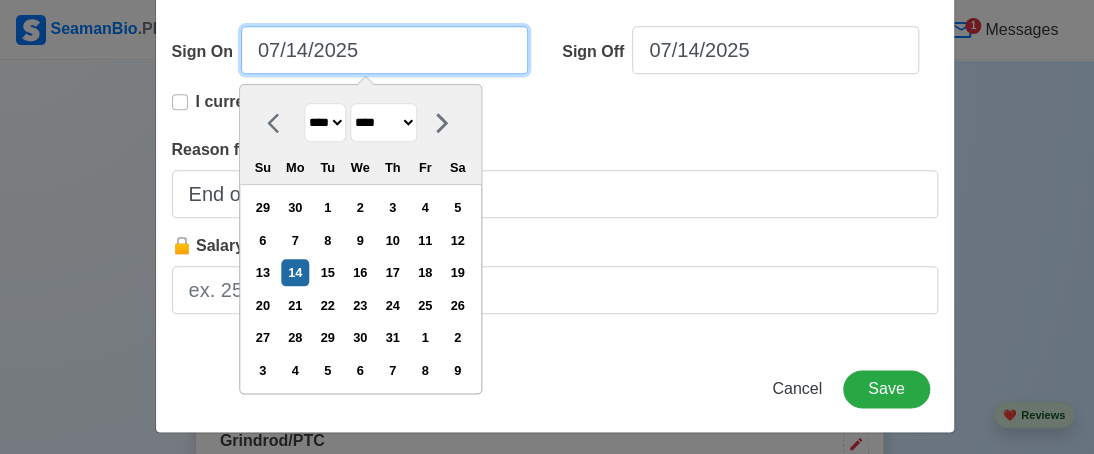 scroll, scrollTop: 684, scrollLeft: 0, axis: vertical 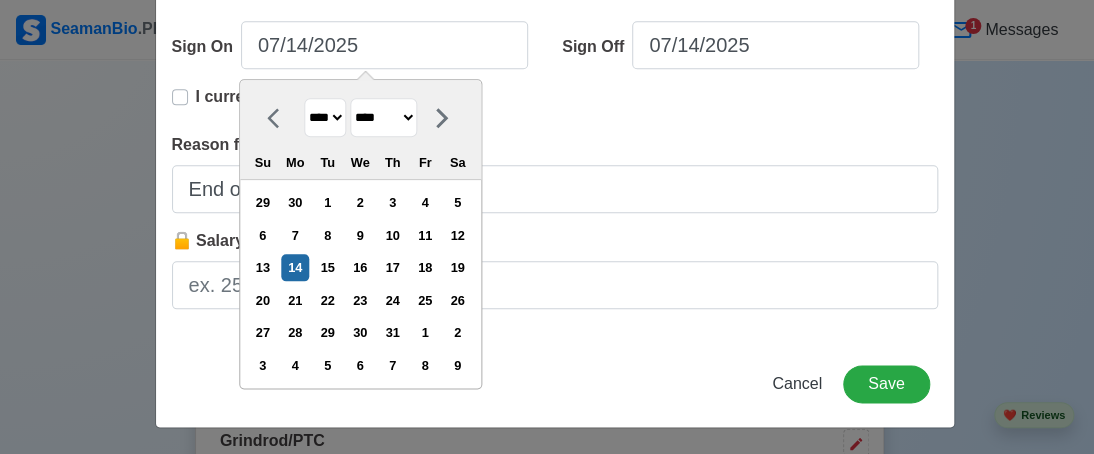 click on "**** **** **** **** **** **** **** **** **** **** **** **** **** **** **** **** **** **** **** **** **** **** **** **** **** **** **** **** **** **** **** **** **** **** **** **** **** **** **** **** **** **** **** **** **** **** **** **** **** **** **** **** **** **** **** **** **** **** **** **** **** **** **** **** **** **** **** **** **** **** **** **** **** **** **** **** **** **** **** **** **** **** **** **** **** **** **** **** **** **** **** **** **** **** **** **** **** **** **** **** **** **** **** **** **** ****" at bounding box center (325, 117) 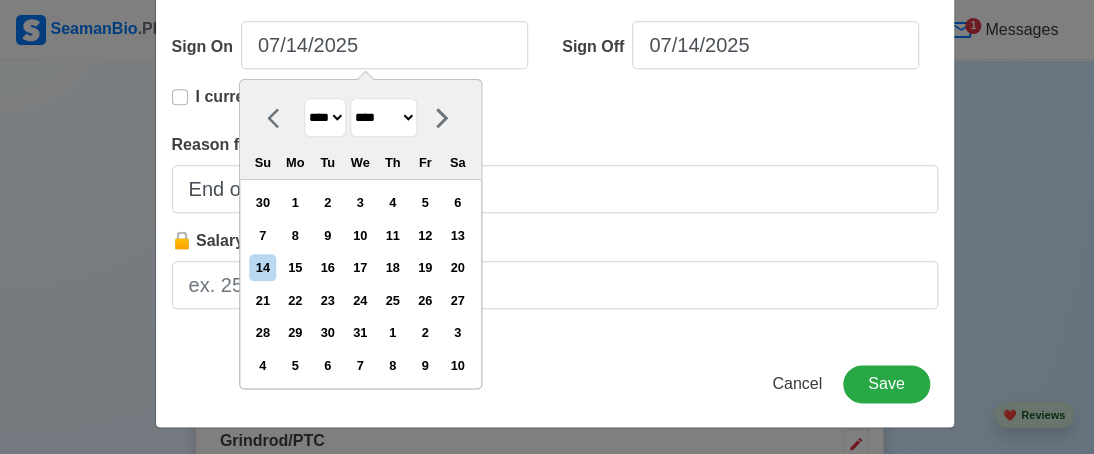 click on "******* ******** ***** ***** *** **** **** ****** ********* ******* ******** ********" at bounding box center (383, 117) 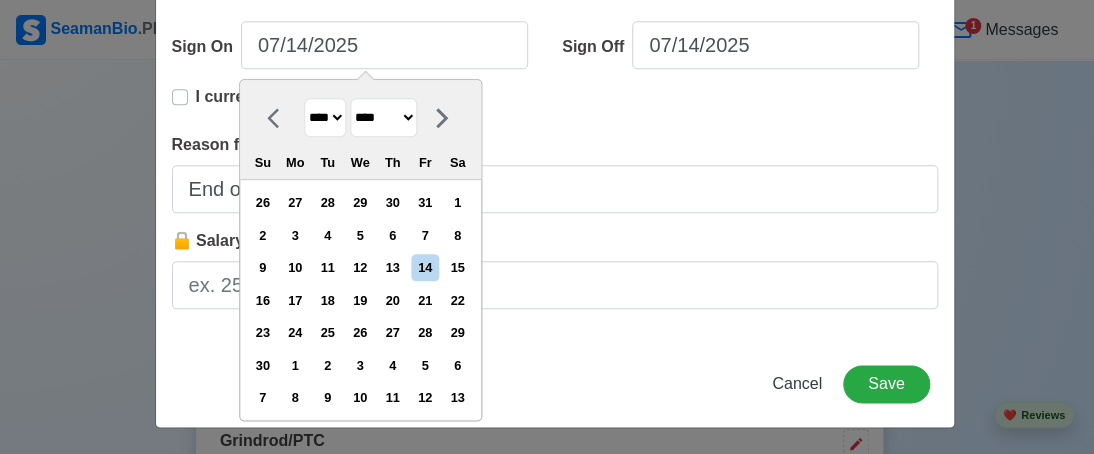 drag, startPoint x: 462, startPoint y: 233, endPoint x: 489, endPoint y: 196, distance: 45.80393 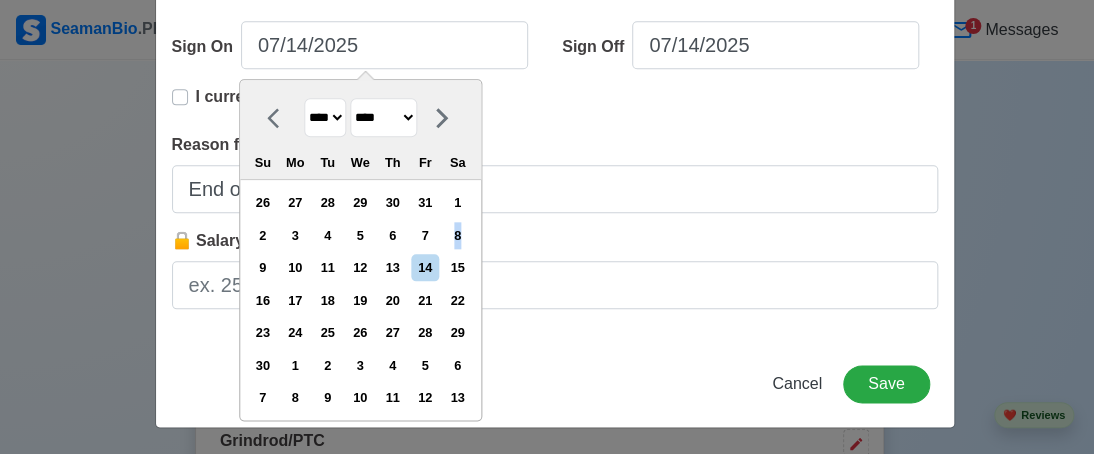 click on "8" at bounding box center [457, 235] 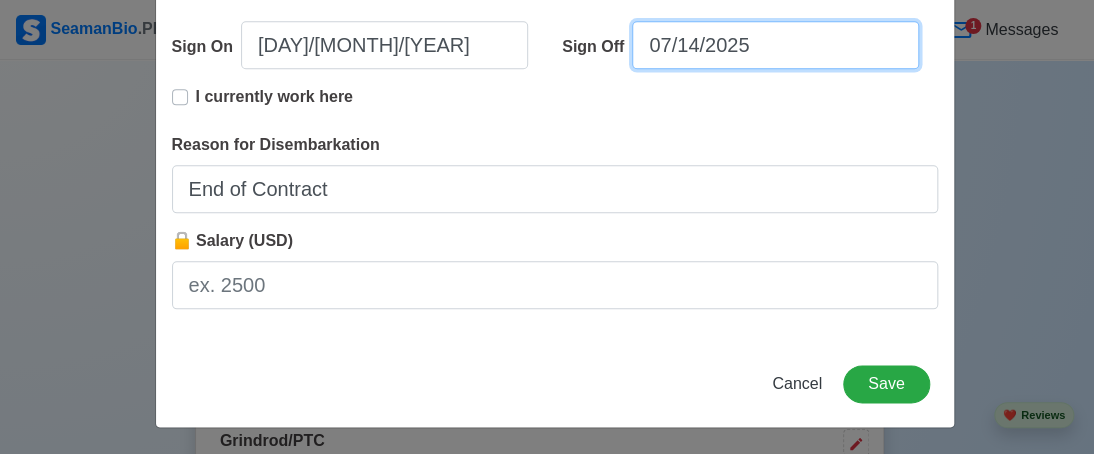 select on "****" 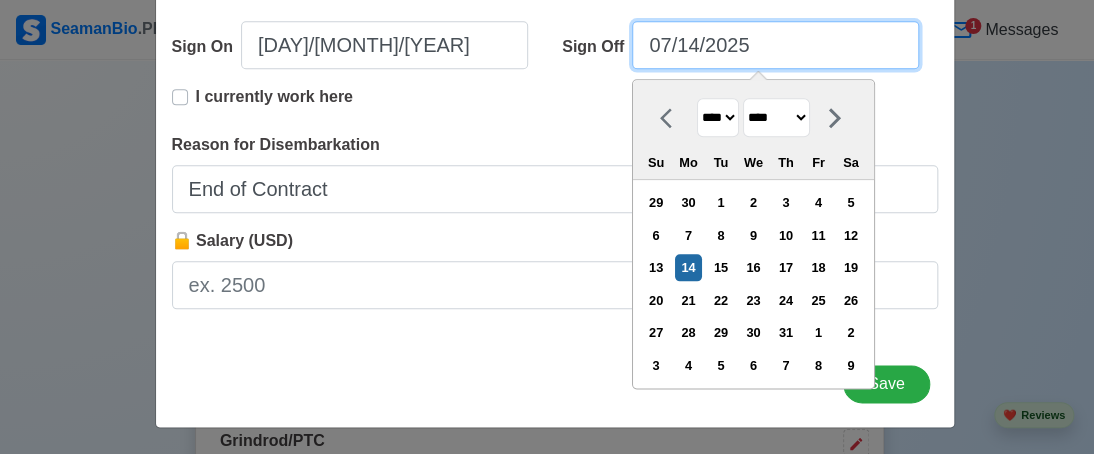 click on "07/14/2025" at bounding box center [775, 45] 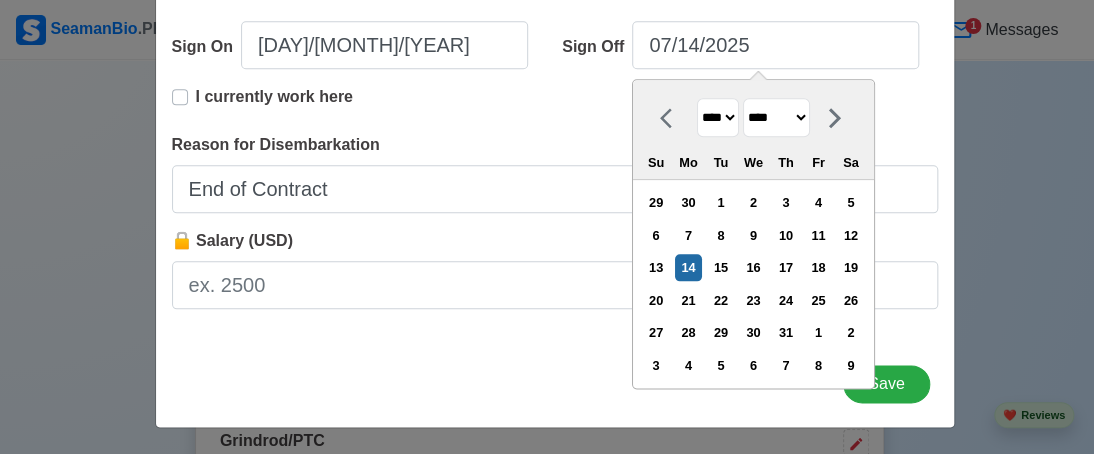 click on "**** **** **** **** **** **** **** **** **** **** **** **** **** **** **** **** **** **** **** **** **** **** **** **** **** **** **** **** **** **** **** **** **** **** **** **** **** **** **** **** **** **** **** **** **** **** **** **** **** **** **** **** **** **** **** **** **** **** **** **** **** **** **** **** **** **** **** **** **** **** **** **** **** **** **** **** **** **** **** **** **** **** **** **** **** **** **** **** **** **** **** **** **** **** **** **** **** **** **** **** **** **** **** **** **** **** **** ****" at bounding box center (718, 117) 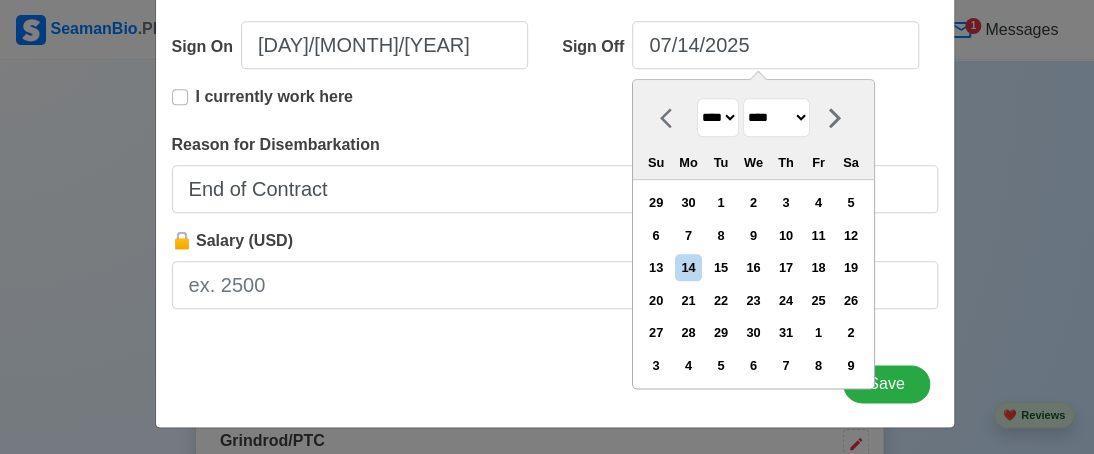 click on "******* ******** ***** ***** *** **** **** ****** ********* ******* ******** ********" at bounding box center (776, 117) 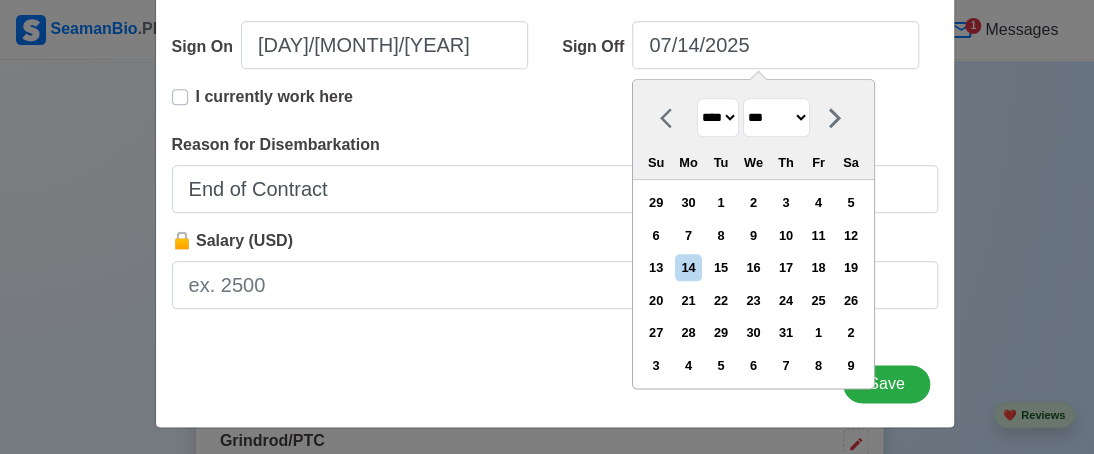 click on "******* ******** ***** ***** *** **** **** ****** ********* ******* ******** ********" at bounding box center [776, 117] 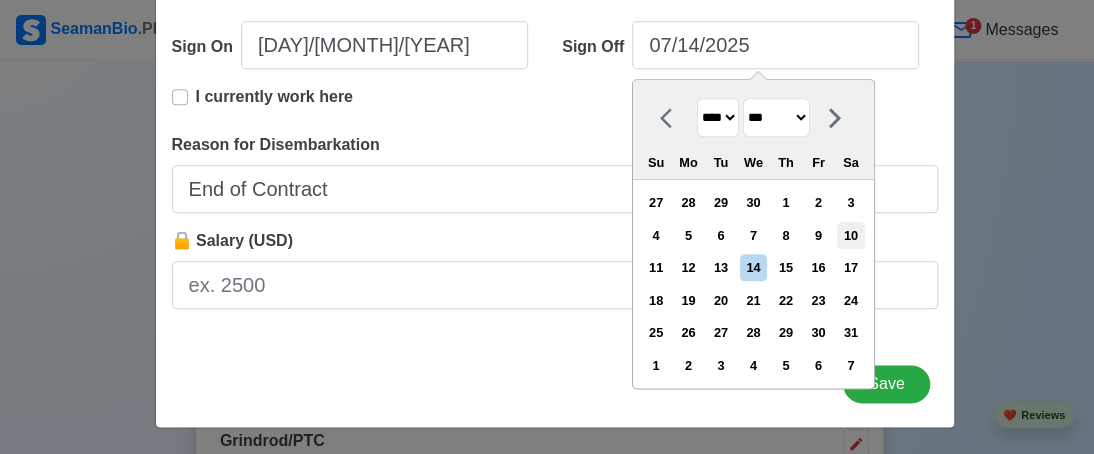 click on "10" at bounding box center [850, 235] 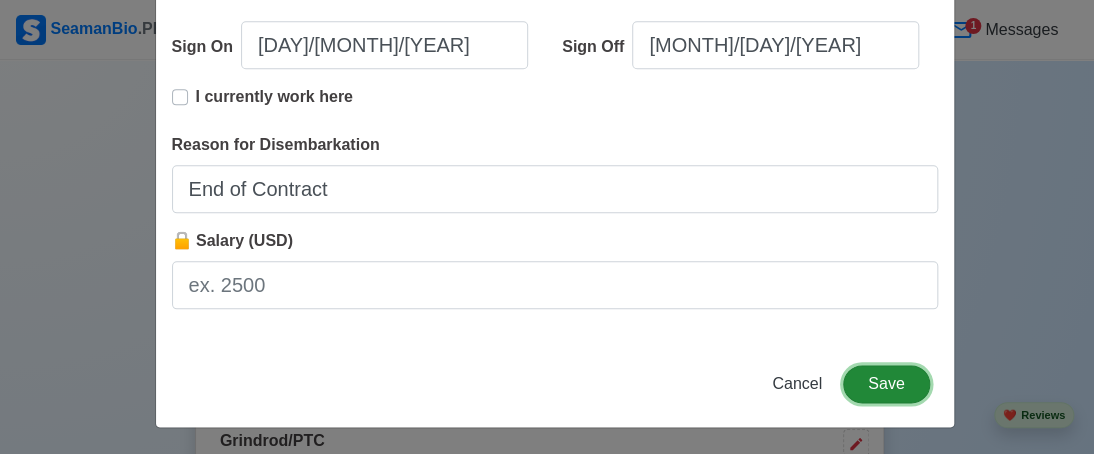click on "Save" at bounding box center [886, 384] 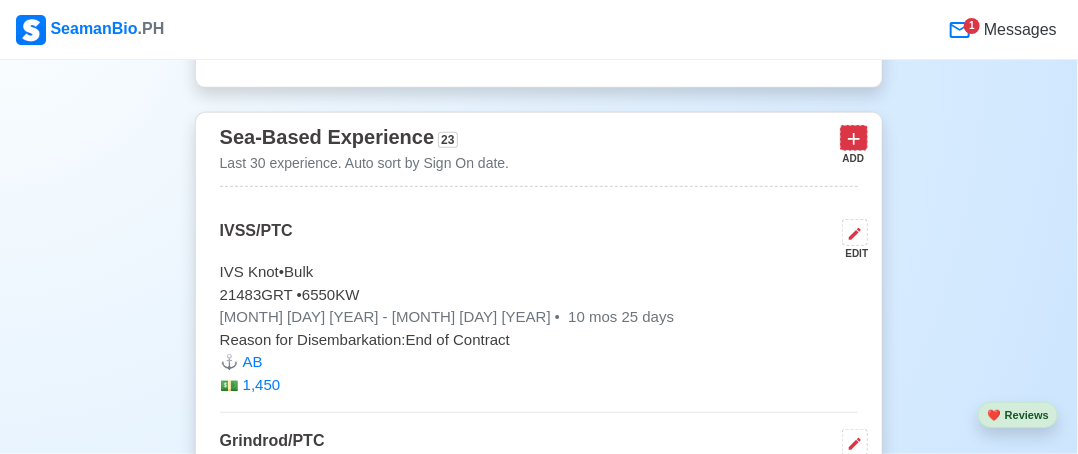 click 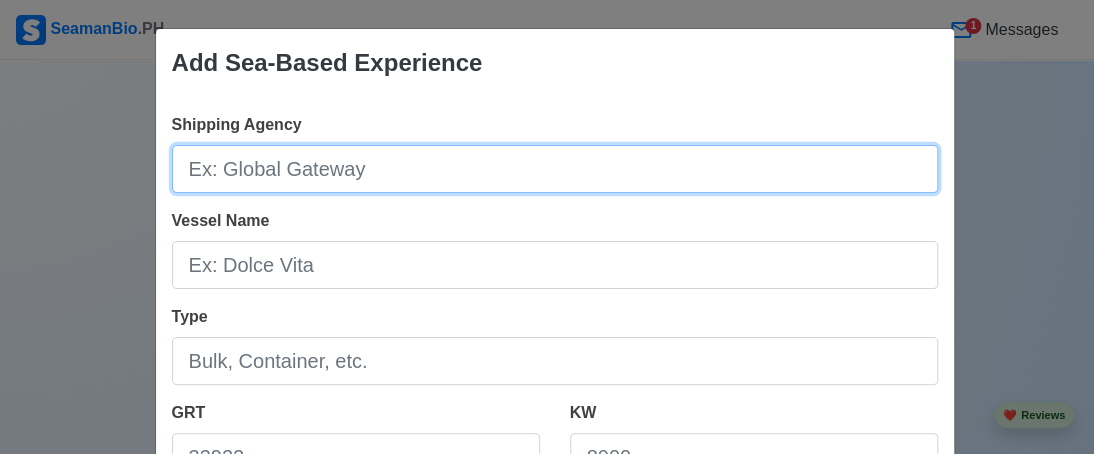 click on "Shipping Agency" at bounding box center (555, 169) 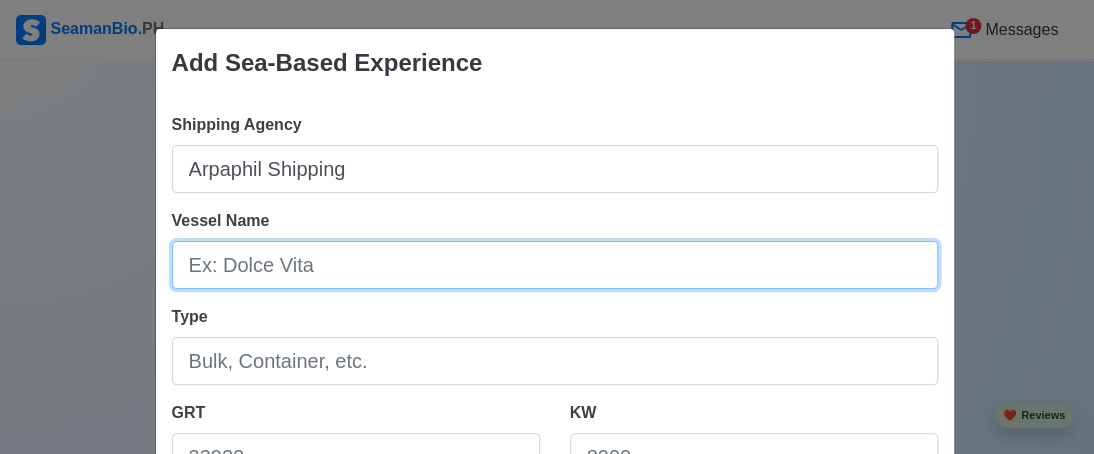 click on "Vessel Name" at bounding box center (555, 265) 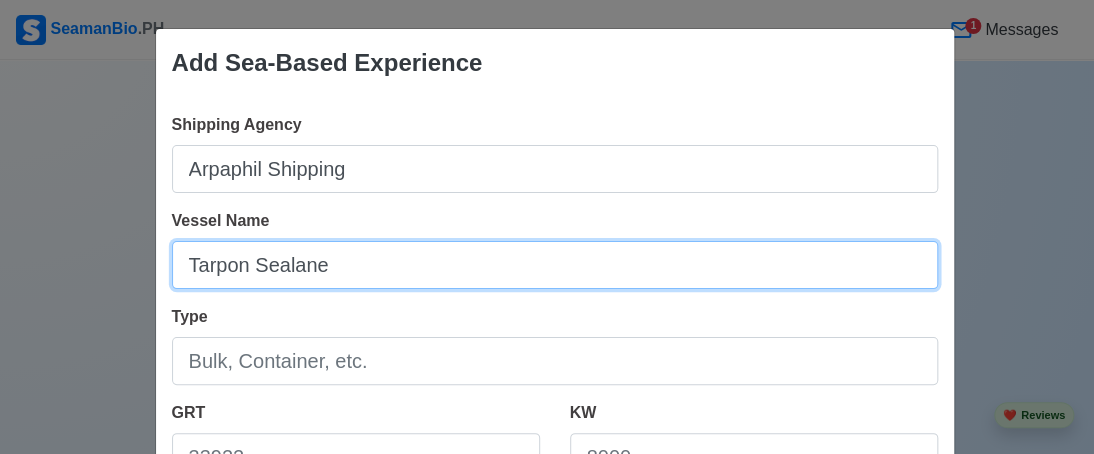 type on "Tarpon Sealane" 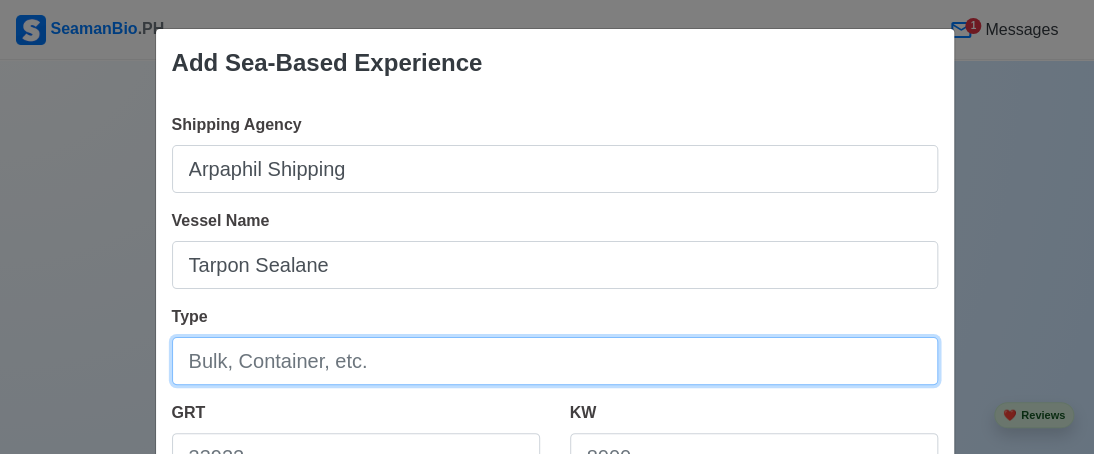 click on "Type" at bounding box center [555, 361] 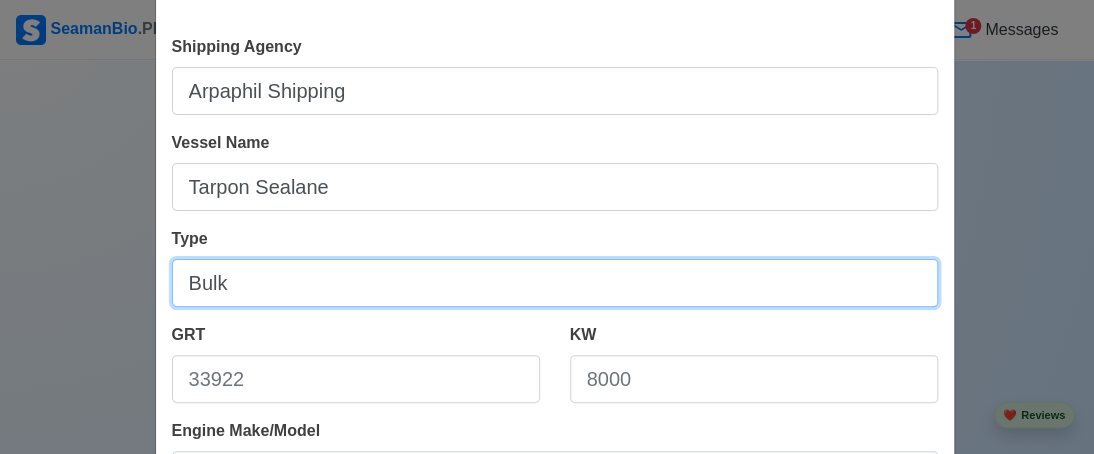 scroll, scrollTop: 100, scrollLeft: 0, axis: vertical 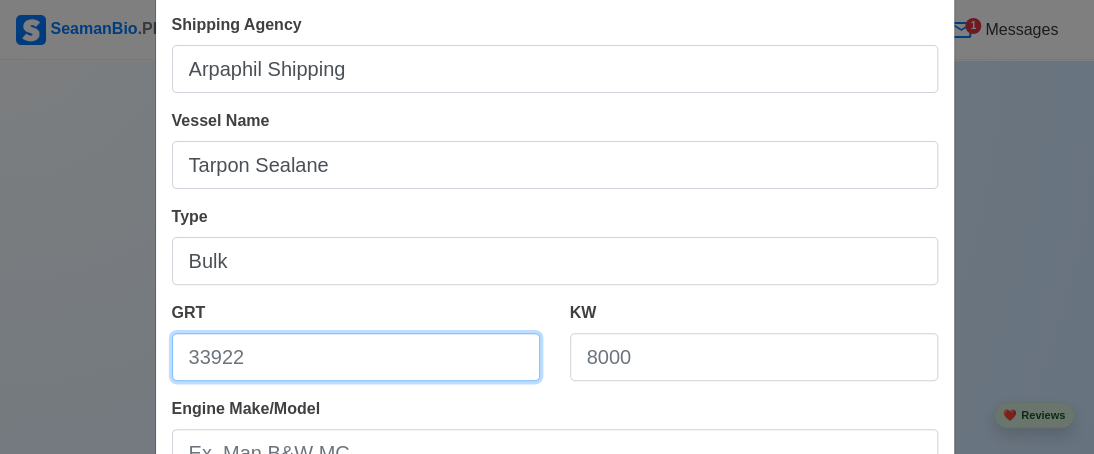 click on "GRT" at bounding box center (356, 357) 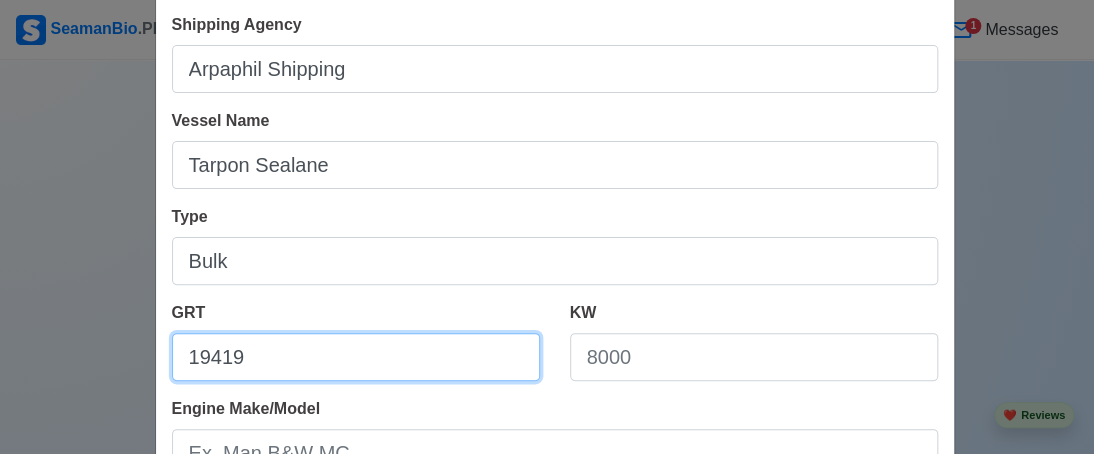 type on "19419" 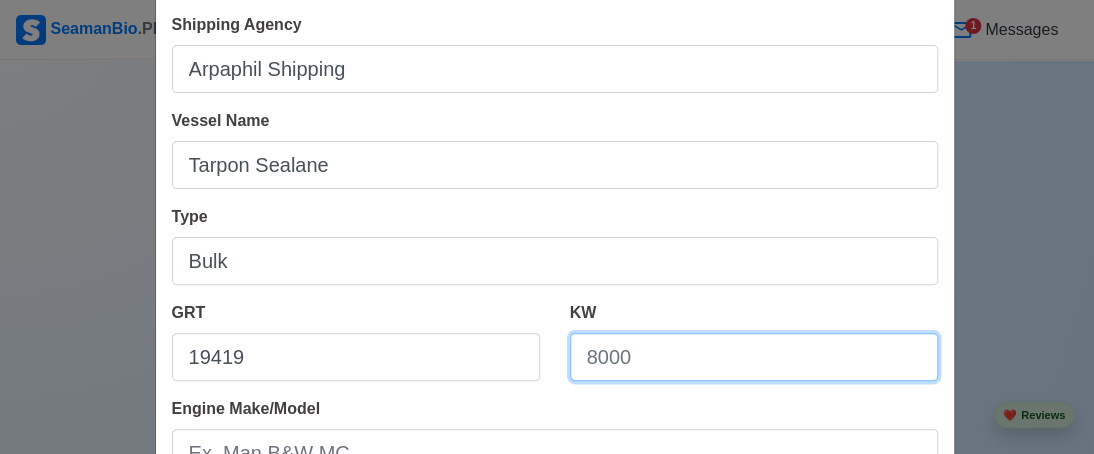 click on "KW" at bounding box center [754, 357] 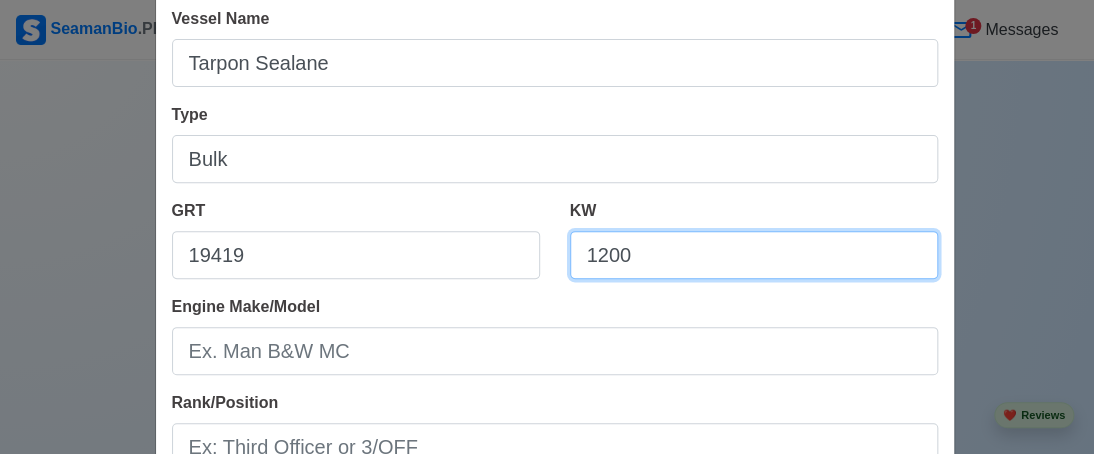scroll, scrollTop: 300, scrollLeft: 0, axis: vertical 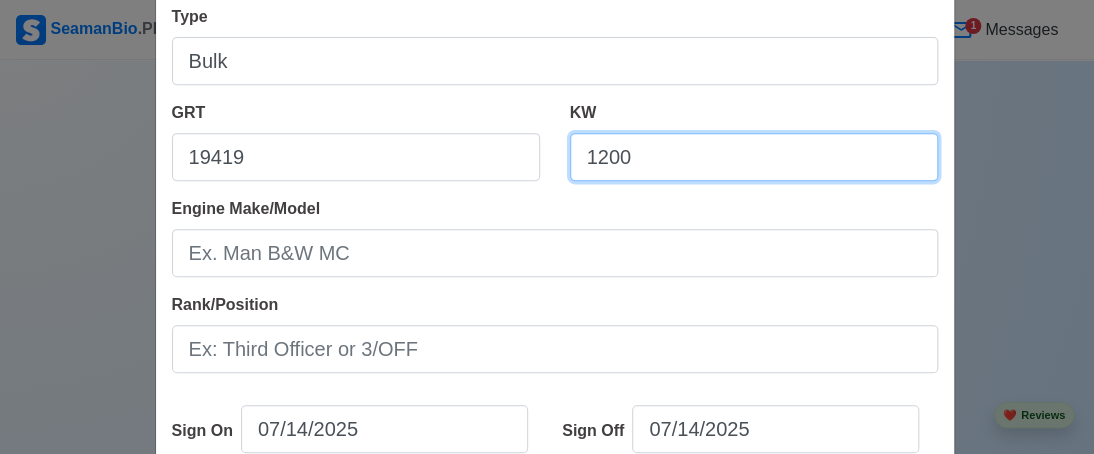 type on "1200" 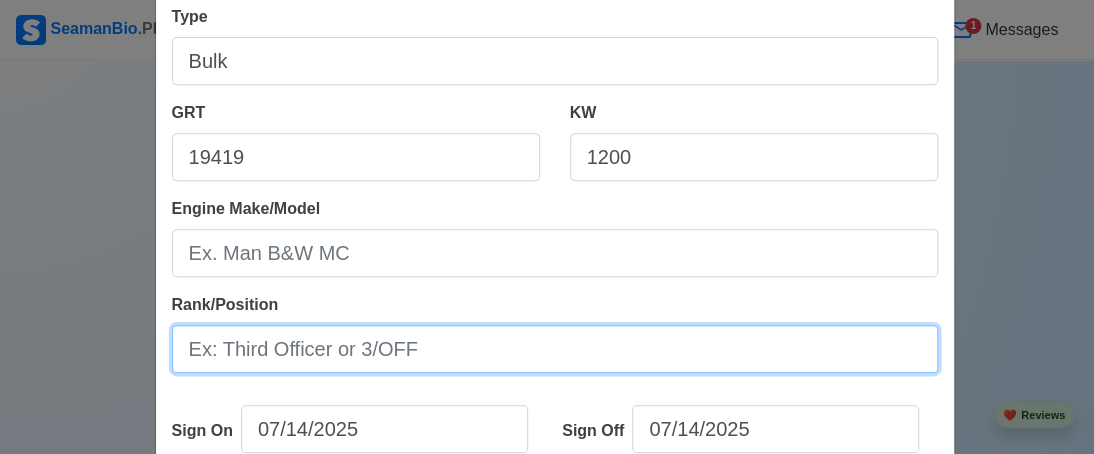 click on "Rank/Position" at bounding box center (555, 349) 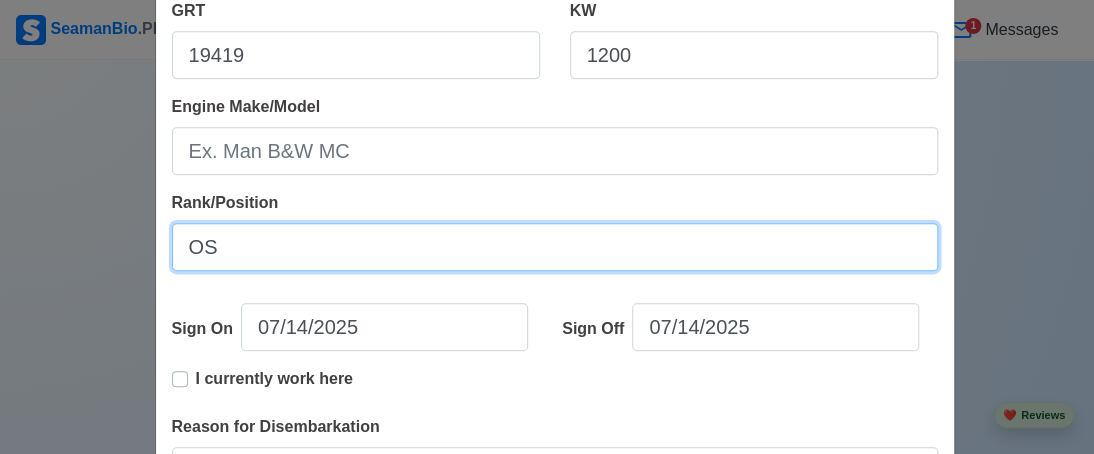 scroll, scrollTop: 500, scrollLeft: 0, axis: vertical 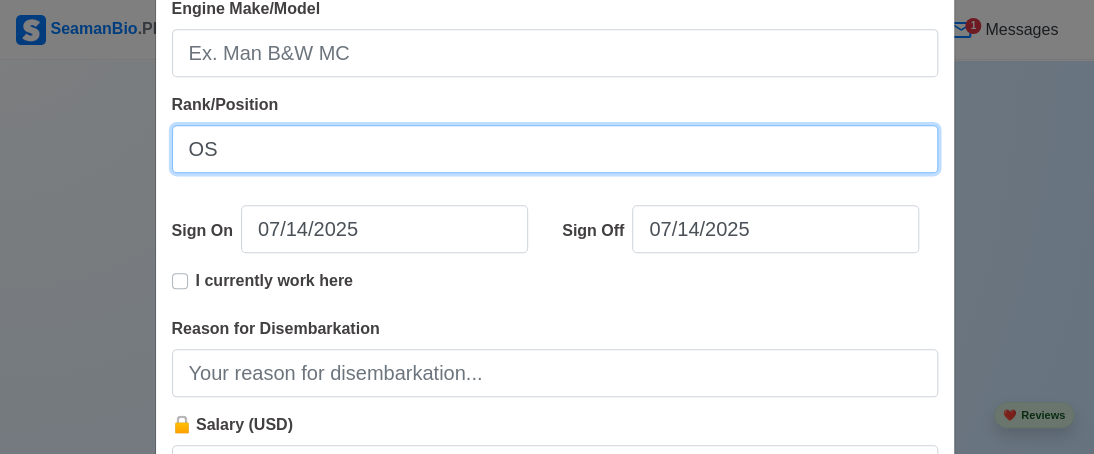 type on "OS" 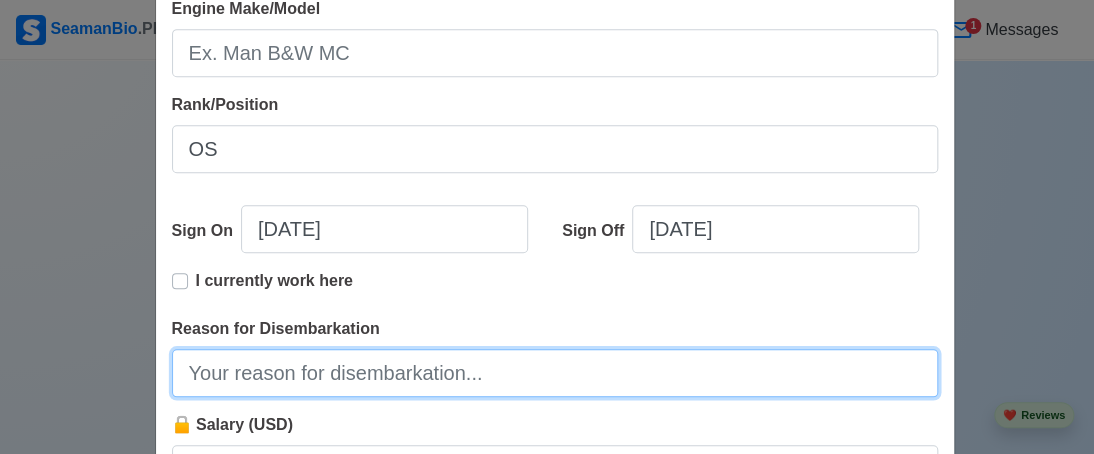 click on "Reason for Disembarkation" 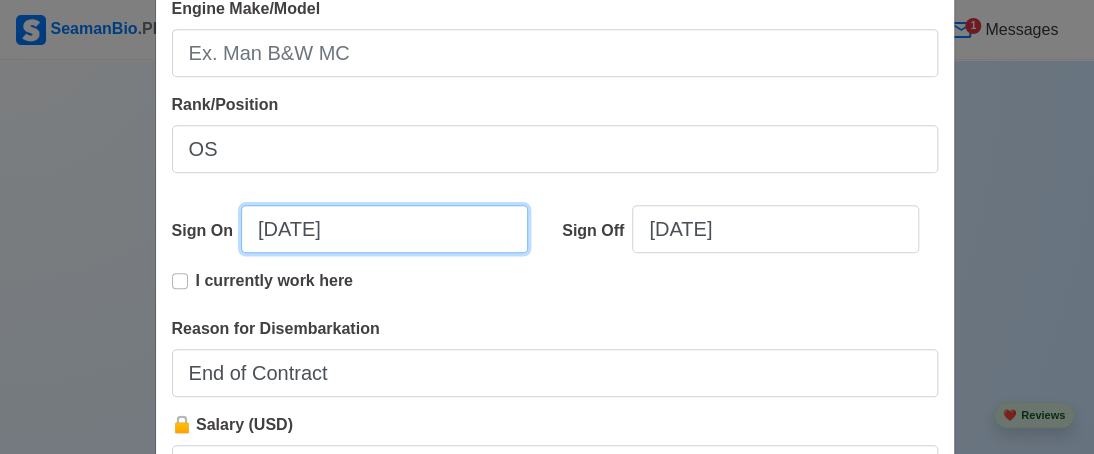click on "07/14/2025" 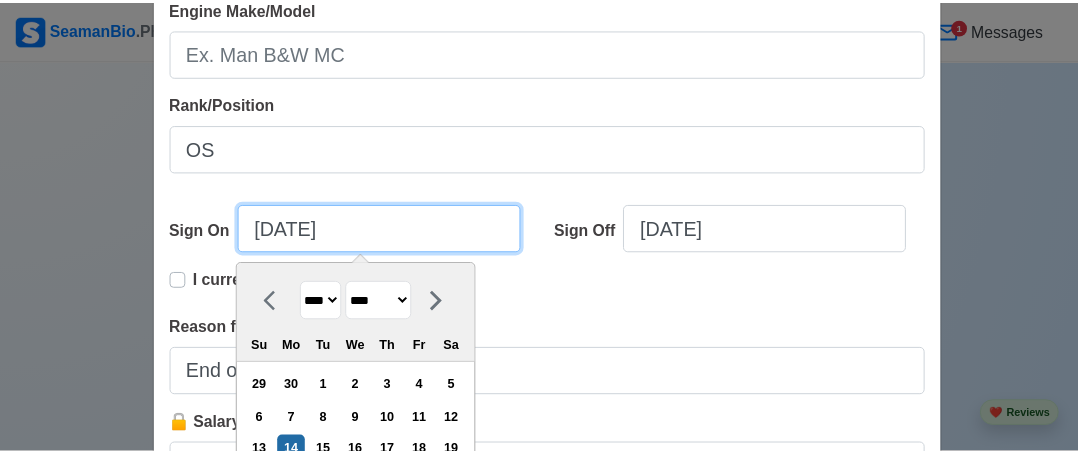 scroll, scrollTop: 684, scrollLeft: 0, axis: vertical 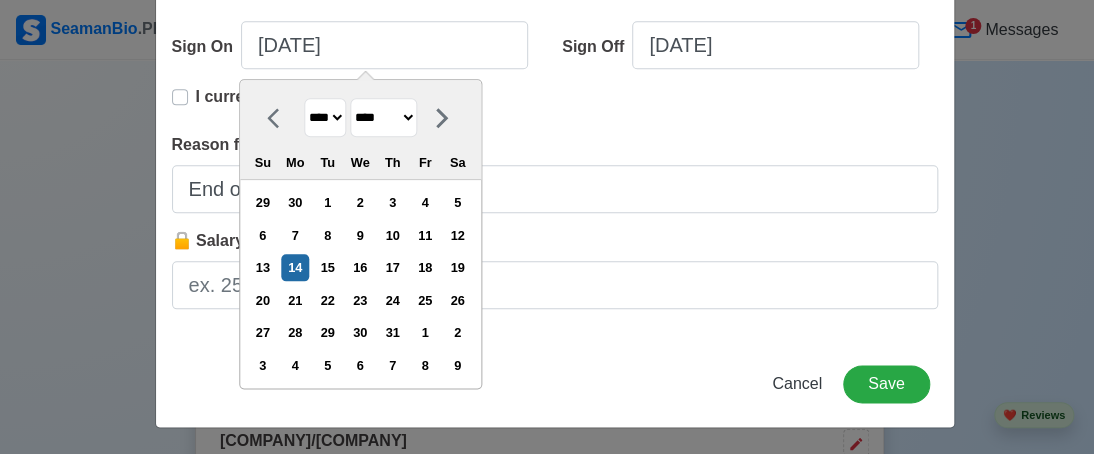 click on "**** **** **** **** **** **** **** **** **** **** **** **** **** **** **** **** **** **** **** **** **** **** **** **** **** **** **** **** **** **** **** **** **** **** **** **** **** **** **** **** **** **** **** **** **** **** **** **** **** **** **** **** **** **** **** **** **** **** **** **** **** **** **** **** **** **** **** **** **** **** **** **** **** **** **** **** **** **** **** **** **** **** **** **** **** **** **** **** **** **** **** **** **** **** **** **** **** **** **** **** **** **** **** **** **** ****" 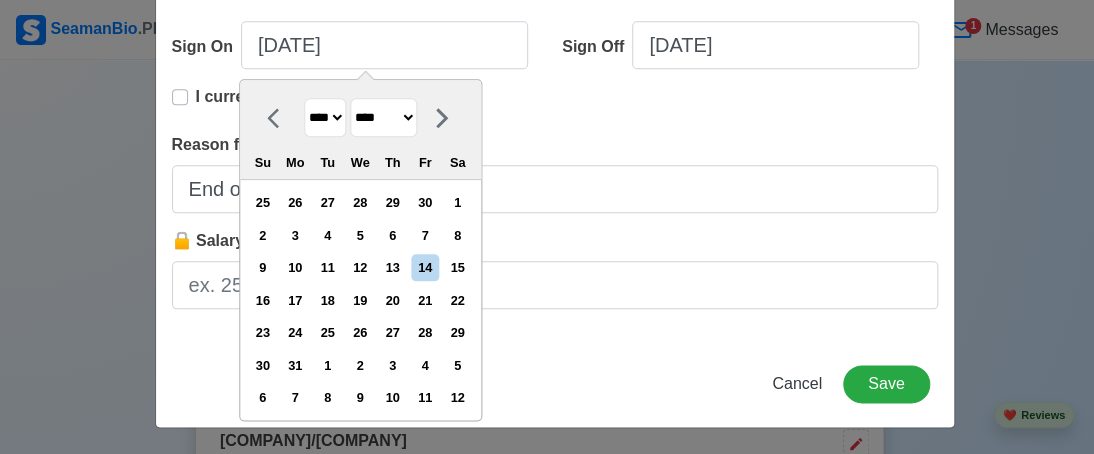 click on "******* ******** ***** ***** *** **** **** ****** ********* ******* ******** ********" 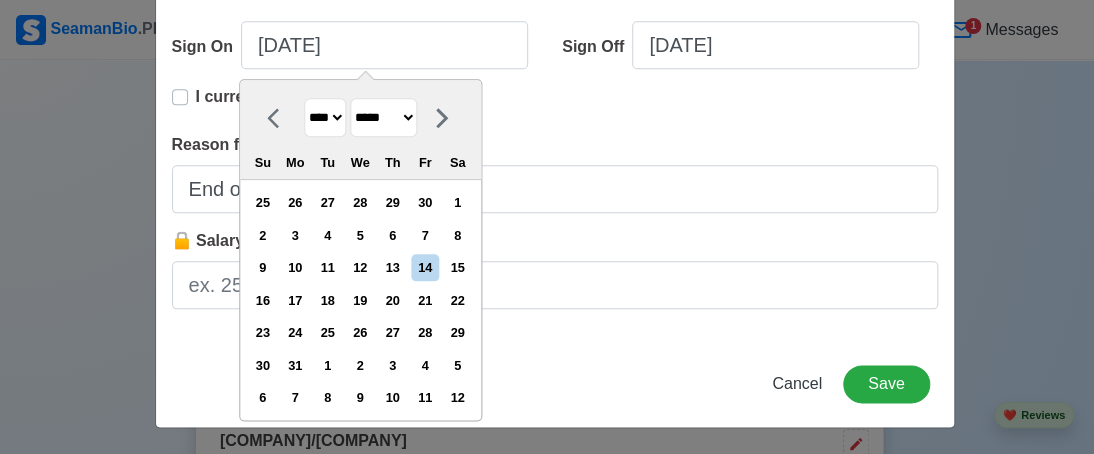 click on "******* ******** ***** ***** *** **** **** ****** ********* ******* ******** ********" 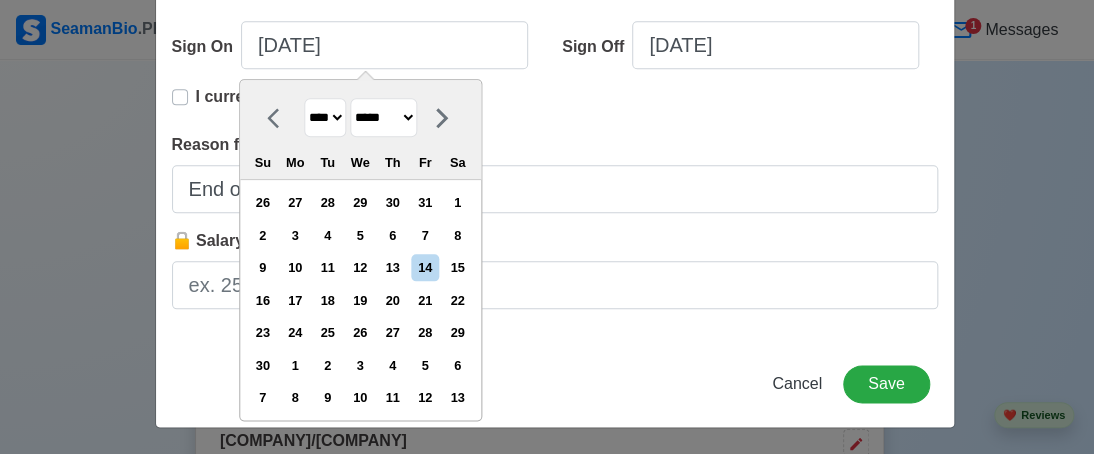 click on "10" 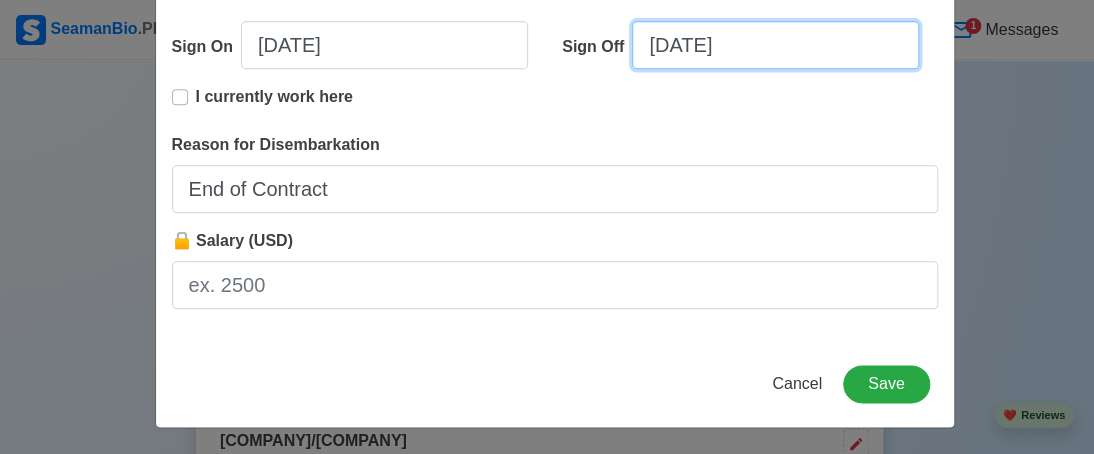 click on "07/14/2025" 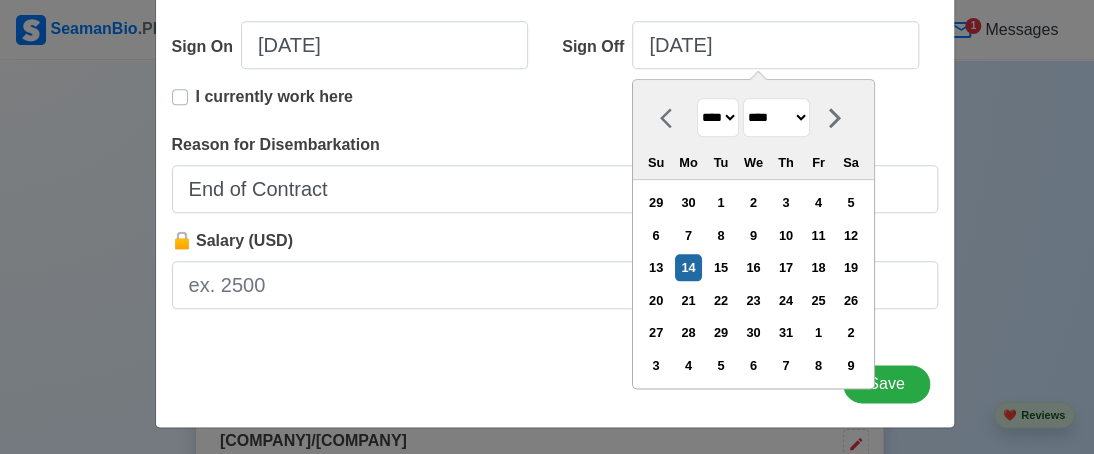 click on "**** **** **** **** **** **** **** **** **** **** **** **** **** **** **** **** **** **** **** **** **** **** **** **** **** **** **** **** **** **** **** **** **** **** **** **** **** **** **** **** **** **** **** **** **** **** **** **** **** **** **** **** **** **** **** **** **** **** **** **** **** **** **** **** **** **** **** **** **** **** **** **** **** **** **** **** **** **** **** **** **** **** **** **** **** **** **** **** **** **** **** **** **** **** **** **** **** **** **** **** **** **** **** **** **** **** **** ****" 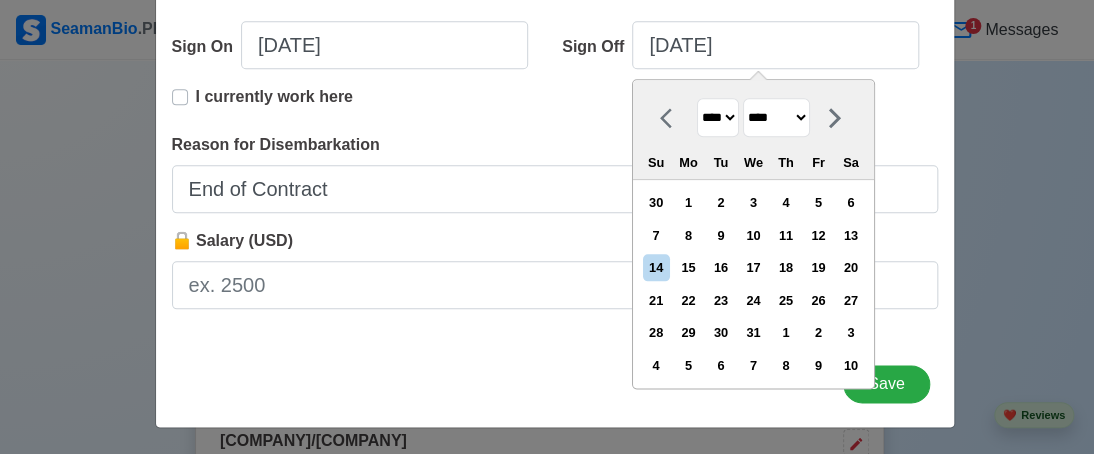 click on "******* ******** ***** ***** *** **** **** ****** ********* ******* ******** ********" 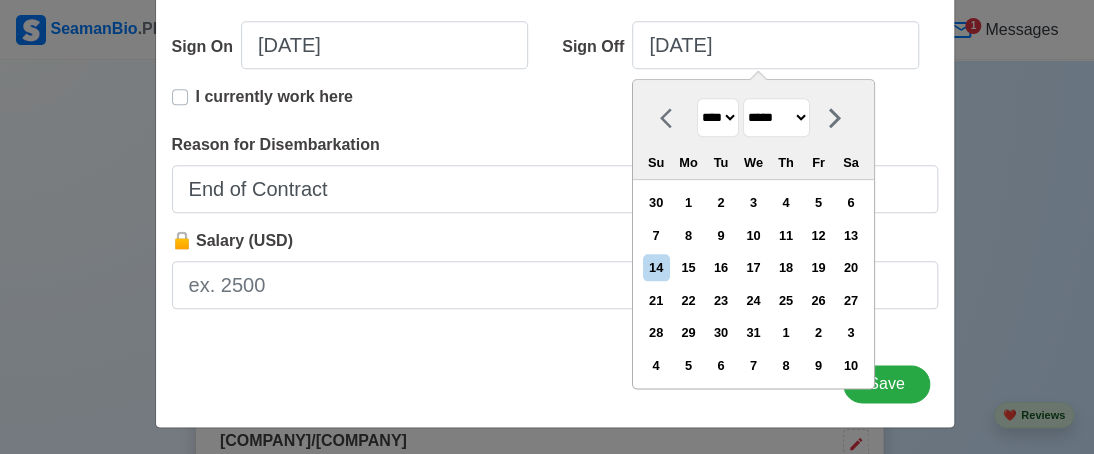 click on "******* ******** ***** ***** *** **** **** ****** ********* ******* ******** ********" 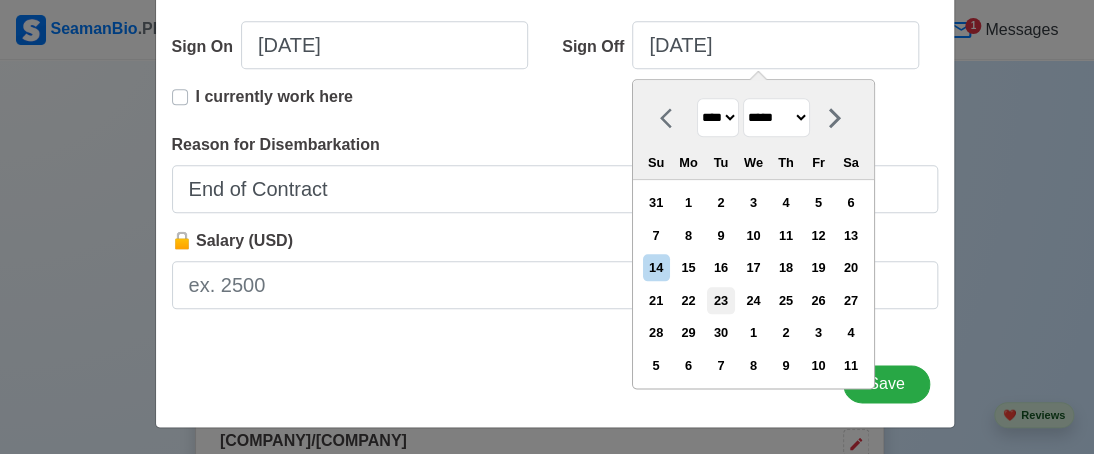 click on "23" 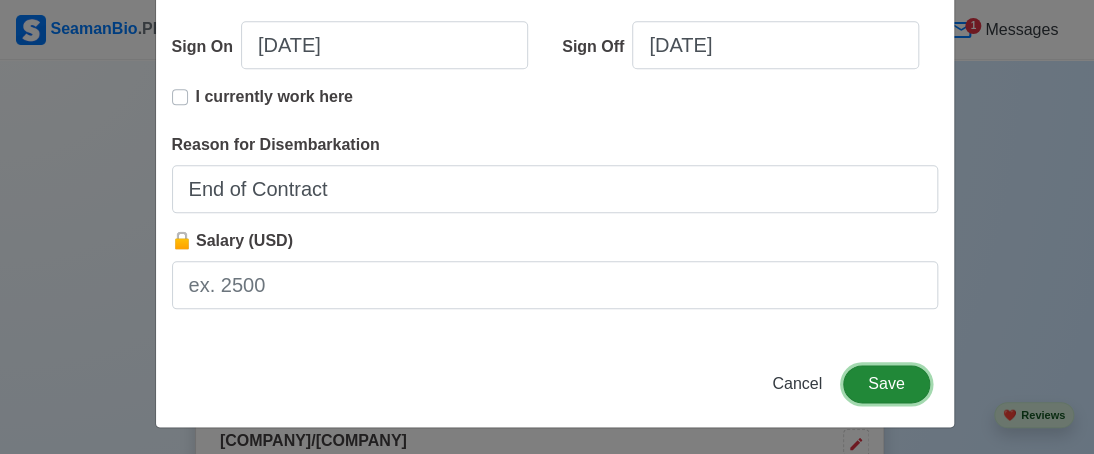 click on "Save" 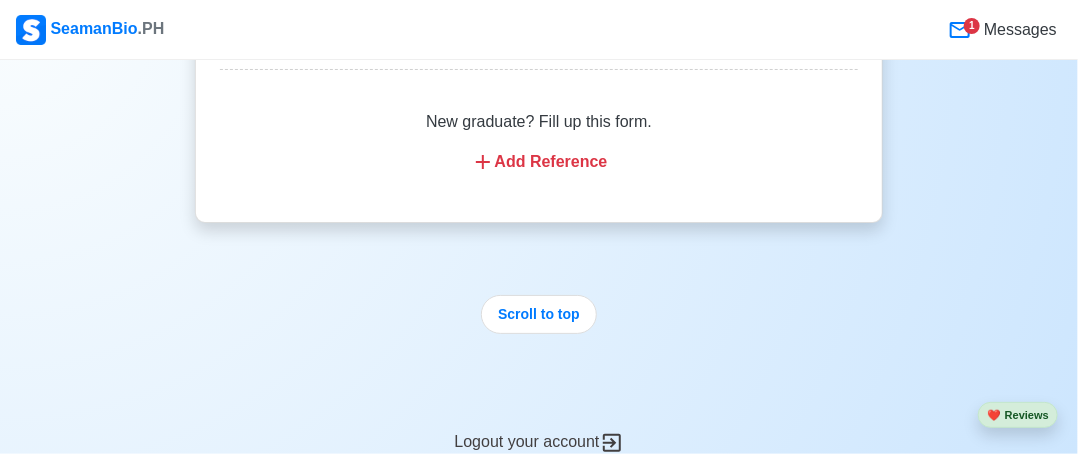 scroll, scrollTop: 11300, scrollLeft: 0, axis: vertical 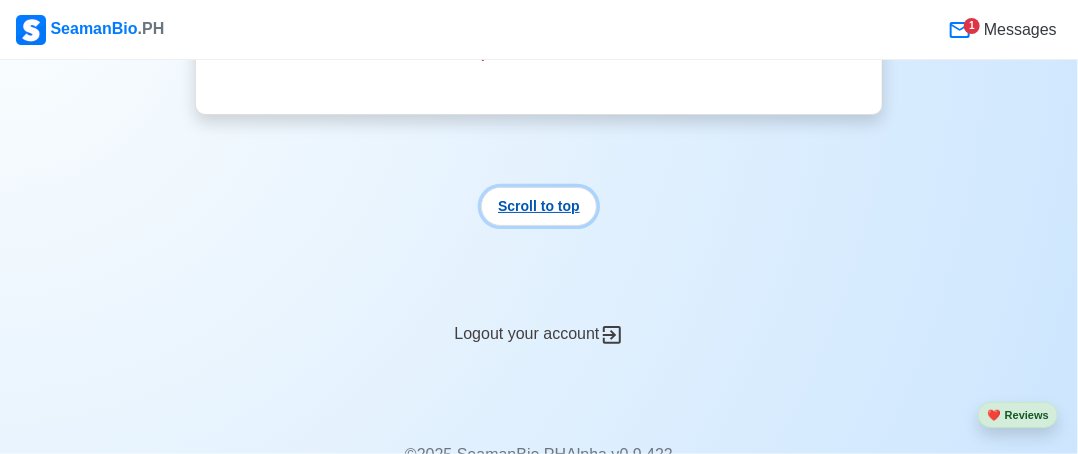 click on "Scroll to top" 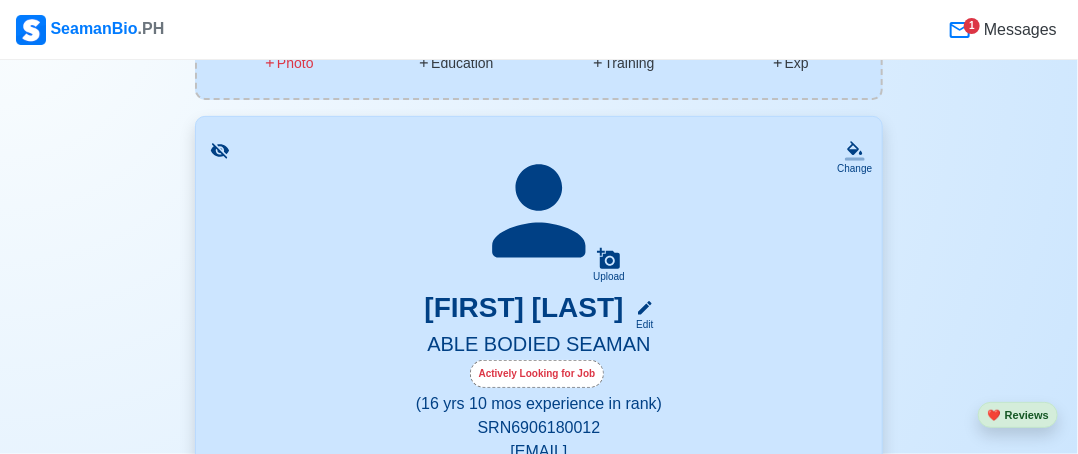 scroll, scrollTop: 300, scrollLeft: 0, axis: vertical 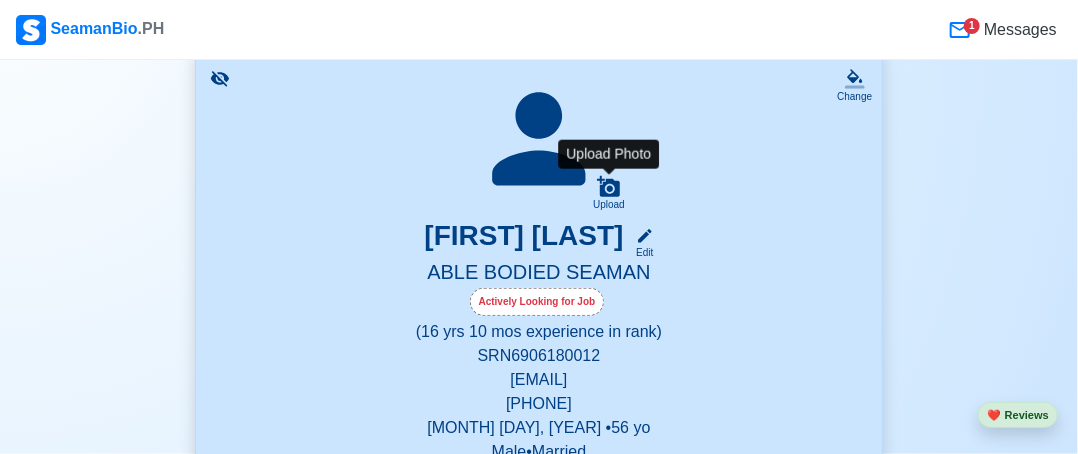 click 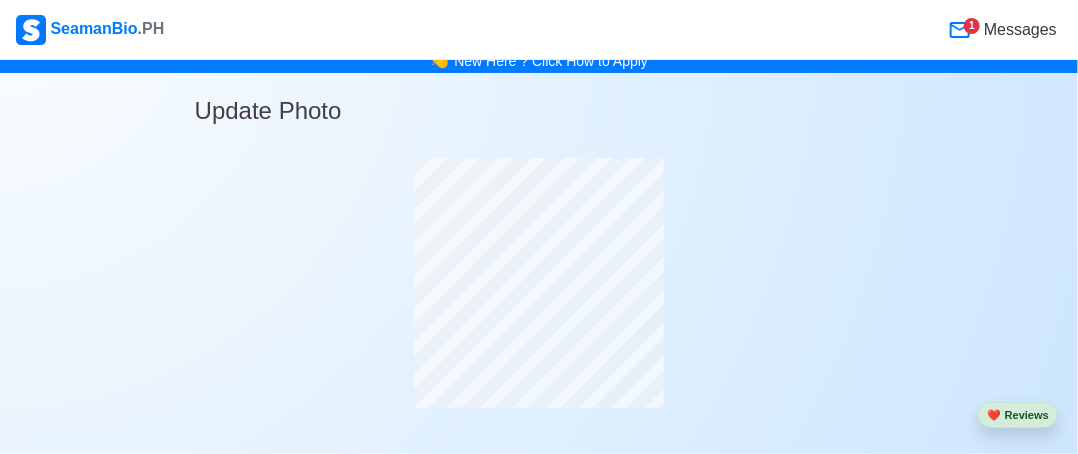 scroll, scrollTop: 111, scrollLeft: 0, axis: vertical 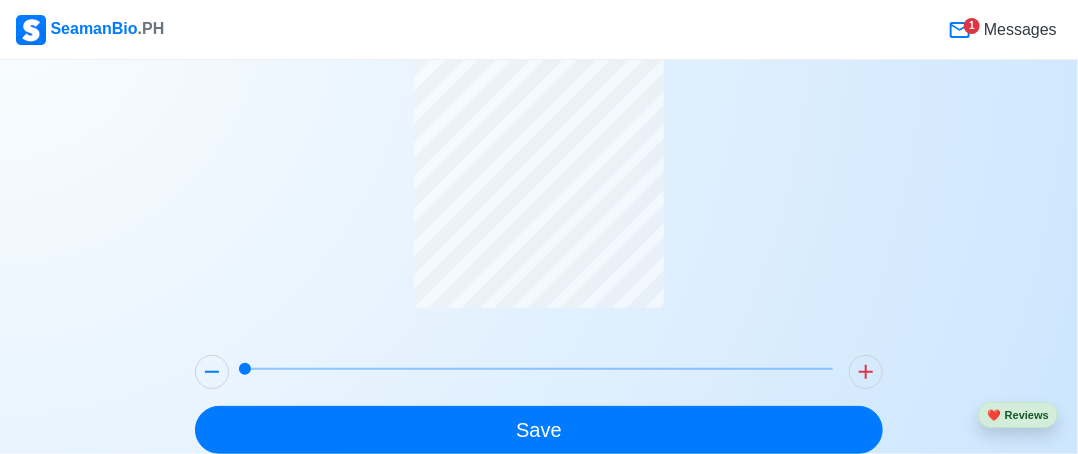 click 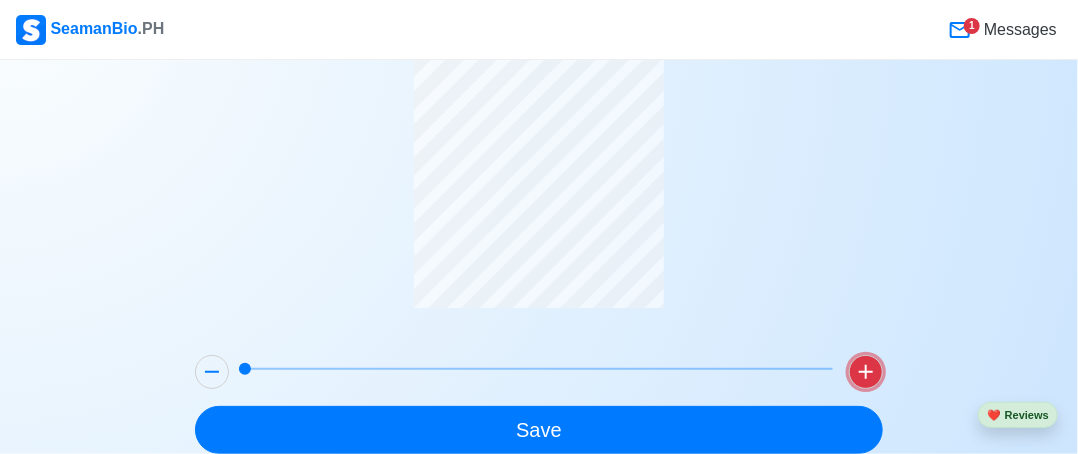 click 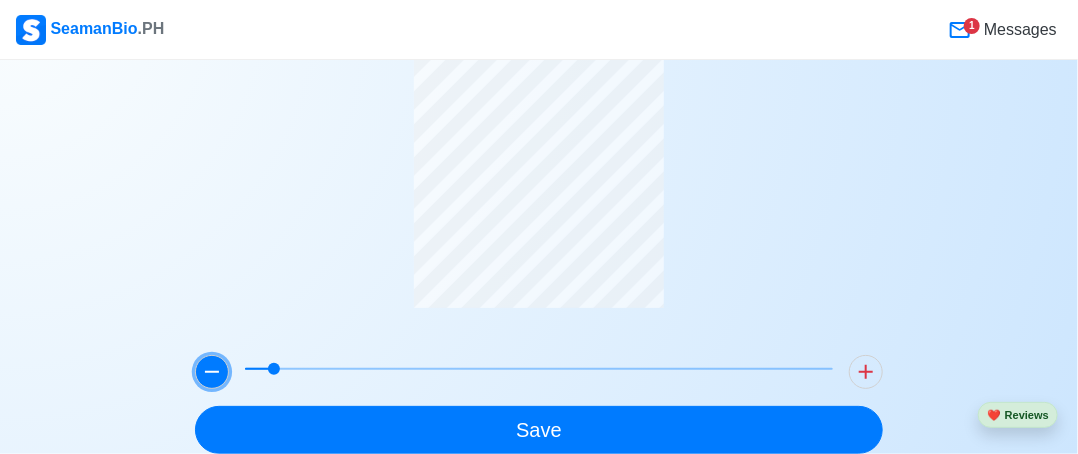 click 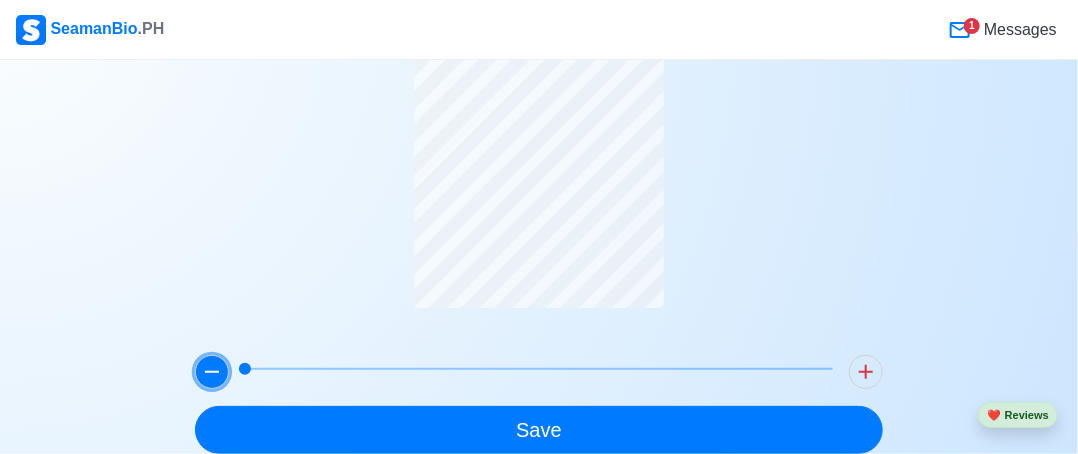 click 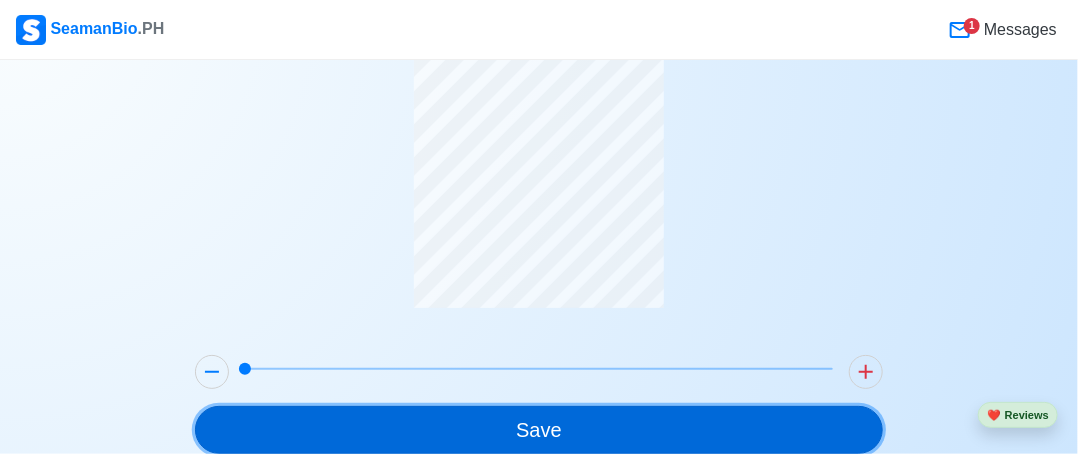 click on "Save" 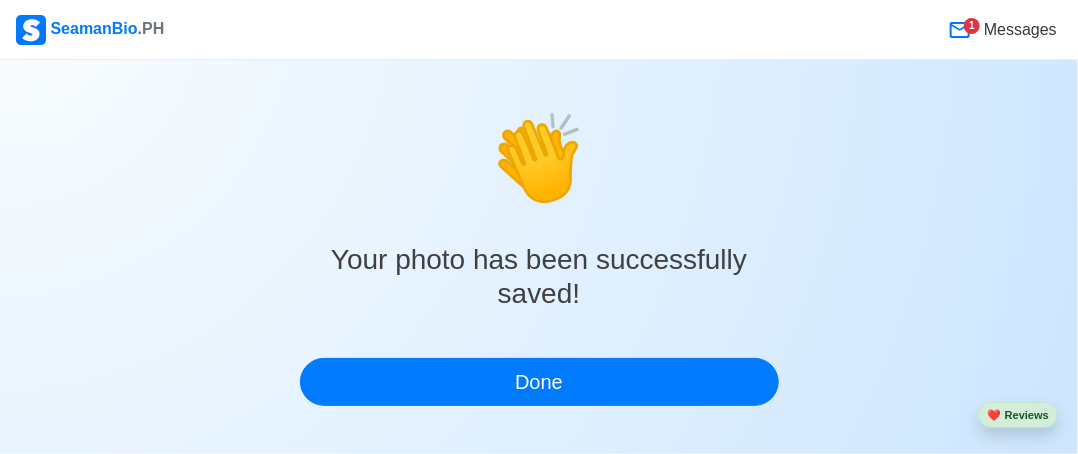 scroll, scrollTop: 32, scrollLeft: 0, axis: vertical 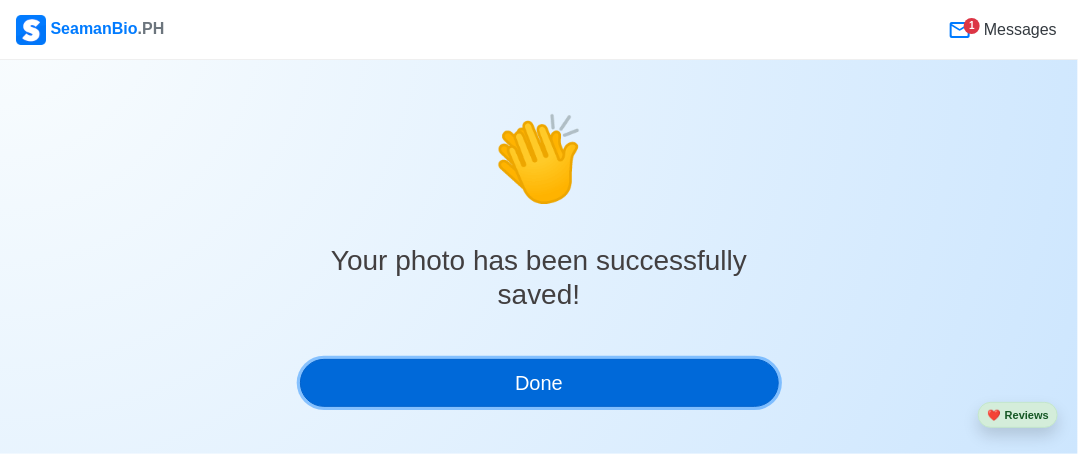 click on "Done" 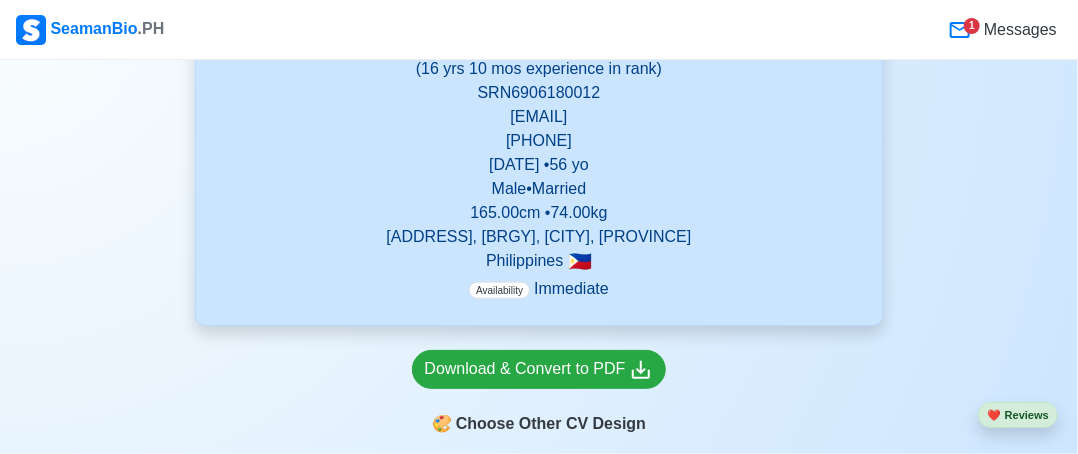 scroll, scrollTop: 500, scrollLeft: 0, axis: vertical 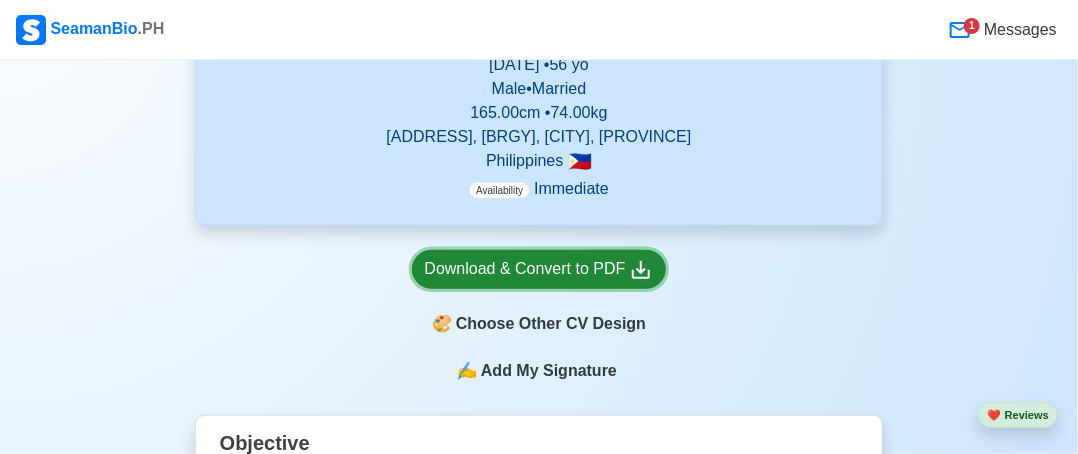 click on "Download & Convert to PDF" at bounding box center (539, 269) 